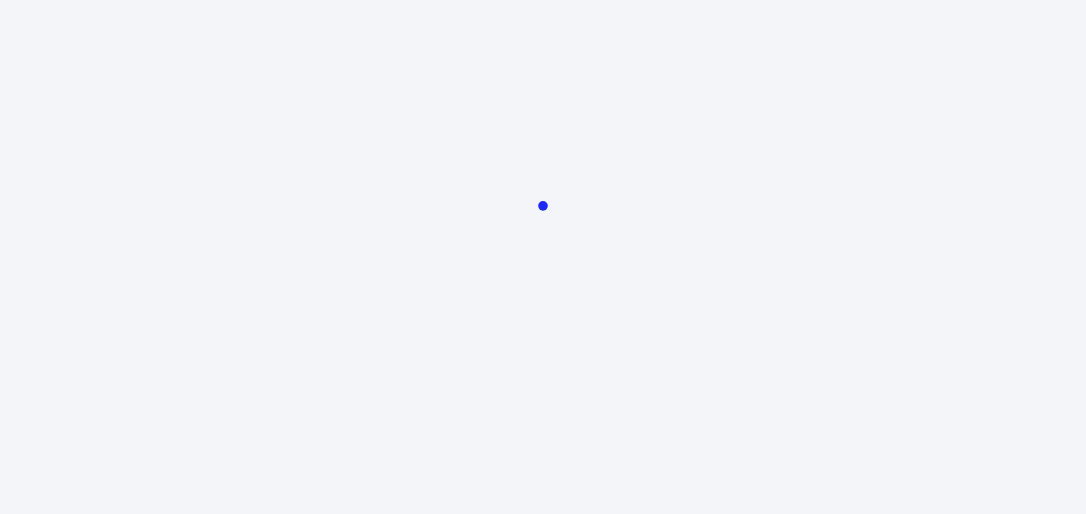 scroll, scrollTop: 0, scrollLeft: 0, axis: both 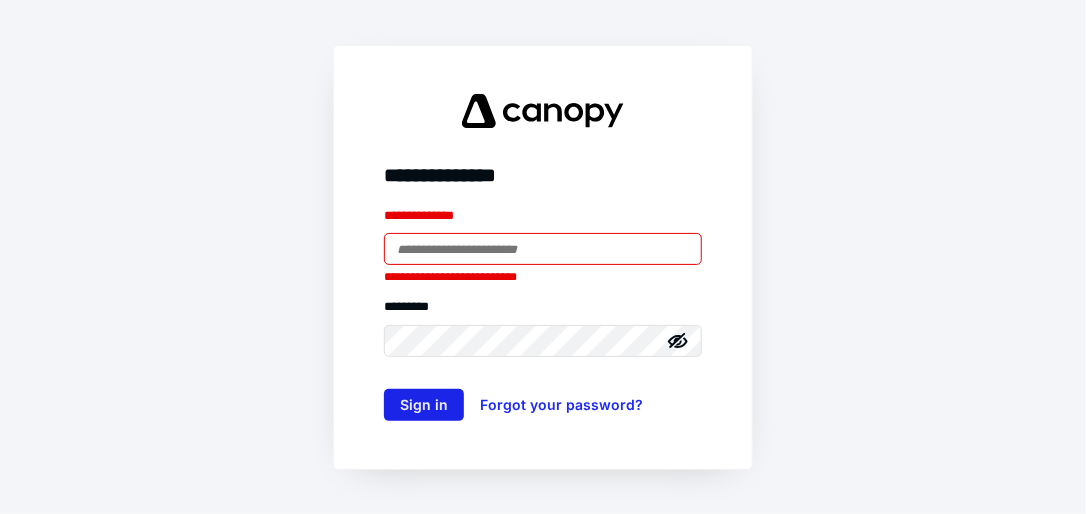 type on "**********" 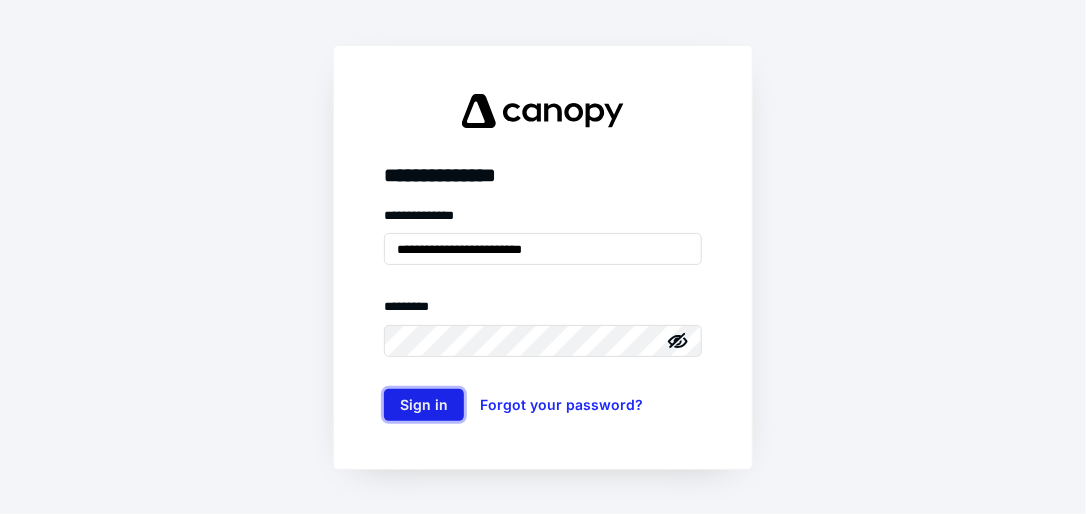 click on "Sign in" at bounding box center [424, 405] 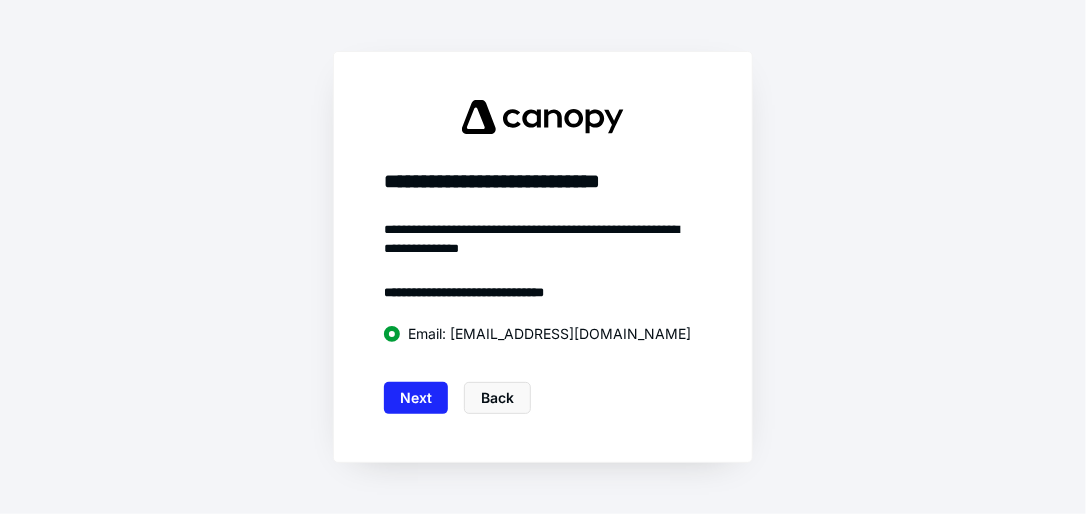 click on "Next" at bounding box center [416, 398] 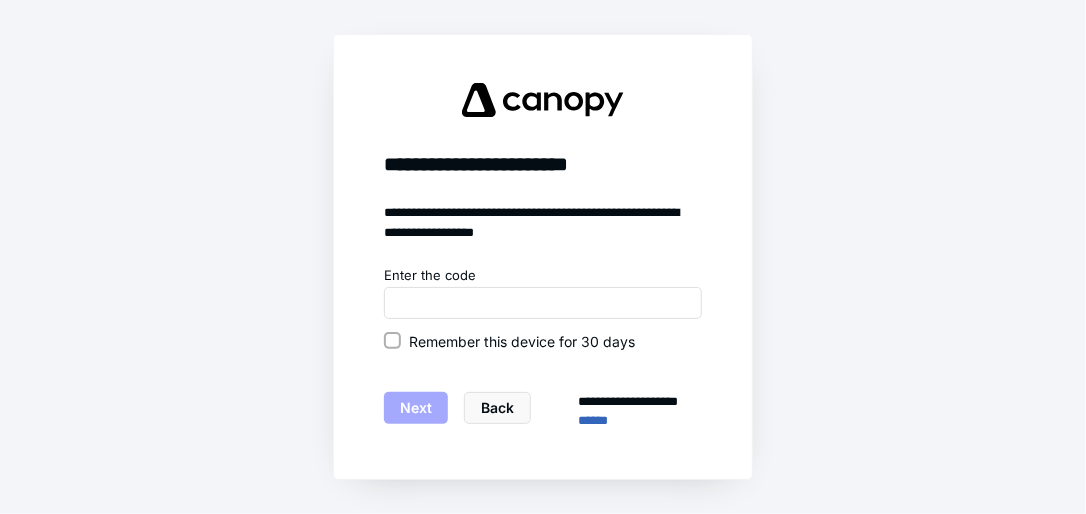 click 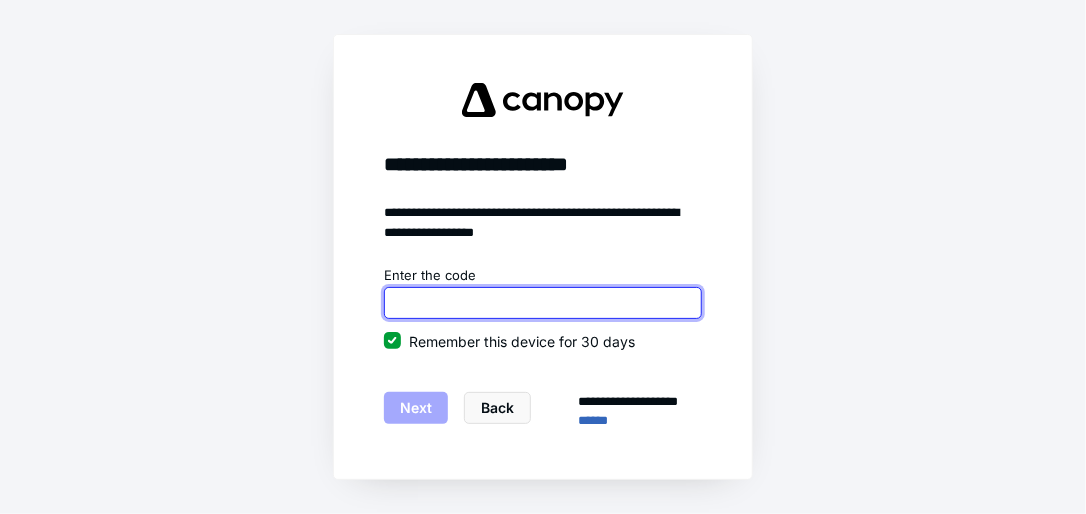 click at bounding box center (543, 303) 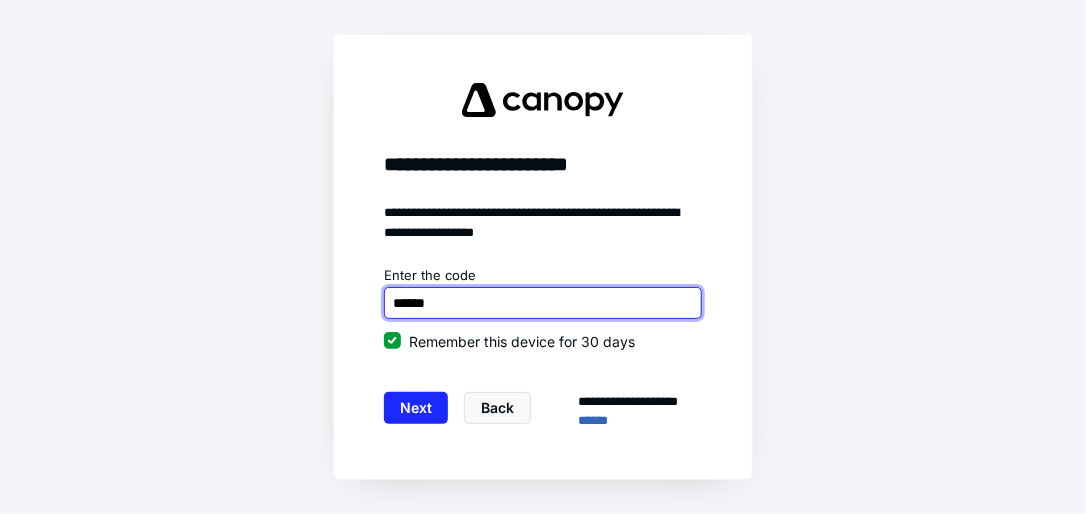 type on "******" 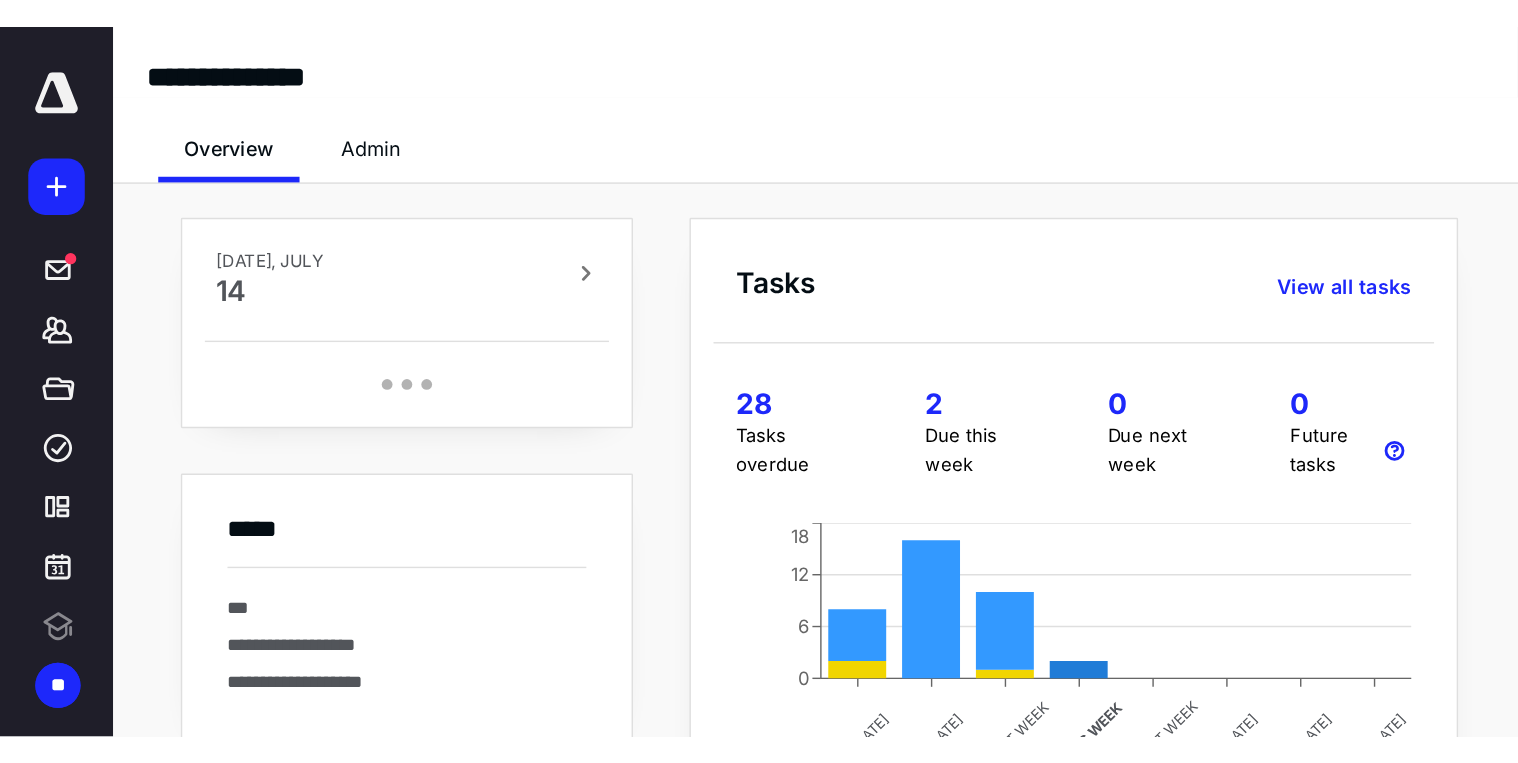 scroll, scrollTop: 0, scrollLeft: 0, axis: both 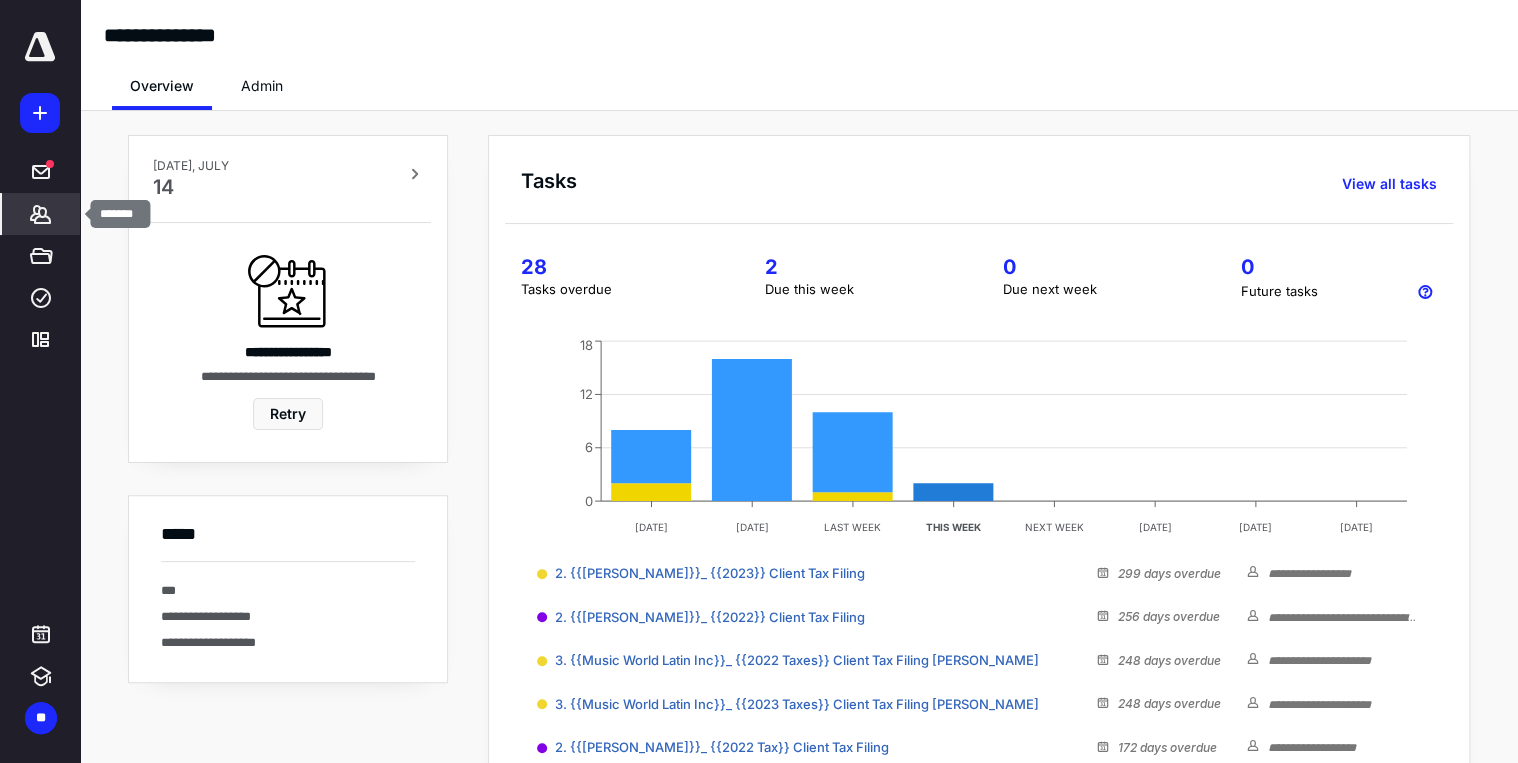 click 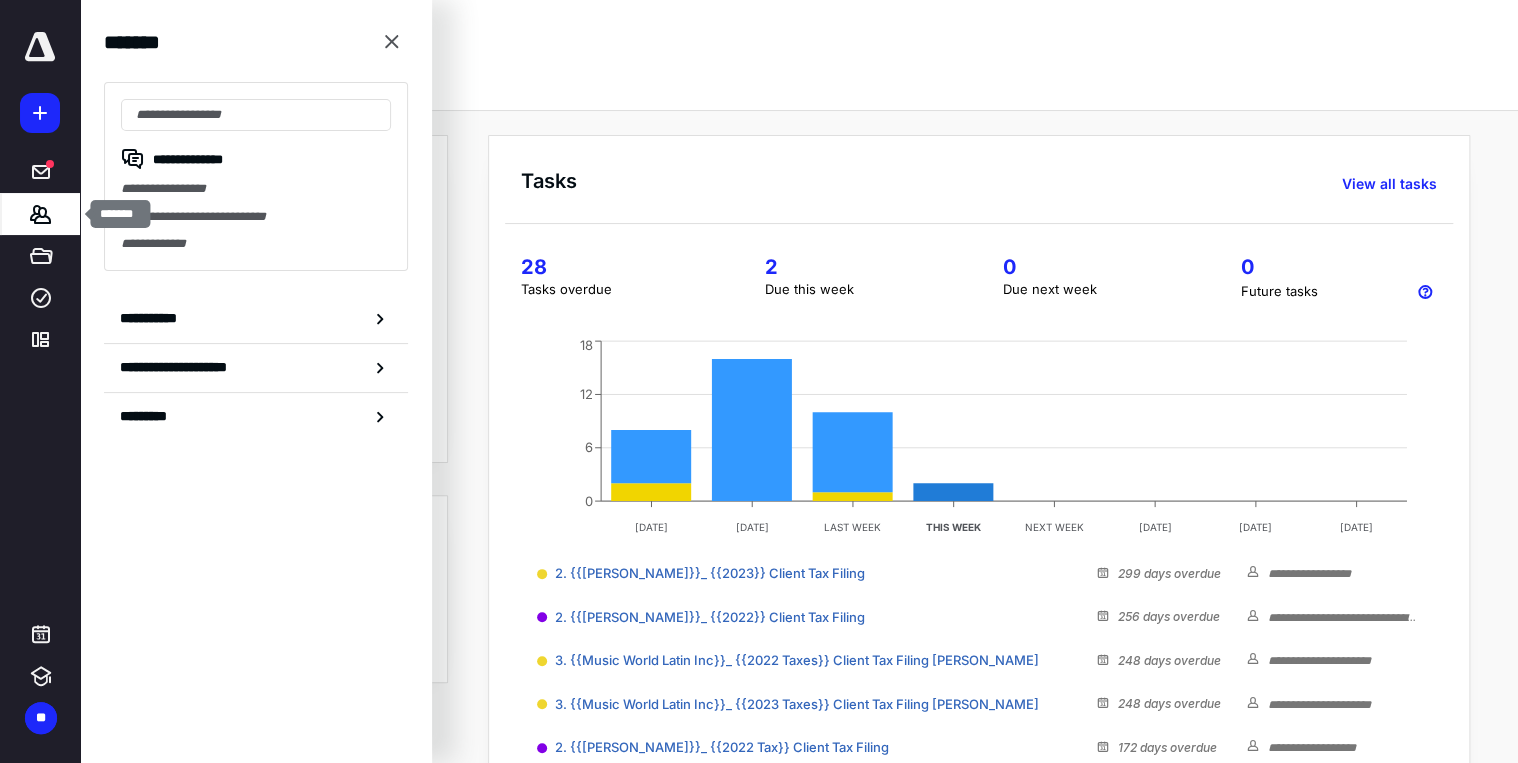 click 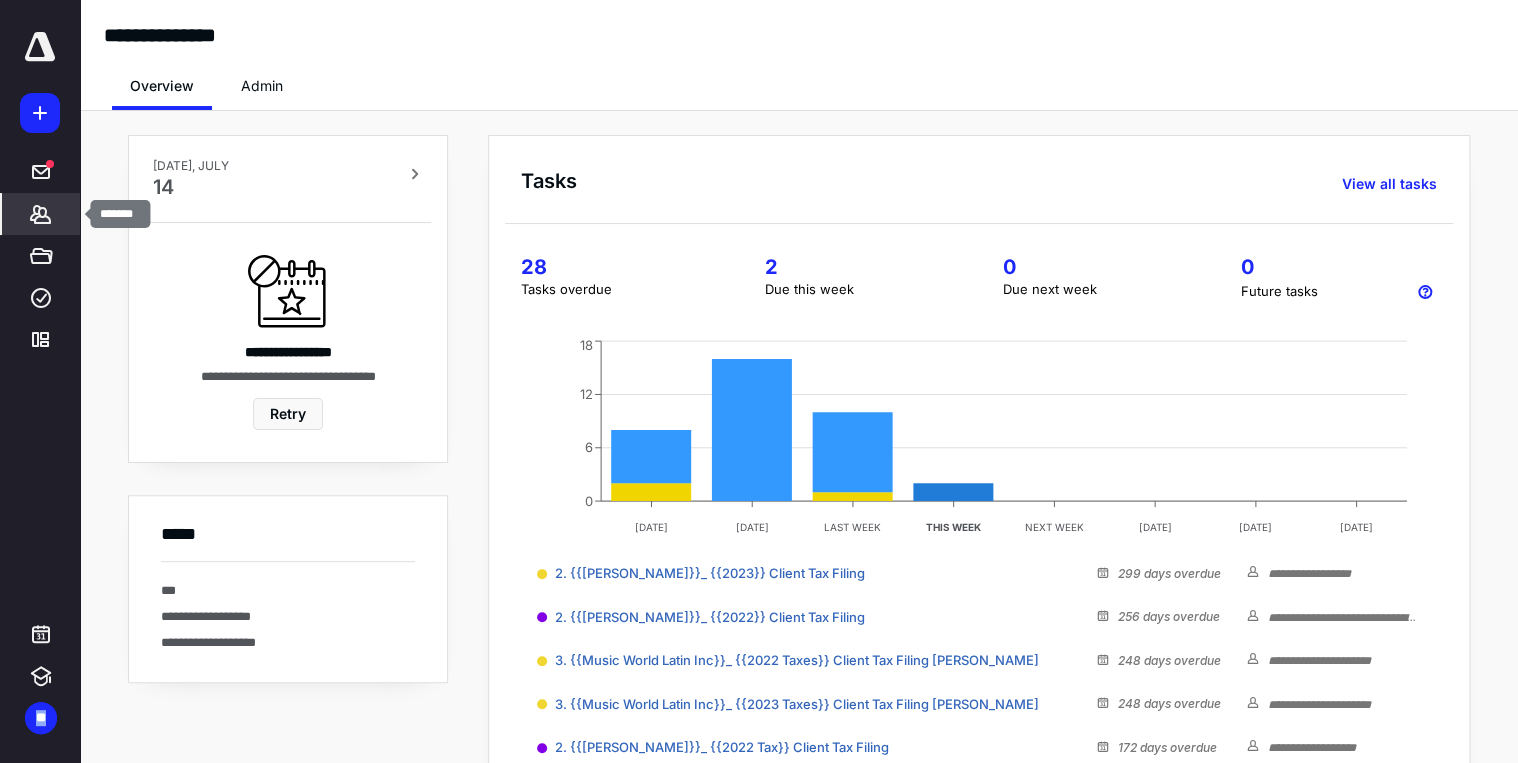 click 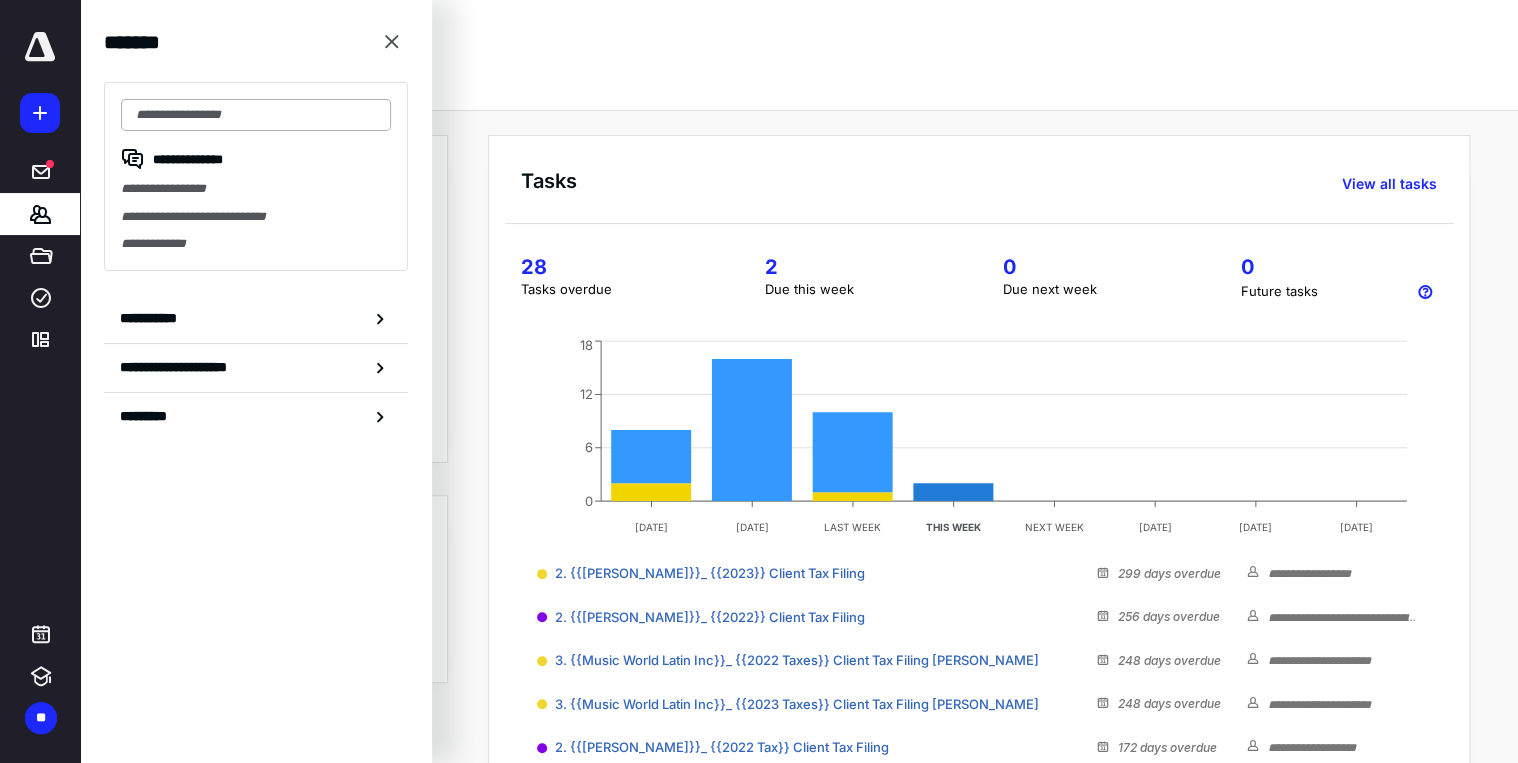 click at bounding box center [256, 115] 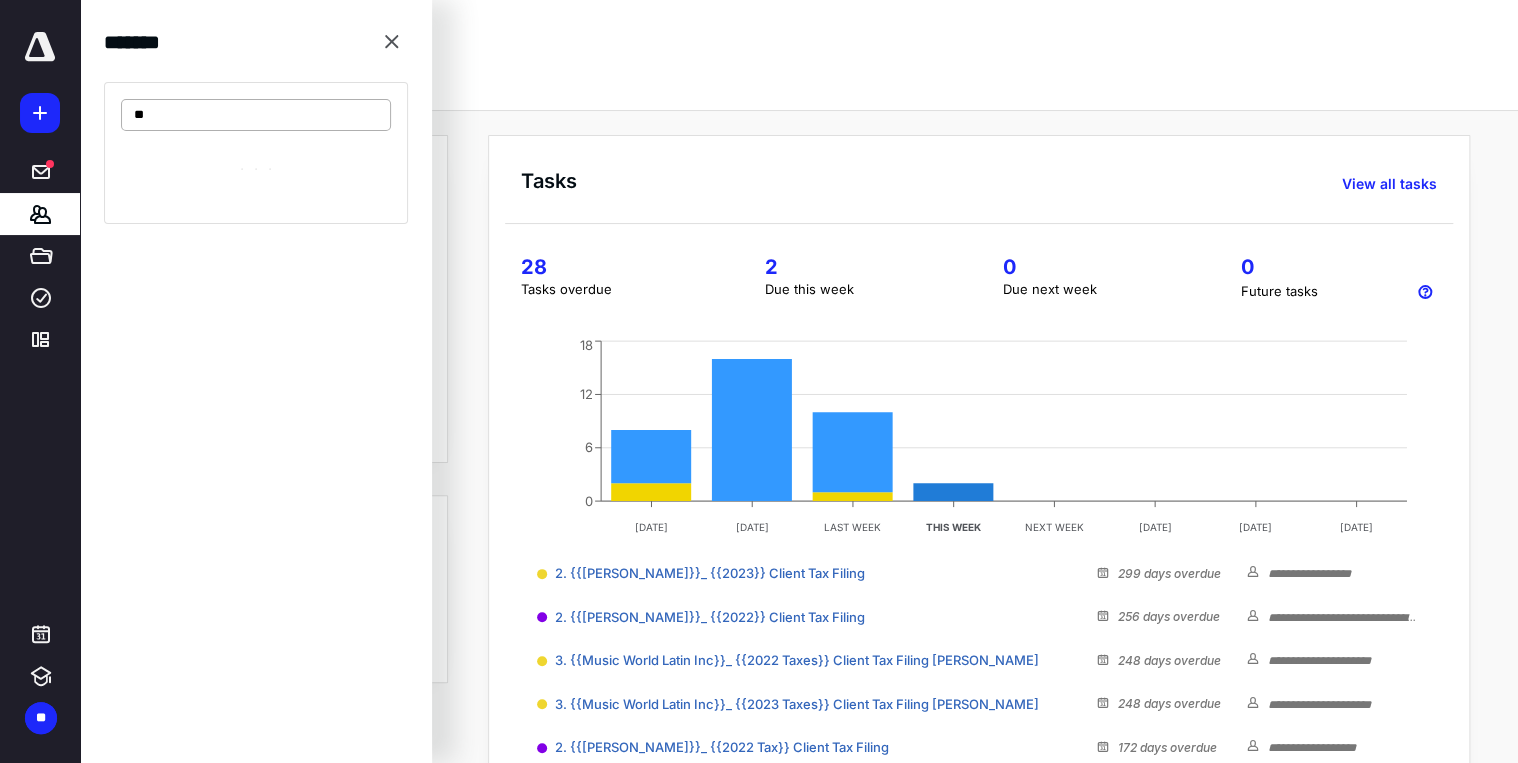type on "*" 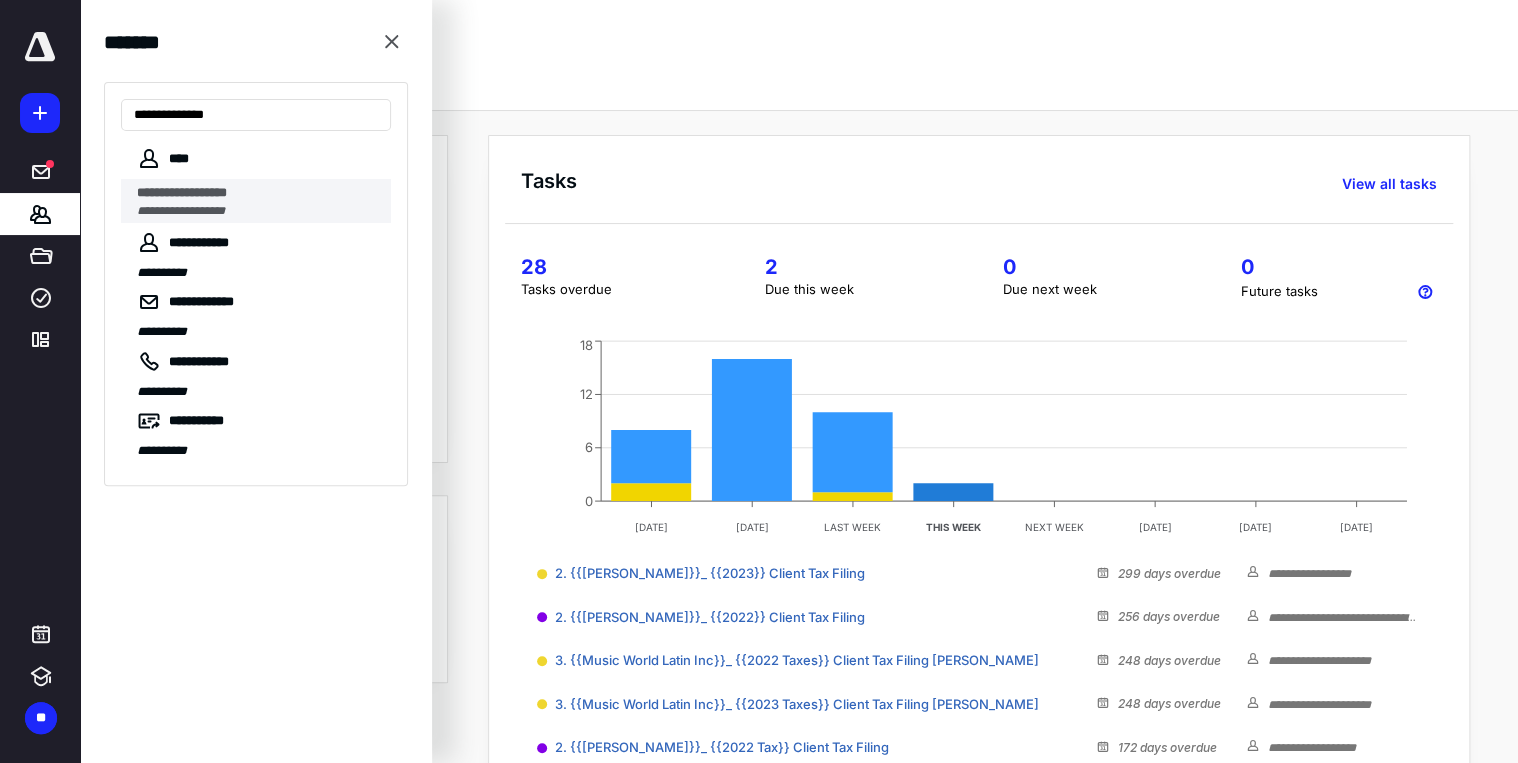 type on "**********" 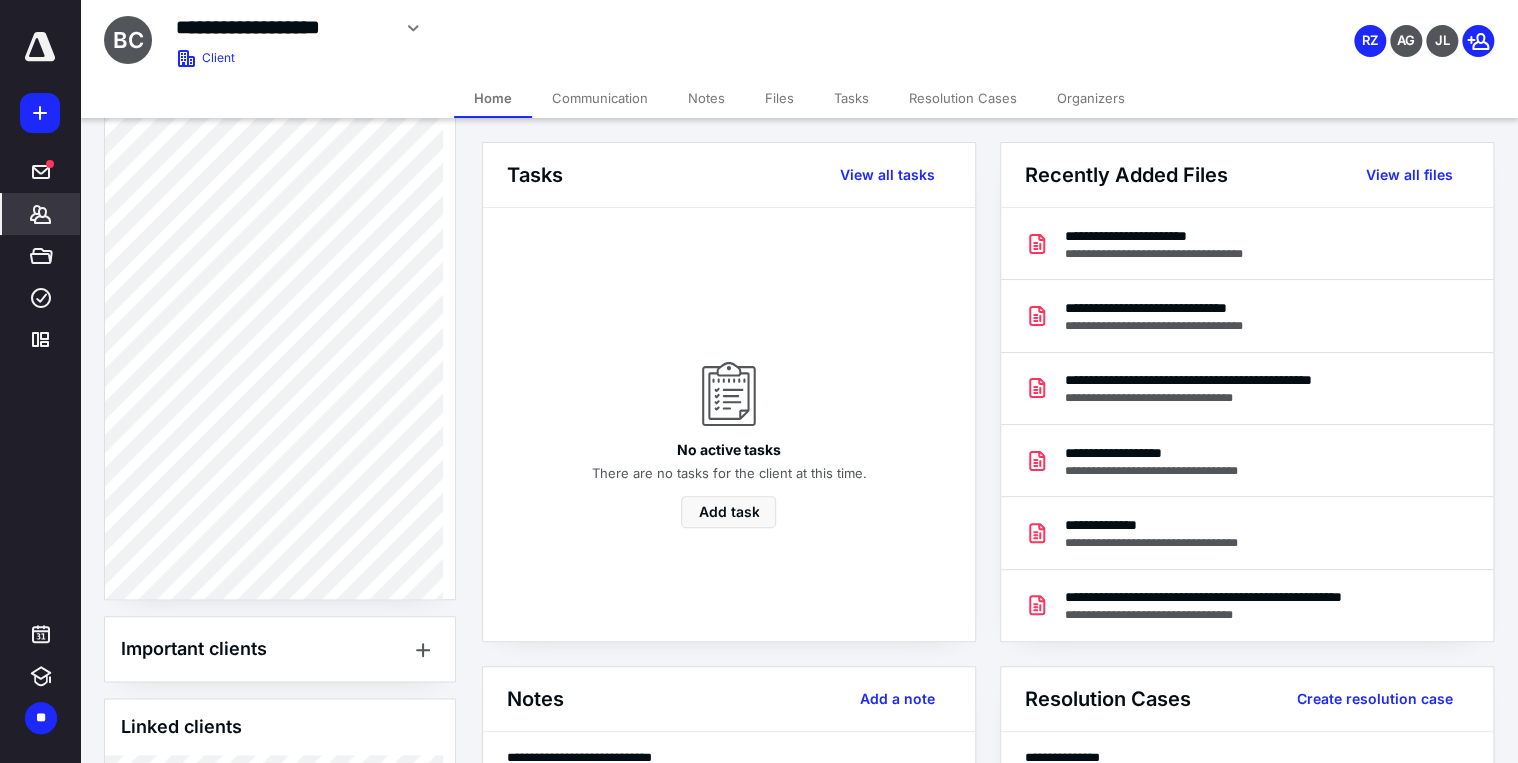 scroll, scrollTop: 1104, scrollLeft: 0, axis: vertical 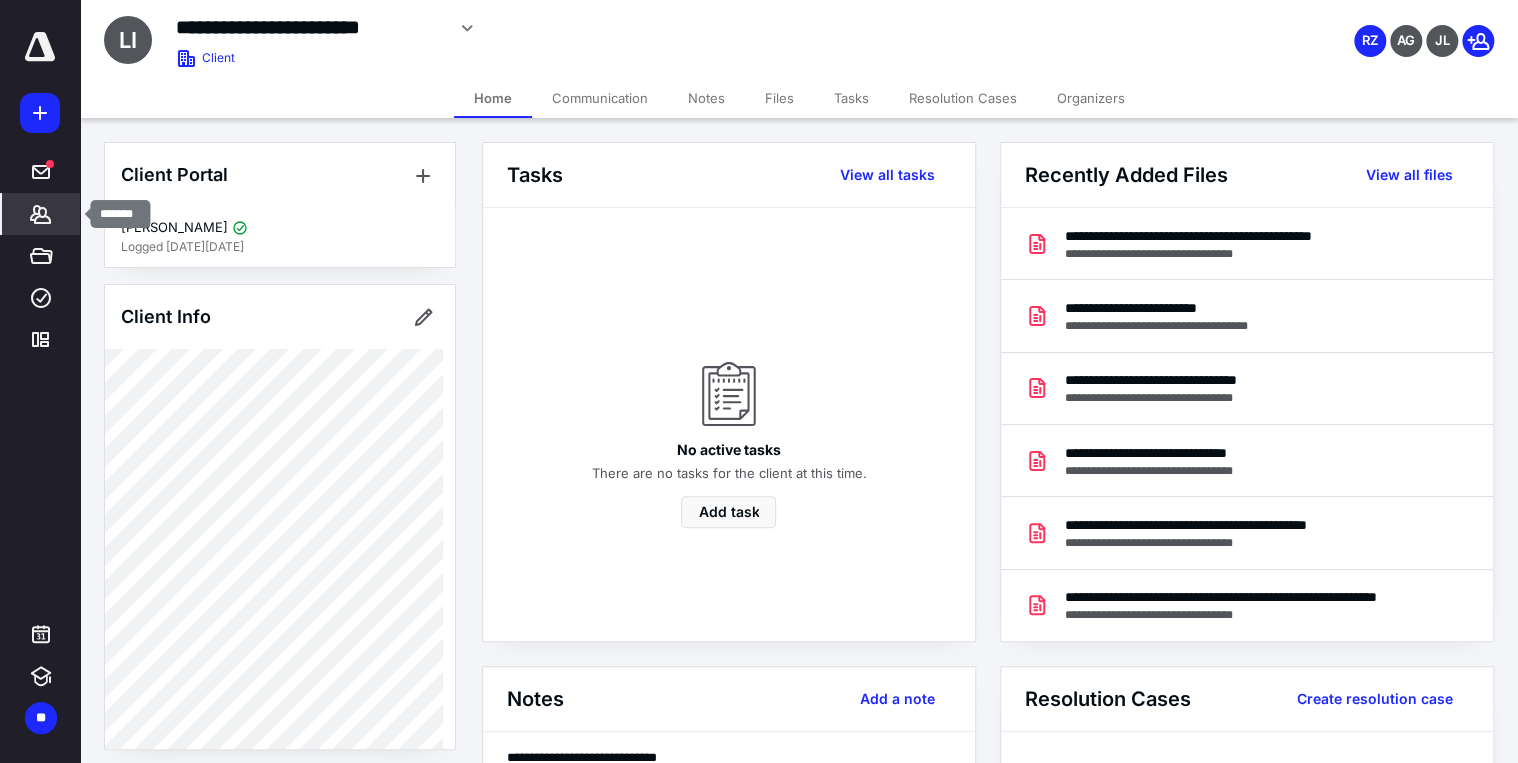 click 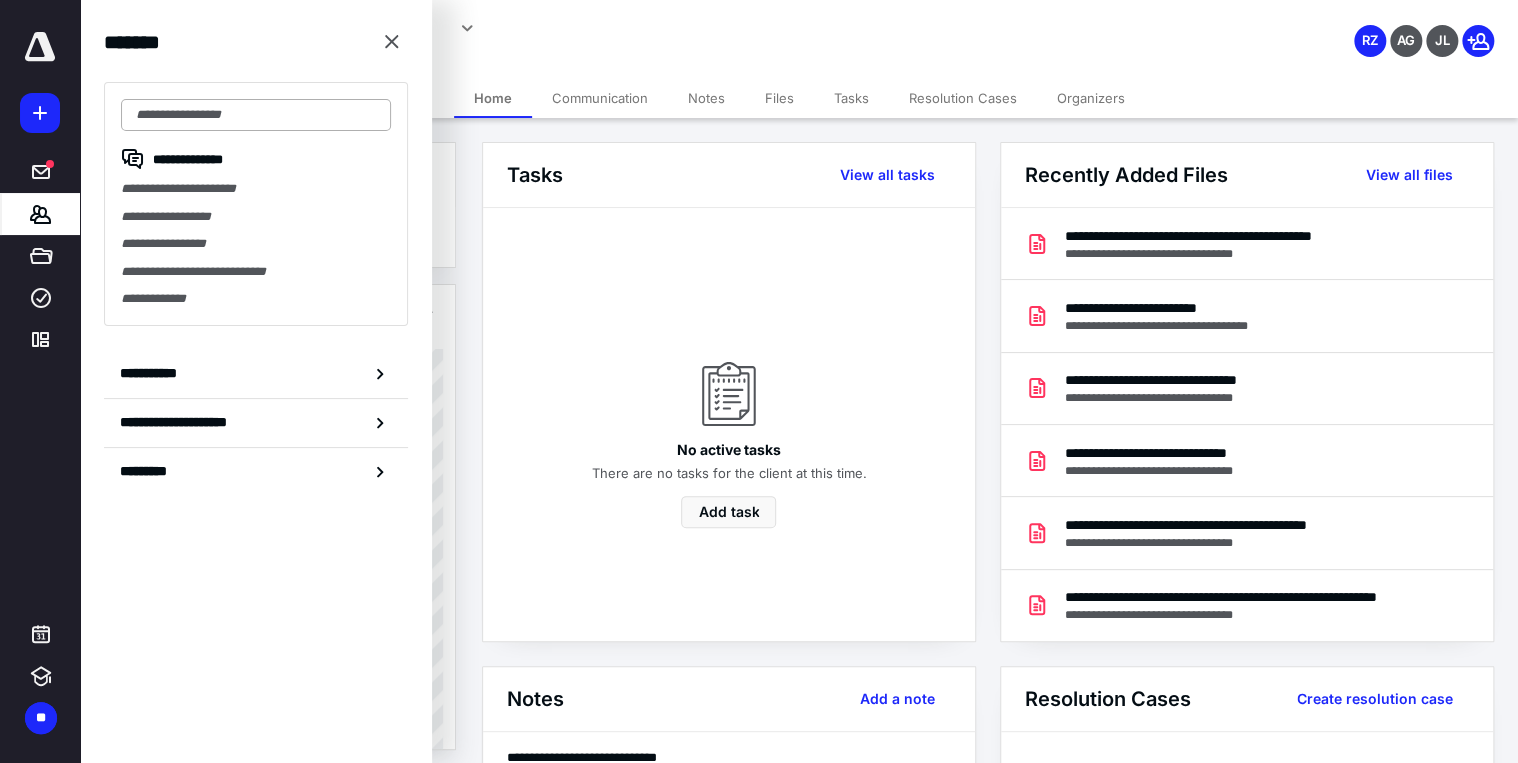 click at bounding box center [256, 115] 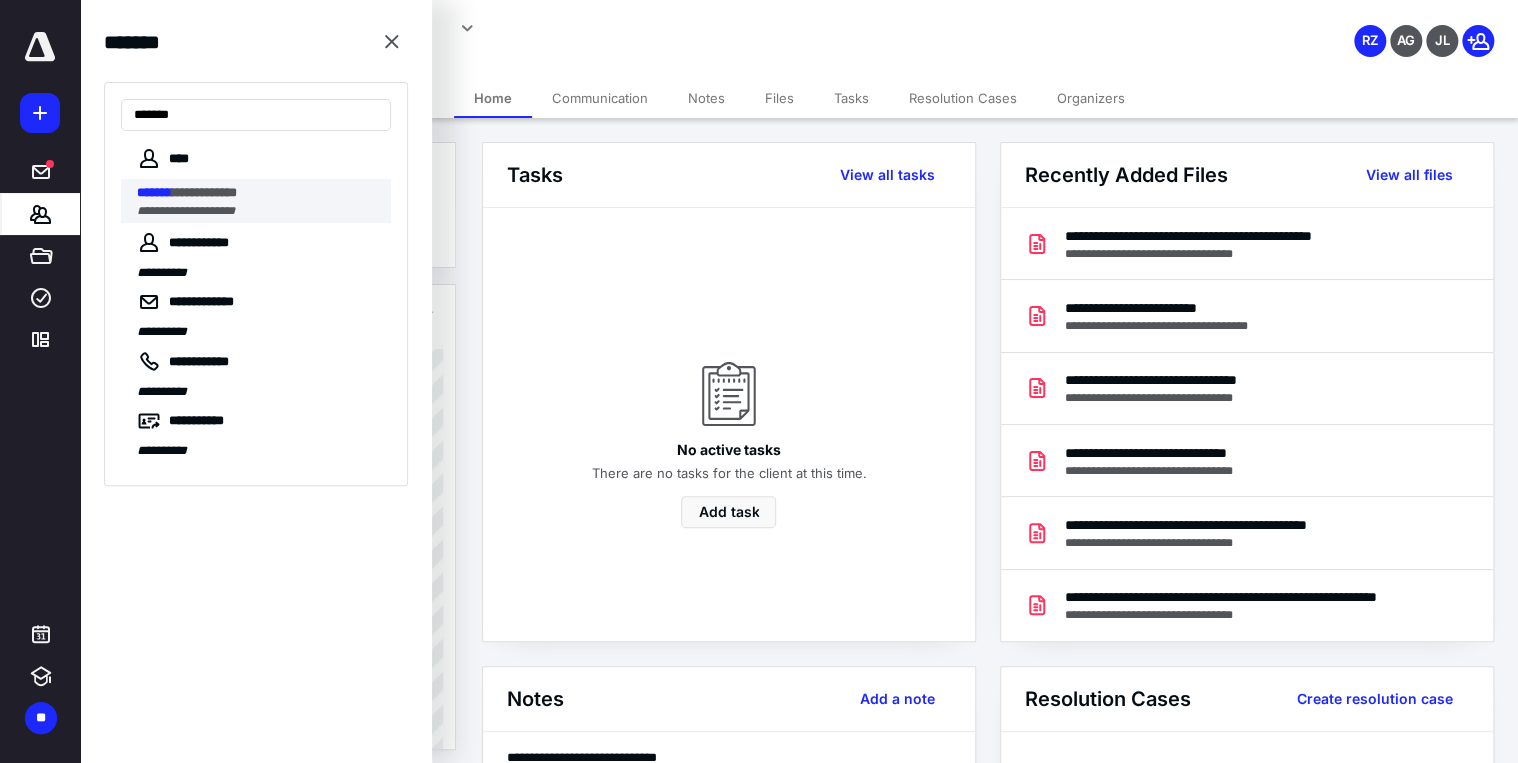 type on "*******" 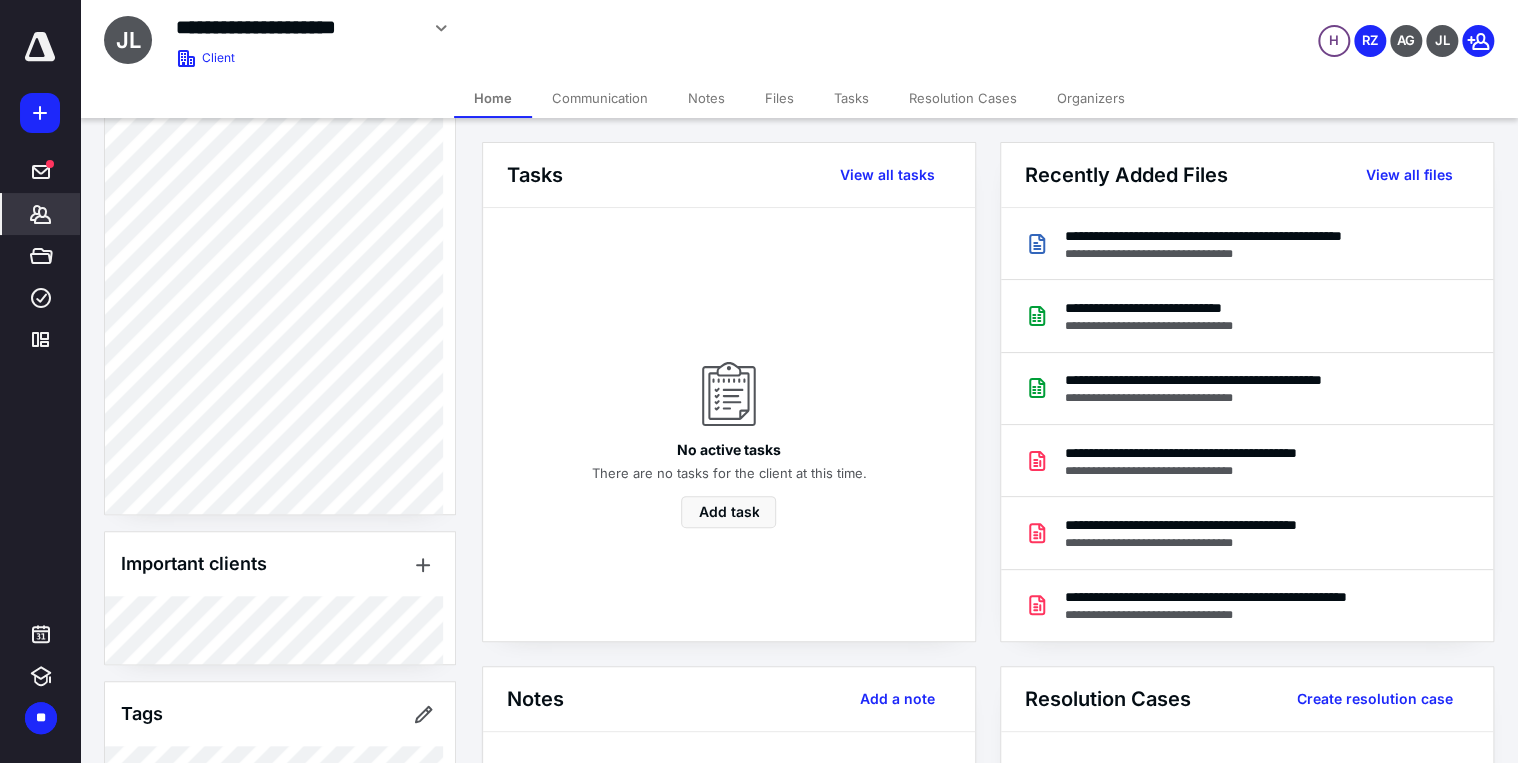 scroll, scrollTop: 800, scrollLeft: 0, axis: vertical 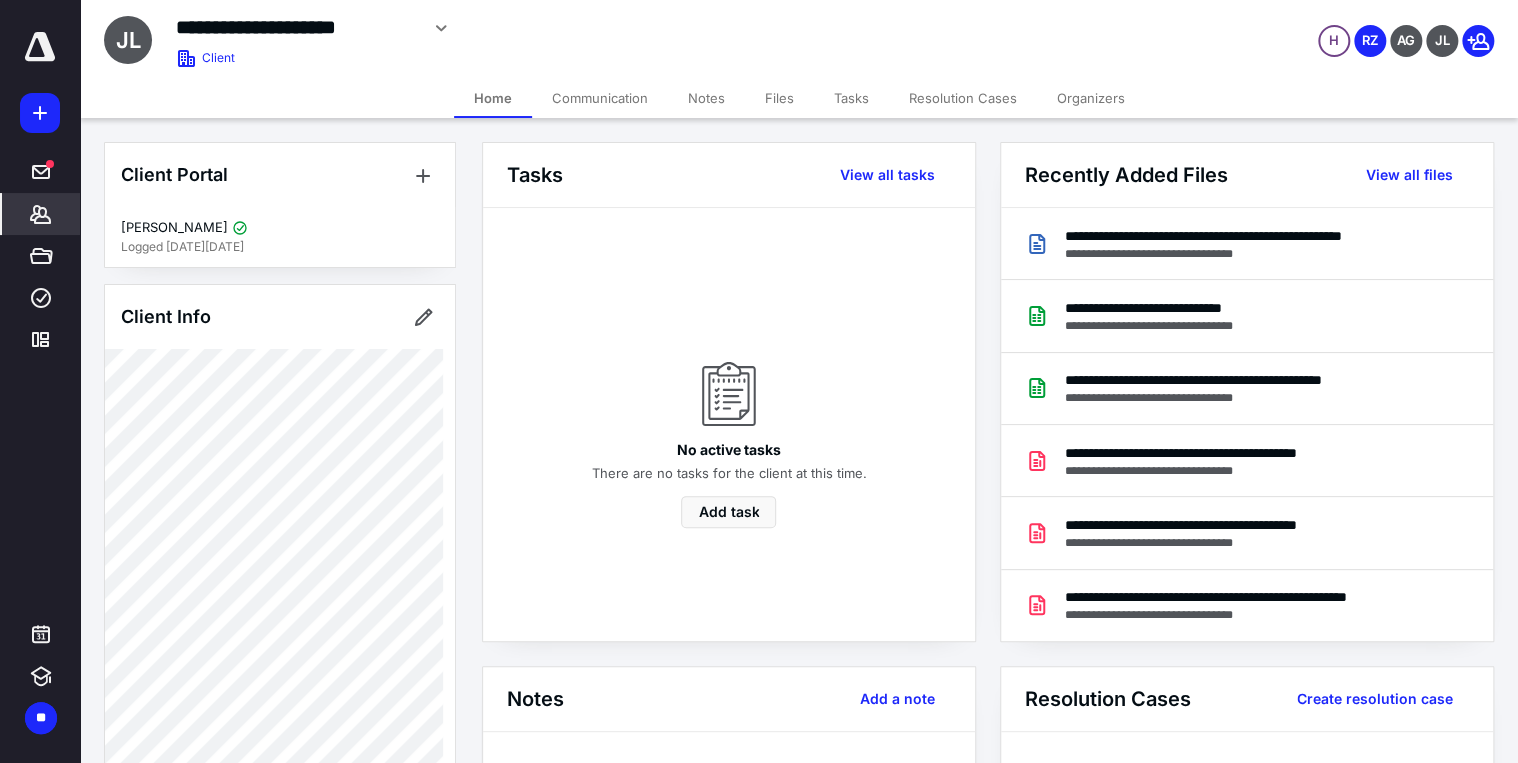 click on "Communication" at bounding box center (600, 98) 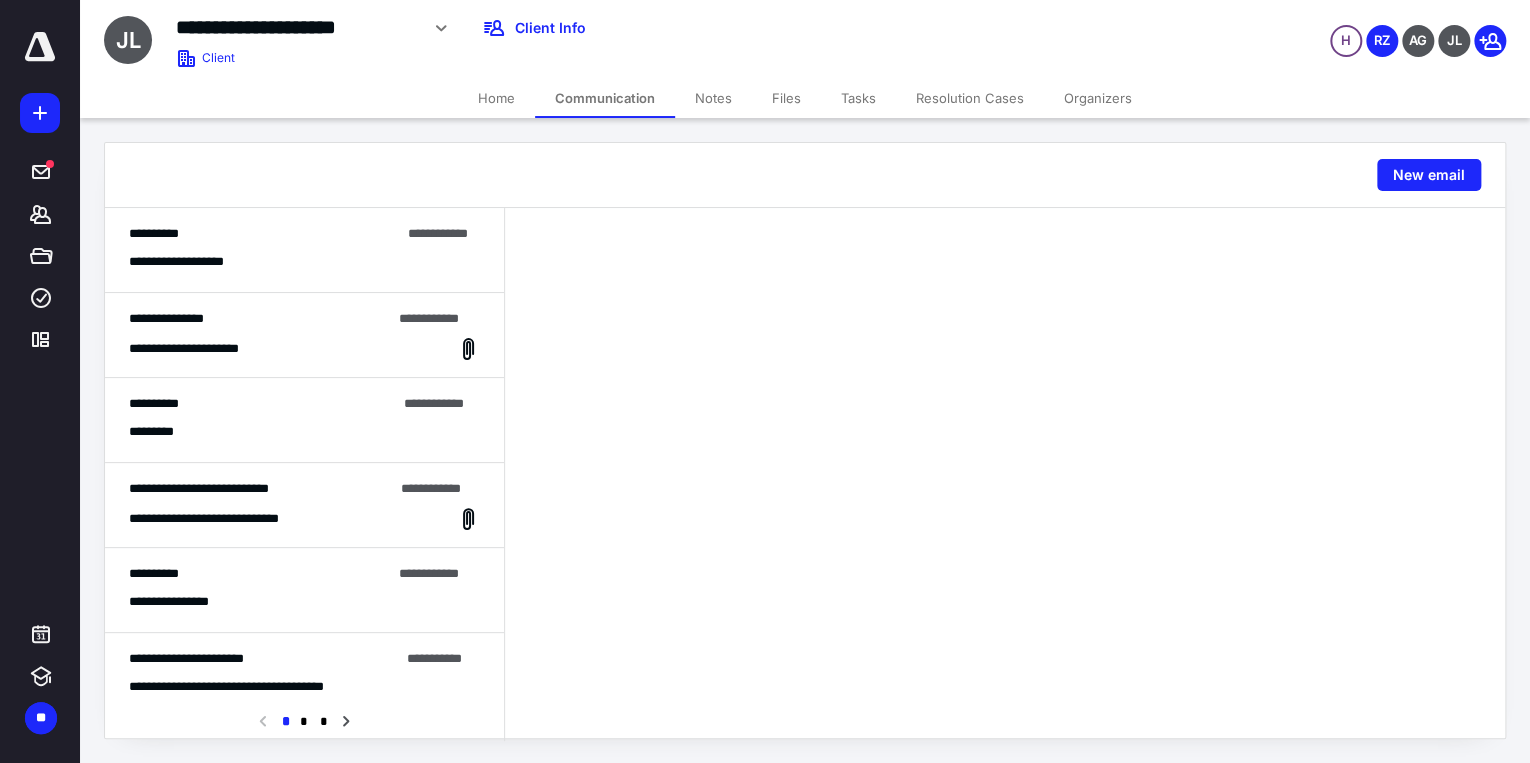 click on "**********" at bounding box center (304, 262) 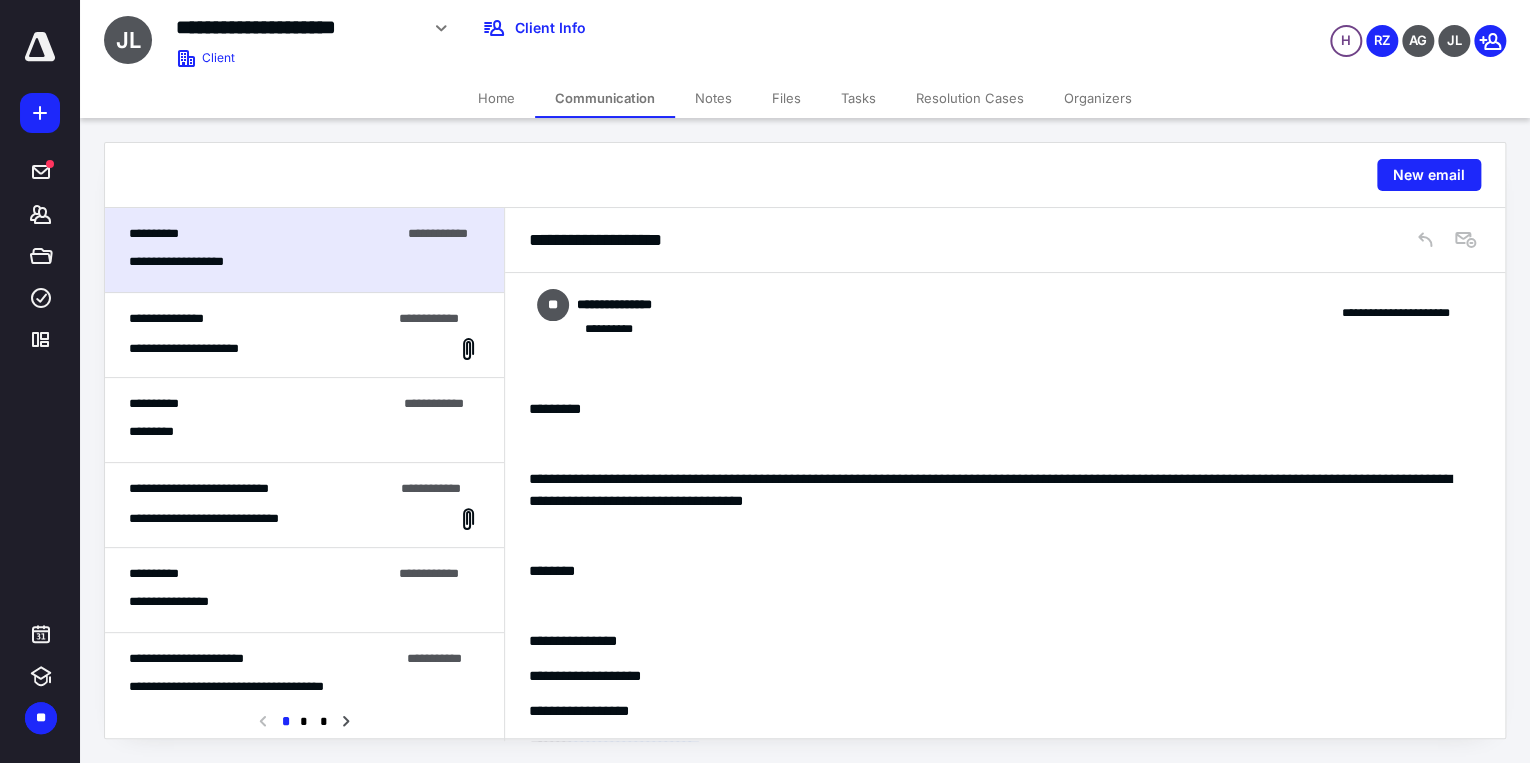 scroll, scrollTop: 93, scrollLeft: 0, axis: vertical 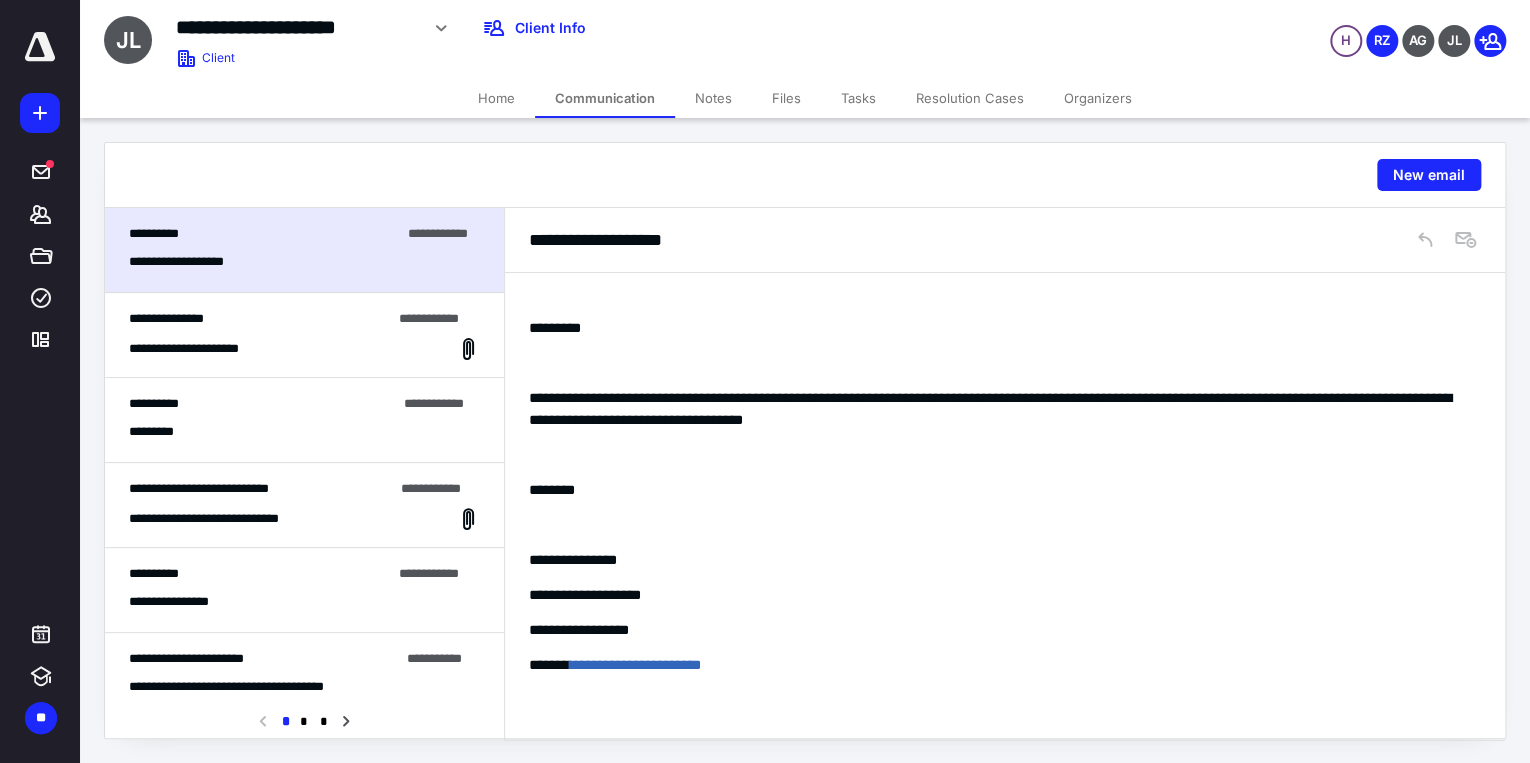 click on "**********" at bounding box center [201, 349] 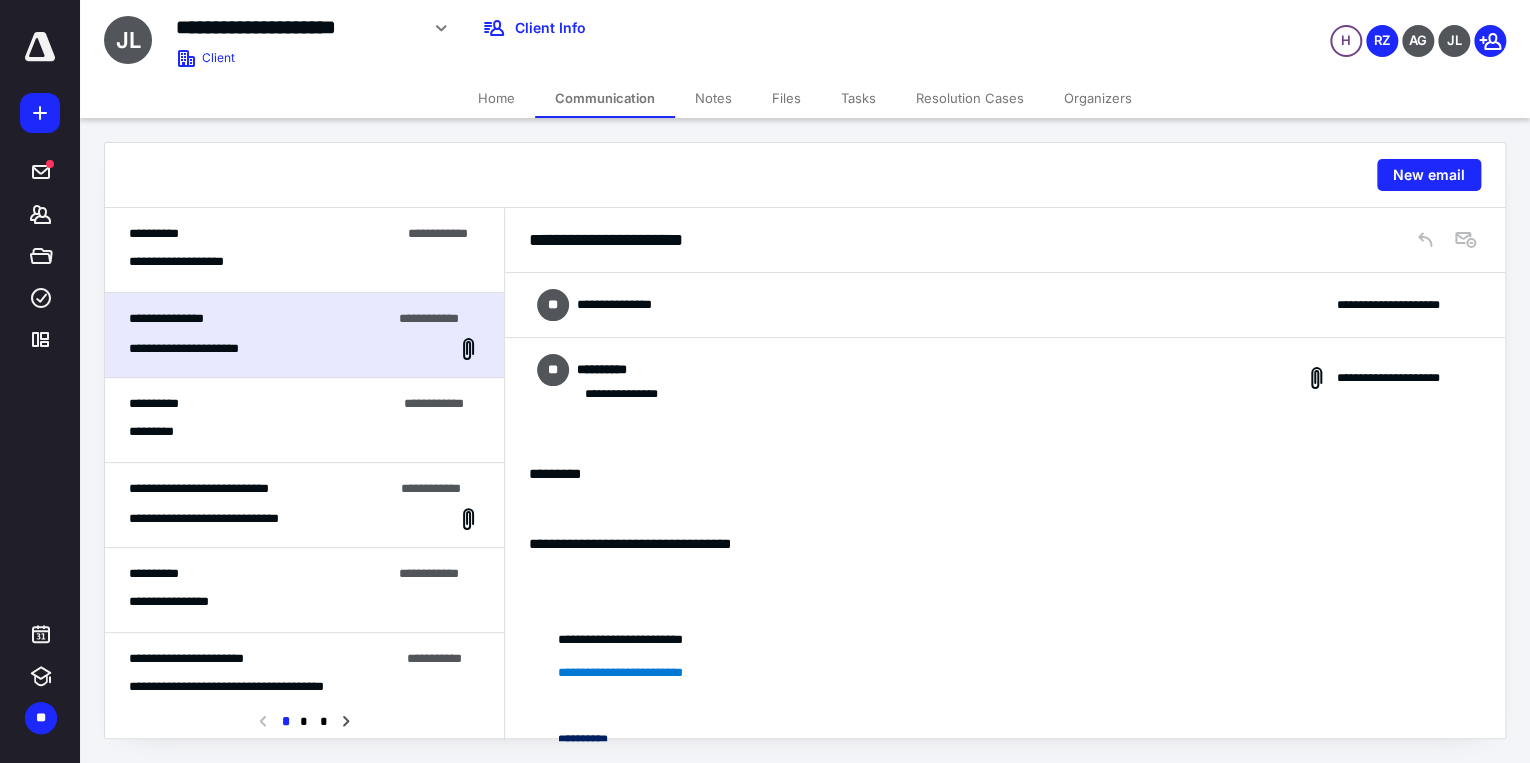 scroll, scrollTop: 2971, scrollLeft: 0, axis: vertical 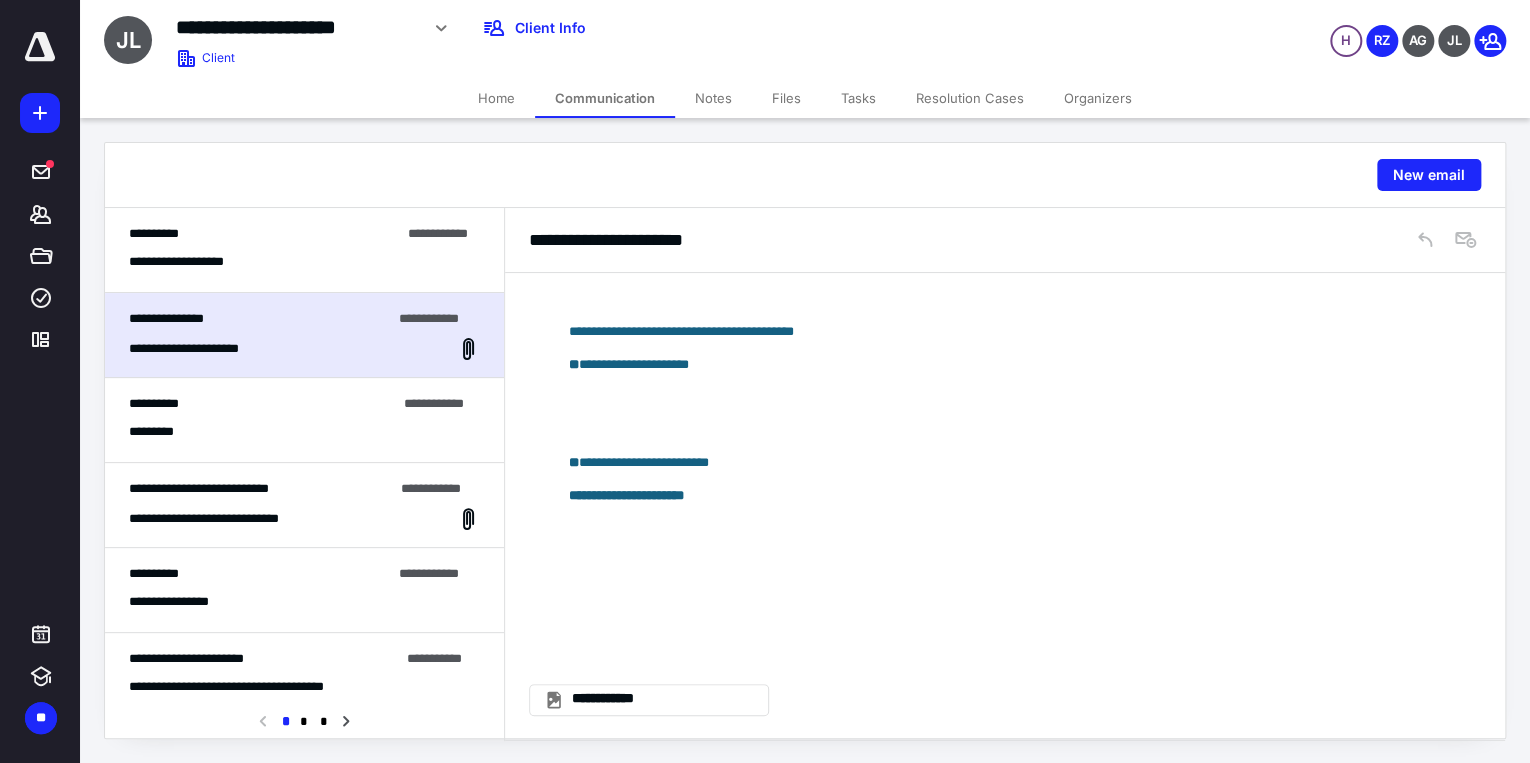 click on "**********" at bounding box center [304, 420] 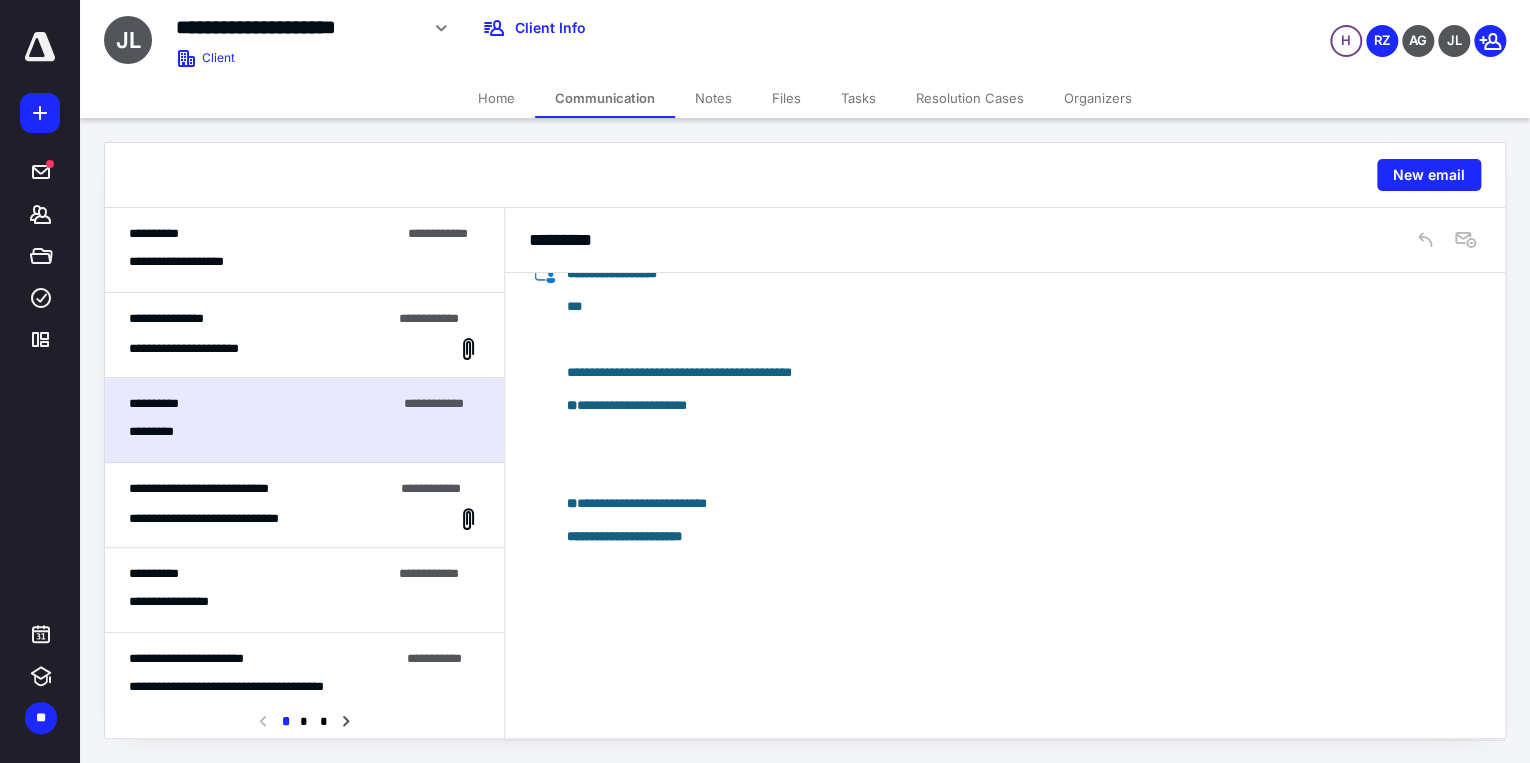 click on "**********" at bounding box center [304, 250] 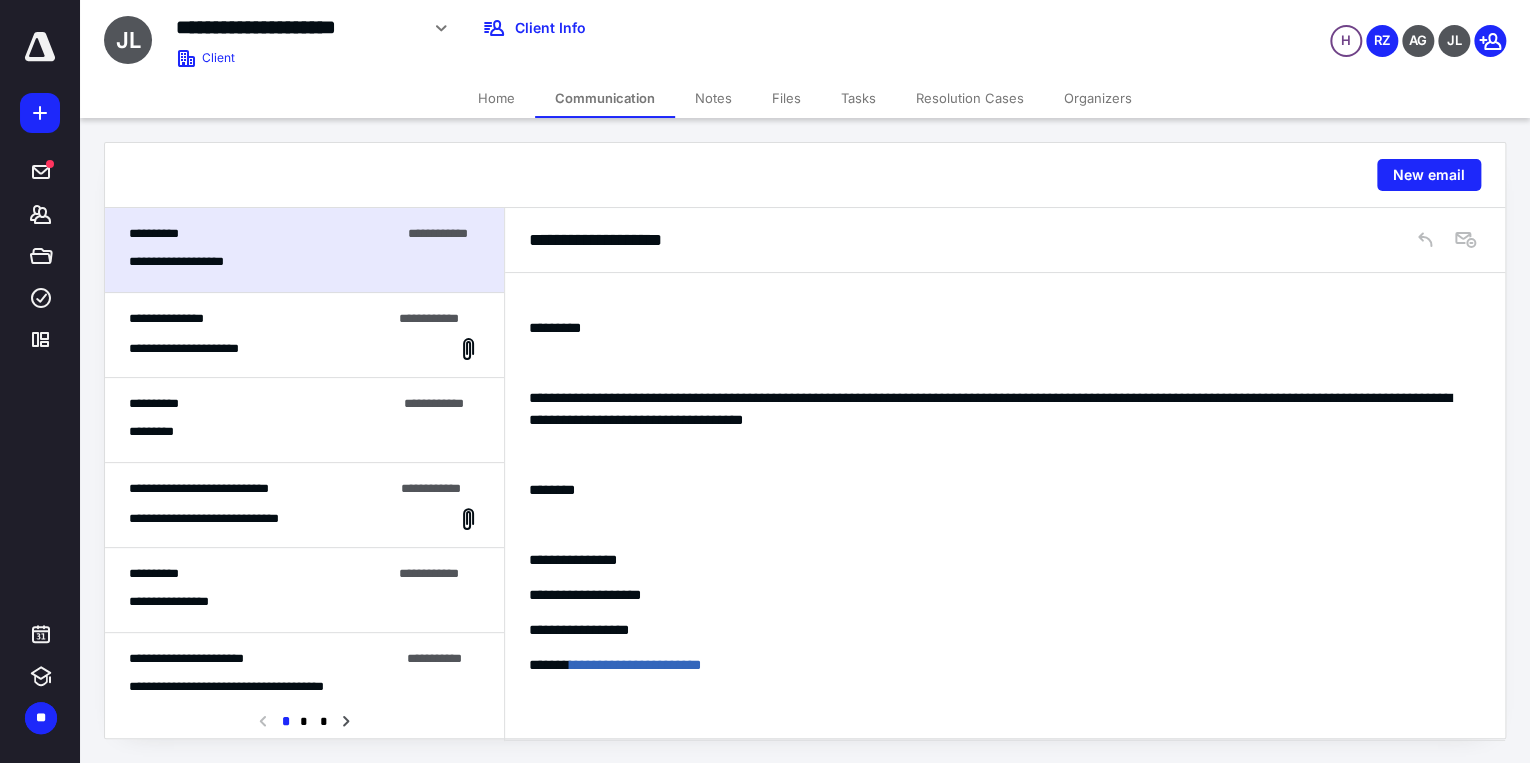 scroll, scrollTop: 0, scrollLeft: 0, axis: both 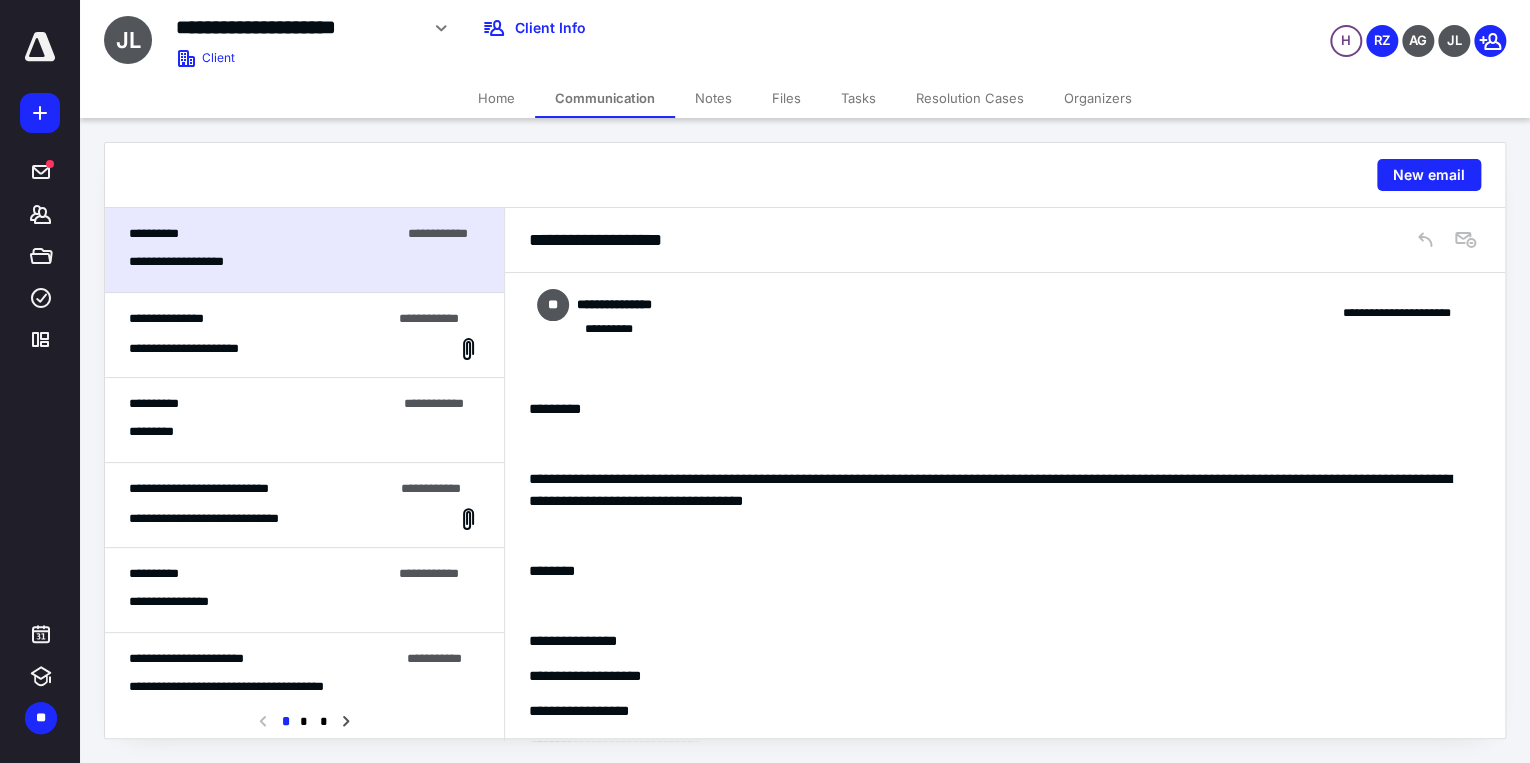 click on "Files" at bounding box center (786, 98) 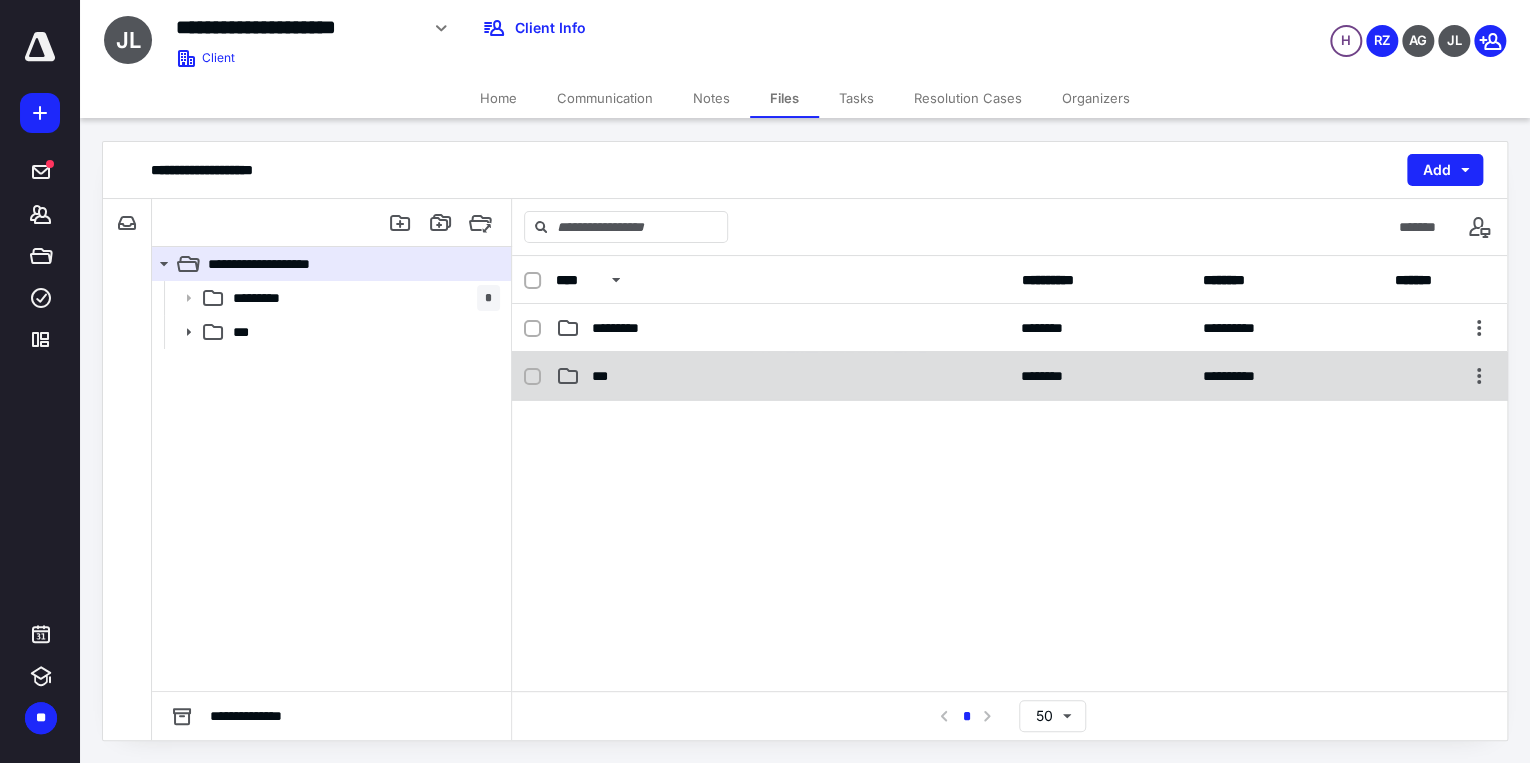 click on "***" at bounding box center (782, 376) 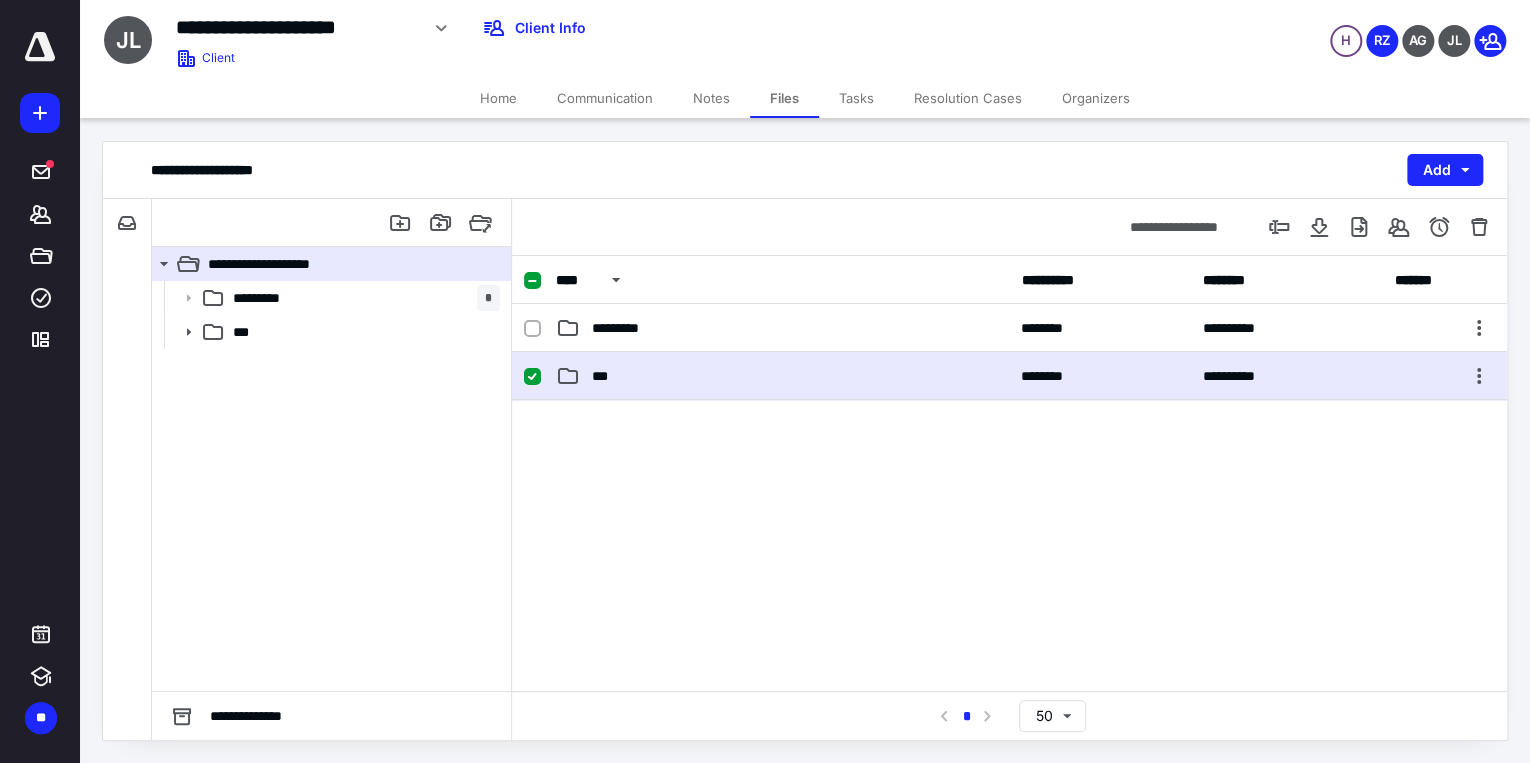click on "***" at bounding box center [782, 376] 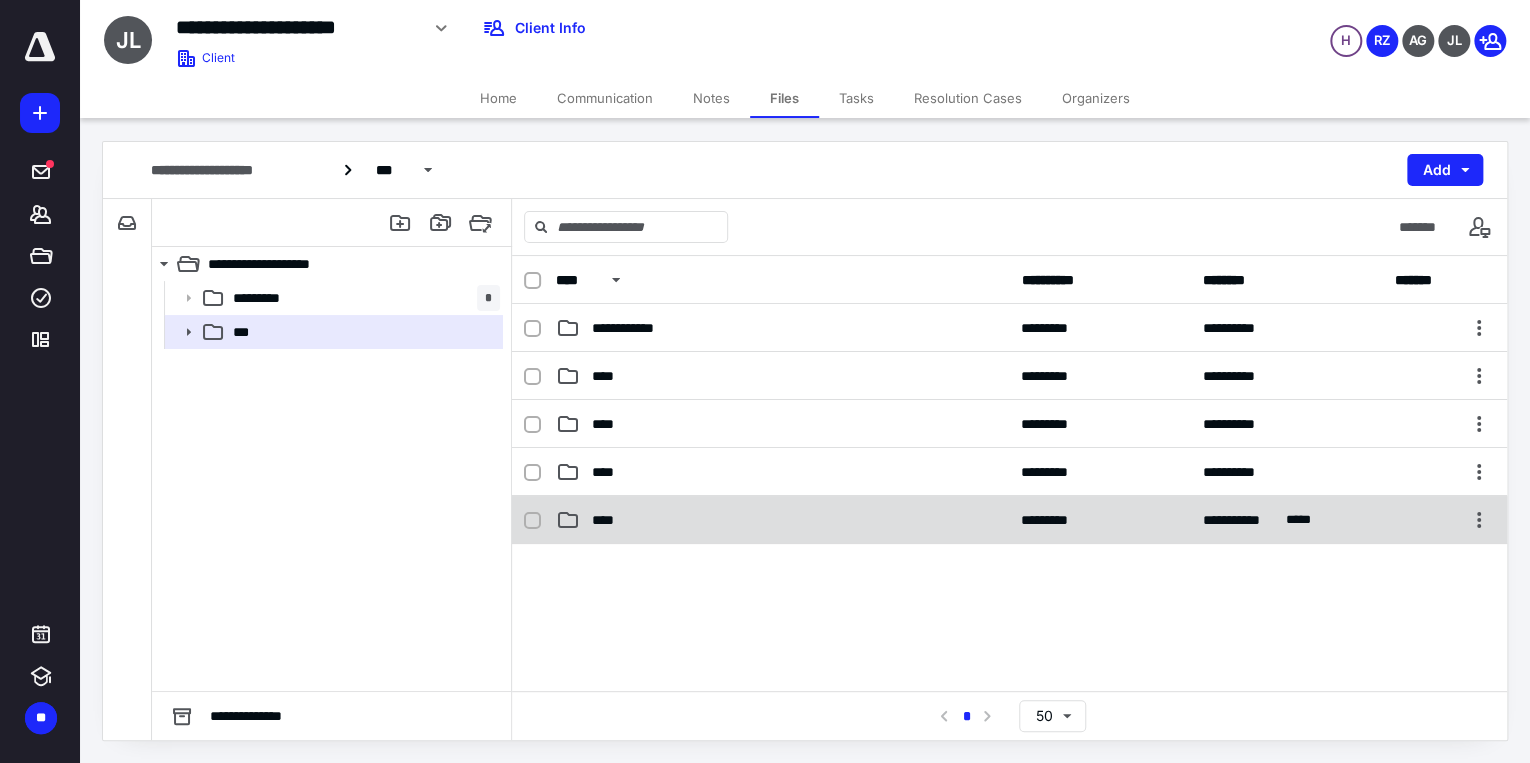 click on "**********" at bounding box center (1009, 520) 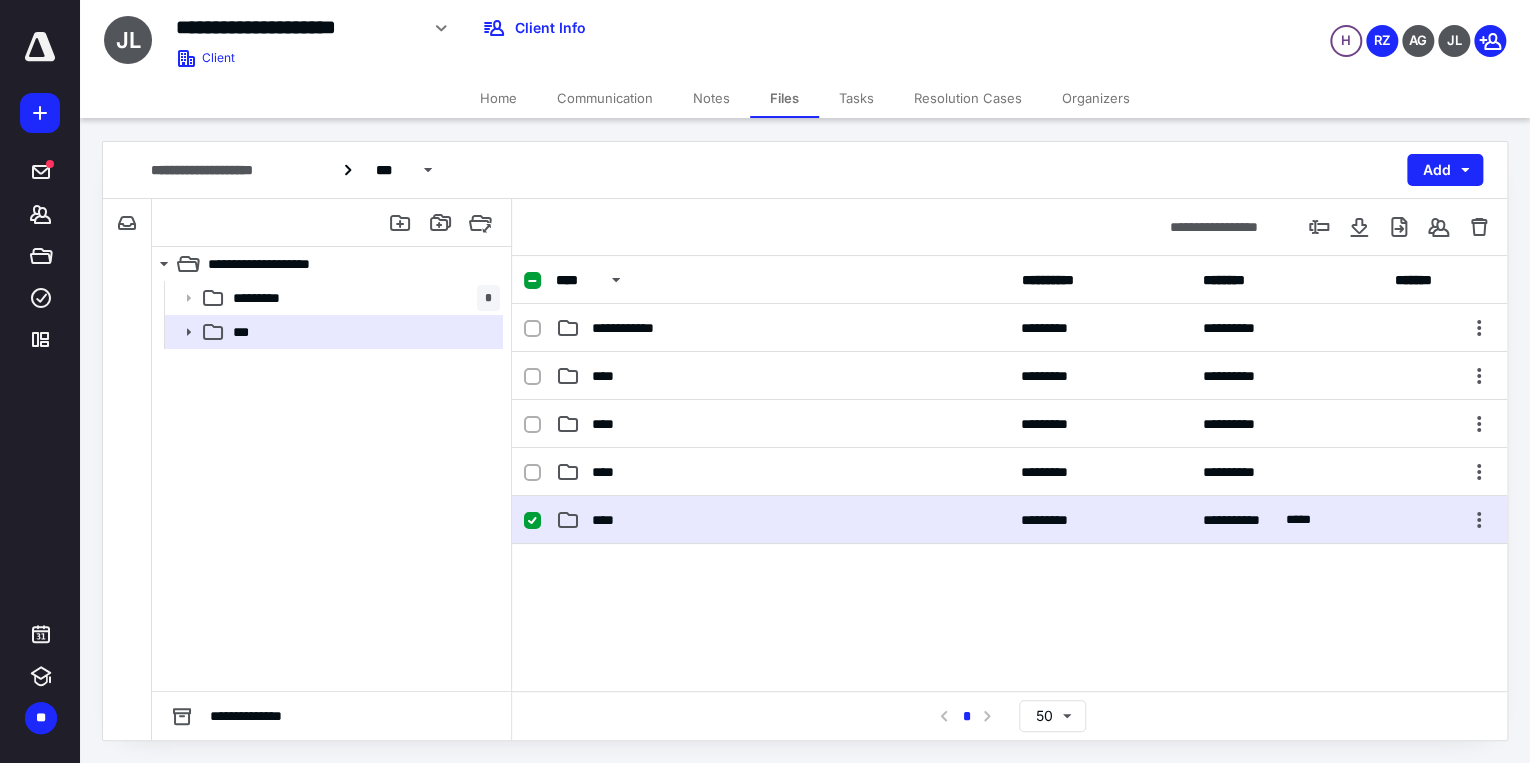 click on "**********" at bounding box center [1009, 520] 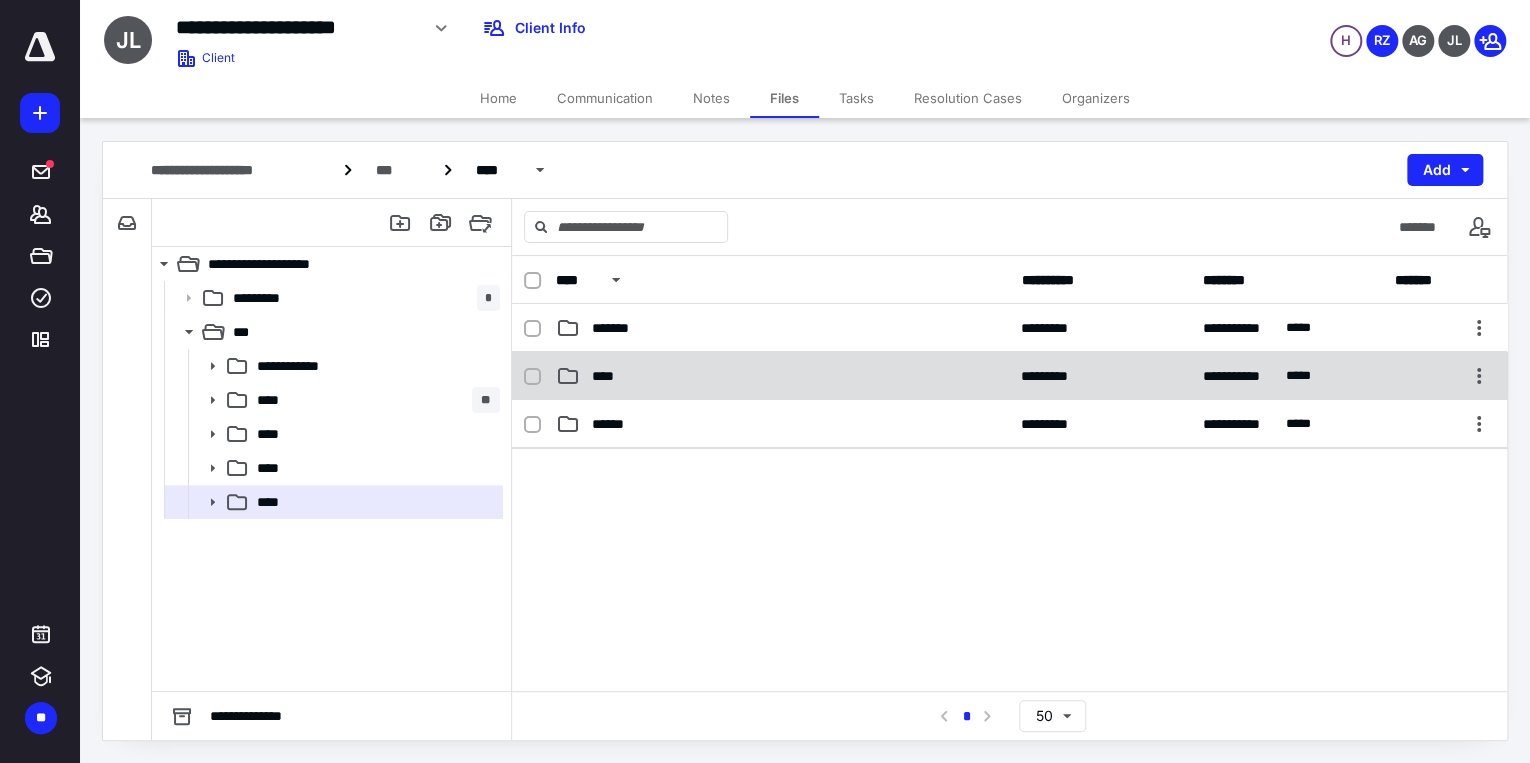 click on "****" at bounding box center (782, 376) 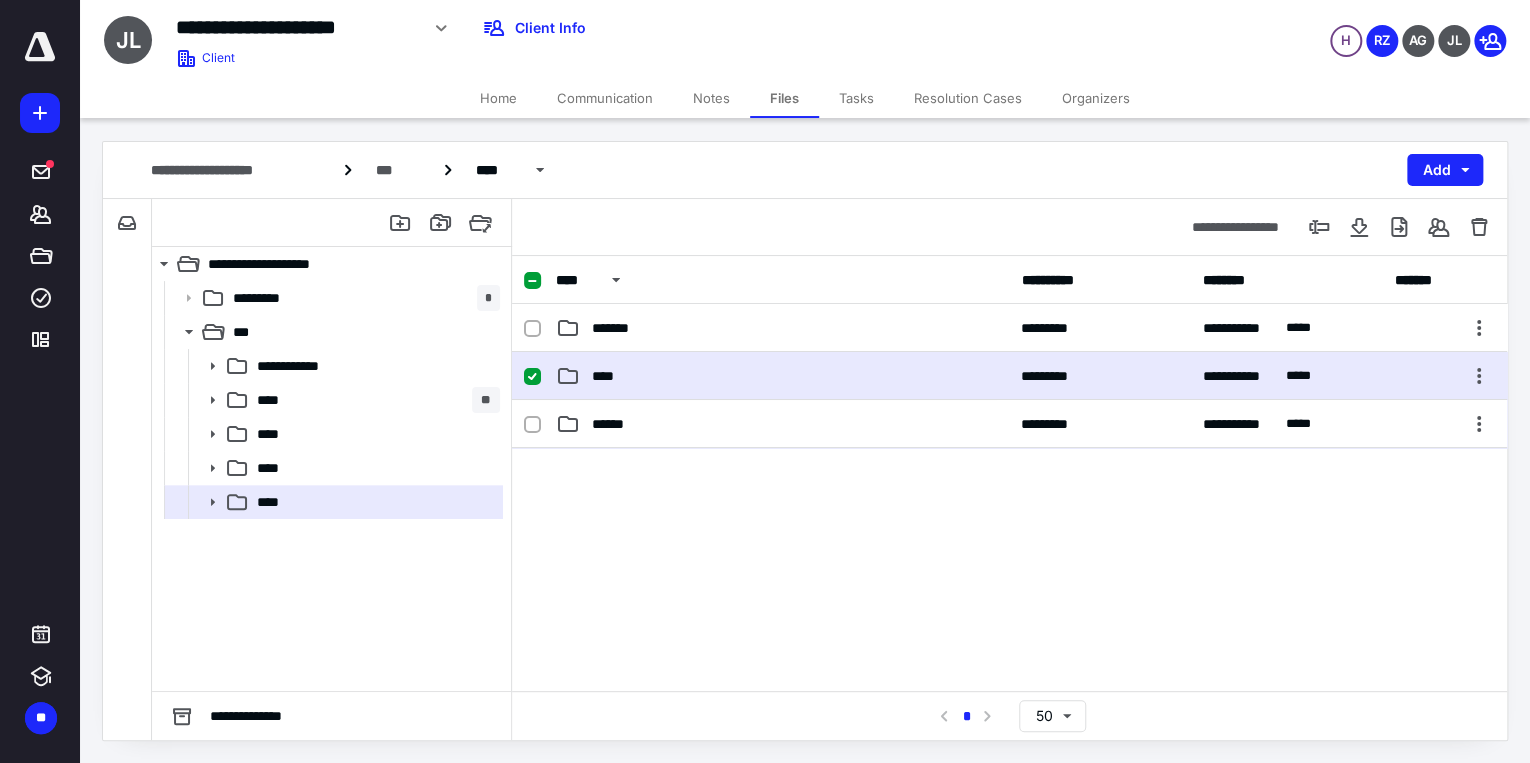 click on "****" at bounding box center (782, 376) 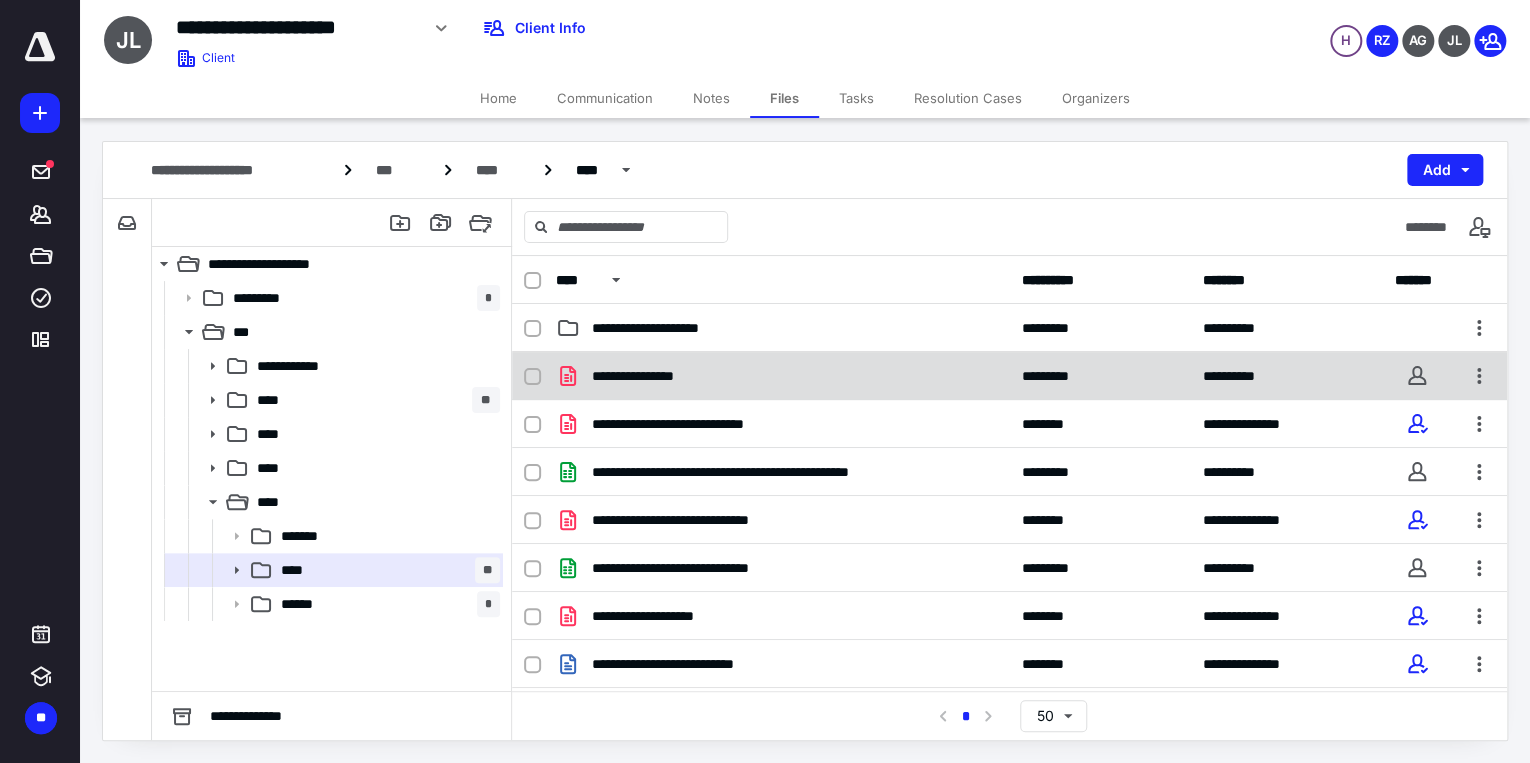 click on "**********" at bounding box center [782, 376] 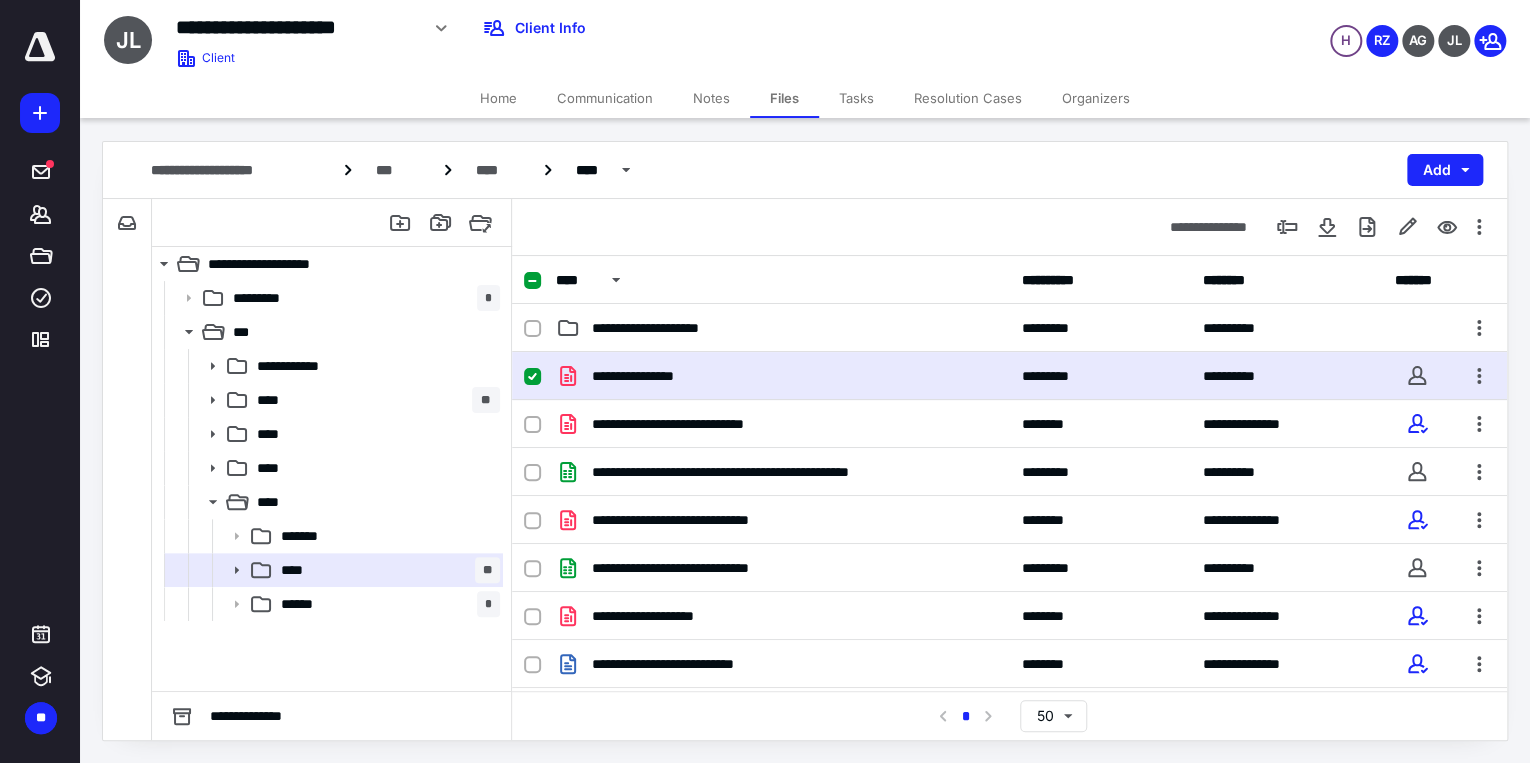click on "**********" at bounding box center [782, 376] 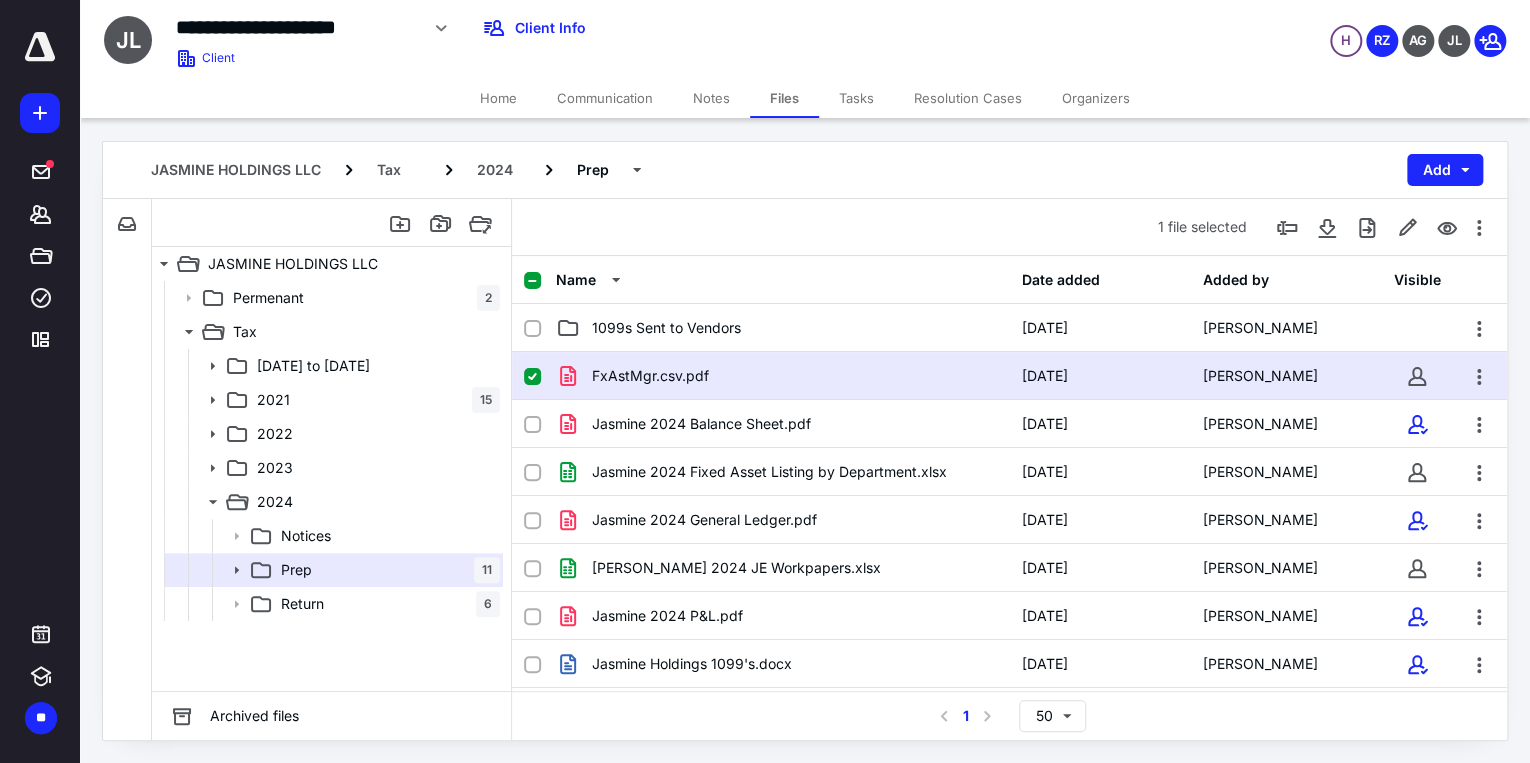 click at bounding box center [931, 397] 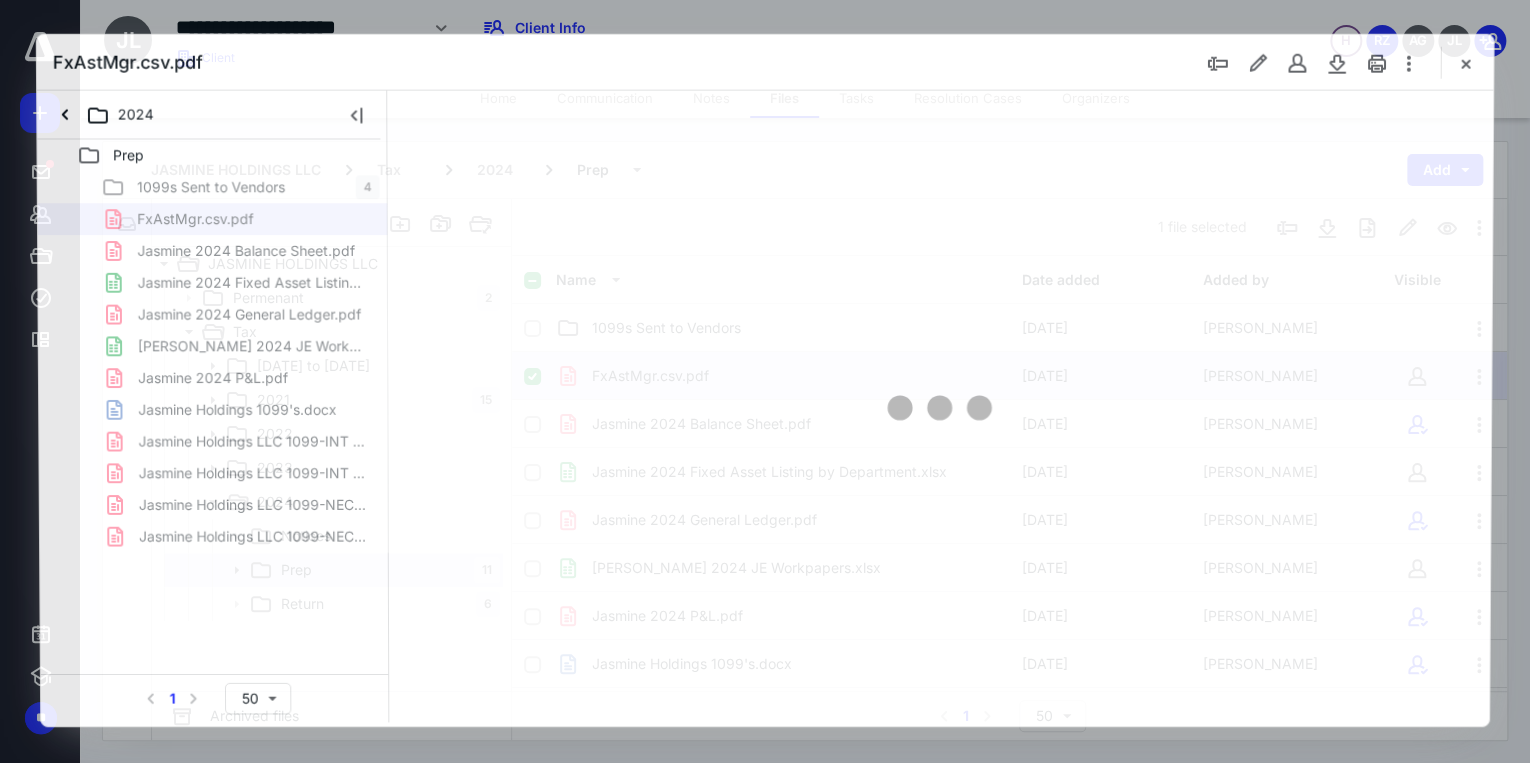scroll, scrollTop: 0, scrollLeft: 0, axis: both 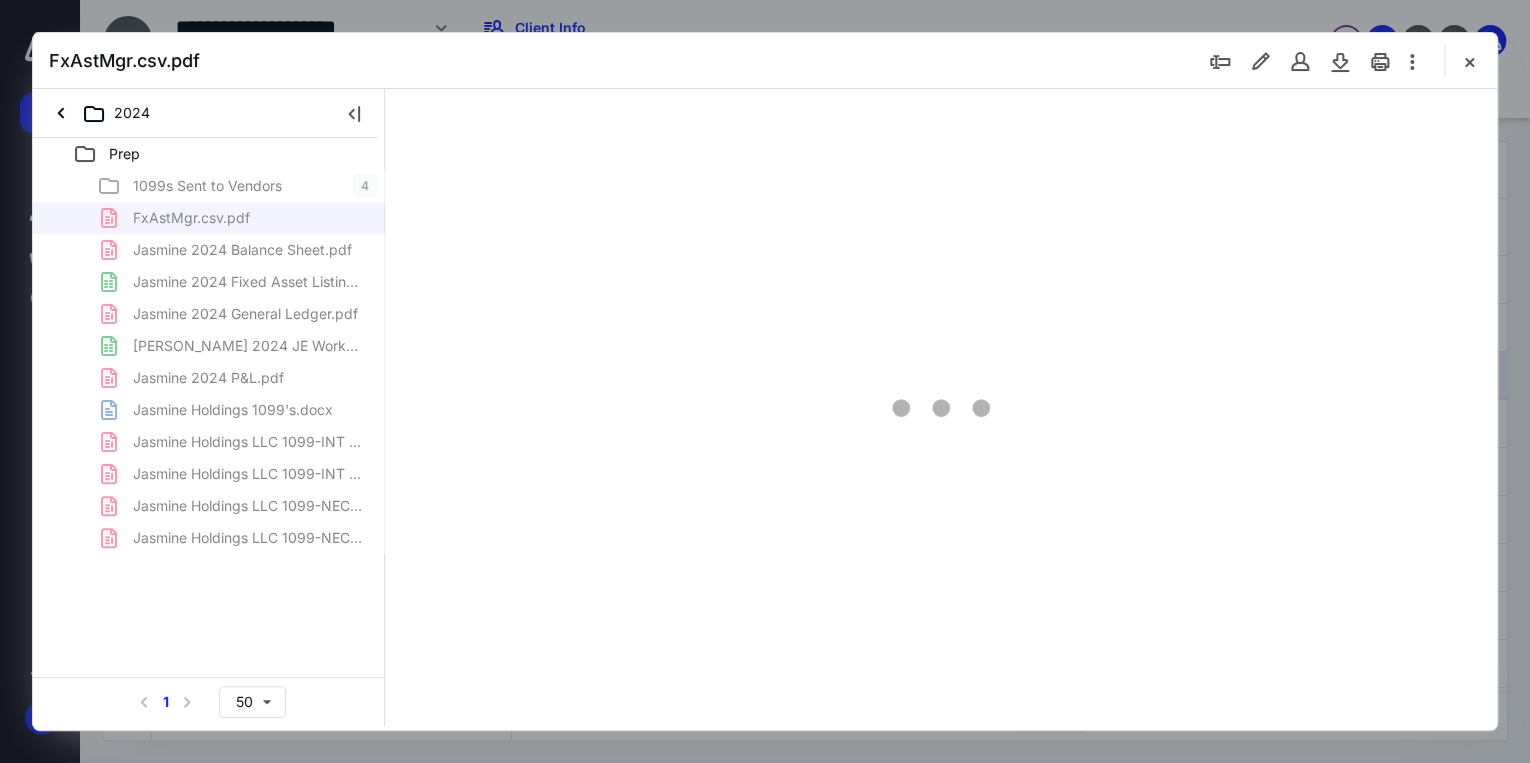 type on "71" 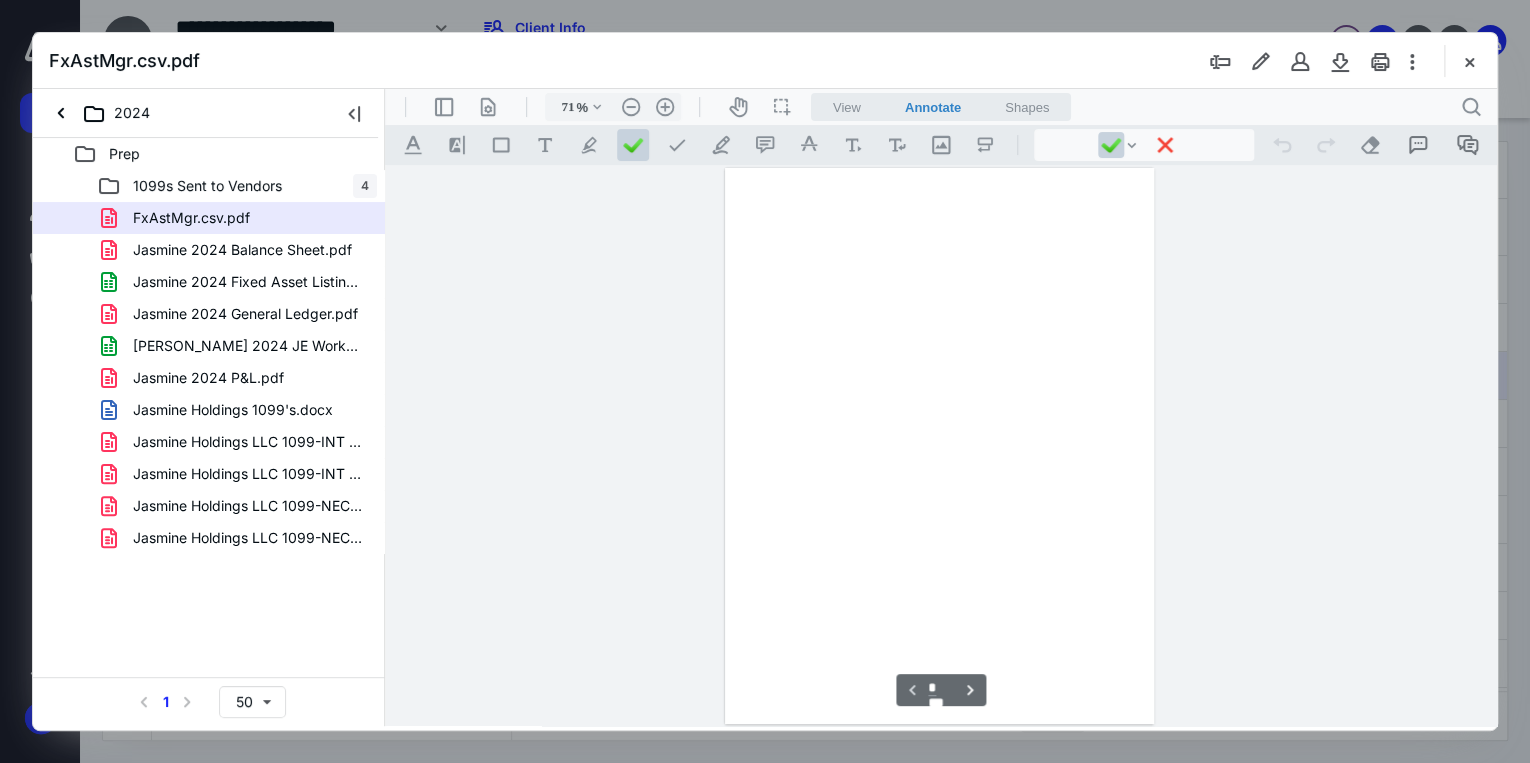 scroll, scrollTop: 79, scrollLeft: 0, axis: vertical 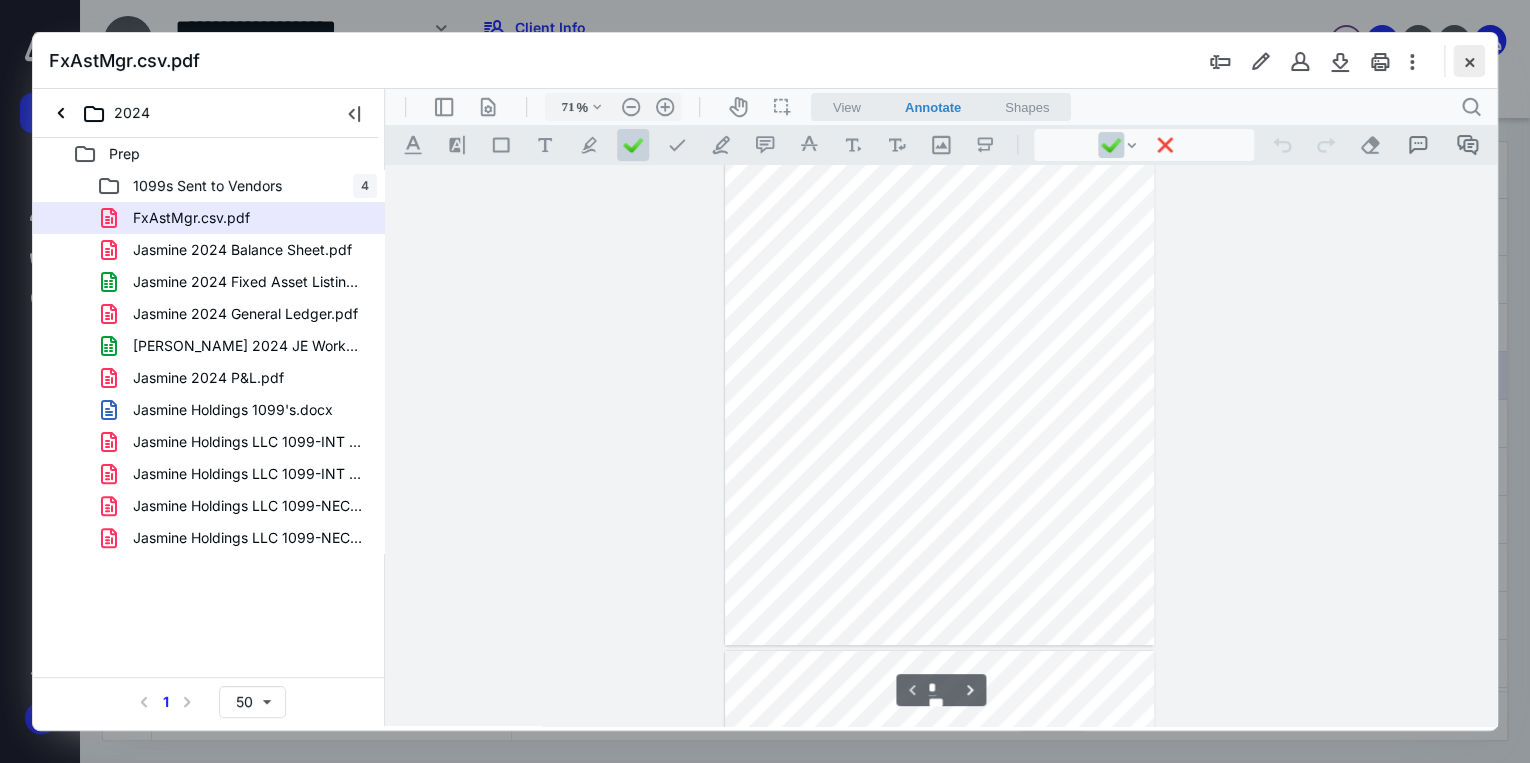 click at bounding box center [1469, 61] 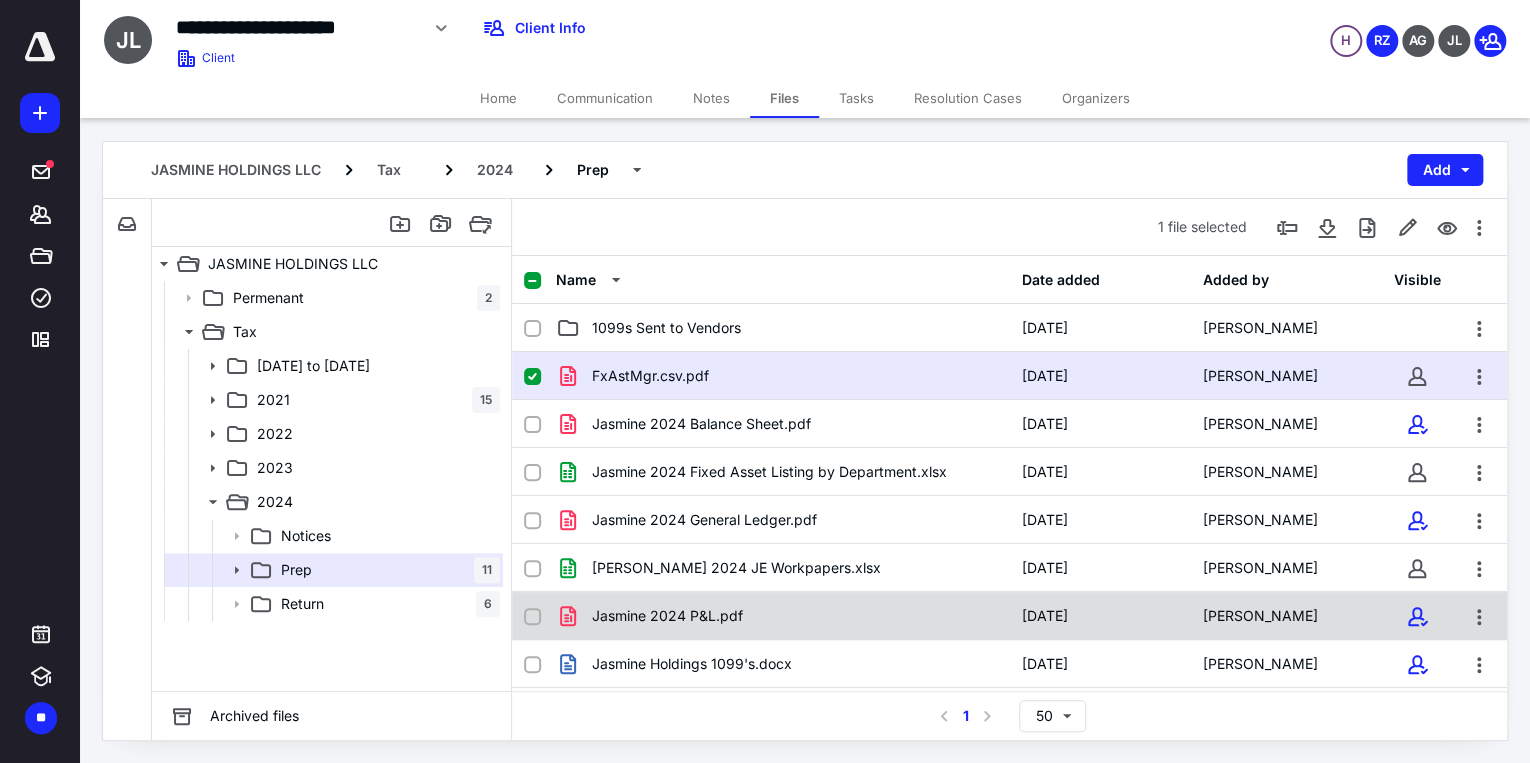 click on "Jasmine 2024 P&L.pdf" at bounding box center [782, 616] 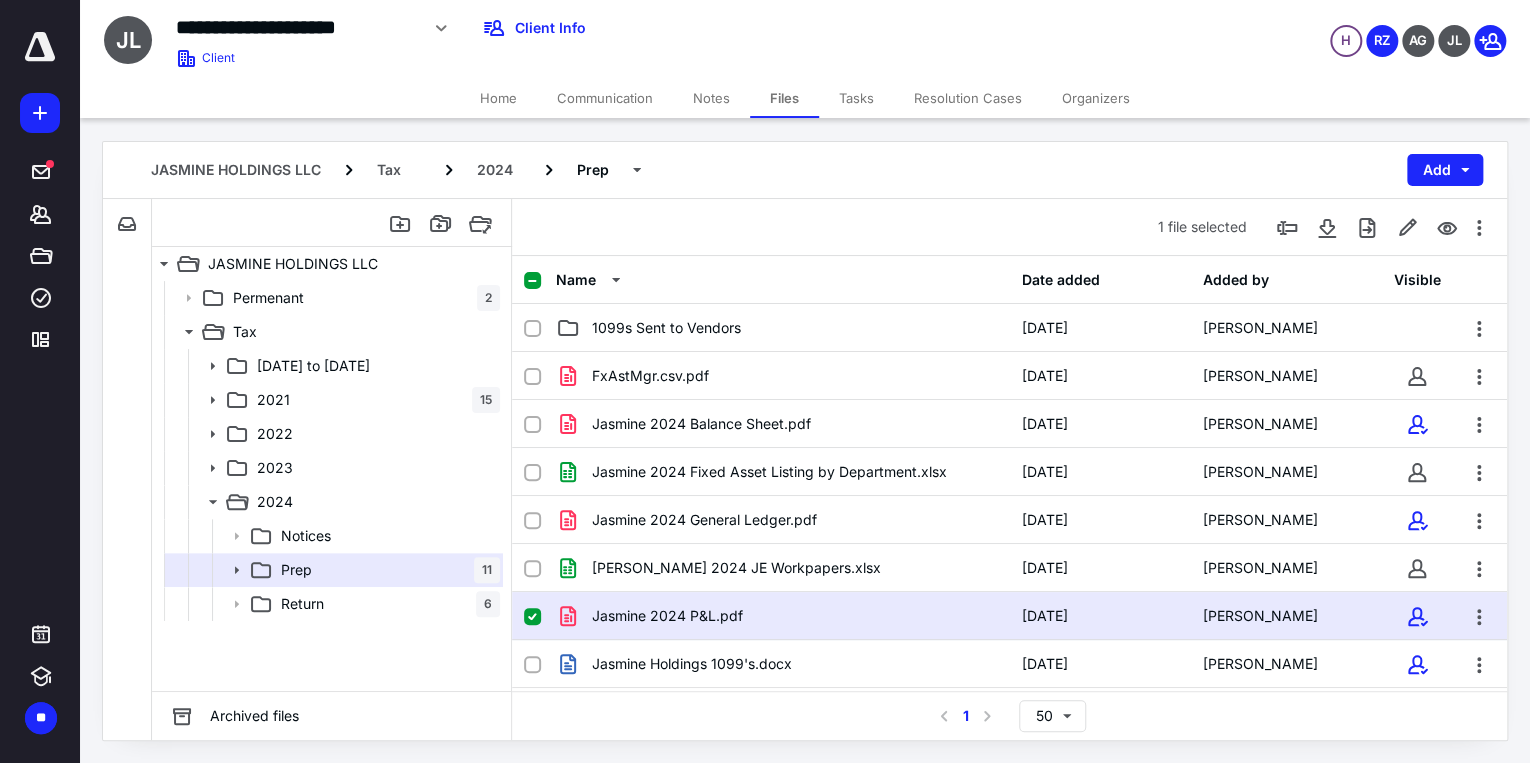 click on "Jasmine 2024 P&L.pdf" at bounding box center (782, 616) 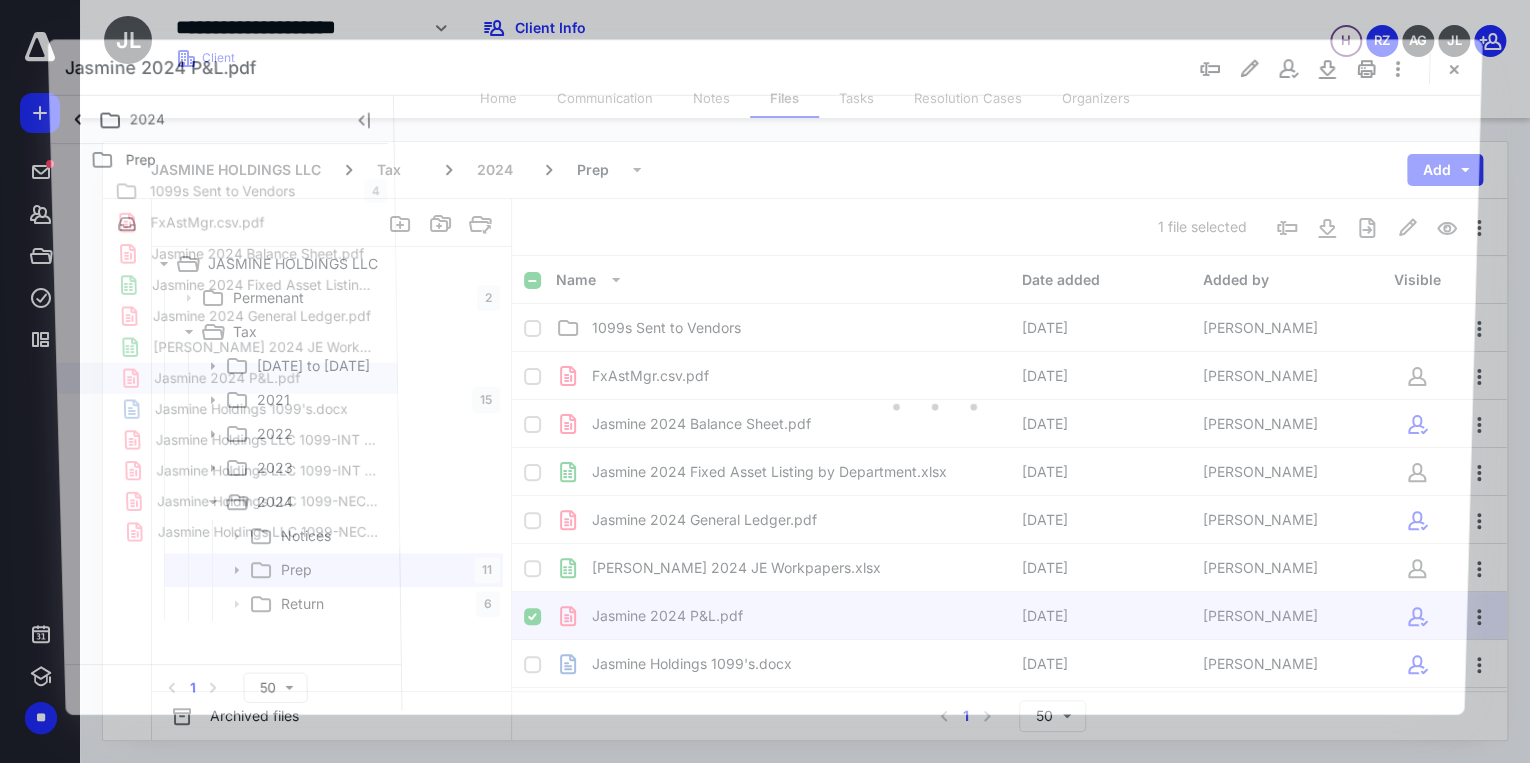 scroll, scrollTop: 0, scrollLeft: 0, axis: both 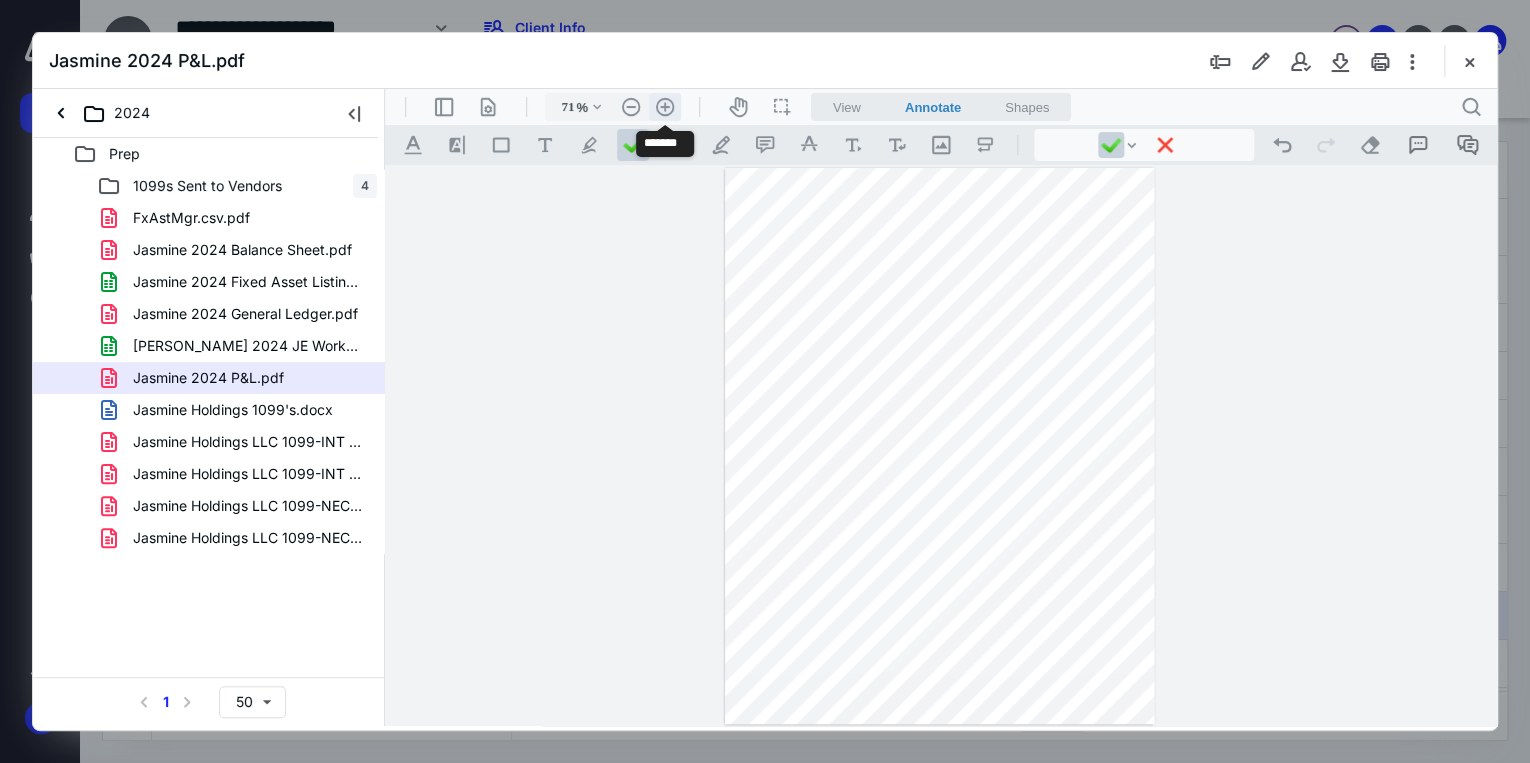 click on ".cls-1{fill:#abb0c4;} icon - header - zoom - in - line" at bounding box center (665, 107) 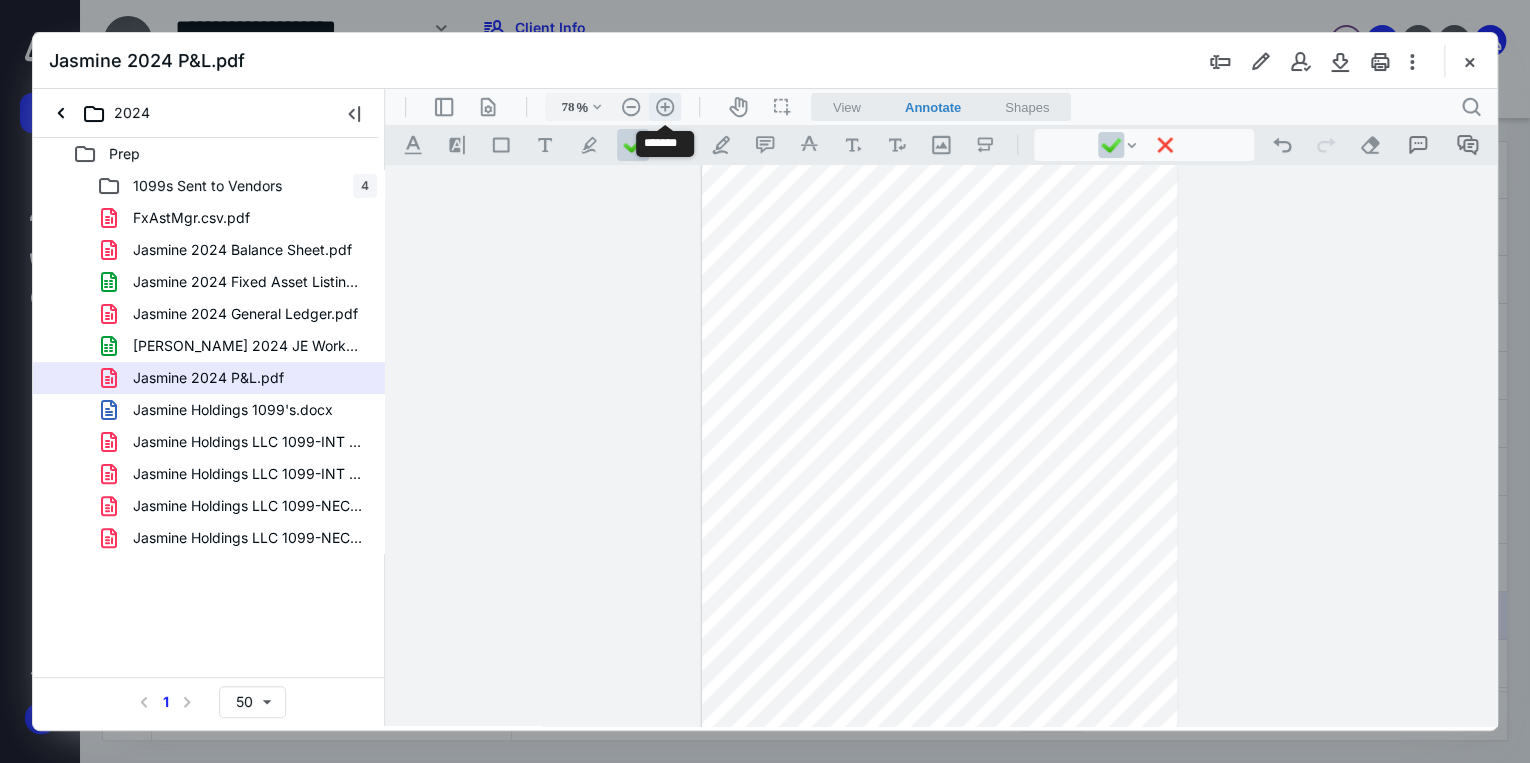 click on ".cls-1{fill:#abb0c4;} icon - header - zoom - in - line" at bounding box center (665, 107) 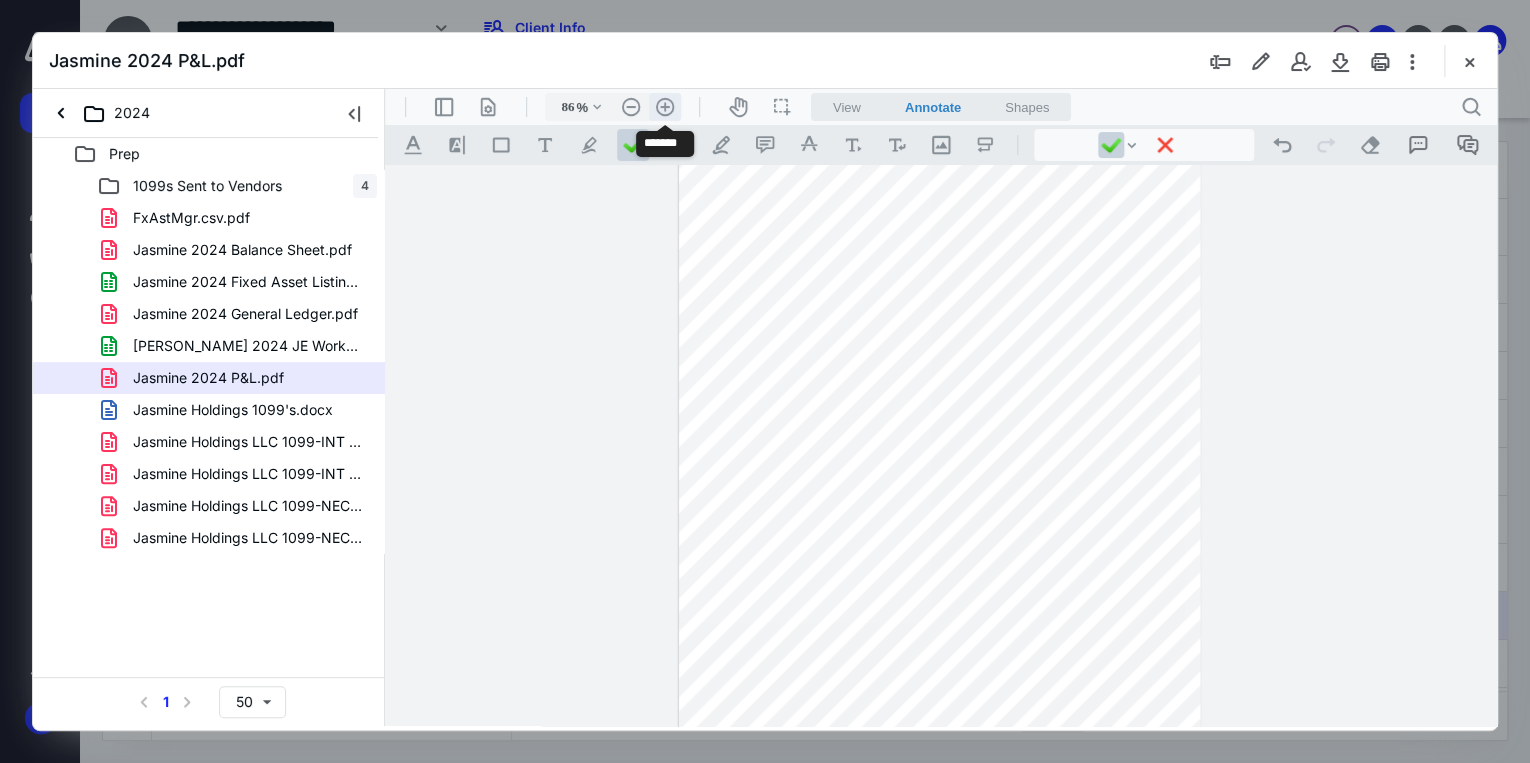 click on ".cls-1{fill:#abb0c4;} icon - header - zoom - in - line" at bounding box center (665, 107) 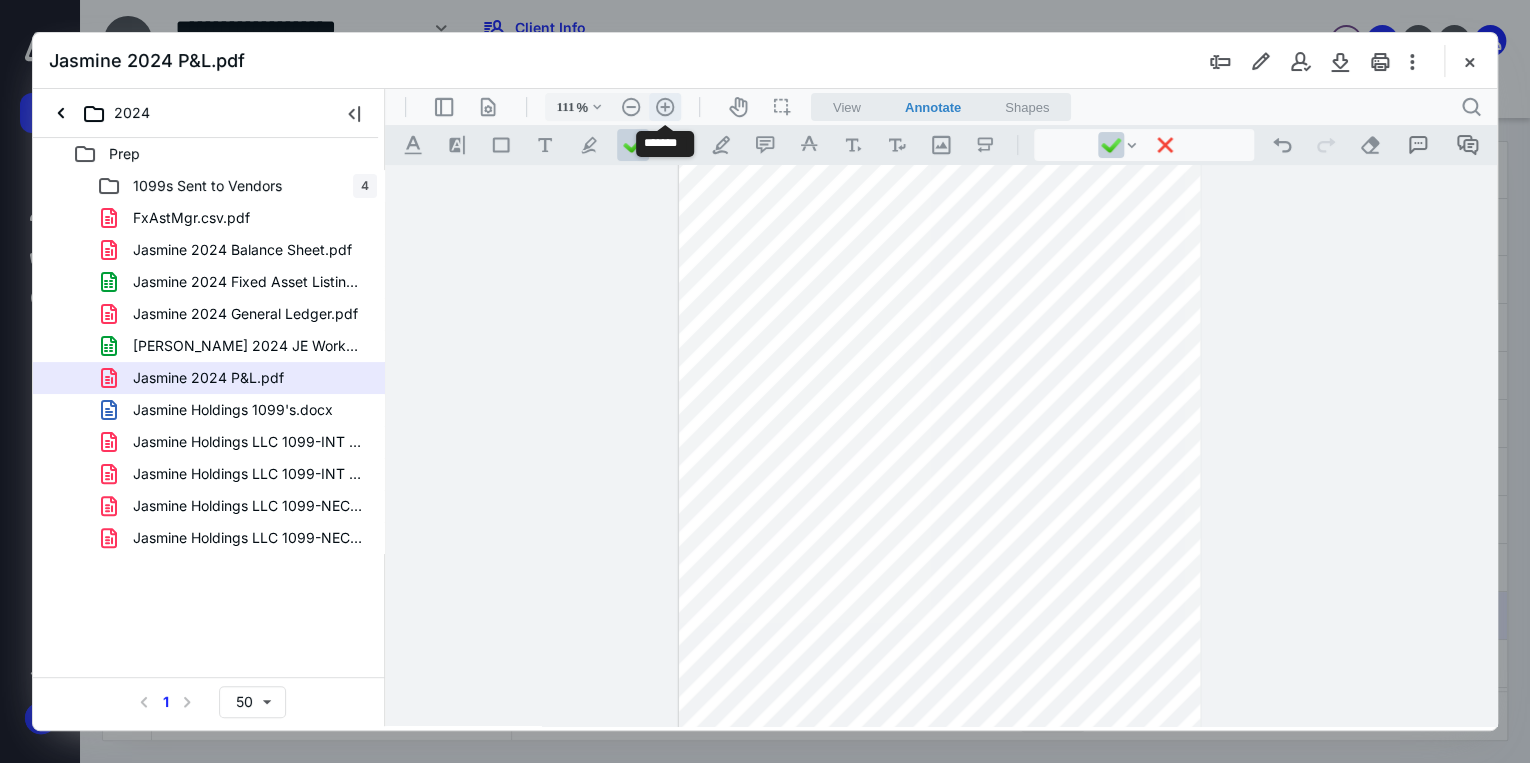 scroll, scrollTop: 137, scrollLeft: 0, axis: vertical 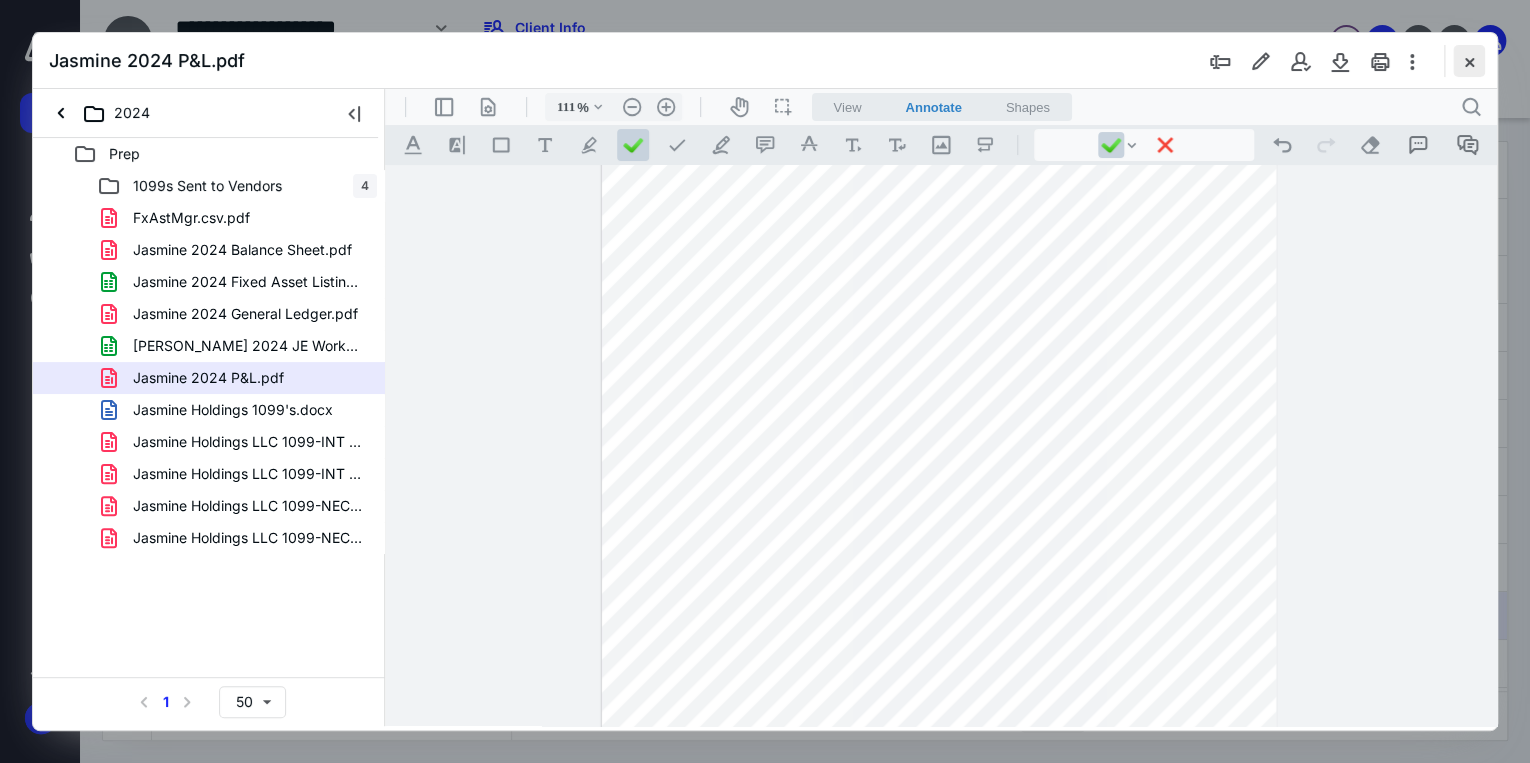 click at bounding box center (1469, 61) 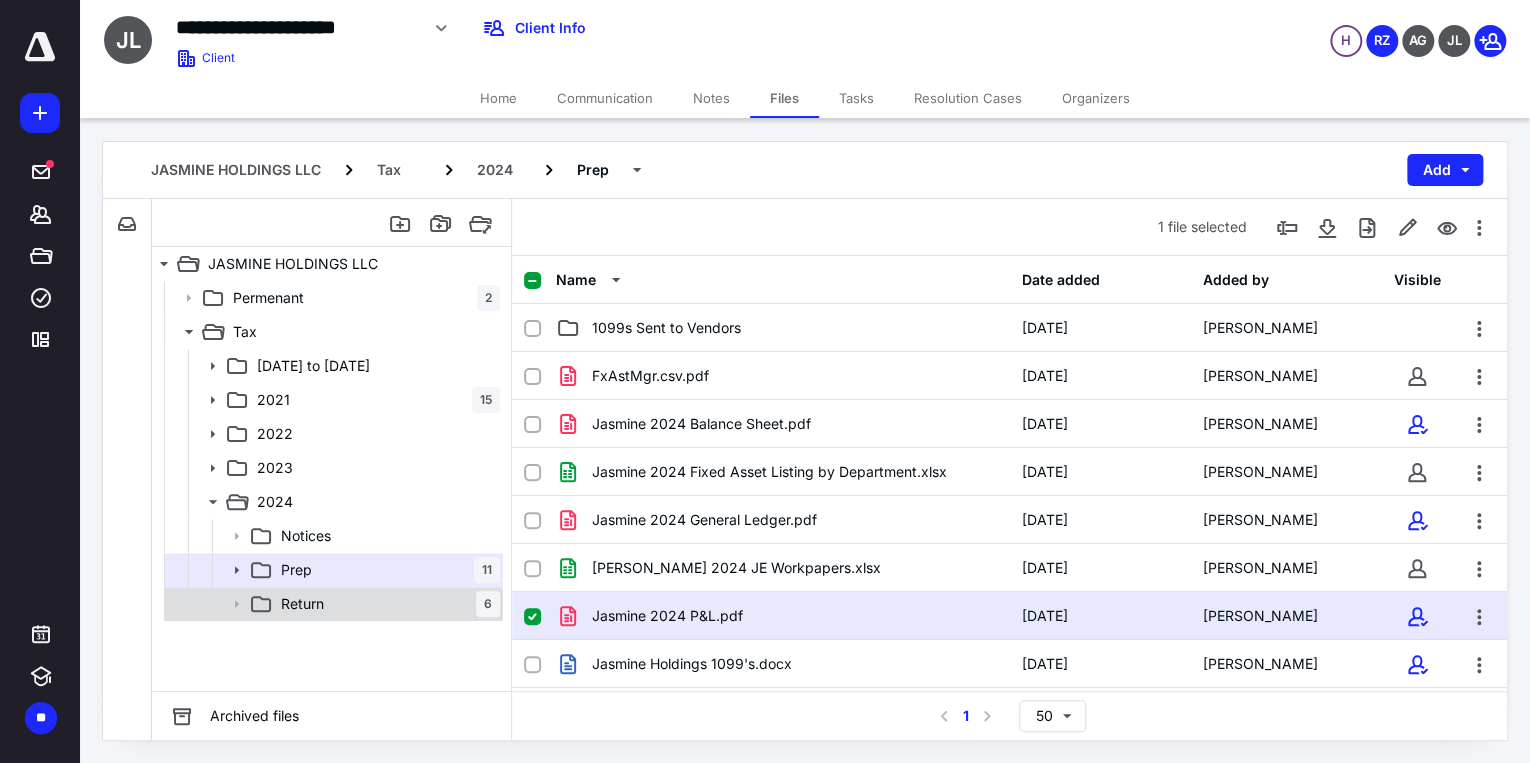 click on "Return" at bounding box center [302, 604] 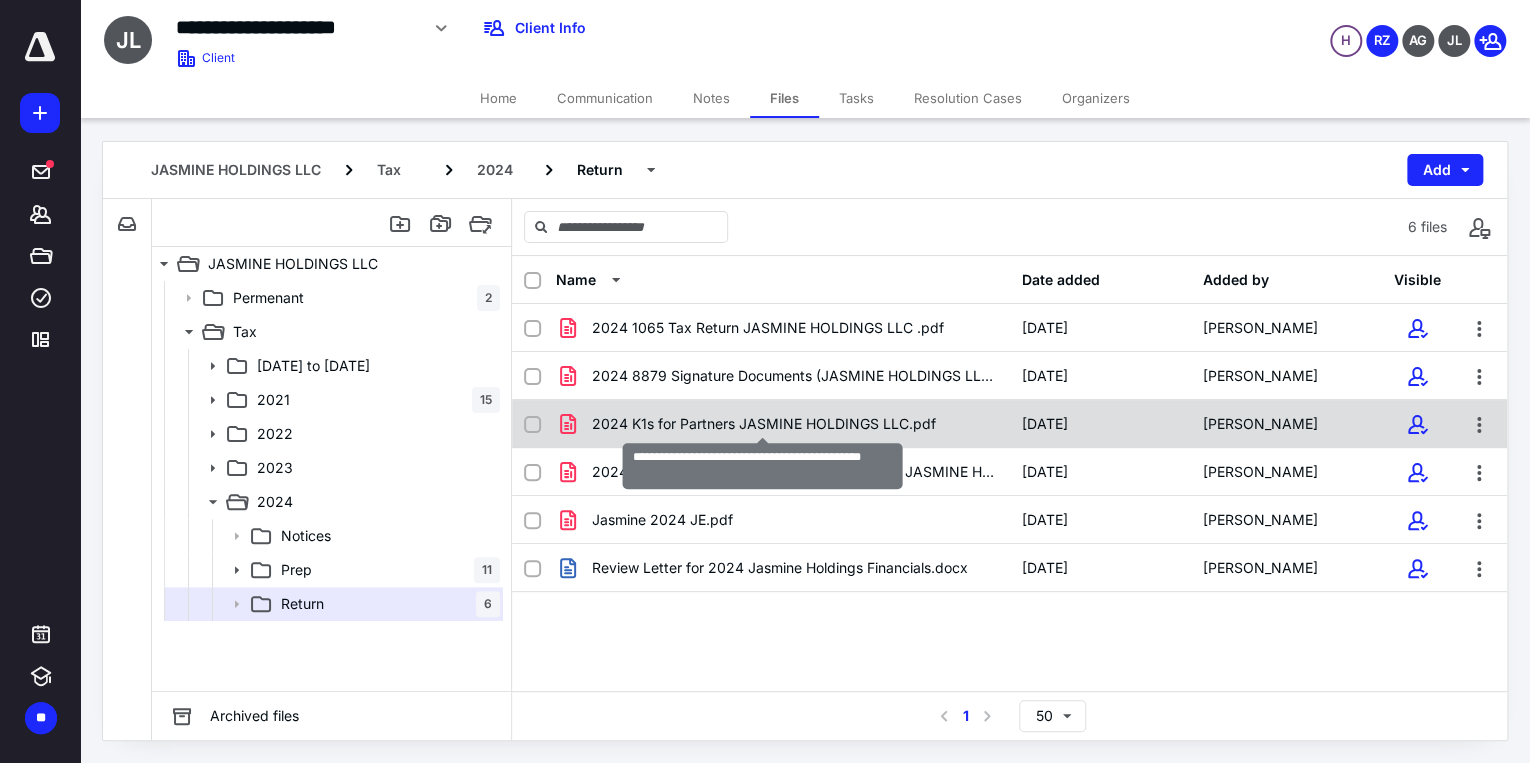 click on "2024 K1s for Partners JASMINE HOLDINGS LLC.pdf" at bounding box center (764, 424) 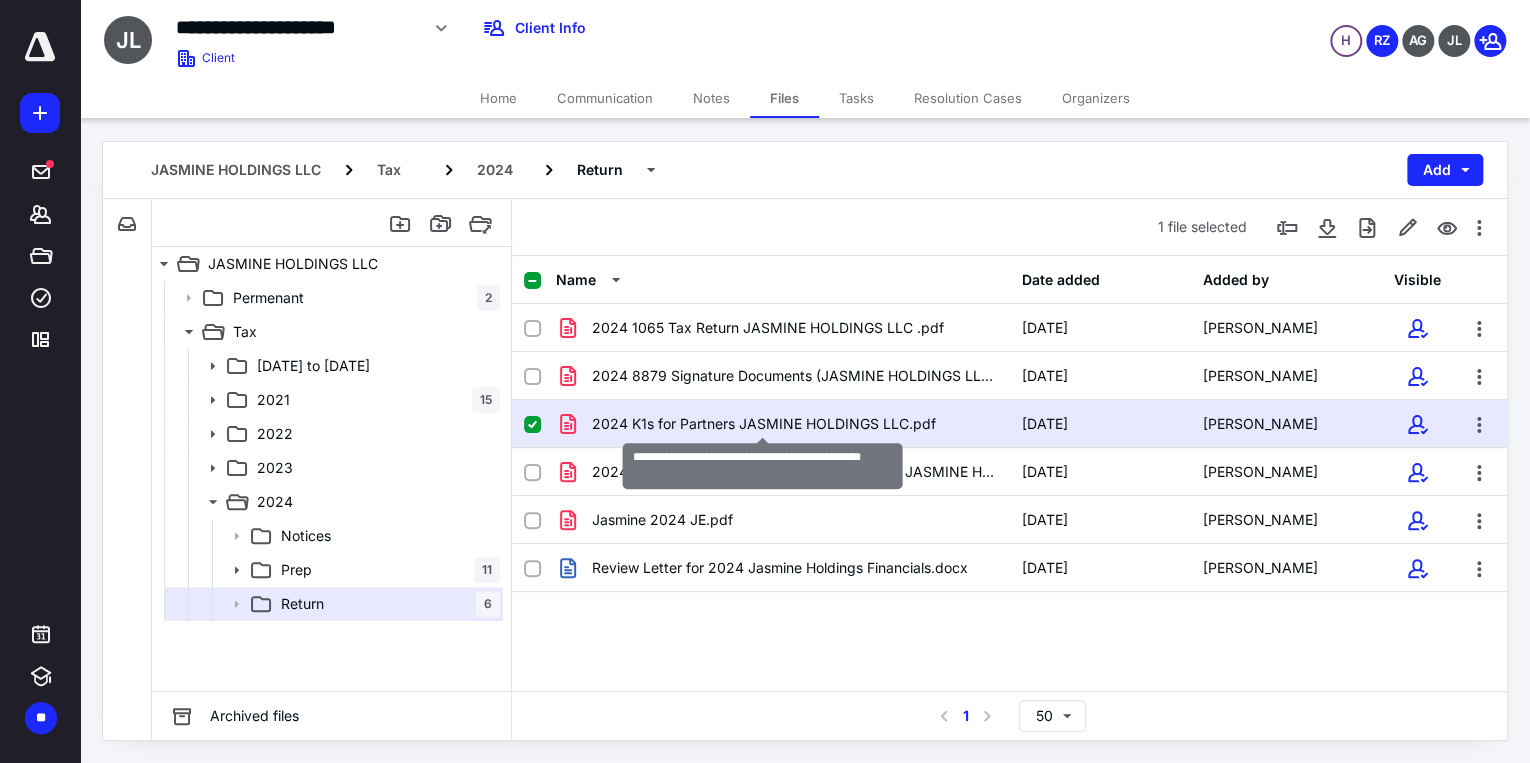 click on "2024 K1s for Partners JASMINE HOLDINGS LLC.pdf" at bounding box center (764, 424) 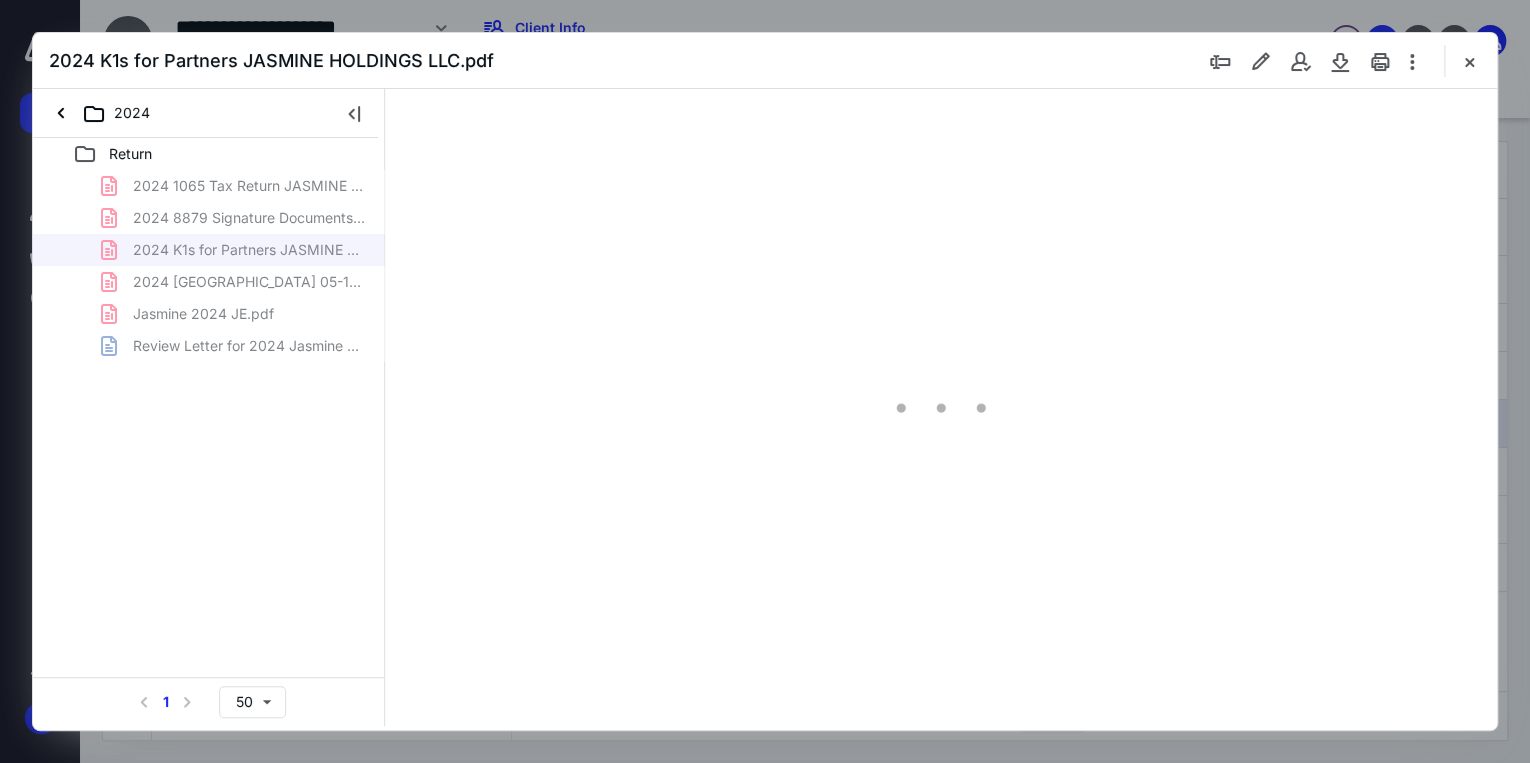 scroll, scrollTop: 0, scrollLeft: 0, axis: both 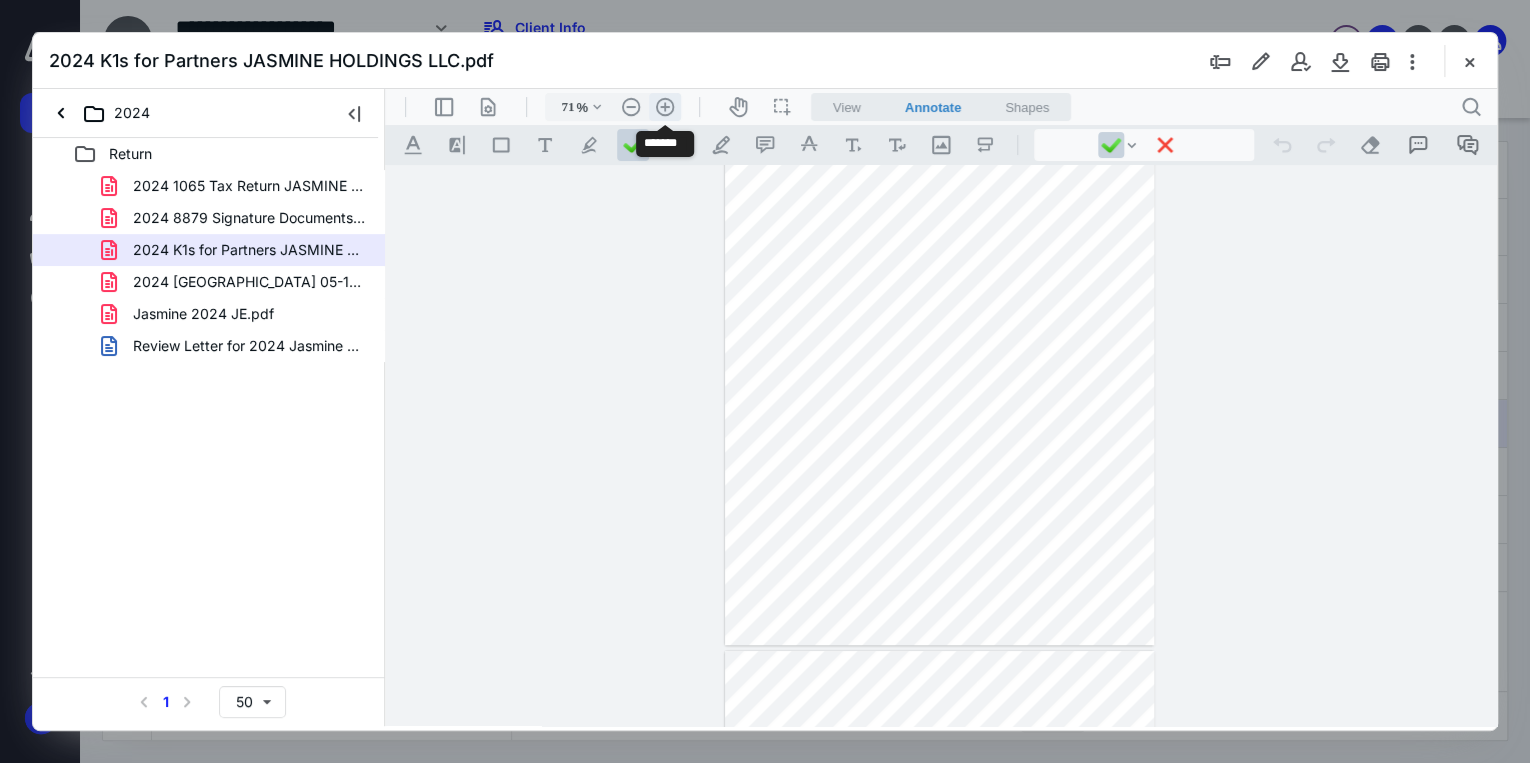 click on ".cls-1{fill:#abb0c4;} icon - header - zoom - in - line" at bounding box center (665, 107) 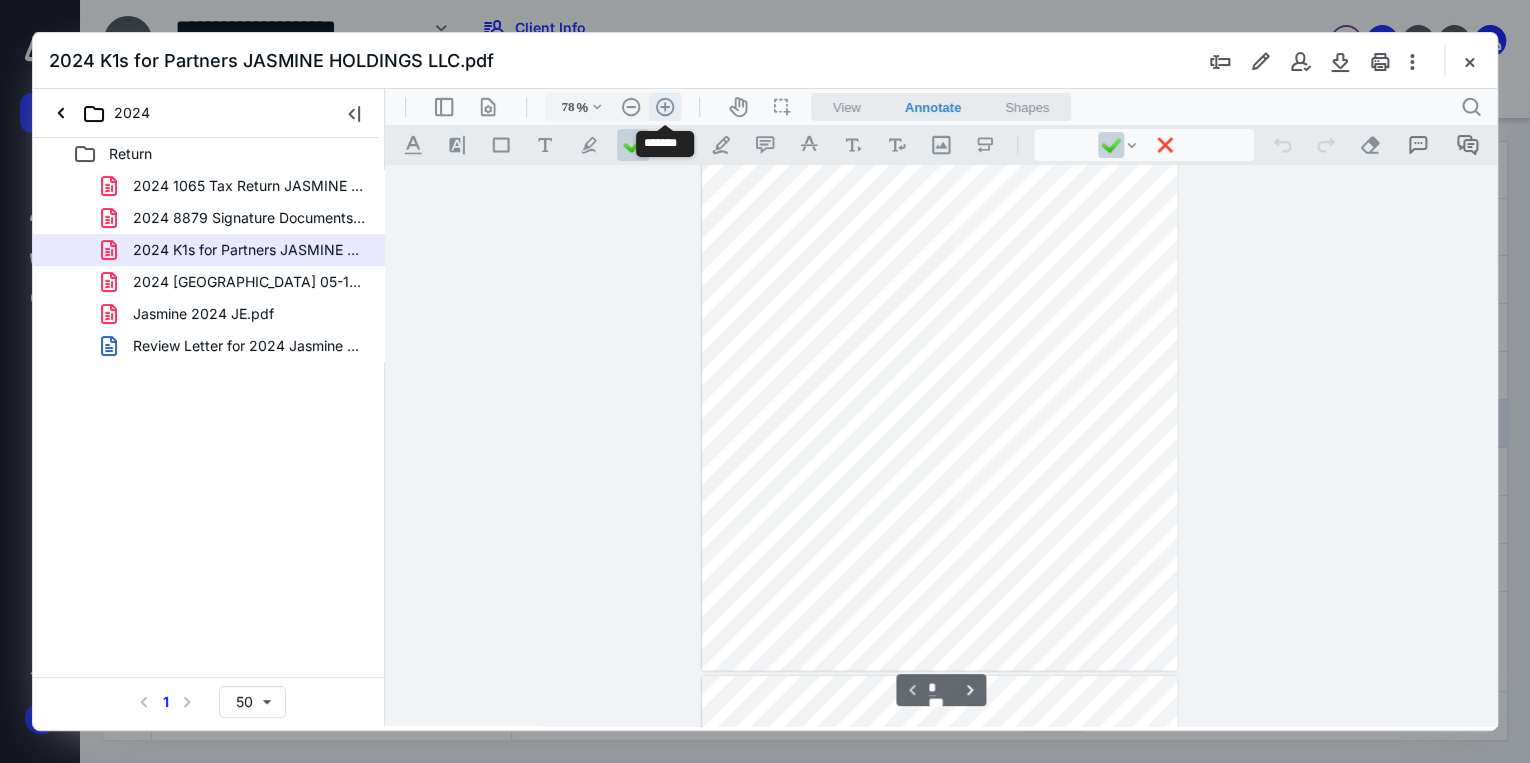 click on ".cls-1{fill:#abb0c4;} icon - header - zoom - in - line" at bounding box center (665, 107) 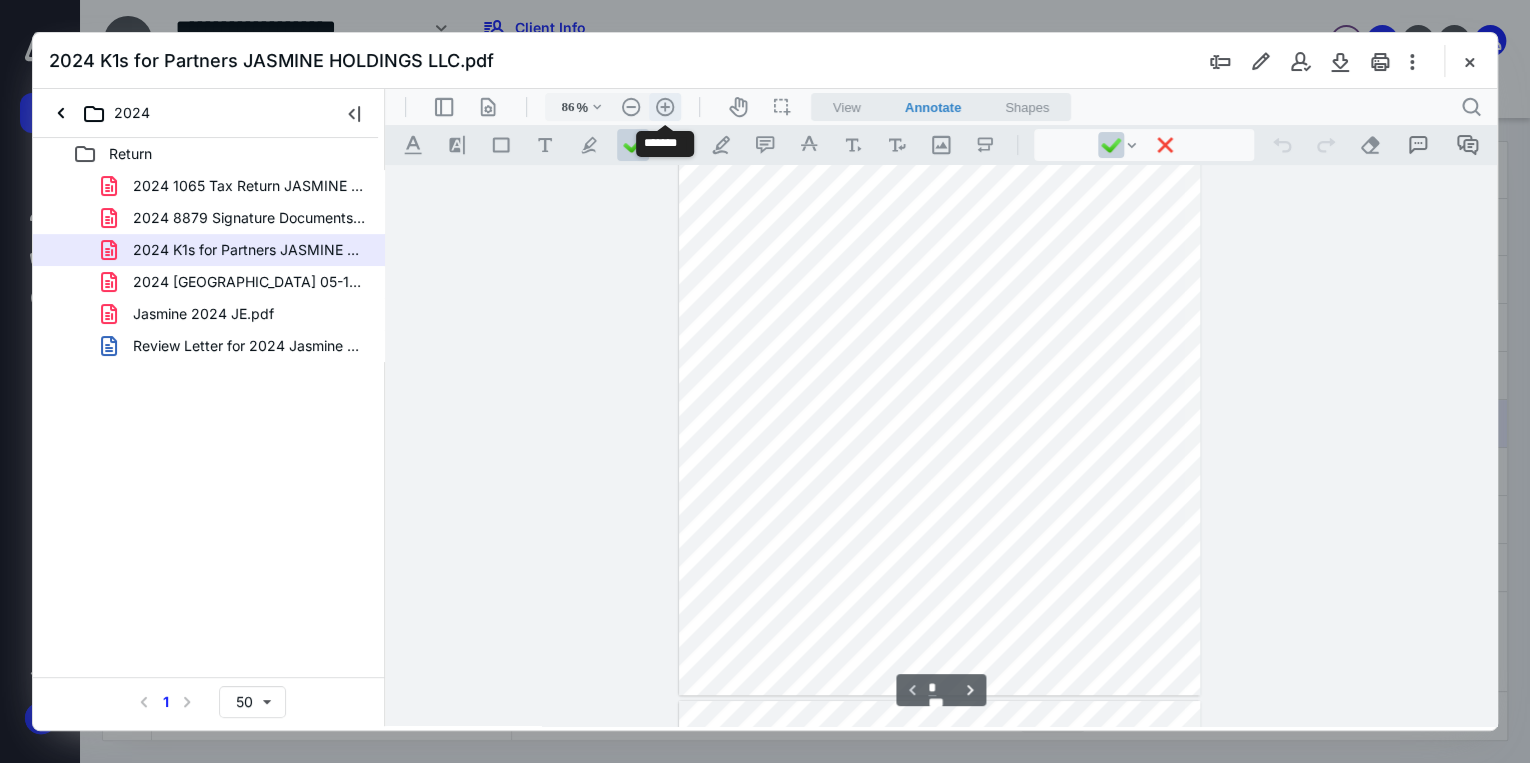 click on ".cls-1{fill:#abb0c4;} icon - header - zoom - in - line" at bounding box center (665, 107) 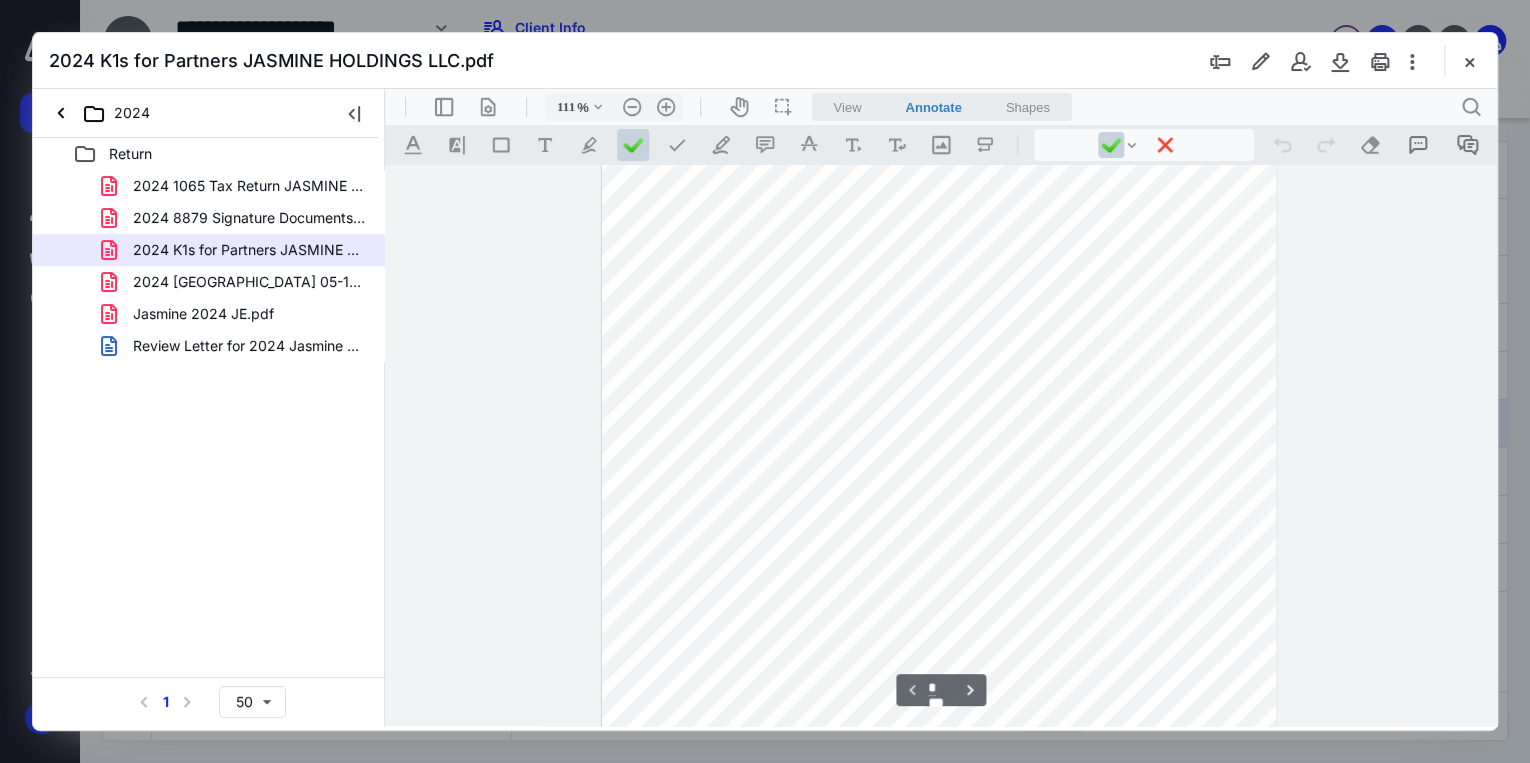 scroll, scrollTop: 0, scrollLeft: 0, axis: both 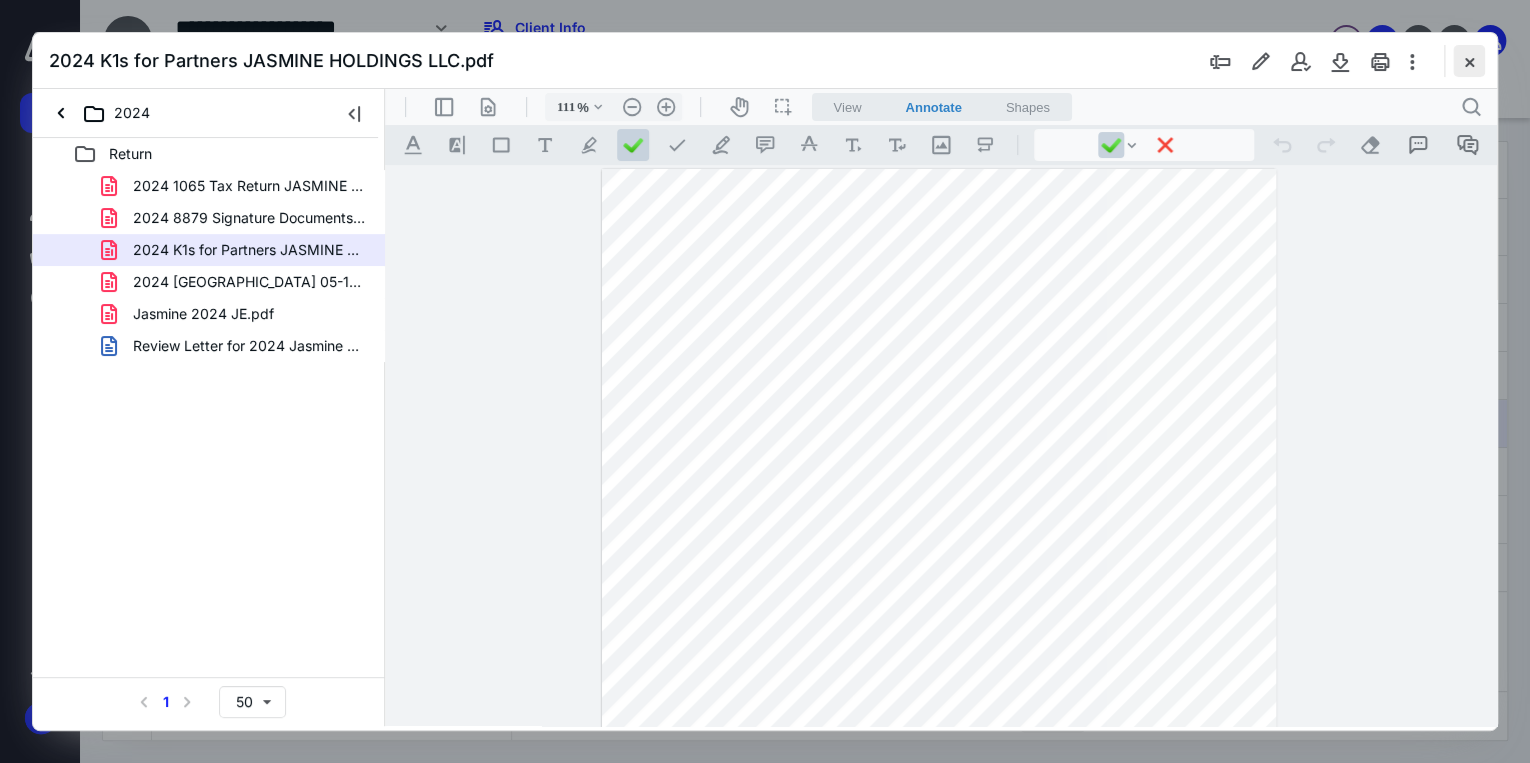 click at bounding box center (1469, 61) 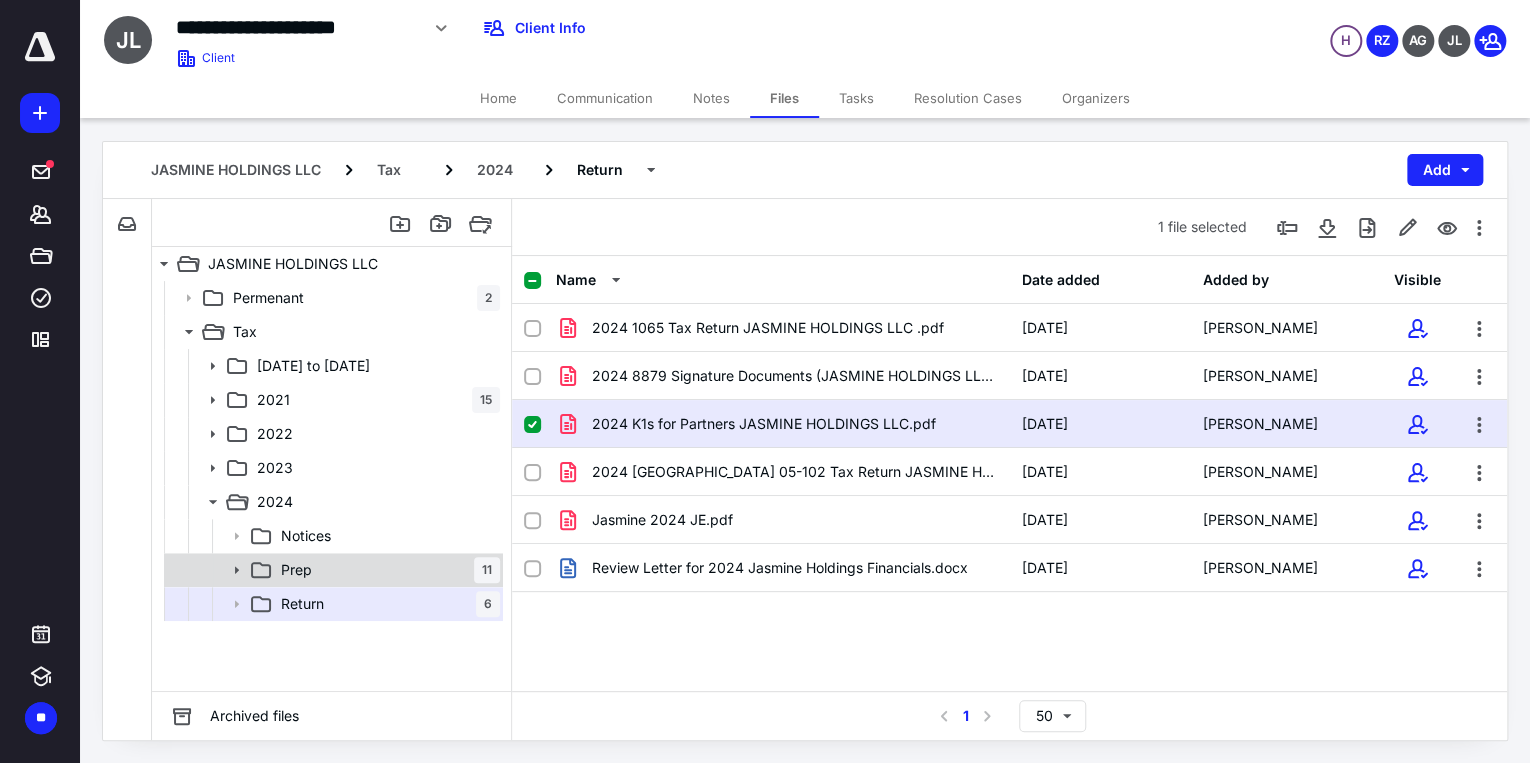 click on "Prep 11" at bounding box center (386, 570) 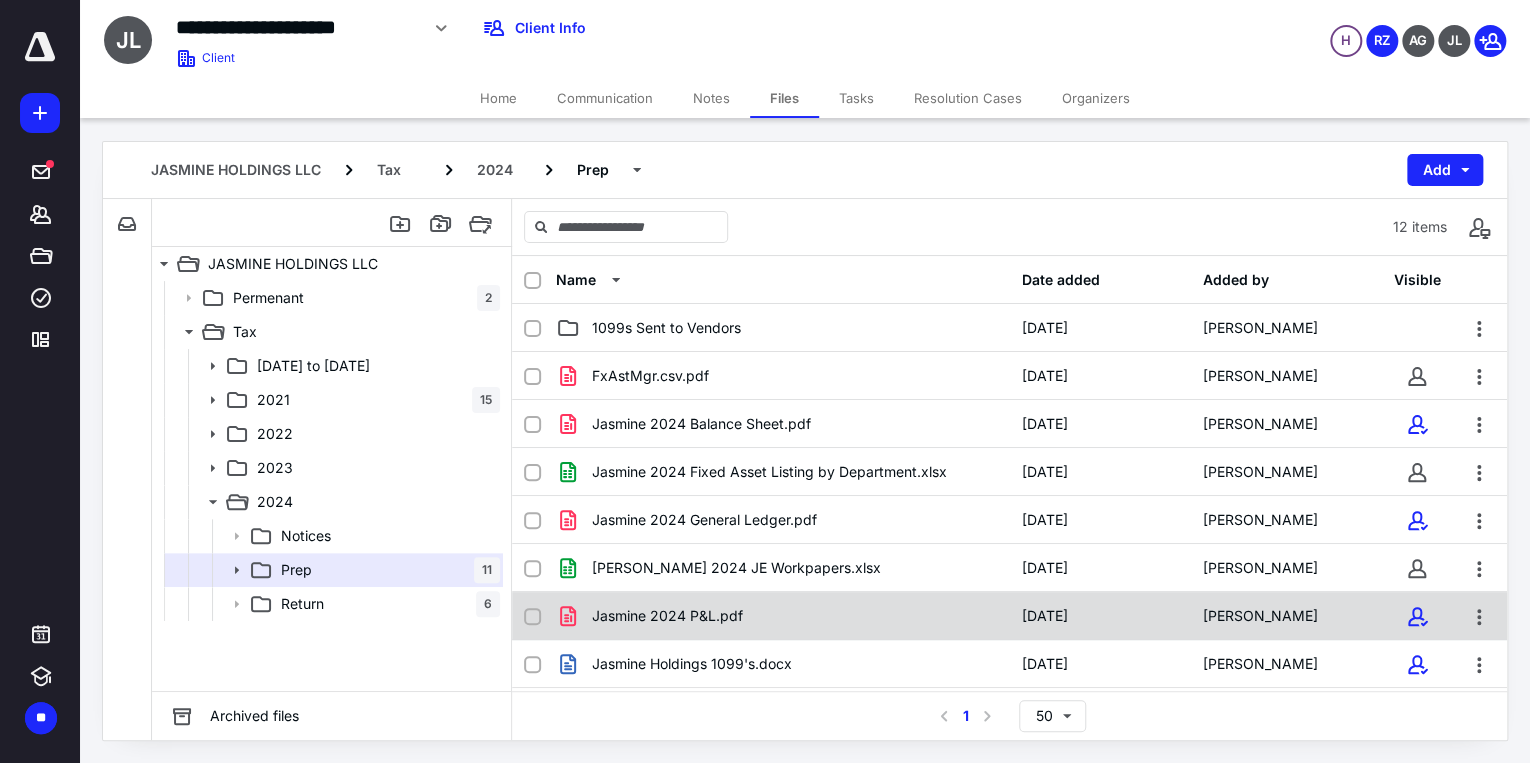 click on "Jasmine 2024 P&L.pdf" at bounding box center (782, 616) 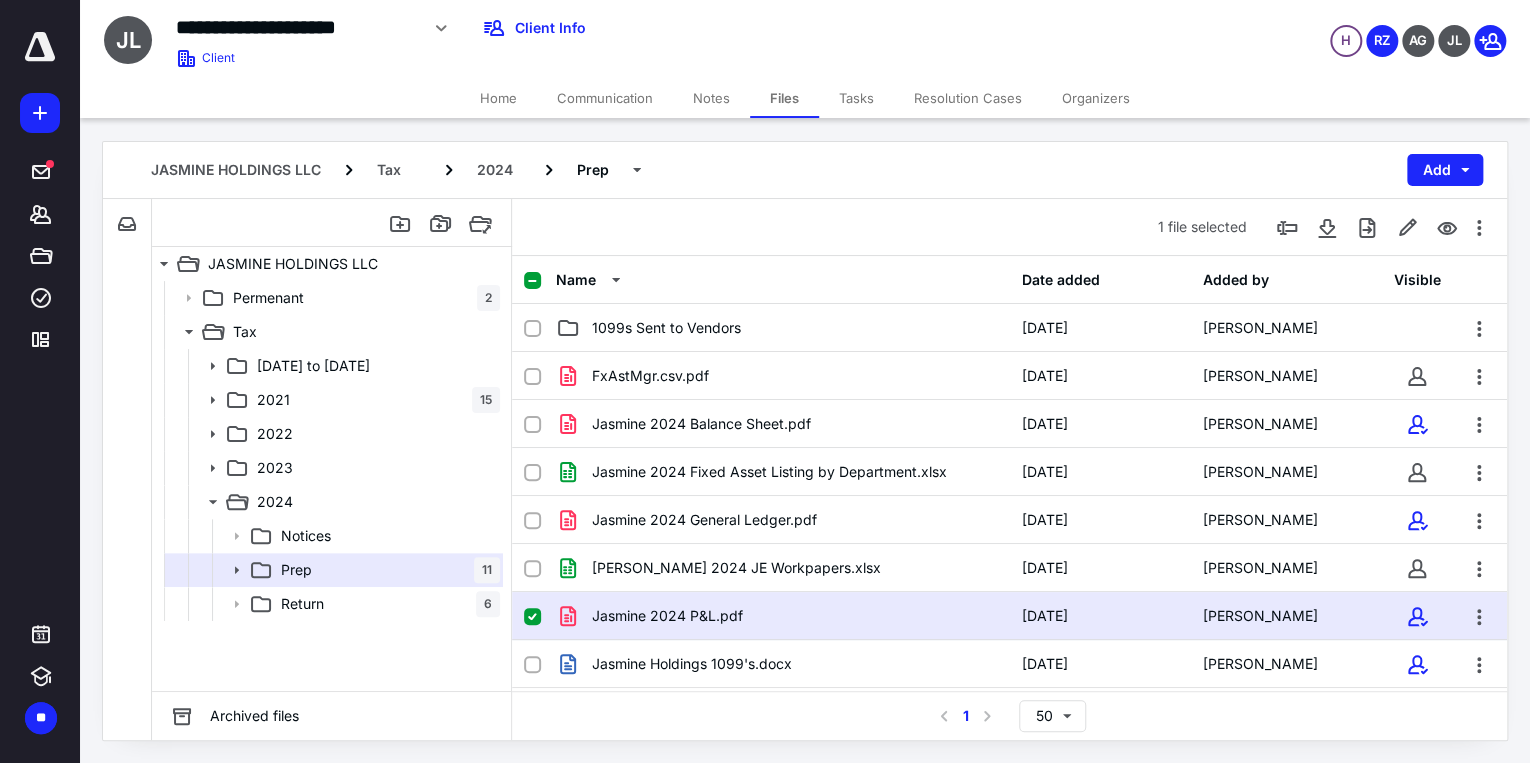 click on "Jasmine 2024 P&L.pdf" at bounding box center (782, 616) 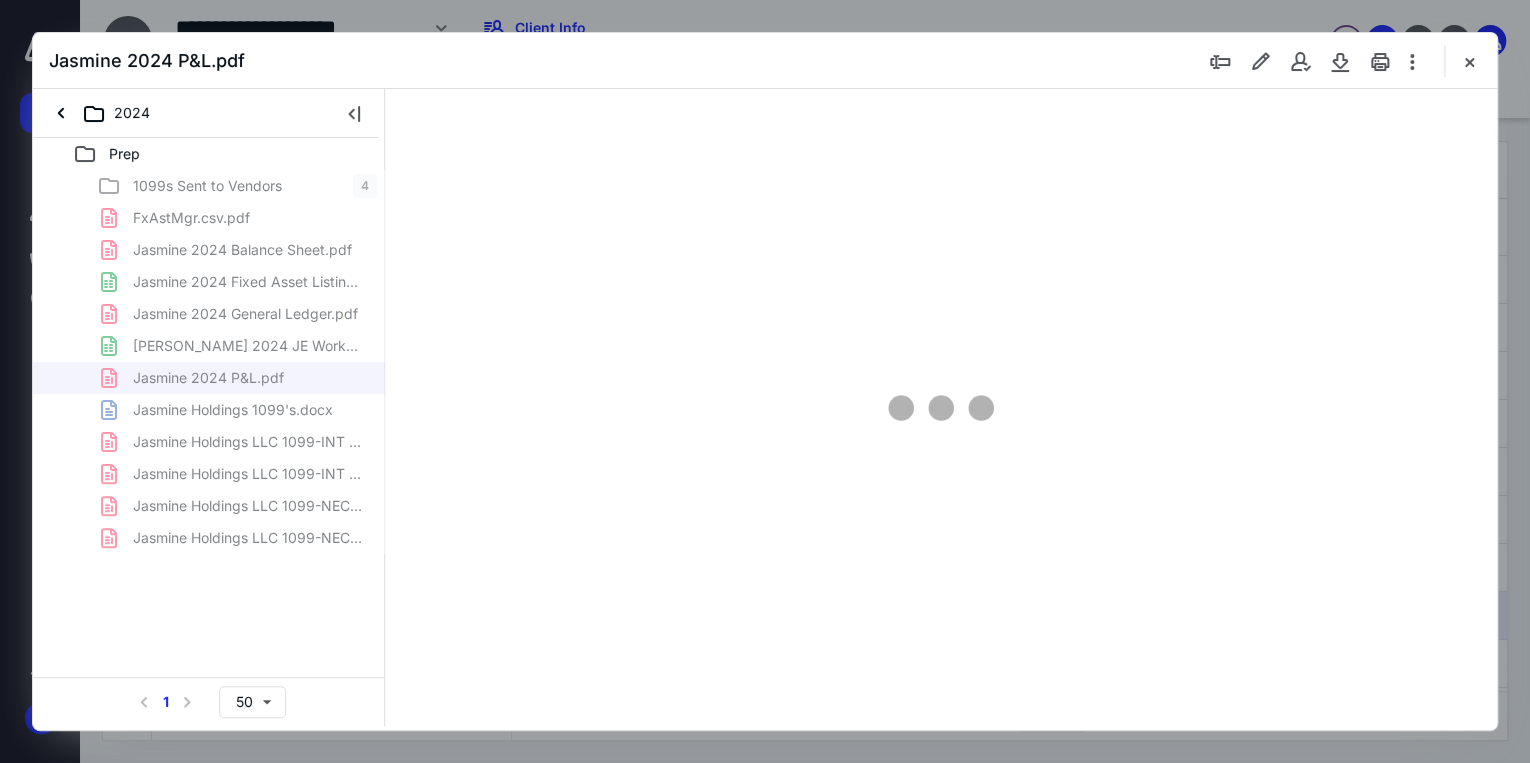 scroll, scrollTop: 0, scrollLeft: 0, axis: both 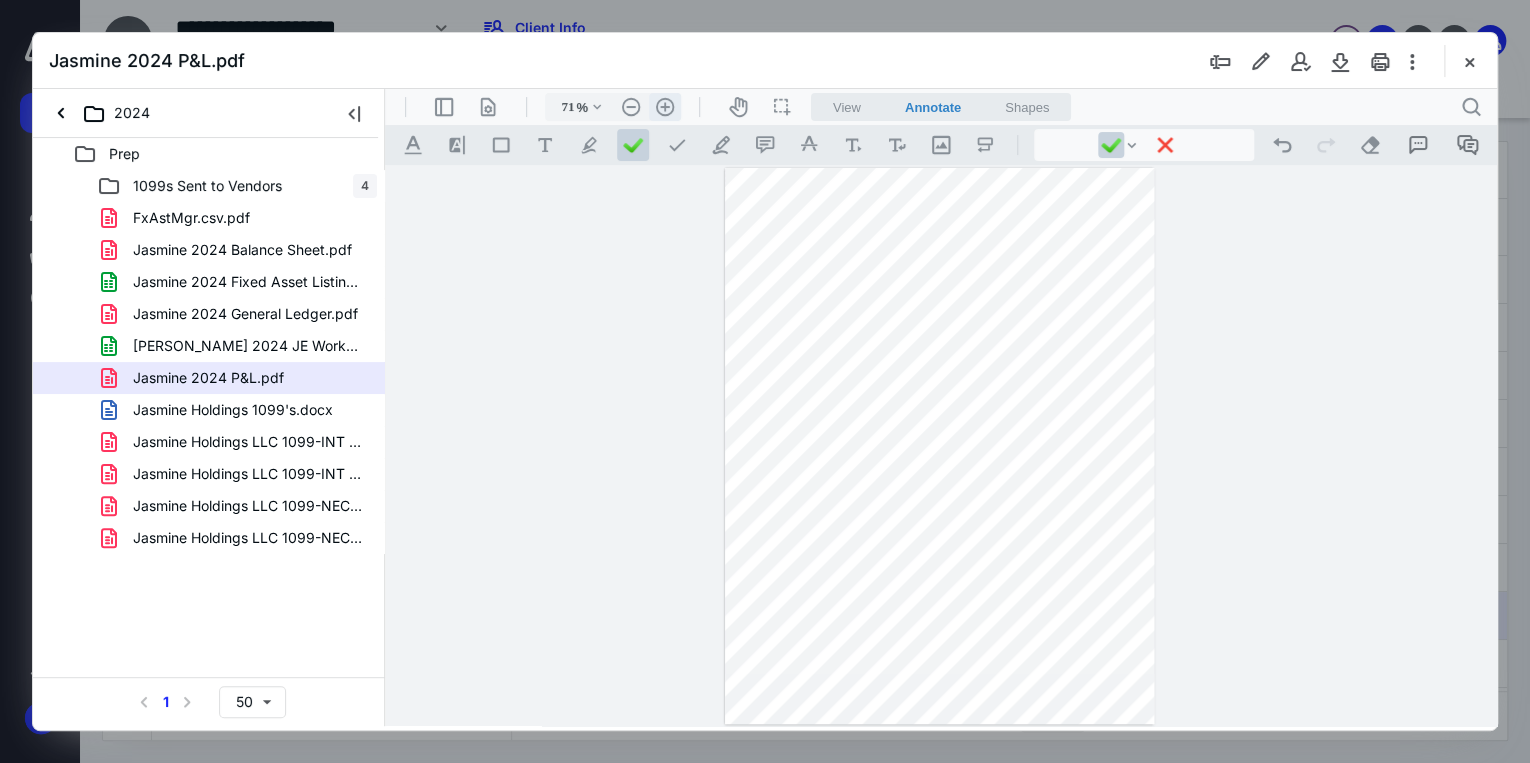 click on ".cls-1{fill:#abb0c4;} icon - header - zoom - in - line" at bounding box center (665, 107) 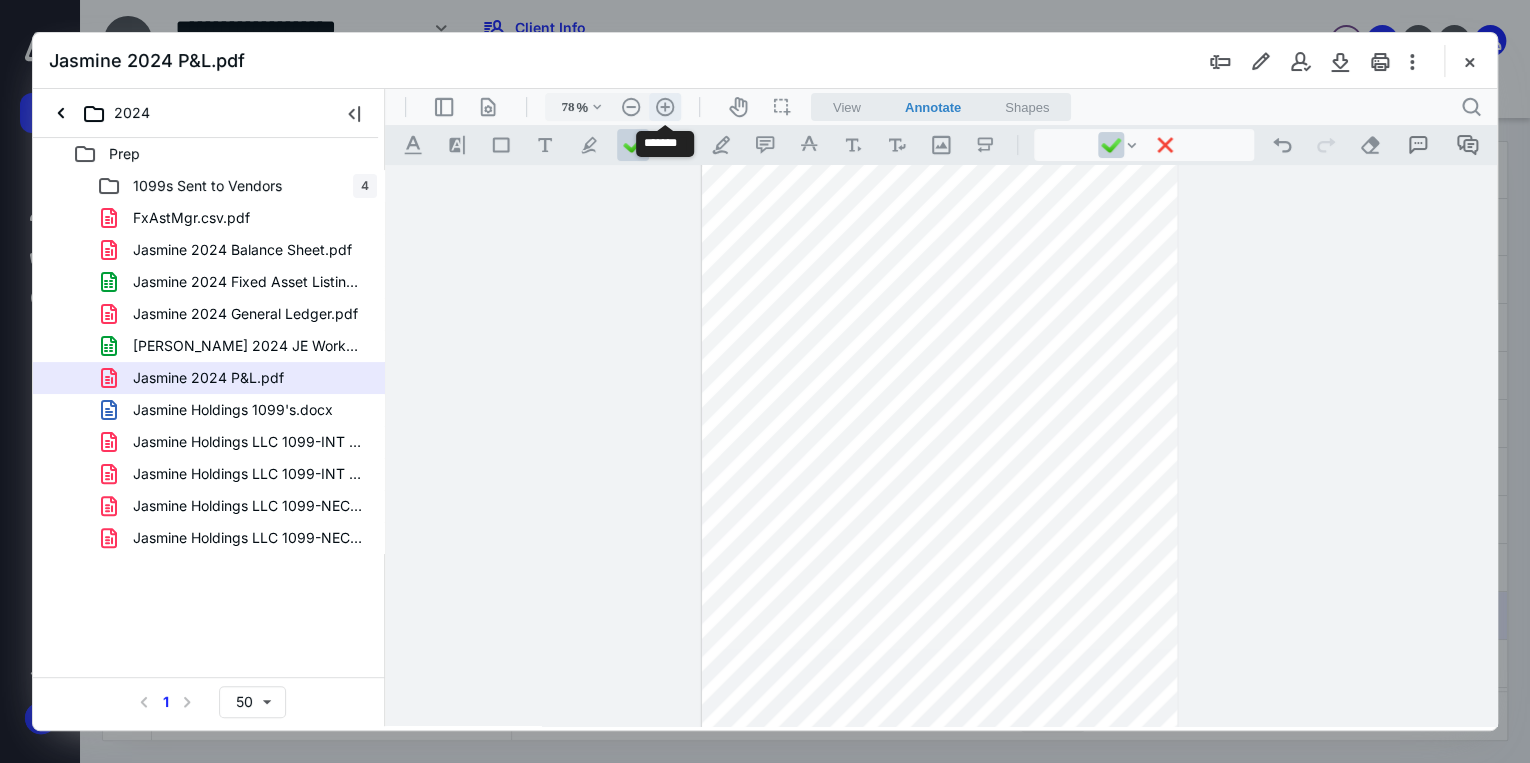 click on ".cls-1{fill:#abb0c4;} icon - header - zoom - in - line" at bounding box center (665, 107) 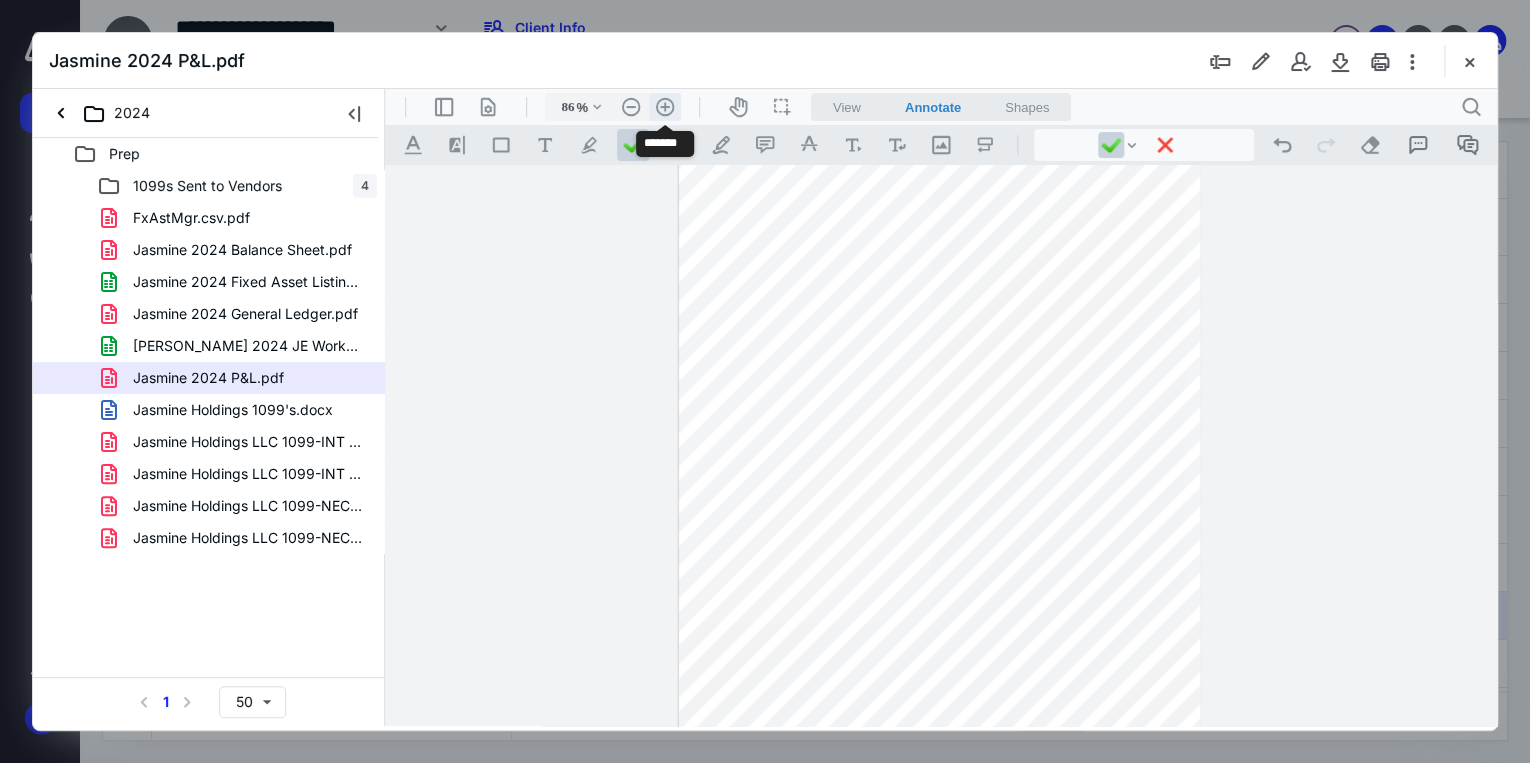 click on ".cls-1{fill:#abb0c4;} icon - header - zoom - in - line" at bounding box center [665, 107] 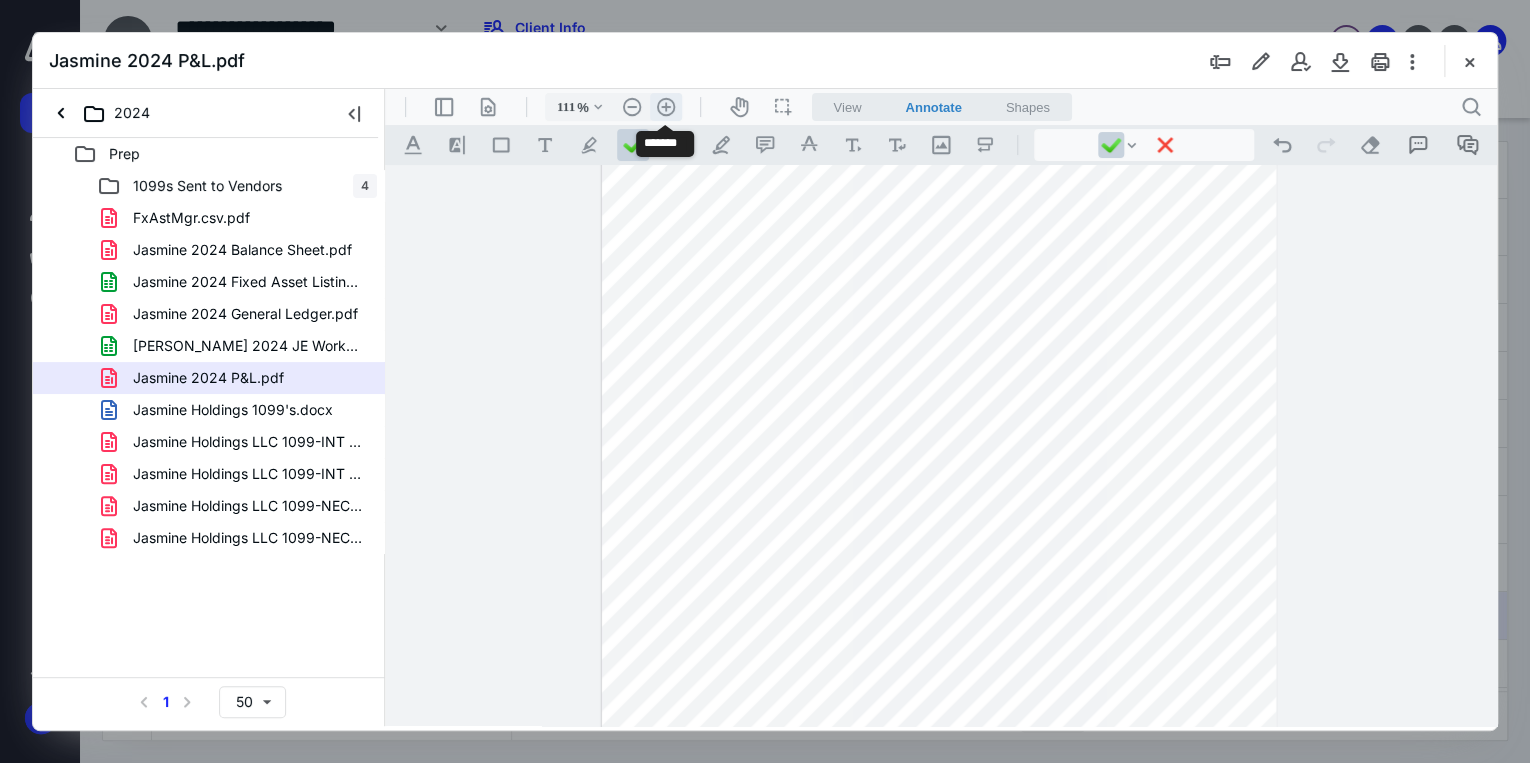 click on ".cls-1{fill:#abb0c4;} icon - header - zoom - in - line" at bounding box center [666, 107] 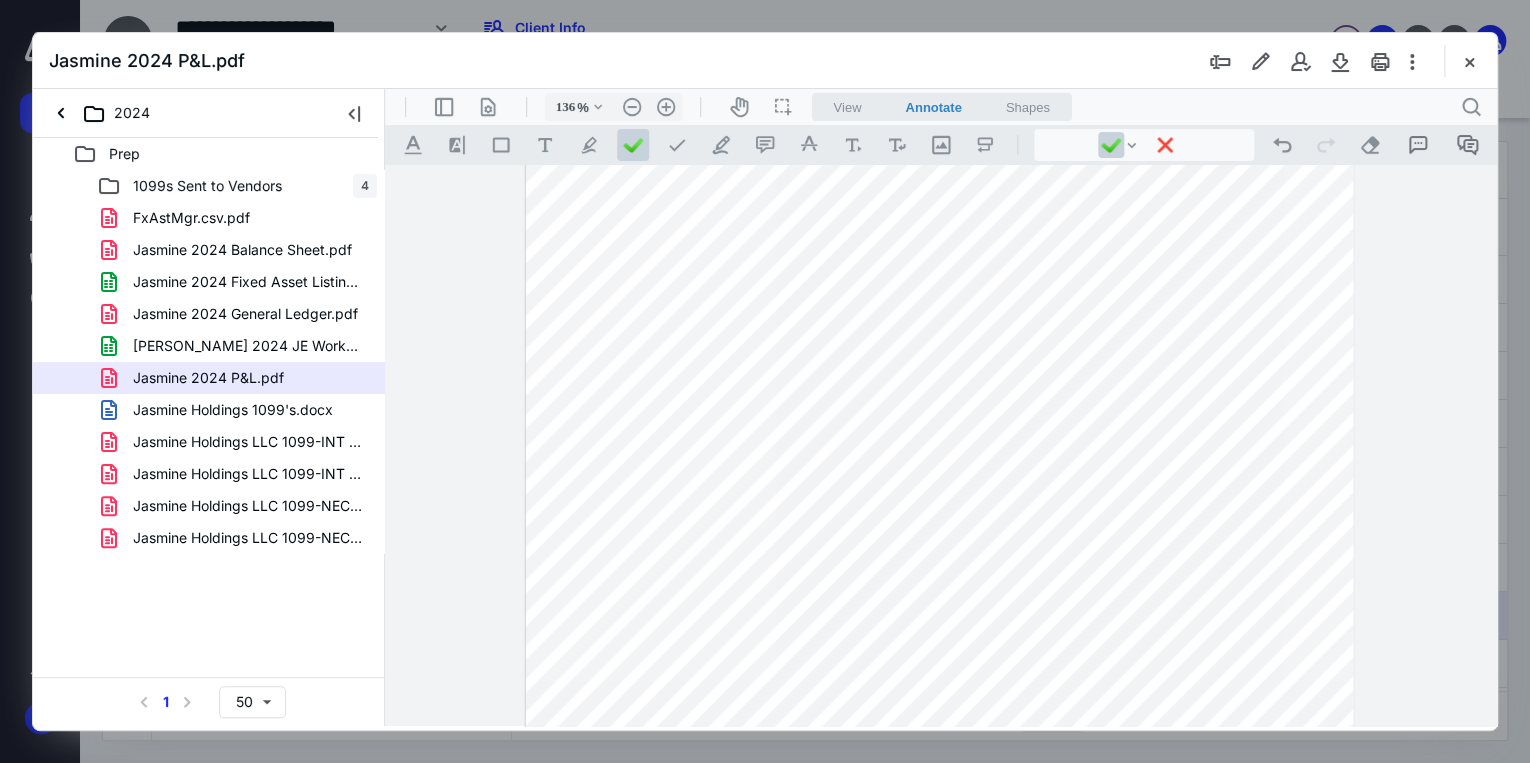 scroll, scrollTop: 519, scrollLeft: 0, axis: vertical 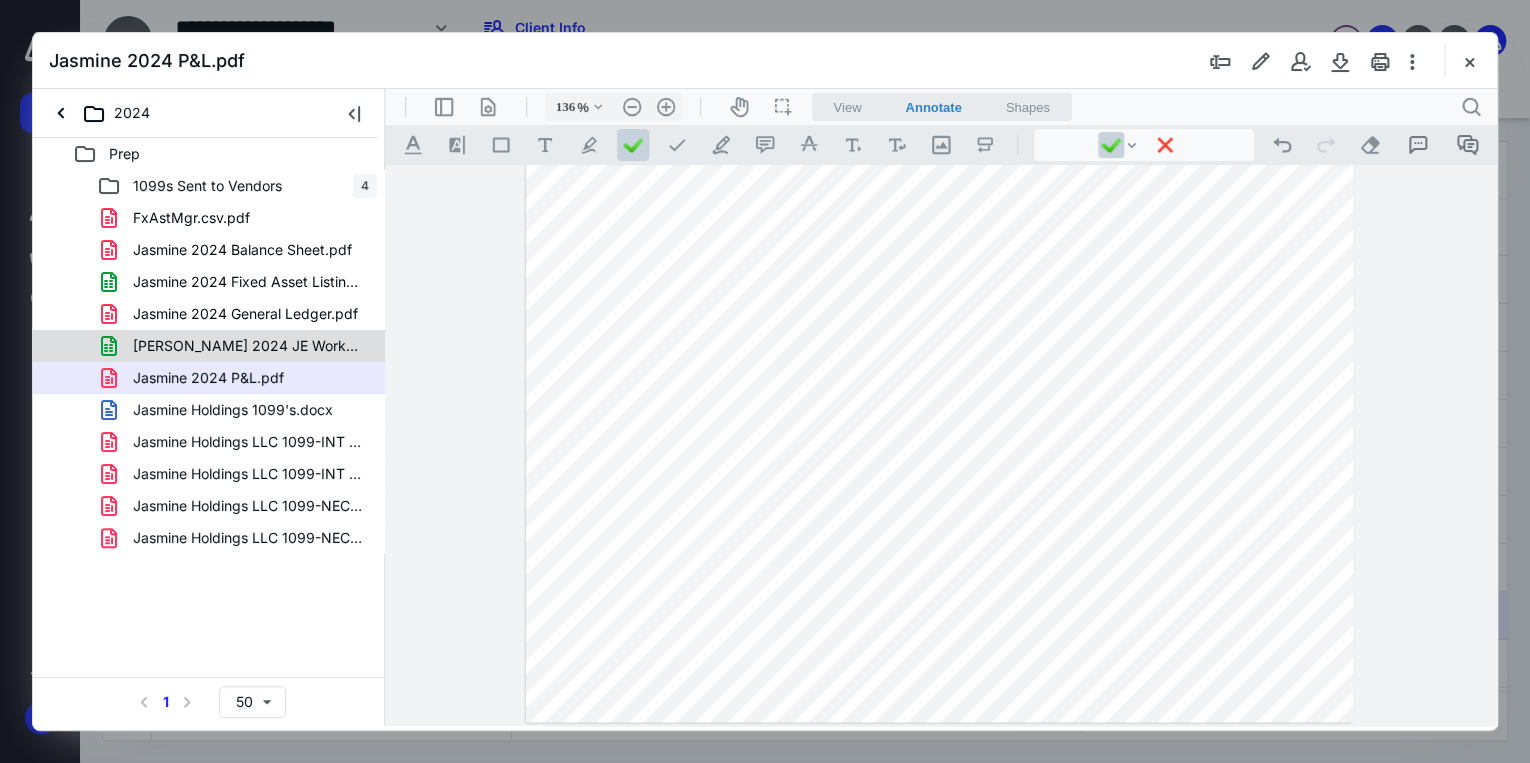 click on "[PERSON_NAME] 2024 JE Workpapers.xlsx" at bounding box center [237, 346] 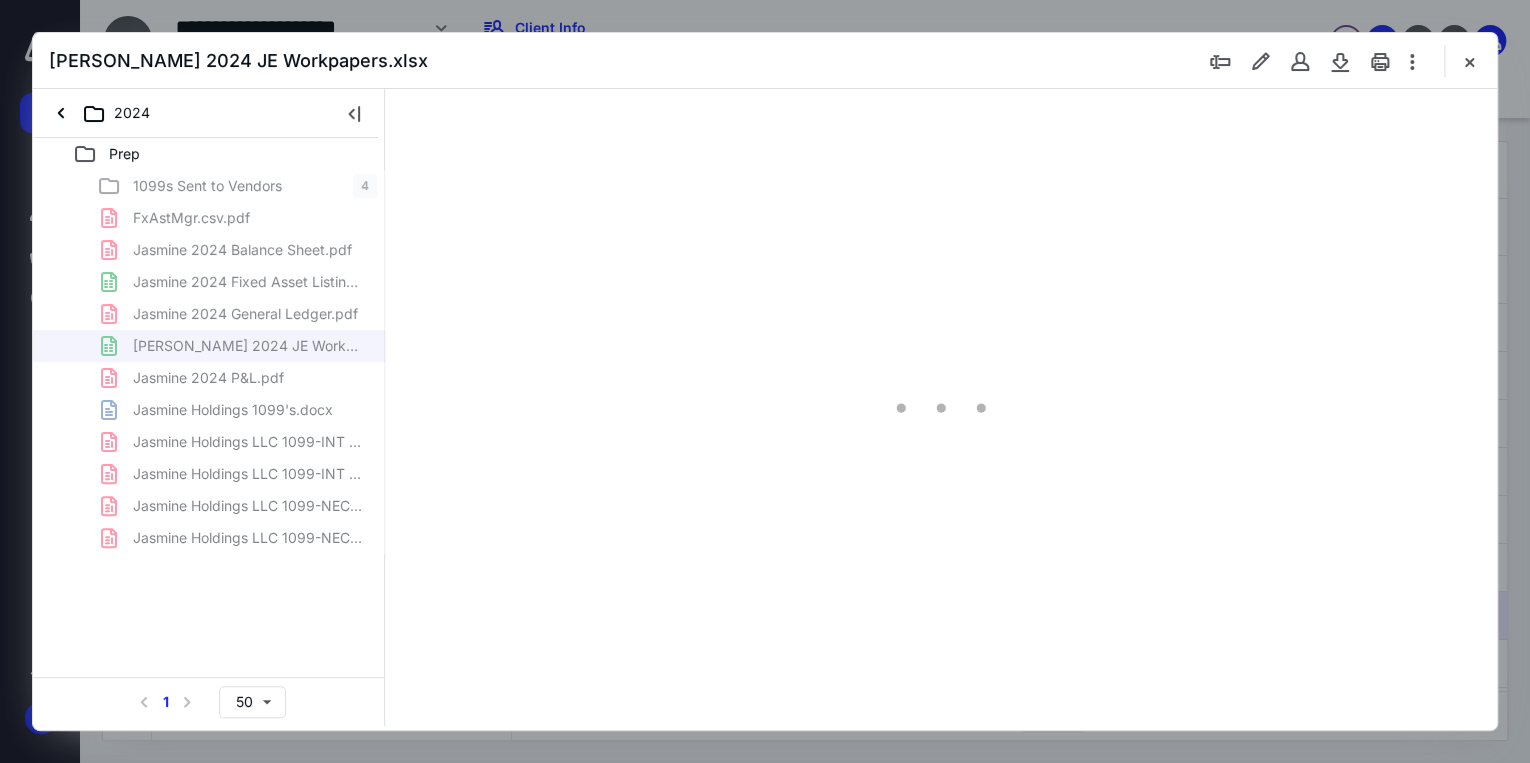 scroll, scrollTop: 0, scrollLeft: 0, axis: both 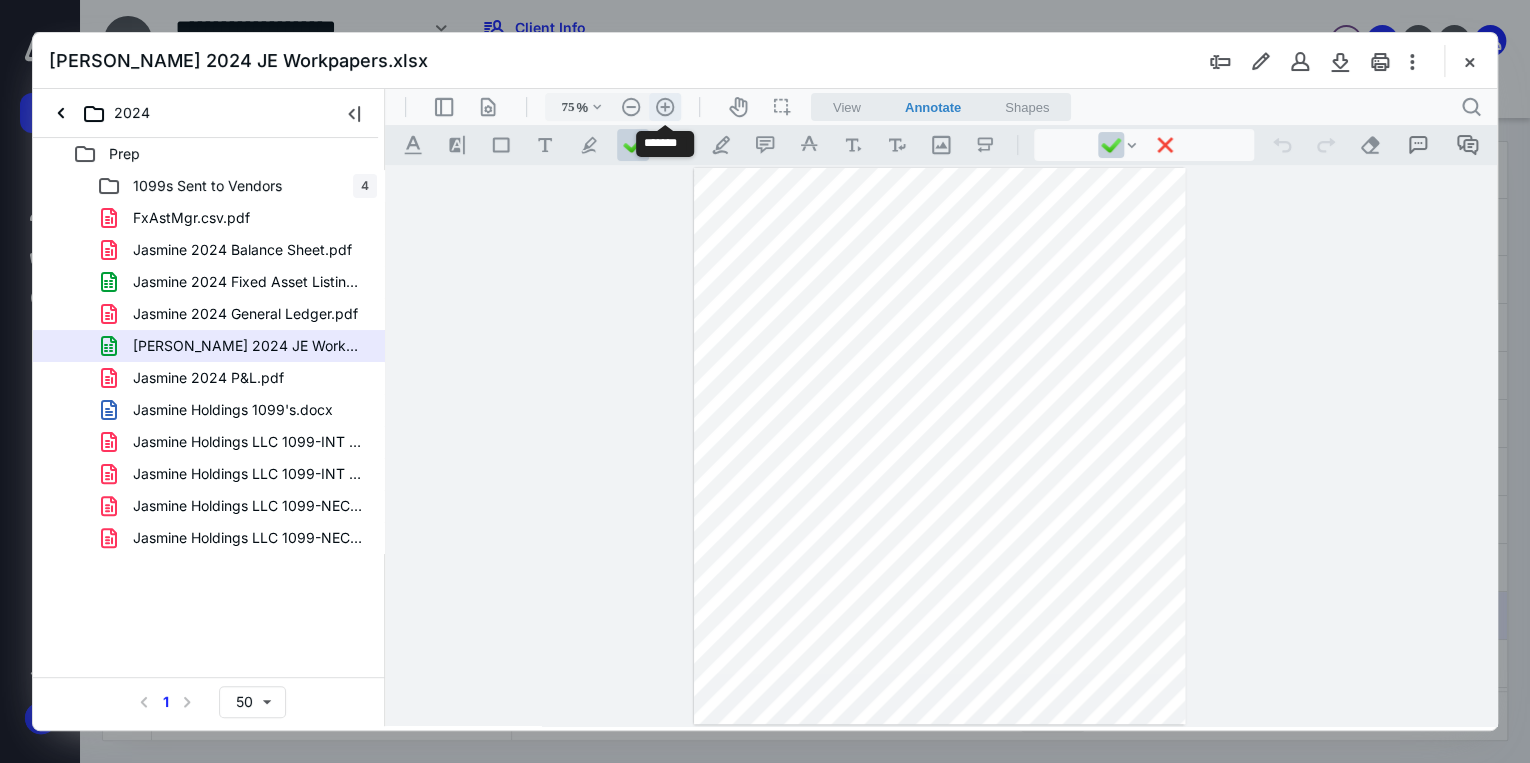 click on ".cls-1{fill:#abb0c4;} icon - header - zoom - in - line" at bounding box center (665, 107) 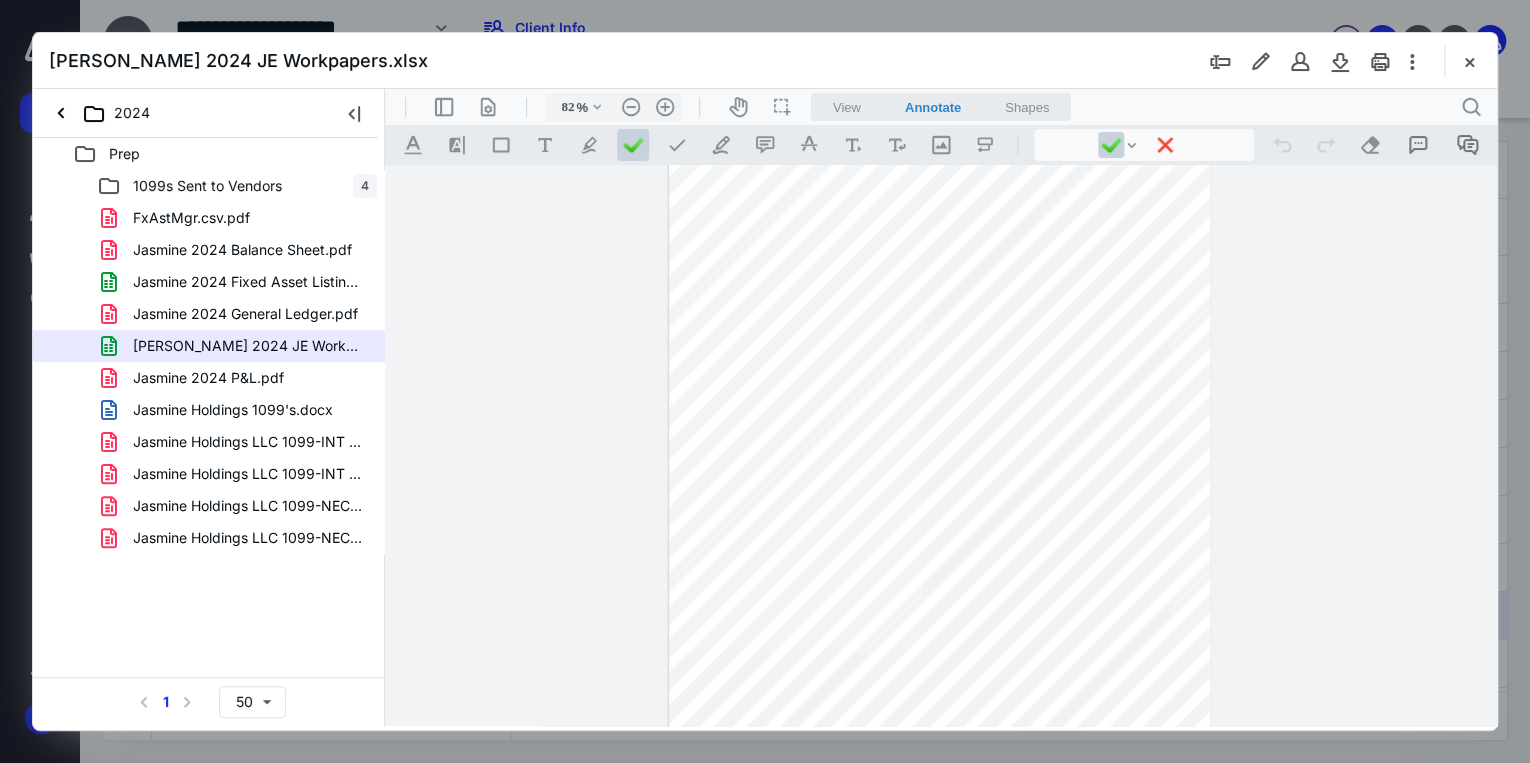 scroll, scrollTop: 56, scrollLeft: 0, axis: vertical 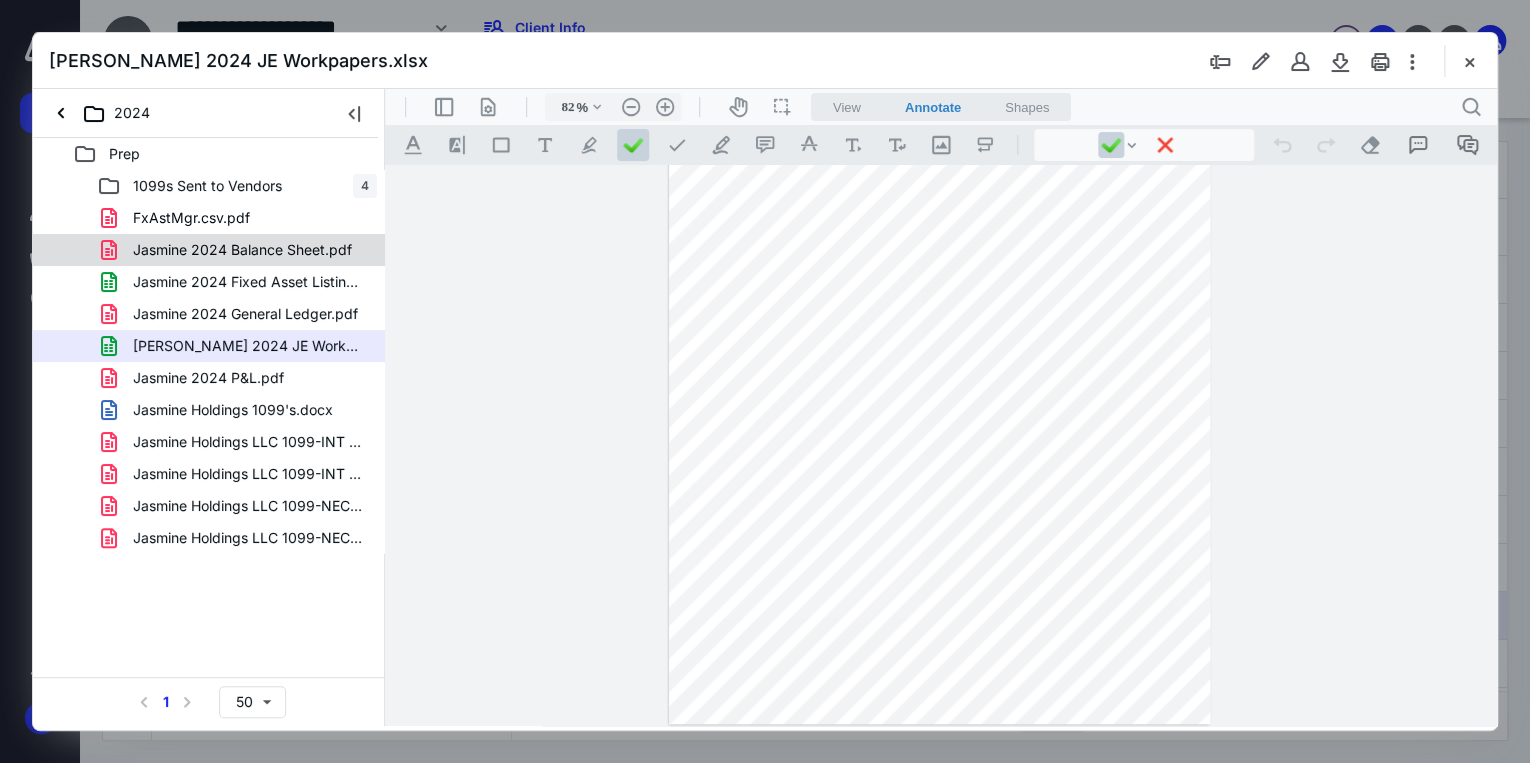 click on "Jasmine 2024 Balance Sheet.pdf" at bounding box center [209, 250] 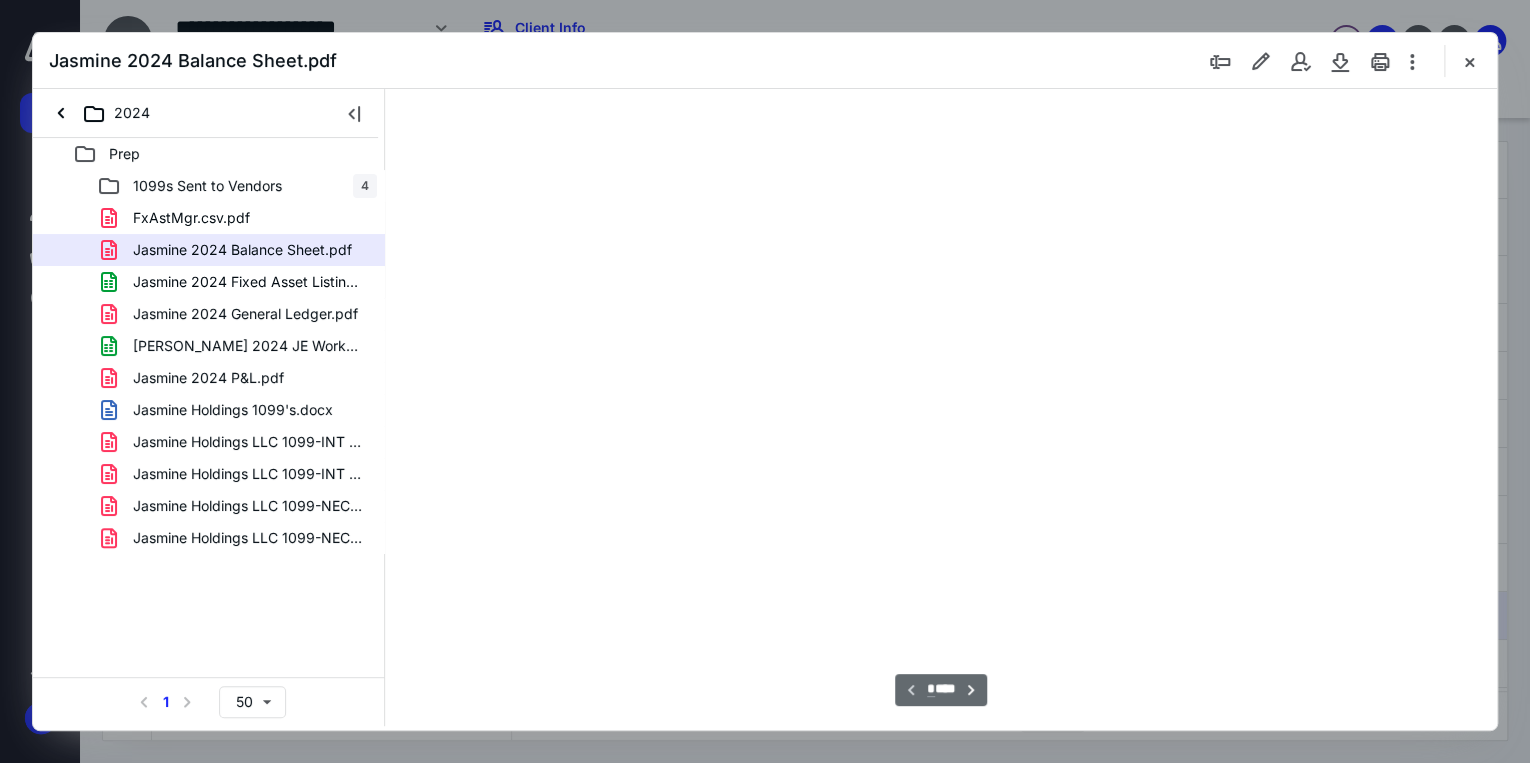 scroll, scrollTop: 0, scrollLeft: 0, axis: both 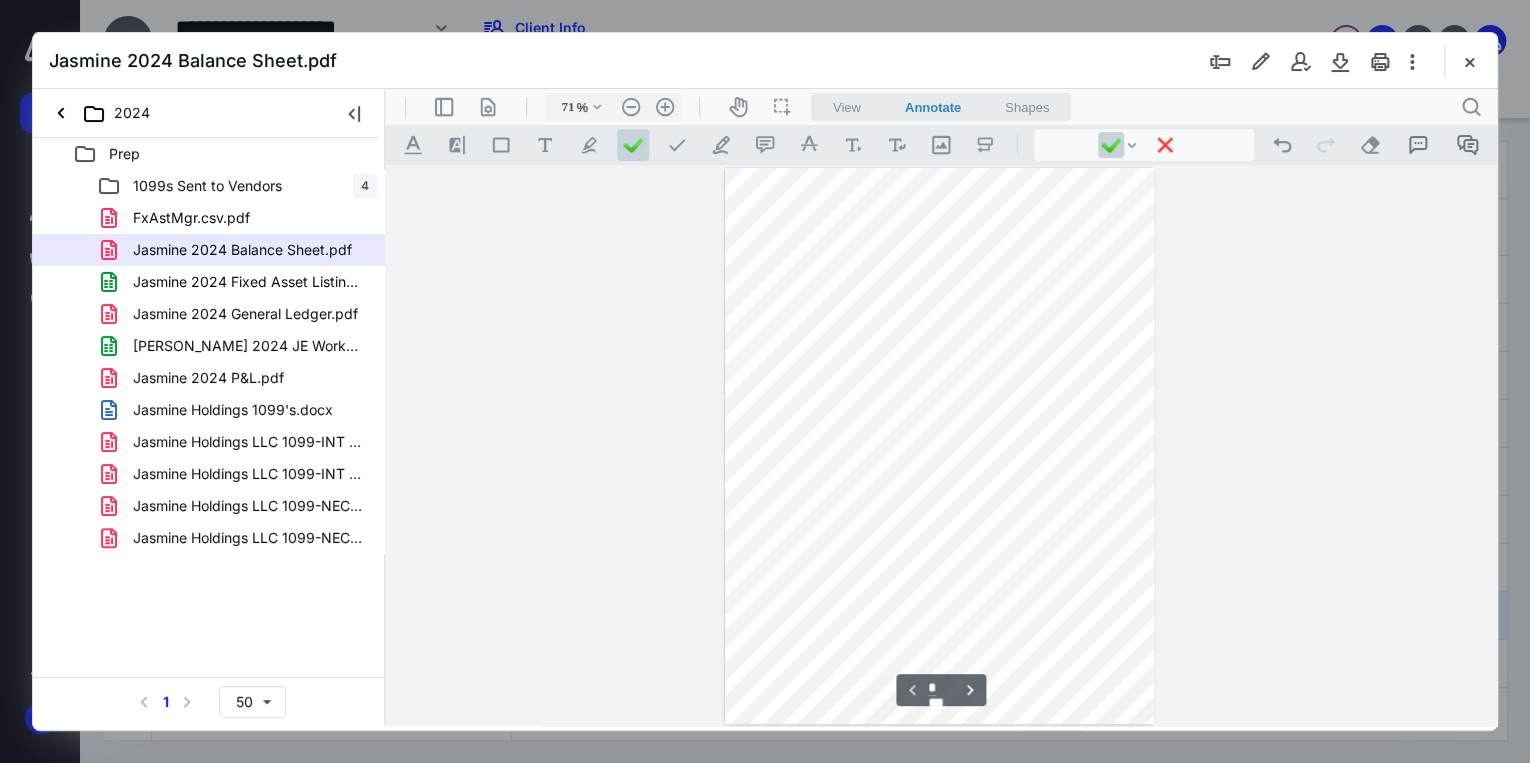 click on "Jasmine 2024 Fixed Asset Listing by Department.xlsx" at bounding box center (249, 282) 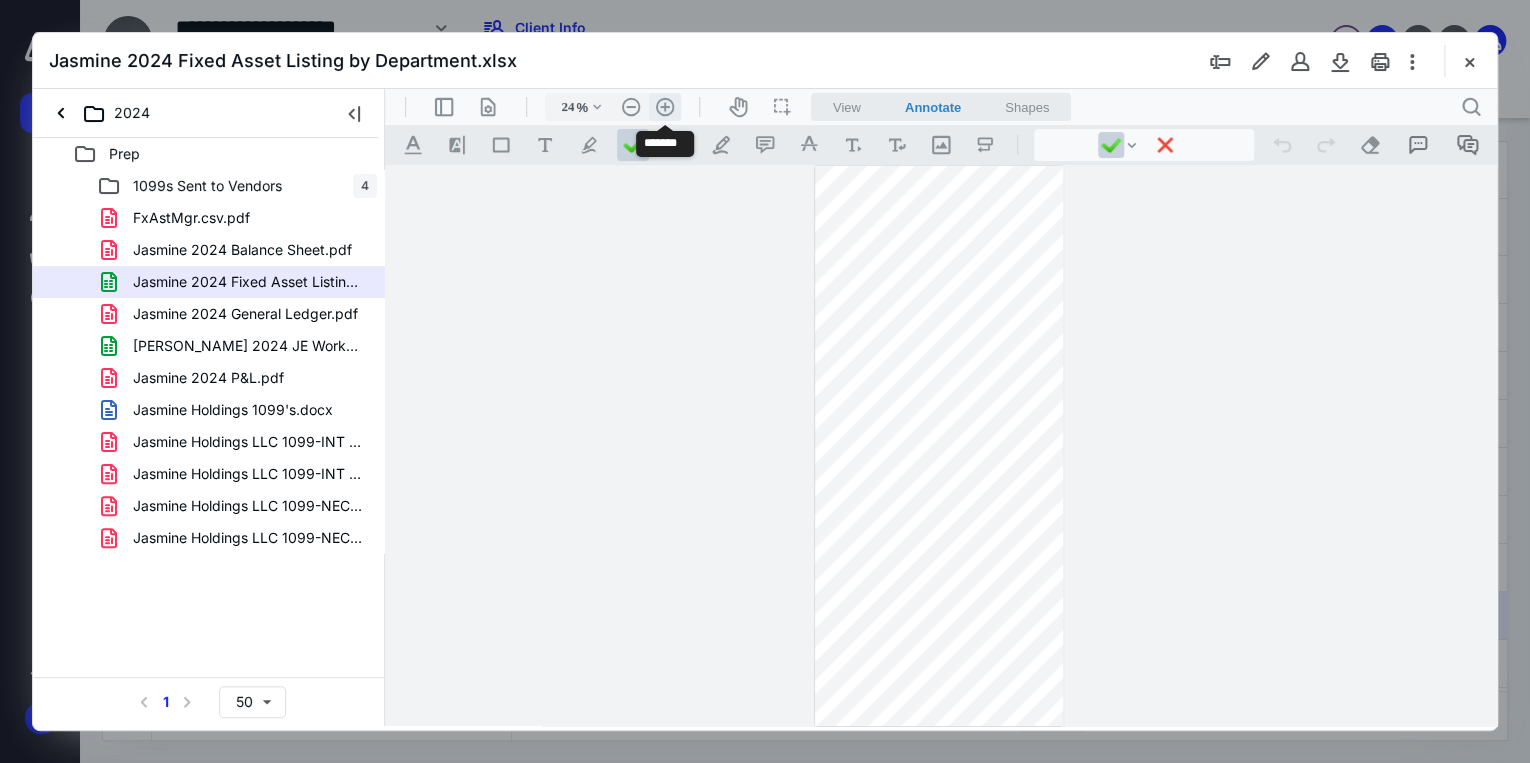 click on ".cls-1{fill:#abb0c4;} icon - header - zoom - in - line" at bounding box center [665, 107] 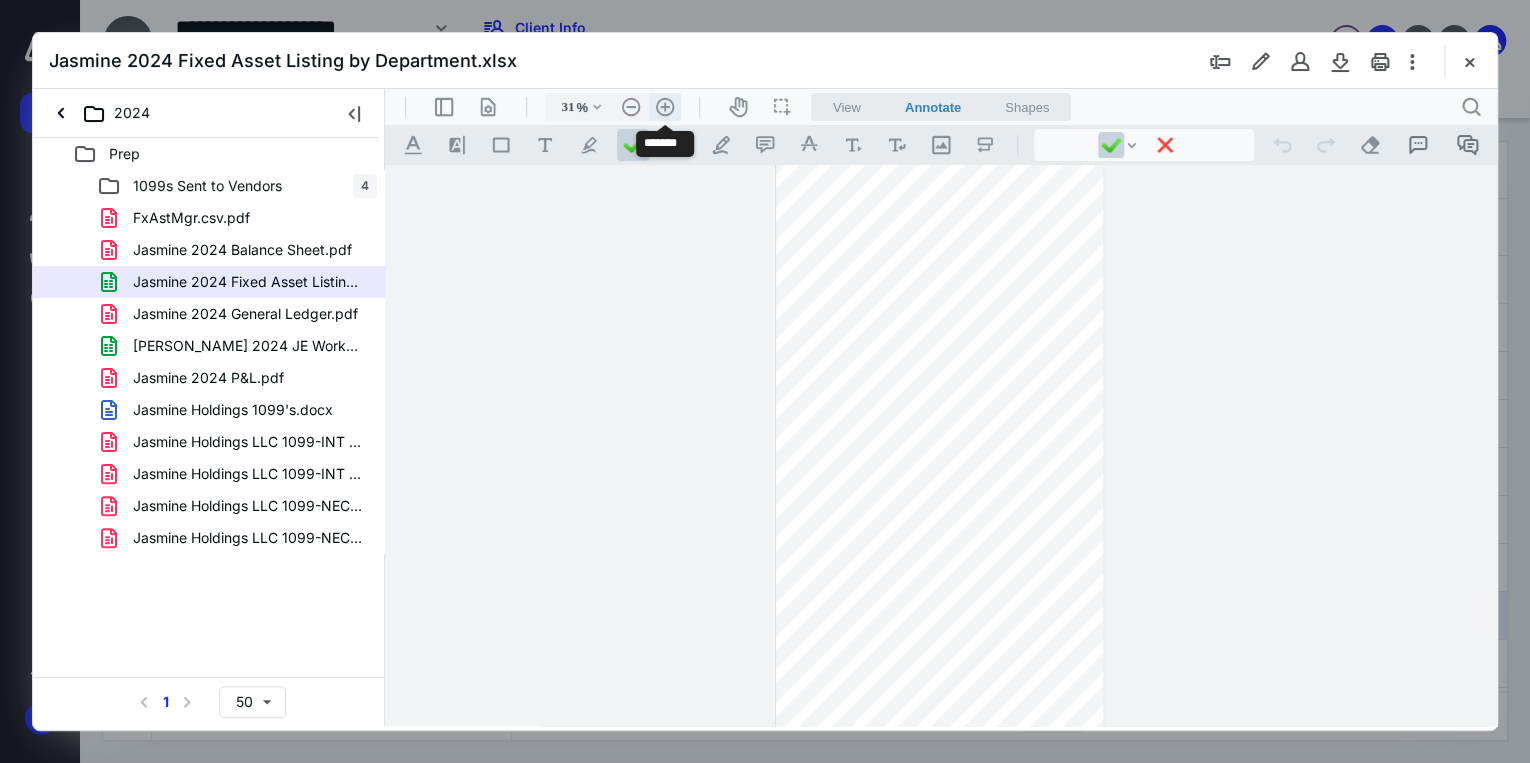 click on ".cls-1{fill:#abb0c4;} icon - header - zoom - in - line" at bounding box center [665, 107] 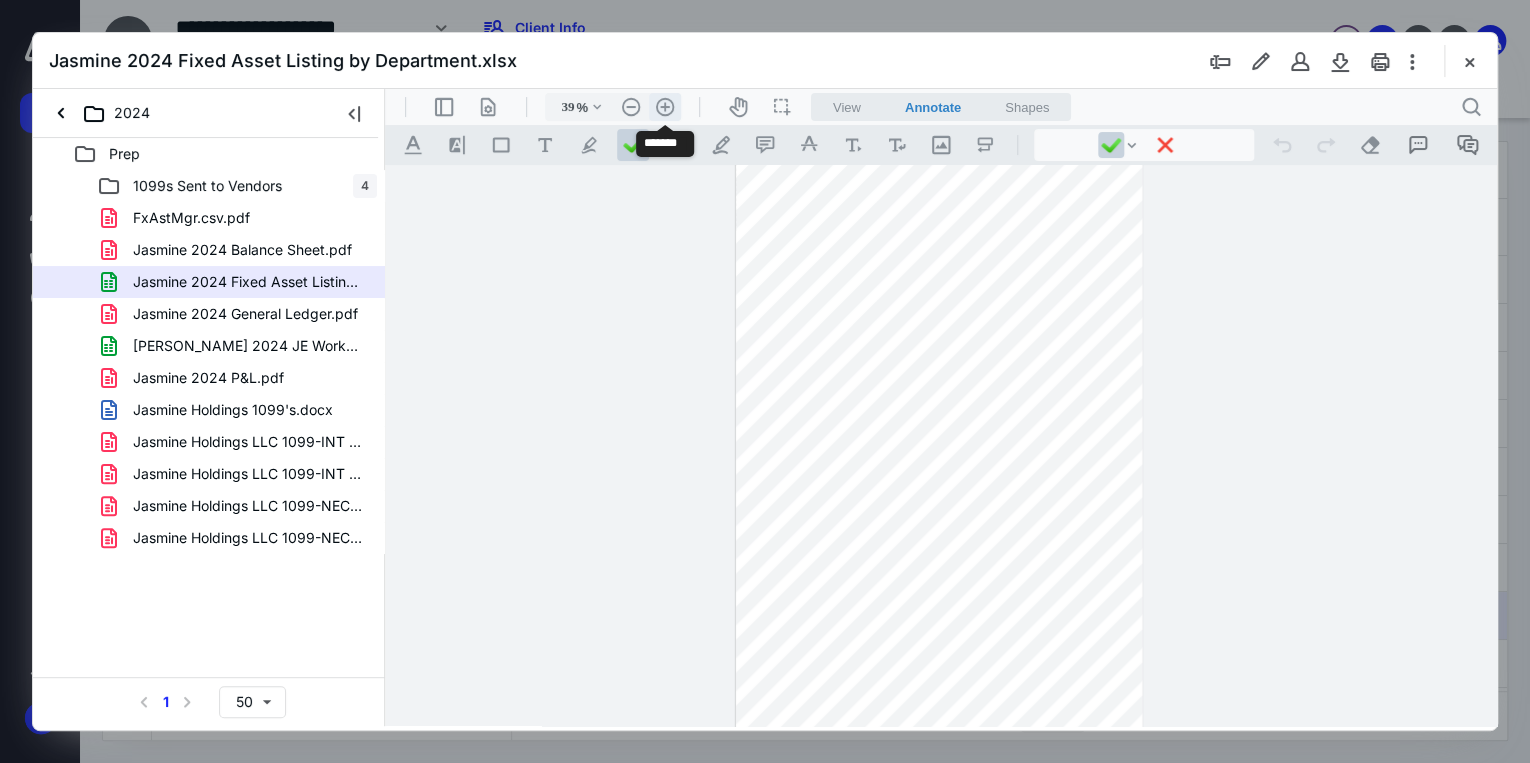 click on ".cls-1{fill:#abb0c4;} icon - header - zoom - in - line" at bounding box center (665, 107) 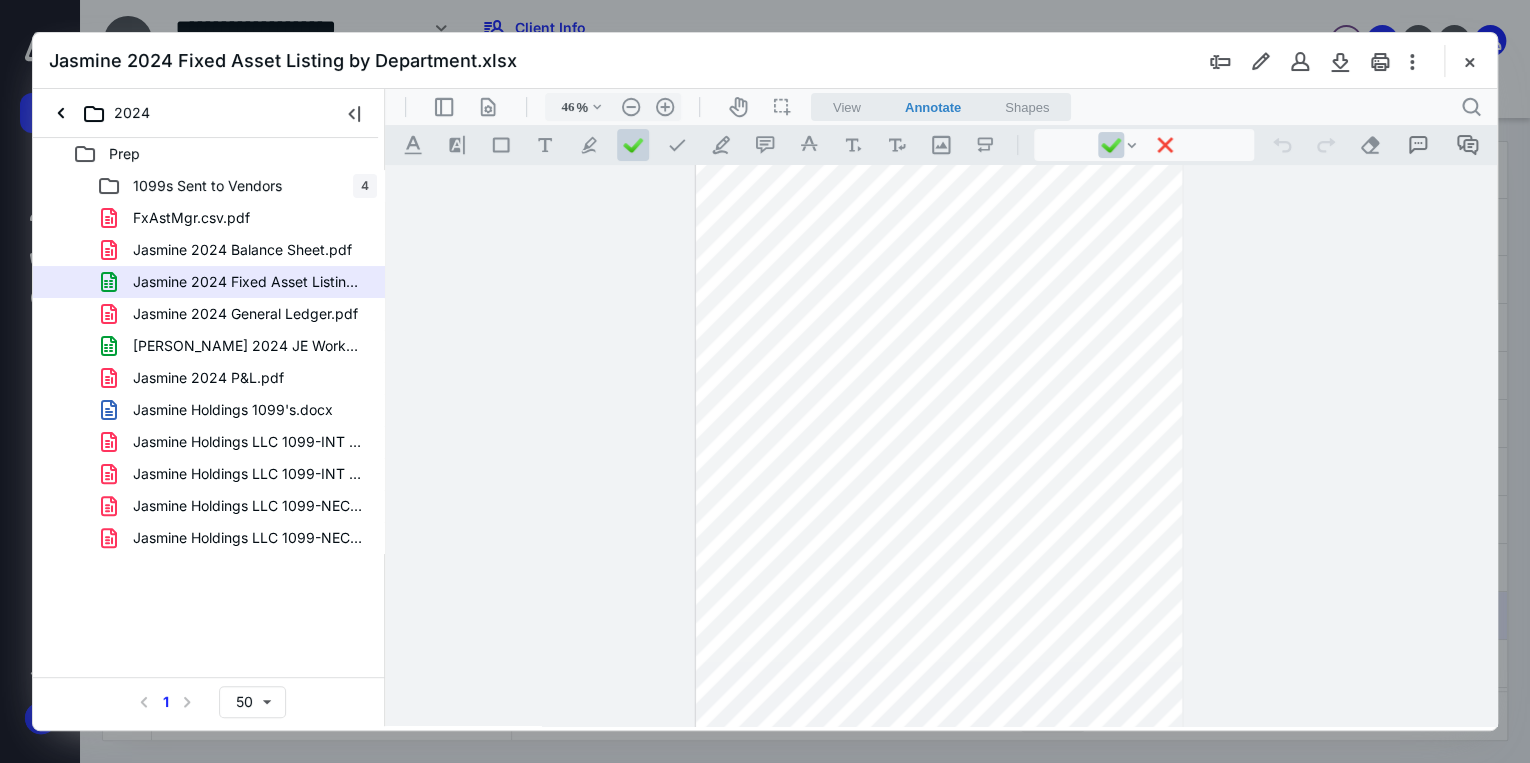 scroll, scrollTop: 538, scrollLeft: 0, axis: vertical 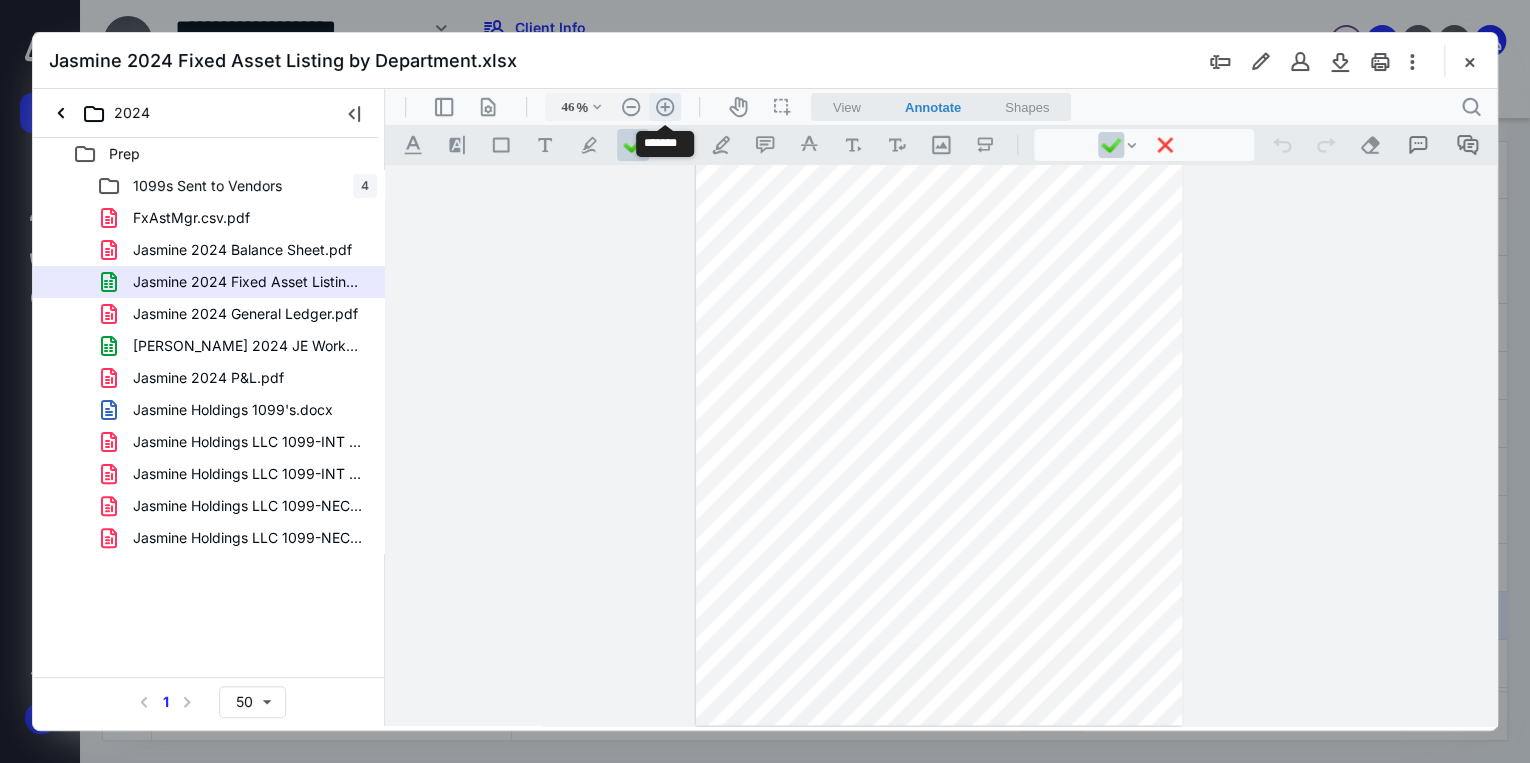click on ".cls-1{fill:#abb0c4;} icon - header - zoom - in - line" at bounding box center (665, 107) 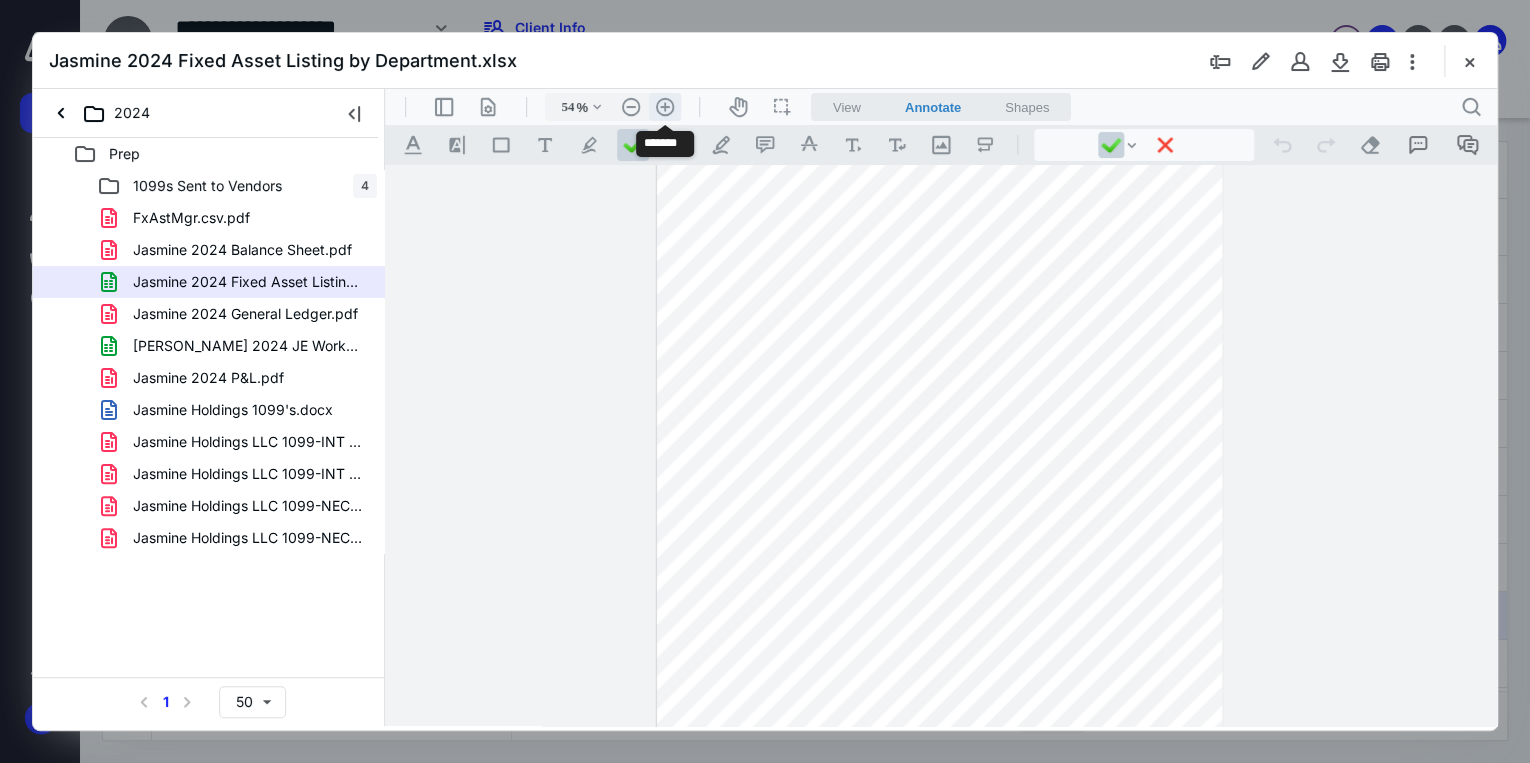 click on ".cls-1{fill:#abb0c4;} icon - header - zoom - in - line" at bounding box center (665, 107) 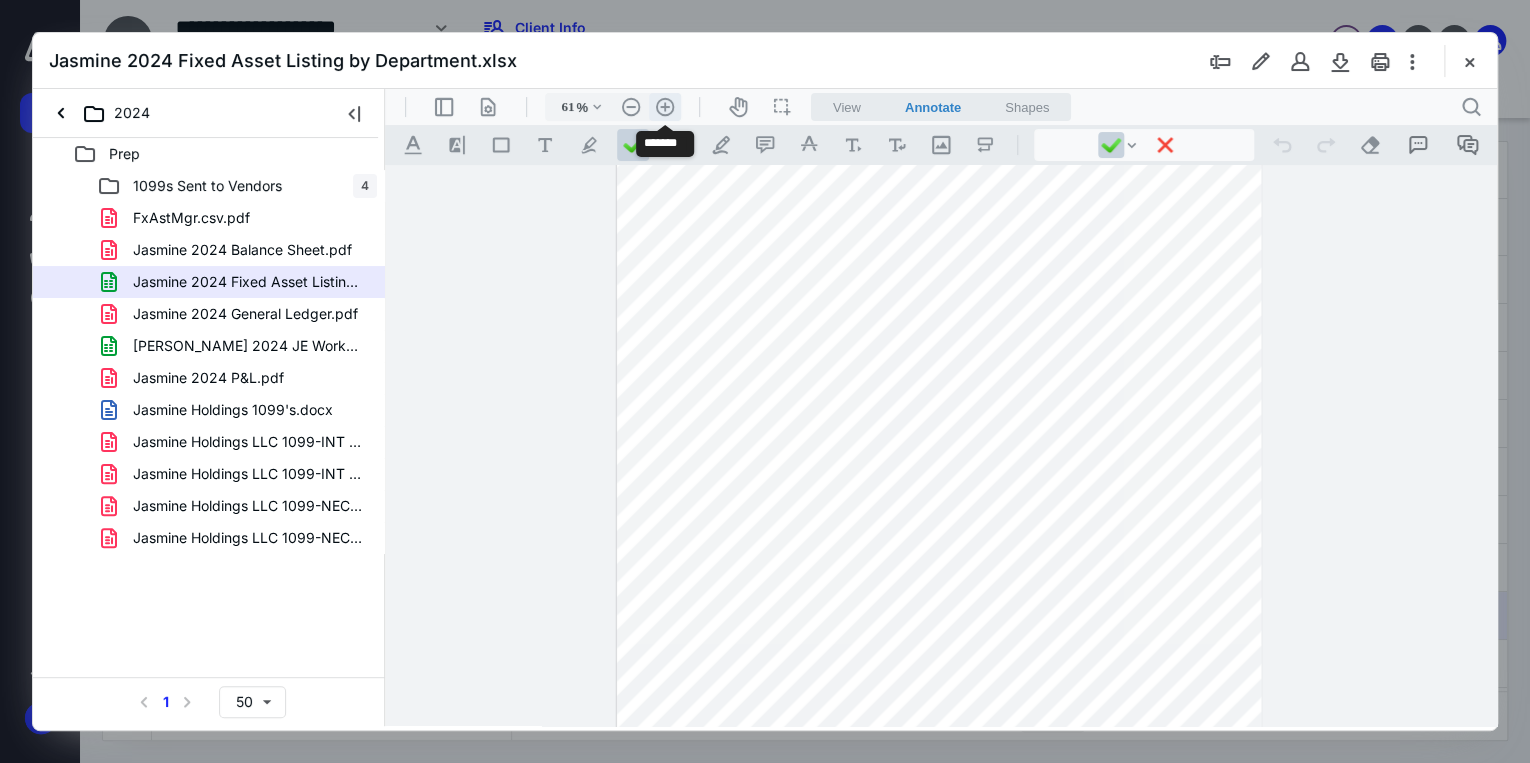 click on ".cls-1{fill:#abb0c4;} icon - header - zoom - in - line" at bounding box center (665, 107) 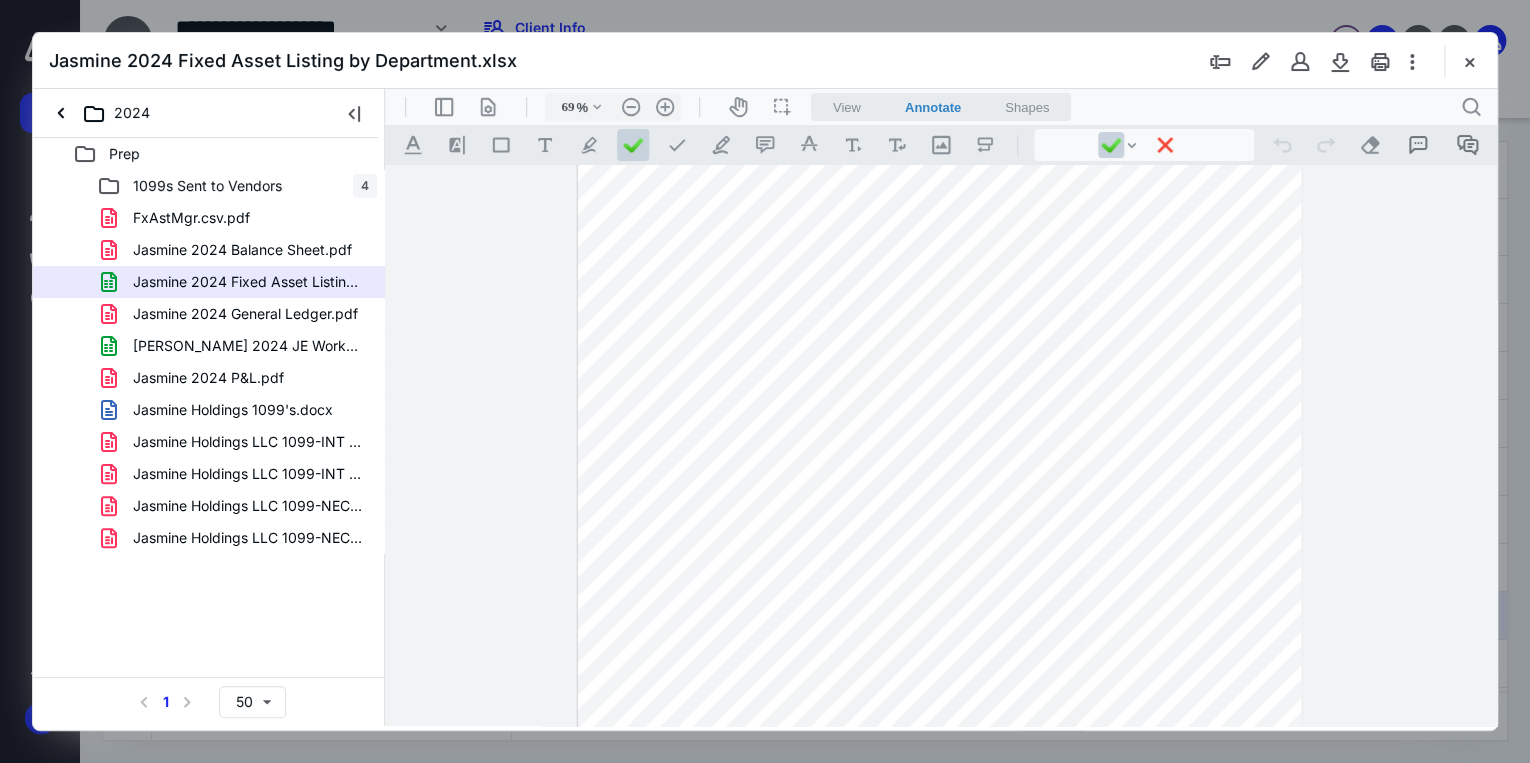 scroll, scrollTop: 0, scrollLeft: 0, axis: both 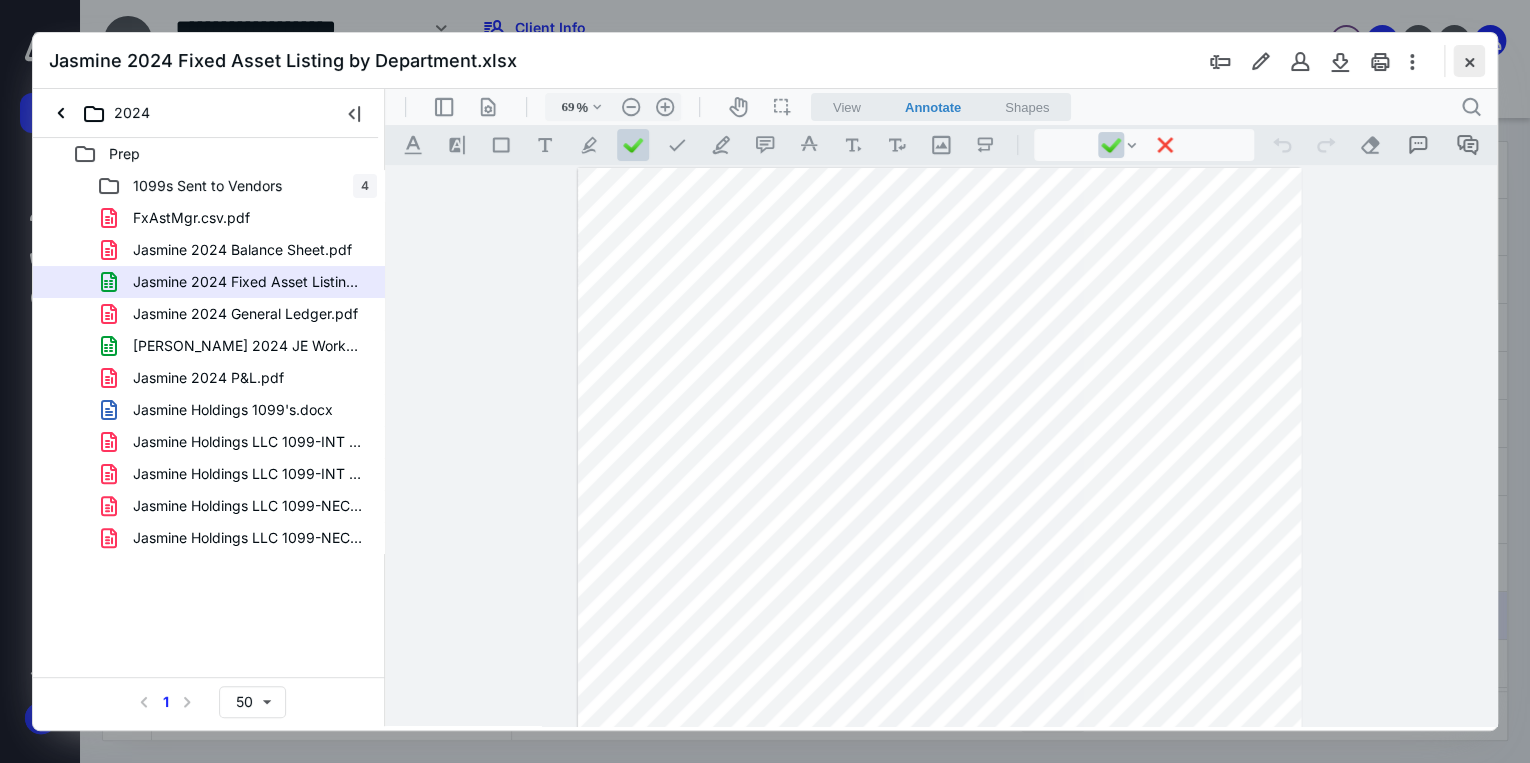 click at bounding box center (1469, 61) 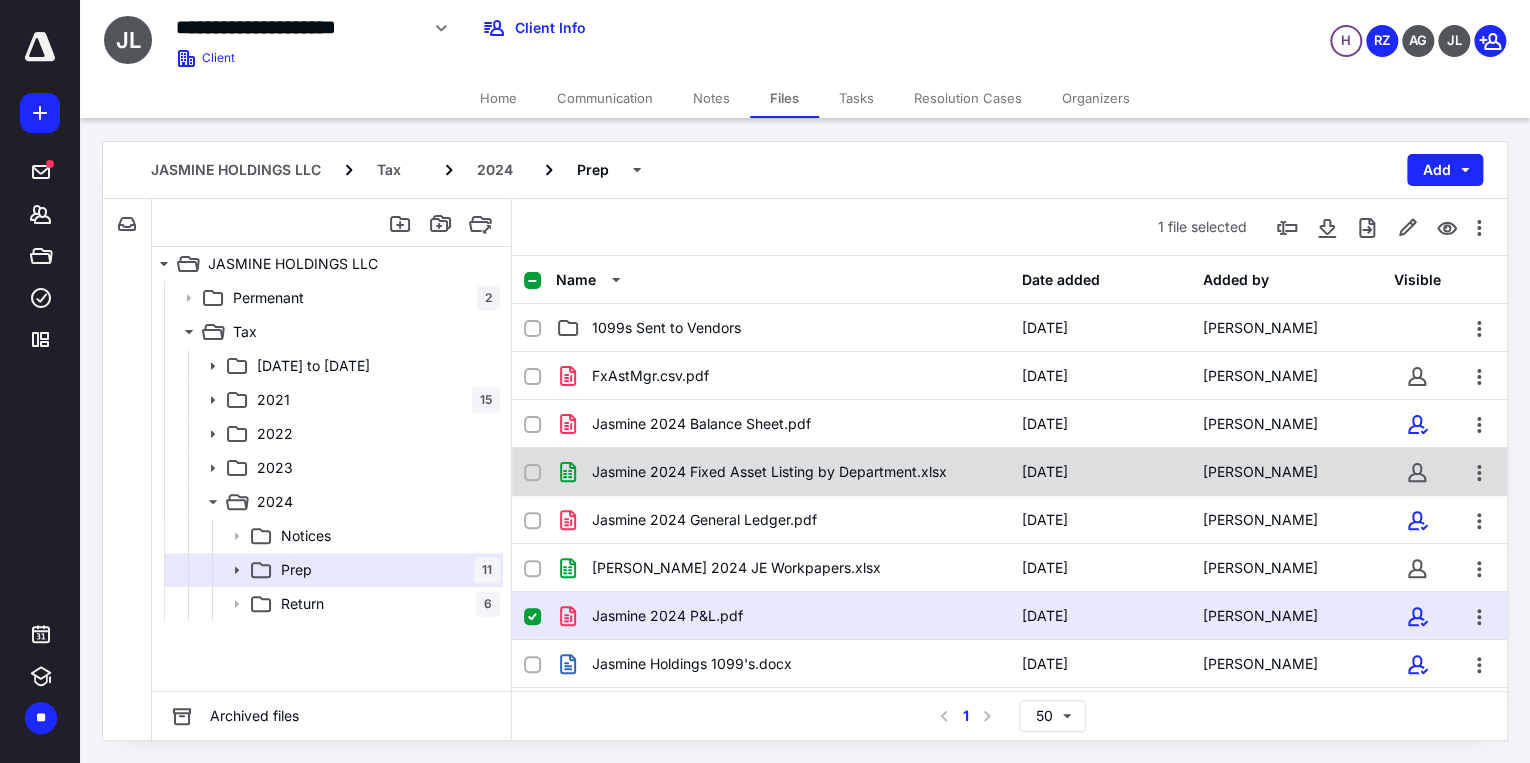 click on "Jasmine 2024 Fixed Asset Listing by Department.xlsx" at bounding box center (782, 472) 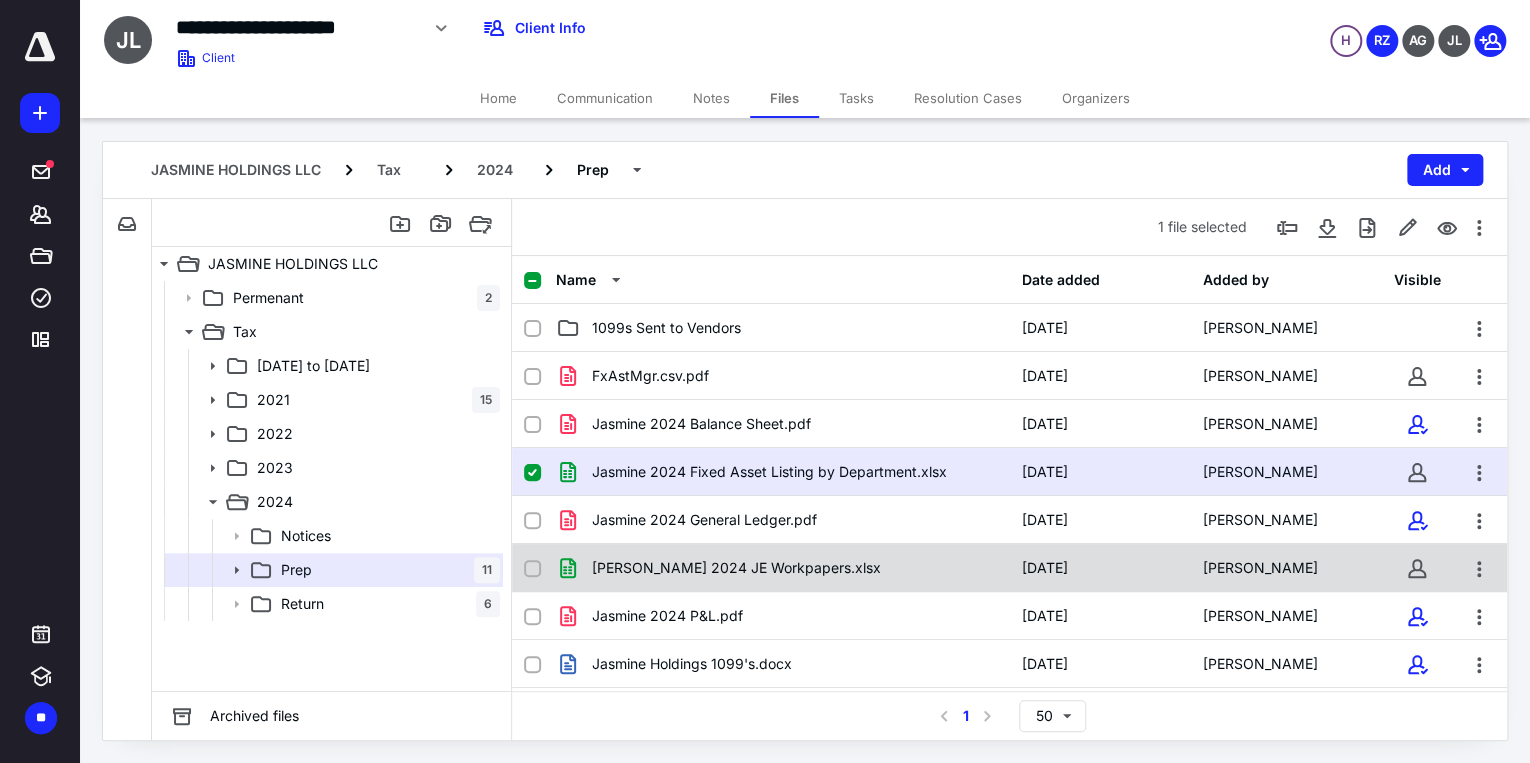 click on "[PERSON_NAME] 2024 JE Workpapers.xlsx" at bounding box center [736, 568] 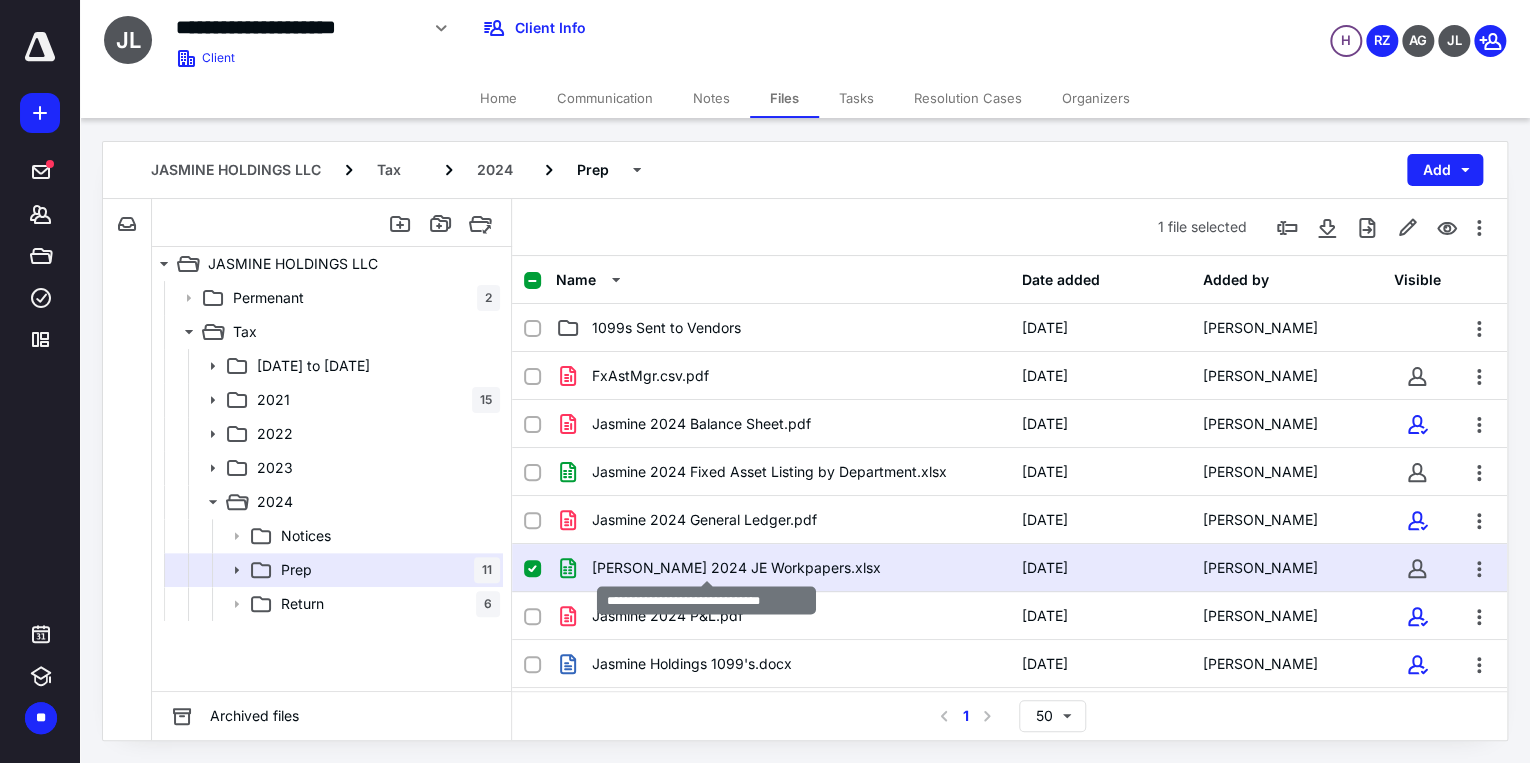 click on "[PERSON_NAME] 2024 JE Workpapers.xlsx" at bounding box center [736, 568] 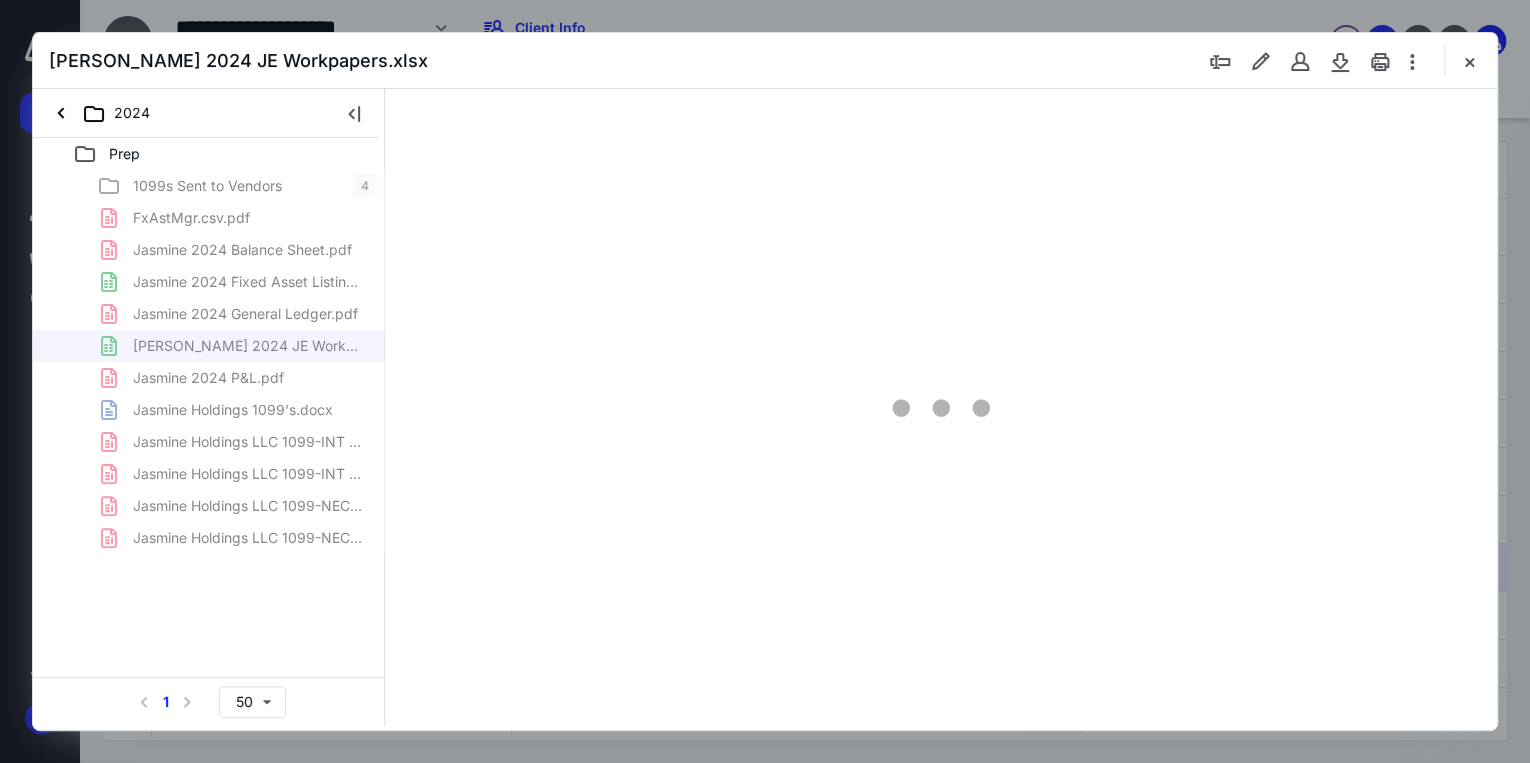 scroll, scrollTop: 0, scrollLeft: 0, axis: both 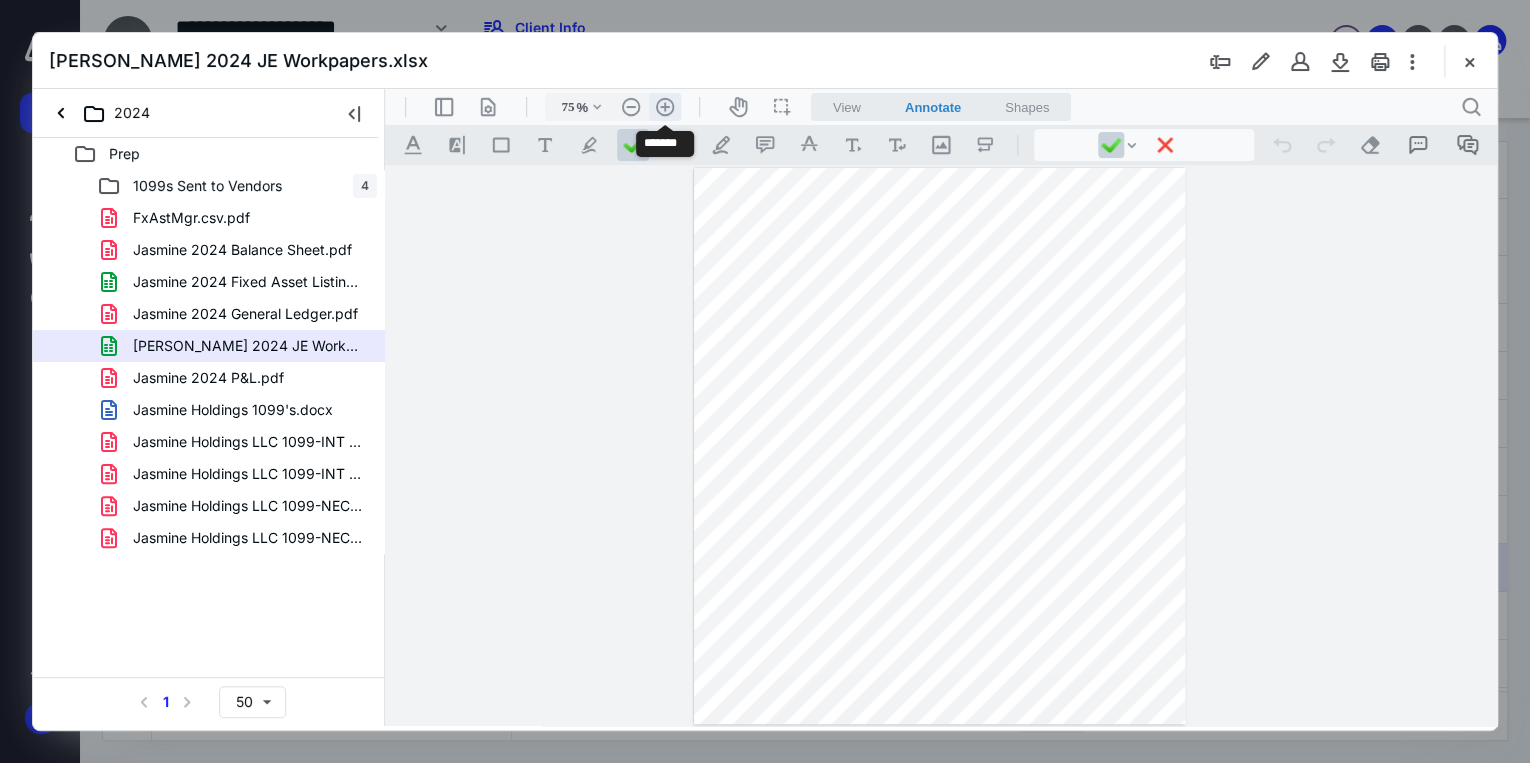 click on ".cls-1{fill:#abb0c4;} icon - header - zoom - in - line" at bounding box center (665, 107) 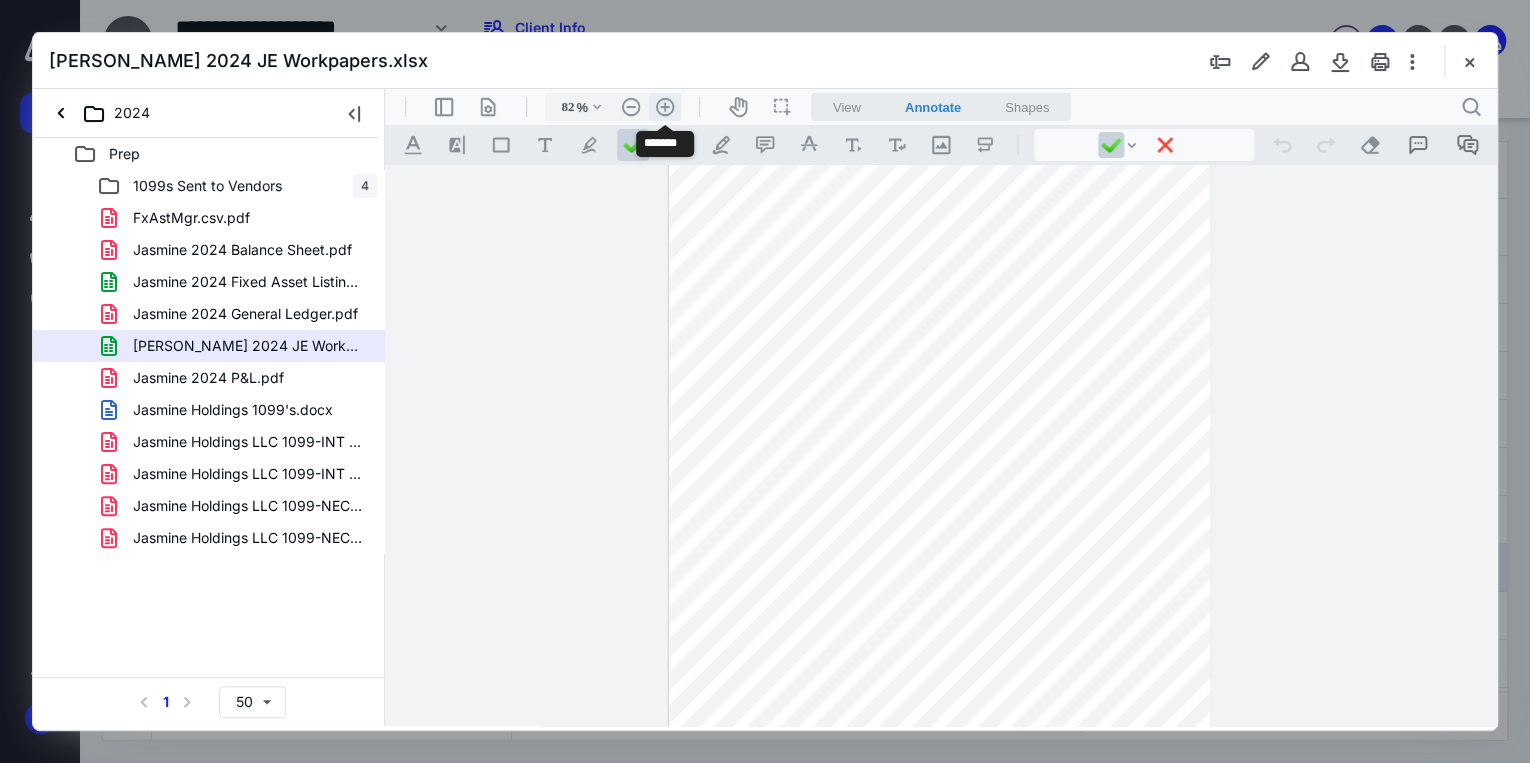 click on ".cls-1{fill:#abb0c4;} icon - header - zoom - in - line" at bounding box center (665, 107) 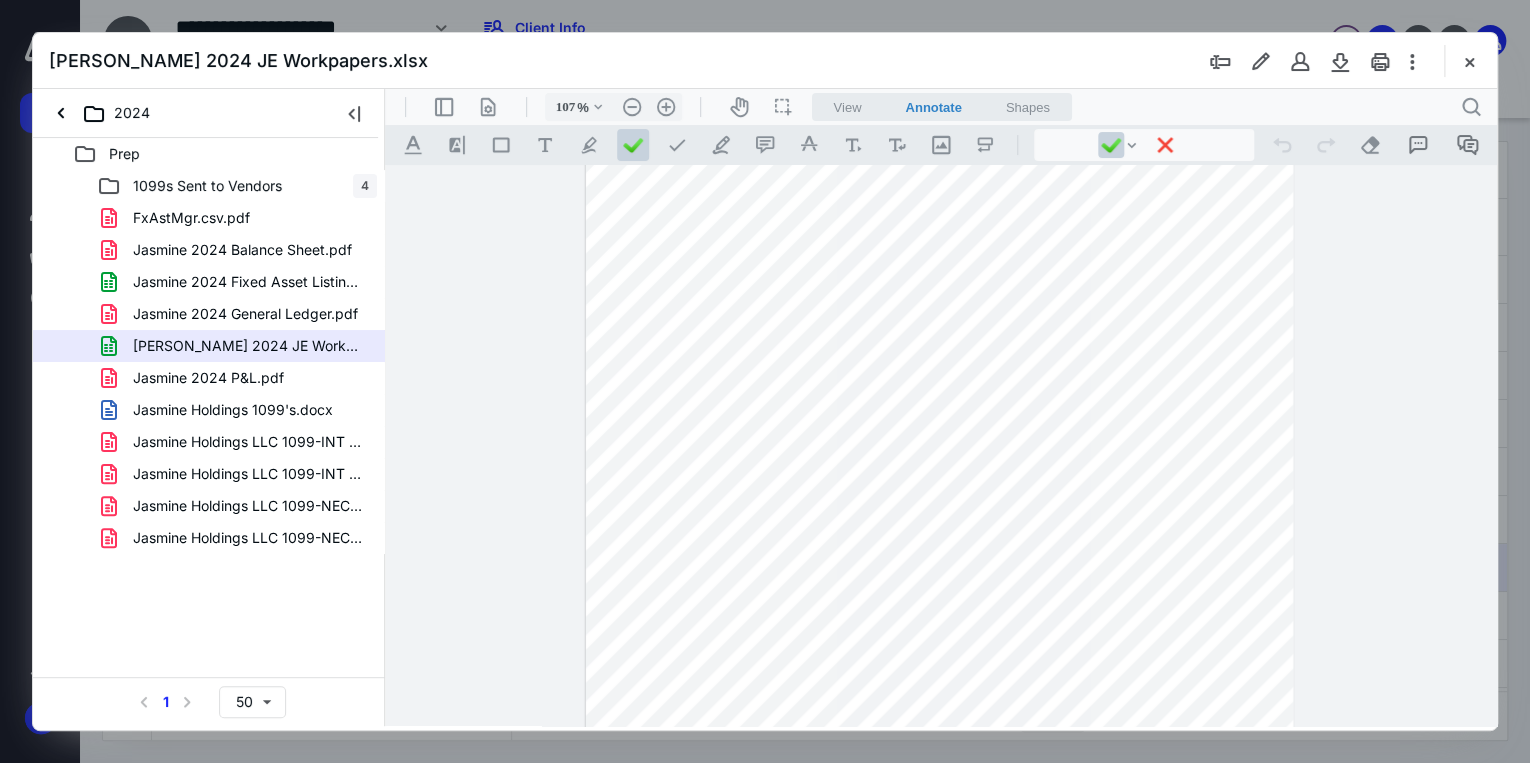 scroll, scrollTop: 246, scrollLeft: 0, axis: vertical 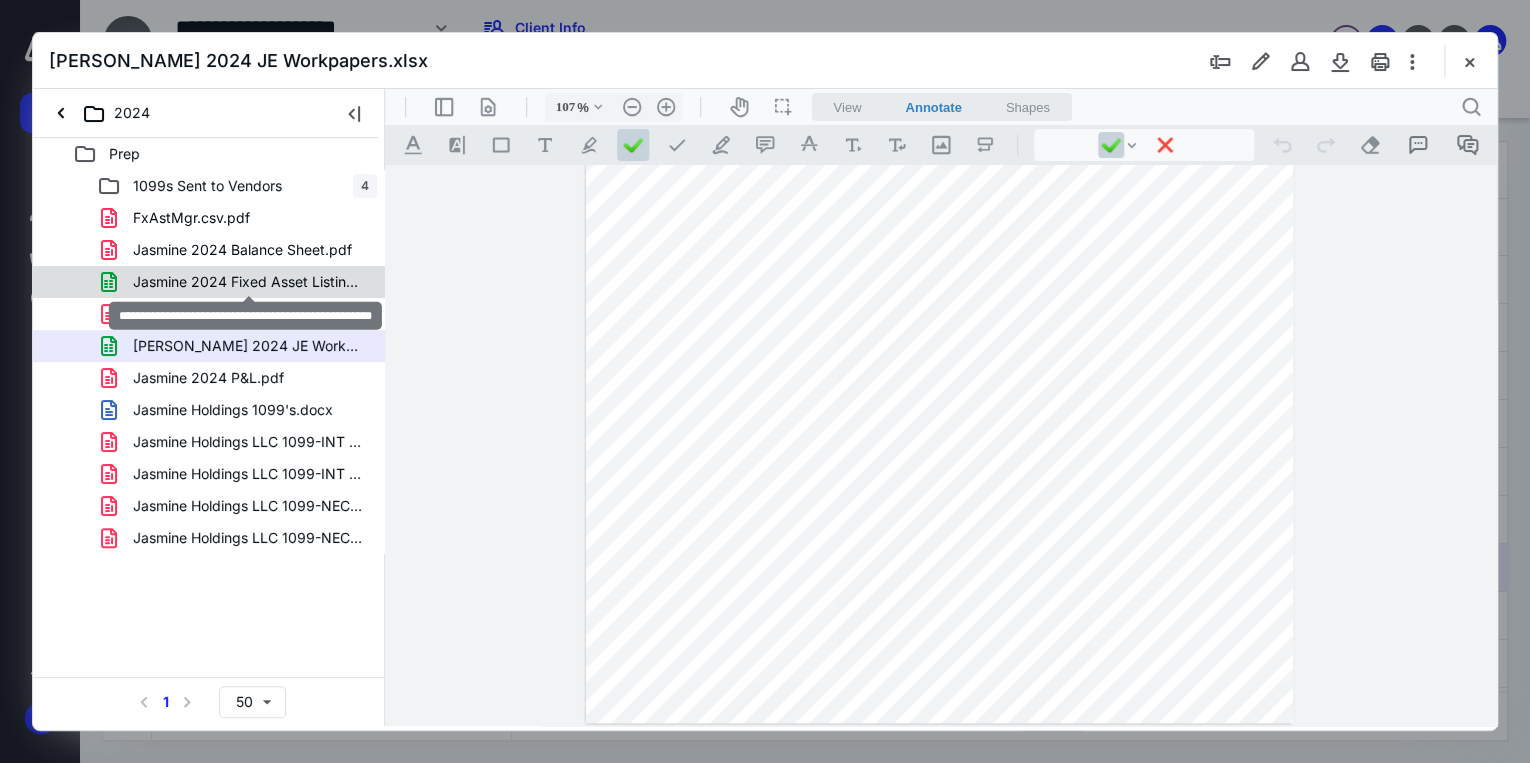 click on "Jasmine 2024 Fixed Asset Listing by Department.xlsx" at bounding box center [249, 282] 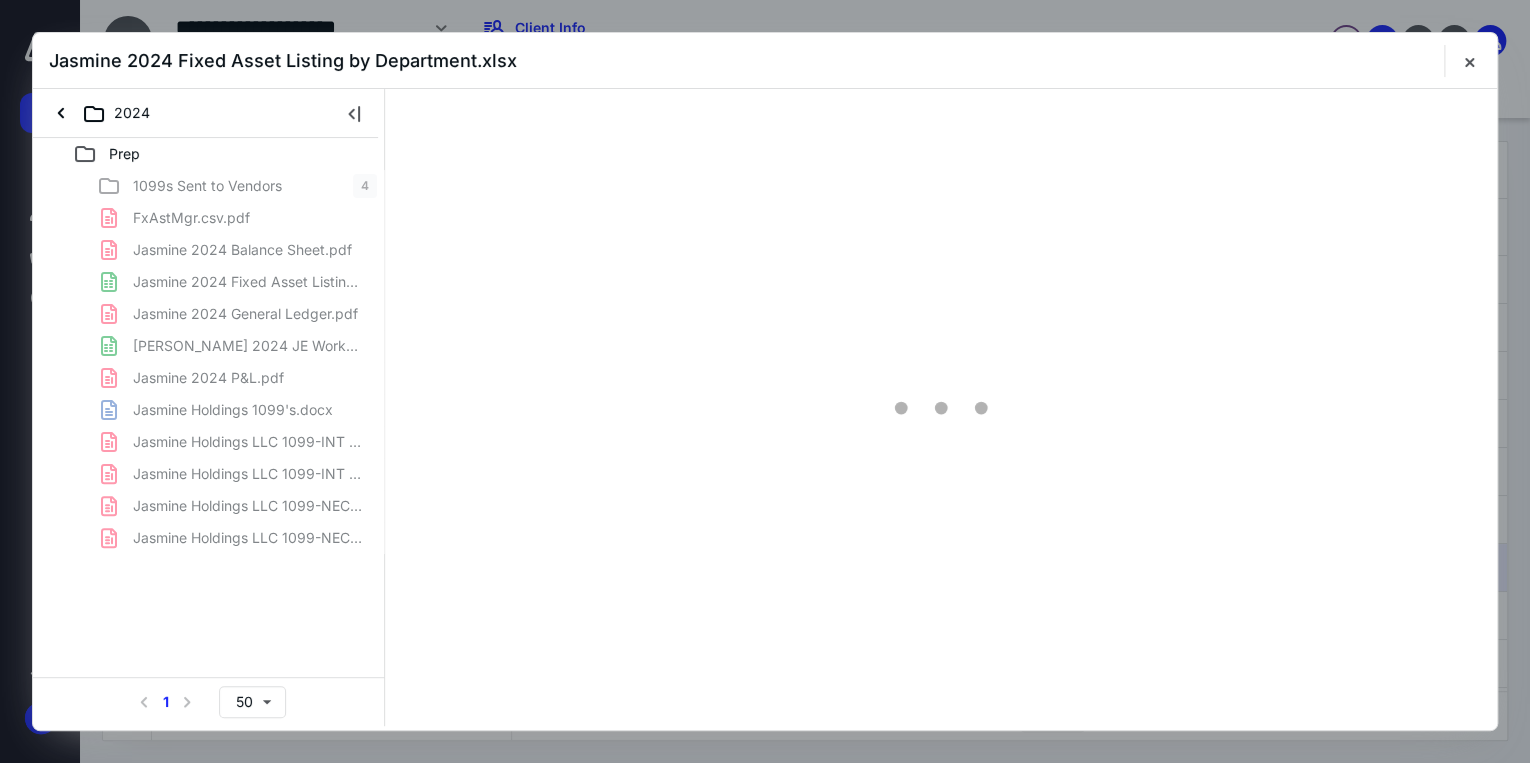 click on "1099s Sent to Vendors 4 FxAstMgr.csv.pdf Jasmine 2024 Balance Sheet.pdf Jasmine 2024 Fixed Asset Listing by Department.xlsx Jasmine 2024 General Ledger.pdf Jasmine 2024 JE Workpapers.xlsx Jasmine 2024 P&L.pdf Jasmine Holdings 1099's.docx Jasmine Holdings LLC 1099-INT 2024 - 1096.pdf Jasmine Holdings LLC 1099-INT 2024 - Forms Showing TINs.pdf Jasmine Holdings LLC 1099-NEC 2024 - 1096.pdf Jasmine Holdings LLC 1099-NEC 2024 - Forms Showing TINs.pdf" at bounding box center (209, 362) 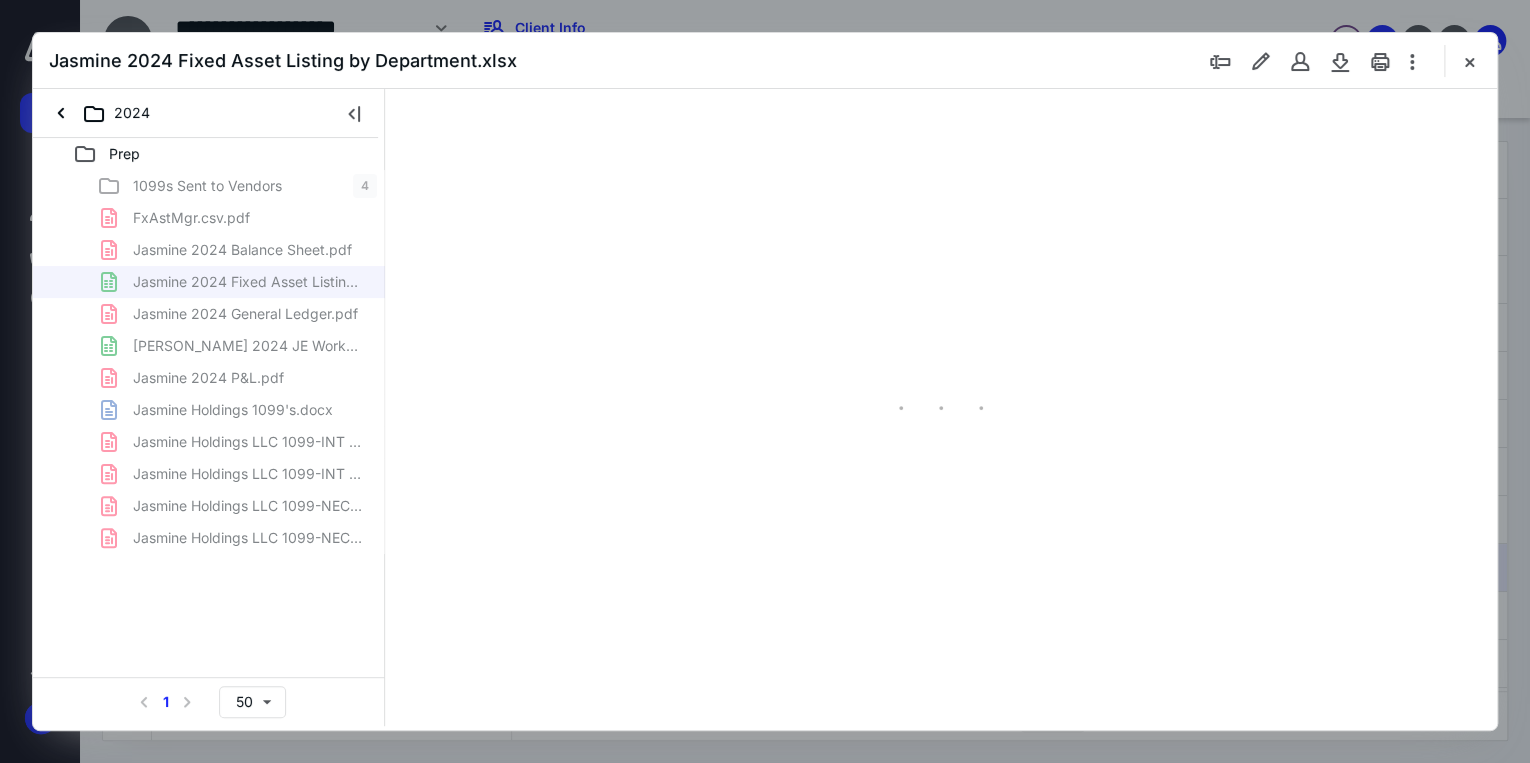 scroll, scrollTop: 0, scrollLeft: 0, axis: both 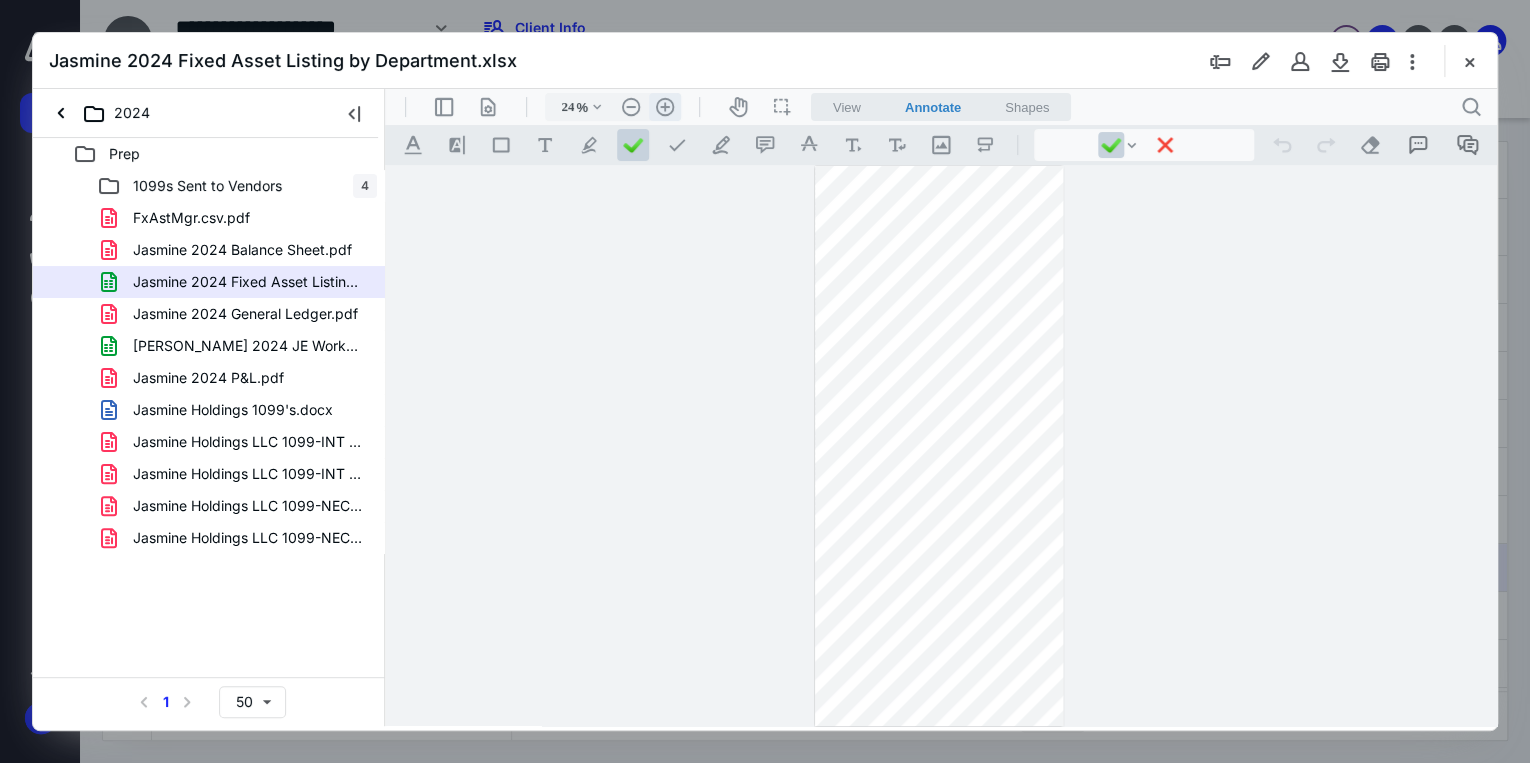 click on ".cls-1{fill:#abb0c4;} icon - header - zoom - in - line" at bounding box center (665, 107) 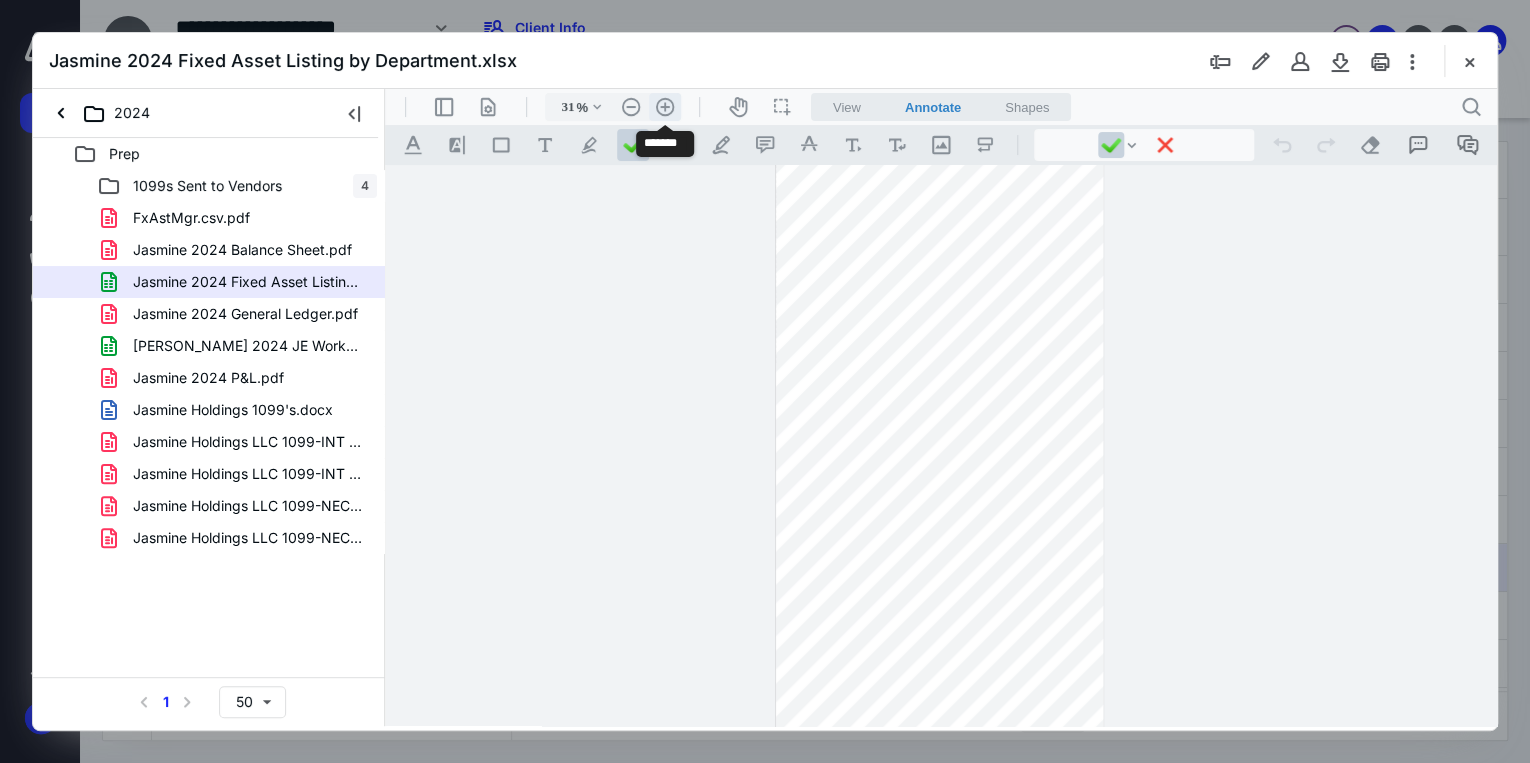 click on ".cls-1{fill:#abb0c4;} icon - header - zoom - in - line" at bounding box center (665, 107) 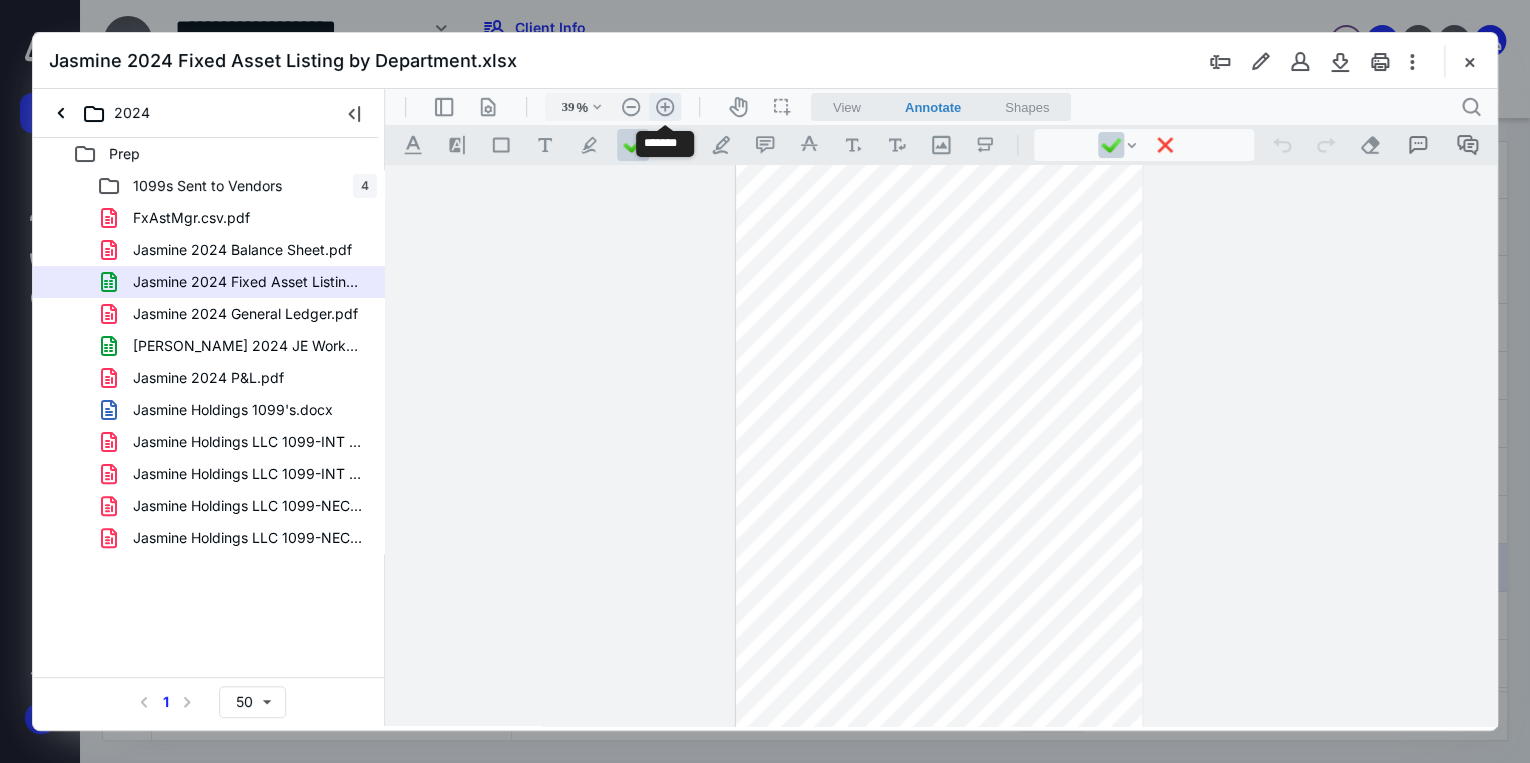 click on ".cls-1{fill:#abb0c4;} icon - header - zoom - in - line" at bounding box center (665, 107) 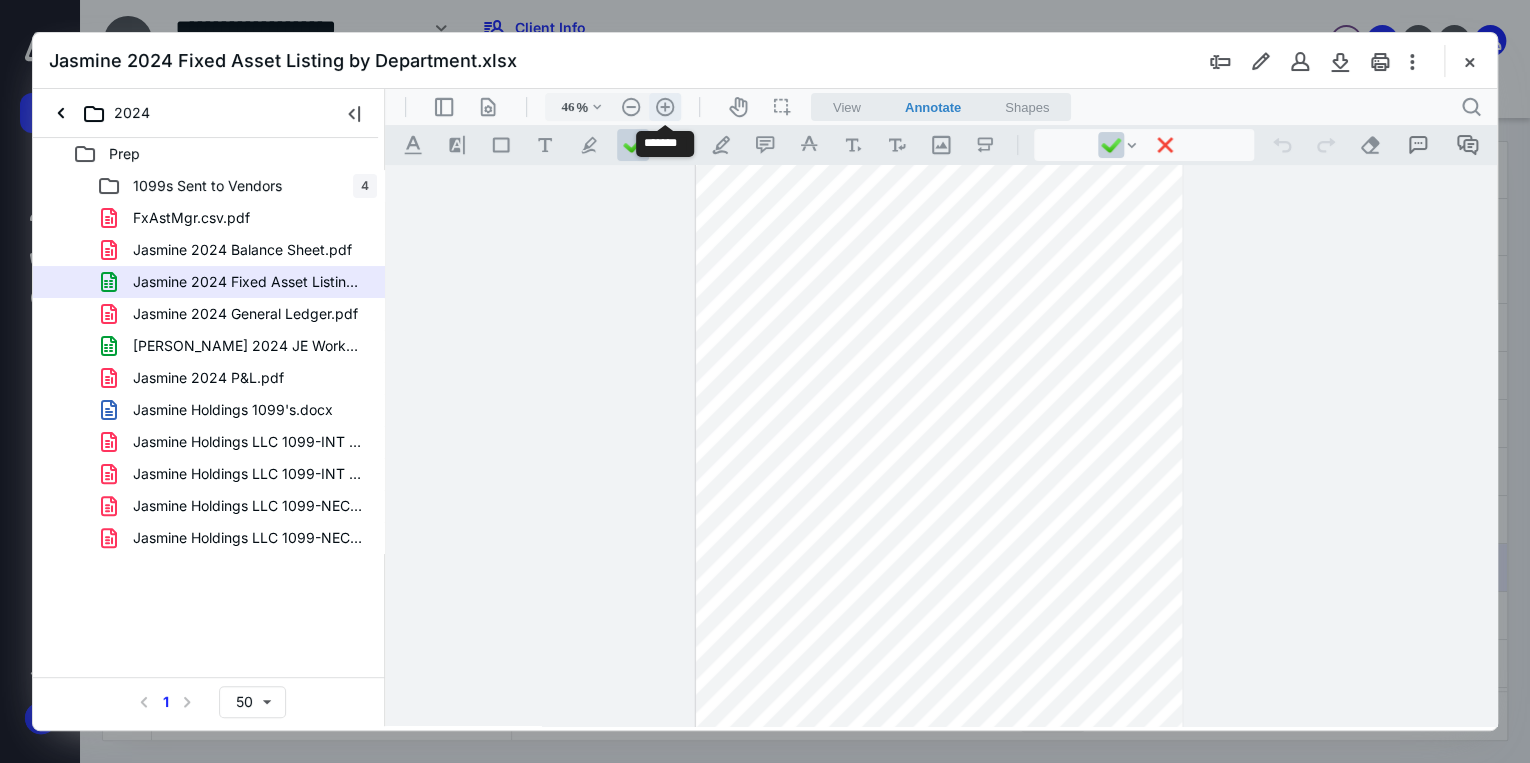 click on ".cls-1{fill:#abb0c4;} icon - header - zoom - in - line" at bounding box center (665, 107) 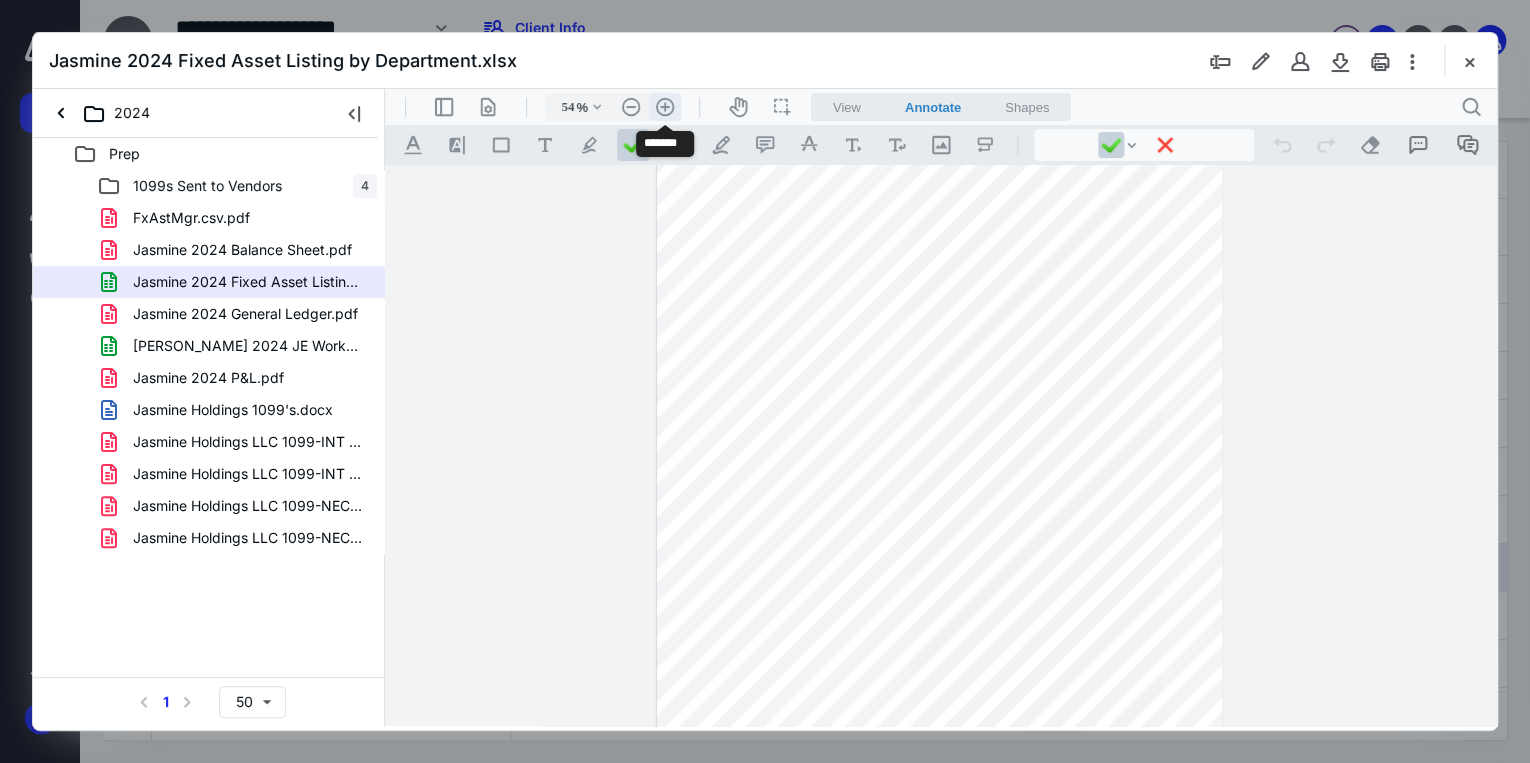 click on ".cls-1{fill:#abb0c4;} icon - header - zoom - in - line" at bounding box center (665, 107) 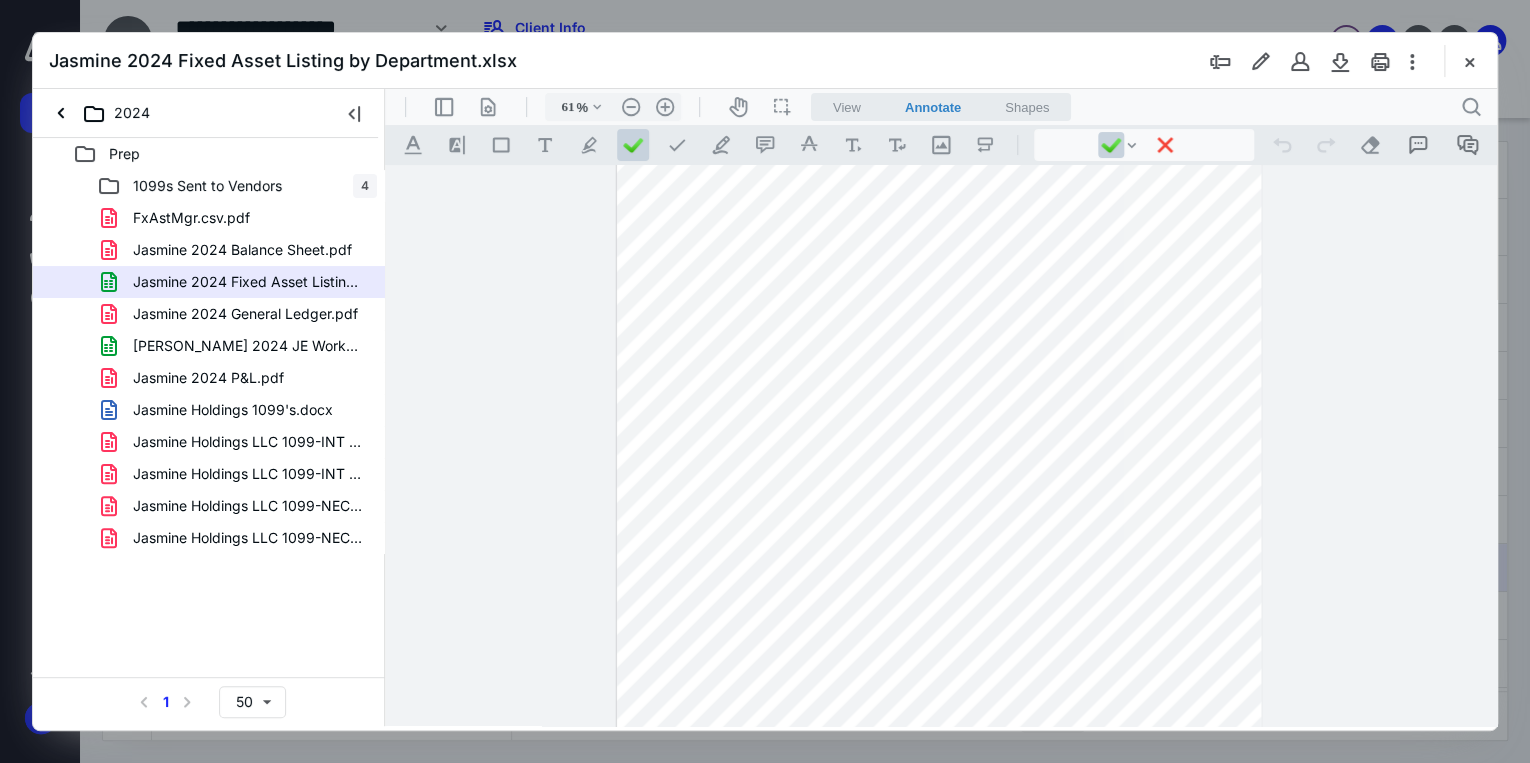 scroll, scrollTop: 896, scrollLeft: 0, axis: vertical 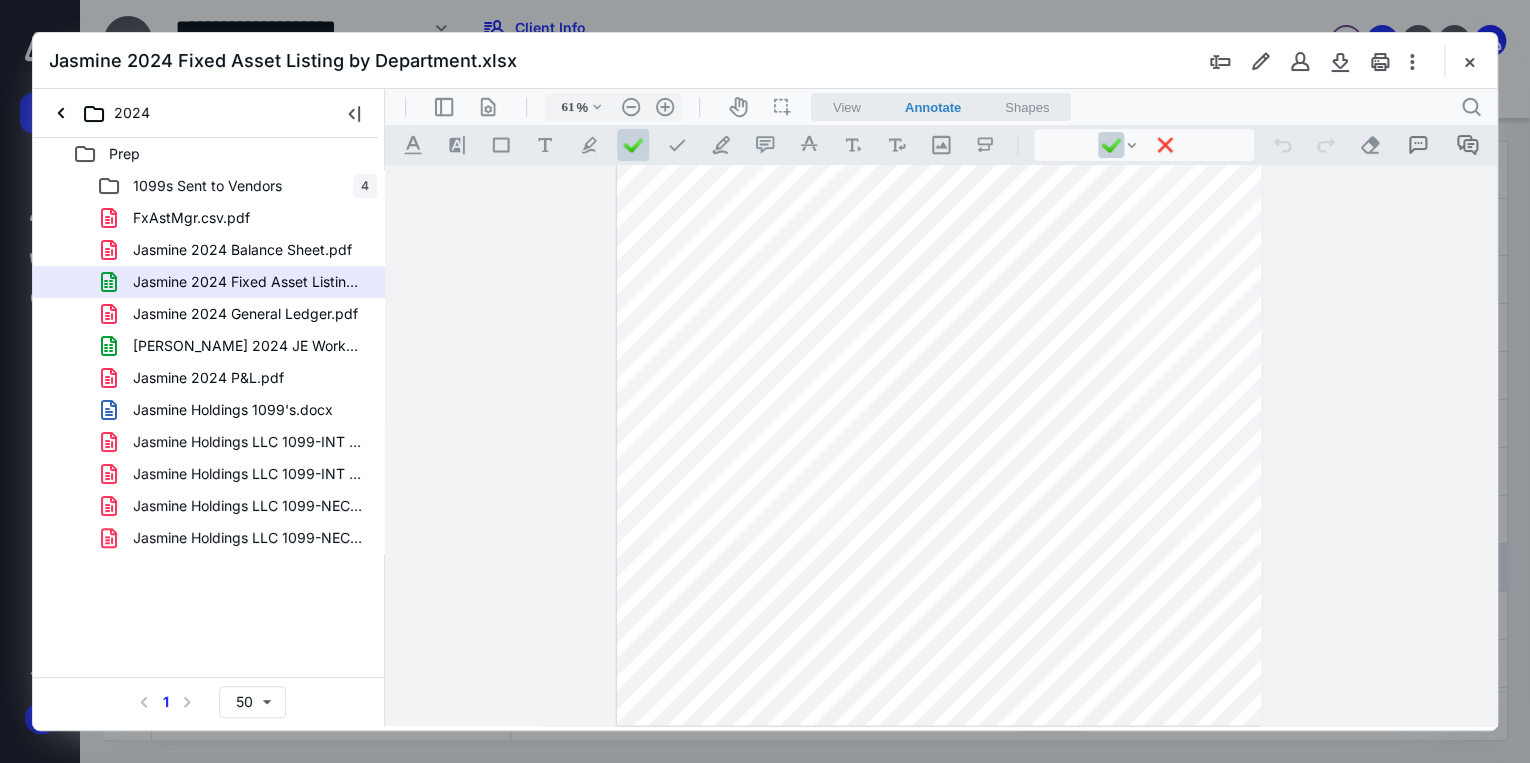 click on "Jasmine Holdings 1099's.docx" at bounding box center [209, 410] 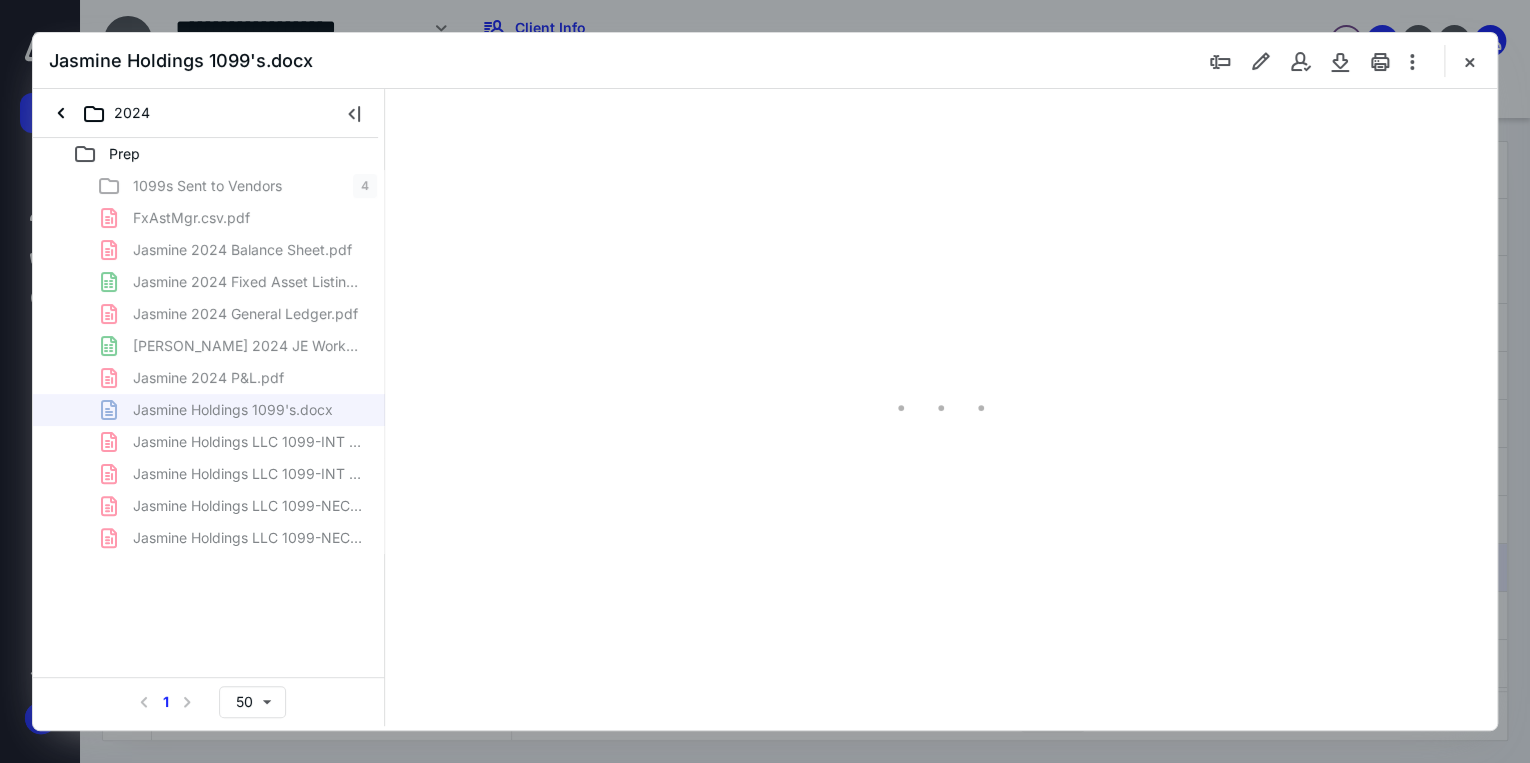 scroll, scrollTop: 0, scrollLeft: 0, axis: both 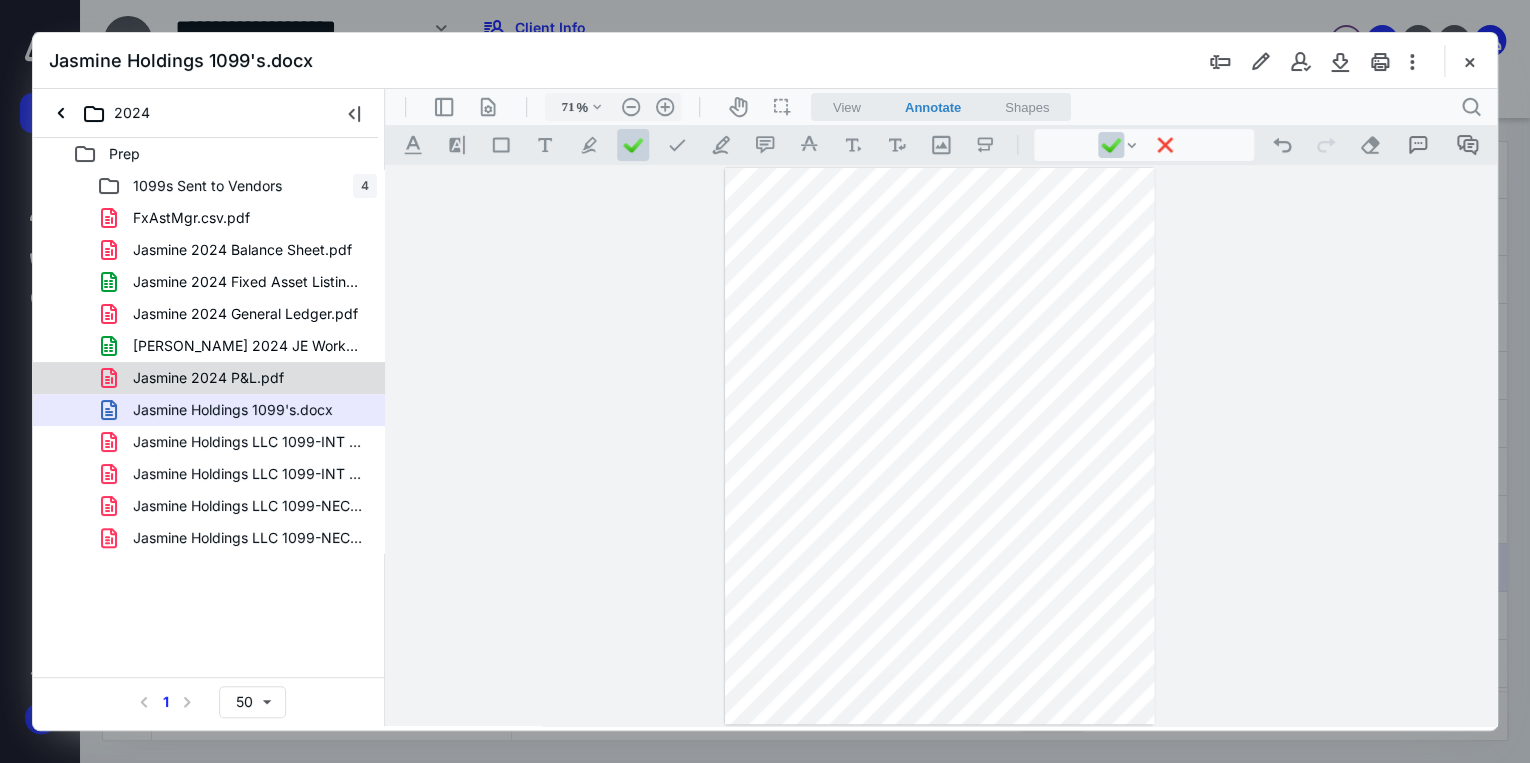 click on "Jasmine 2024 P&L.pdf" at bounding box center [208, 378] 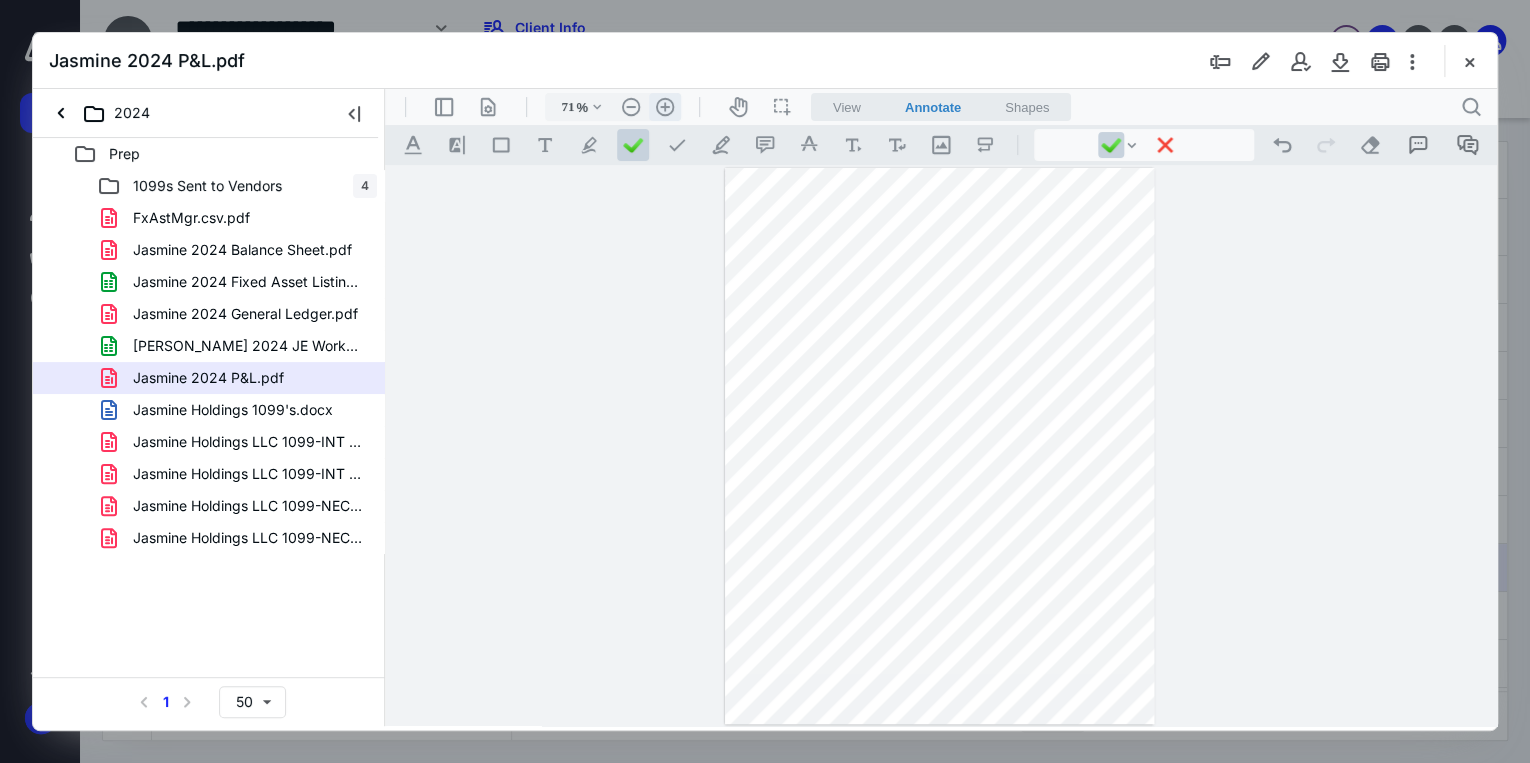 click on ".cls-1{fill:#abb0c4;} icon - header - zoom - in - line" at bounding box center (665, 107) 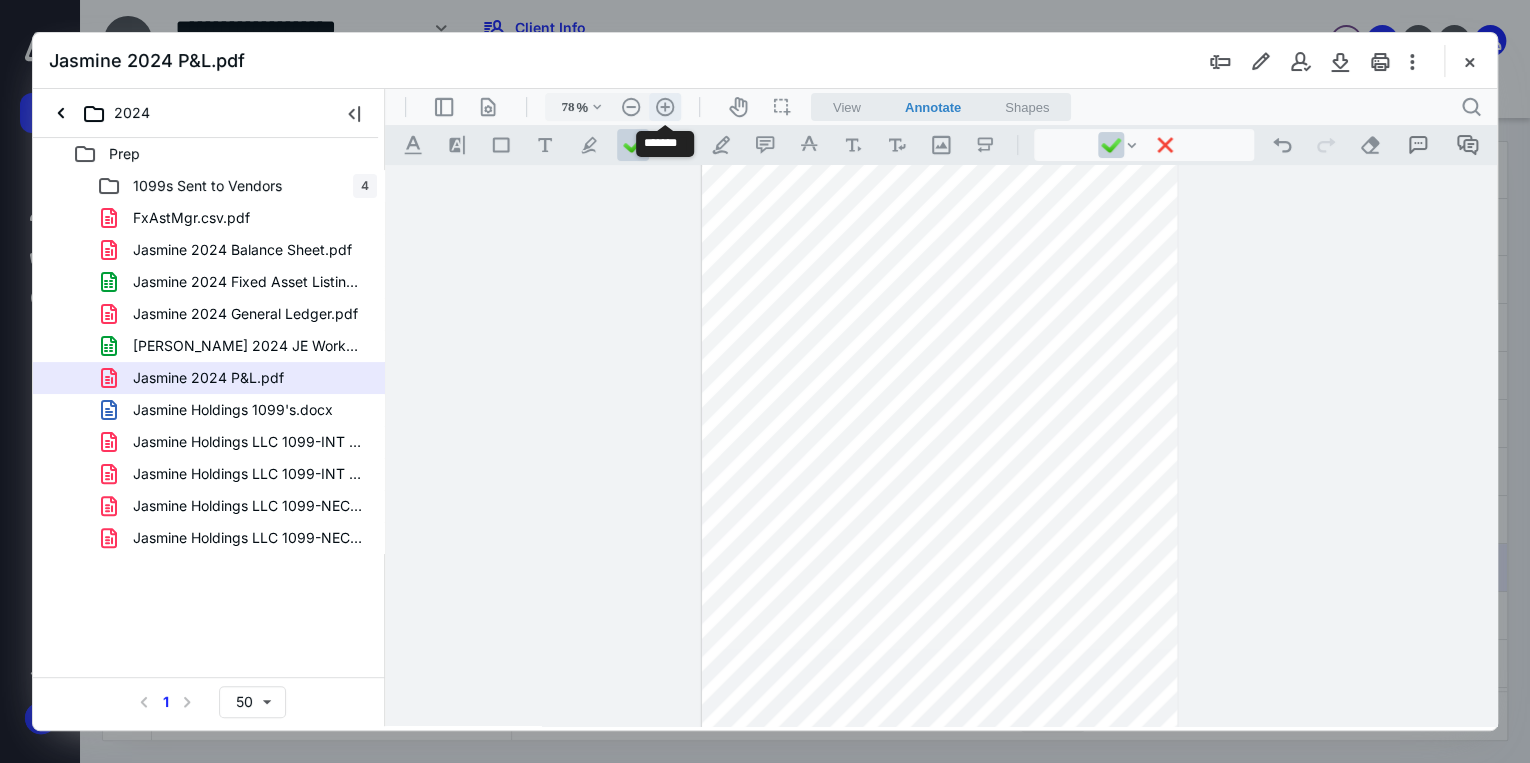 click on ".cls-1{fill:#abb0c4;} icon - header - zoom - in - line" at bounding box center [665, 107] 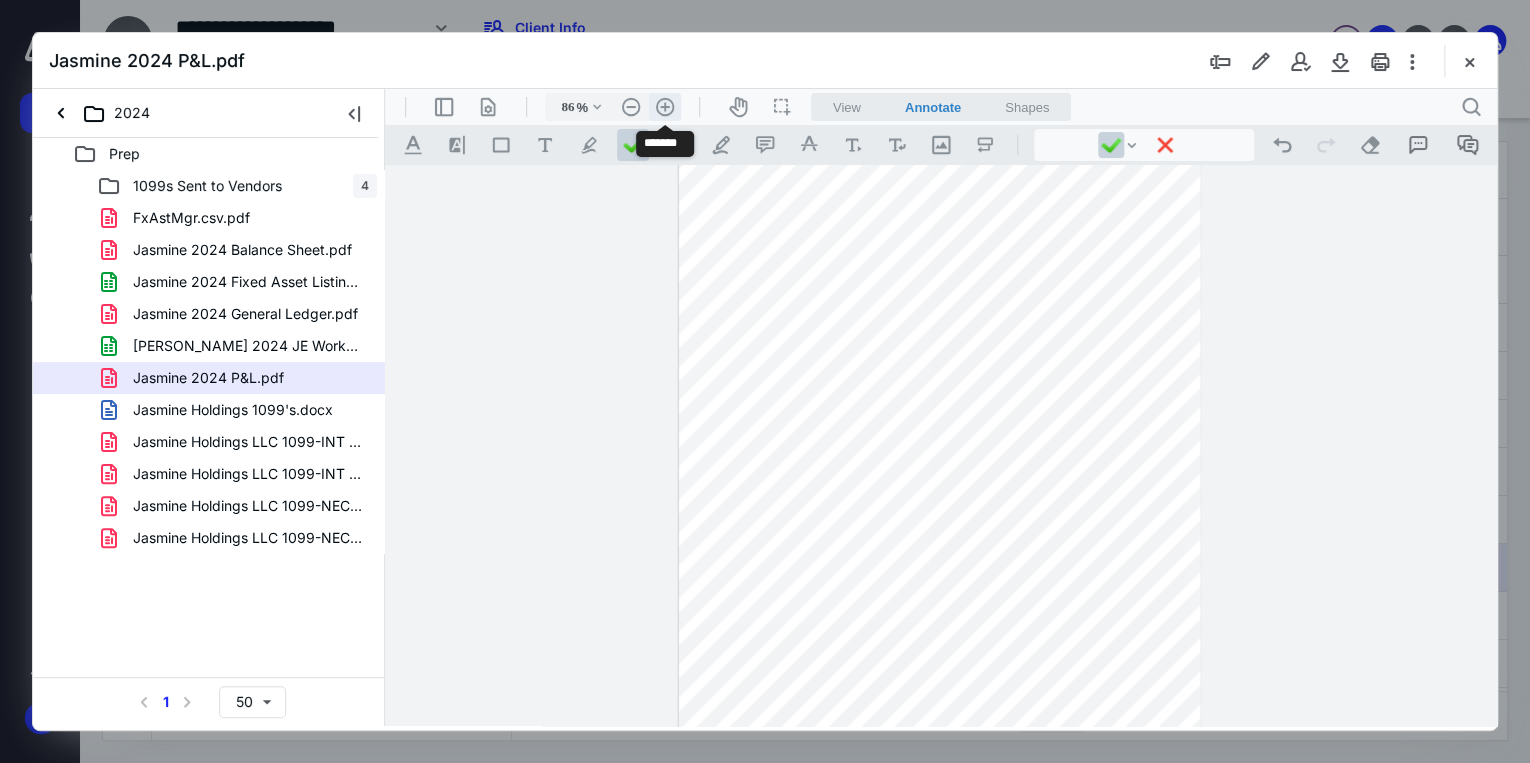click on ".cls-1{fill:#abb0c4;} icon - header - zoom - in - line" at bounding box center [665, 107] 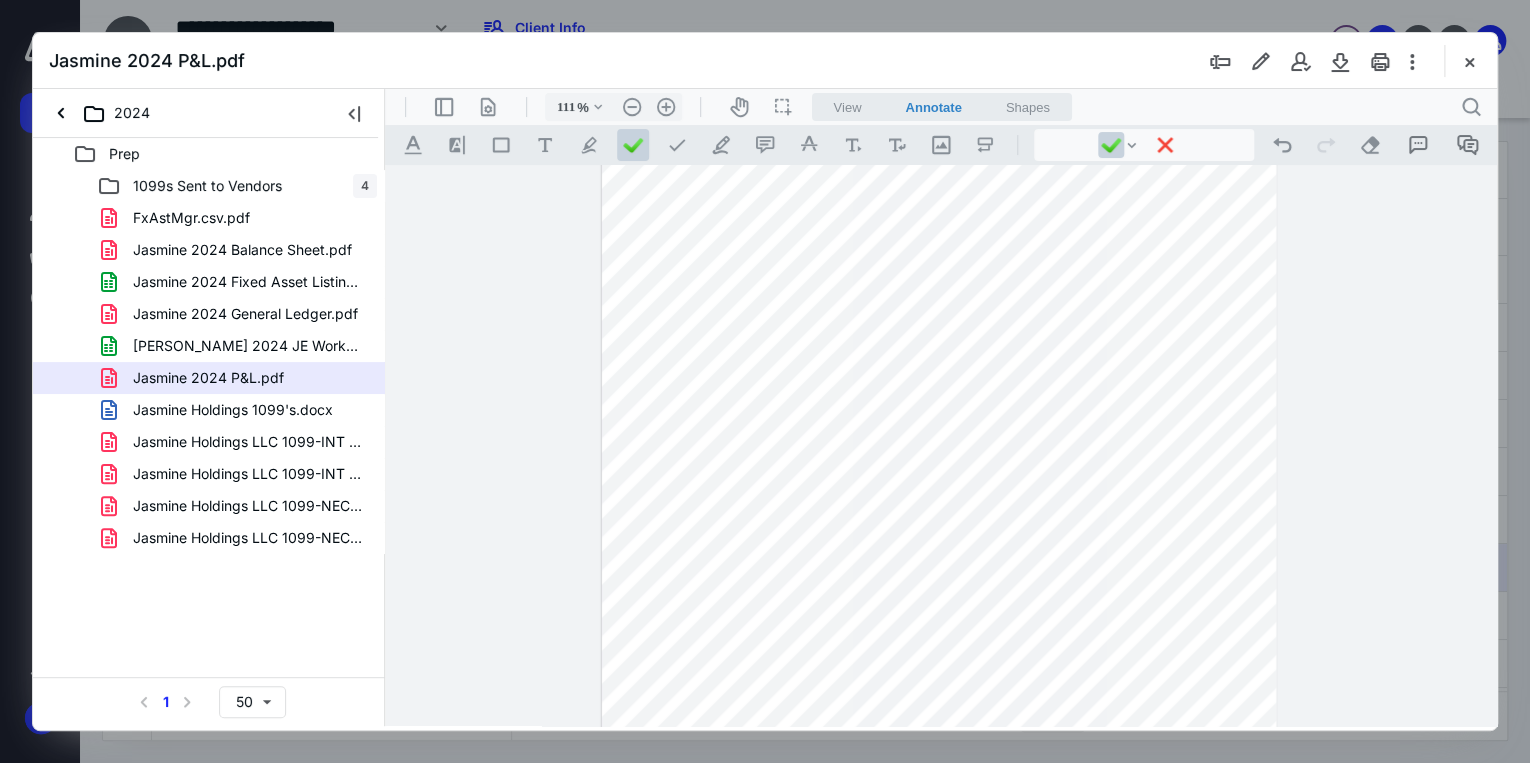 scroll, scrollTop: 0, scrollLeft: 0, axis: both 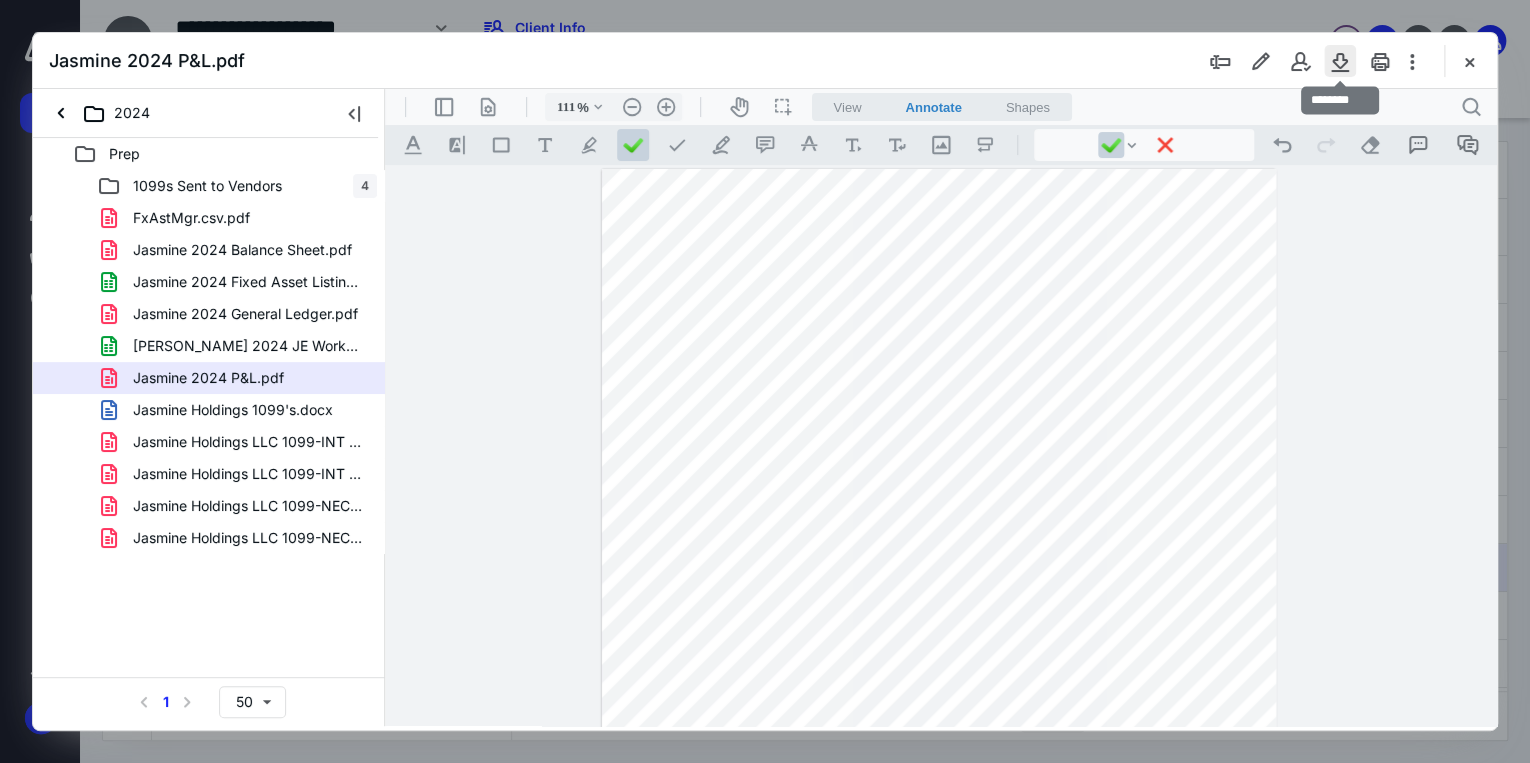 click at bounding box center (1340, 61) 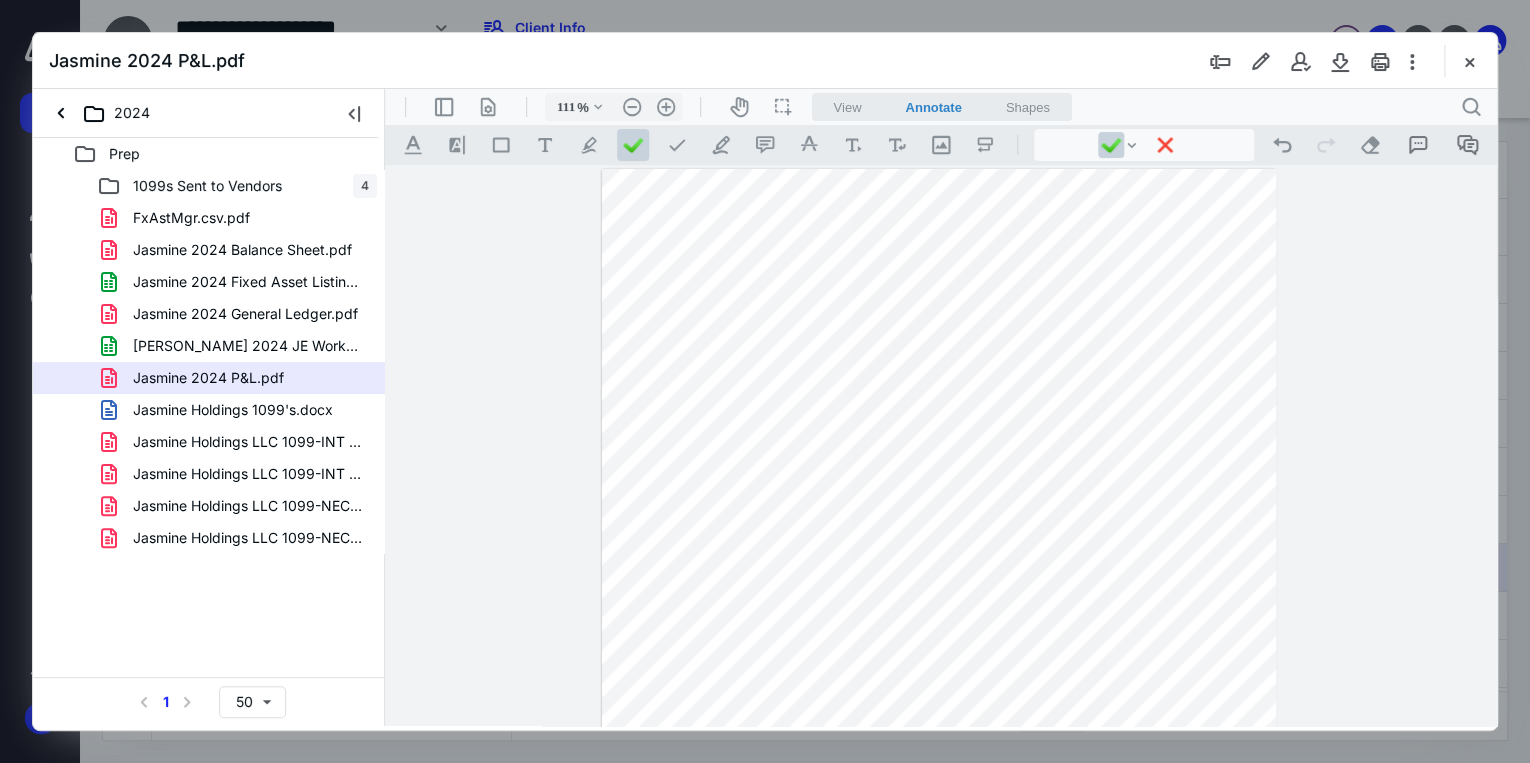 scroll, scrollTop: 240, scrollLeft: 0, axis: vertical 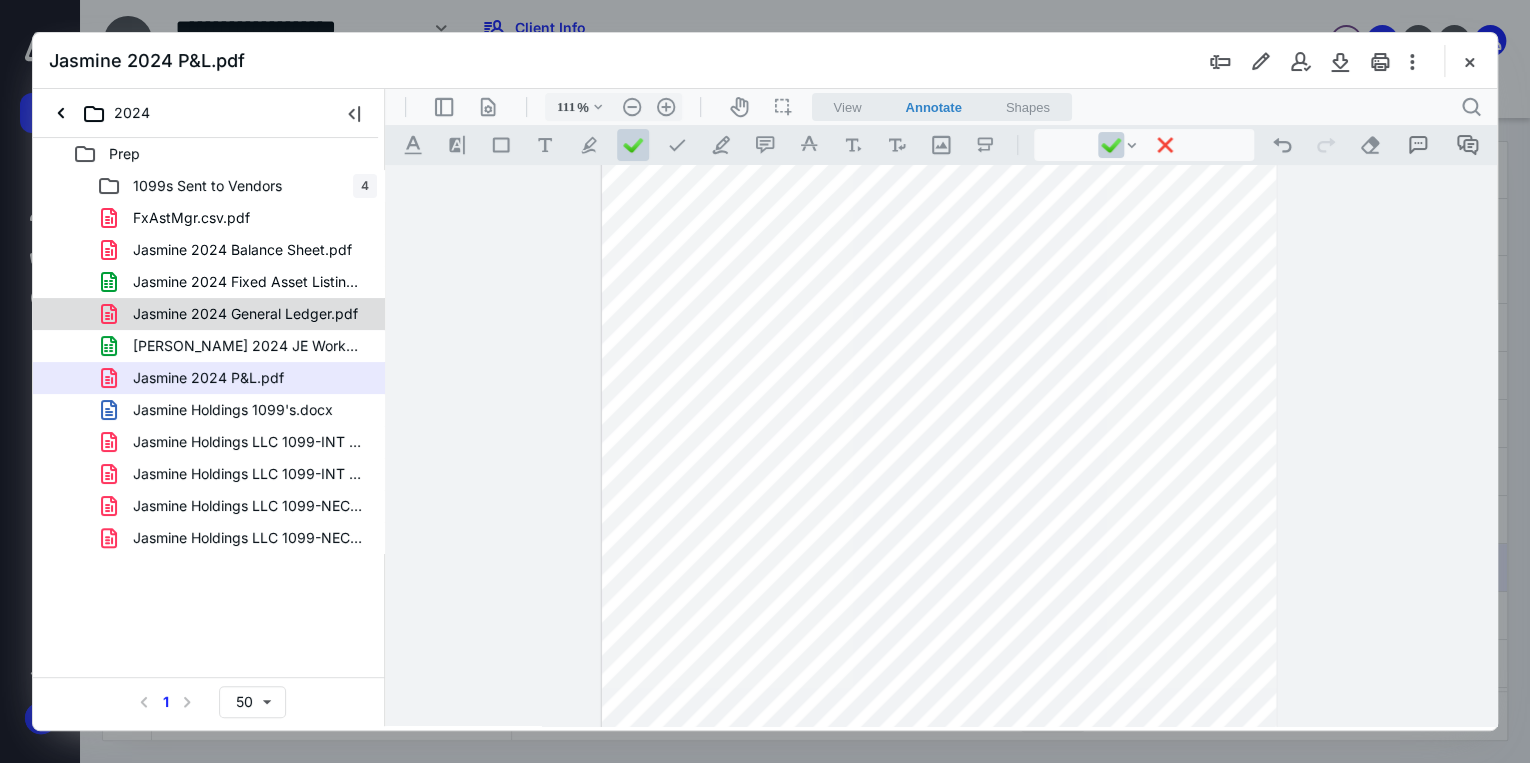 click on "Jasmine 2024 General Ledger.pdf" at bounding box center [233, 314] 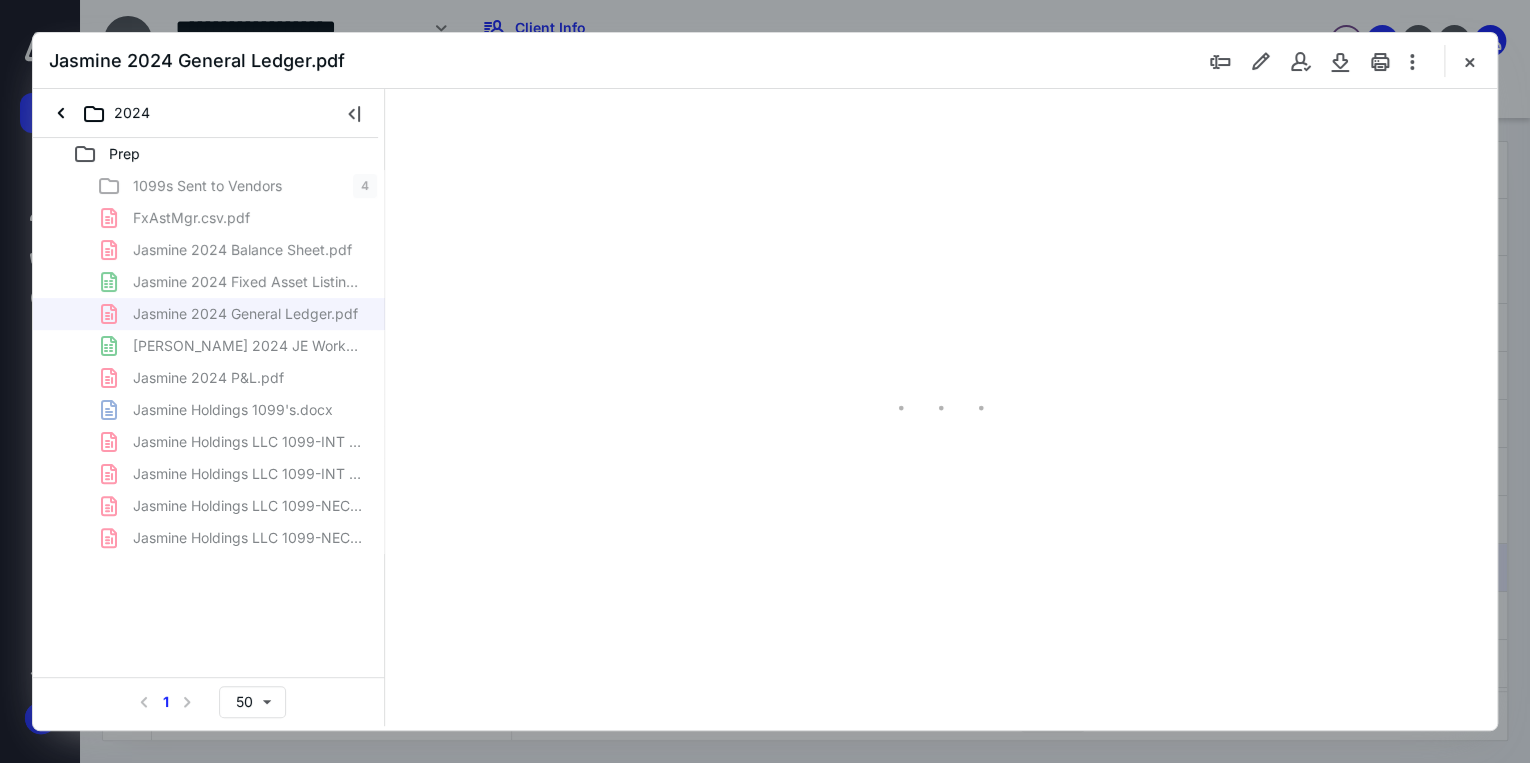 scroll, scrollTop: 79, scrollLeft: 0, axis: vertical 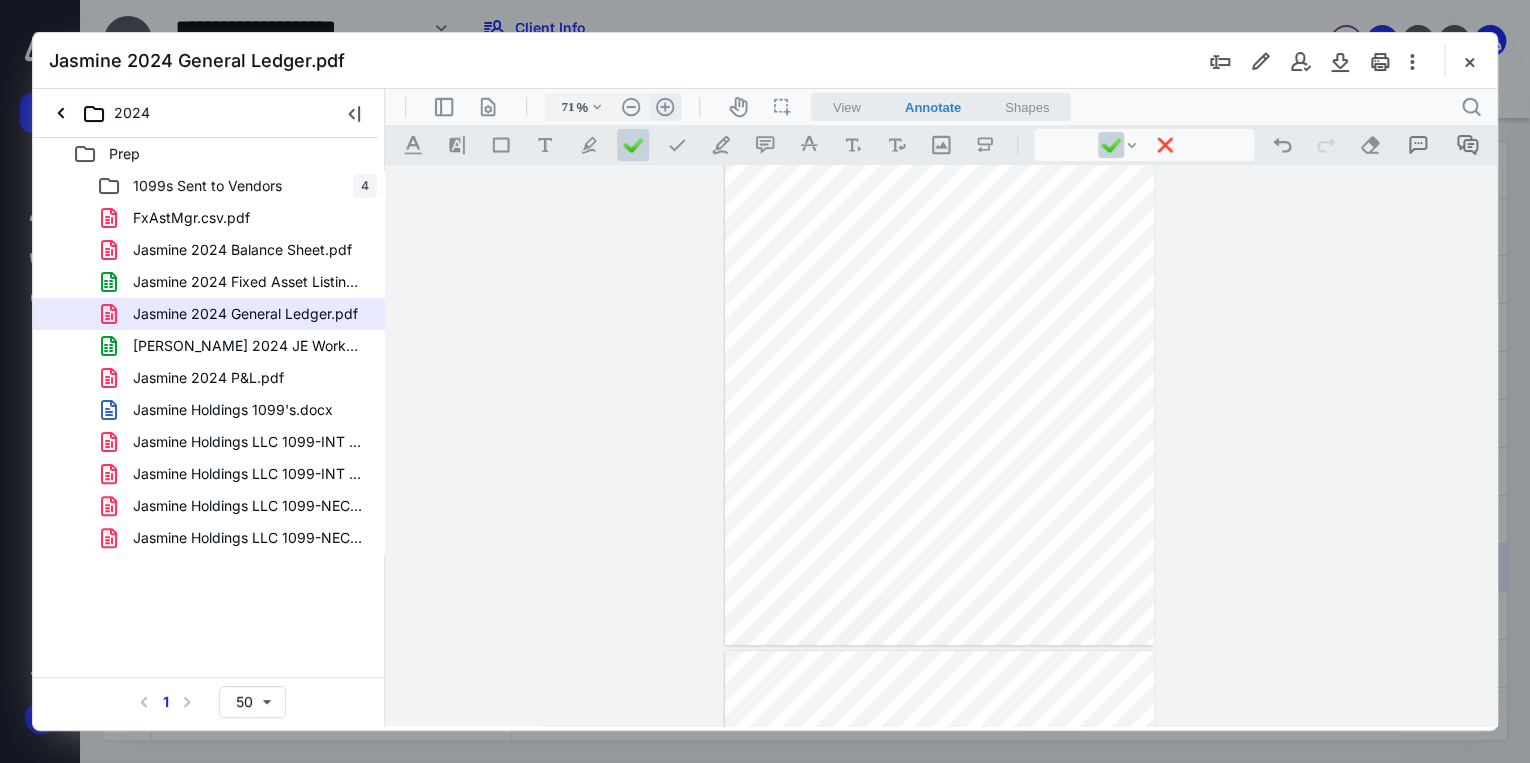 click on ".cls-1{fill:#abb0c4;} icon - header - zoom - in - line" at bounding box center (665, 107) 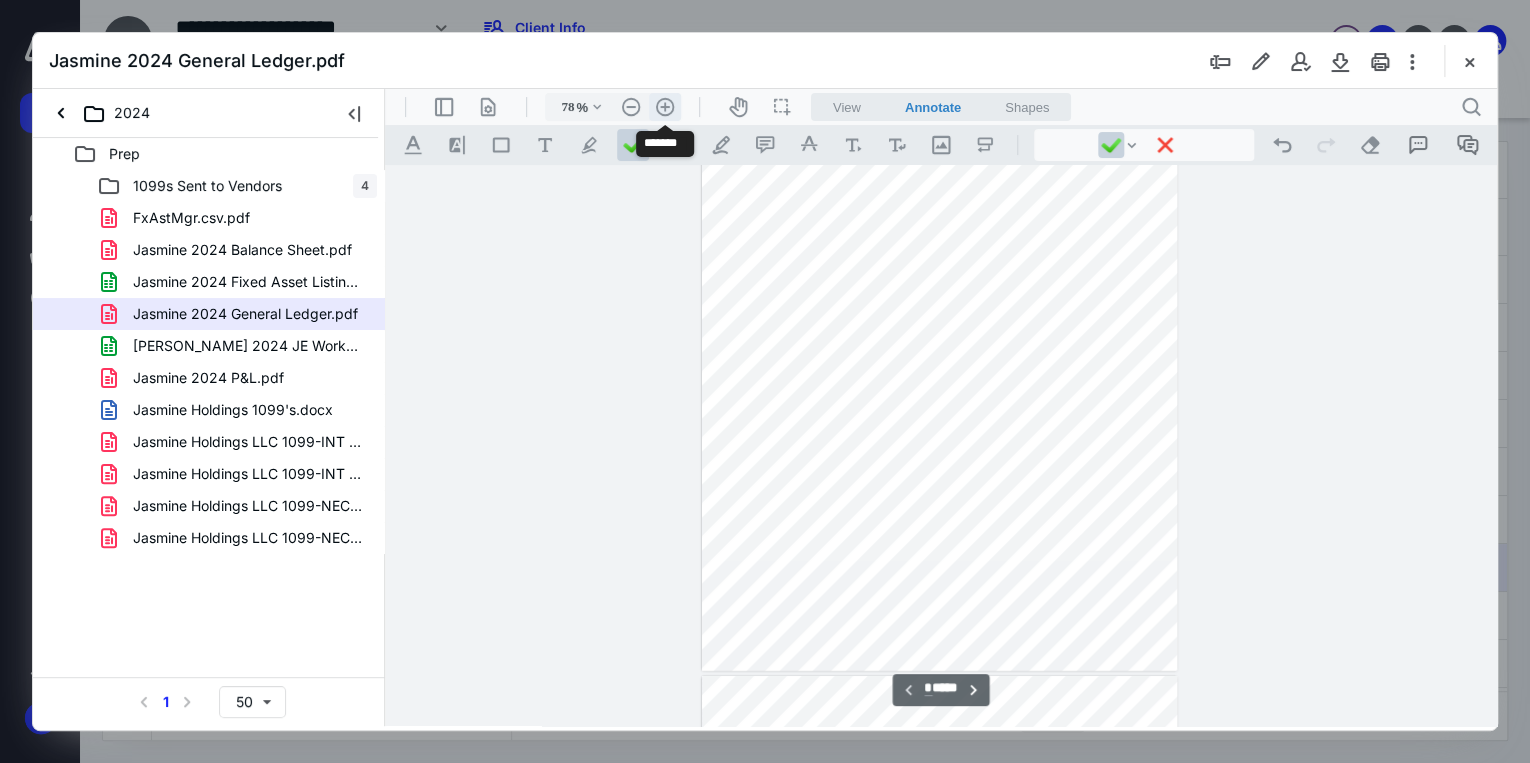 click on ".cls-1{fill:#abb0c4;} icon - header - zoom - in - line" at bounding box center (665, 107) 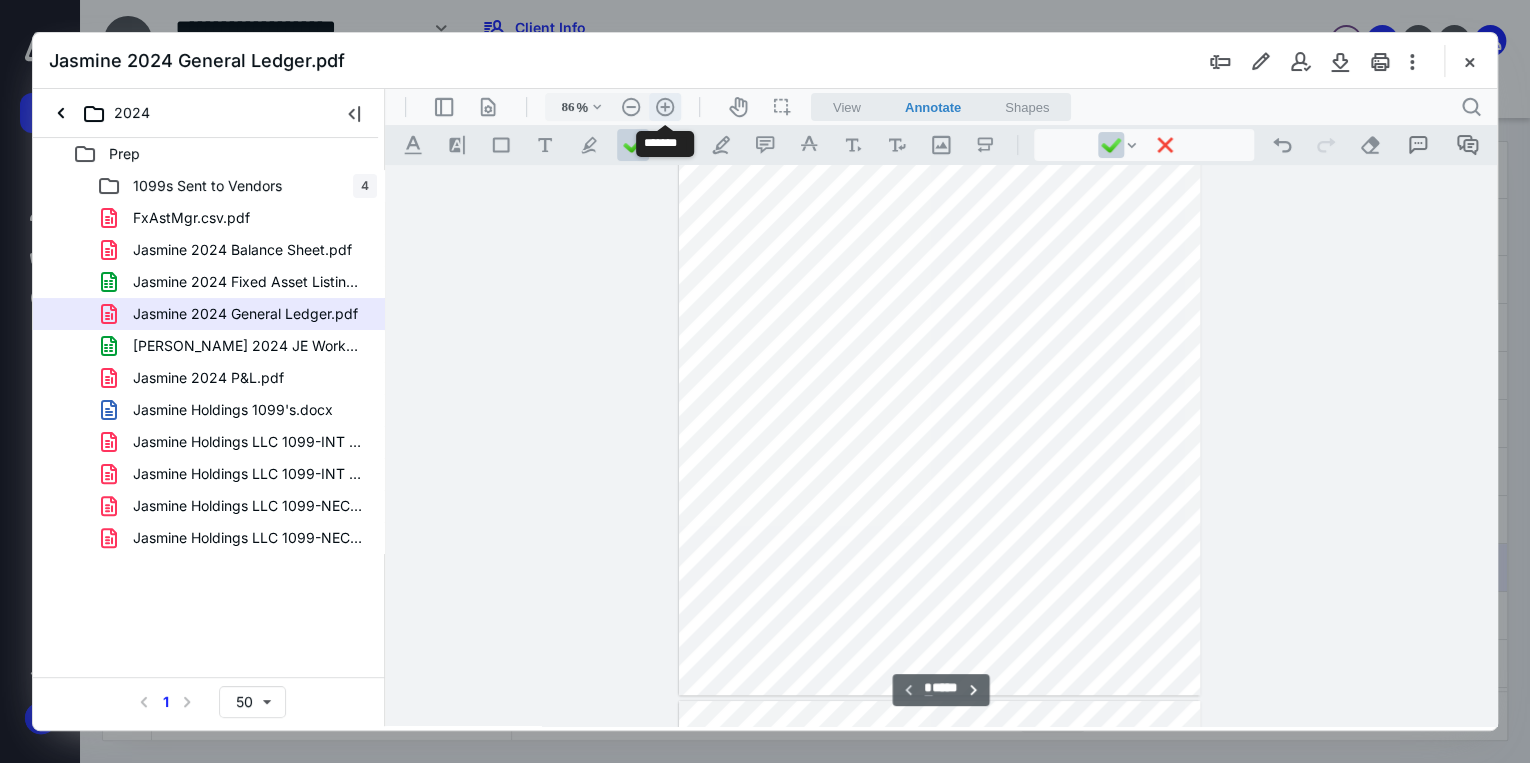click on ".cls-1{fill:#abb0c4;} icon - header - zoom - in - line" at bounding box center [665, 107] 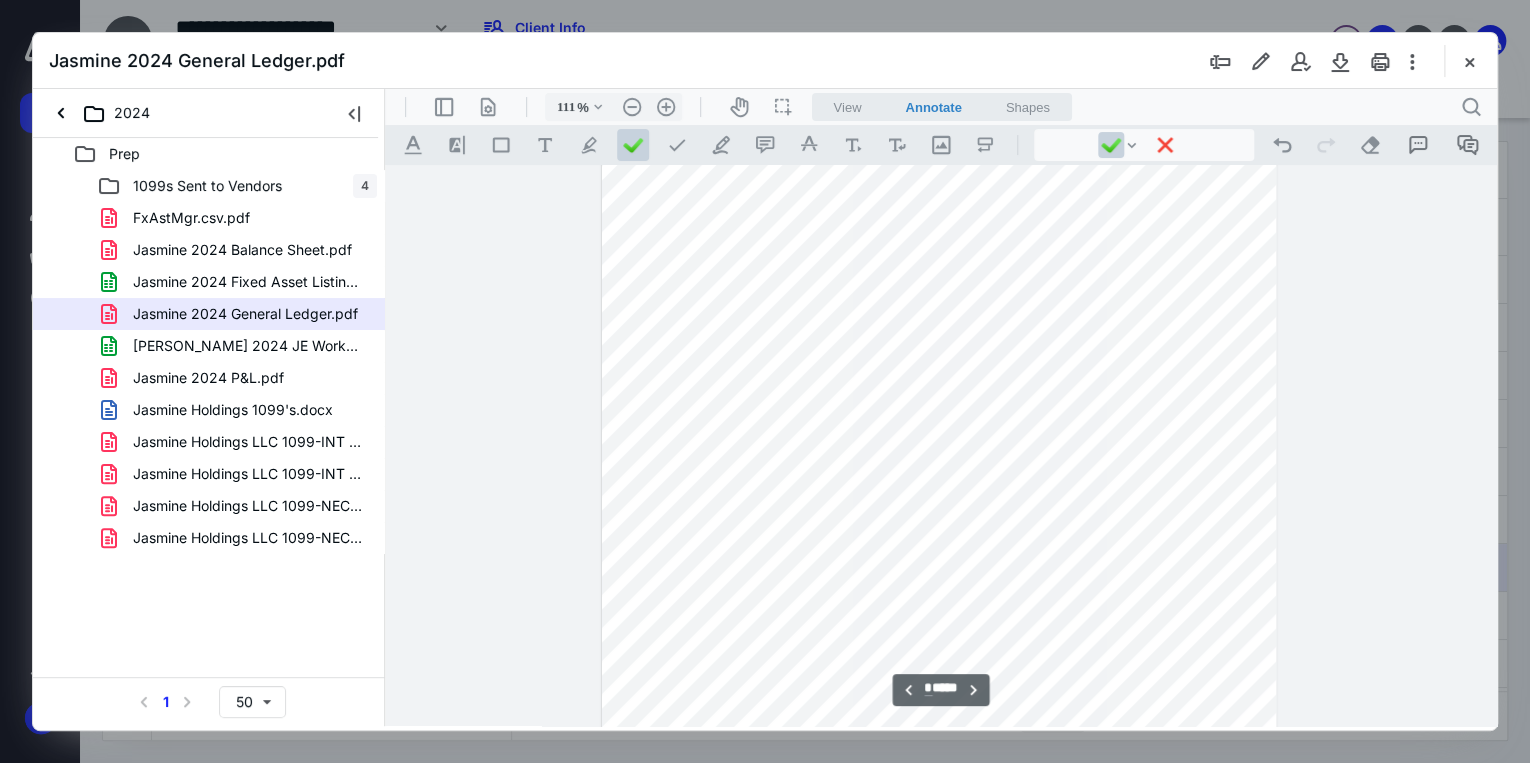 scroll, scrollTop: 3840, scrollLeft: 0, axis: vertical 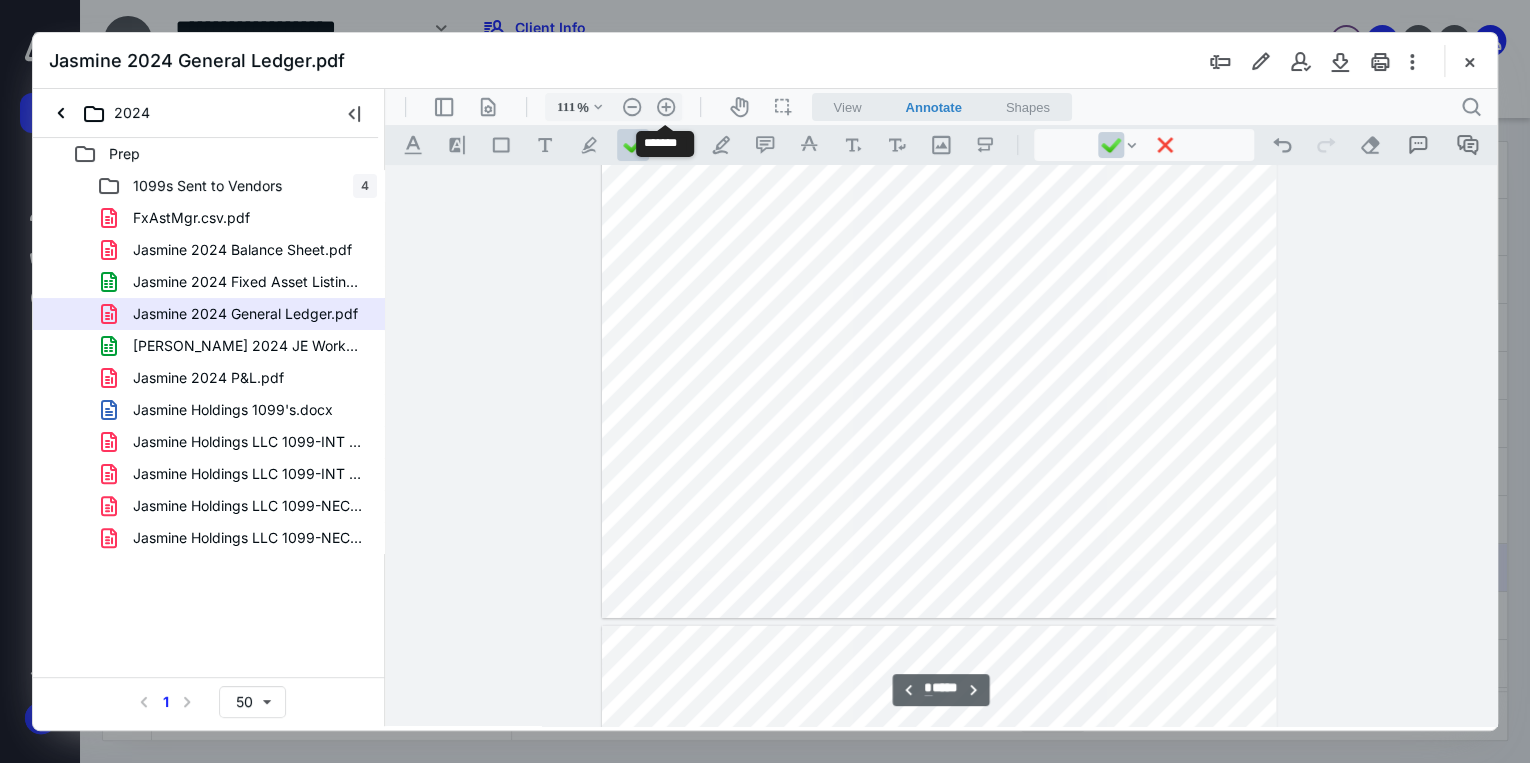 type on "*" 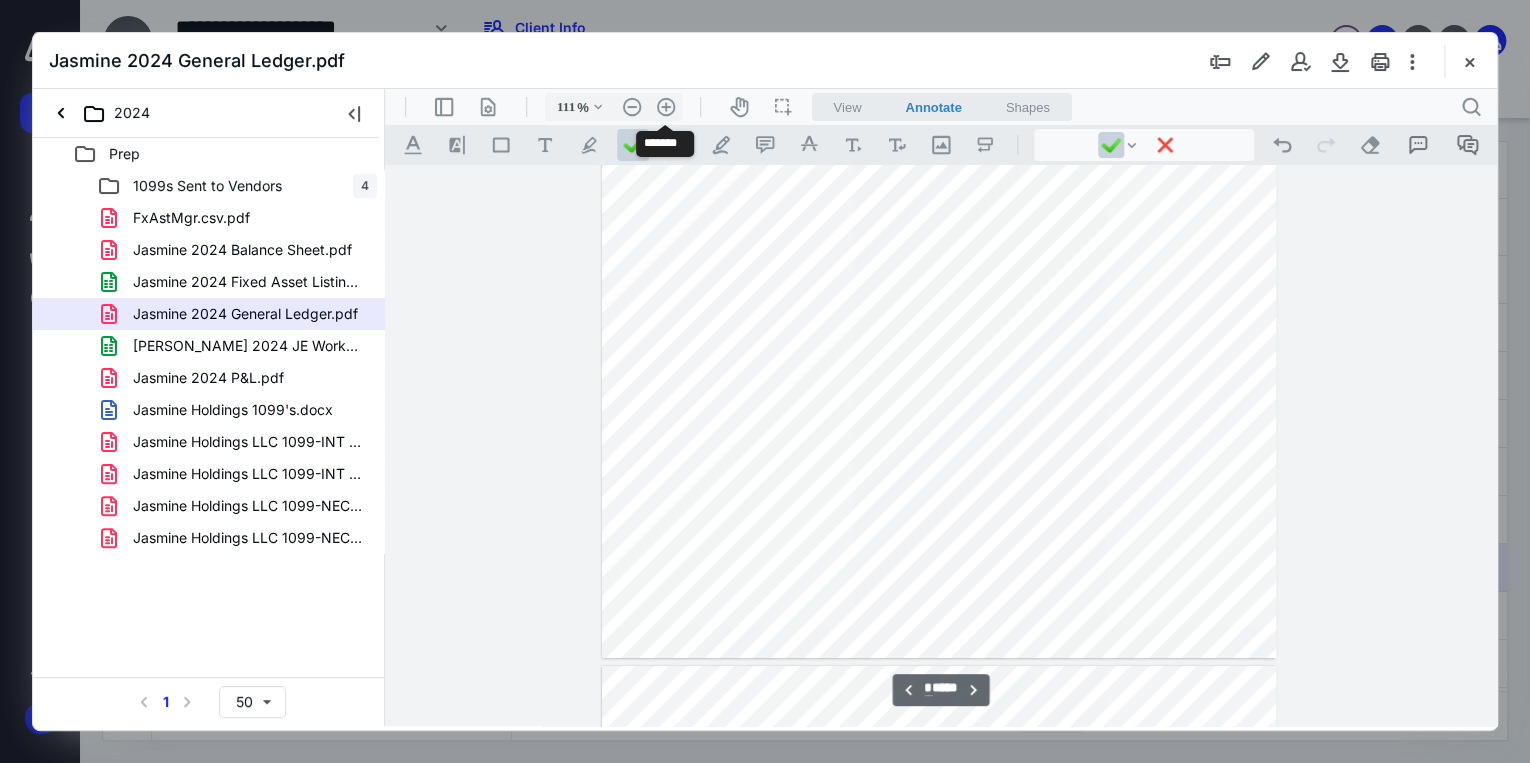 scroll, scrollTop: 7635, scrollLeft: 0, axis: vertical 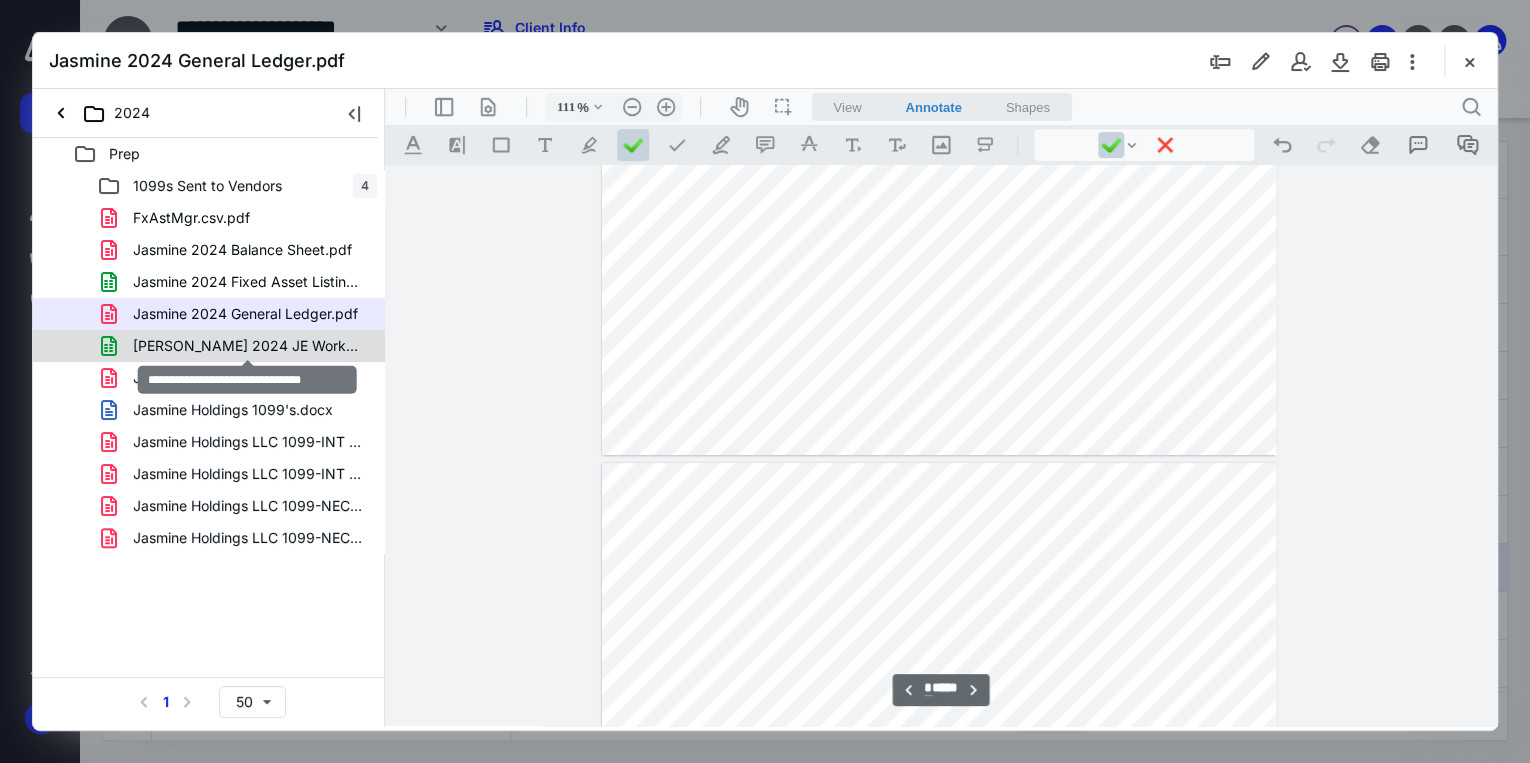 click on "[PERSON_NAME] 2024 JE Workpapers.xlsx" at bounding box center (249, 346) 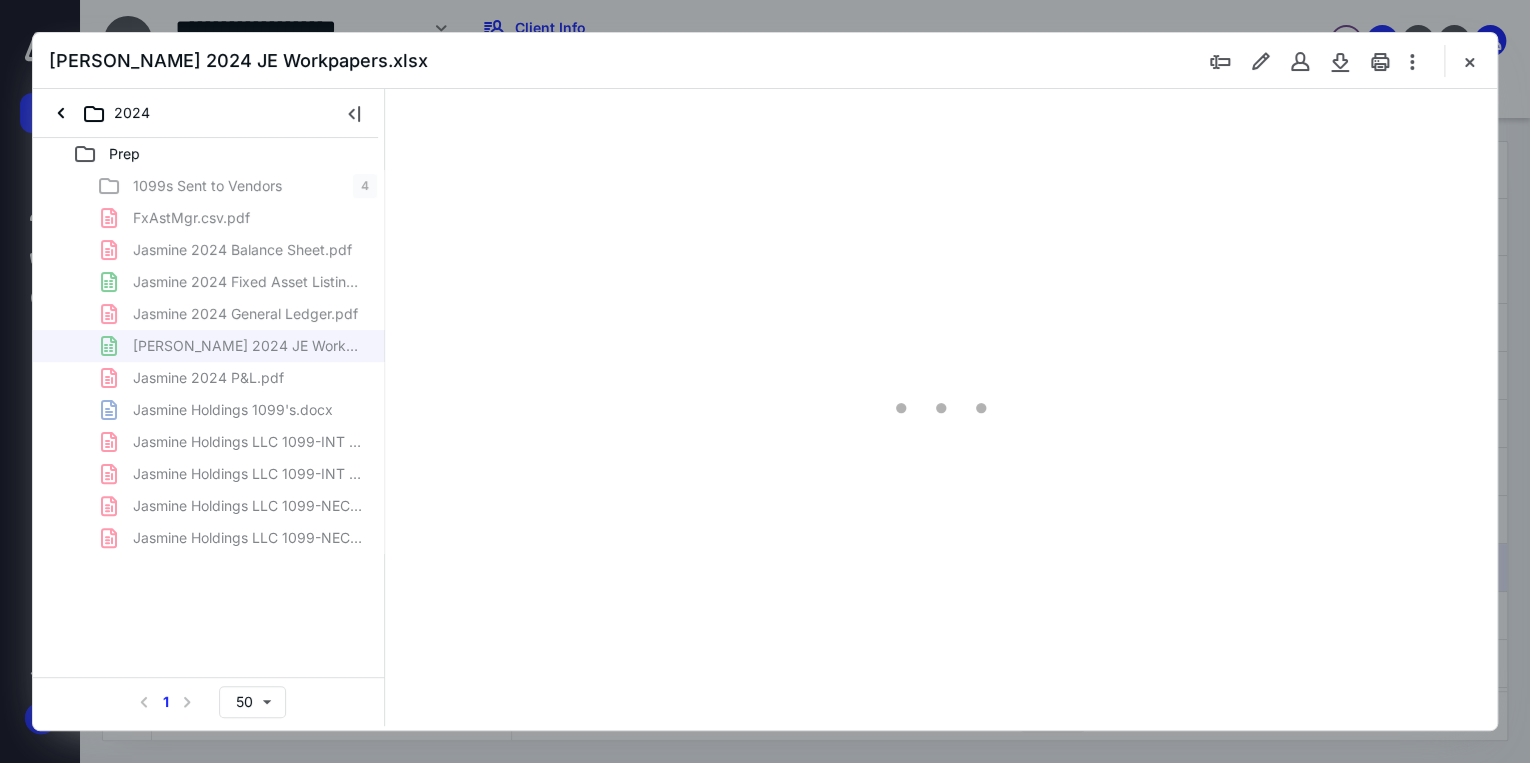 scroll, scrollTop: 0, scrollLeft: 0, axis: both 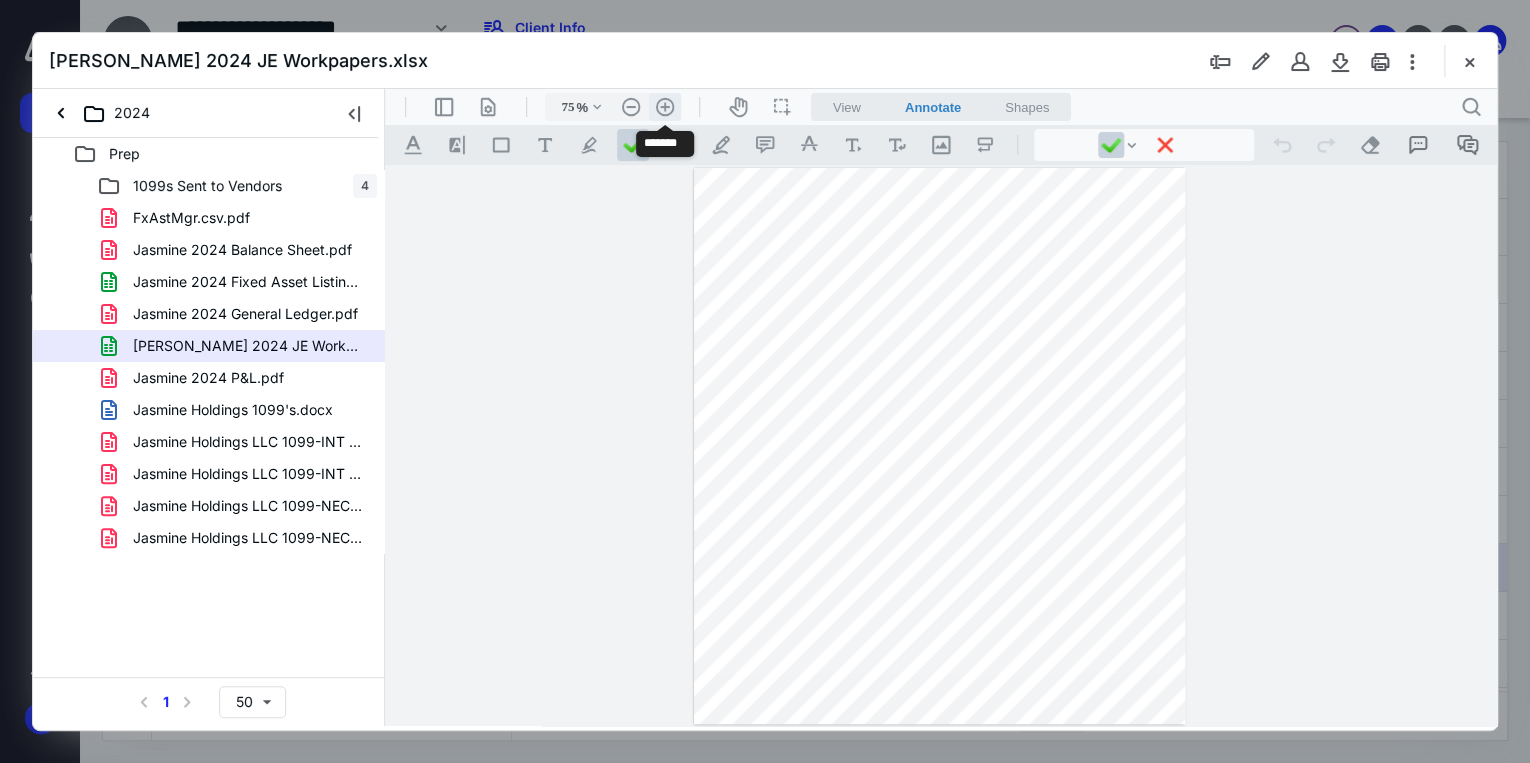 click on ".cls-1{fill:#abb0c4;} icon - header - zoom - in - line" at bounding box center [665, 107] 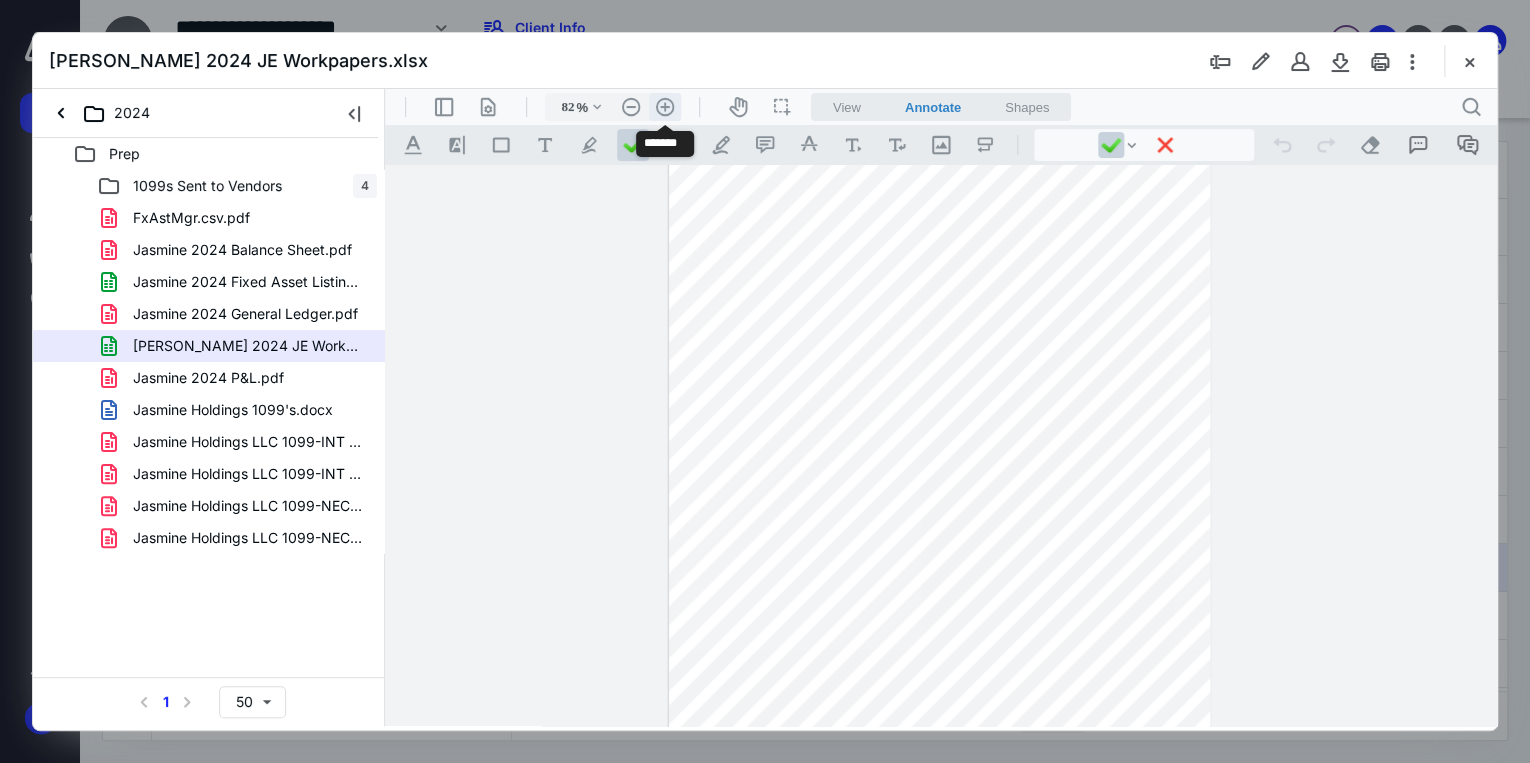click on ".cls-1{fill:#abb0c4;} icon - header - zoom - in - line" at bounding box center (665, 107) 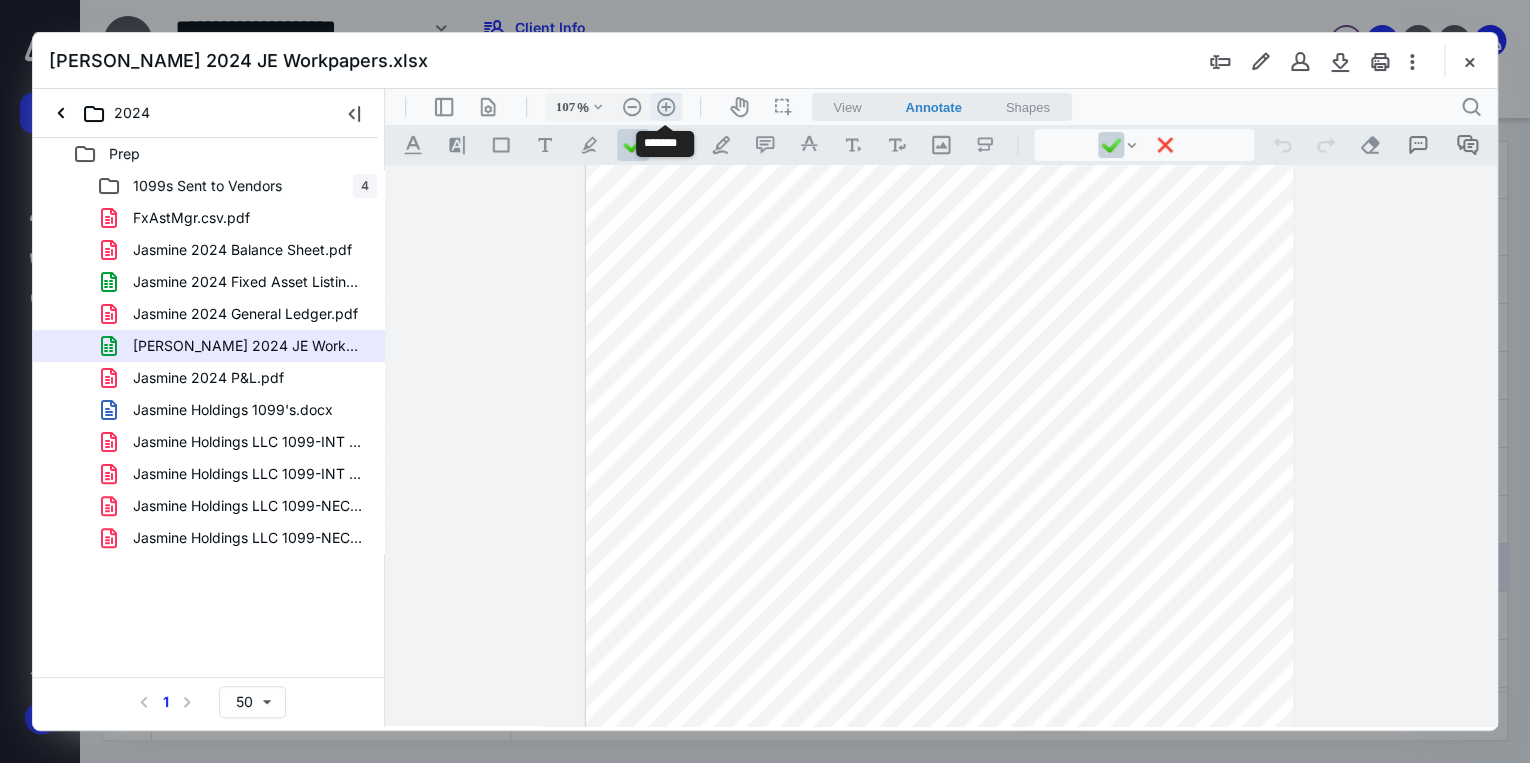 click on ".cls-1{fill:#abb0c4;} icon - header - zoom - in - line" at bounding box center (666, 107) 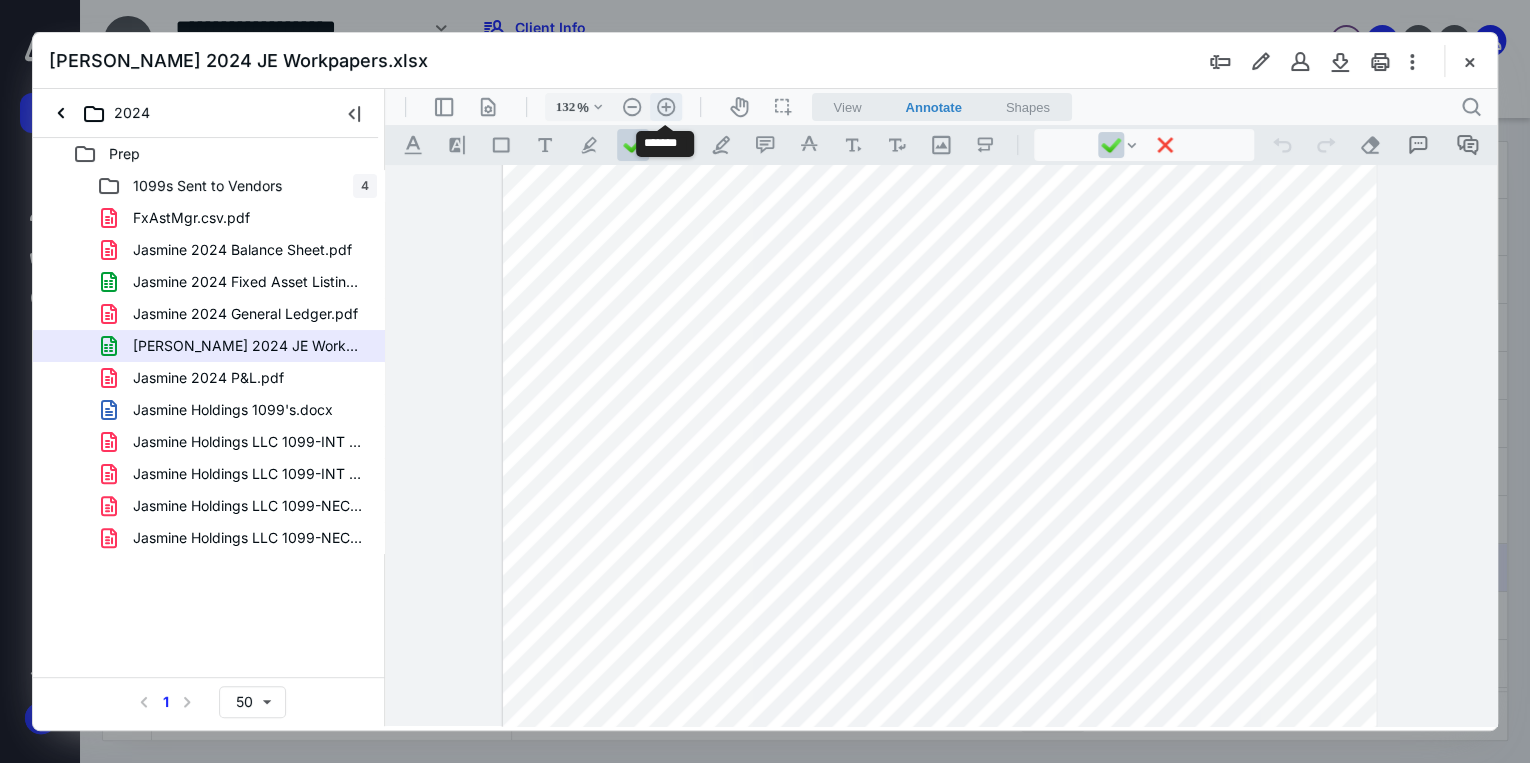 click on ".cls-1{fill:#abb0c4;} icon - header - zoom - in - line" at bounding box center [666, 107] 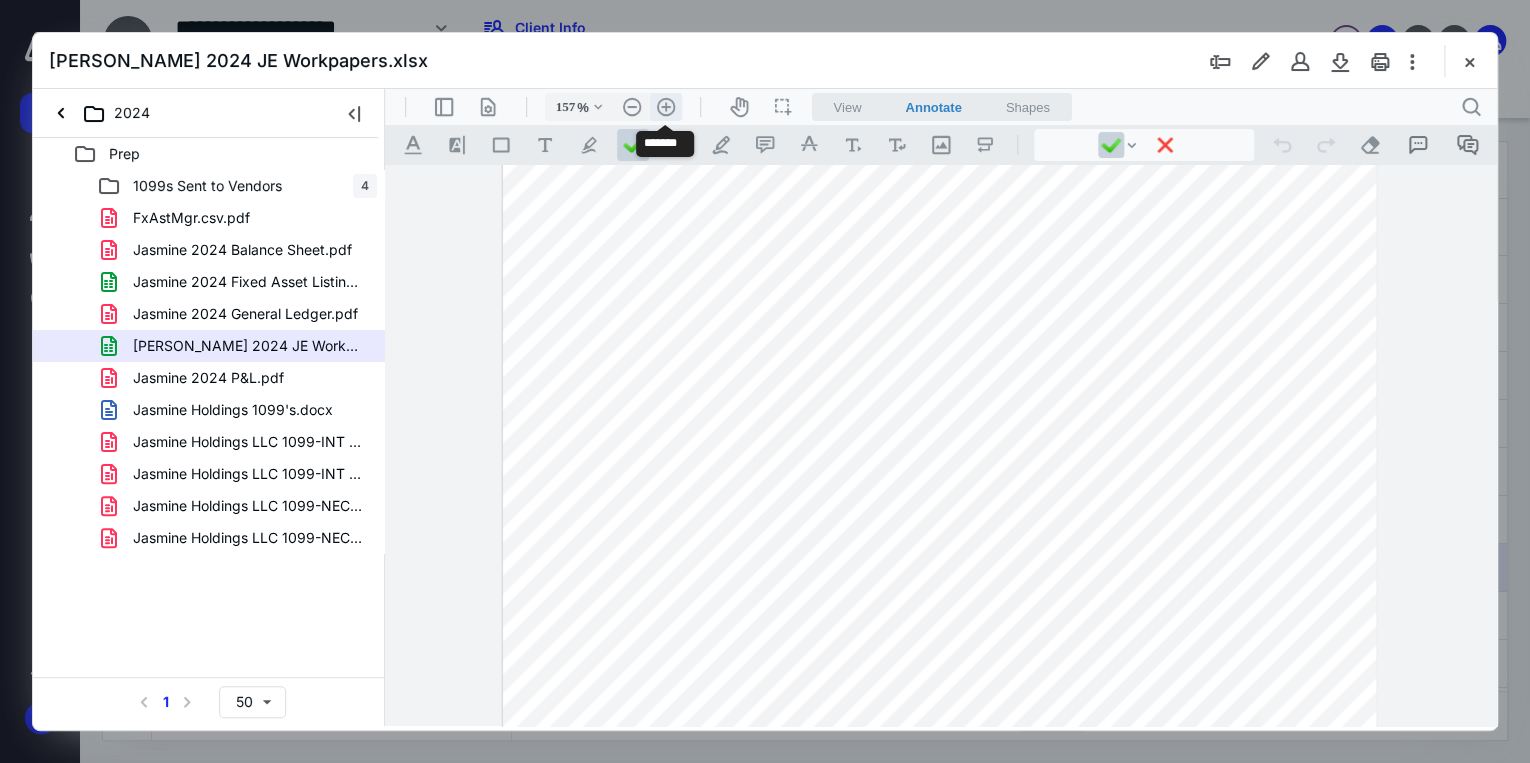 scroll, scrollTop: 272, scrollLeft: 0, axis: vertical 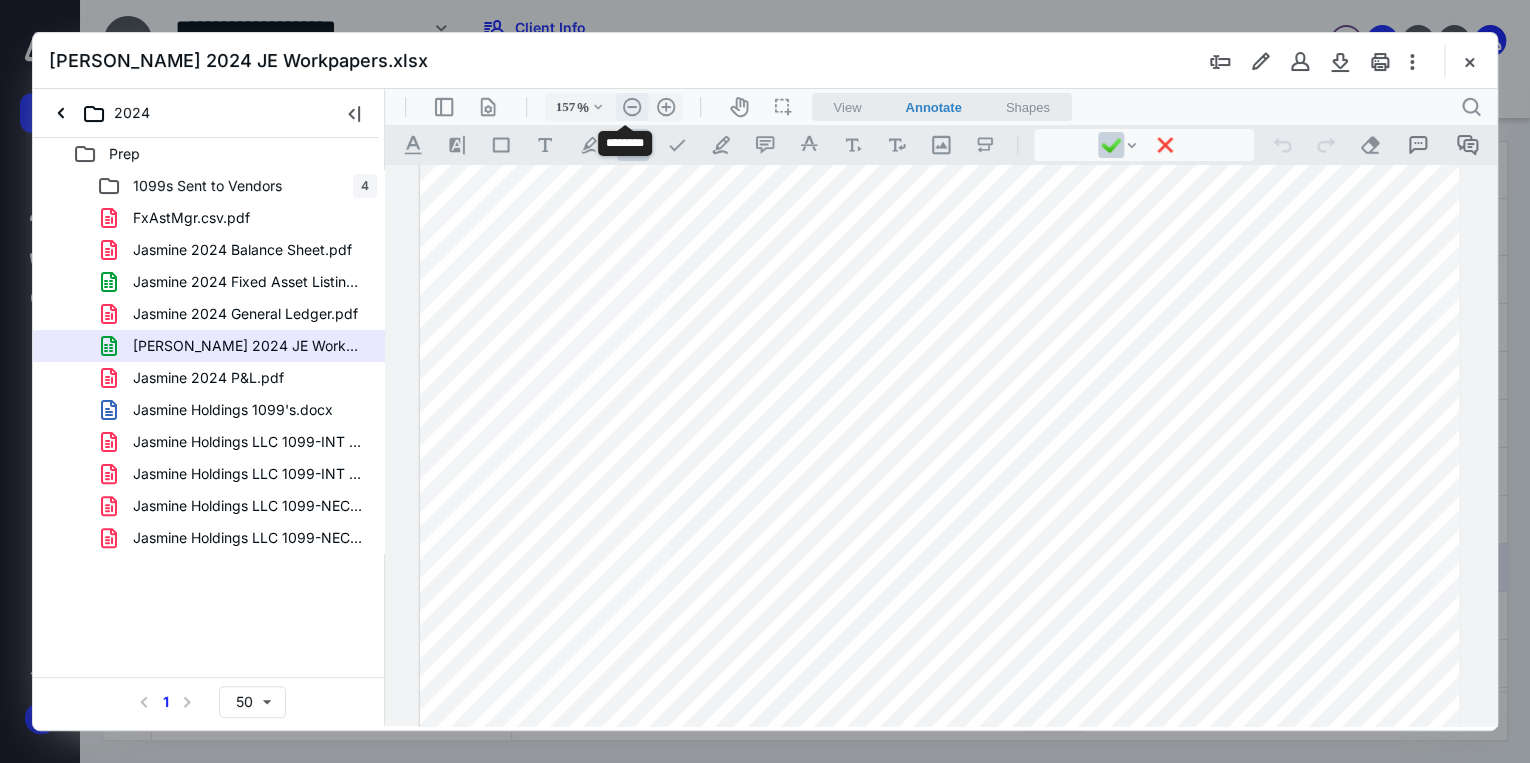 click on ".cls-1{fill:#abb0c4;} icon - header - zoom - out - line" at bounding box center (632, 107) 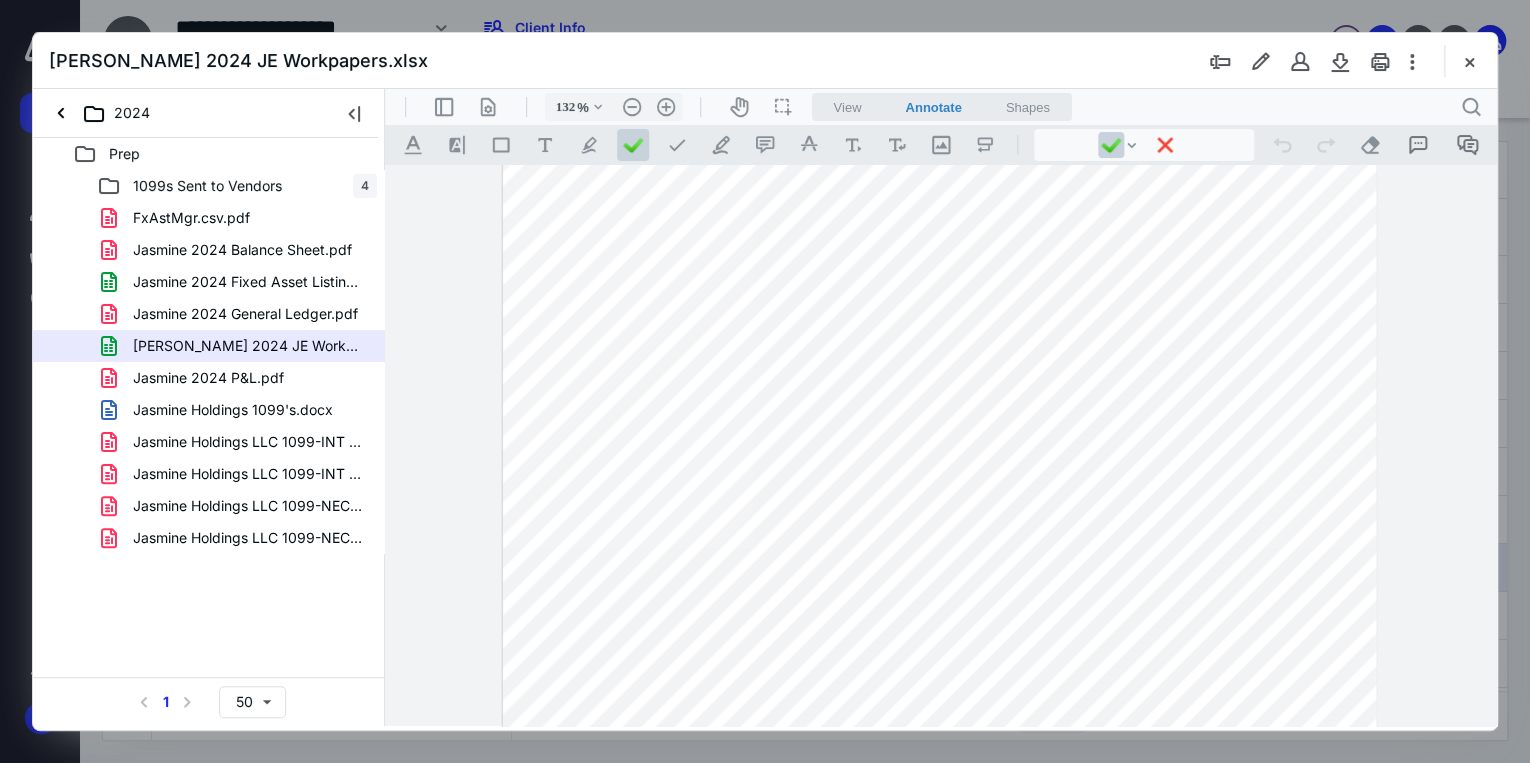 scroll, scrollTop: 355, scrollLeft: 0, axis: vertical 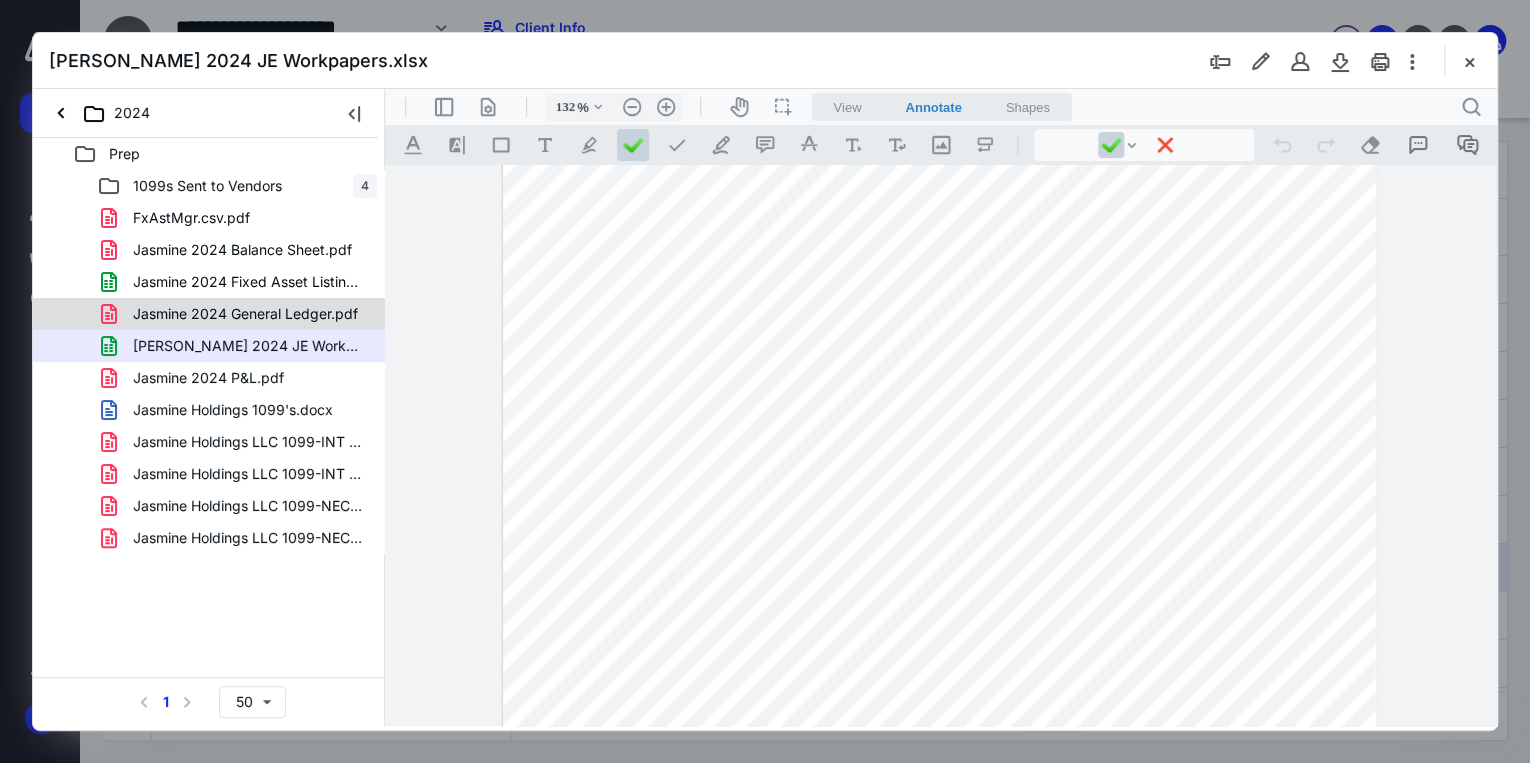 click on "Jasmine 2024 General Ledger.pdf" at bounding box center (245, 314) 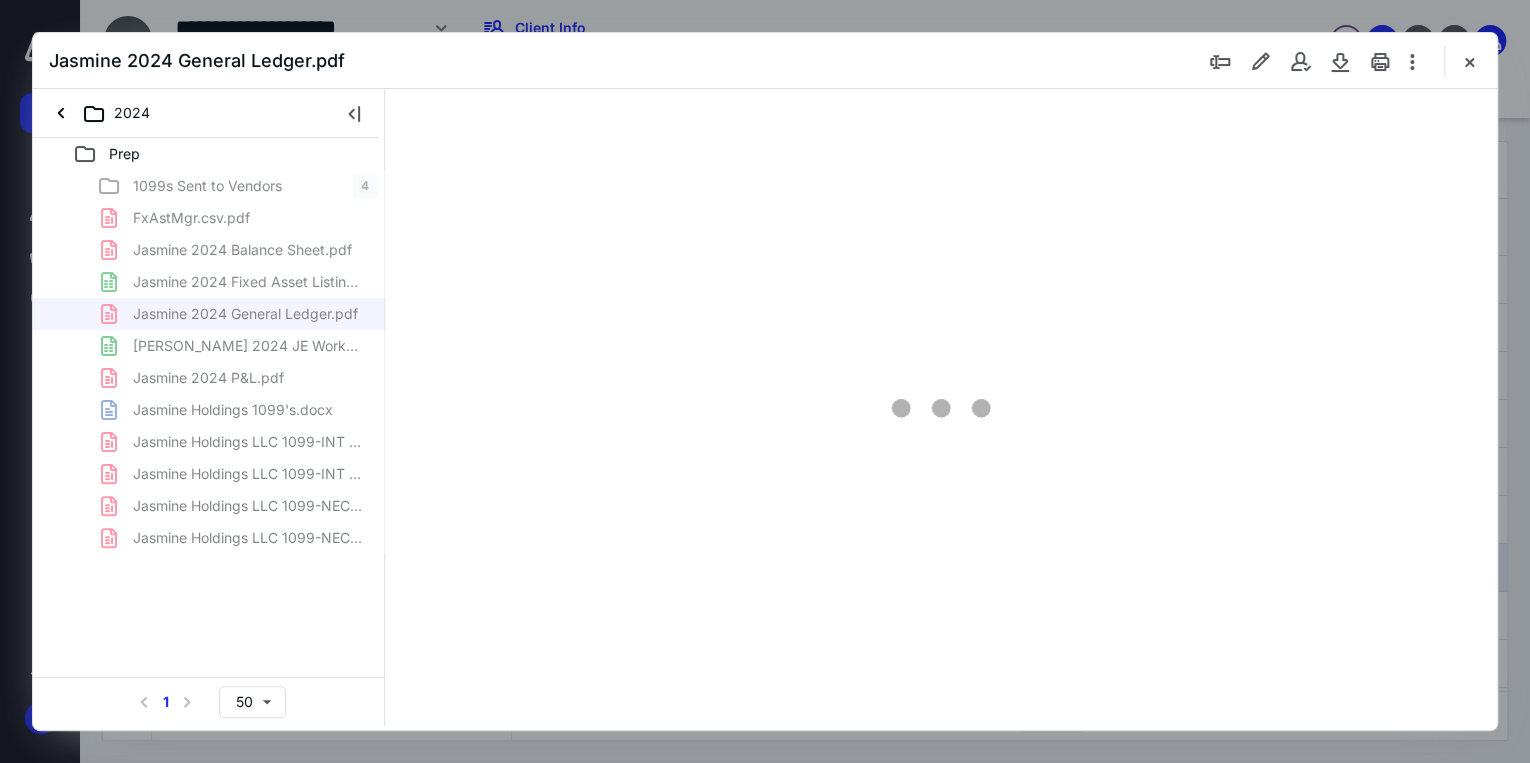scroll, scrollTop: 79, scrollLeft: 0, axis: vertical 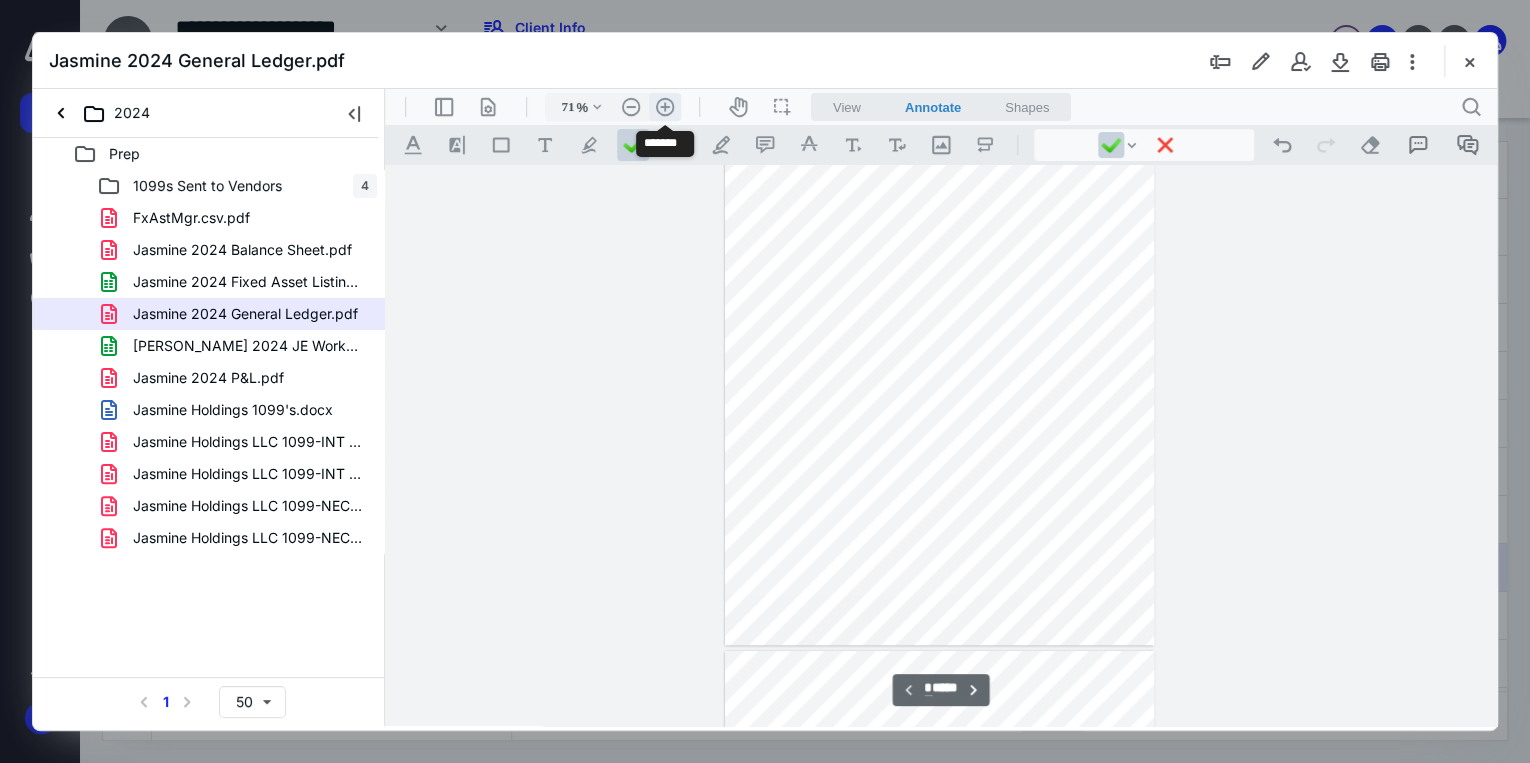 click on ".cls-1{fill:#abb0c4;} icon - header - zoom - in - line" at bounding box center (665, 107) 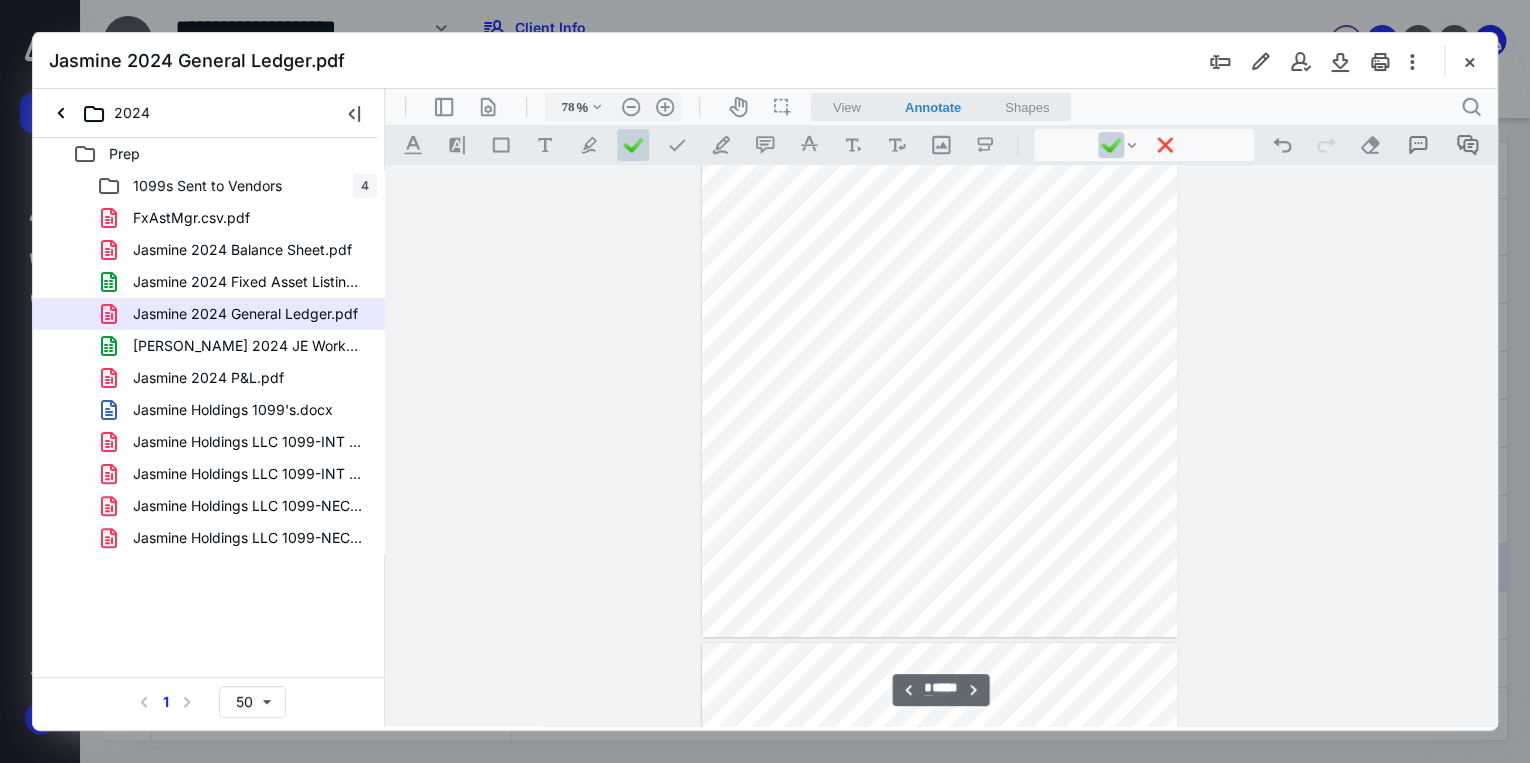 scroll, scrollTop: 3873, scrollLeft: 0, axis: vertical 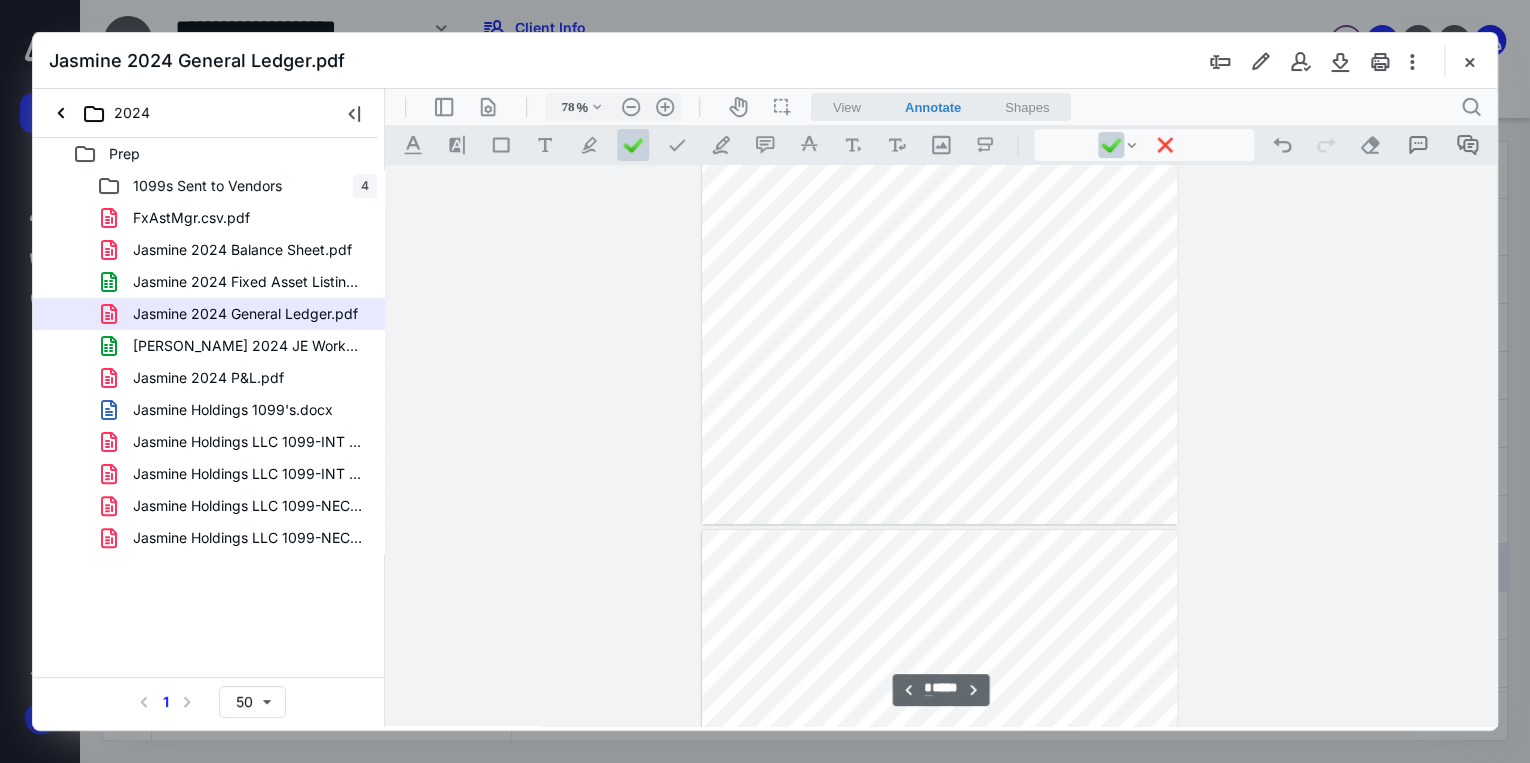 type on "*" 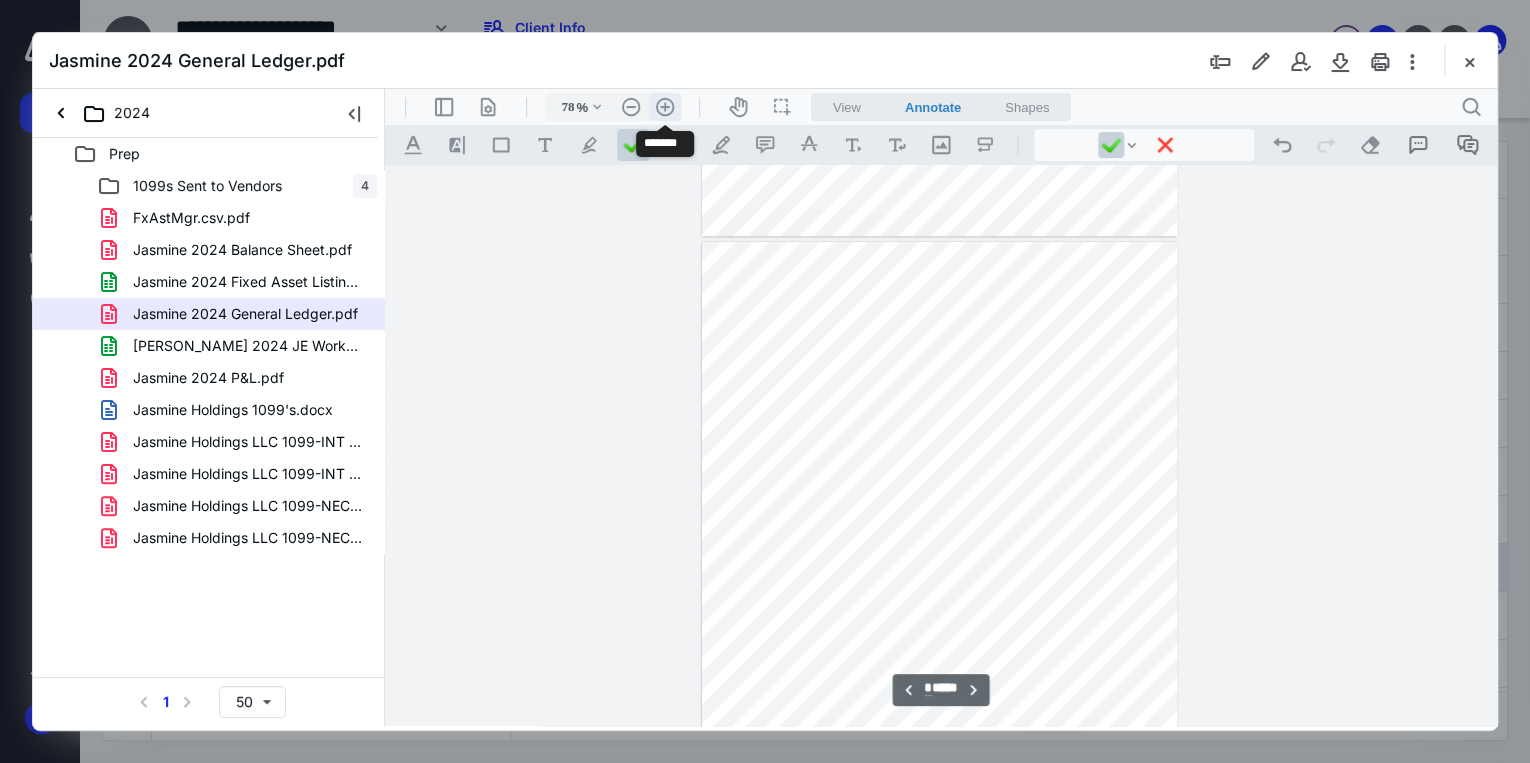 click on ".cls-1{fill:#abb0c4;} icon - header - zoom - in - line" at bounding box center (665, 107) 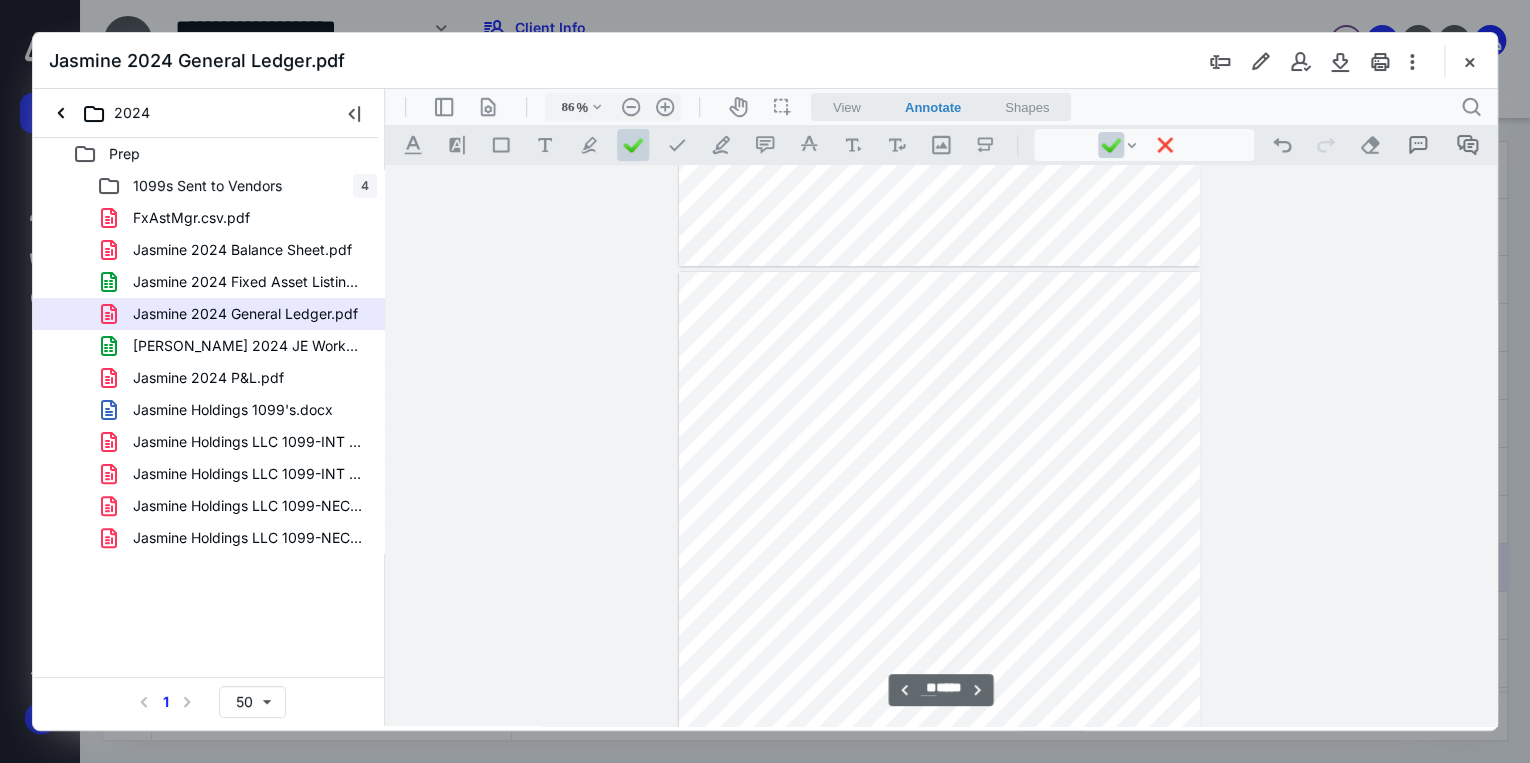 scroll, scrollTop: 8149, scrollLeft: 0, axis: vertical 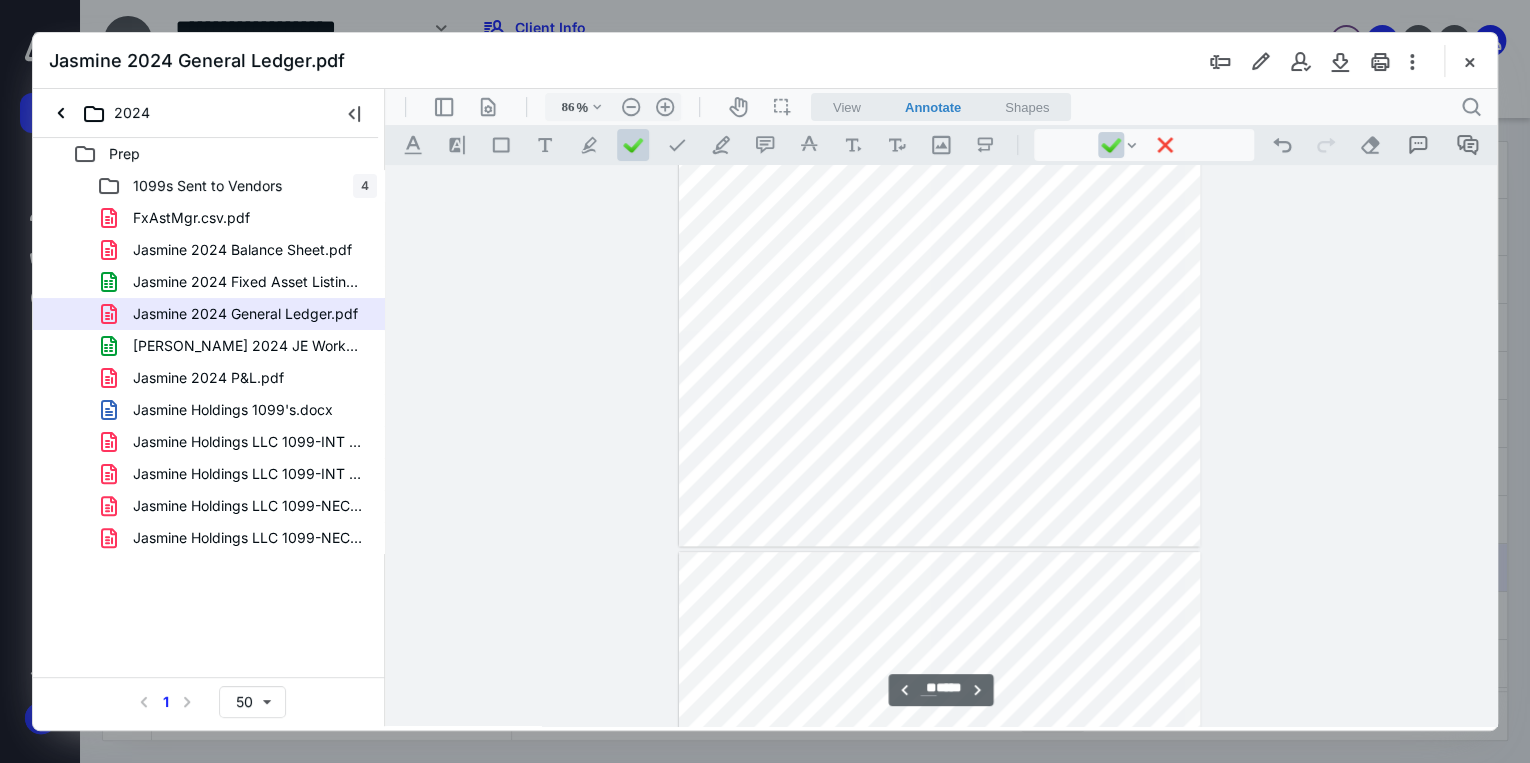 type on "**" 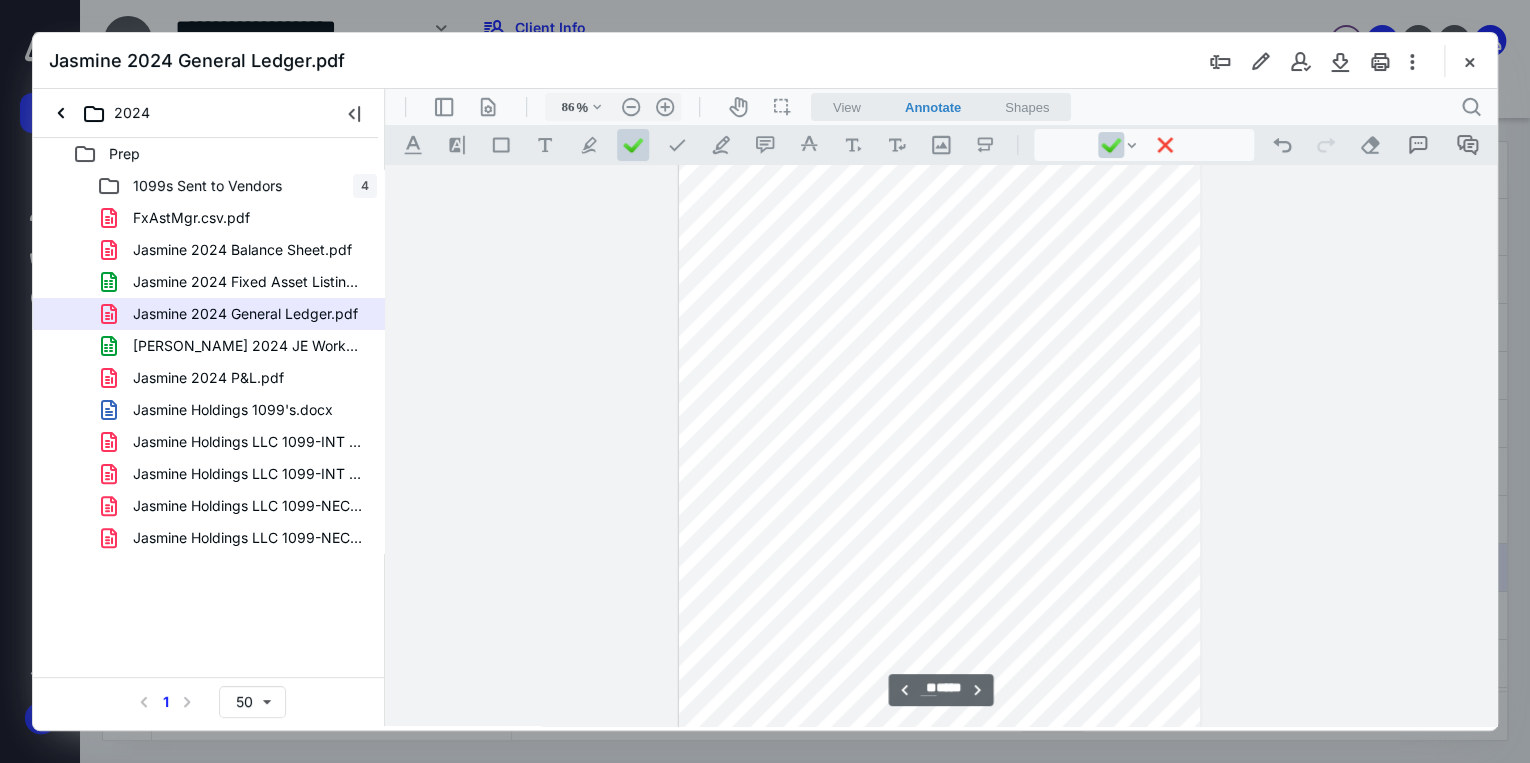 scroll, scrollTop: 9109, scrollLeft: 0, axis: vertical 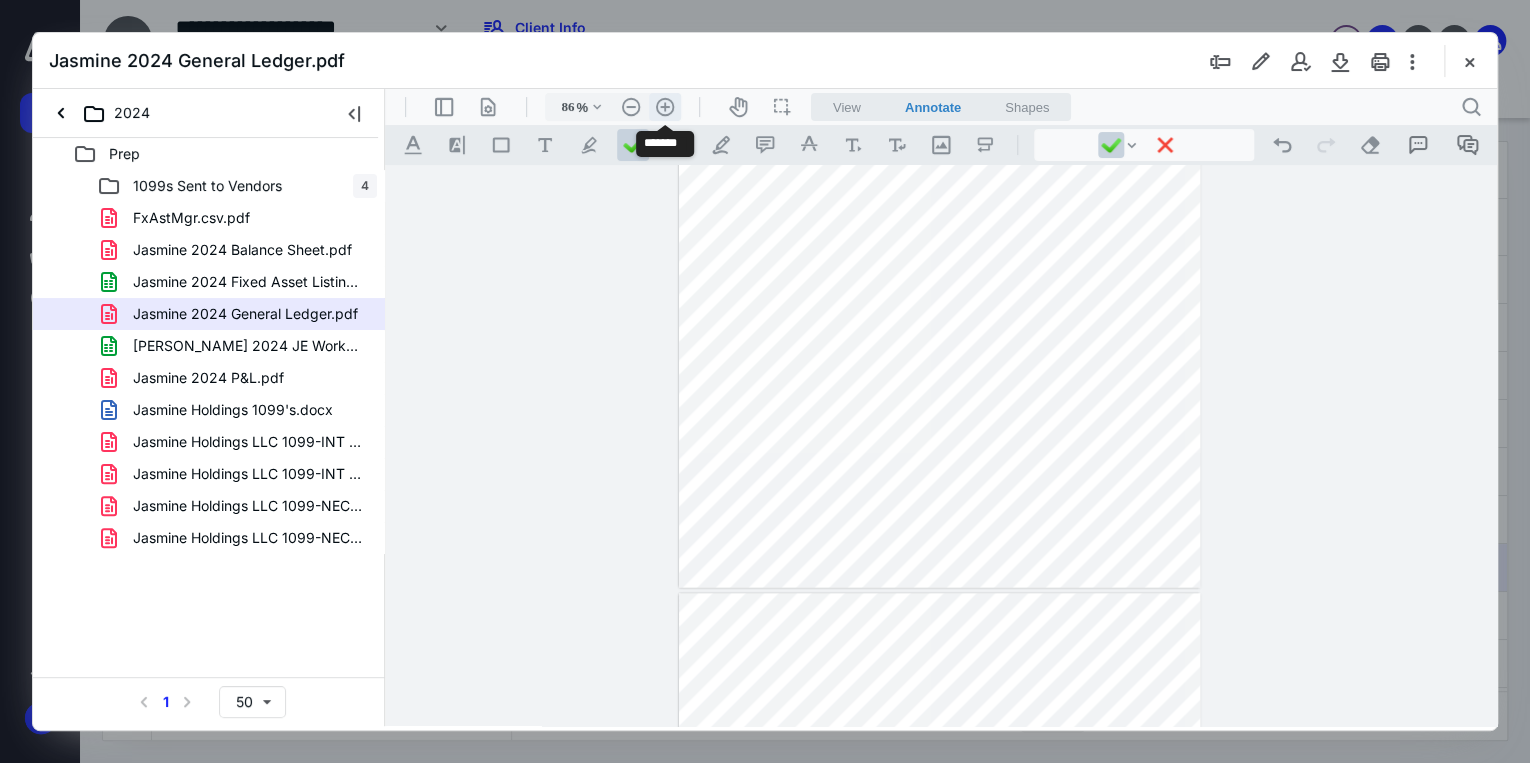 click on ".cls-1{fill:#abb0c4;} icon - header - zoom - in - line" at bounding box center (665, 107) 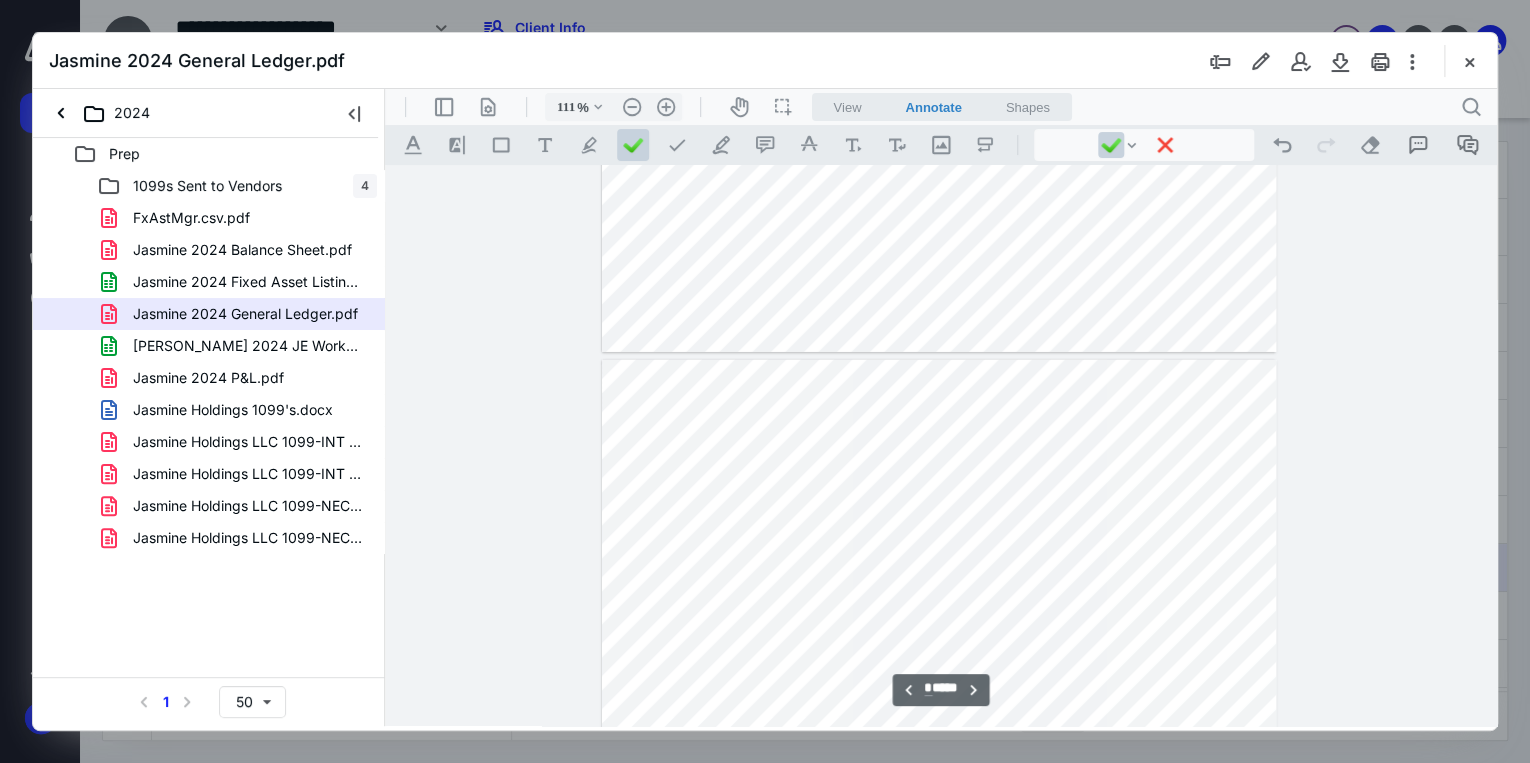 scroll, scrollTop: 6812, scrollLeft: 0, axis: vertical 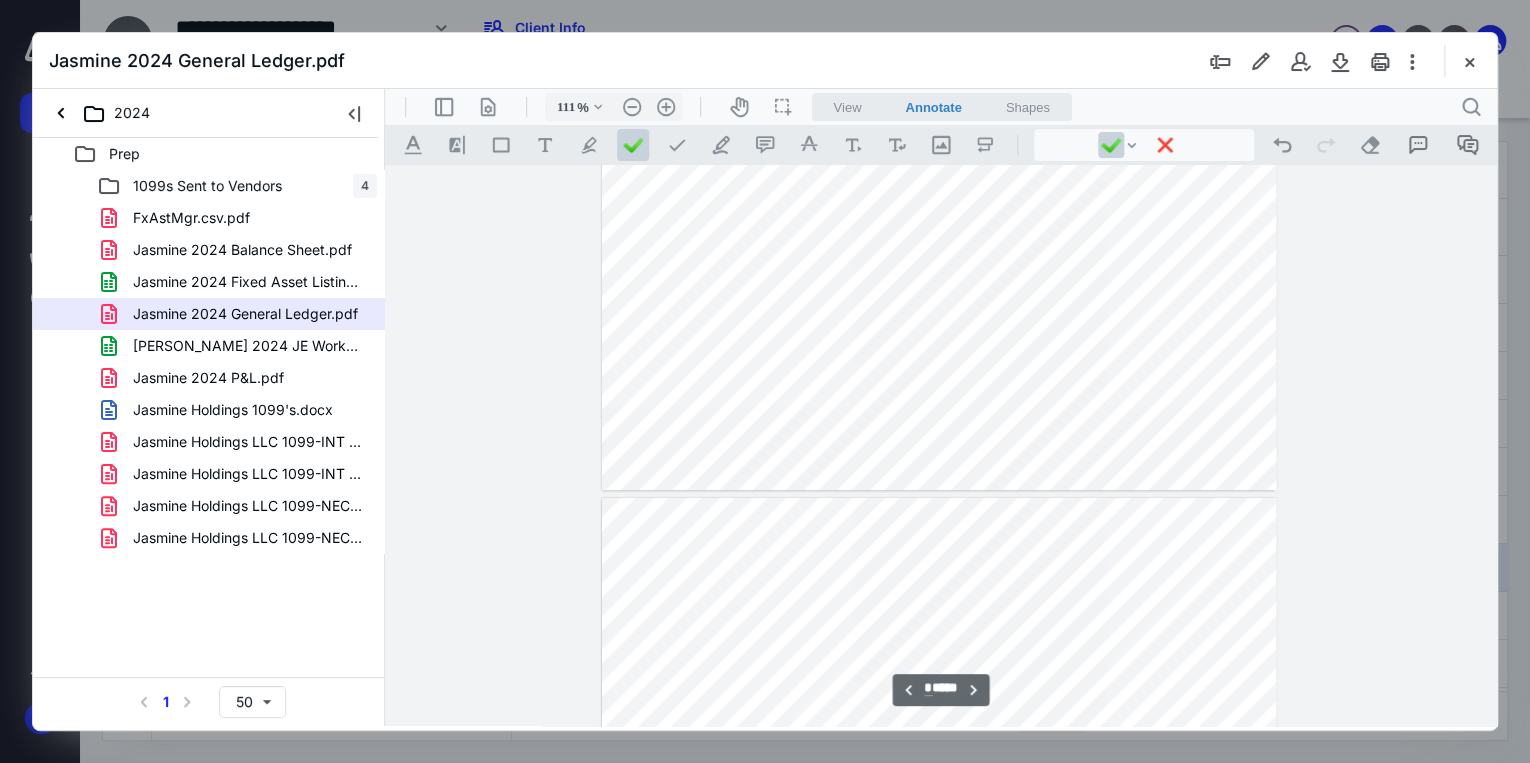 type on "*" 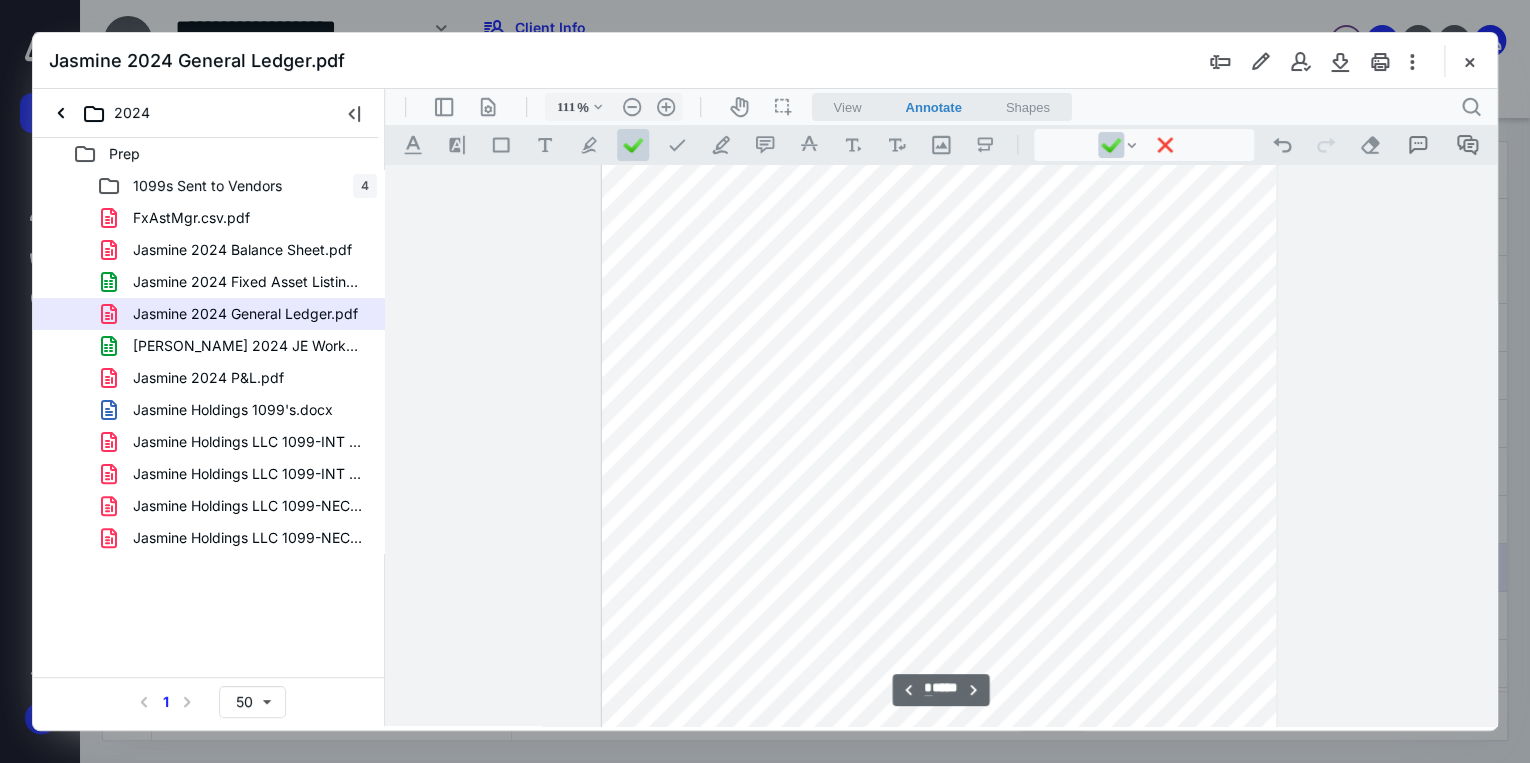 scroll, scrollTop: 4240, scrollLeft: 0, axis: vertical 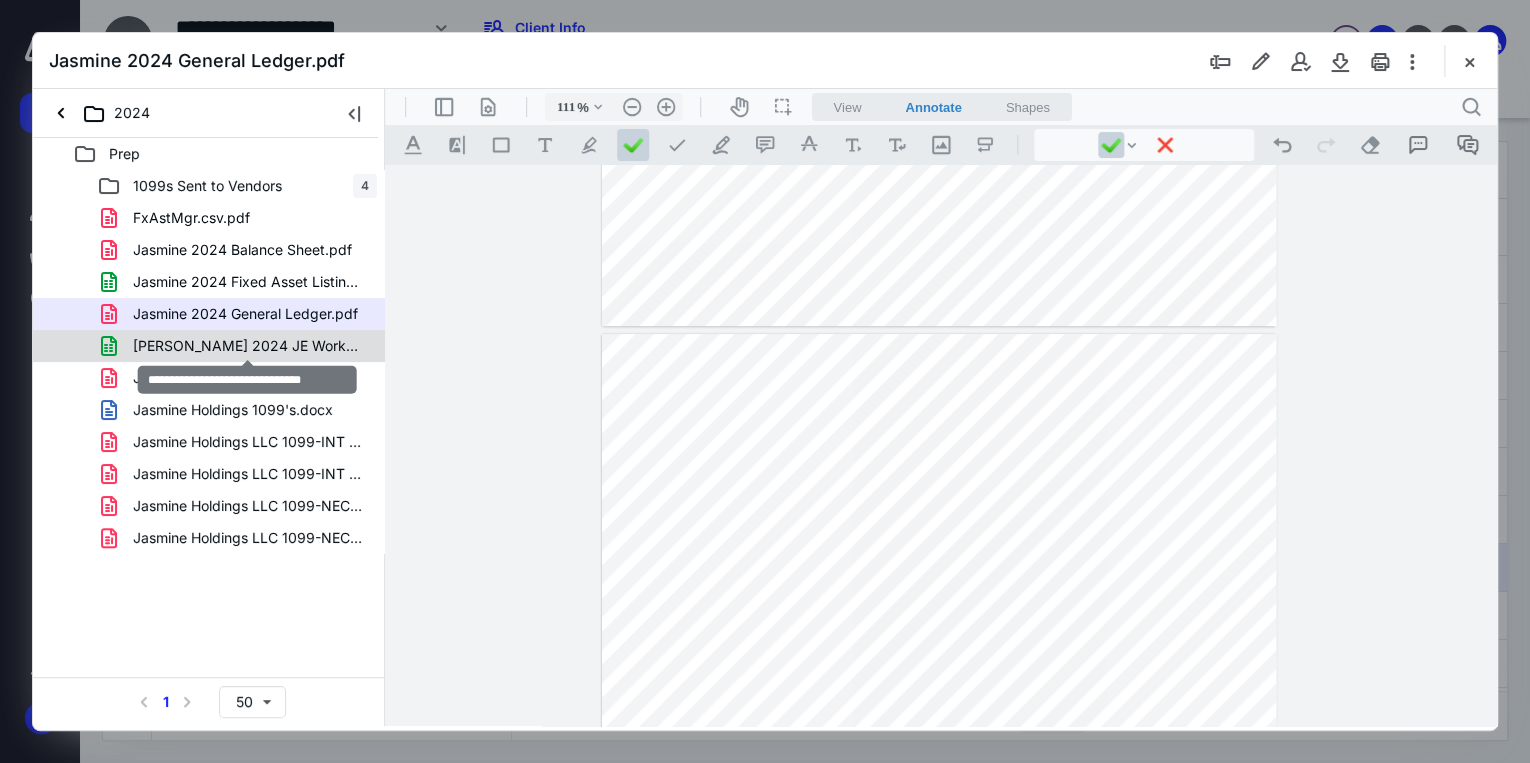 click on "[PERSON_NAME] 2024 JE Workpapers.xlsx" at bounding box center (249, 346) 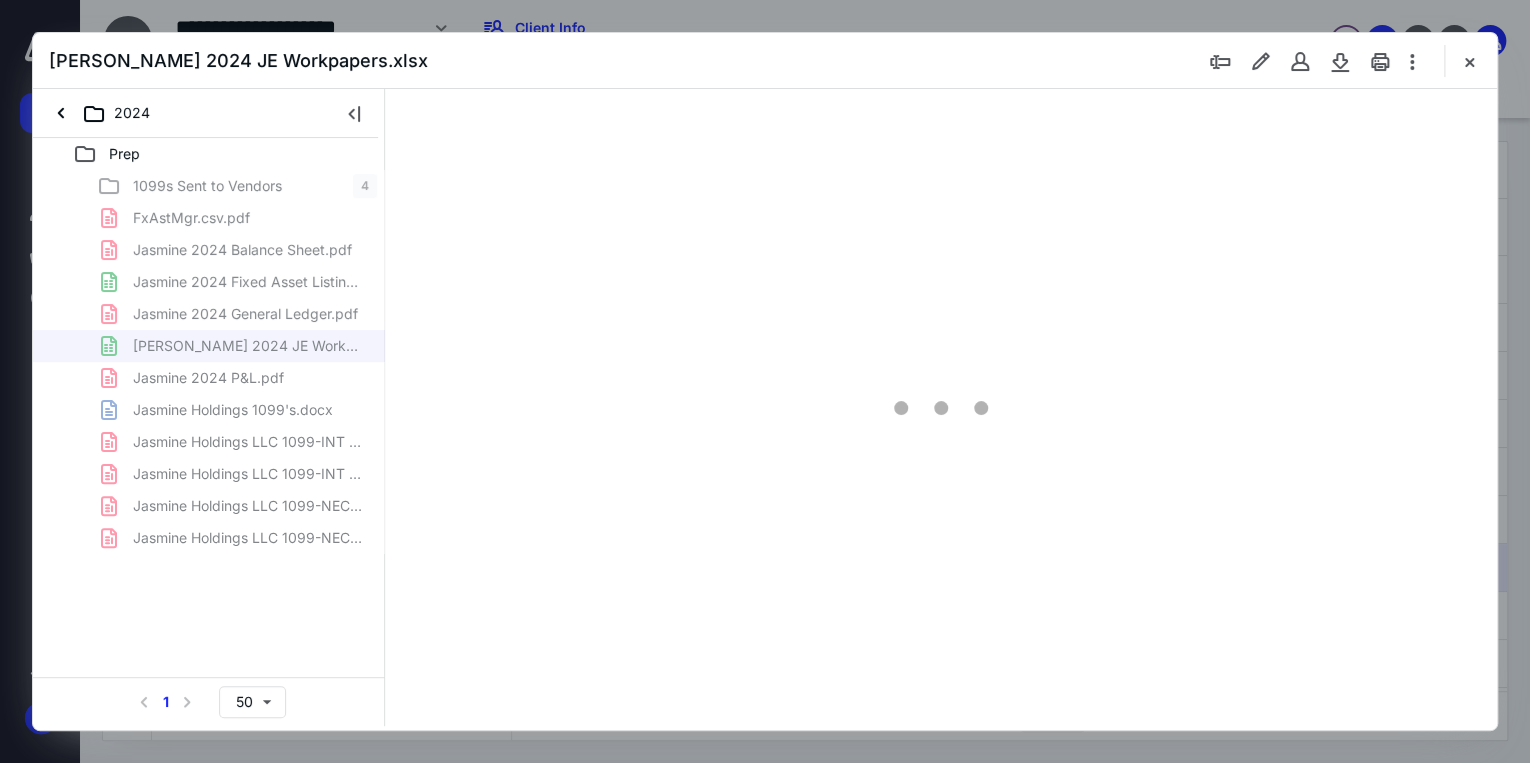 scroll, scrollTop: 0, scrollLeft: 0, axis: both 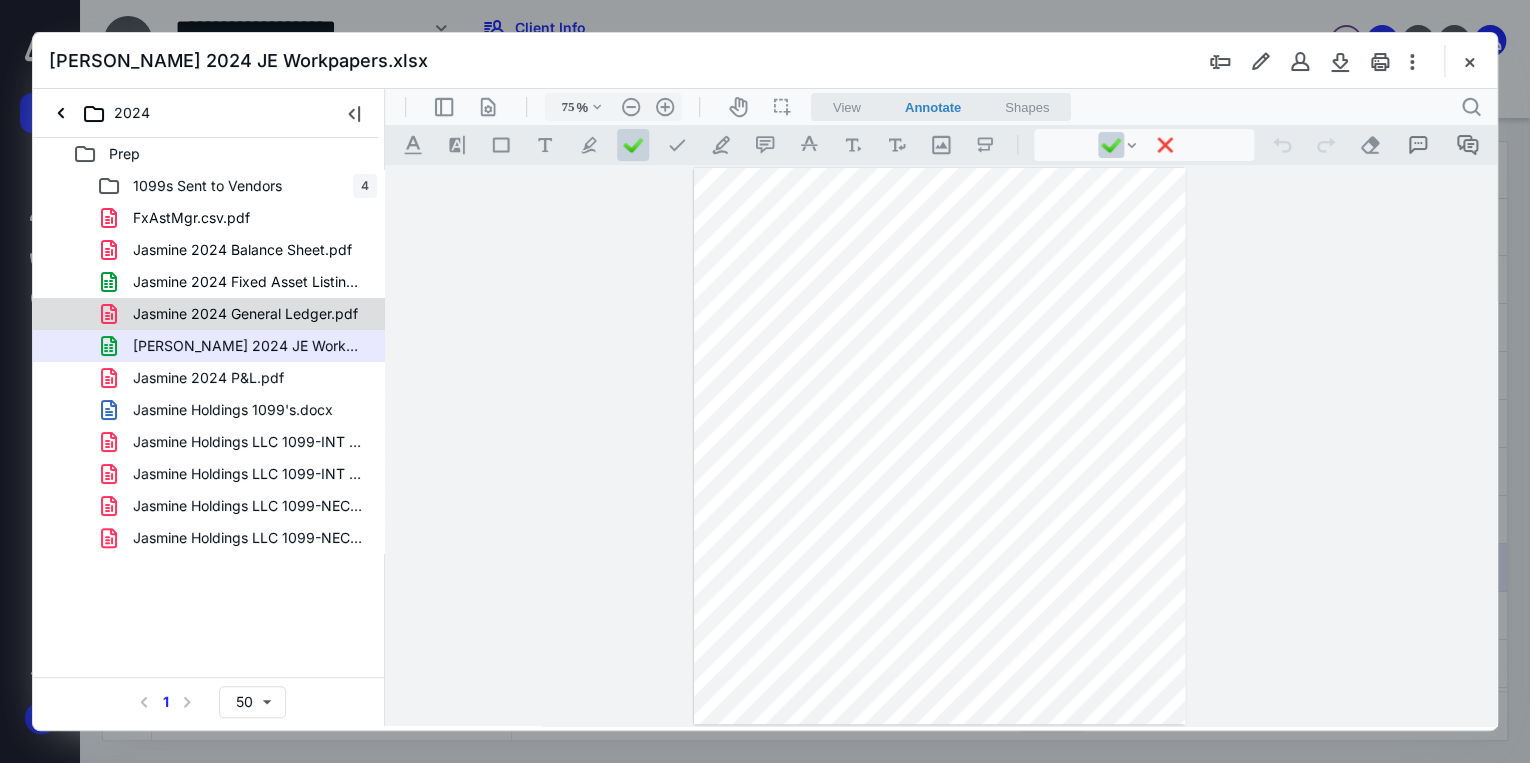 click on "Jasmine 2024 General Ledger.pdf" at bounding box center [245, 314] 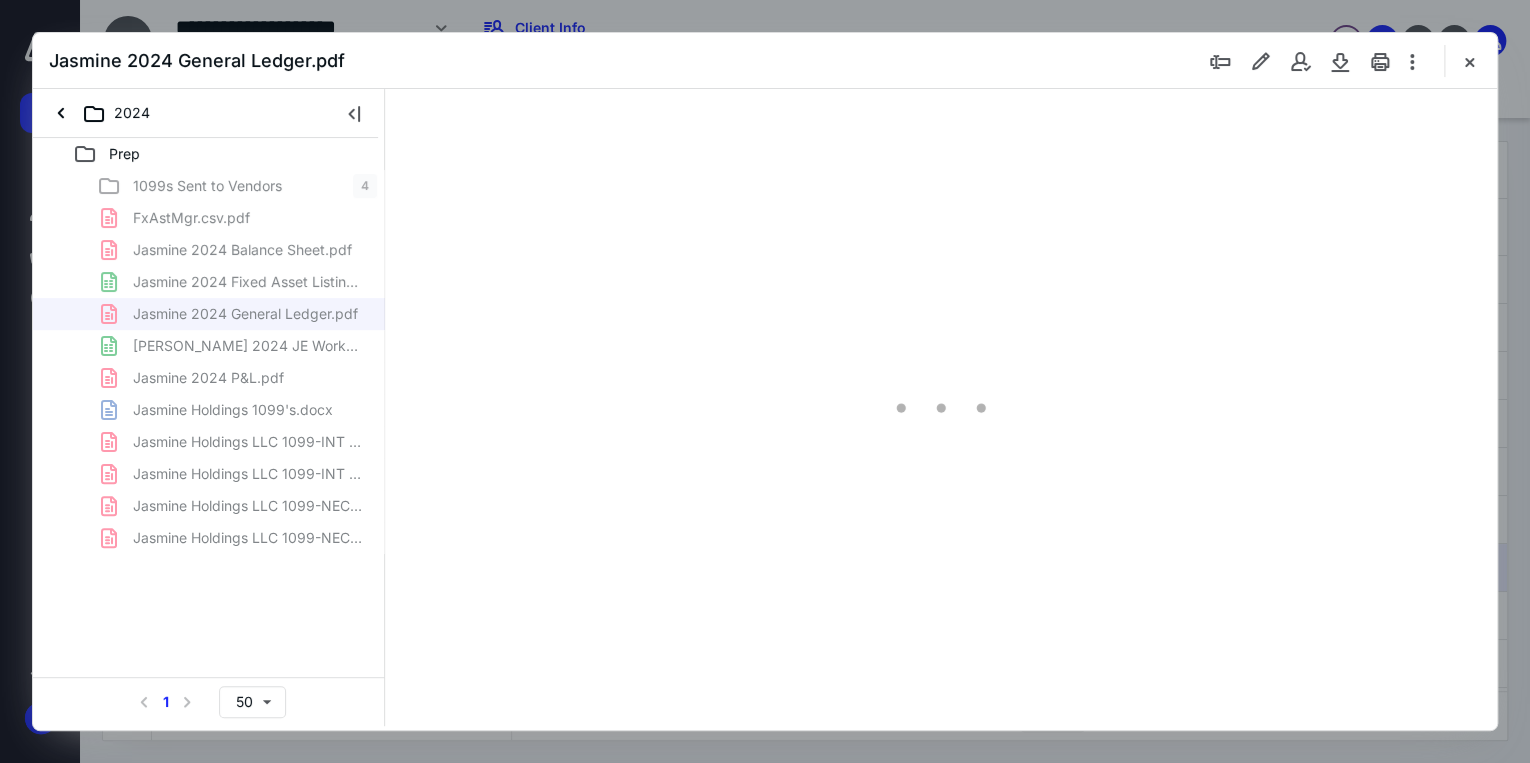 type on "71" 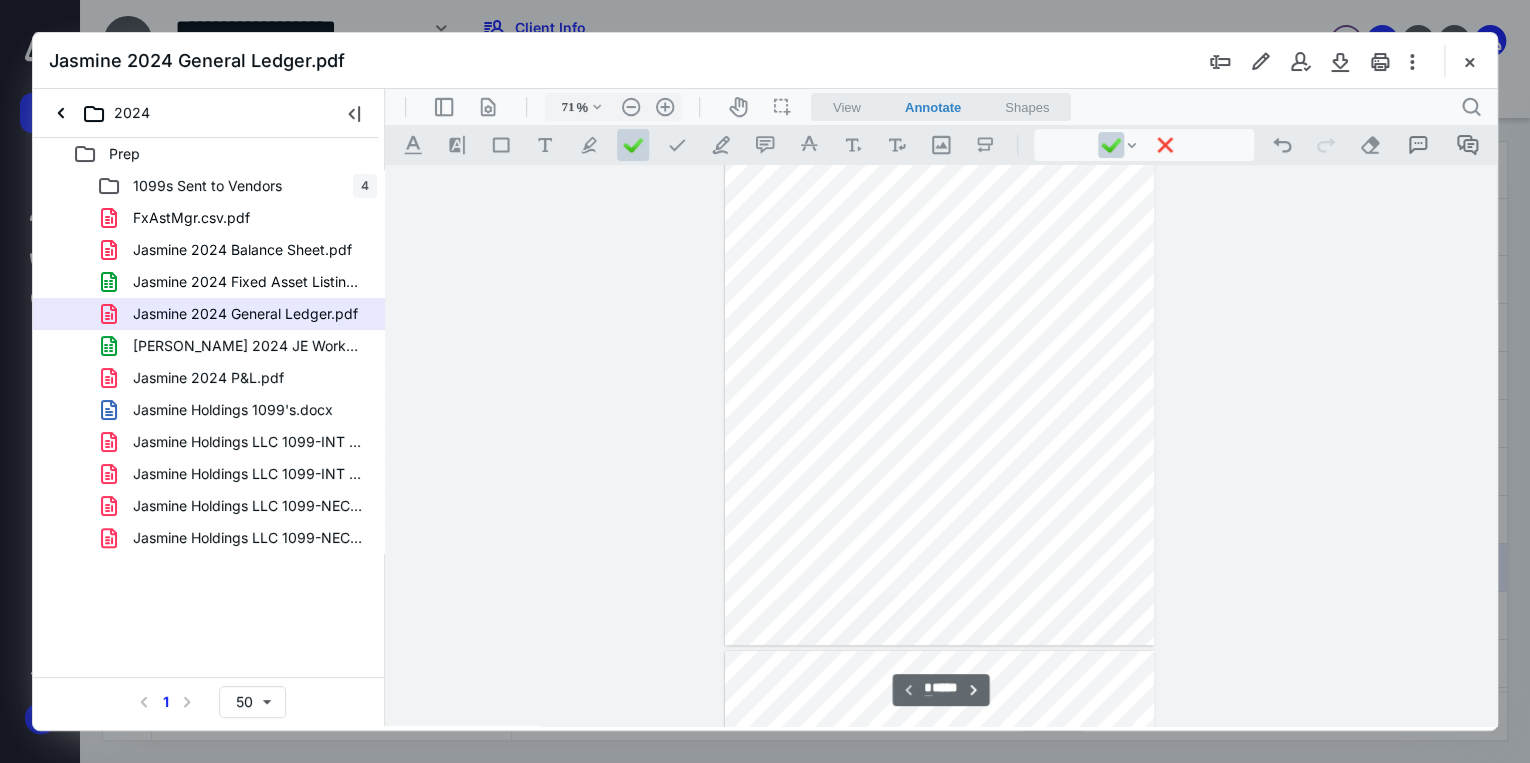 scroll, scrollTop: 0, scrollLeft: 0, axis: both 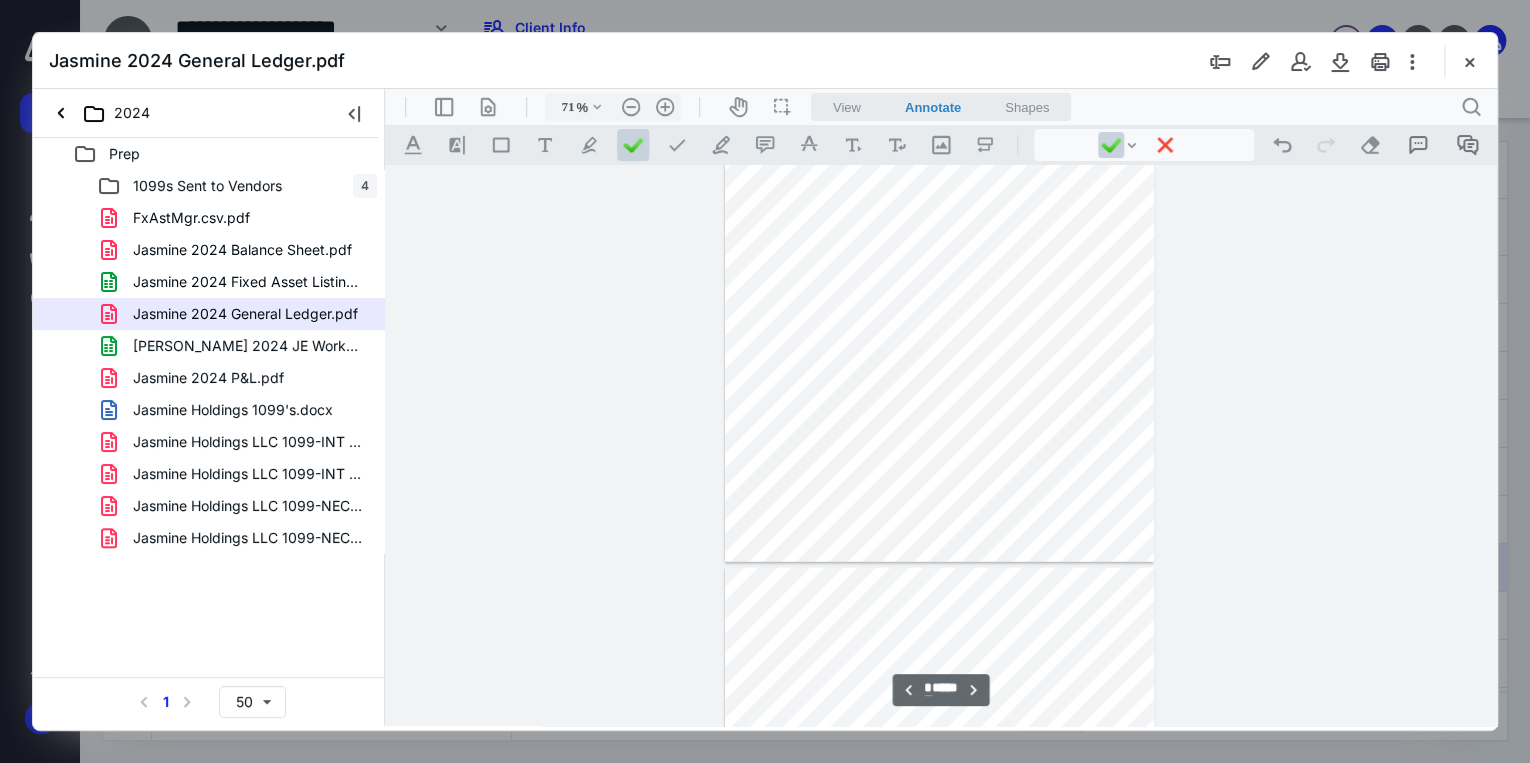 type on "*" 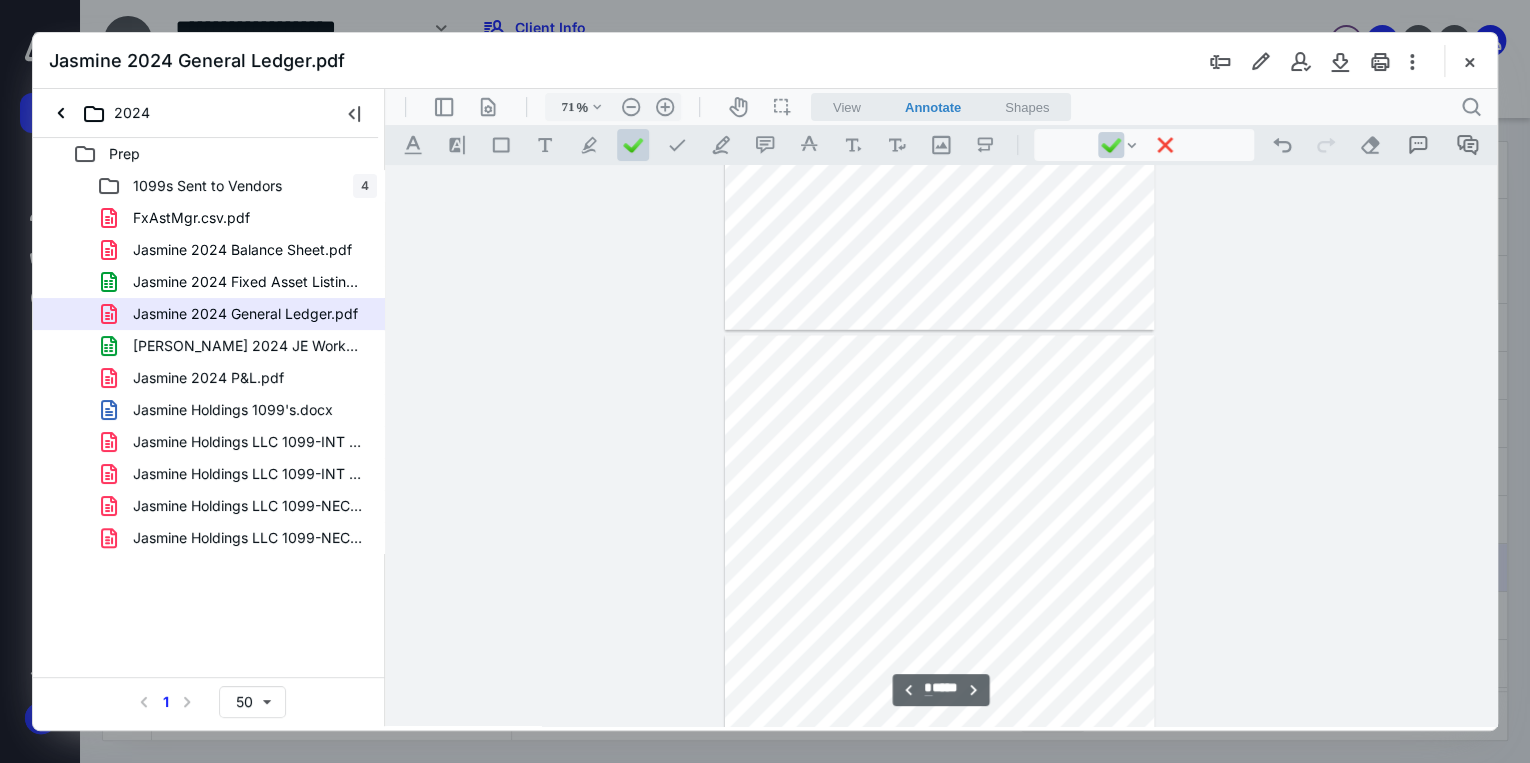 scroll, scrollTop: 2160, scrollLeft: 0, axis: vertical 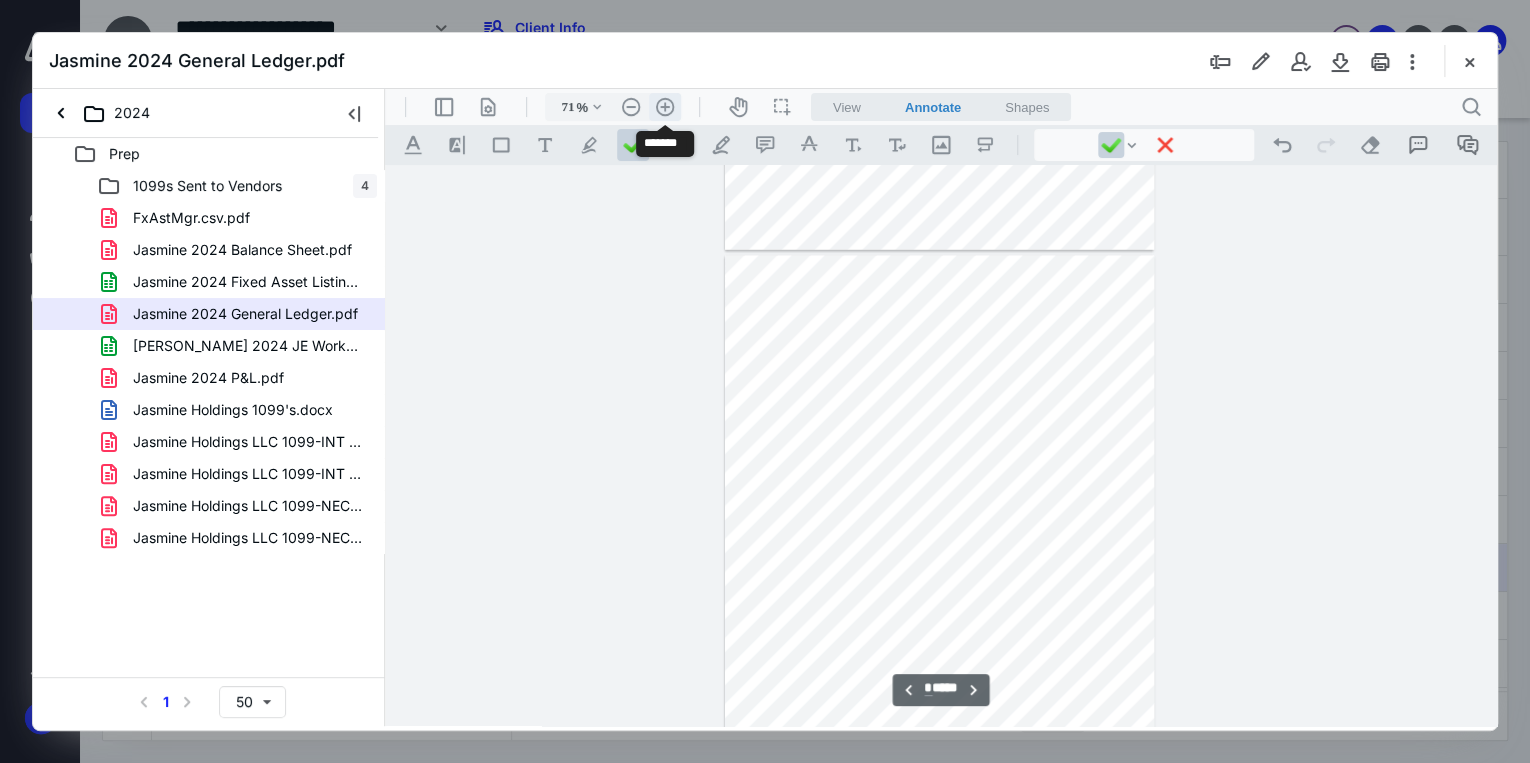 click on ".cls-1{fill:#abb0c4;} icon - header - zoom - in - line" at bounding box center (665, 107) 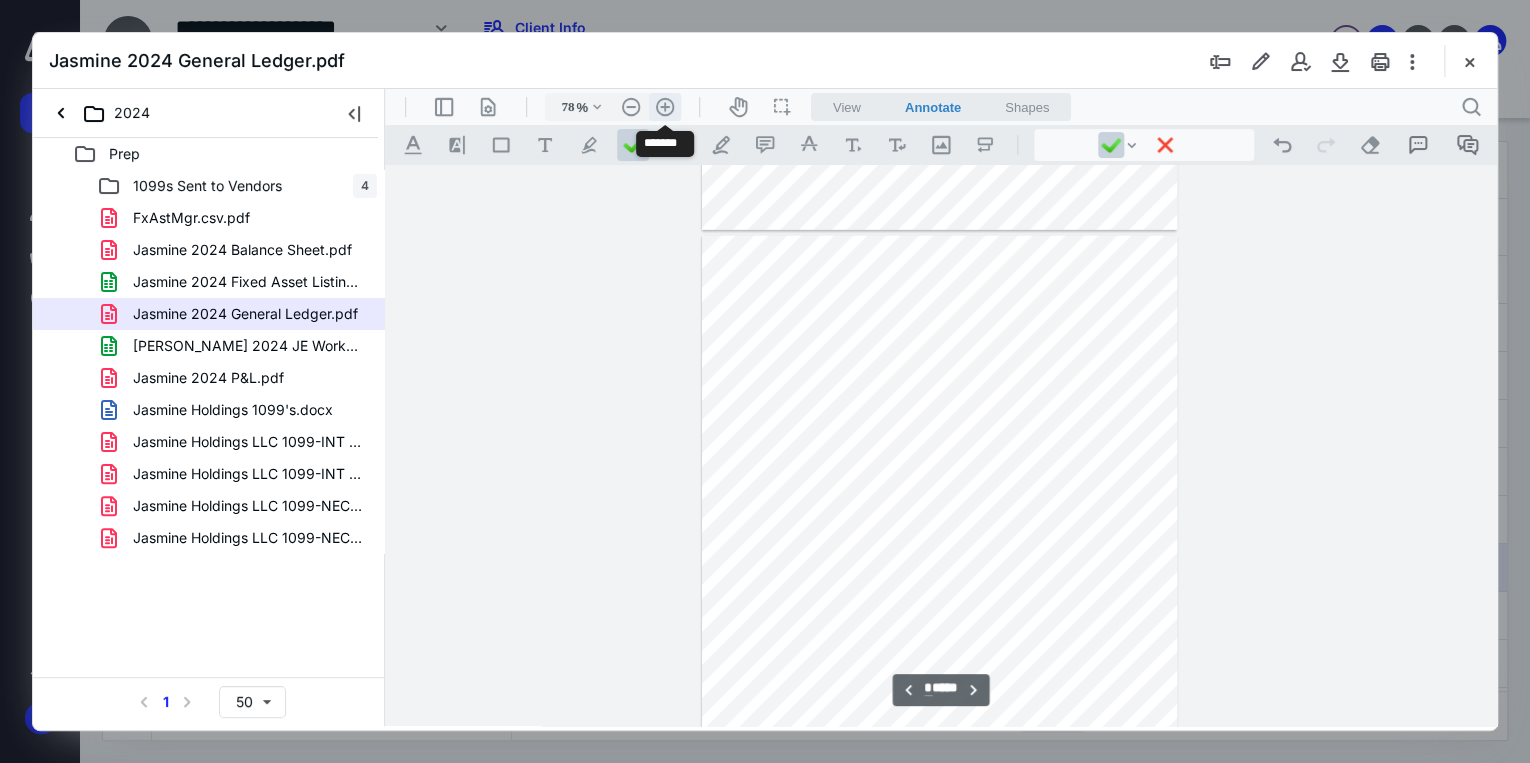click on ".cls-1{fill:#abb0c4;} icon - header - zoom - in - line" at bounding box center (665, 107) 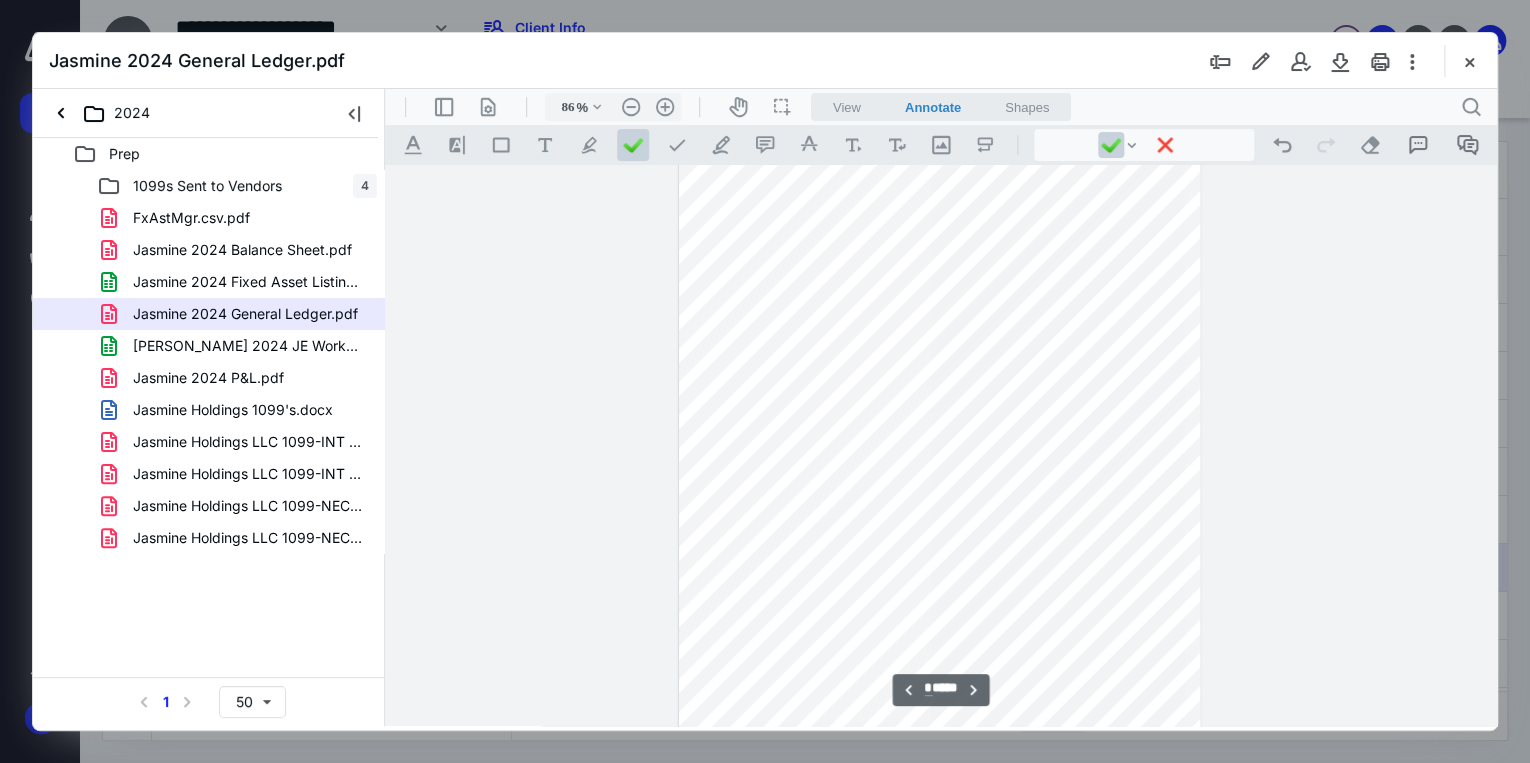 scroll, scrollTop: 3393, scrollLeft: 0, axis: vertical 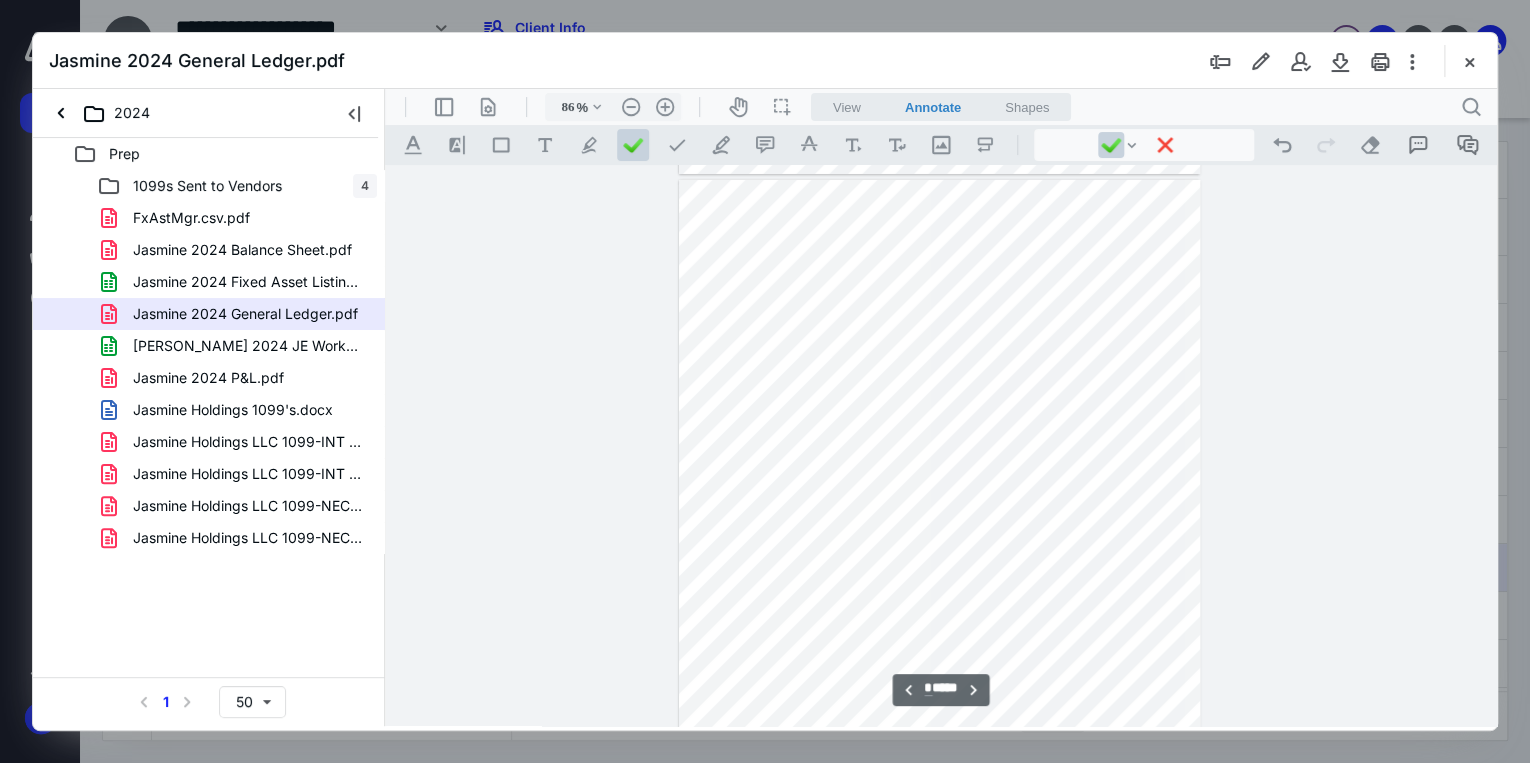 click at bounding box center [940, 517] 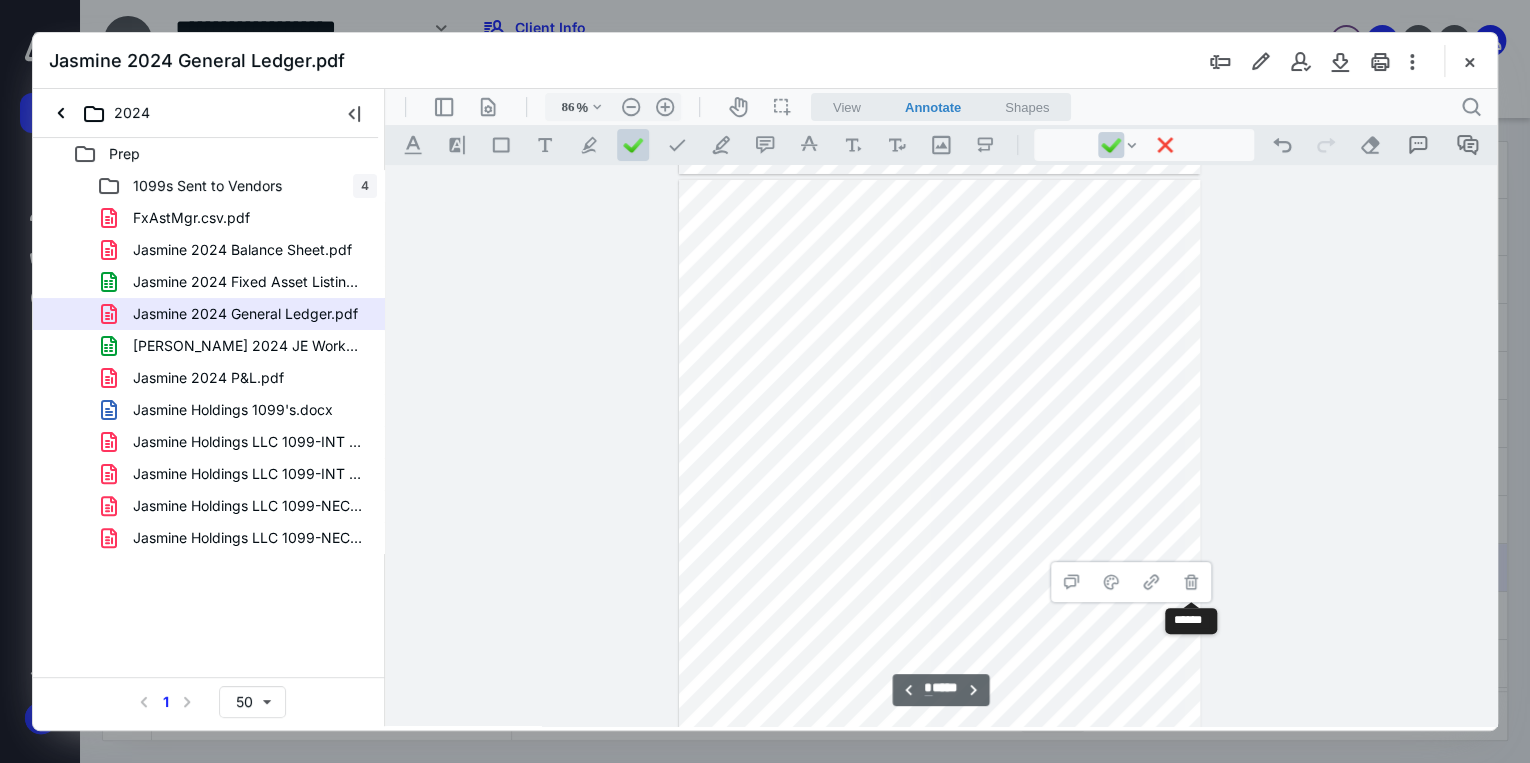 click on "**********" at bounding box center [1191, 582] 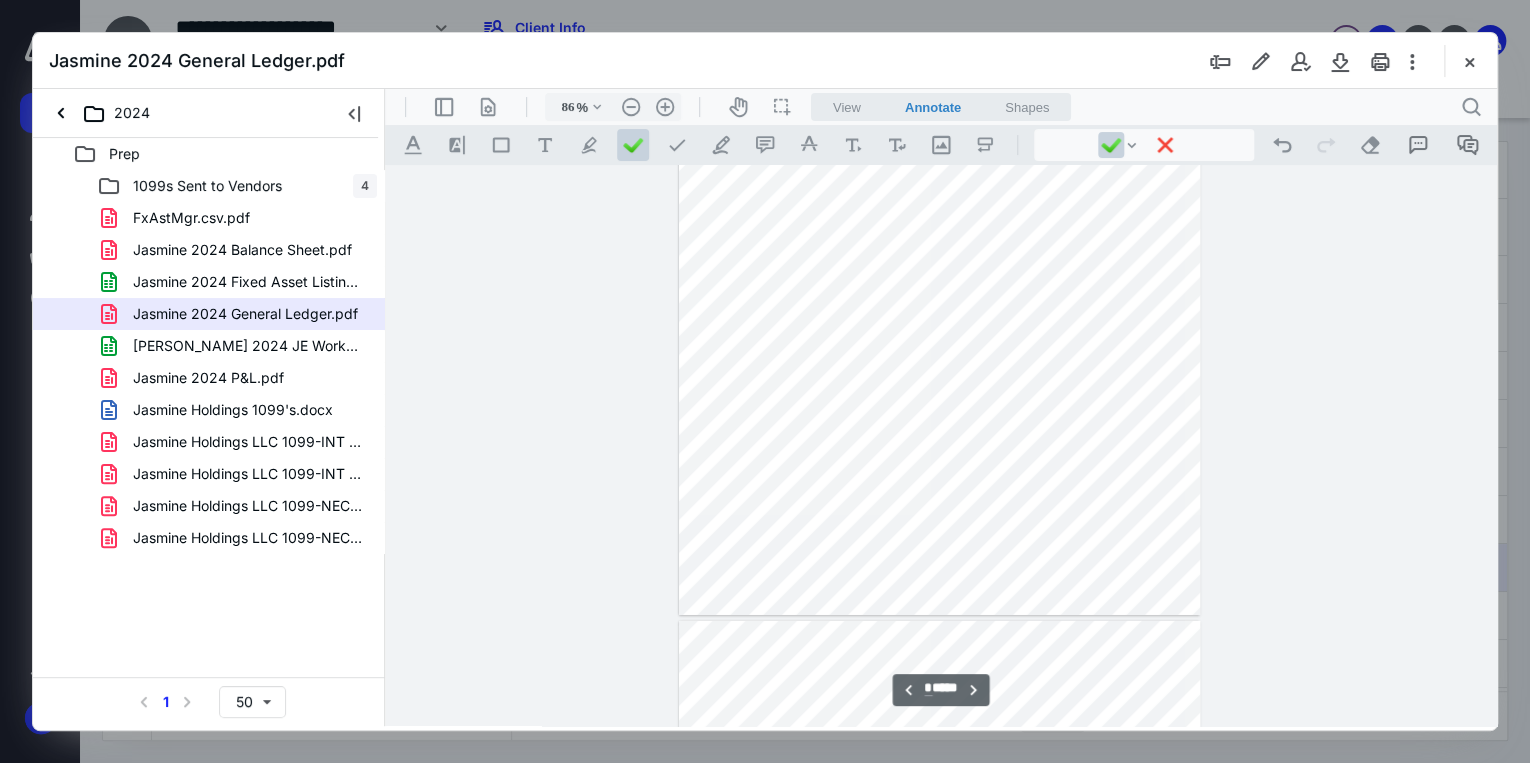 scroll, scrollTop: 2913, scrollLeft: 0, axis: vertical 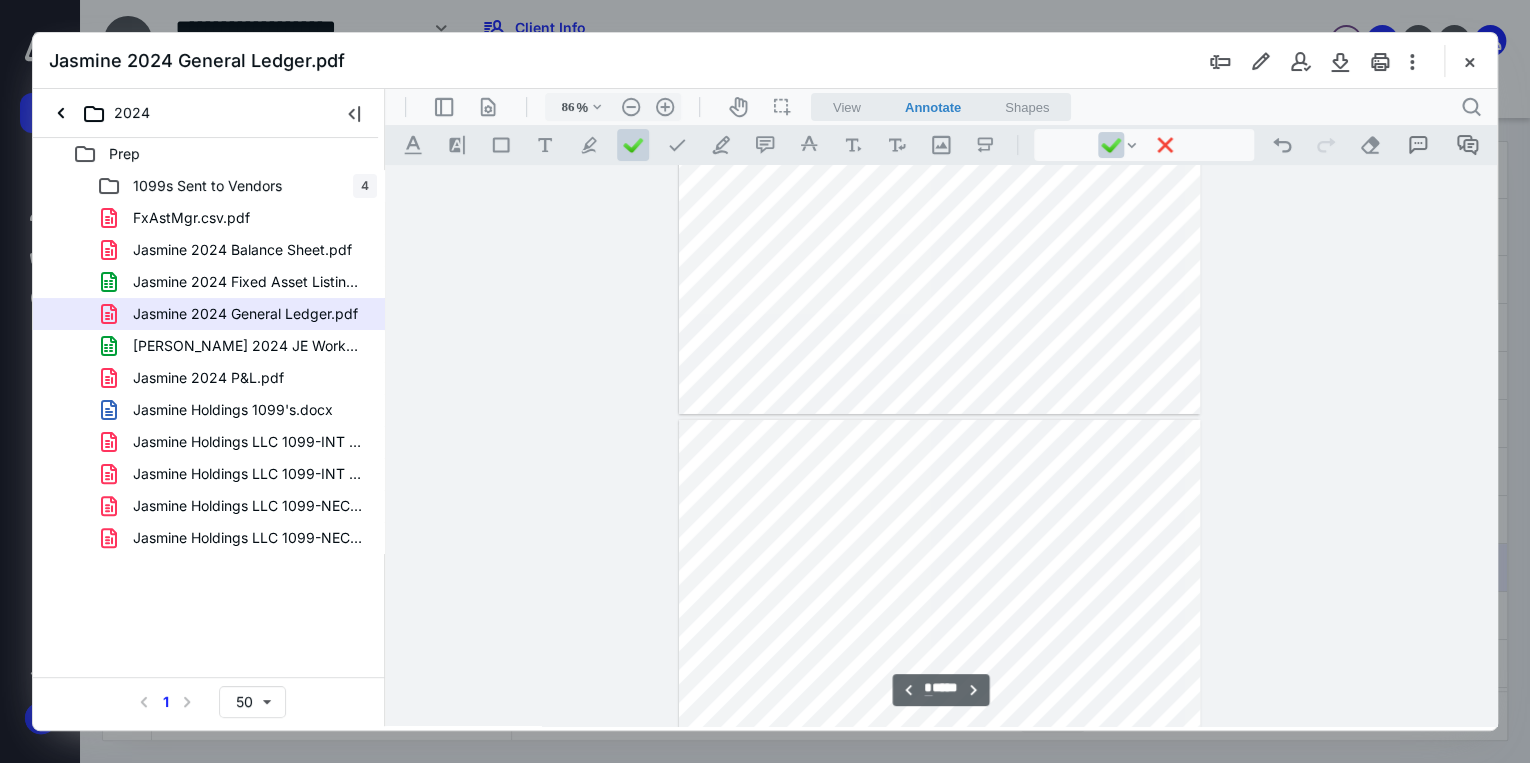 type on "*" 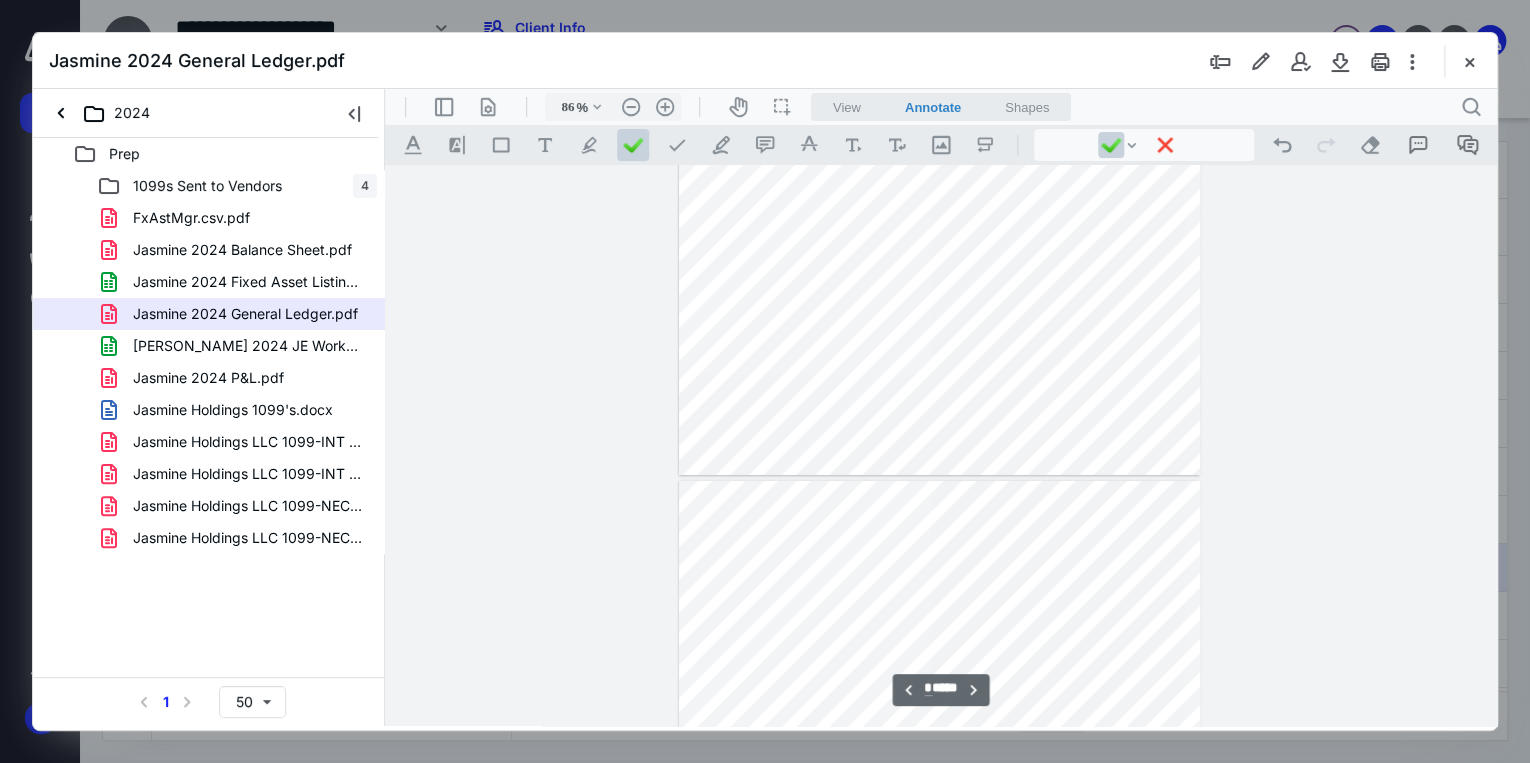 scroll, scrollTop: 2993, scrollLeft: 0, axis: vertical 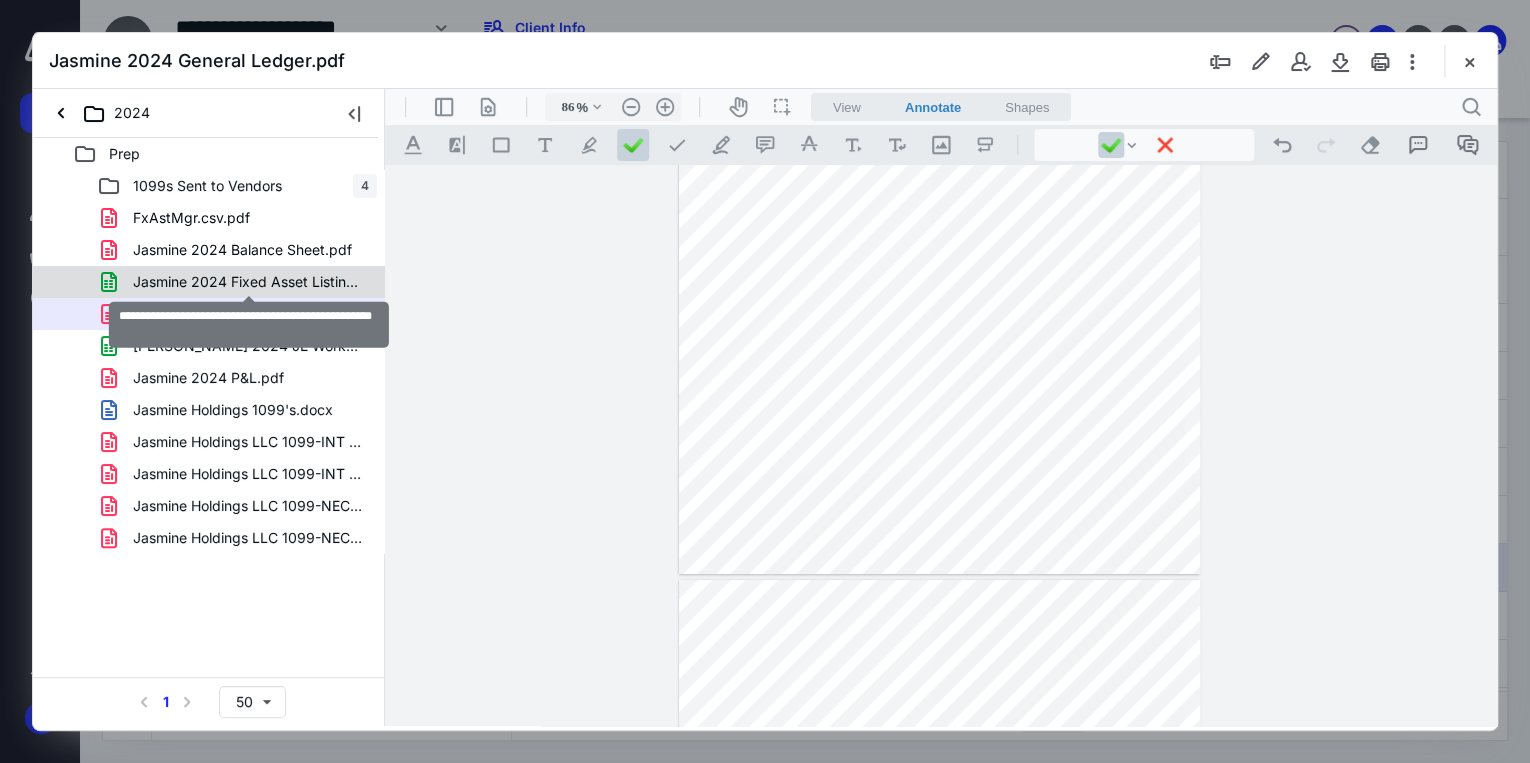 click on "Jasmine 2024 Fixed Asset Listing by Department.xlsx" at bounding box center (249, 282) 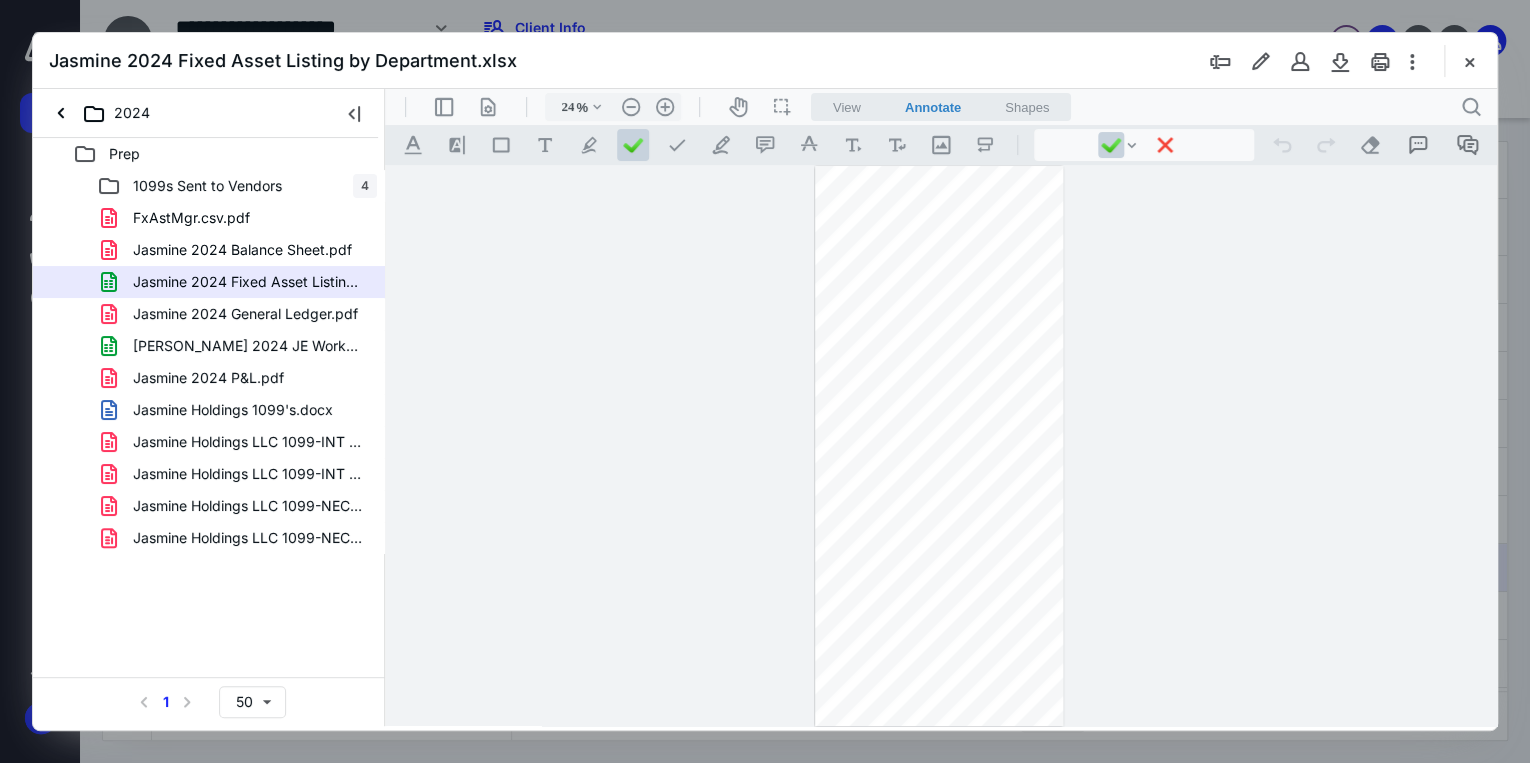 scroll, scrollTop: 0, scrollLeft: 0, axis: both 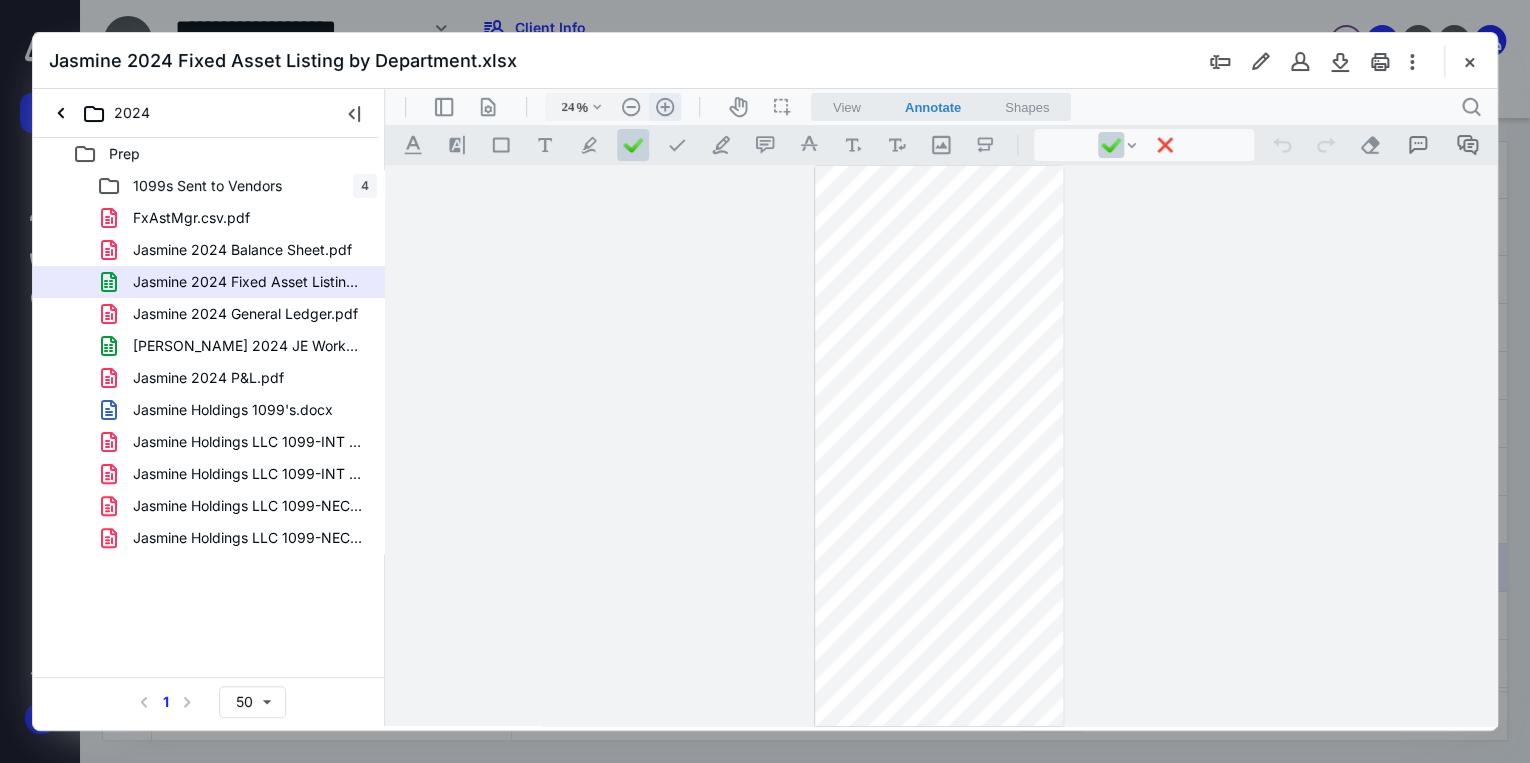 click on ".cls-1{fill:#abb0c4;} icon - header - zoom - in - line" at bounding box center (665, 107) 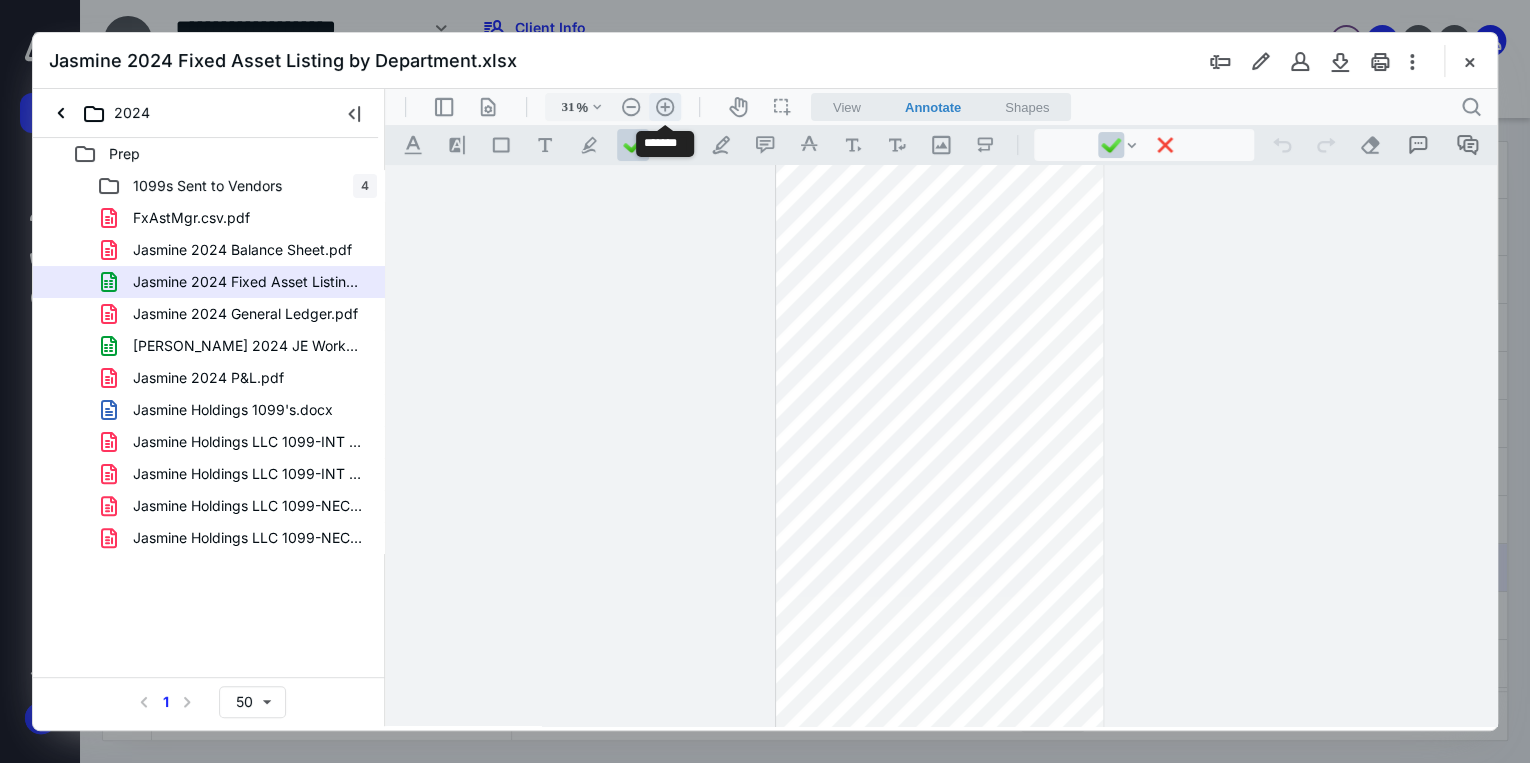 click on ".cls-1{fill:#abb0c4;} icon - header - zoom - in - line" at bounding box center [665, 107] 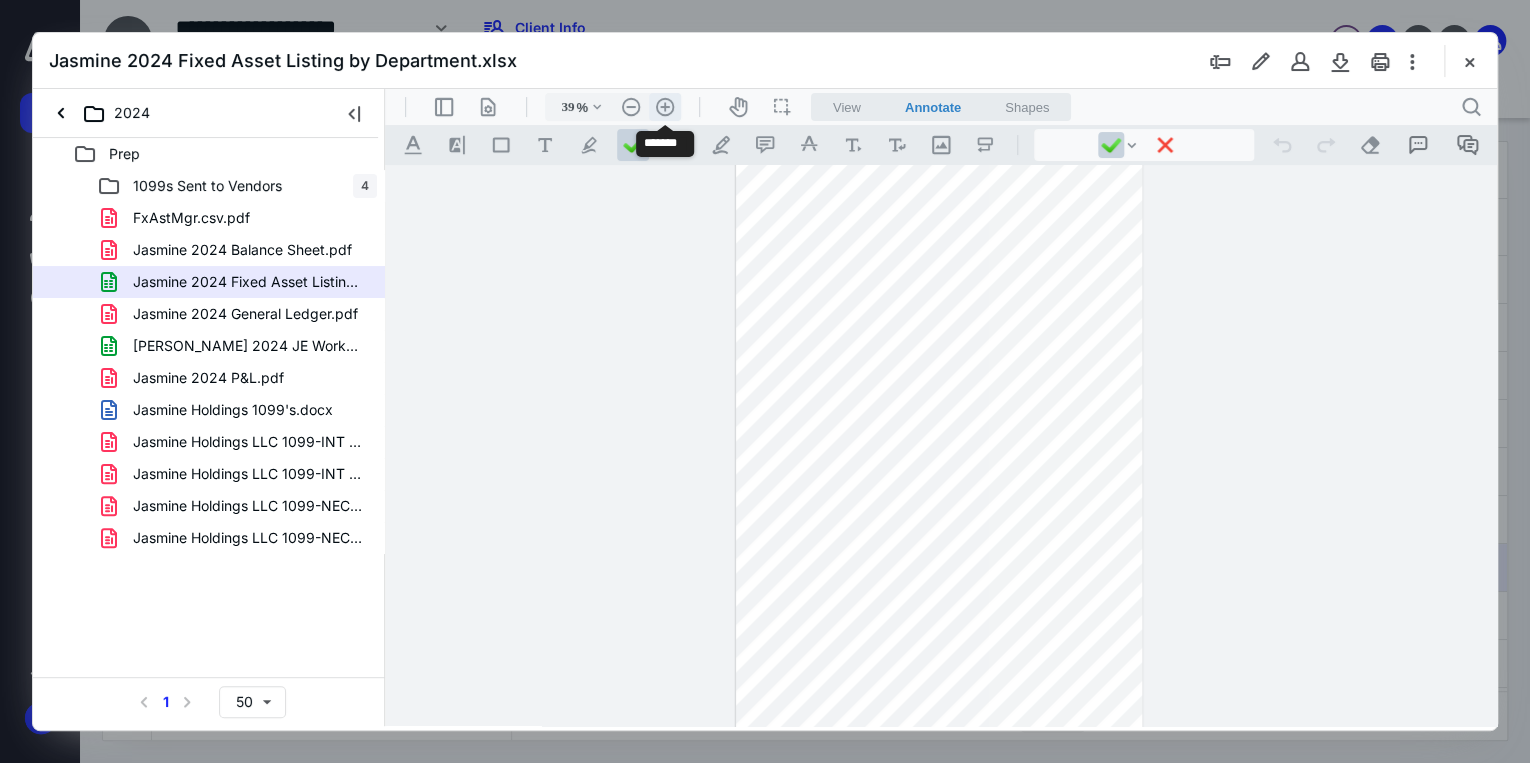 click on ".cls-1{fill:#abb0c4;} icon - header - zoom - in - line" at bounding box center (665, 107) 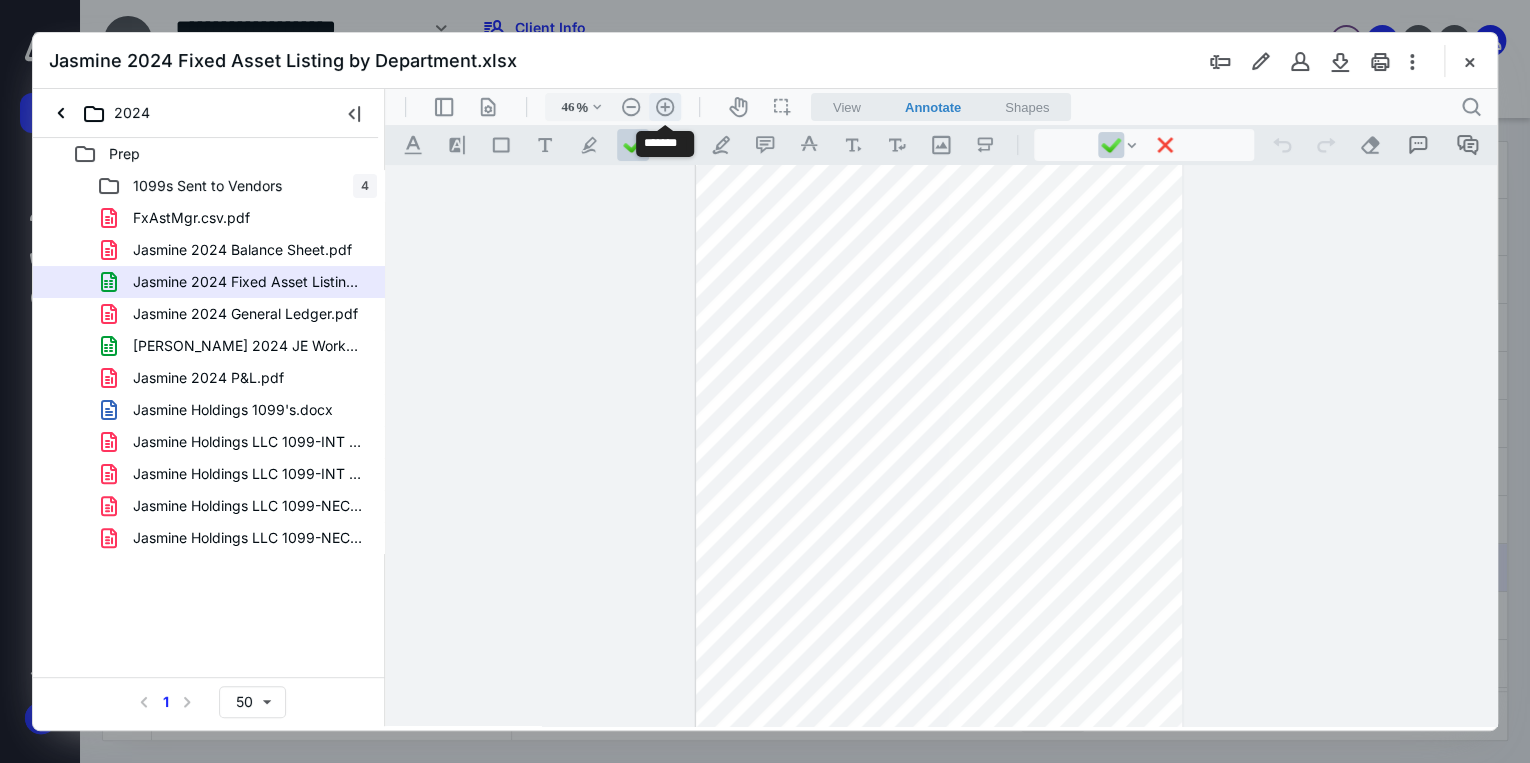 click on ".cls-1{fill:#abb0c4;} icon - header - zoom - in - line" at bounding box center [665, 107] 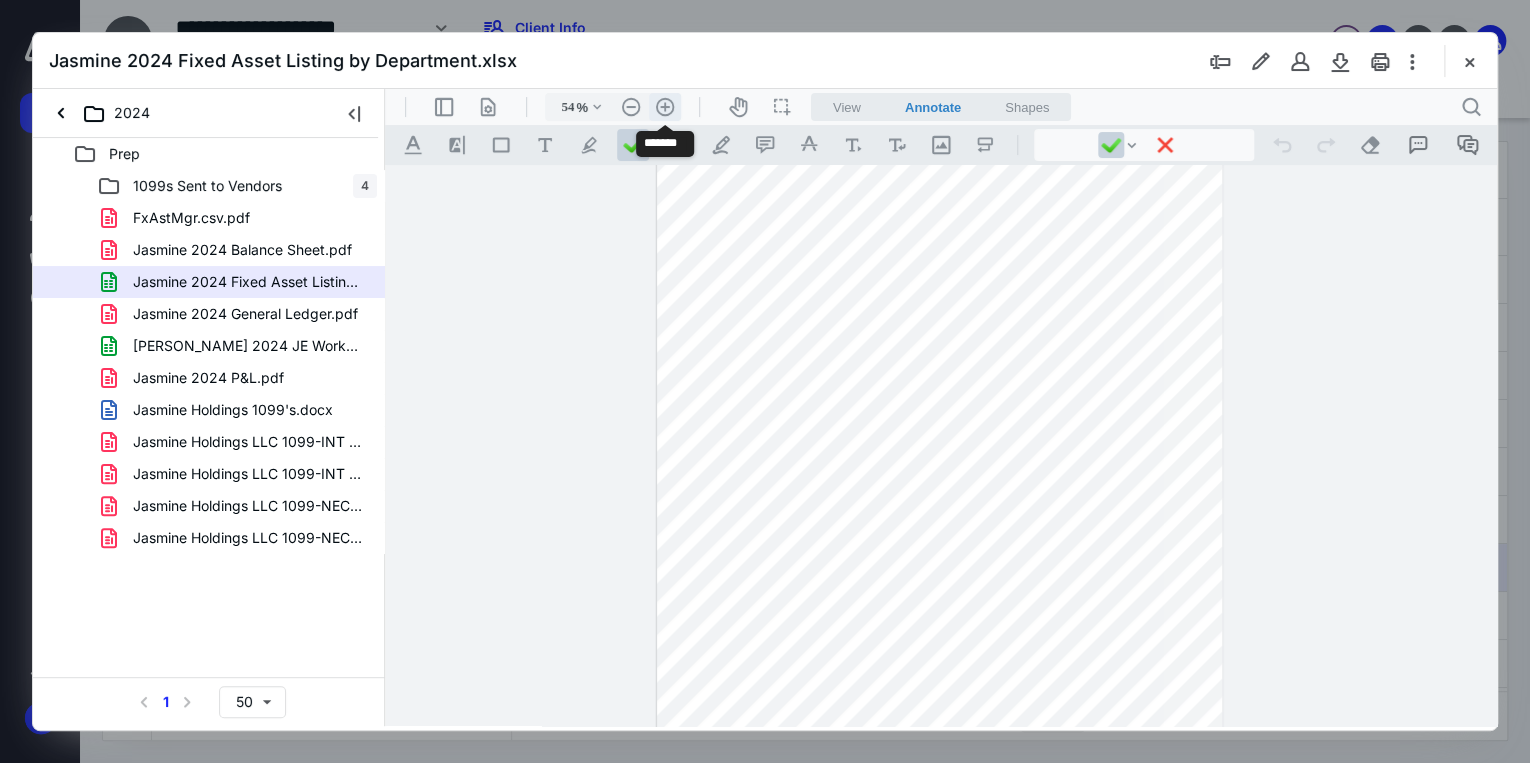 click on ".cls-1{fill:#abb0c4;} icon - header - zoom - in - line" at bounding box center [665, 107] 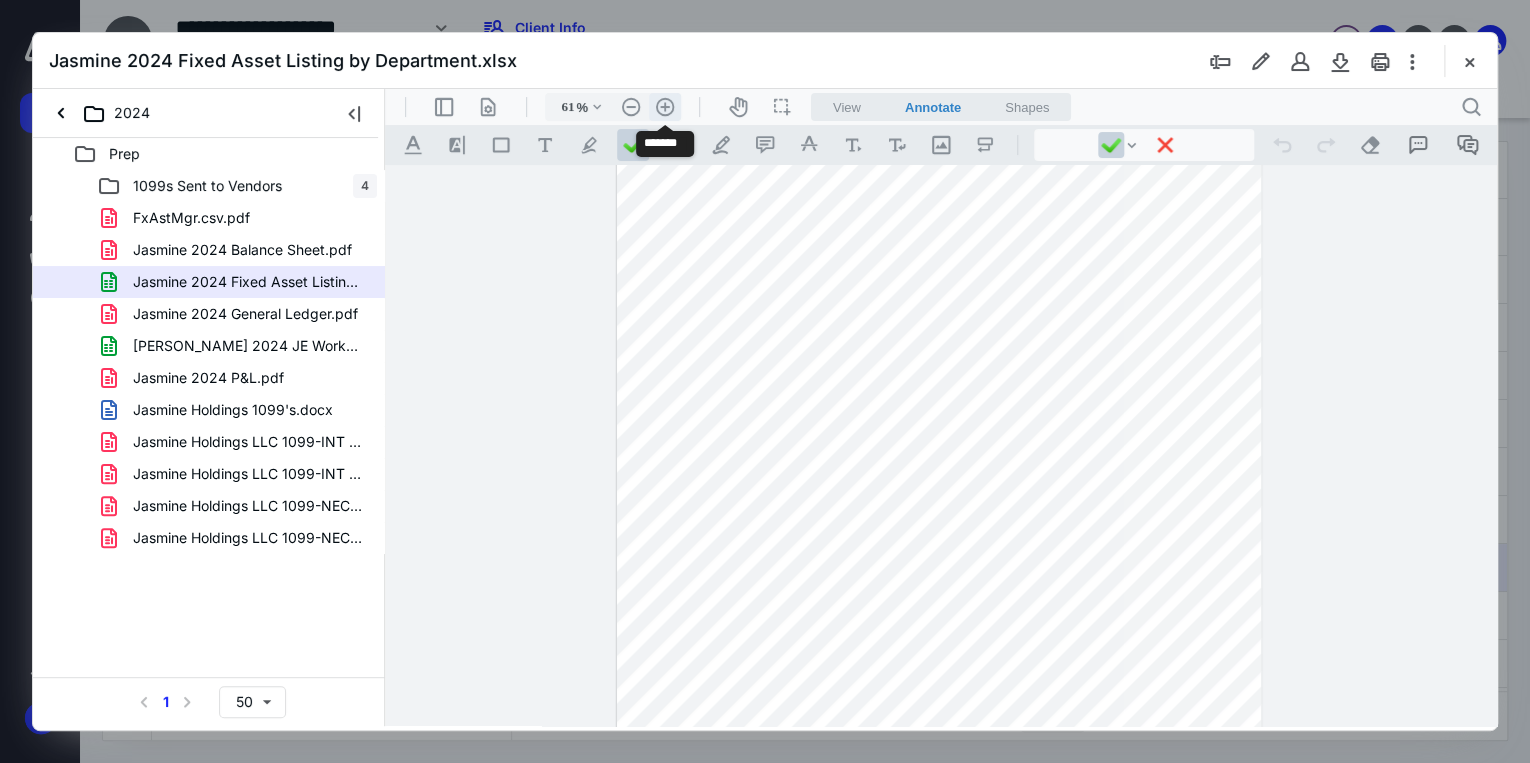 click on ".cls-1{fill:#abb0c4;} icon - header - zoom - in - line" at bounding box center [665, 107] 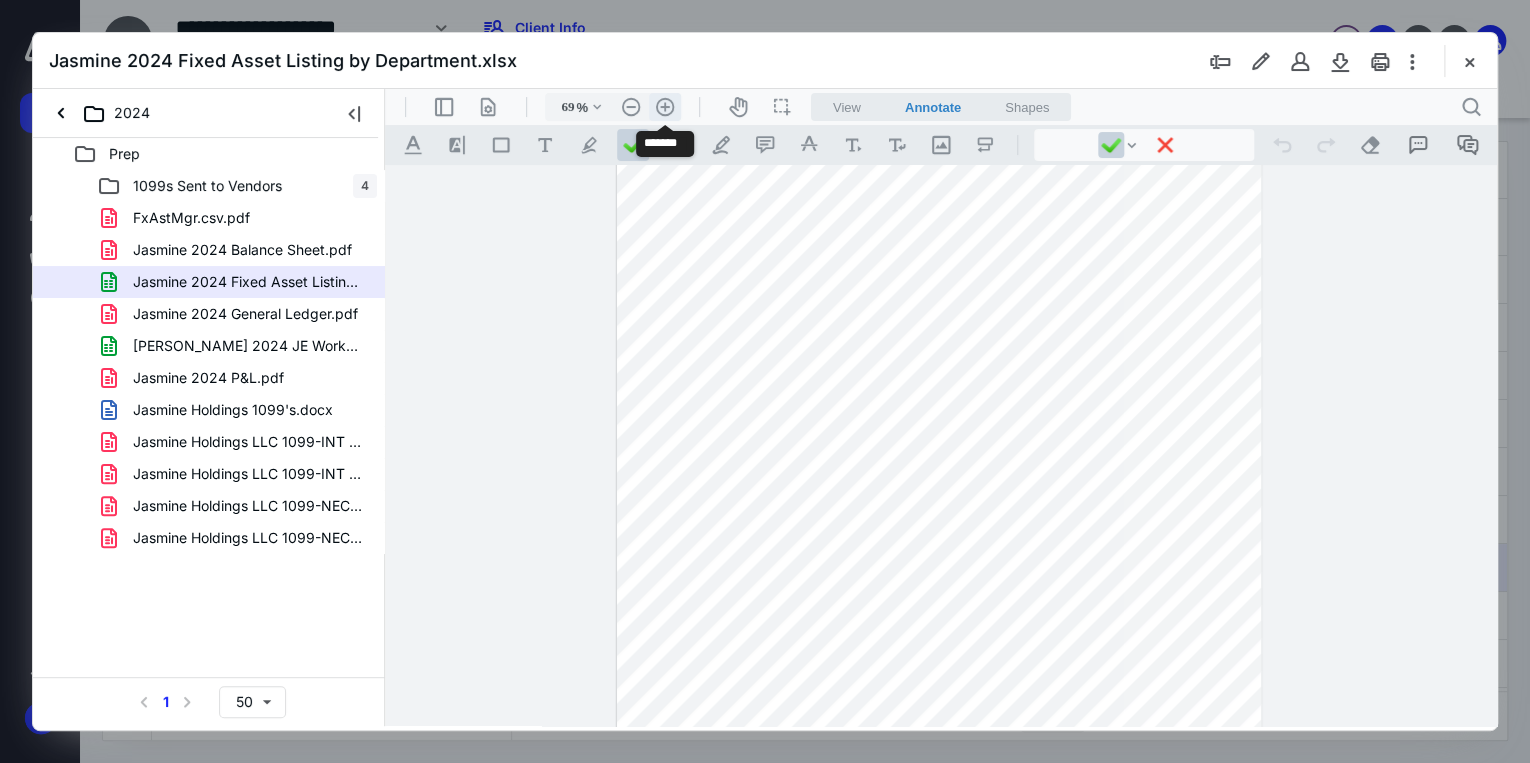 scroll, scrollTop: 465, scrollLeft: 0, axis: vertical 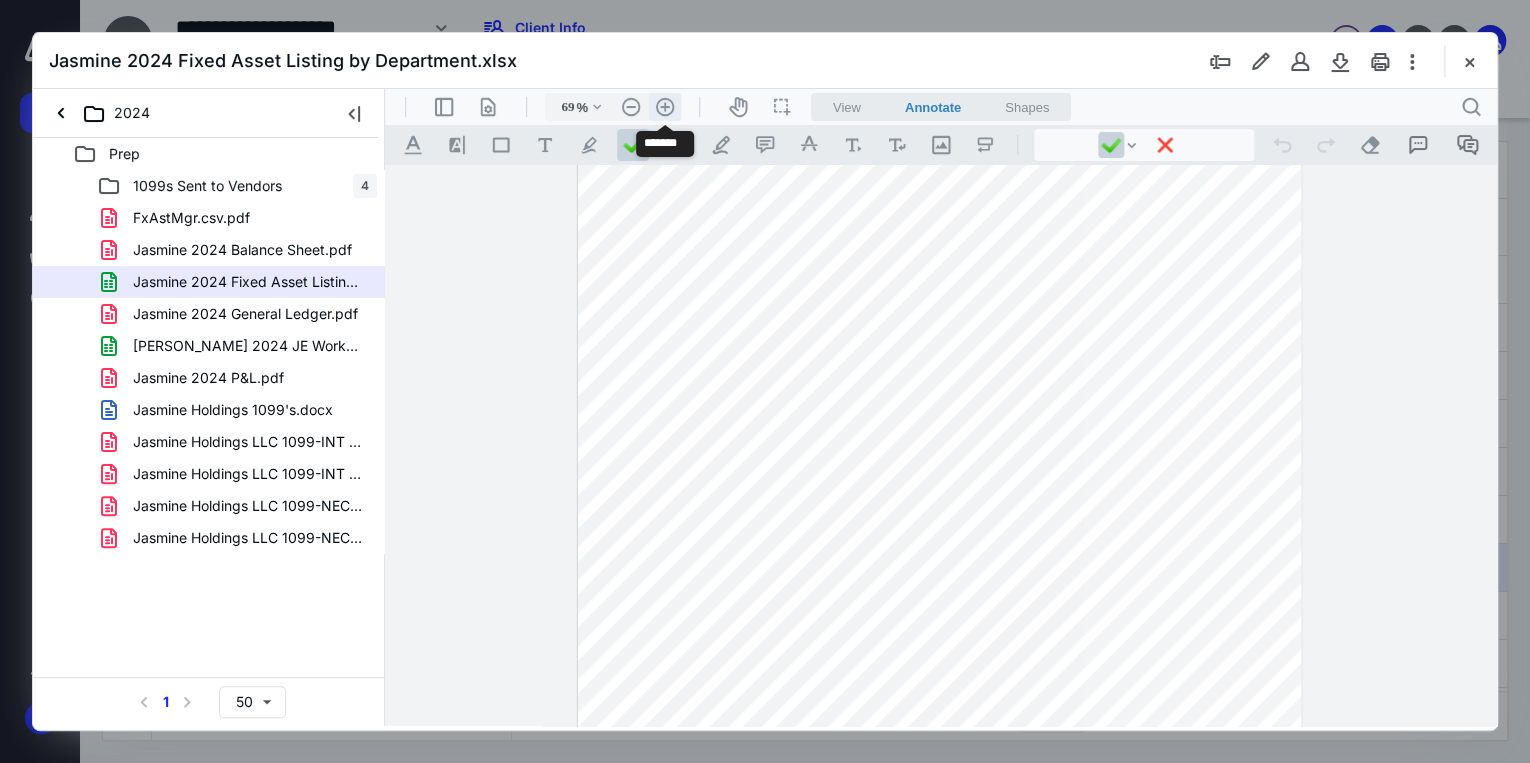 click on ".cls-1{fill:#abb0c4;} icon - header - zoom - in - line" at bounding box center (665, 107) 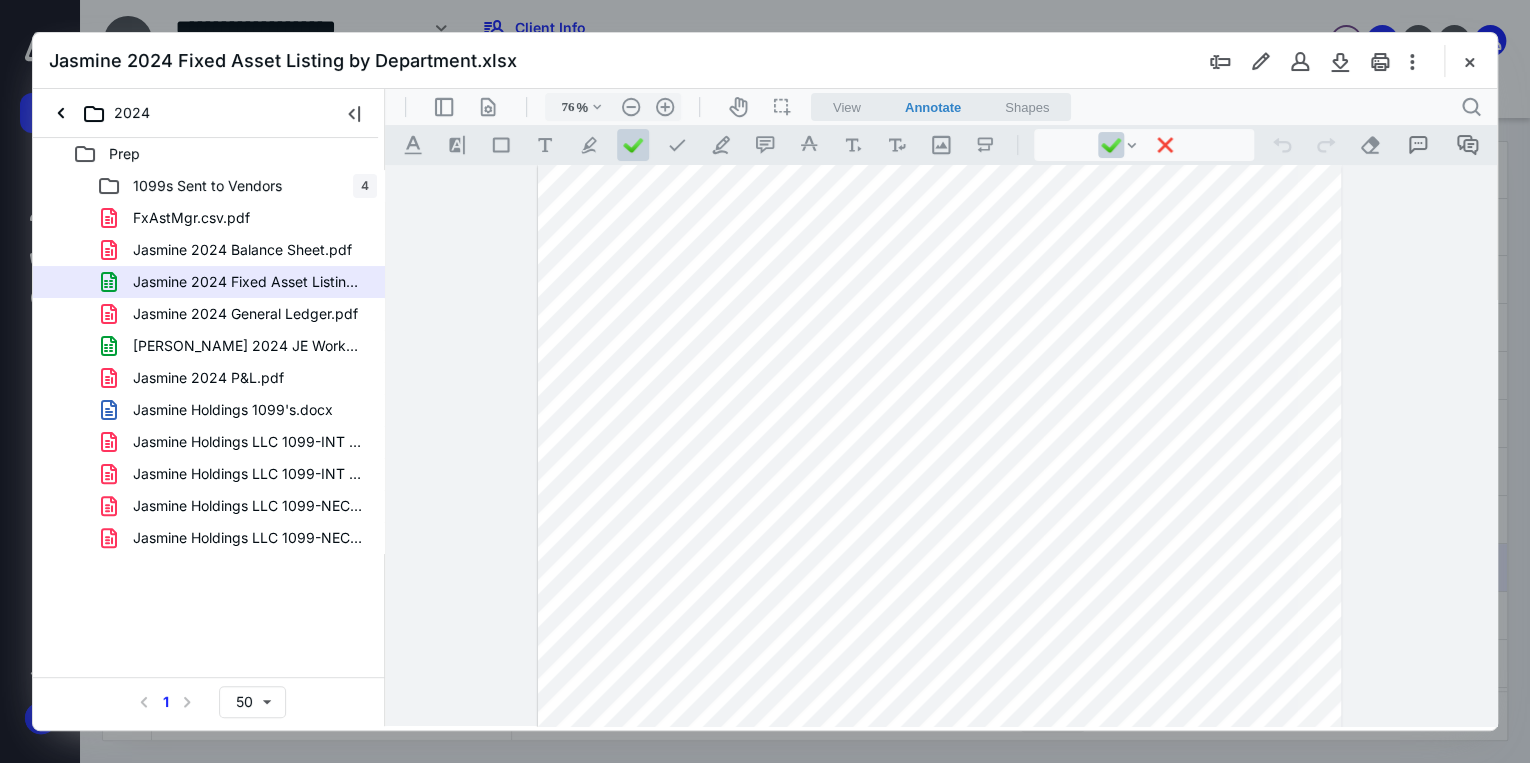 scroll, scrollTop: 0, scrollLeft: 0, axis: both 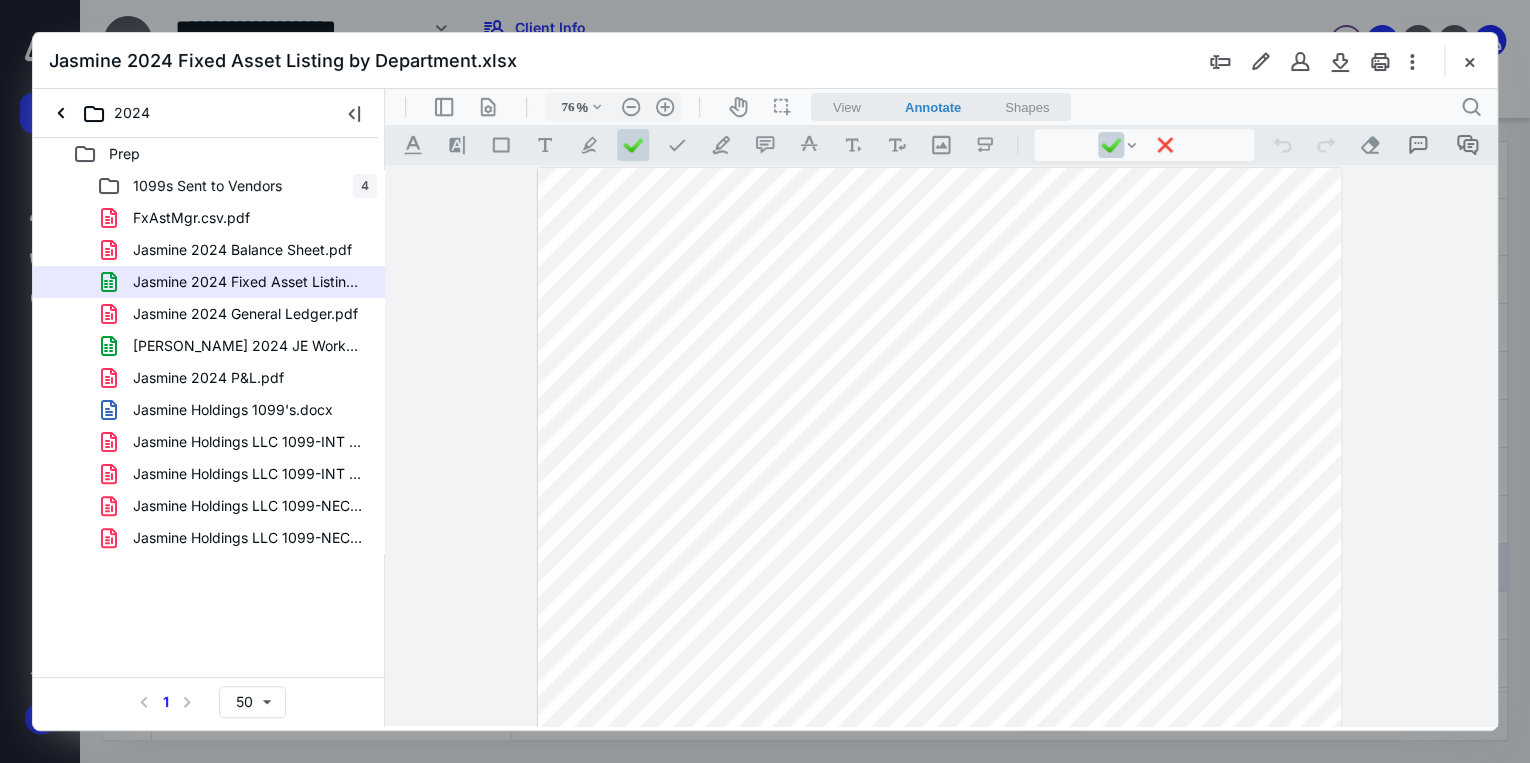 click at bounding box center [939, 1074] 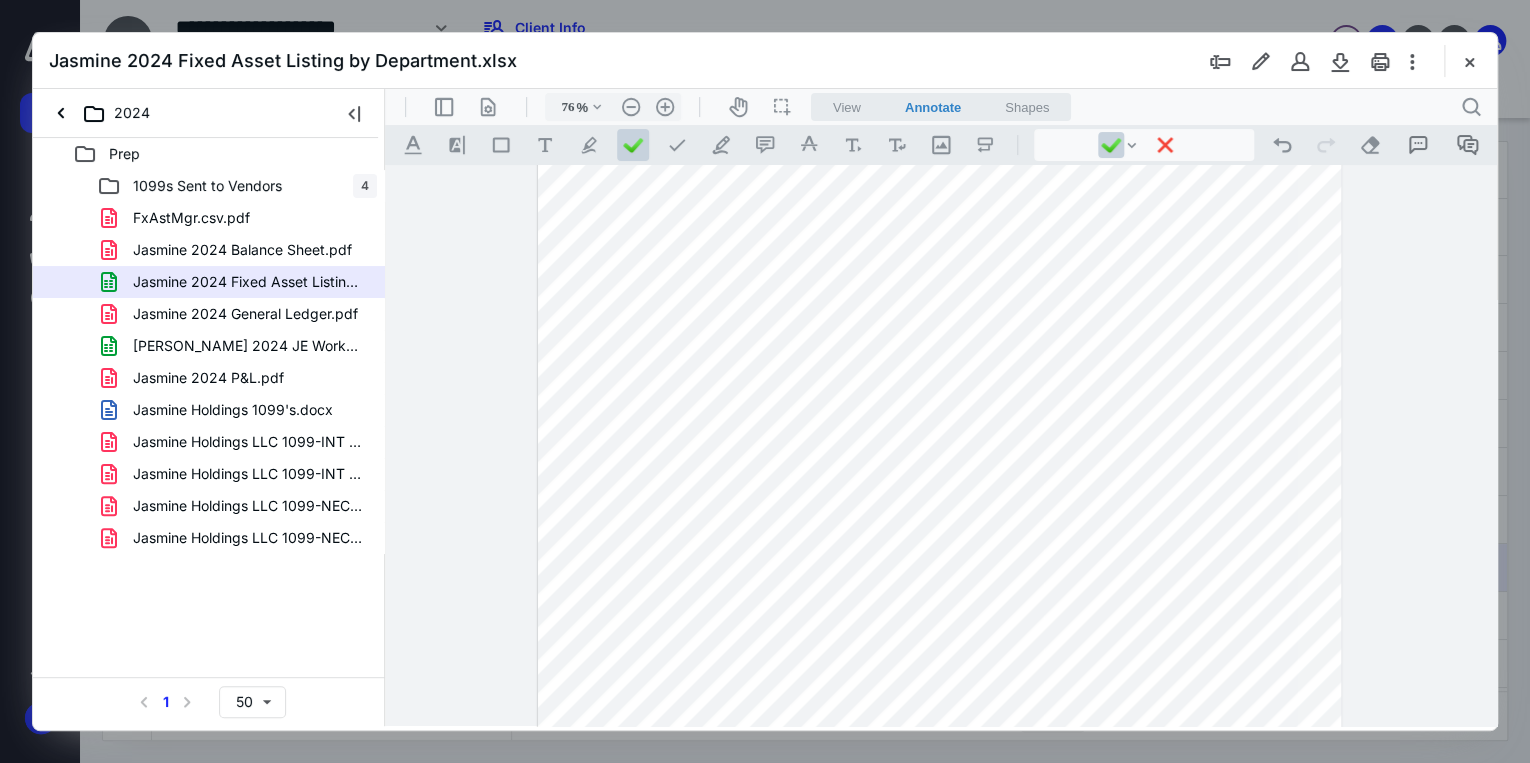 scroll, scrollTop: 640, scrollLeft: 0, axis: vertical 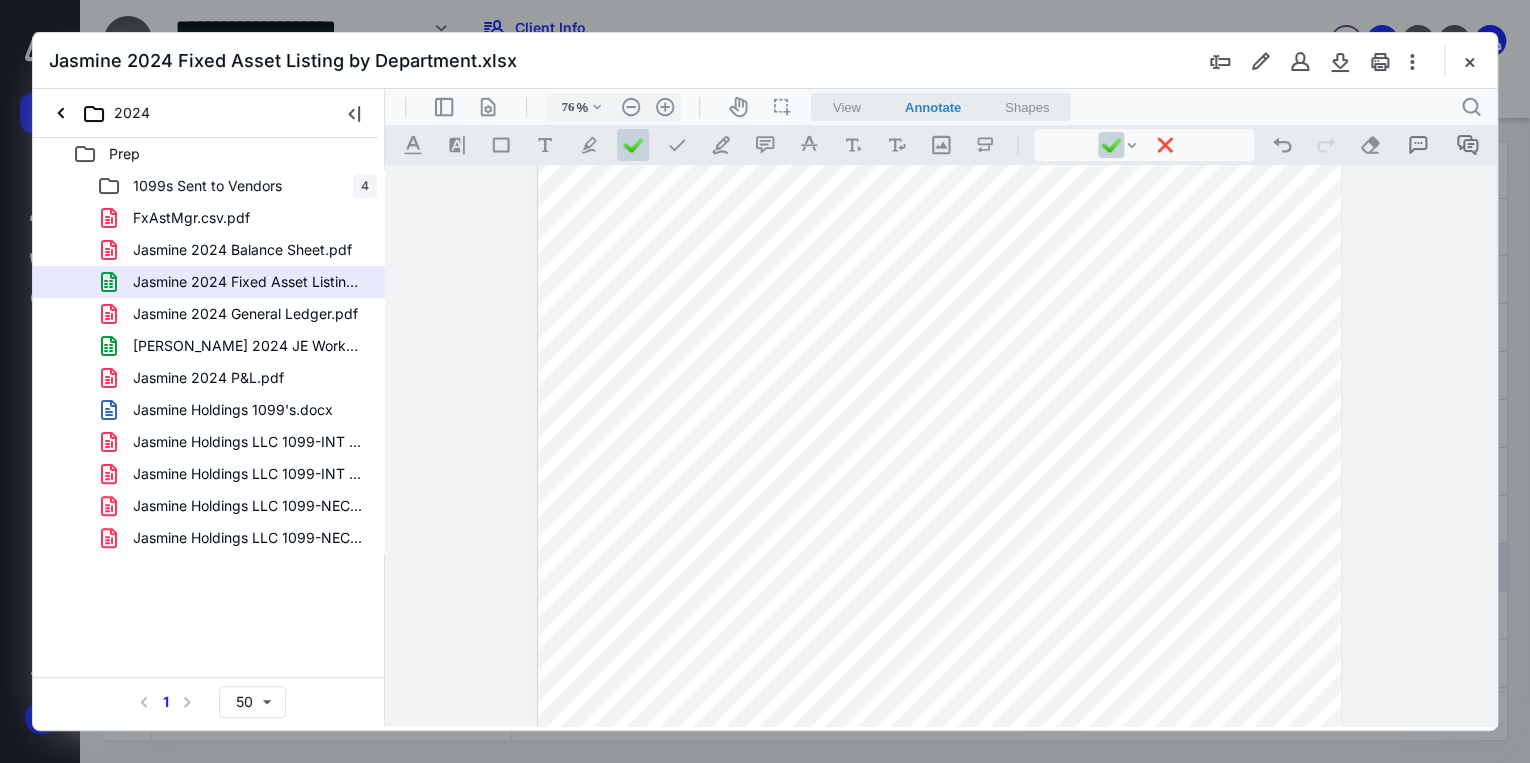 click at bounding box center [939, 434] 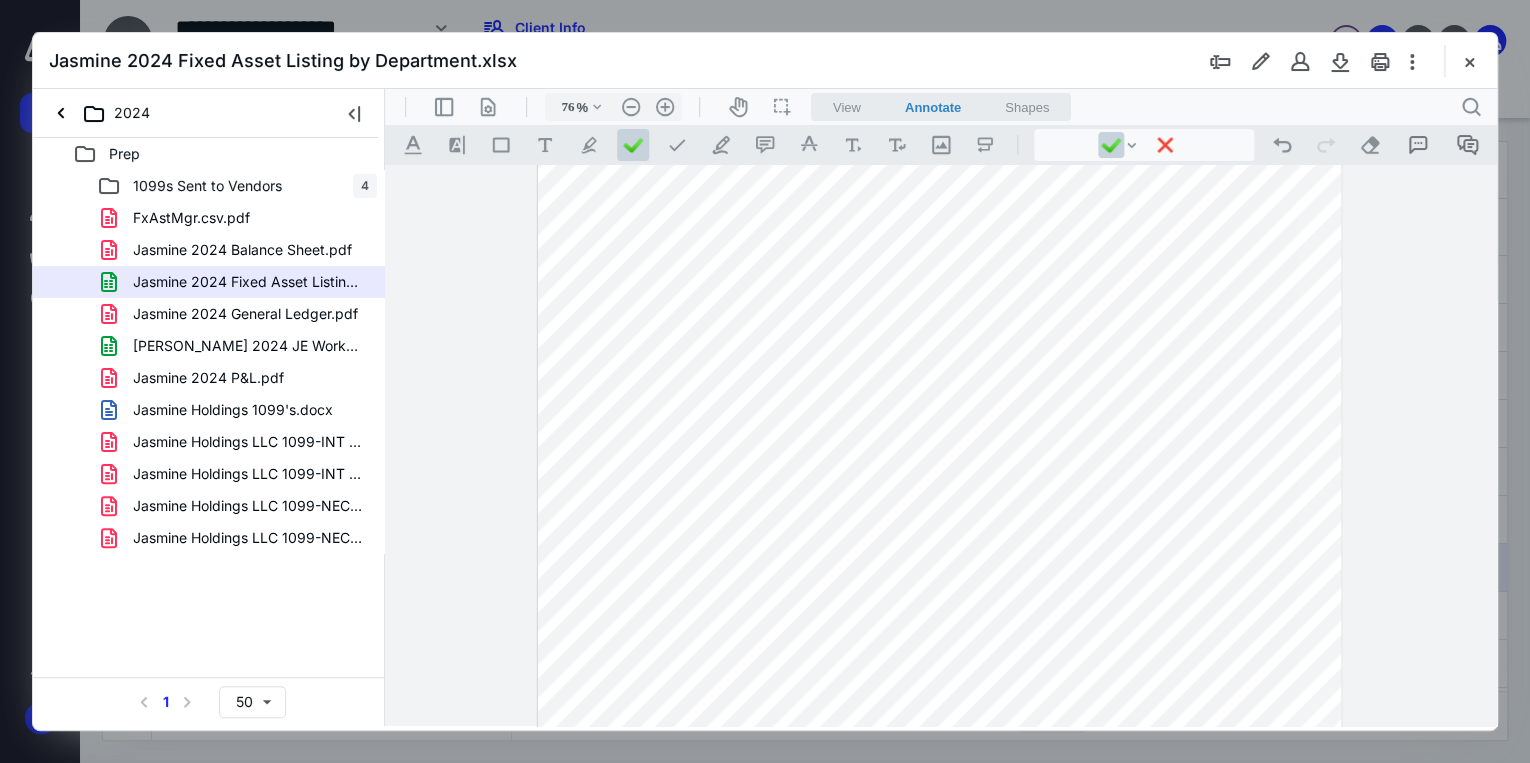 scroll, scrollTop: 776, scrollLeft: 0, axis: vertical 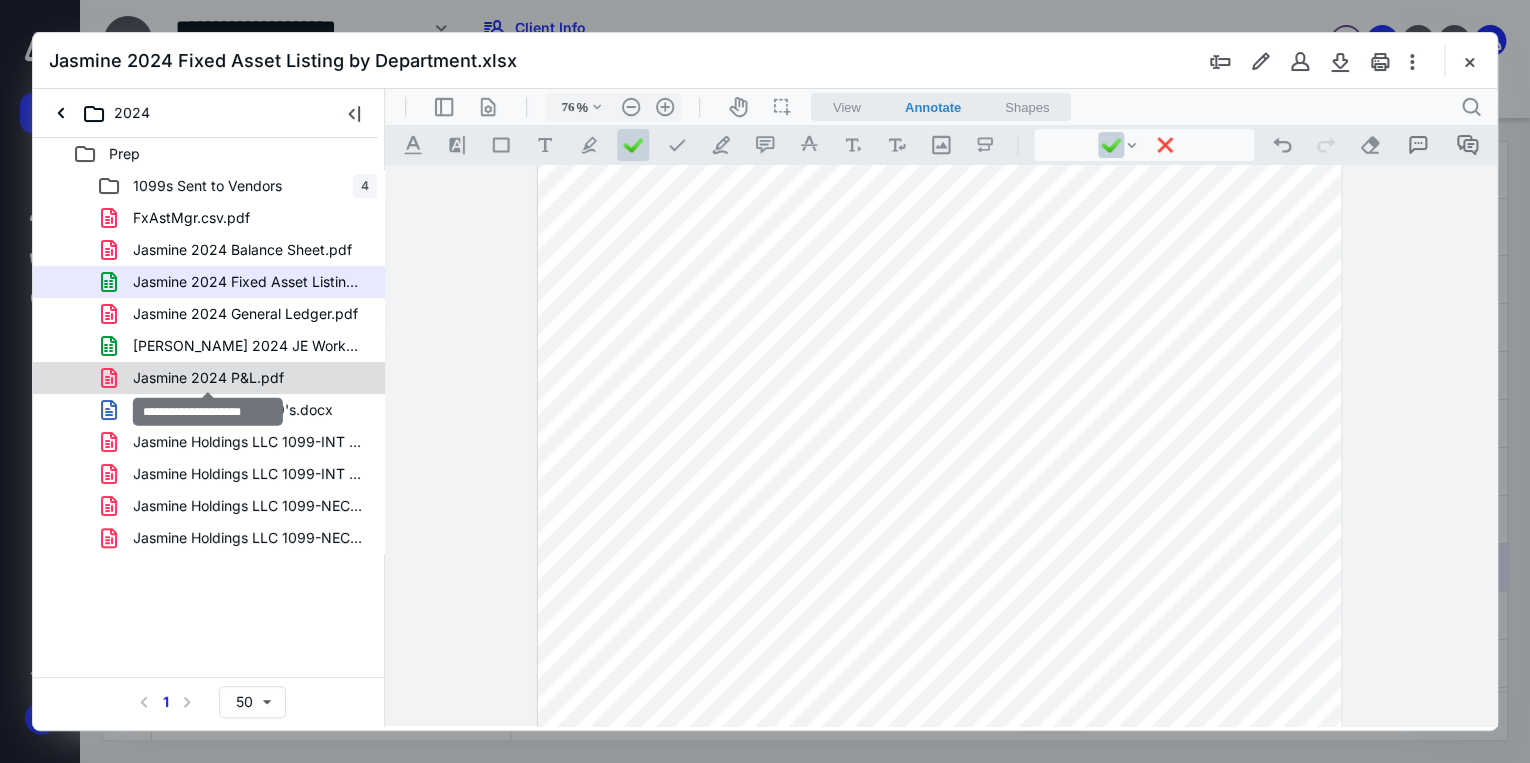 click on "Jasmine 2024 P&L.pdf" at bounding box center [208, 378] 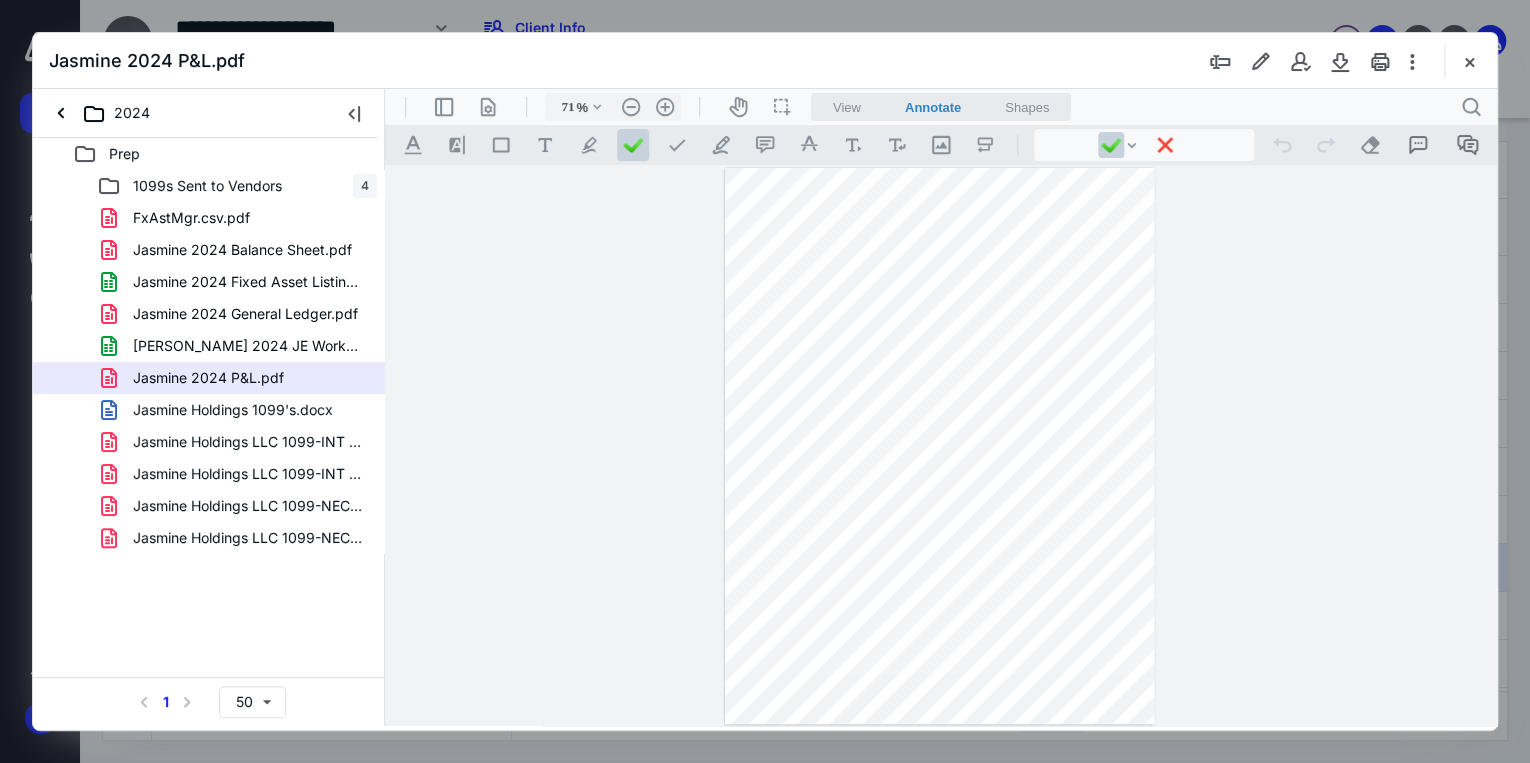 scroll, scrollTop: 0, scrollLeft: 0, axis: both 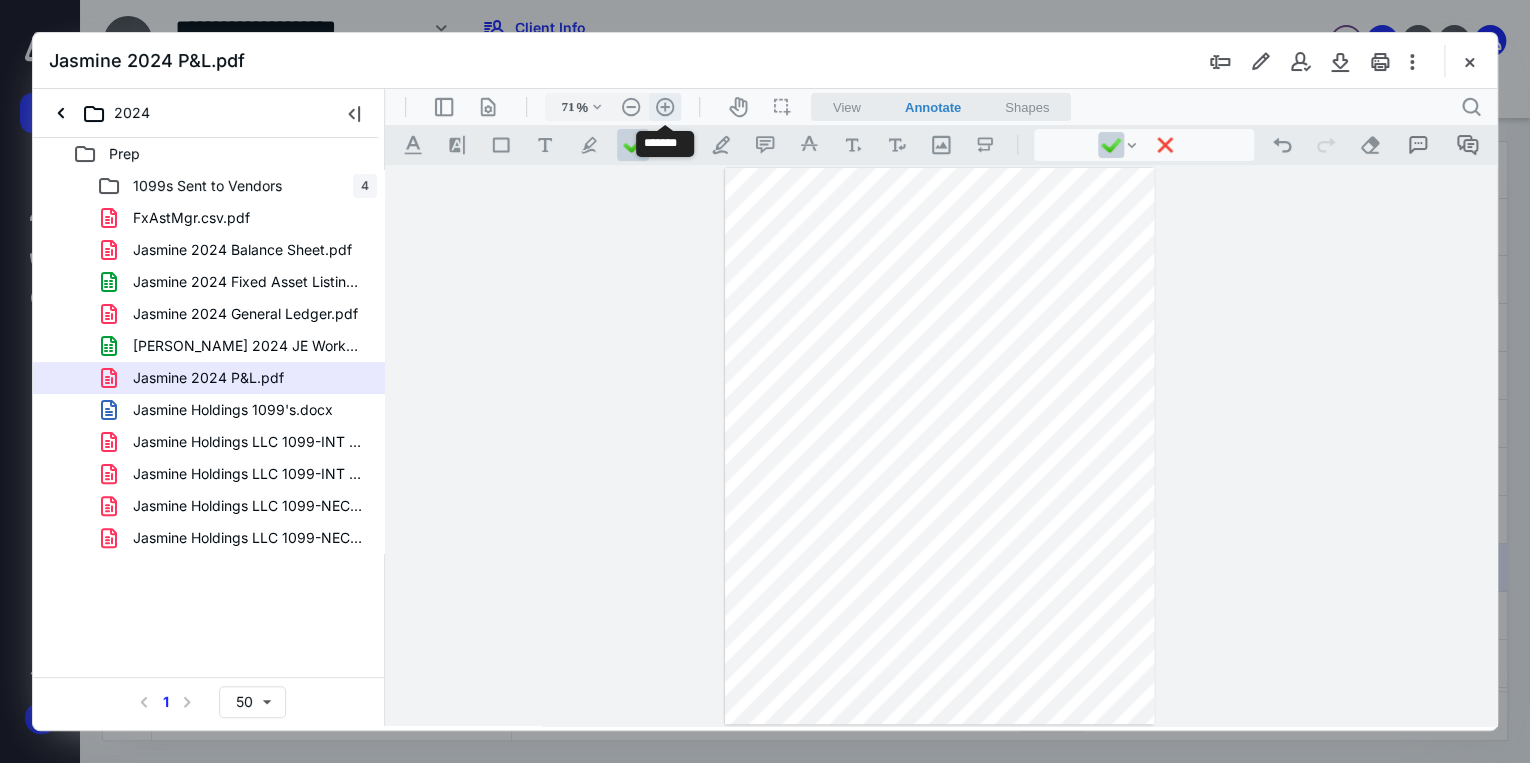 click on ".cls-1{fill:#abb0c4;} icon - header - zoom - in - line" at bounding box center (665, 107) 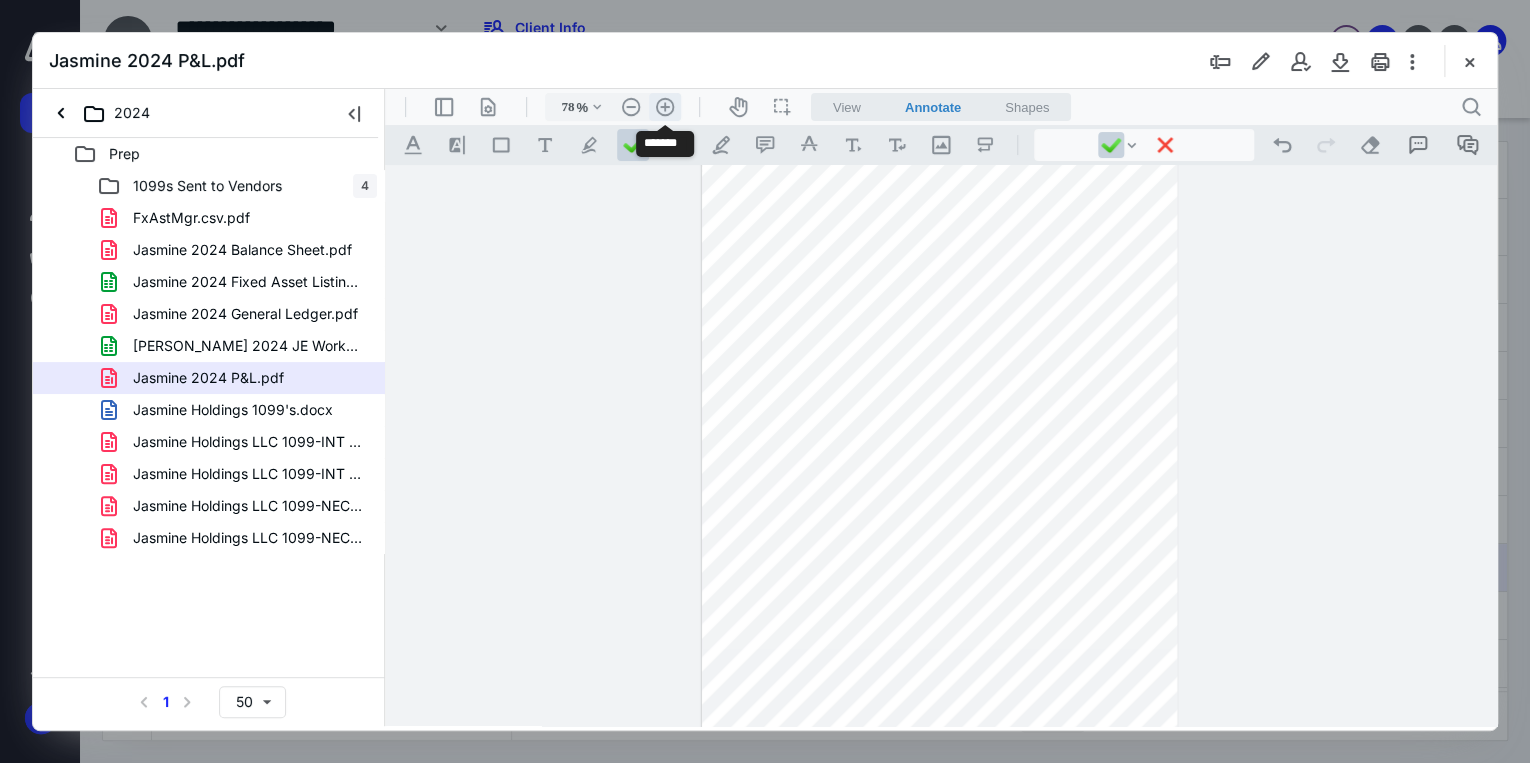 click on ".cls-1{fill:#abb0c4;} icon - header - zoom - in - line" at bounding box center (665, 107) 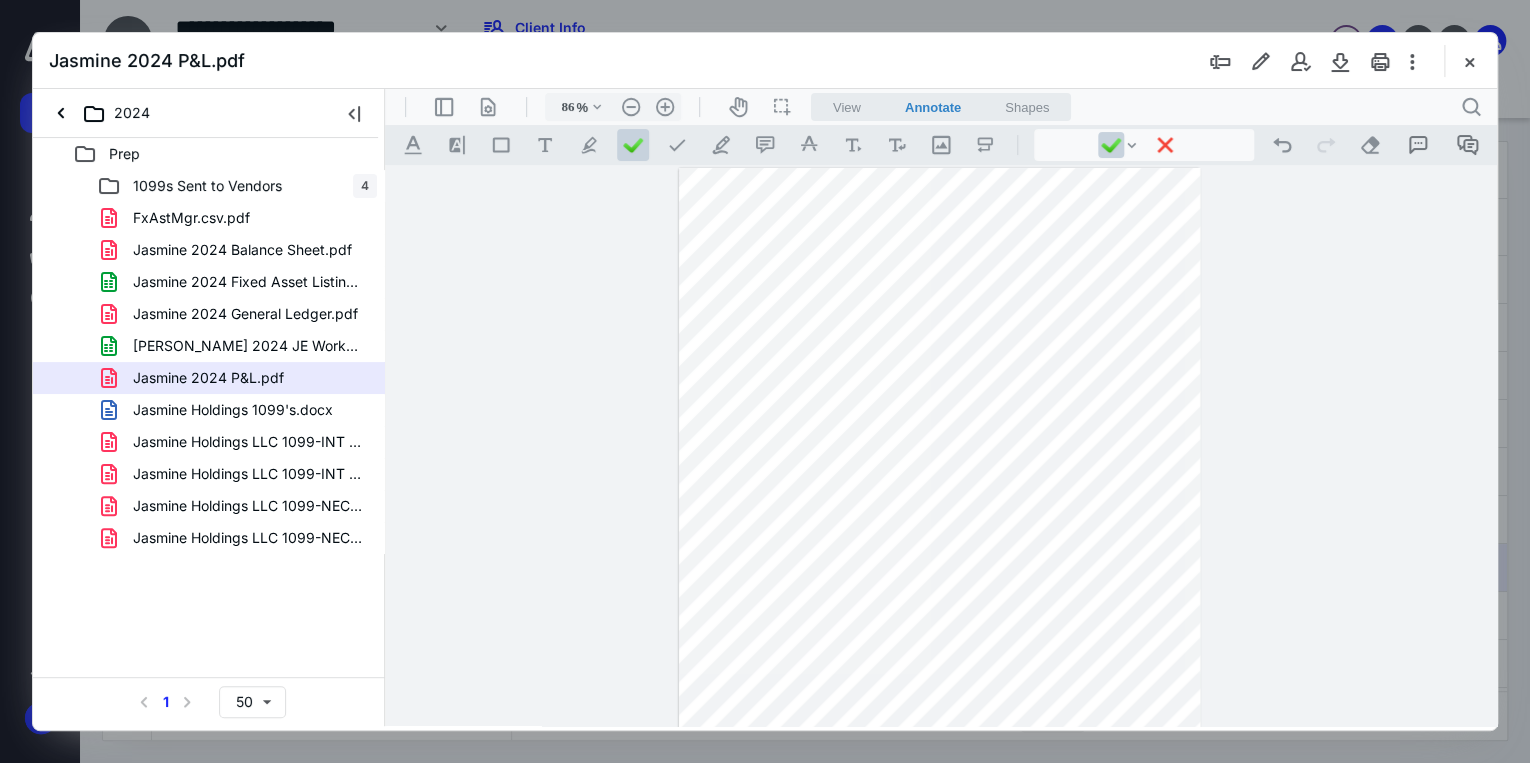 scroll, scrollTop: 0, scrollLeft: 0, axis: both 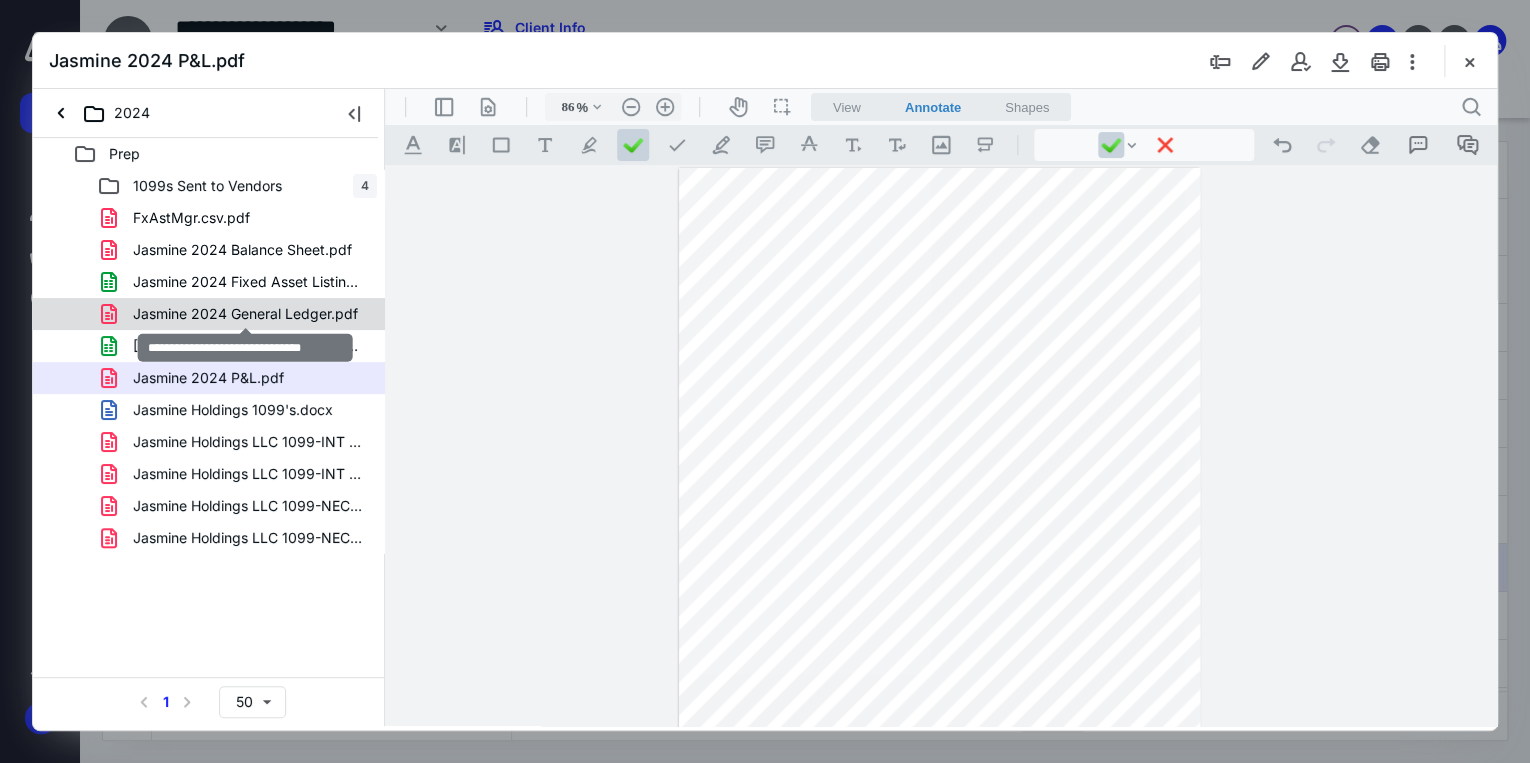 click on "Jasmine 2024 General Ledger.pdf" at bounding box center (245, 314) 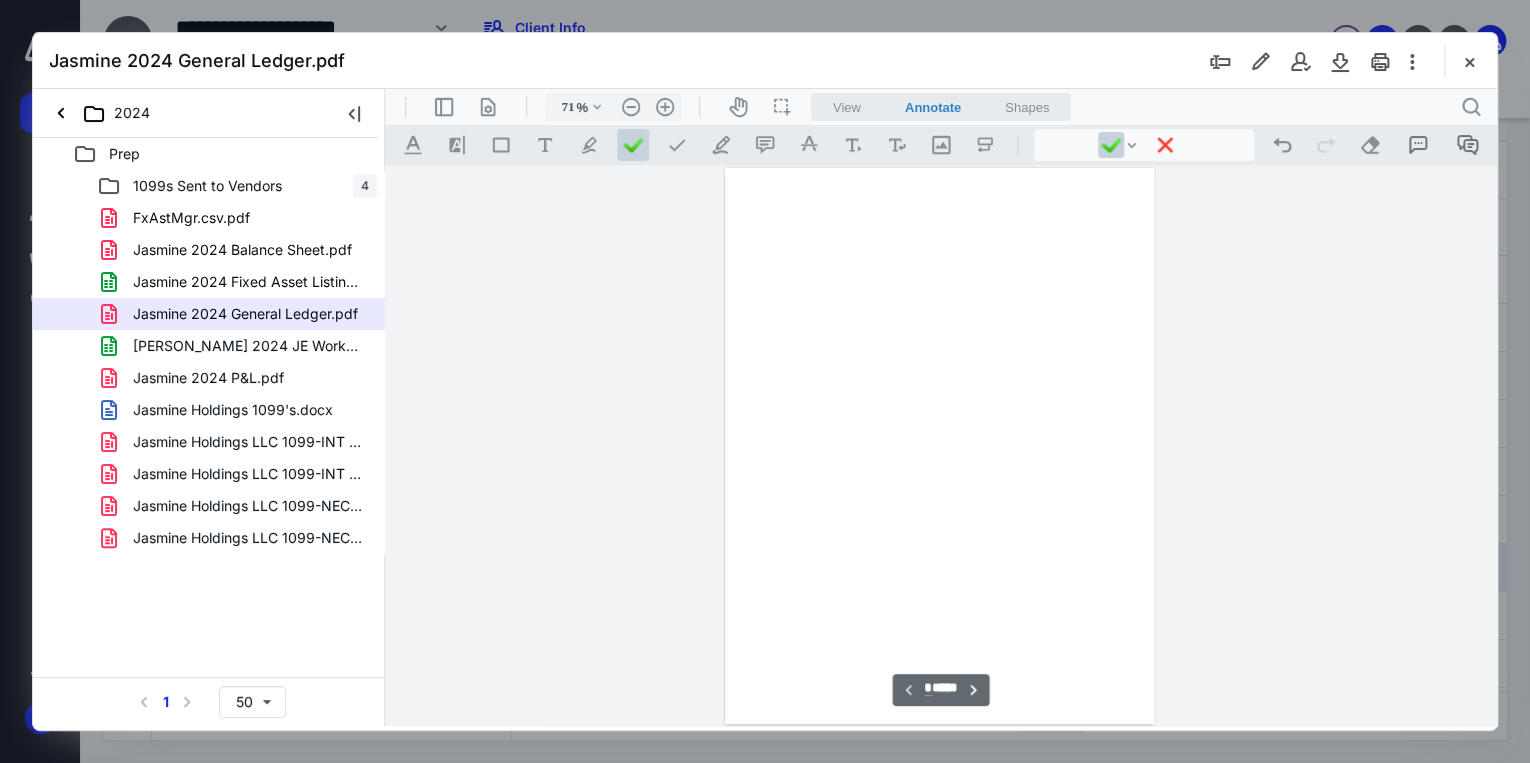 scroll, scrollTop: 79, scrollLeft: 0, axis: vertical 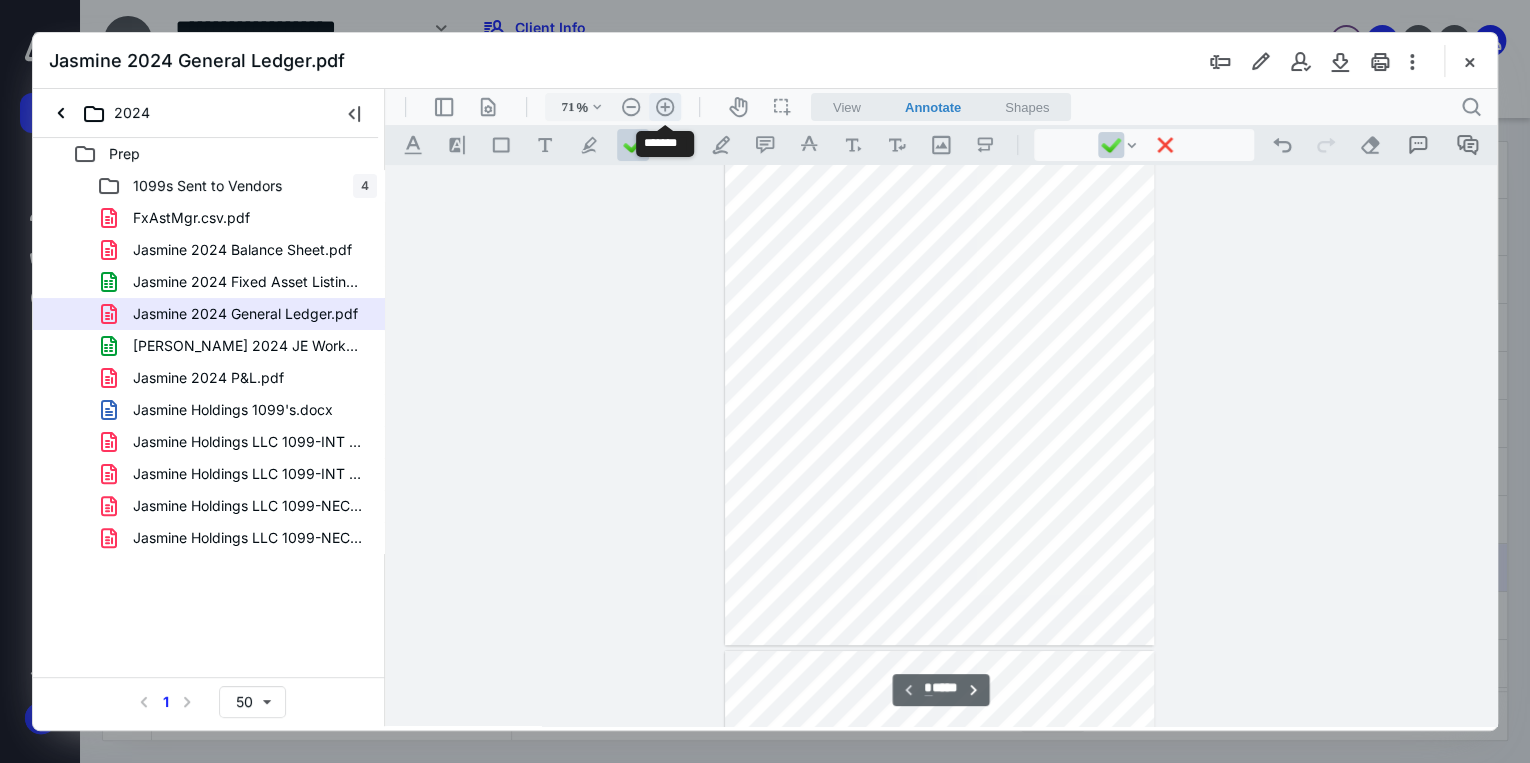 click on ".cls-1{fill:#abb0c4;} icon - header - zoom - in - line" at bounding box center [665, 107] 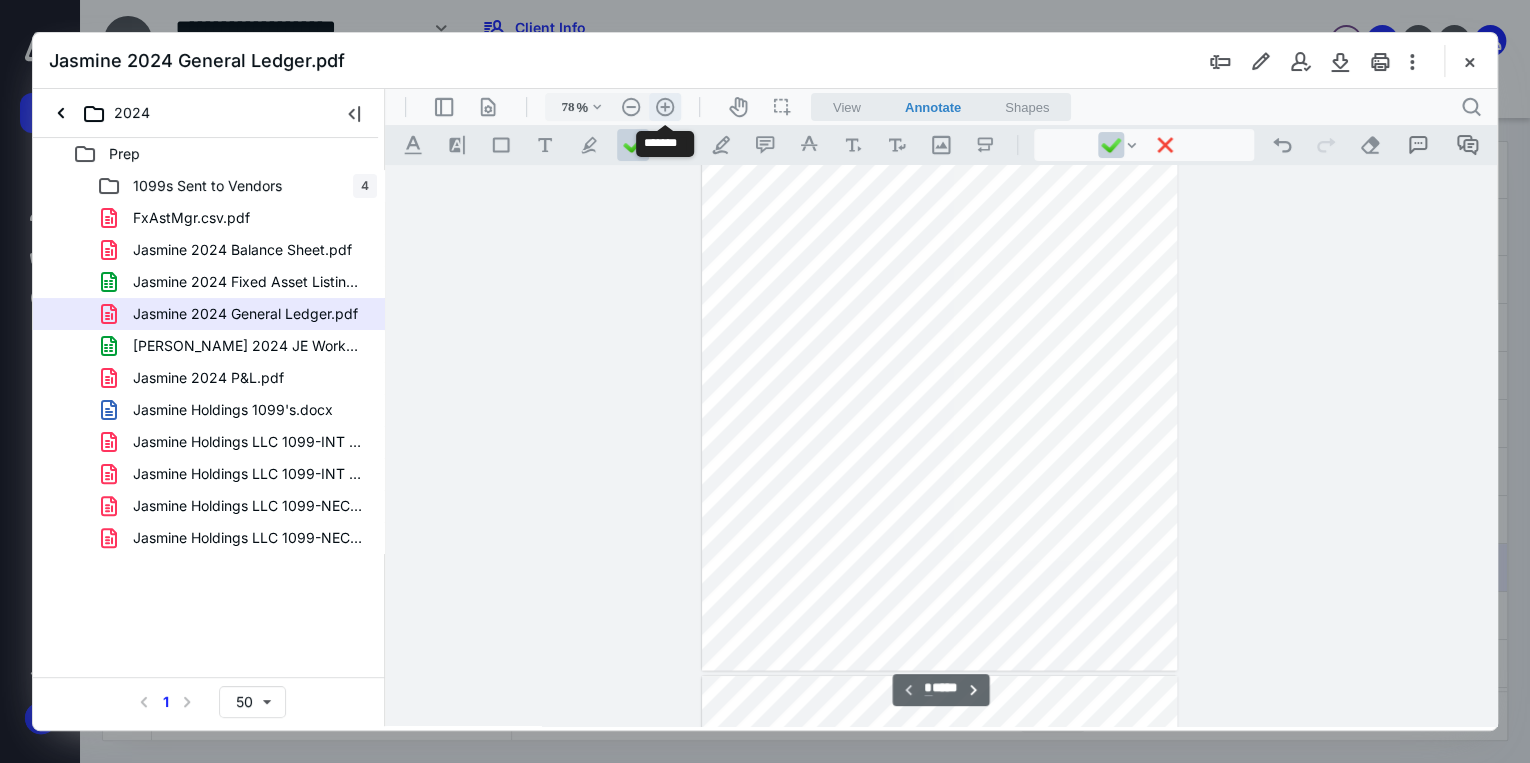 click on ".cls-1{fill:#abb0c4;} icon - header - zoom - in - line" at bounding box center [665, 107] 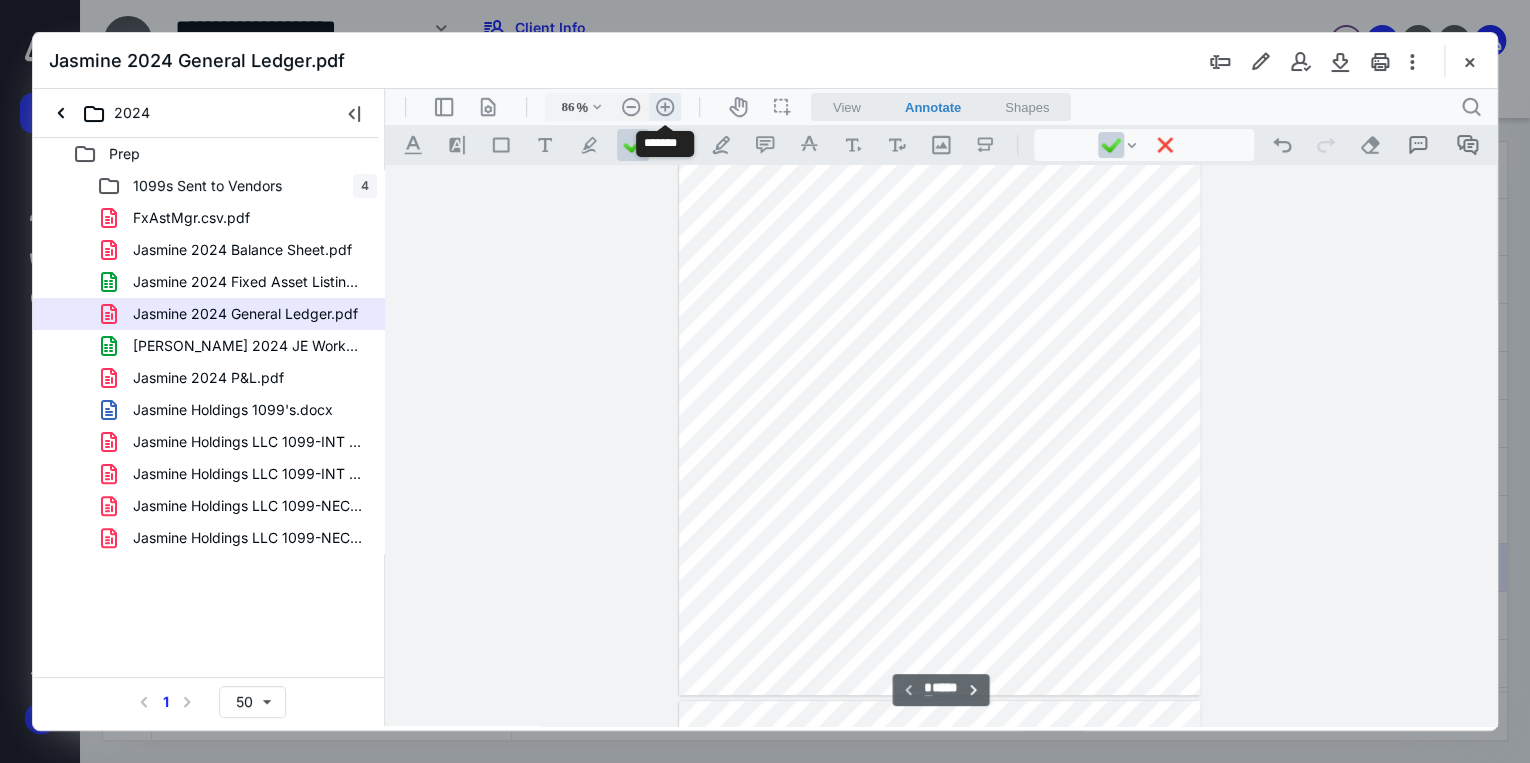 click on ".cls-1{fill:#abb0c4;} icon - header - zoom - in - line" at bounding box center (665, 107) 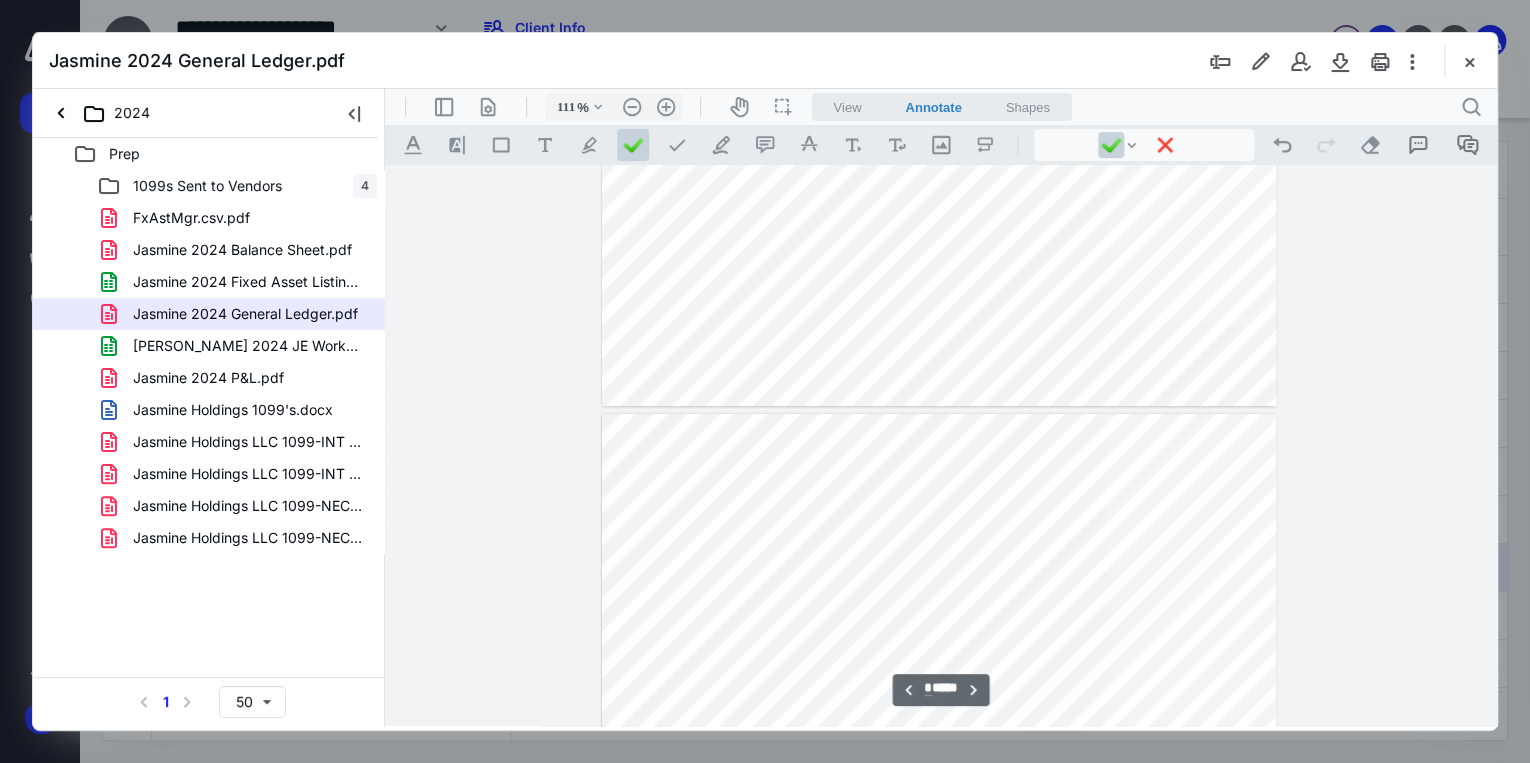 scroll, scrollTop: 3920, scrollLeft: 0, axis: vertical 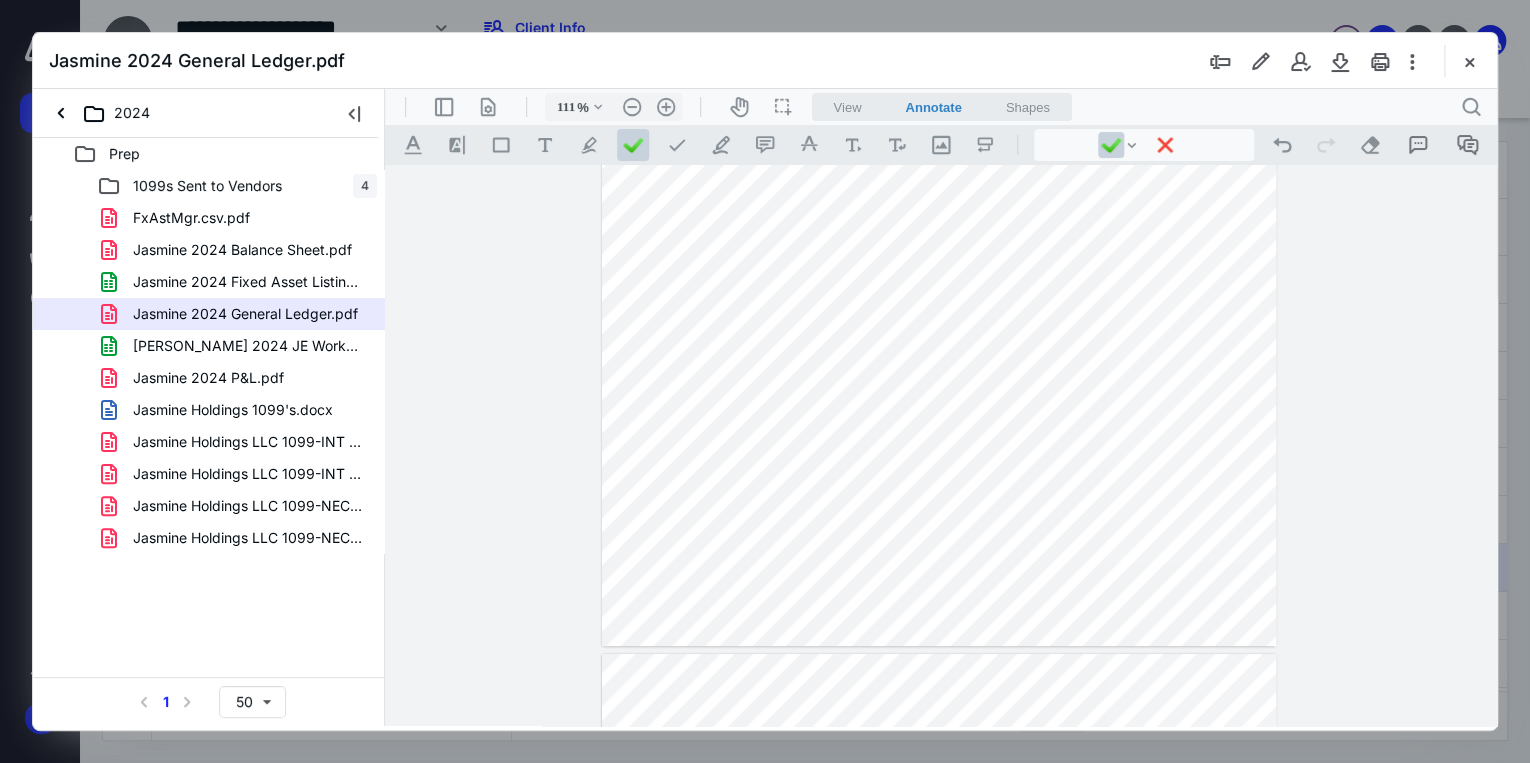 click at bounding box center (939, 209) 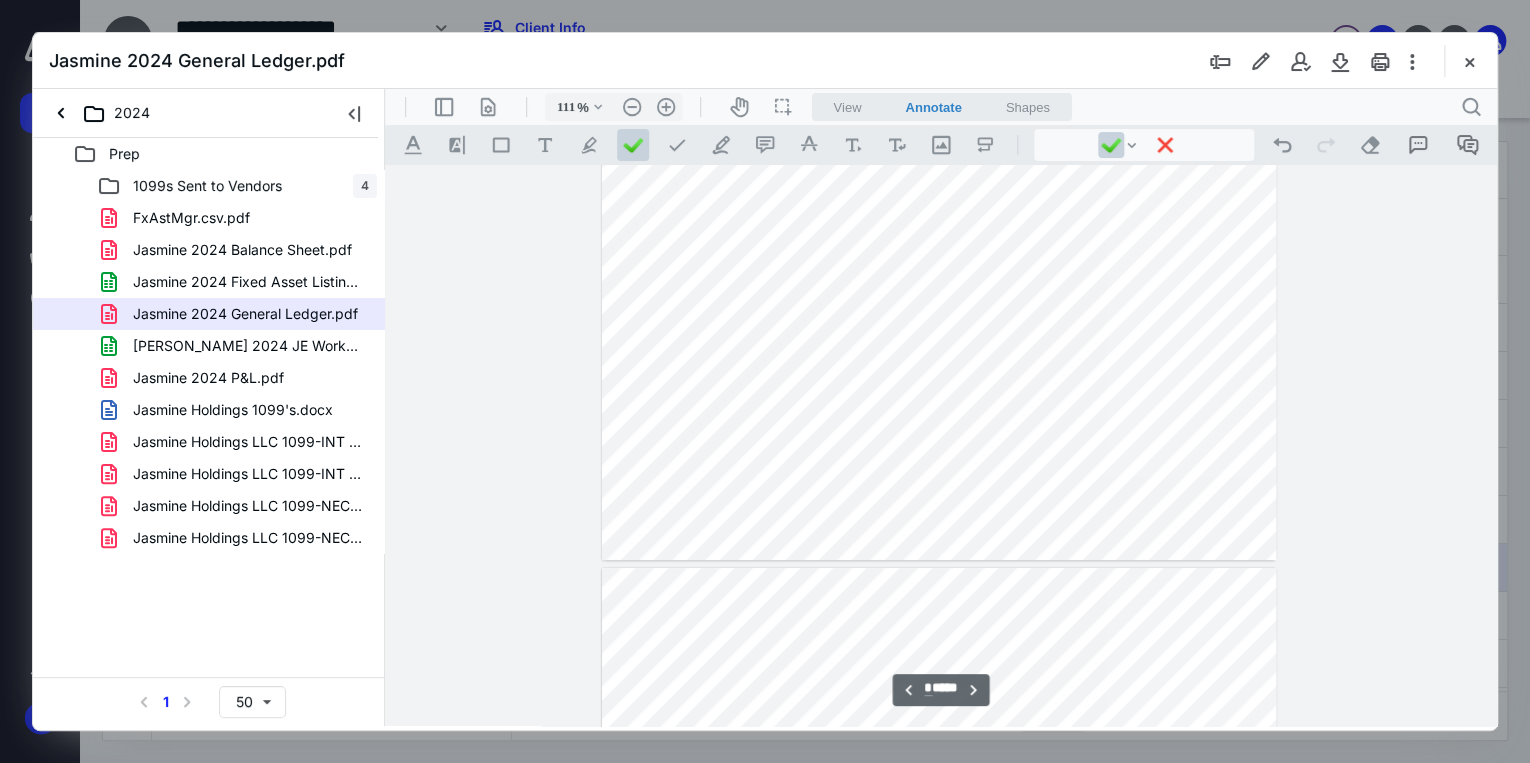 scroll, scrollTop: 4000, scrollLeft: 0, axis: vertical 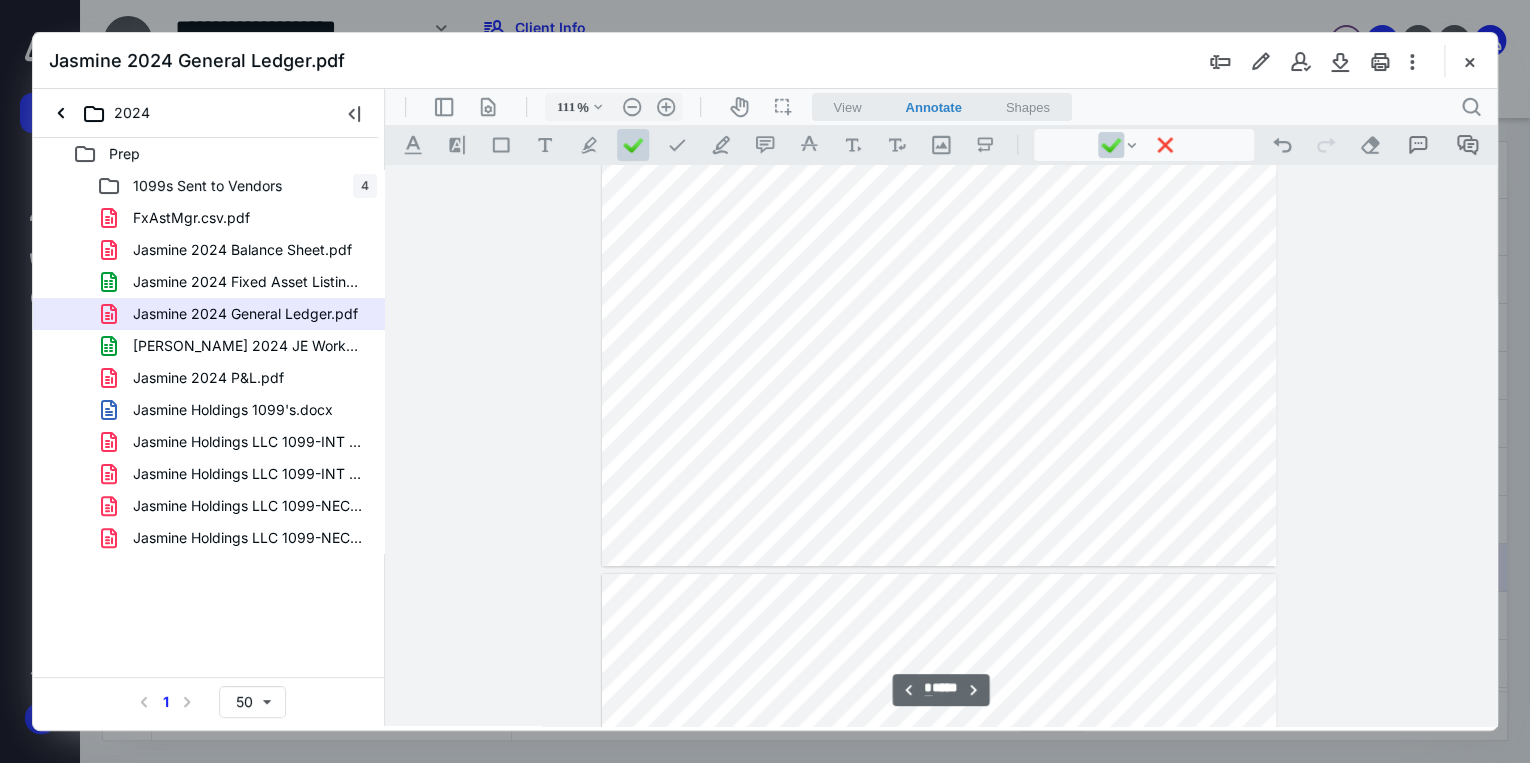 click at bounding box center (939, 129) 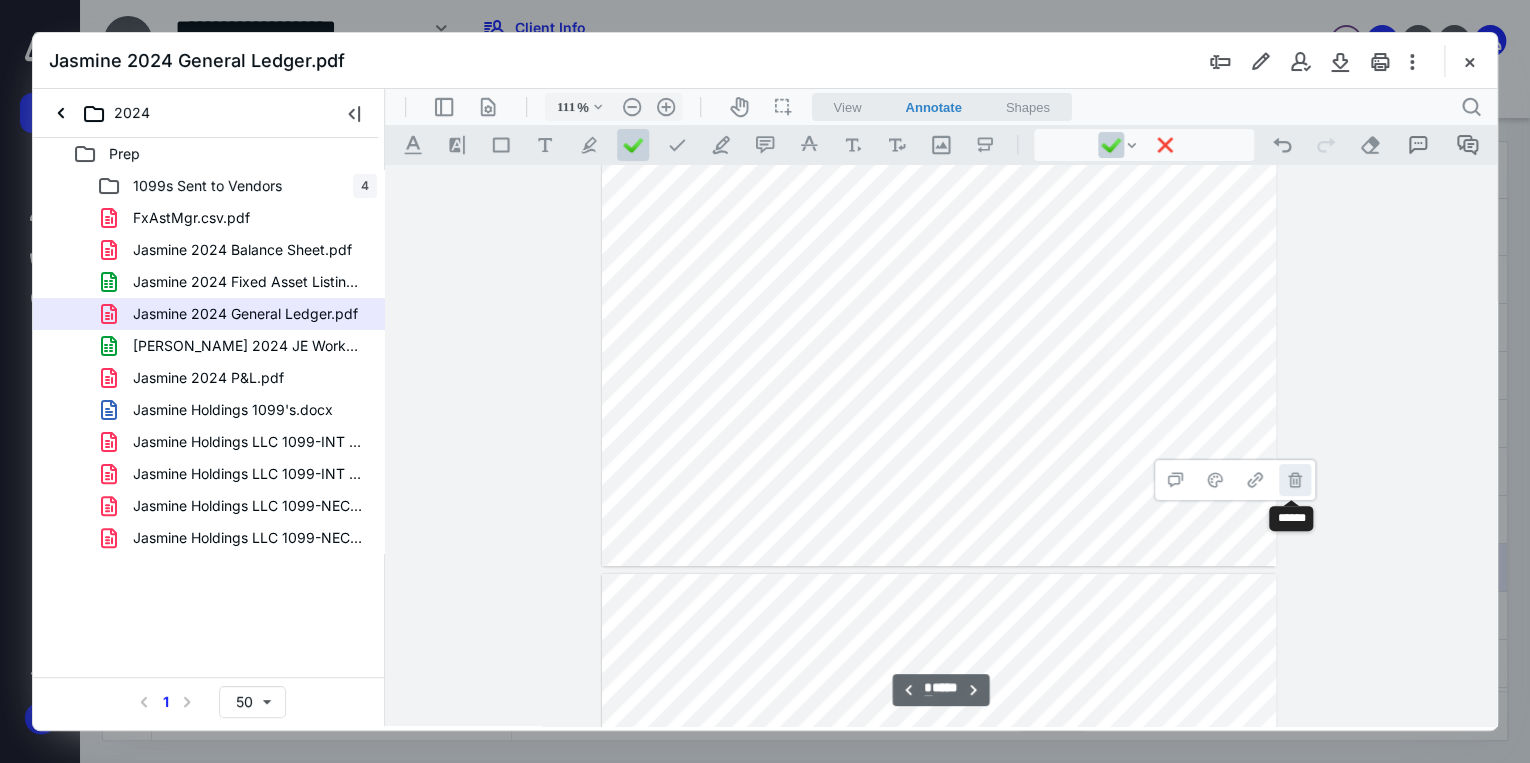 click on "**********" at bounding box center [1295, 480] 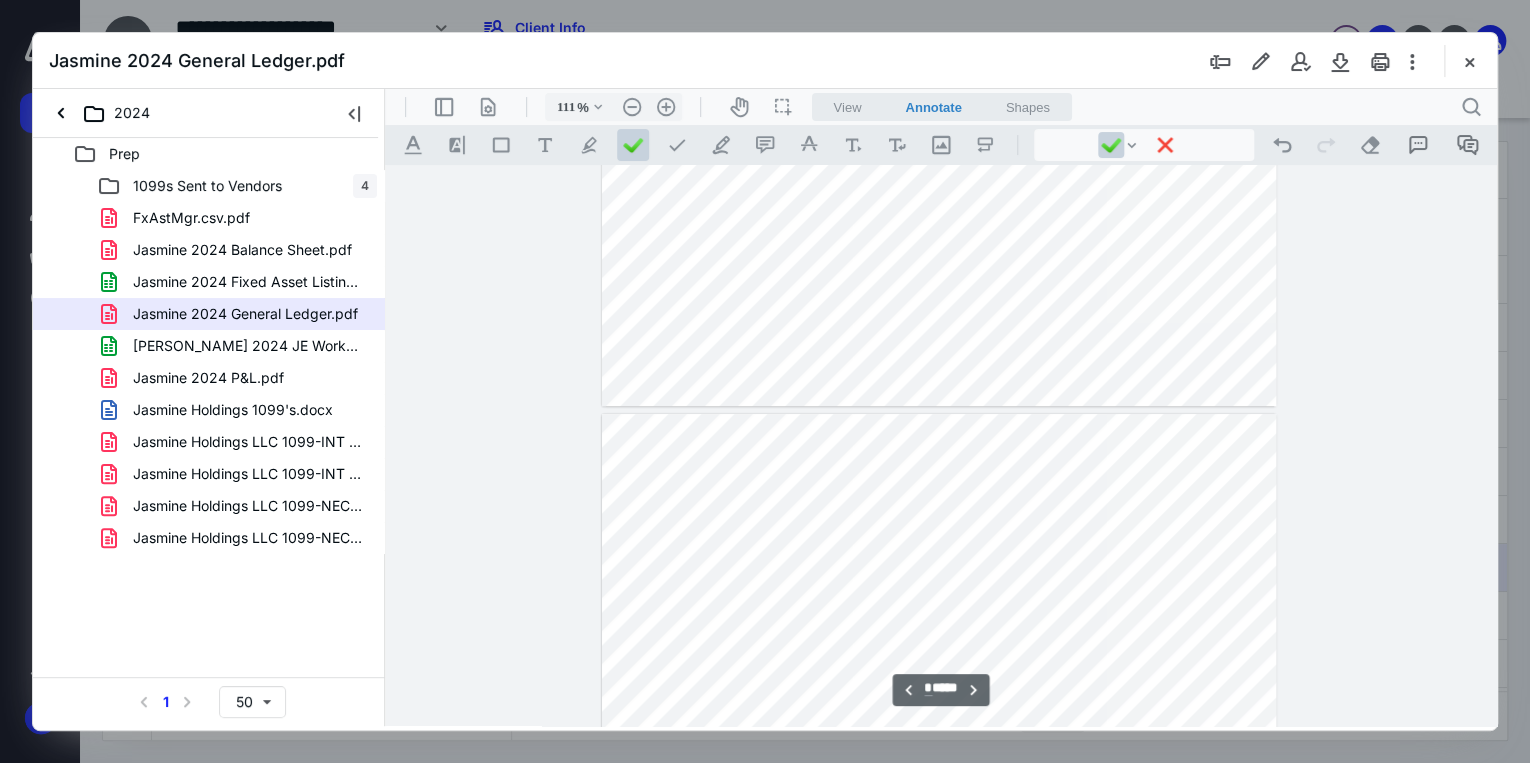 scroll, scrollTop: 3920, scrollLeft: 0, axis: vertical 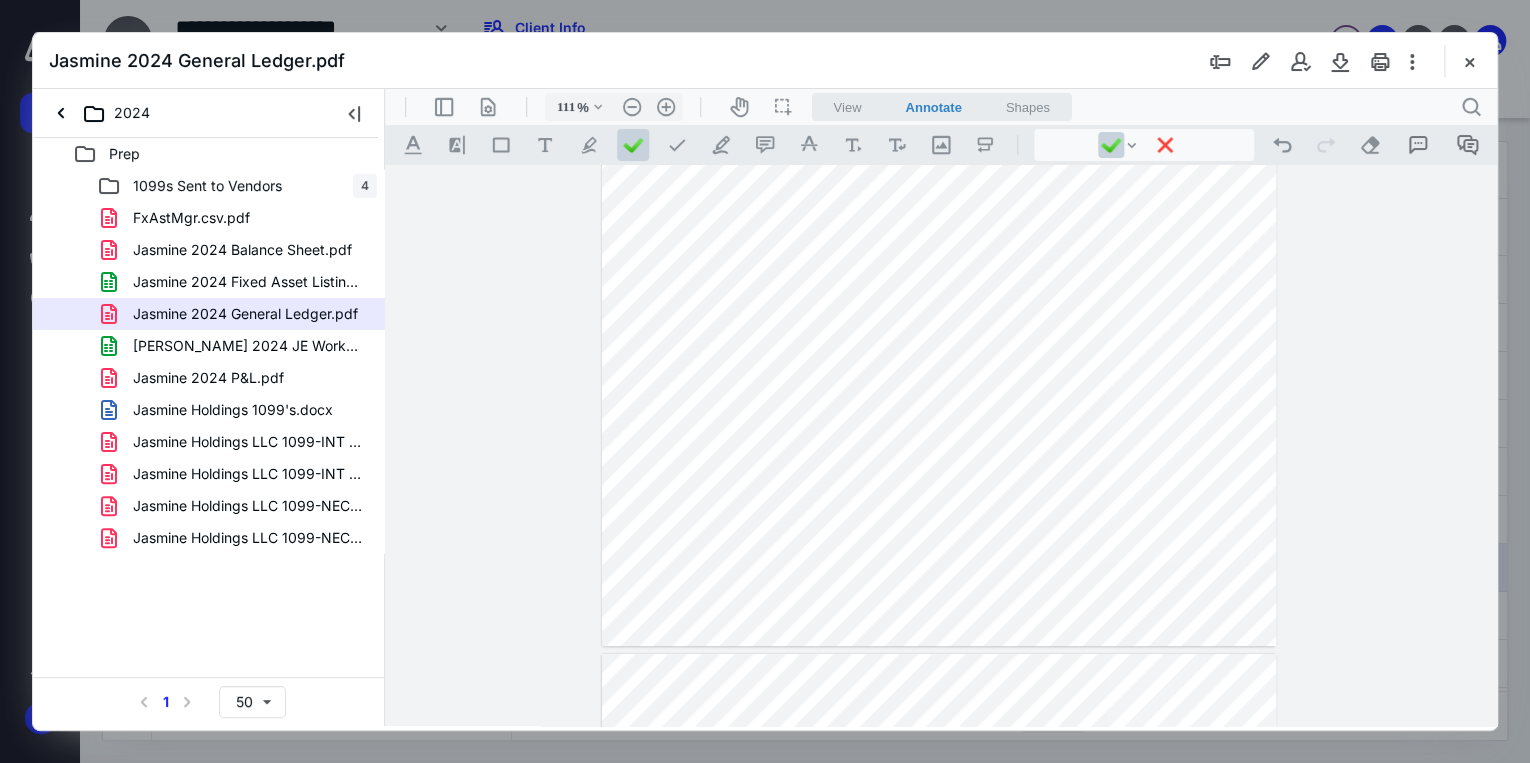 click at bounding box center [939, 209] 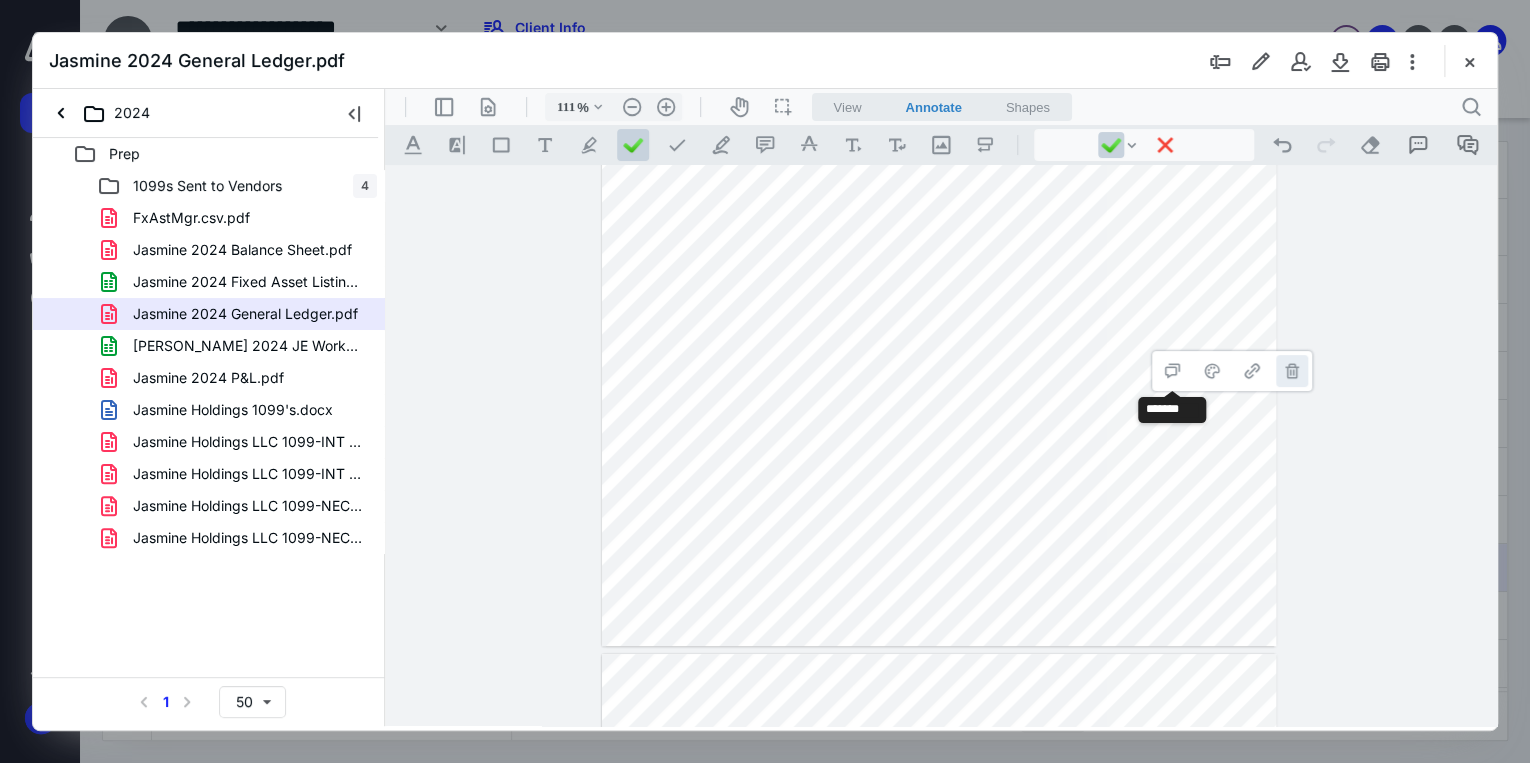 click on "**********" at bounding box center (1292, 371) 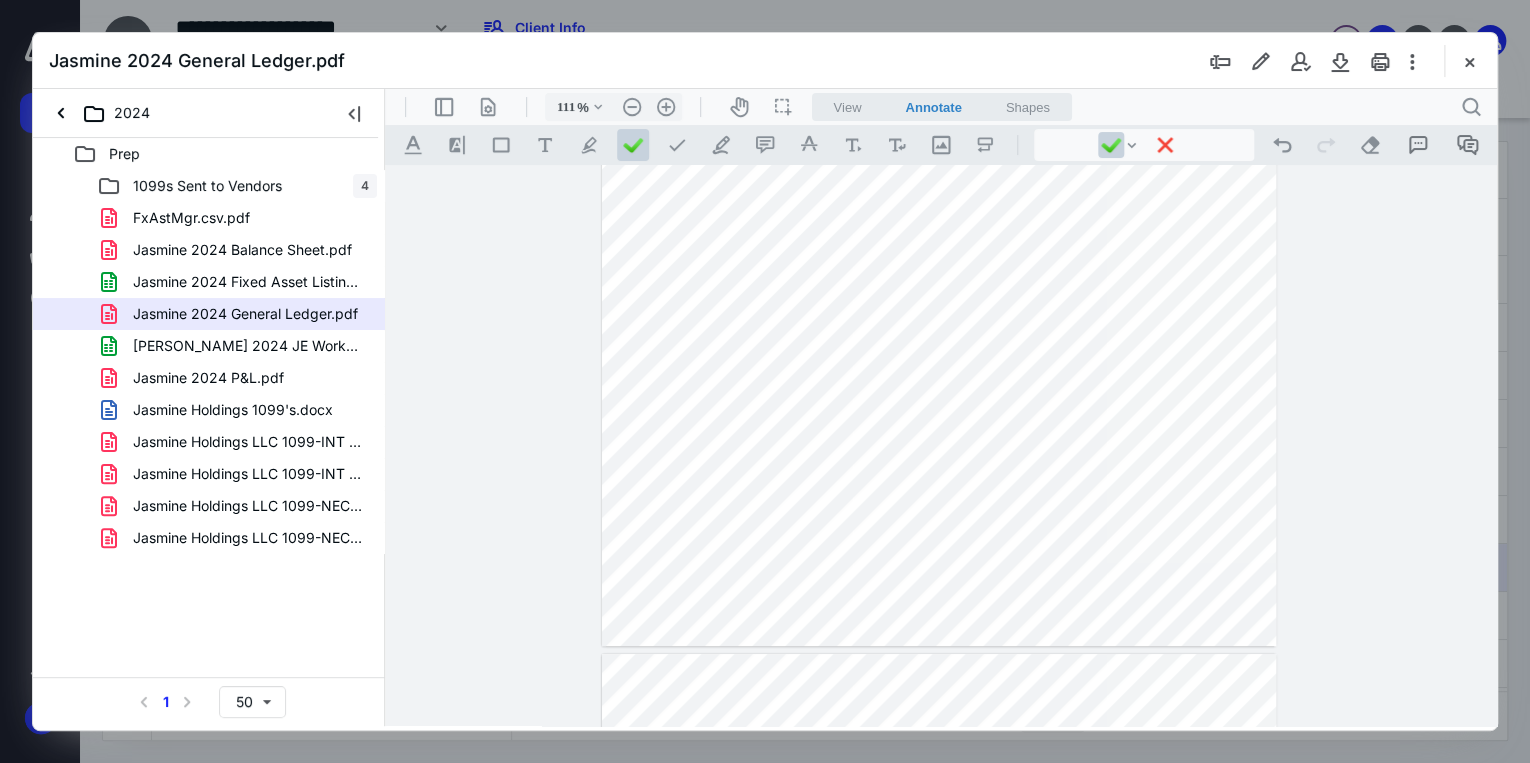 click at bounding box center (939, 209) 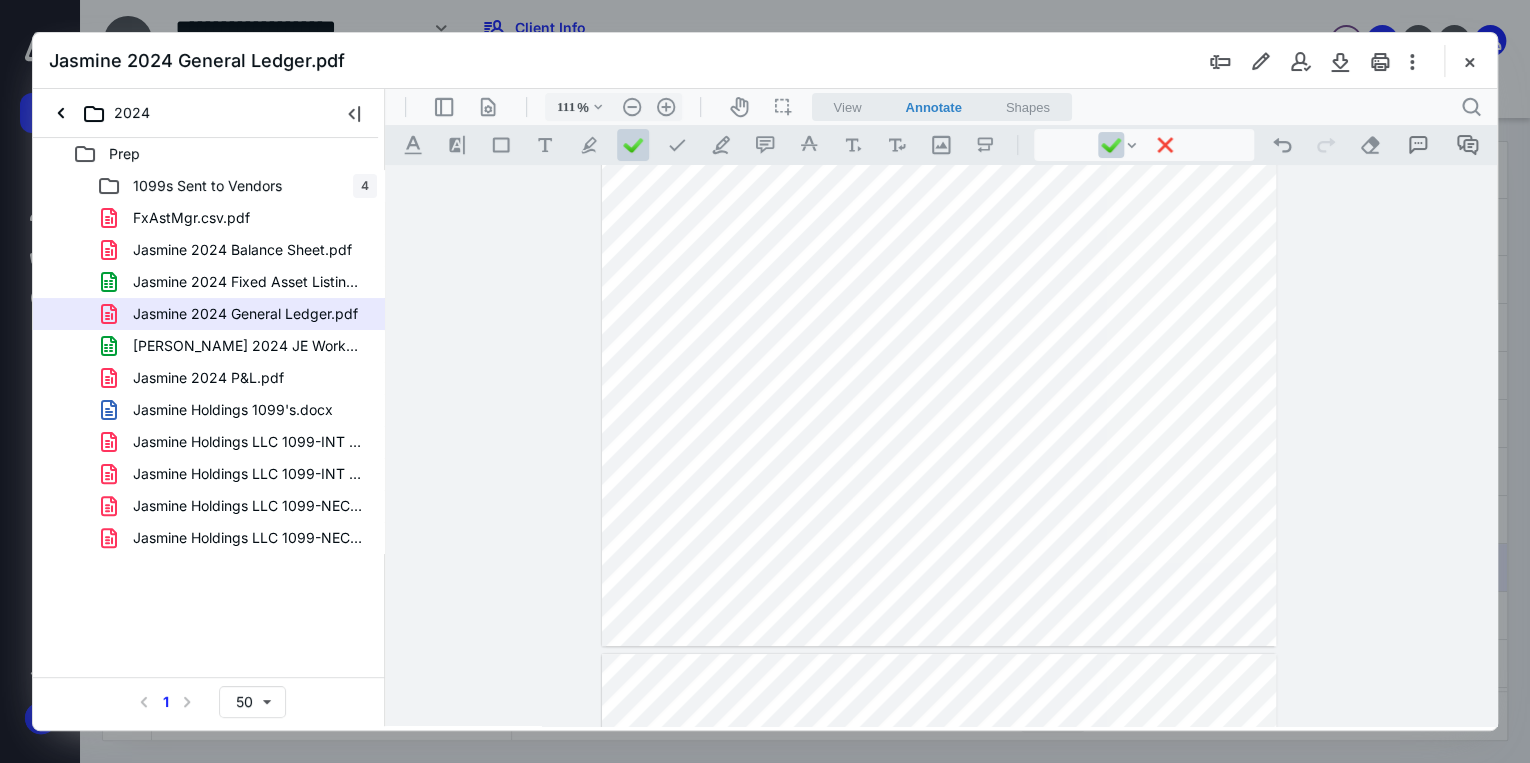 click at bounding box center (939, 209) 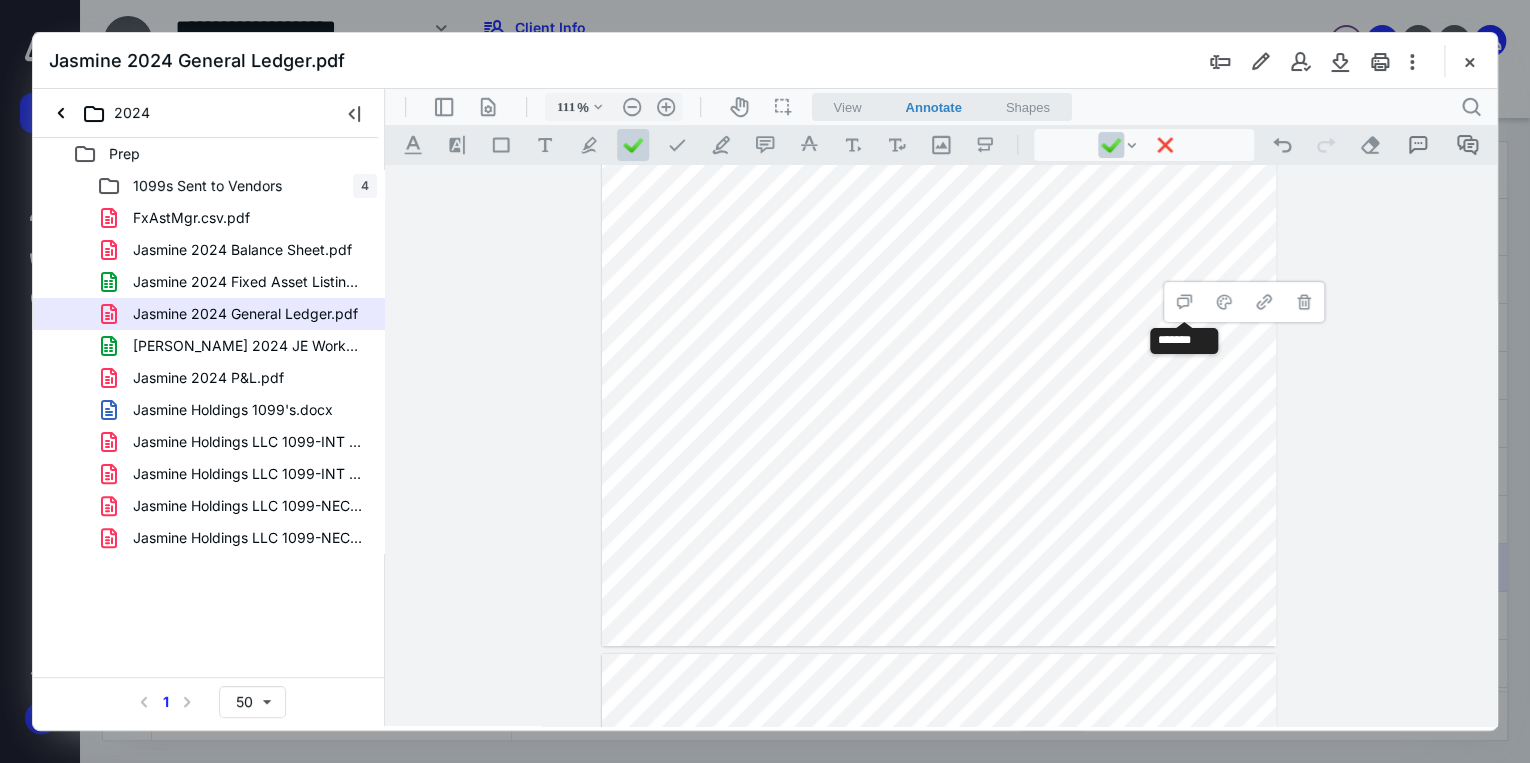 click on "**********" at bounding box center [1304, 302] 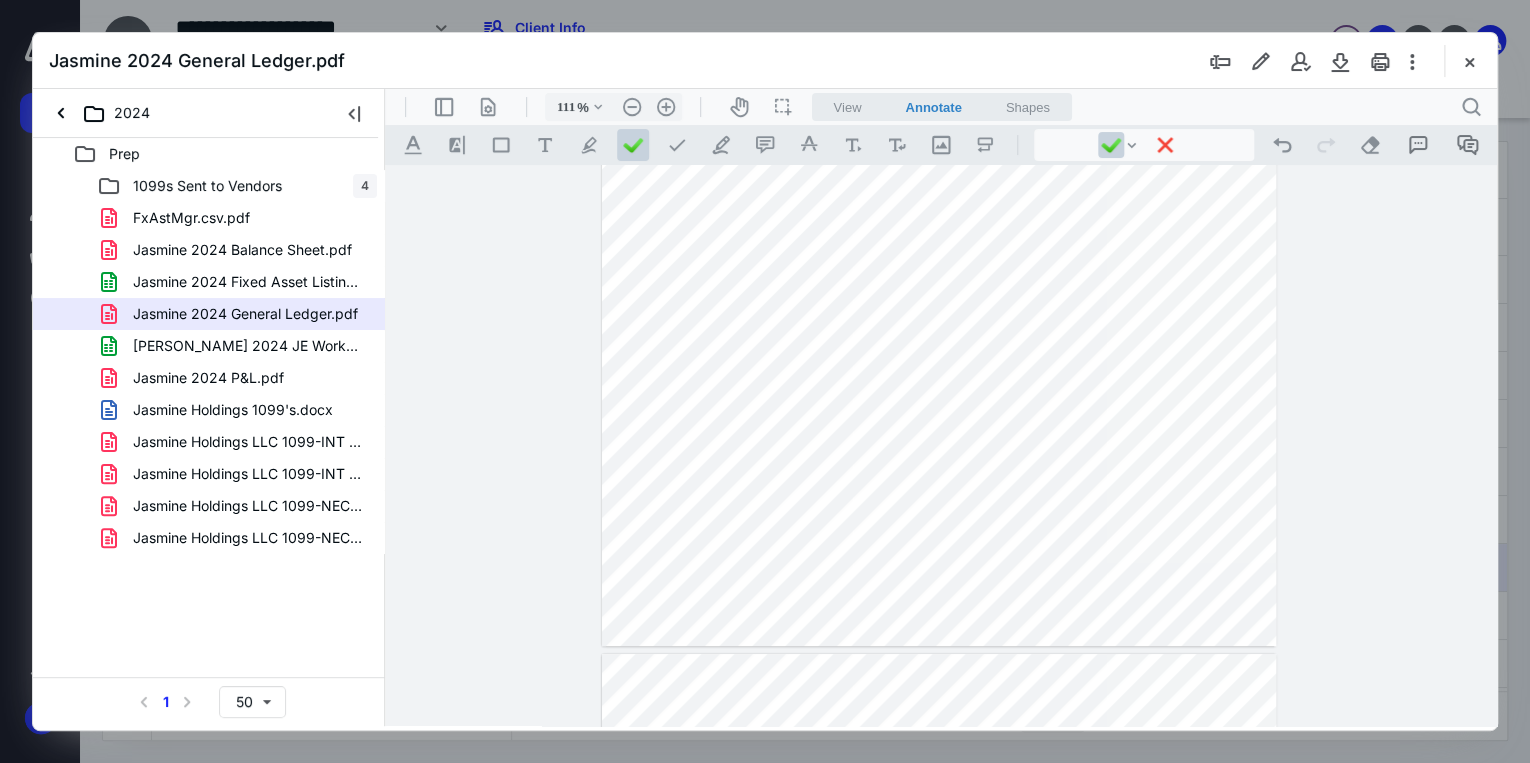 click at bounding box center (939, 209) 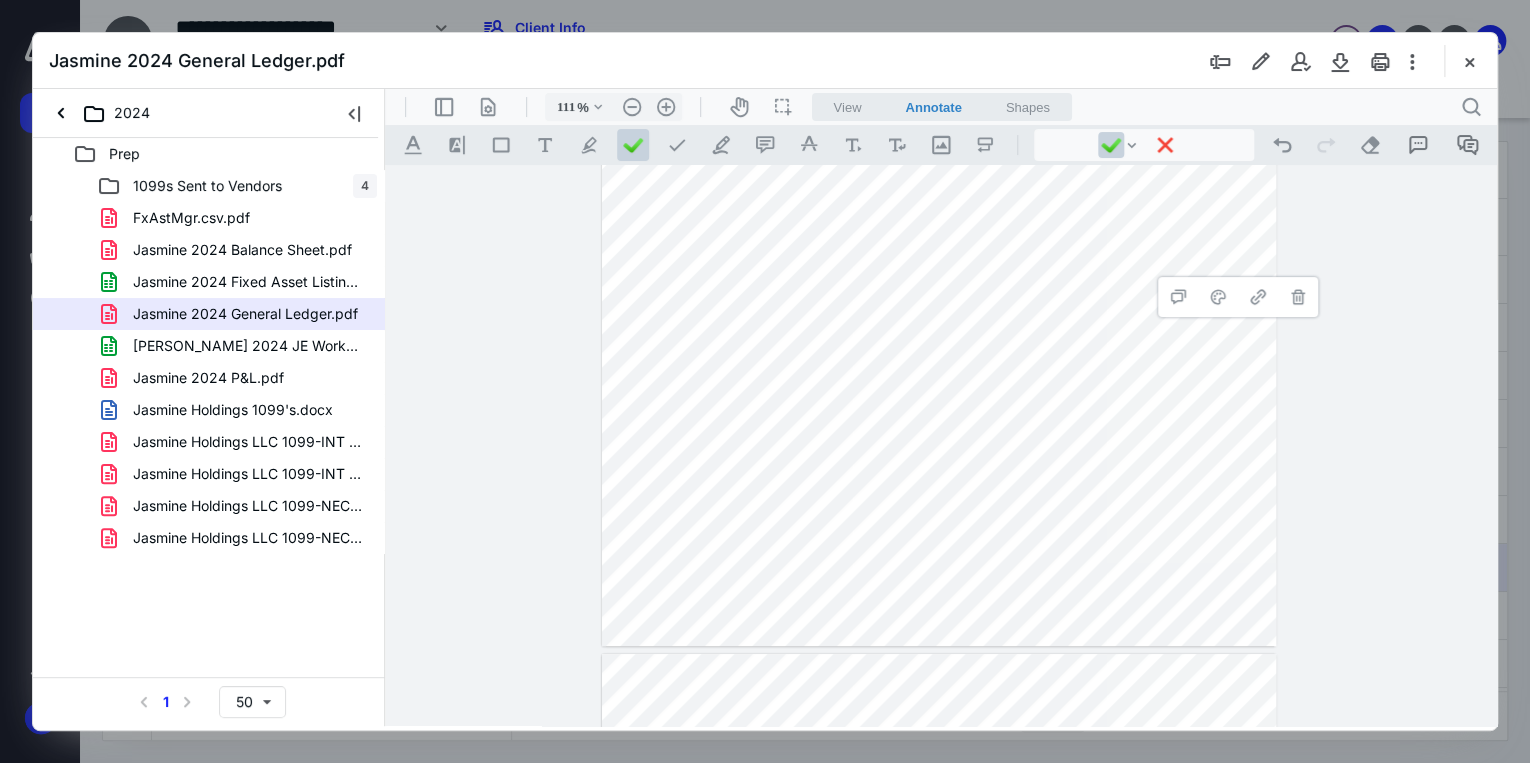 drag, startPoint x: 1298, startPoint y: 292, endPoint x: 1240, endPoint y: 222, distance: 90.90655 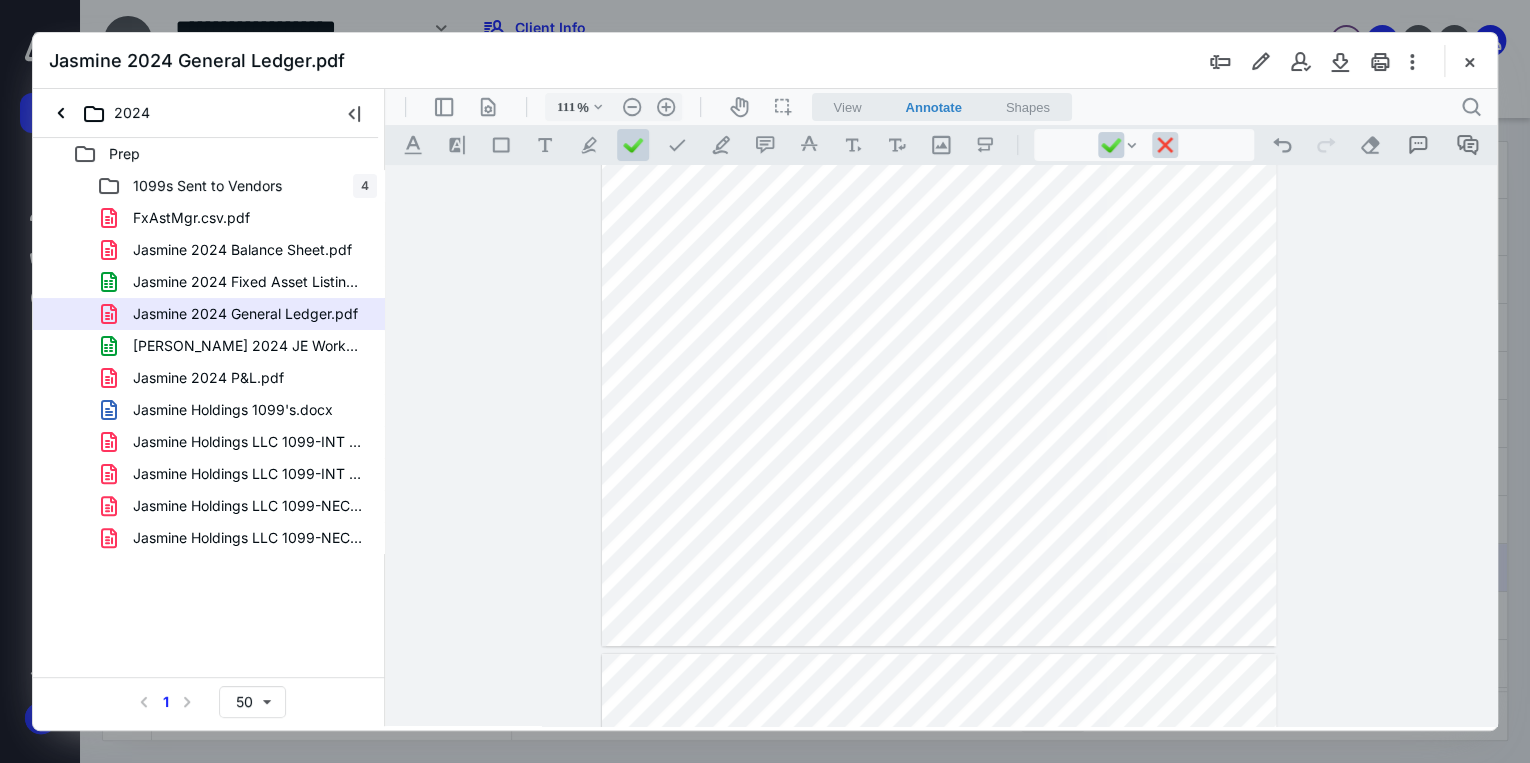 click at bounding box center [1165, 145] 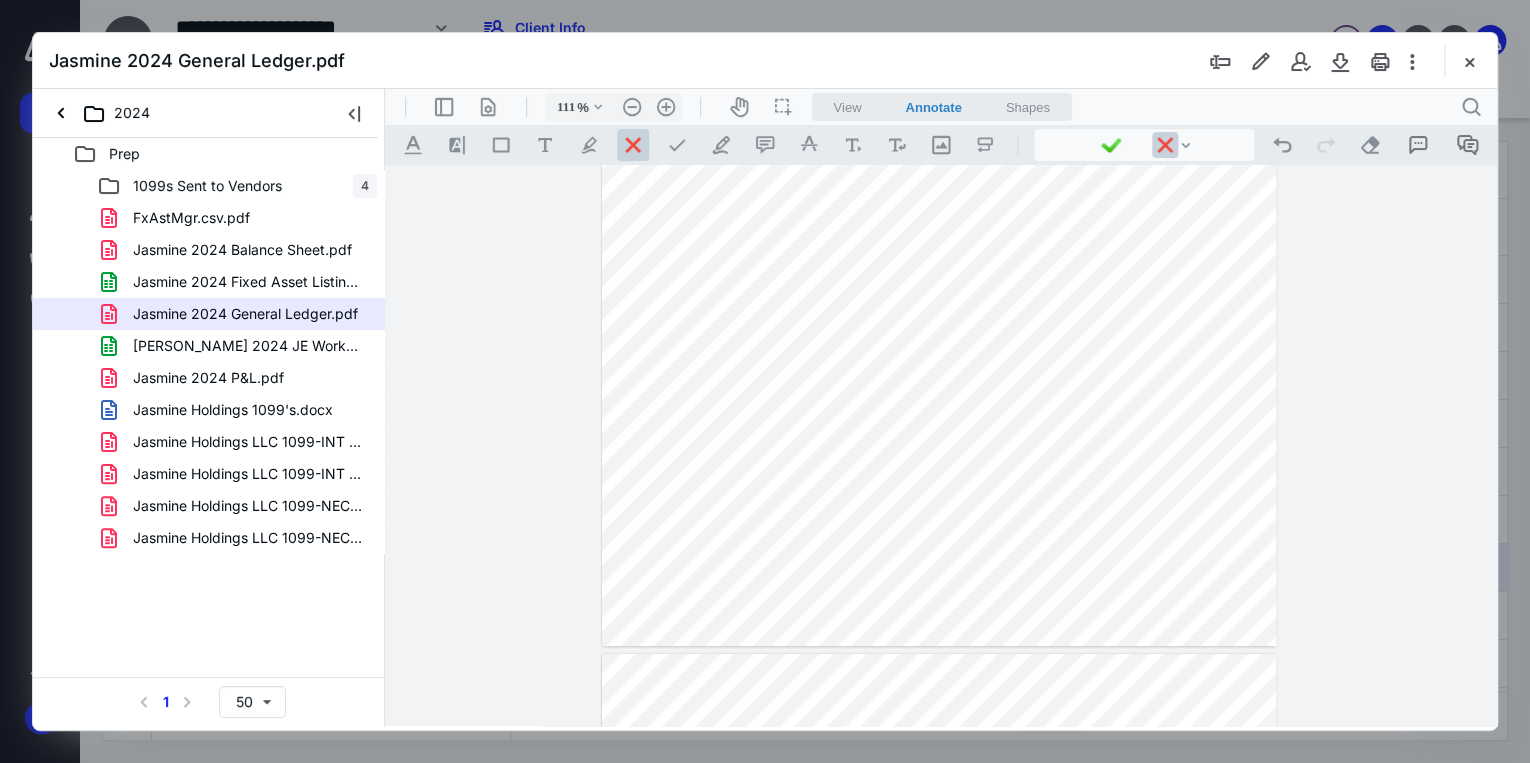 click at bounding box center [939, 209] 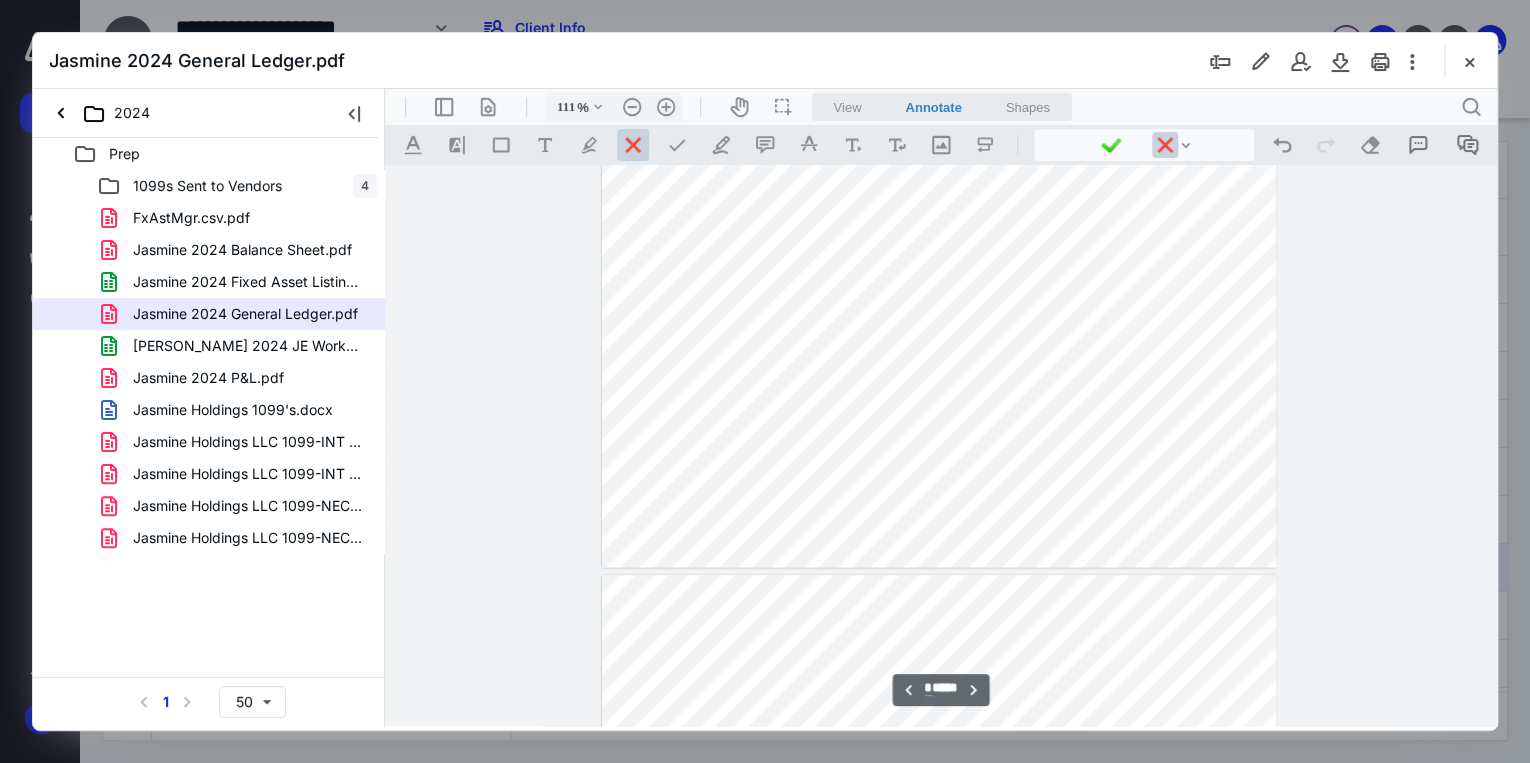 scroll, scrollTop: 5200, scrollLeft: 0, axis: vertical 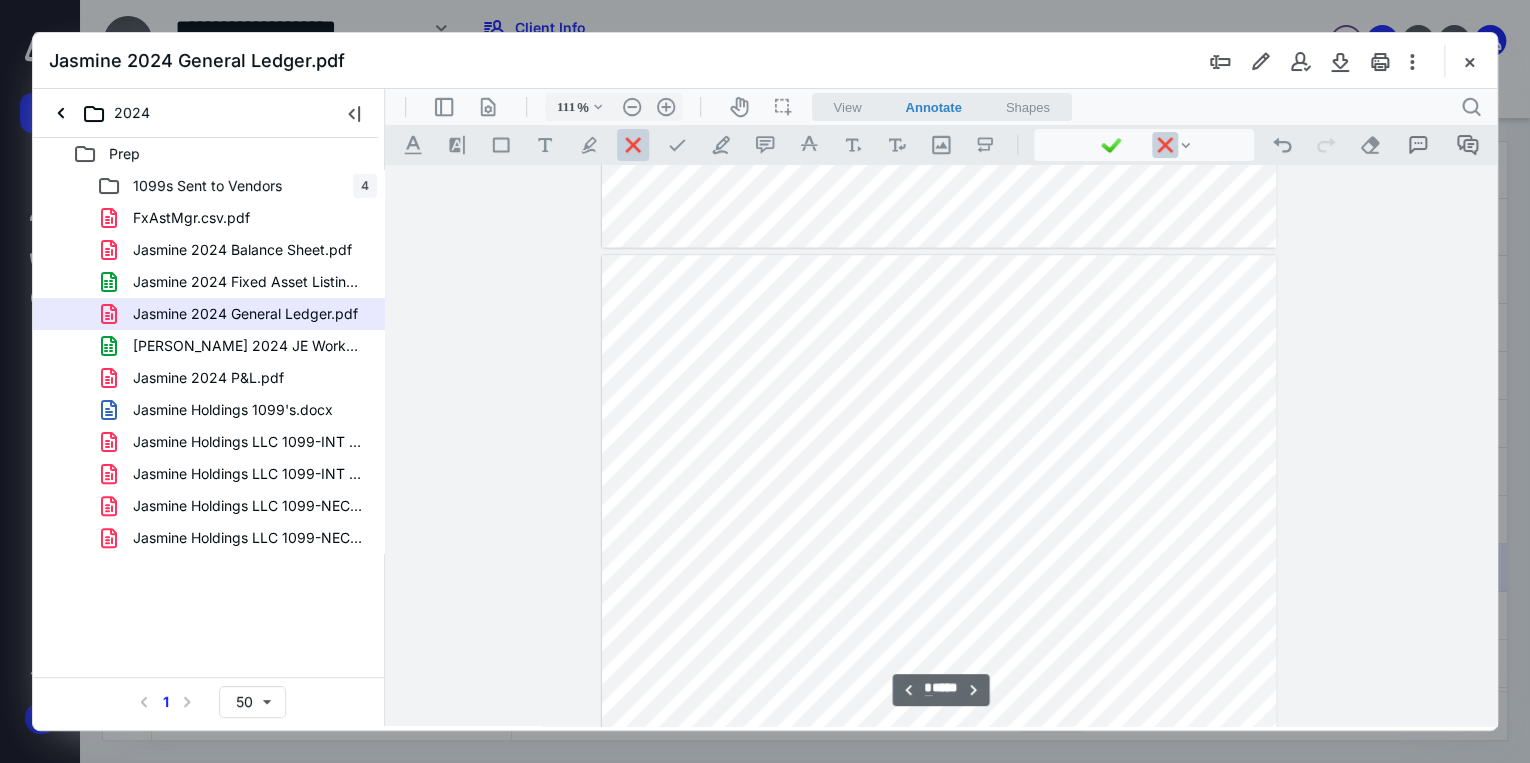 click at bounding box center [939, 691] 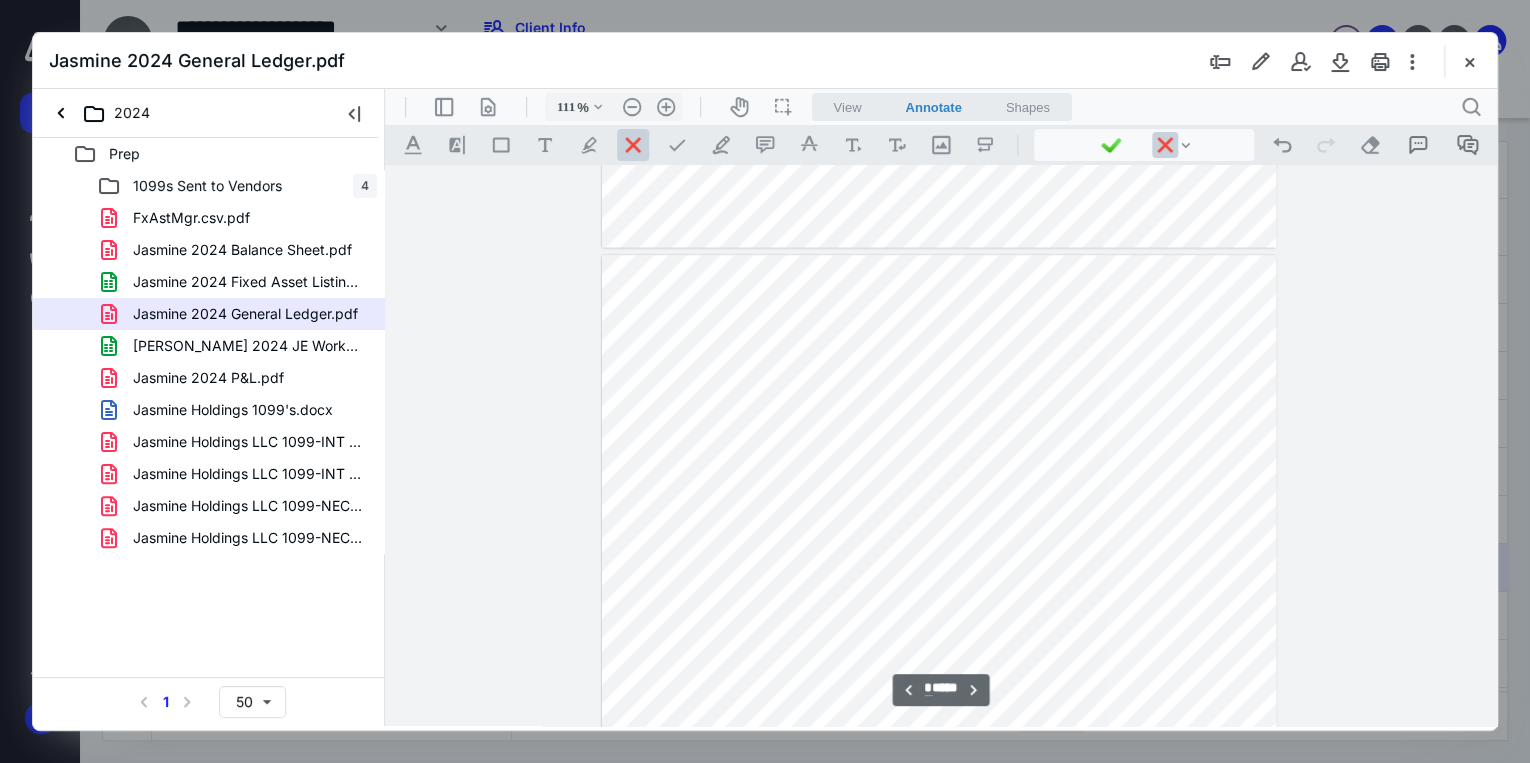 click at bounding box center [939, 691] 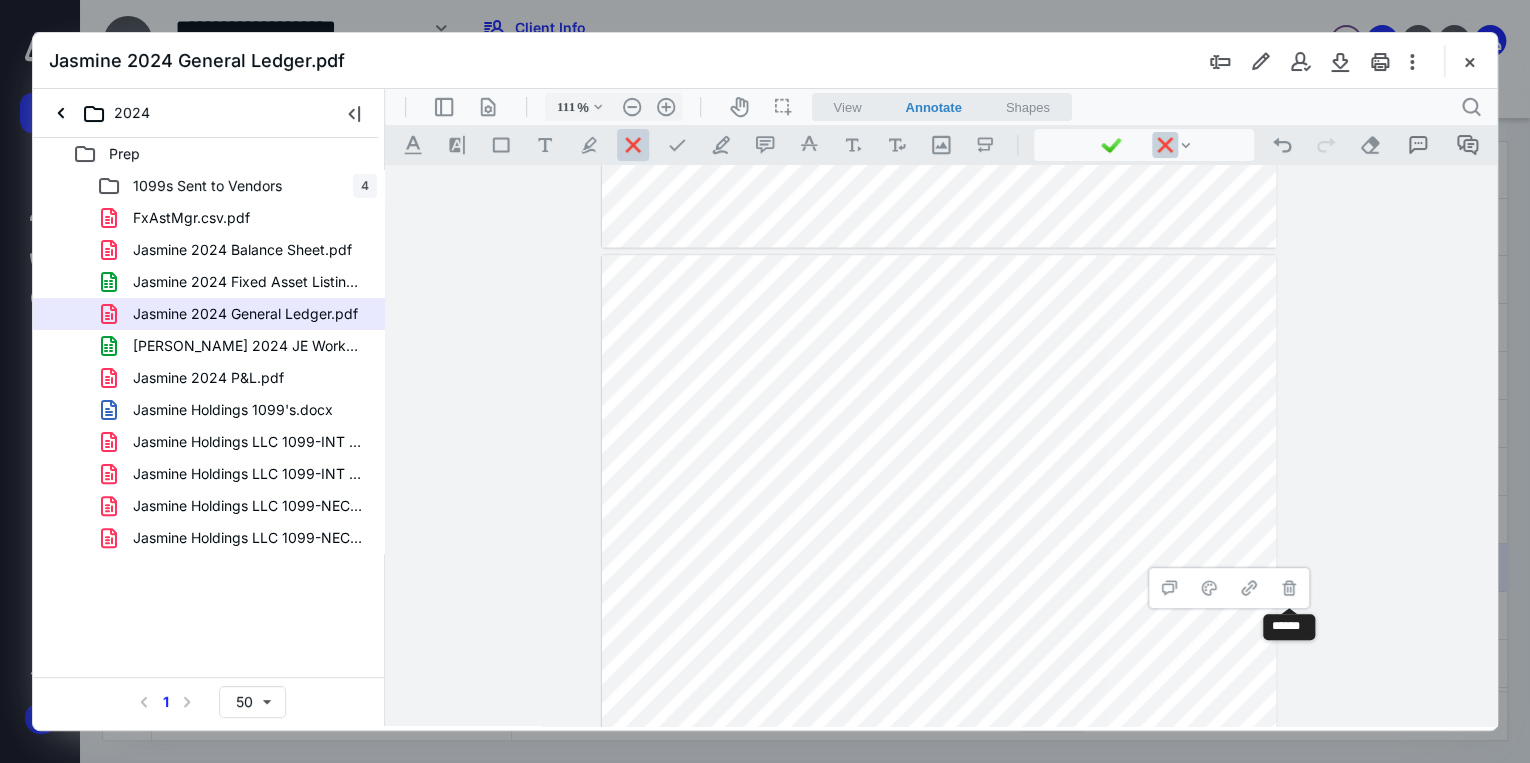 click on "**********" at bounding box center (1289, 588) 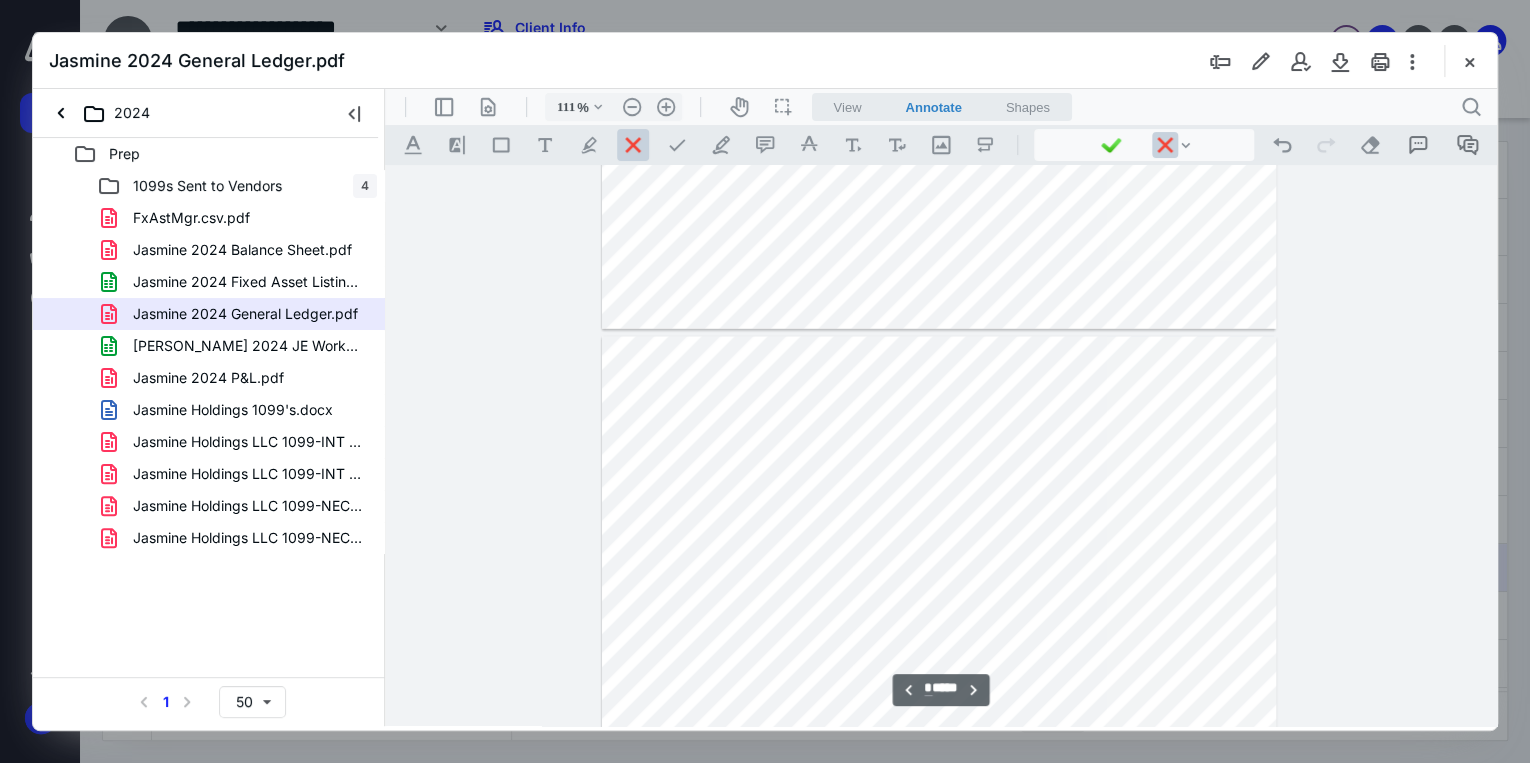 scroll, scrollTop: 6160, scrollLeft: 0, axis: vertical 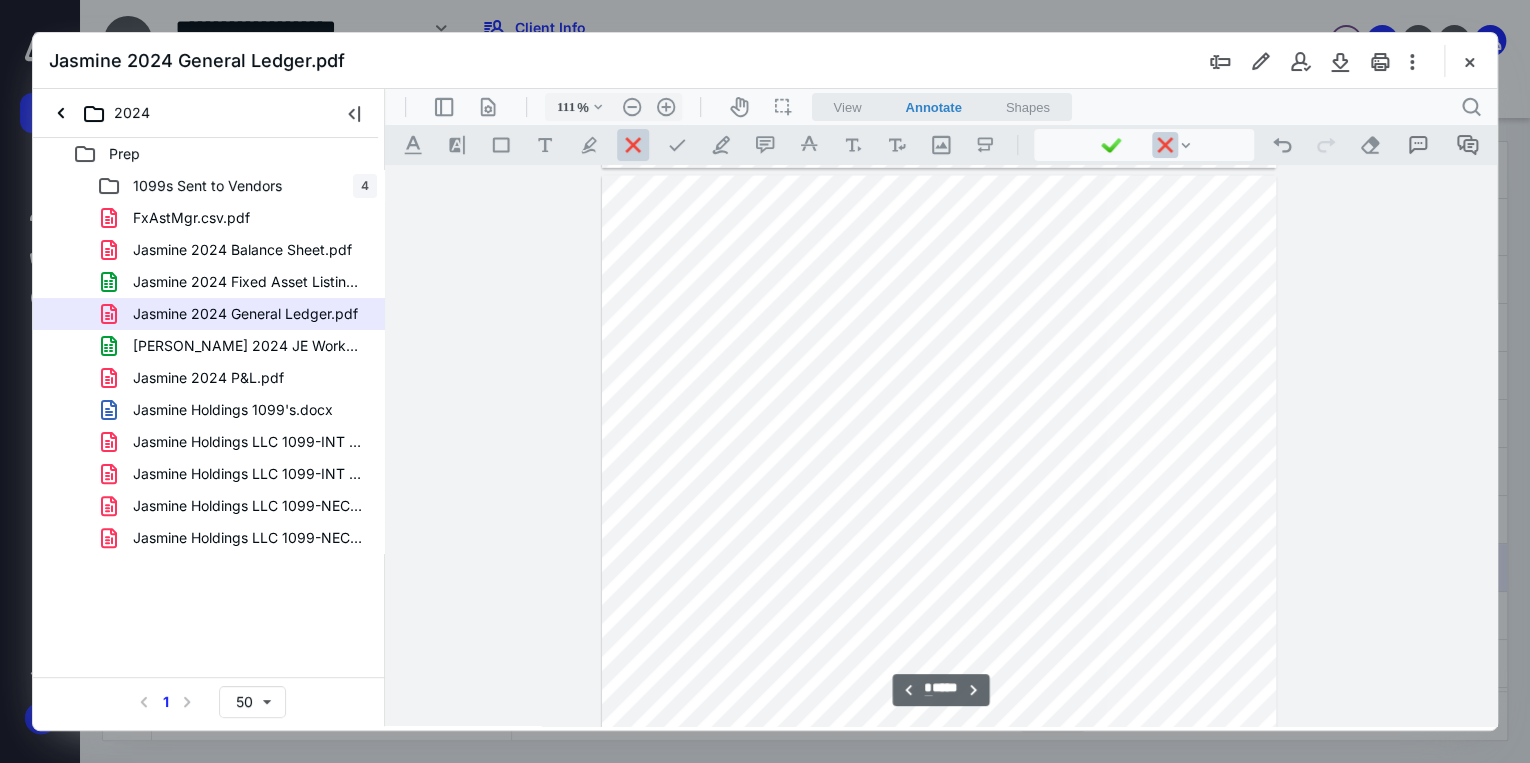 click at bounding box center [939, 612] 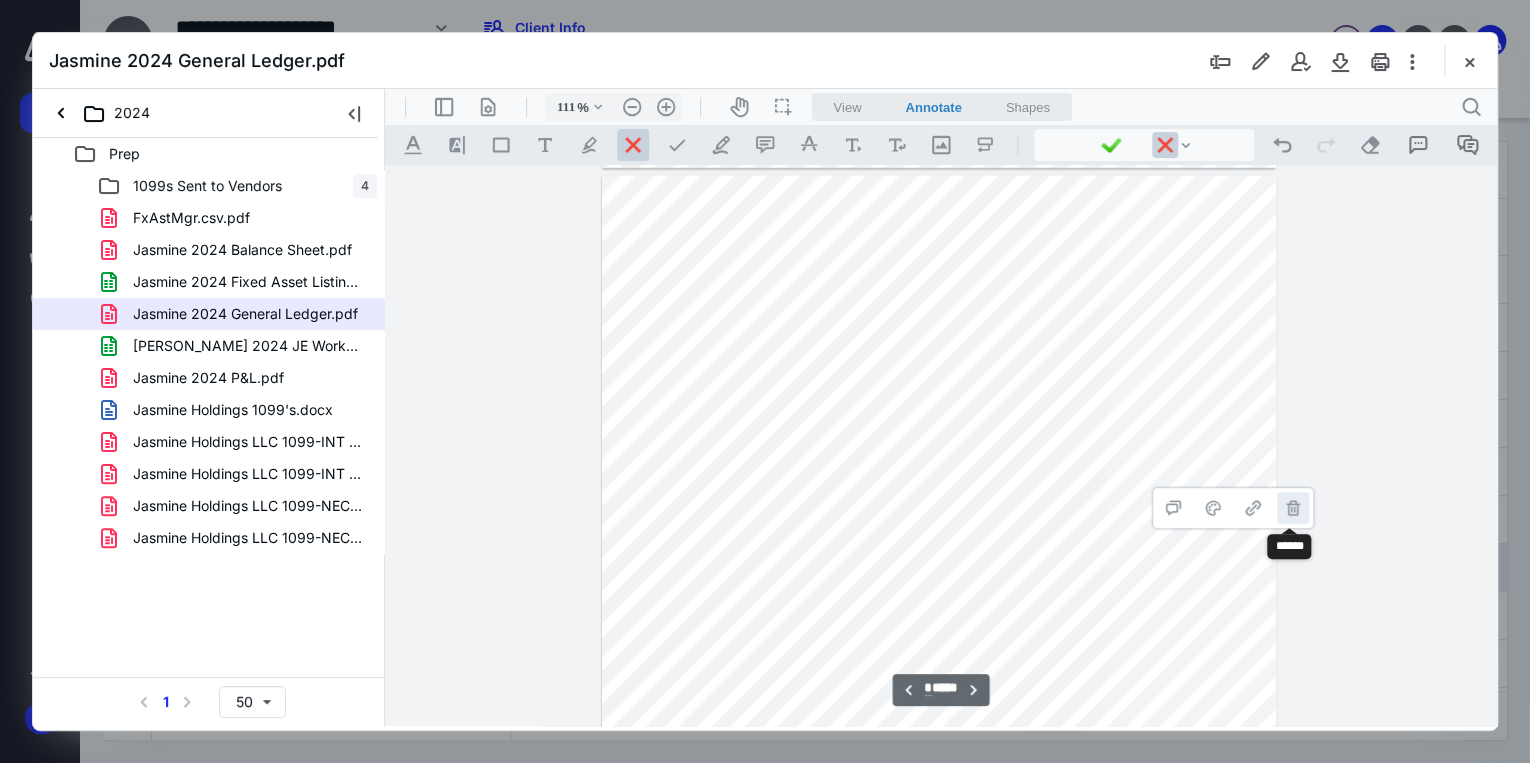 click on "**********" at bounding box center [1293, 508] 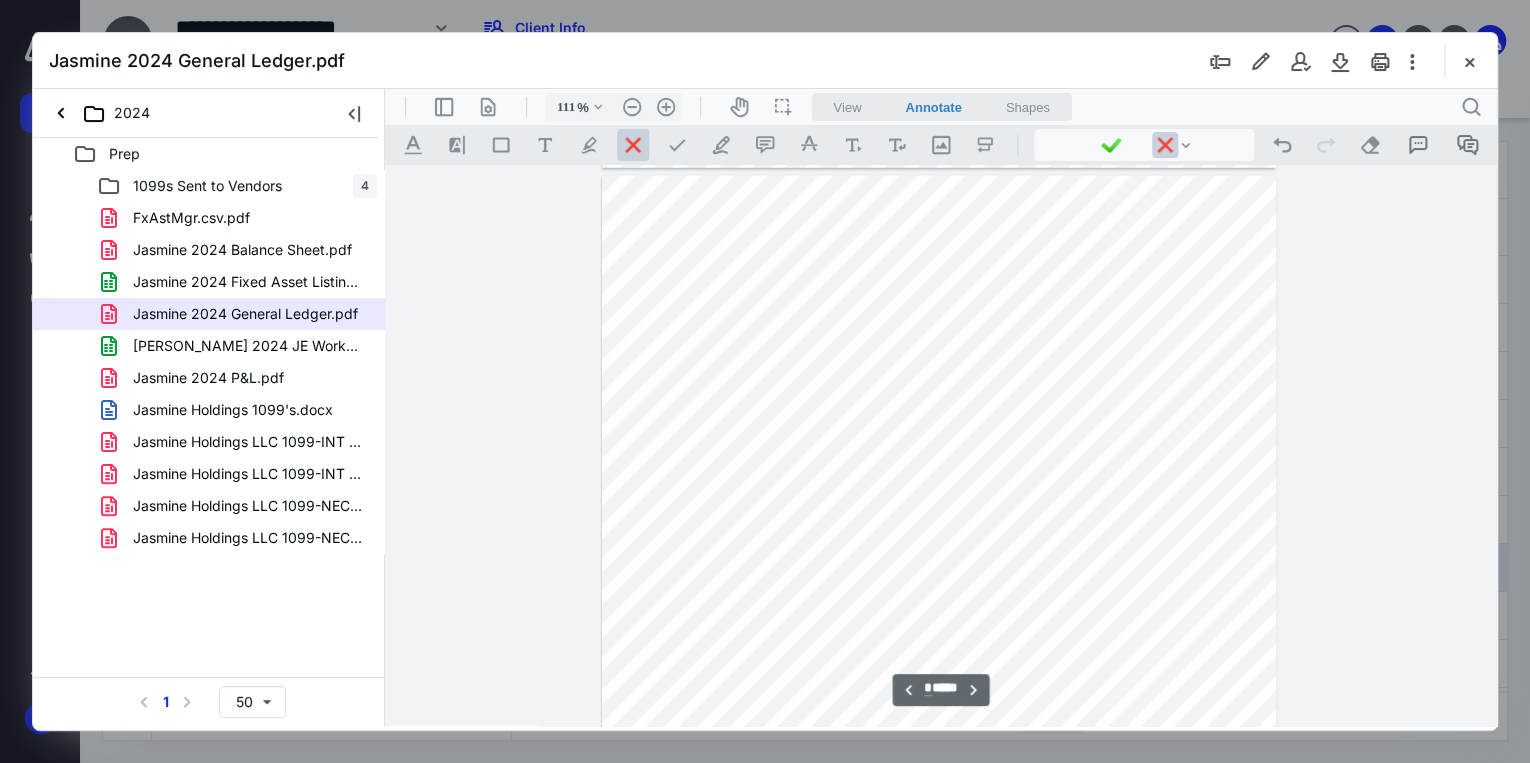 click at bounding box center (939, 612) 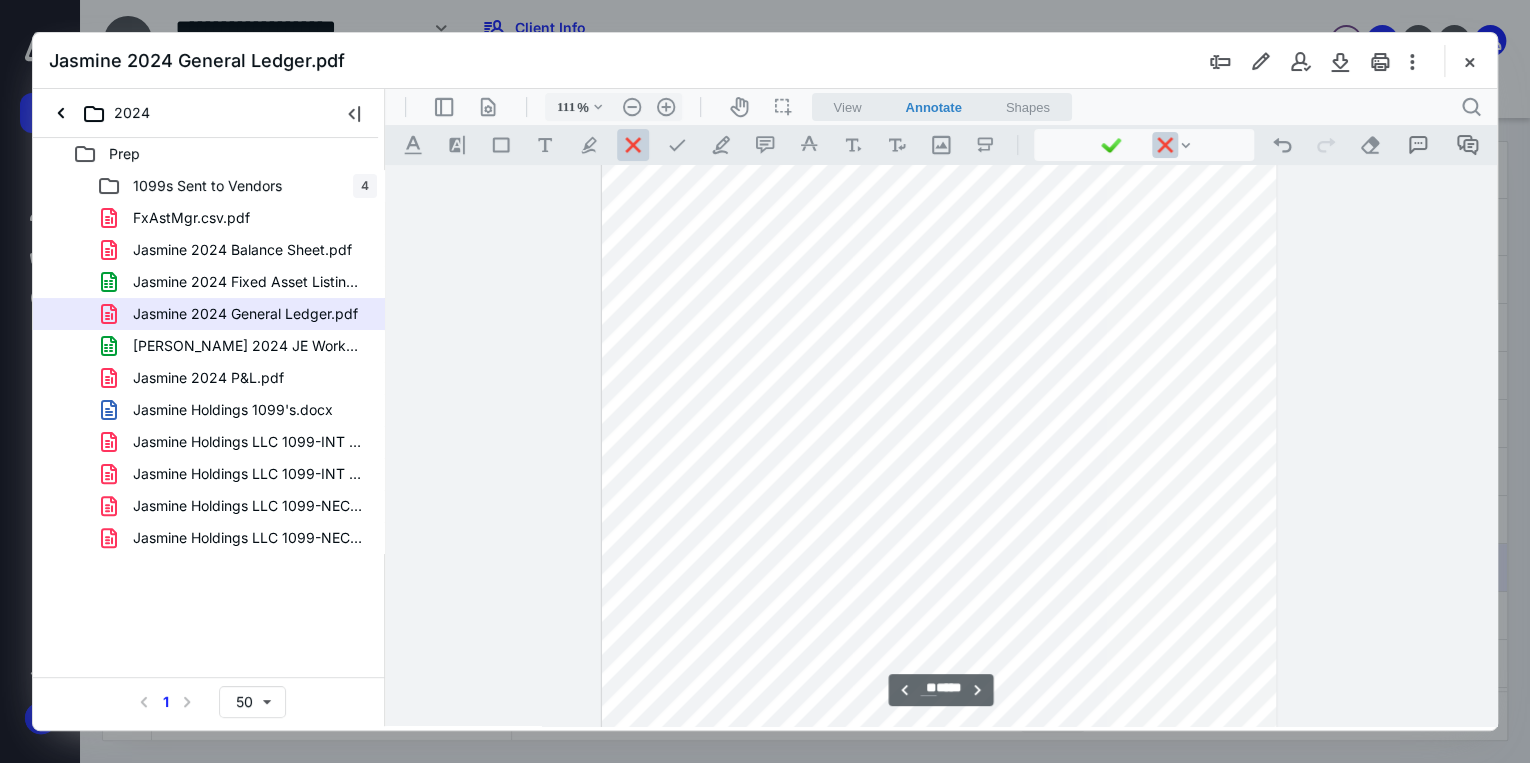 scroll, scrollTop: 9040, scrollLeft: 0, axis: vertical 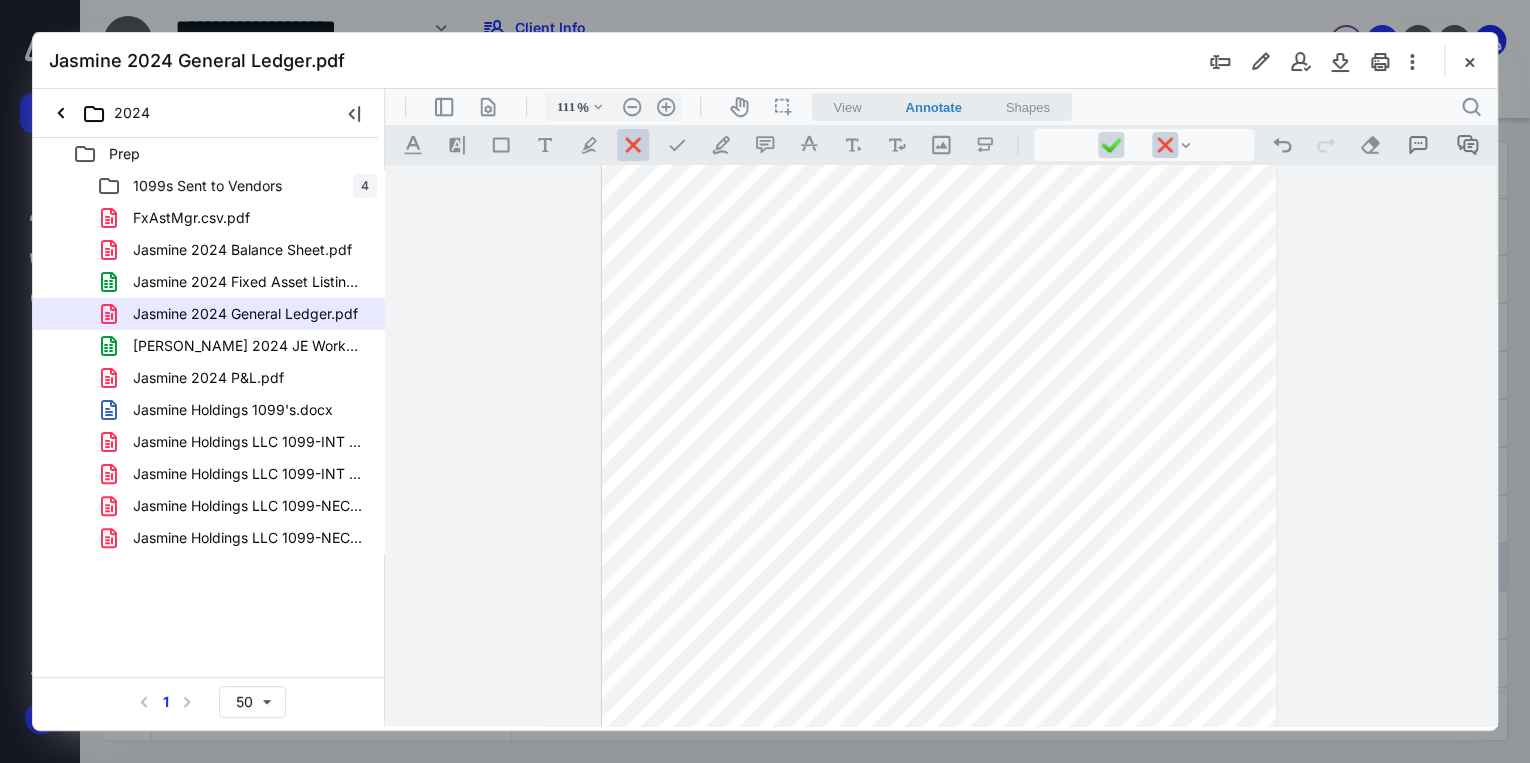 click at bounding box center (1111, 145) 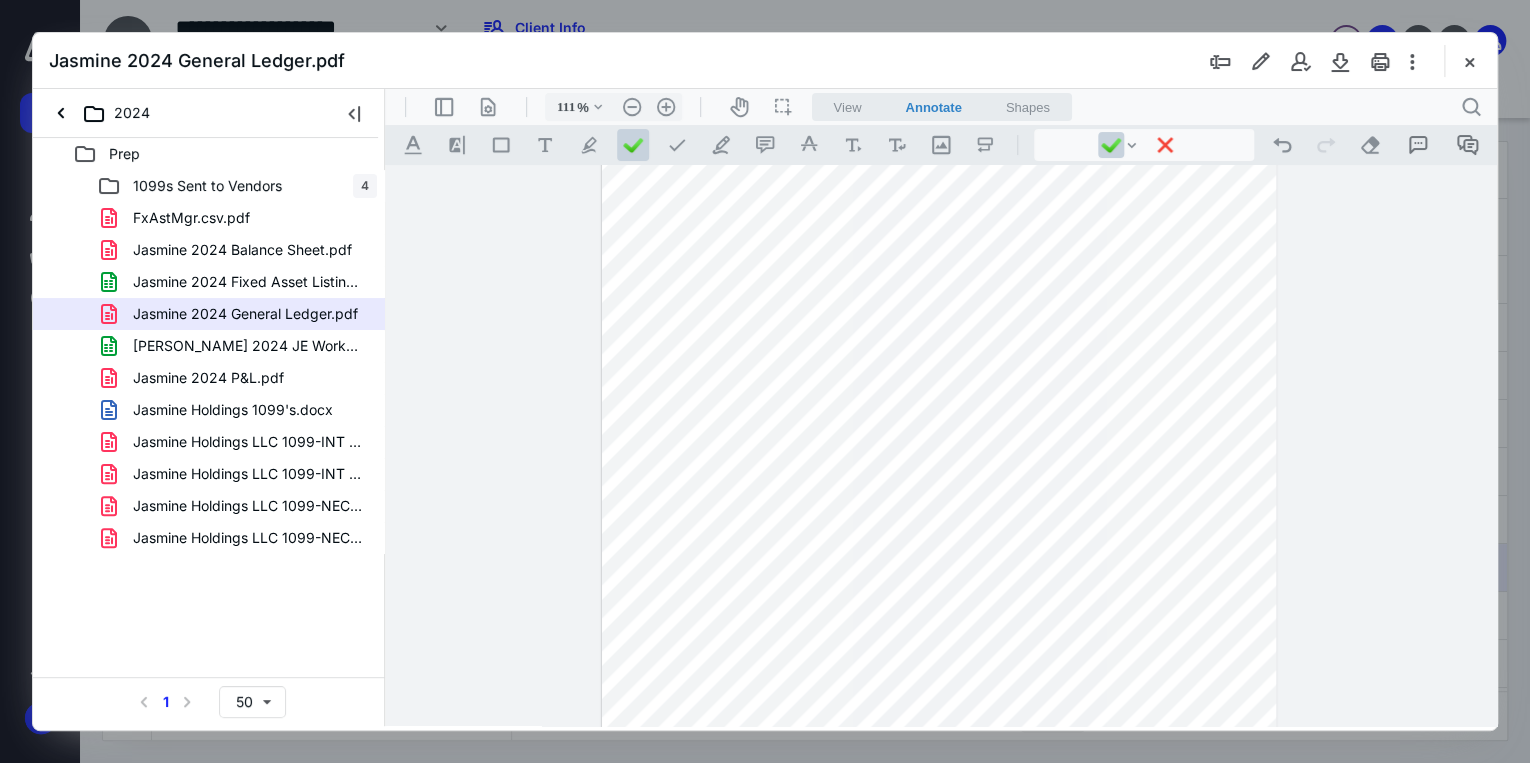 click at bounding box center (939, 375) 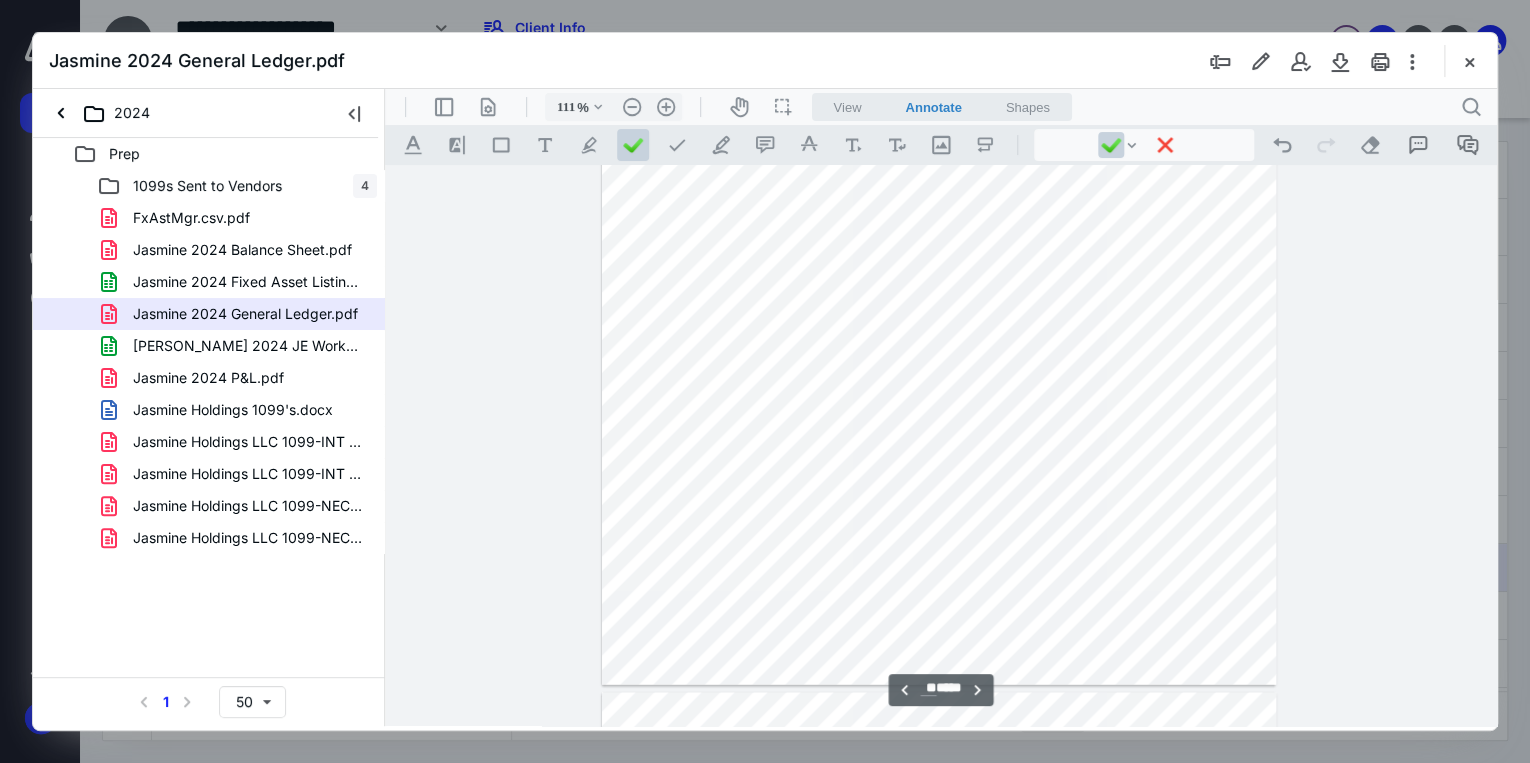 scroll, scrollTop: 17200, scrollLeft: 0, axis: vertical 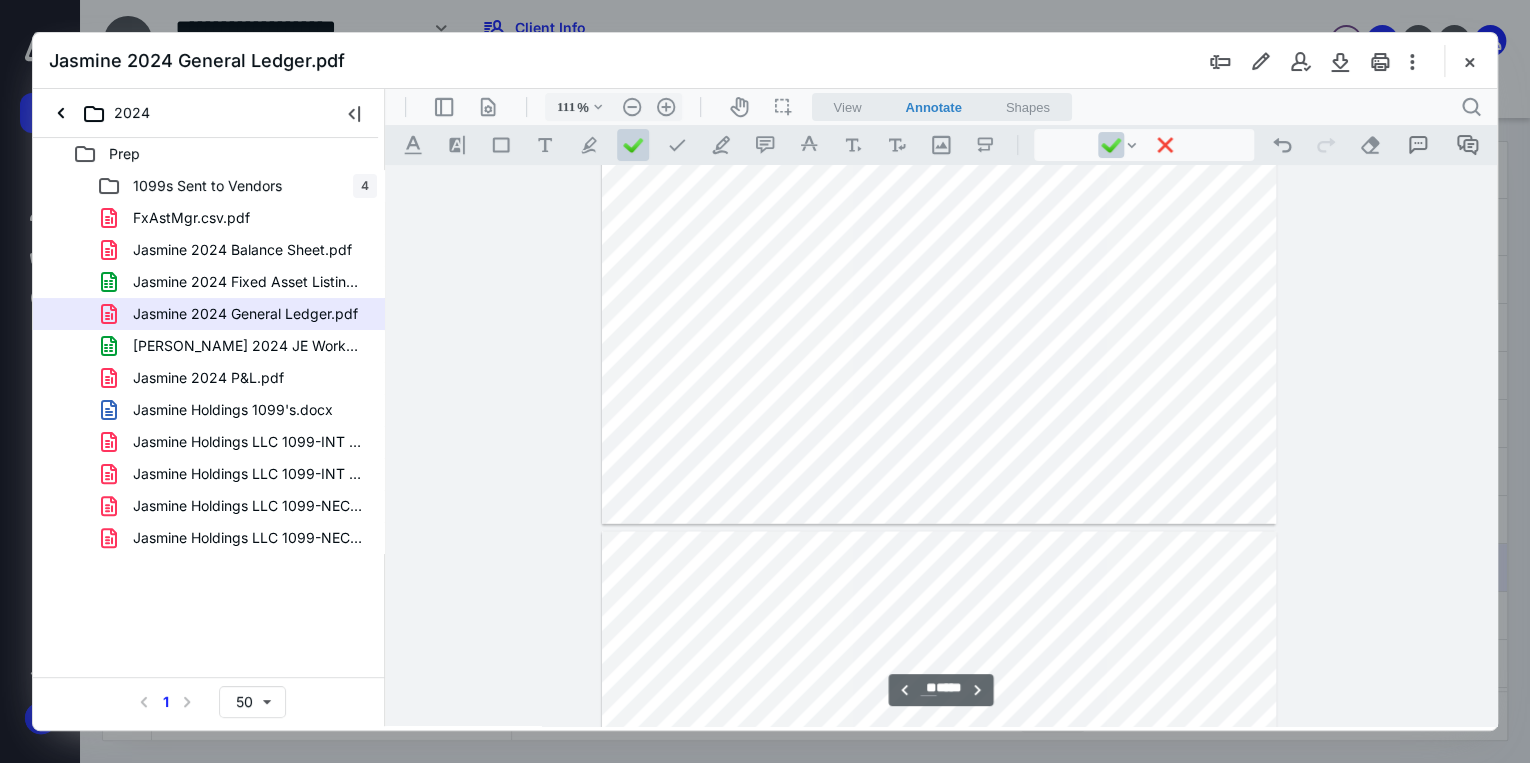 type on "**" 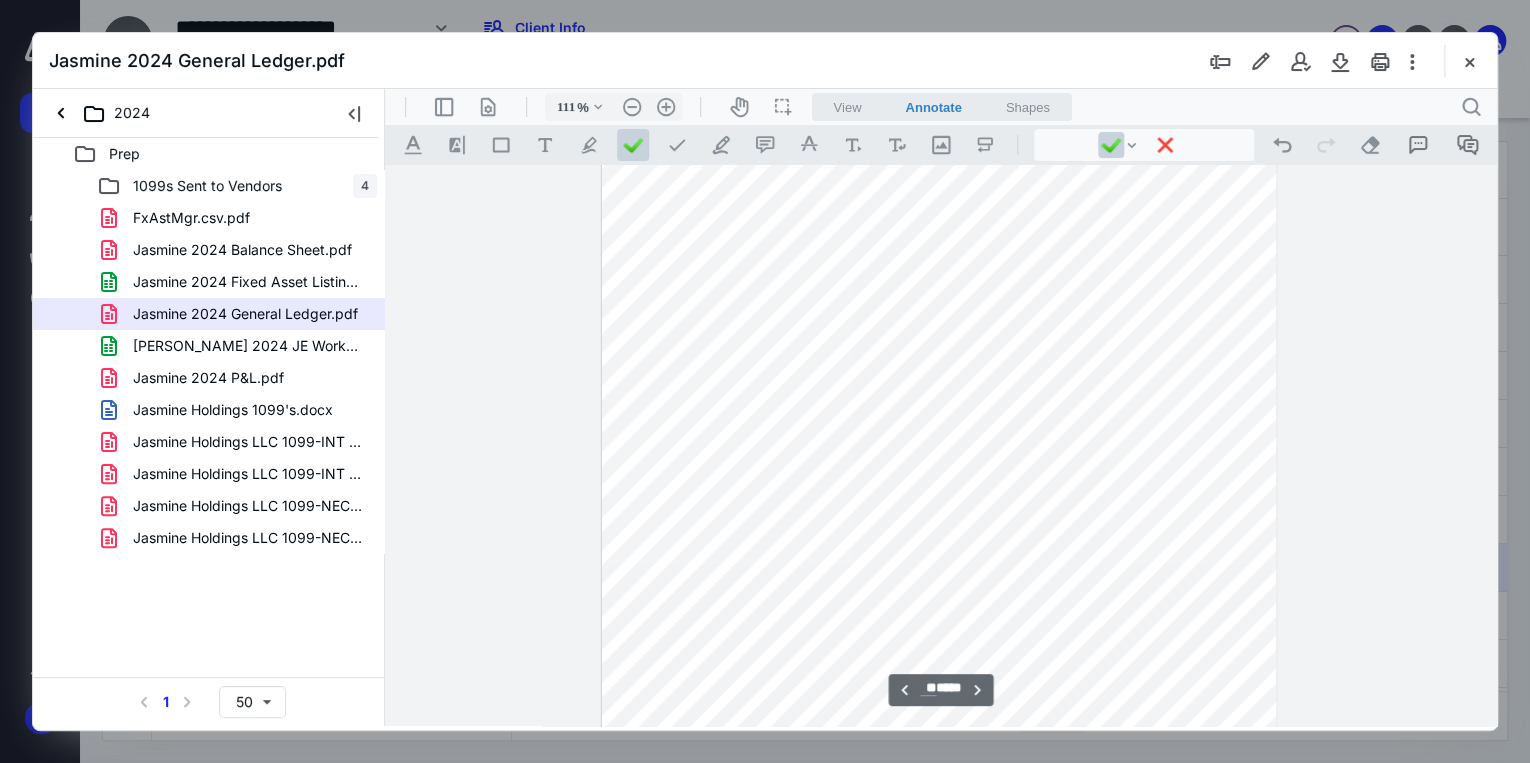 scroll, scrollTop: 17920, scrollLeft: 0, axis: vertical 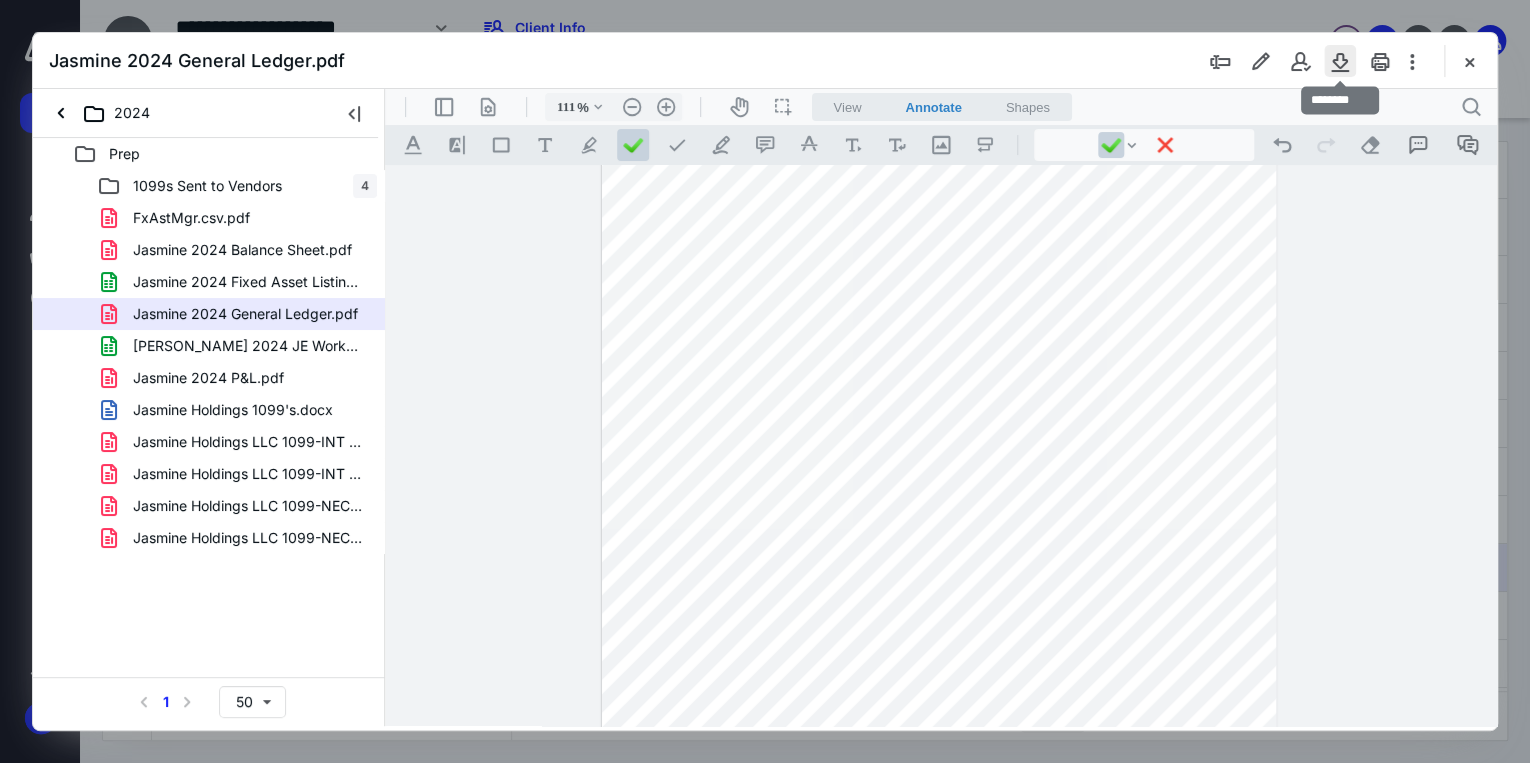 click at bounding box center (1340, 61) 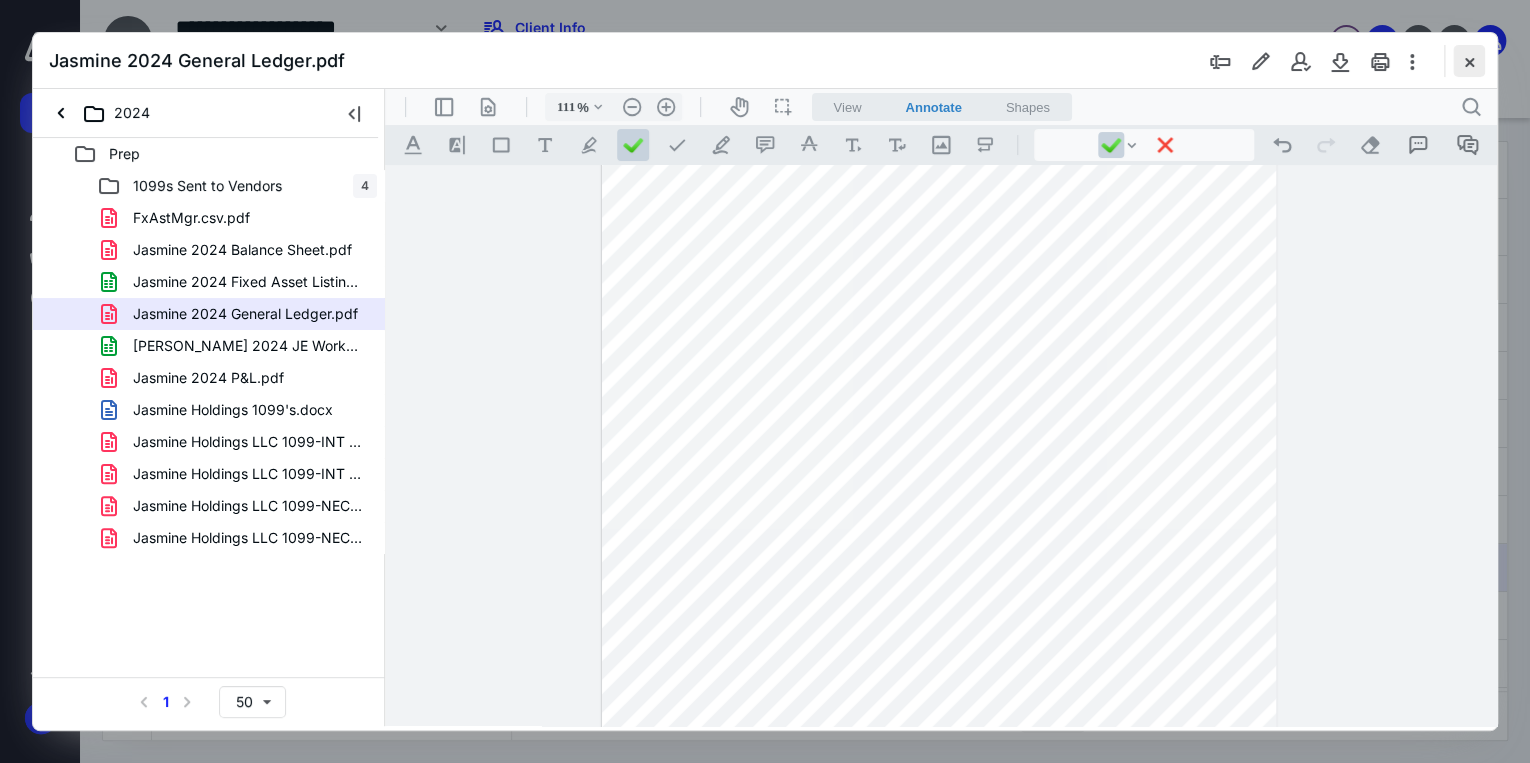 click at bounding box center [1469, 61] 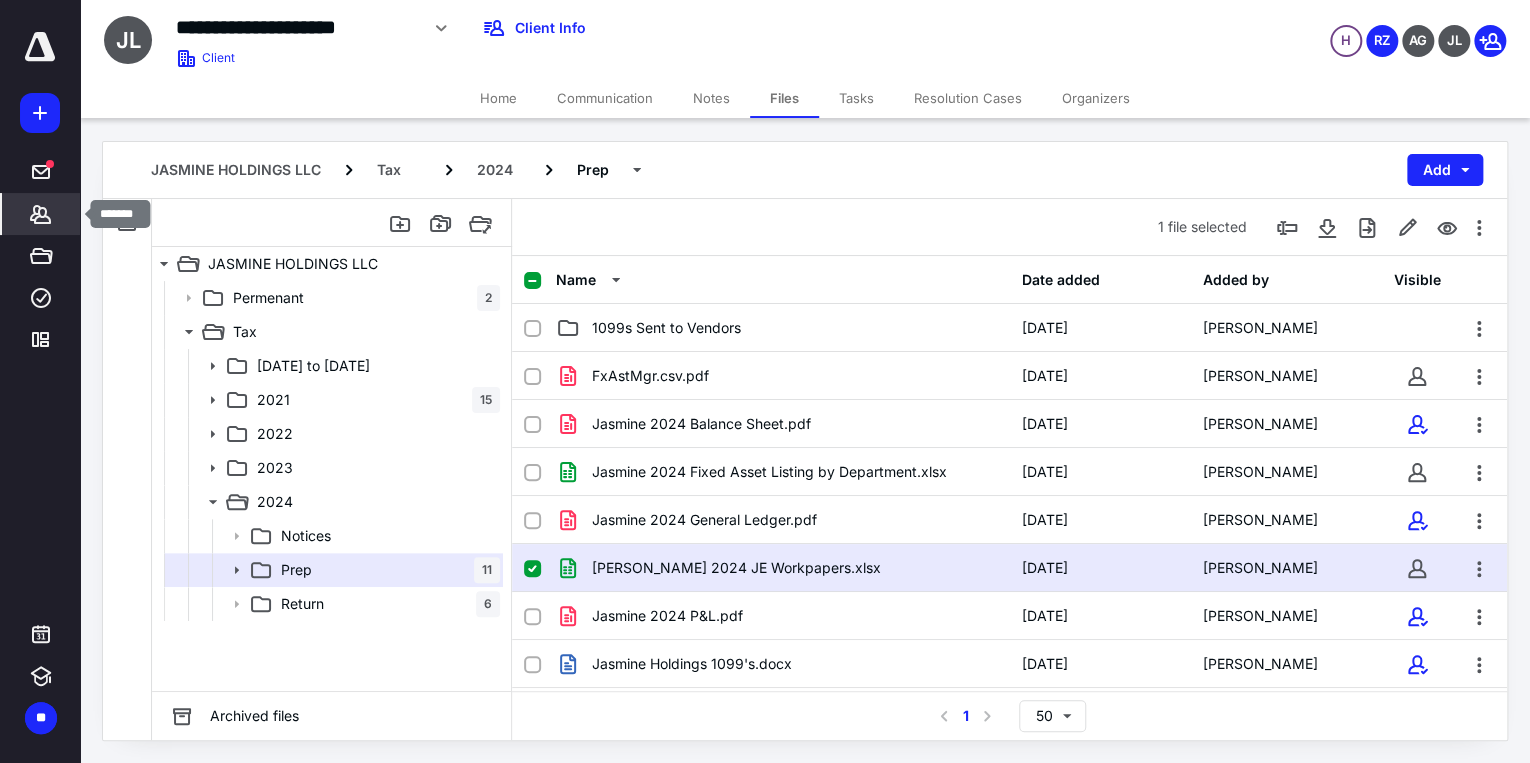 click 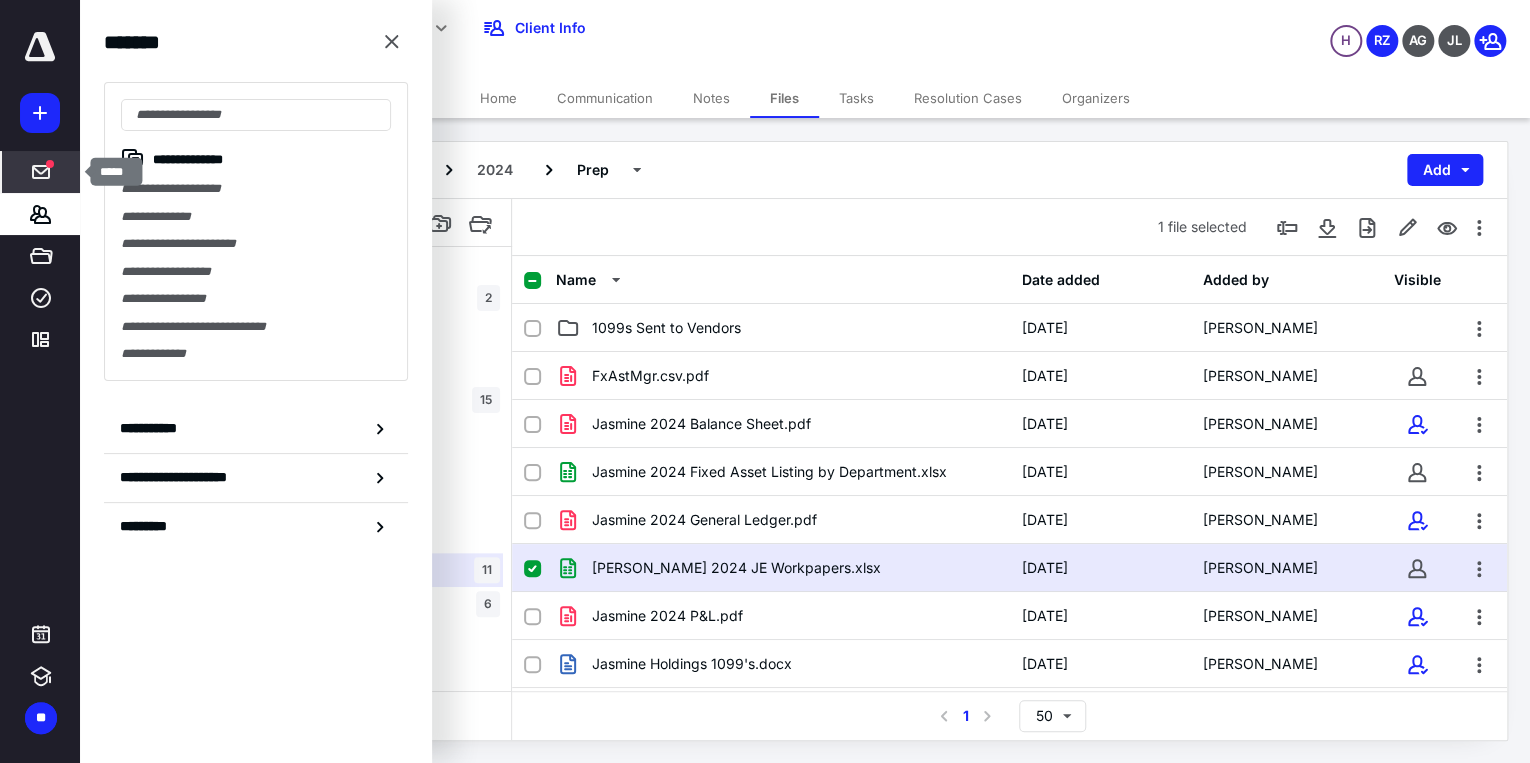 click 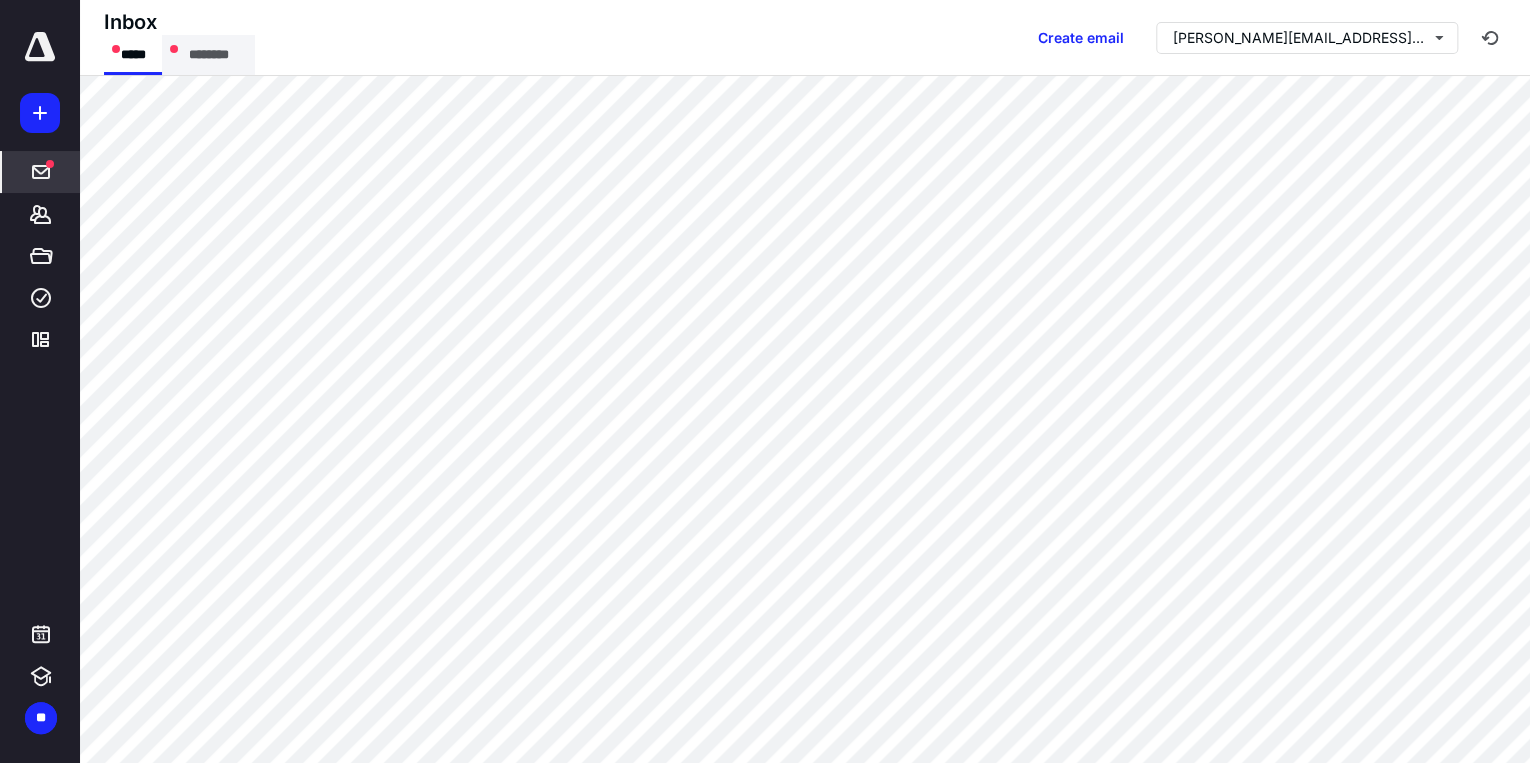 click on "********" at bounding box center (208, 55) 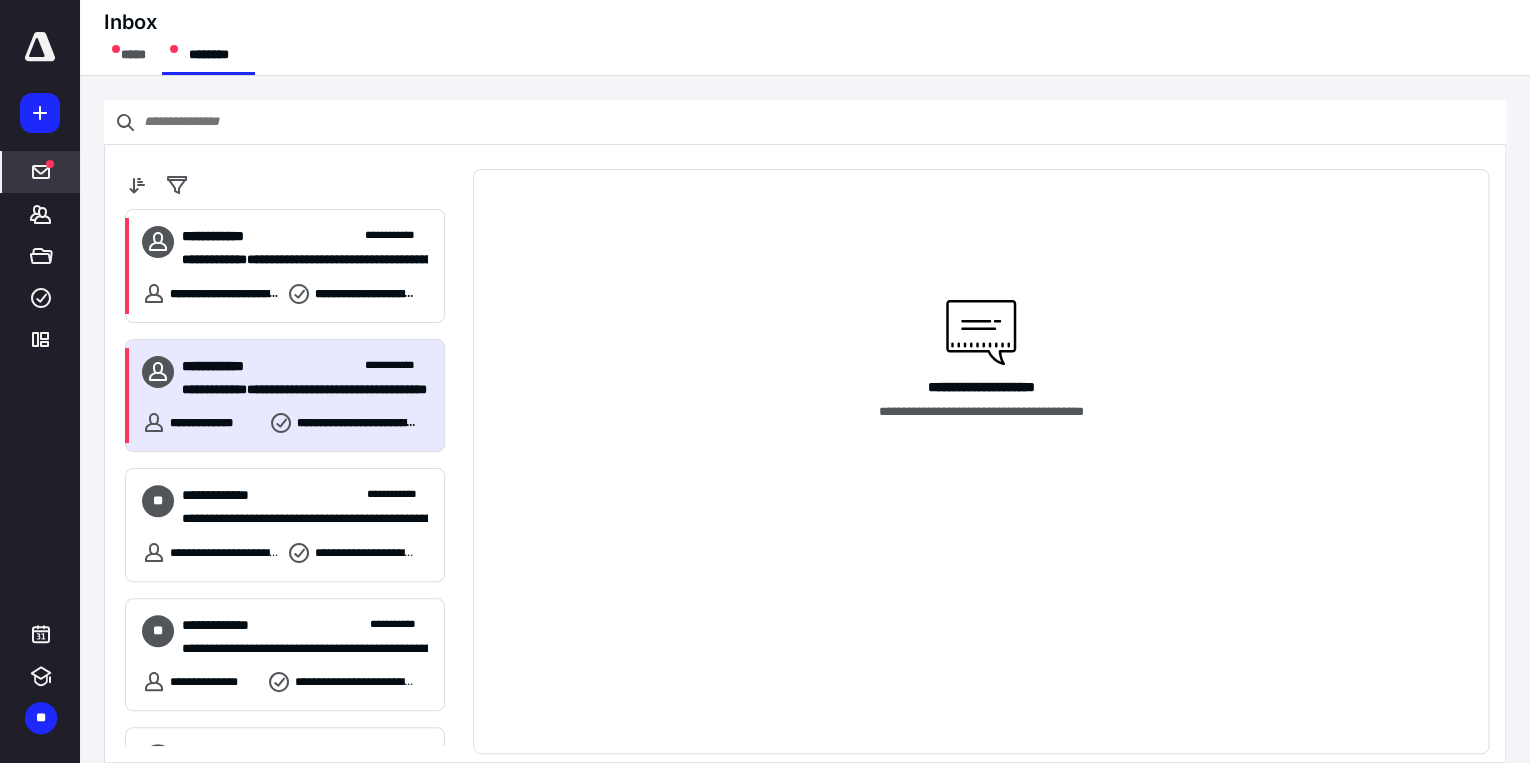 click on "**********" at bounding box center [299, 390] 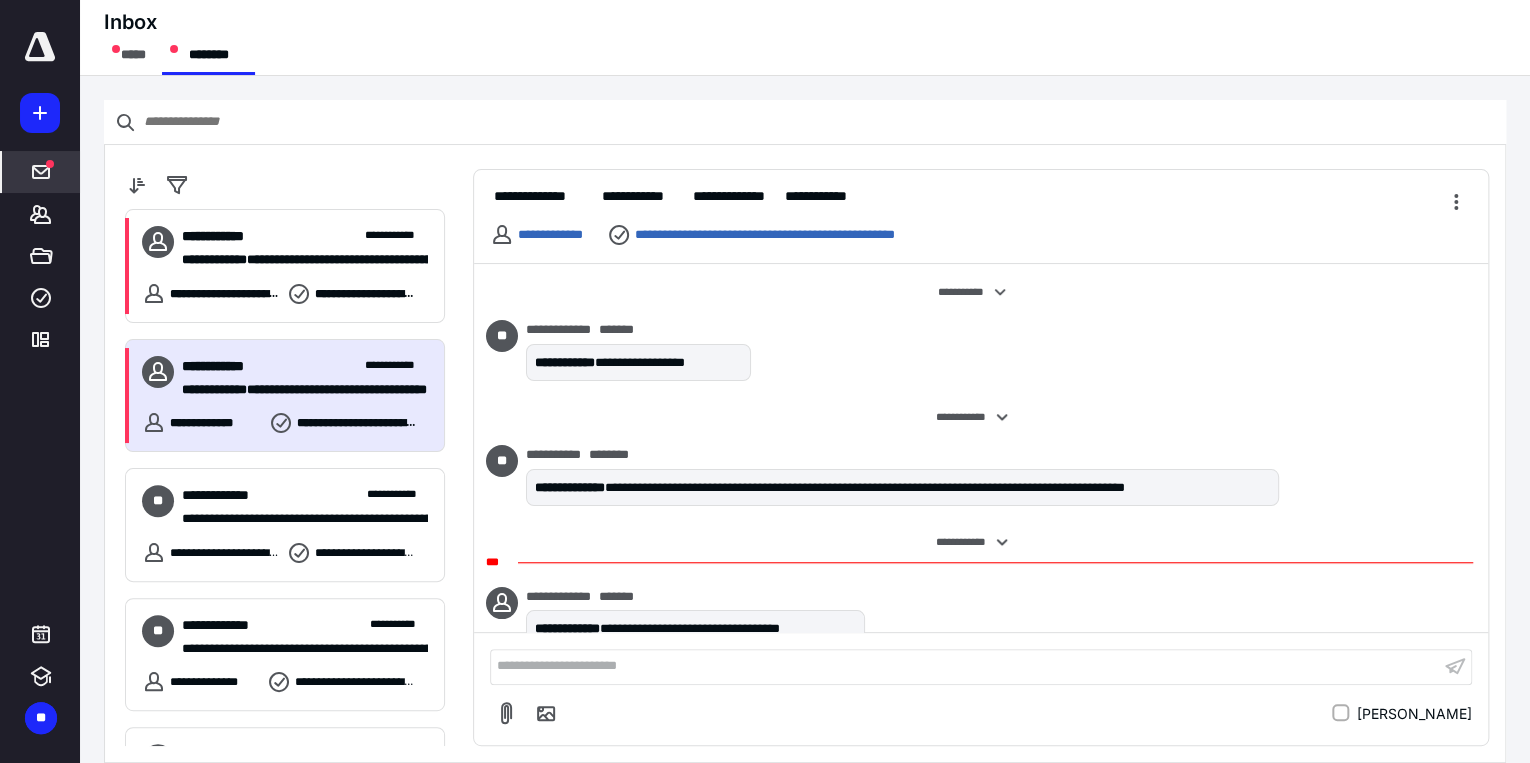 scroll, scrollTop: 32, scrollLeft: 0, axis: vertical 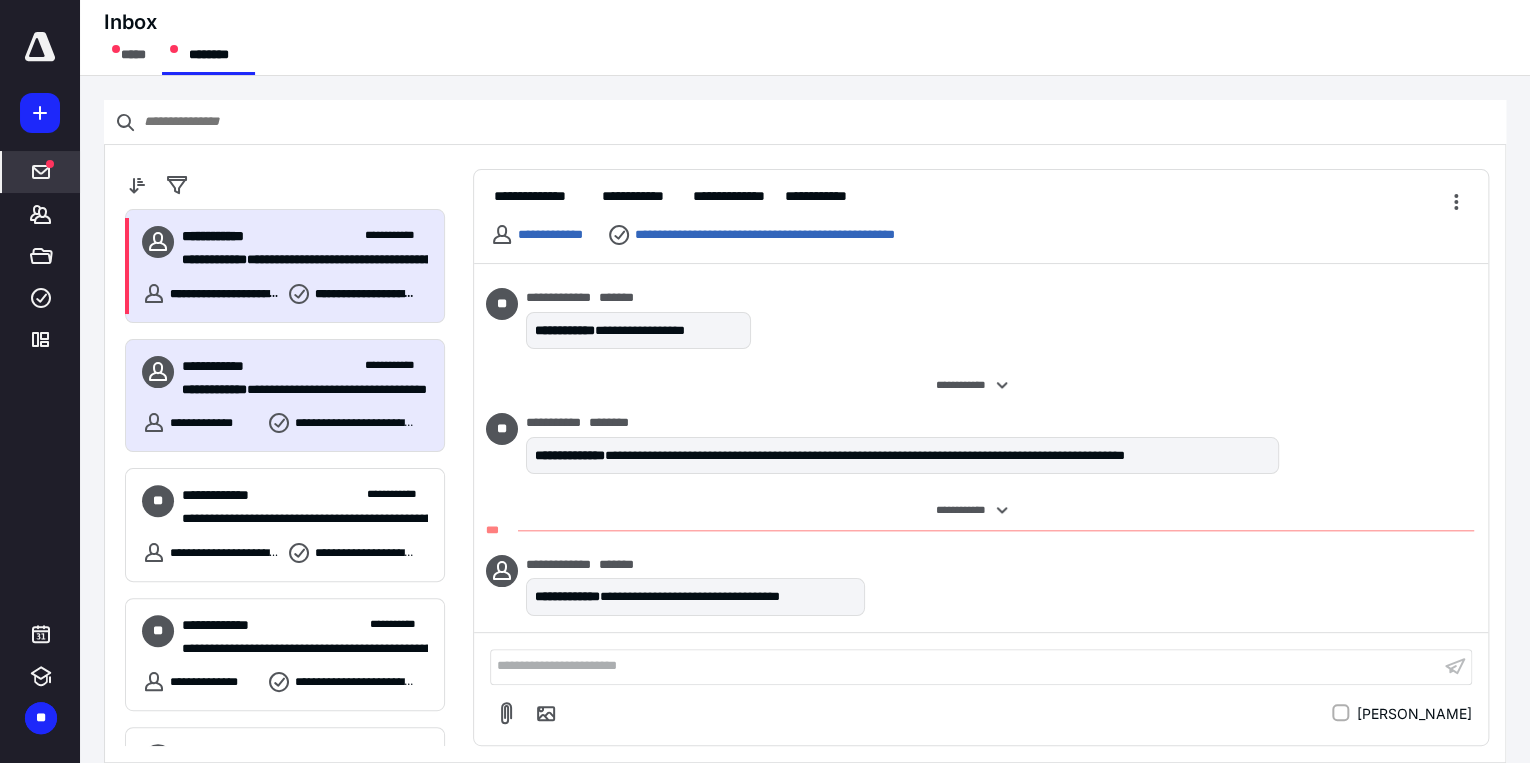 click on "**********" at bounding box center [299, 260] 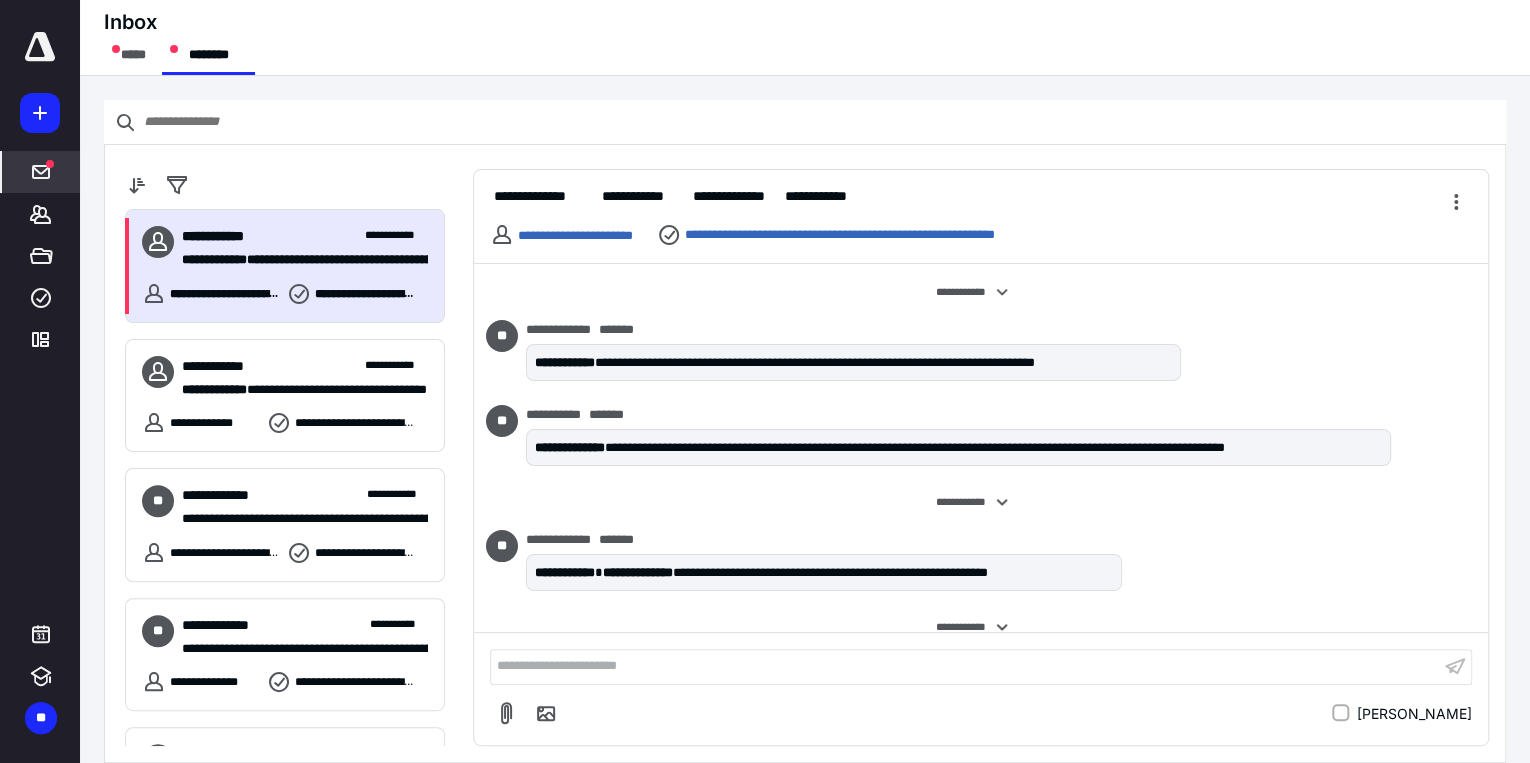 scroll, scrollTop: 241, scrollLeft: 0, axis: vertical 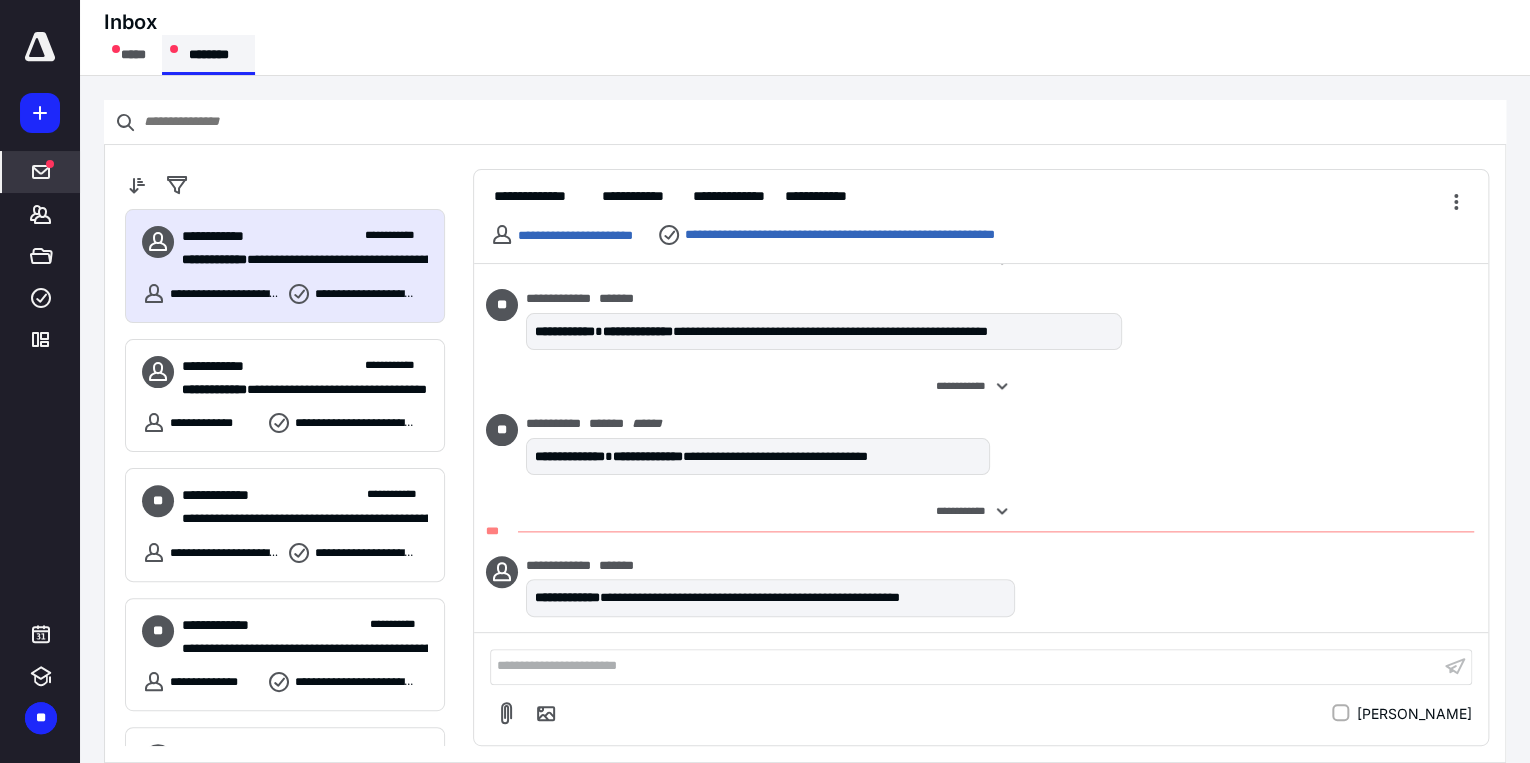 click on "********" at bounding box center (208, 55) 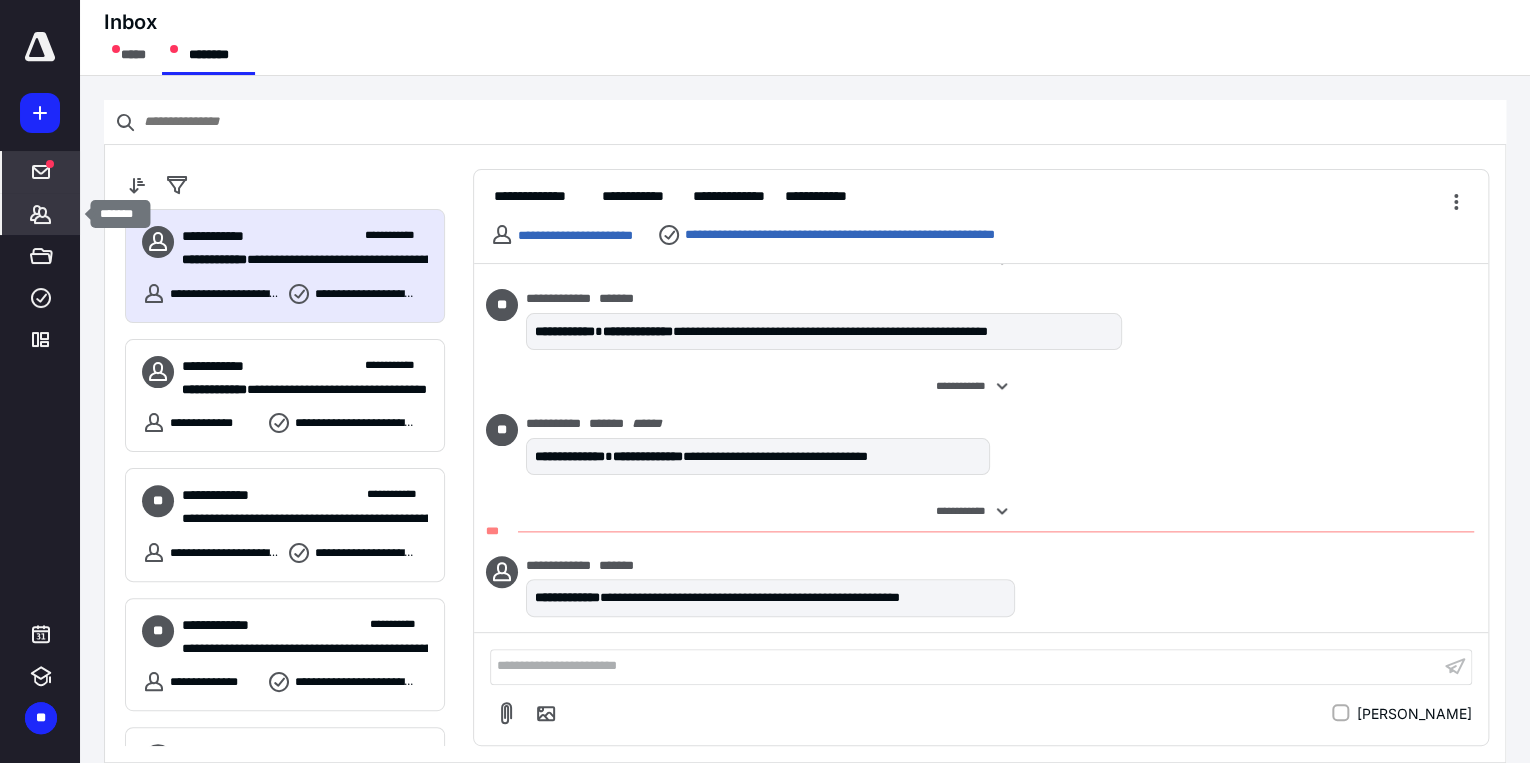 click 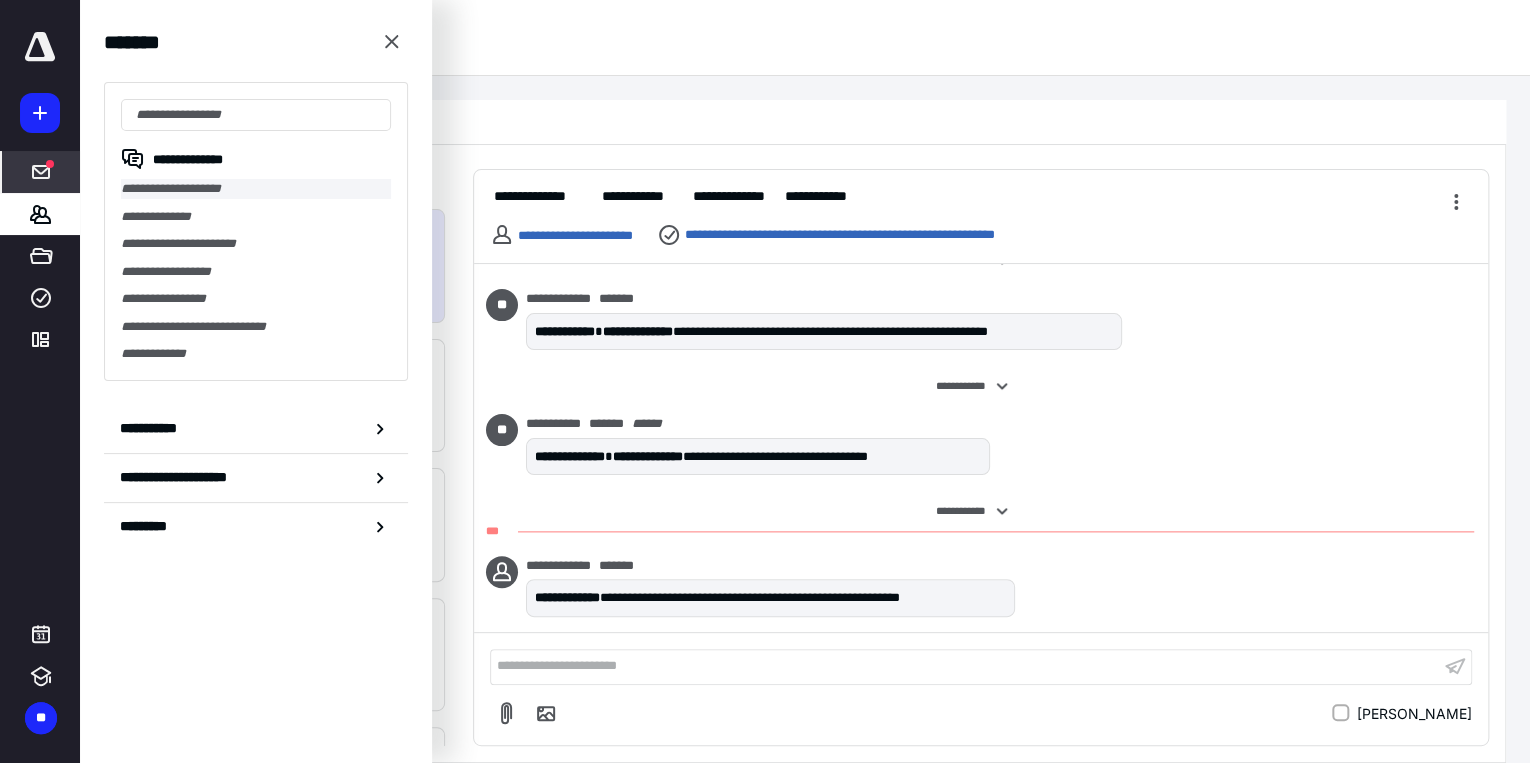 click on "**********" at bounding box center (256, 189) 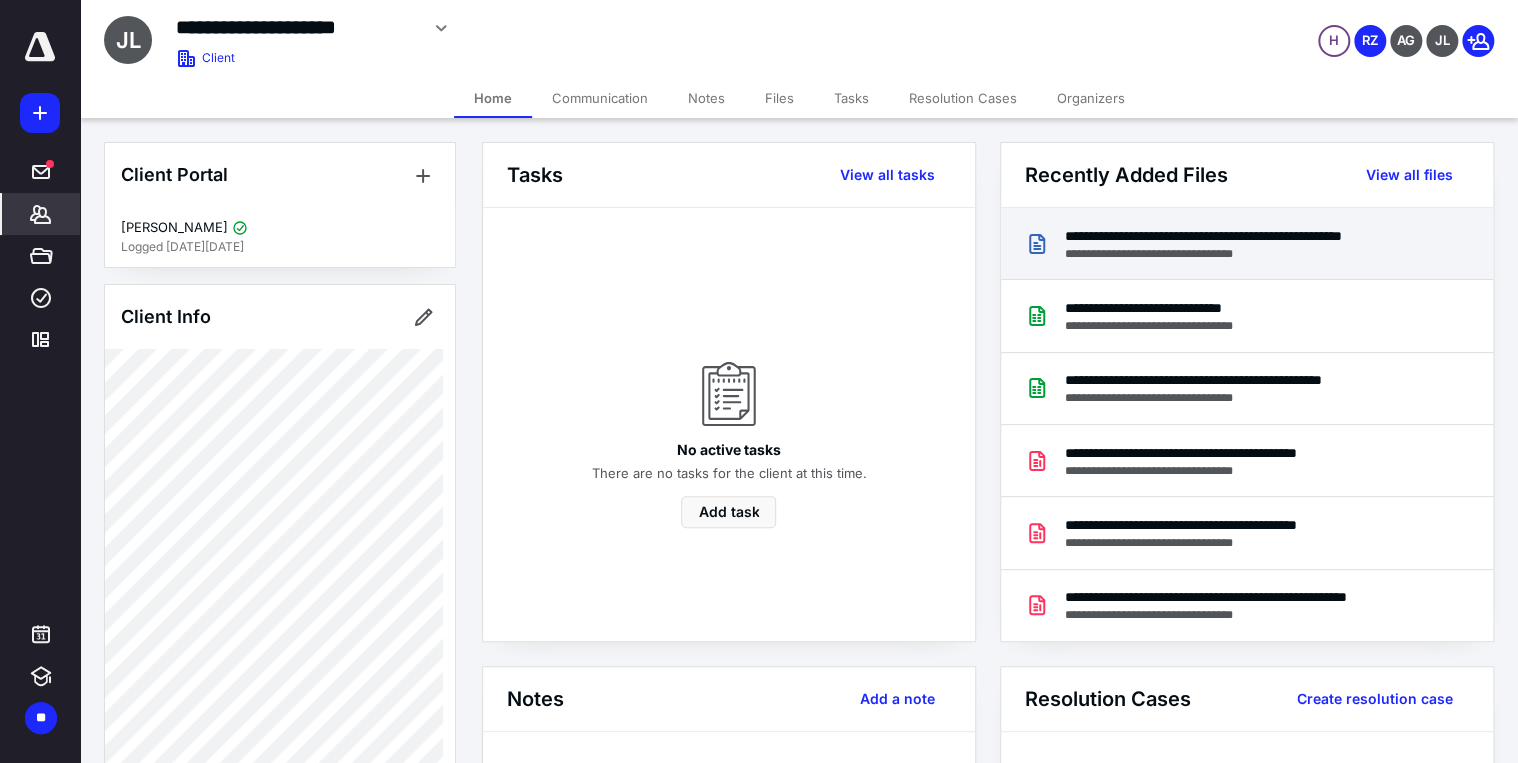 click on "**********" at bounding box center [1242, 236] 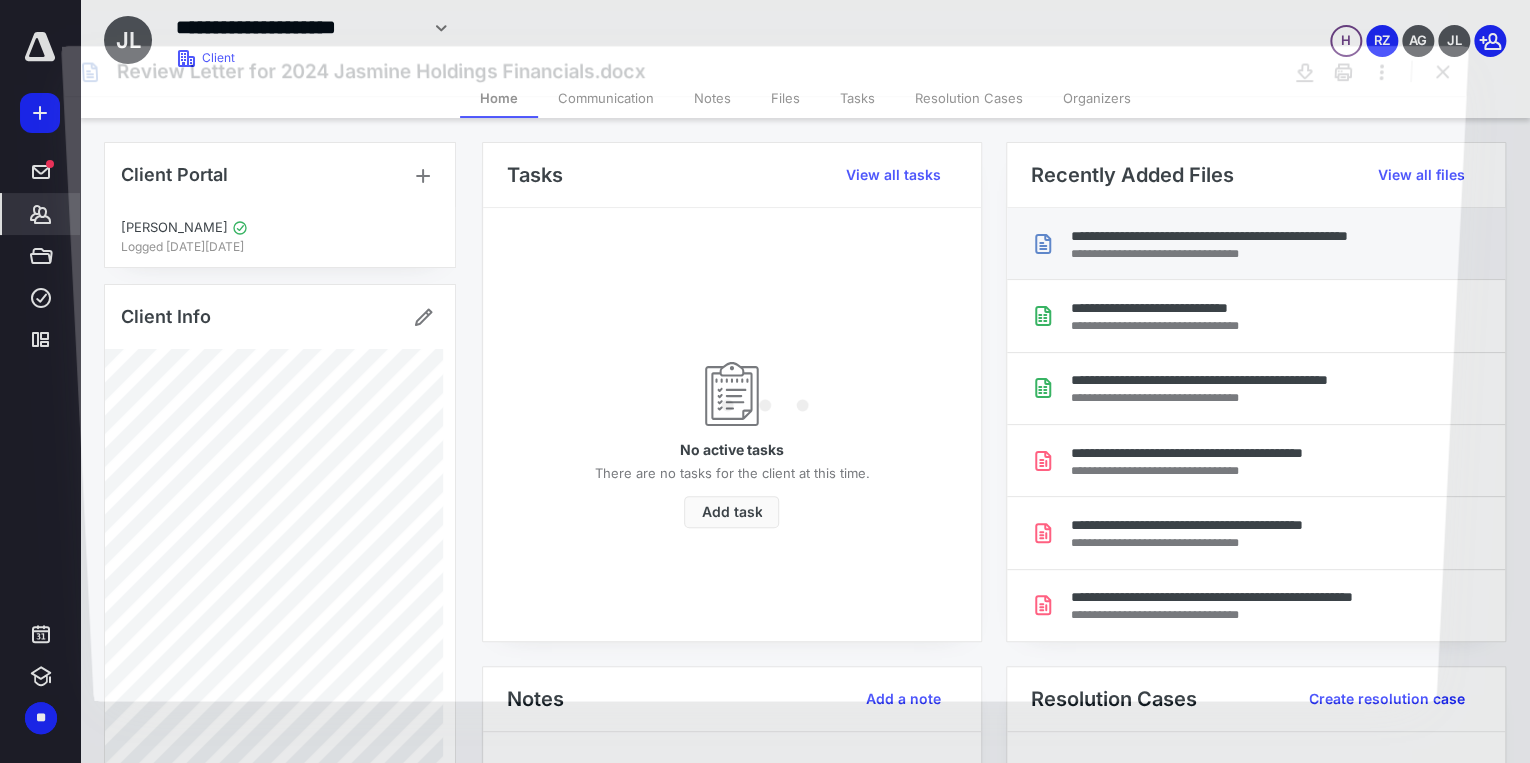 click at bounding box center [764, 398] 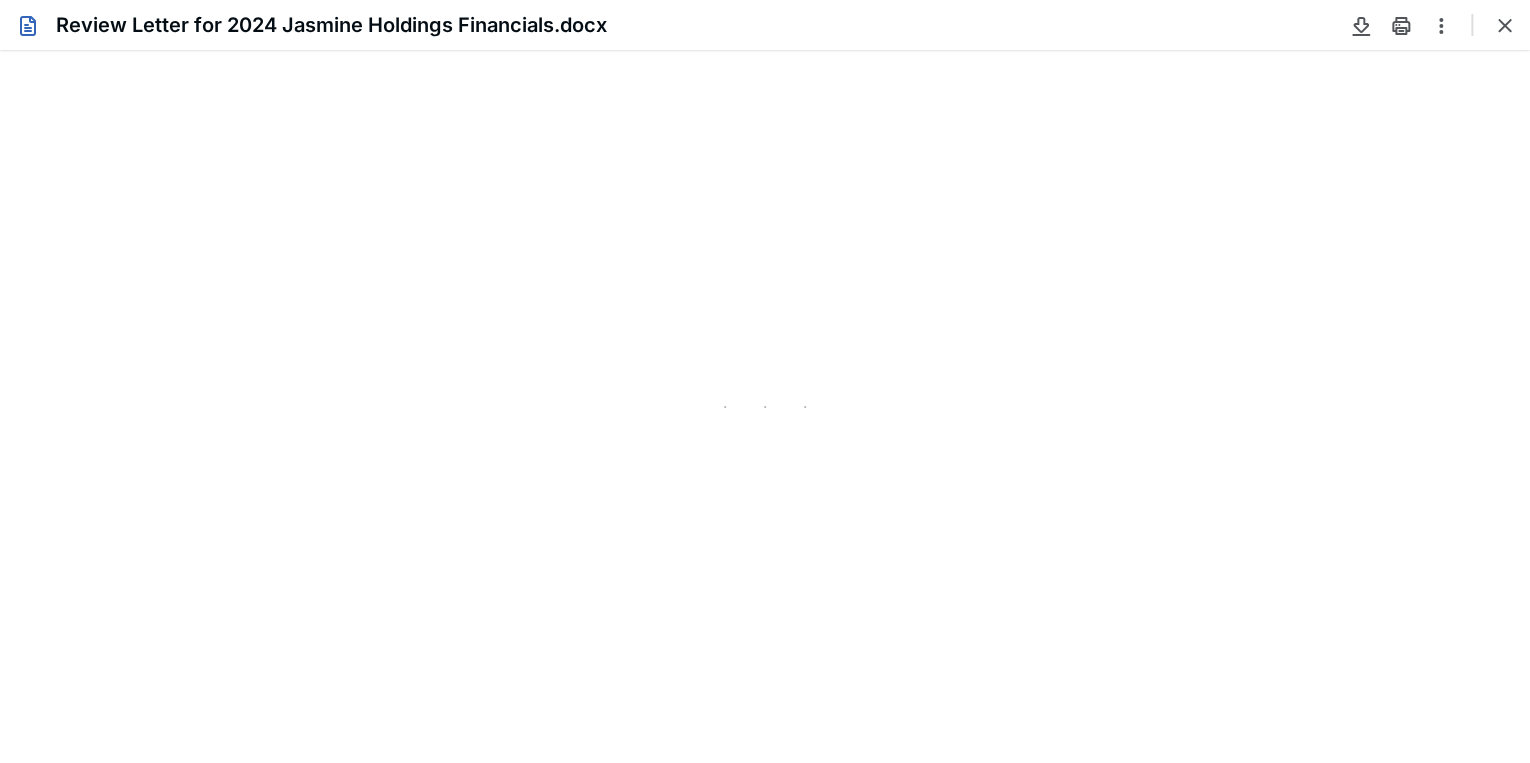 scroll, scrollTop: 0, scrollLeft: 0, axis: both 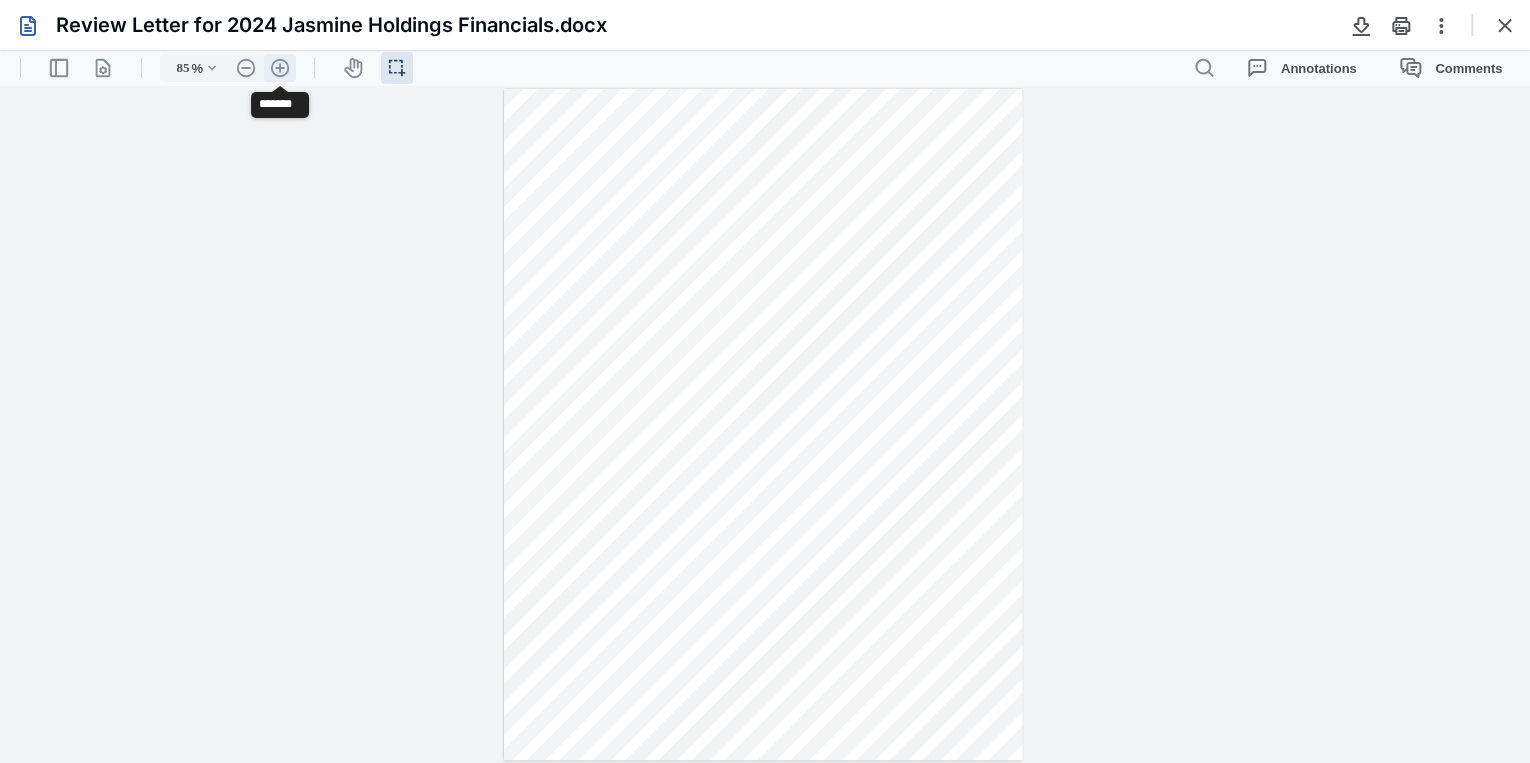 click on ".cls-1{fill:#abb0c4;} icon - header - zoom - in - line" at bounding box center (280, 68) 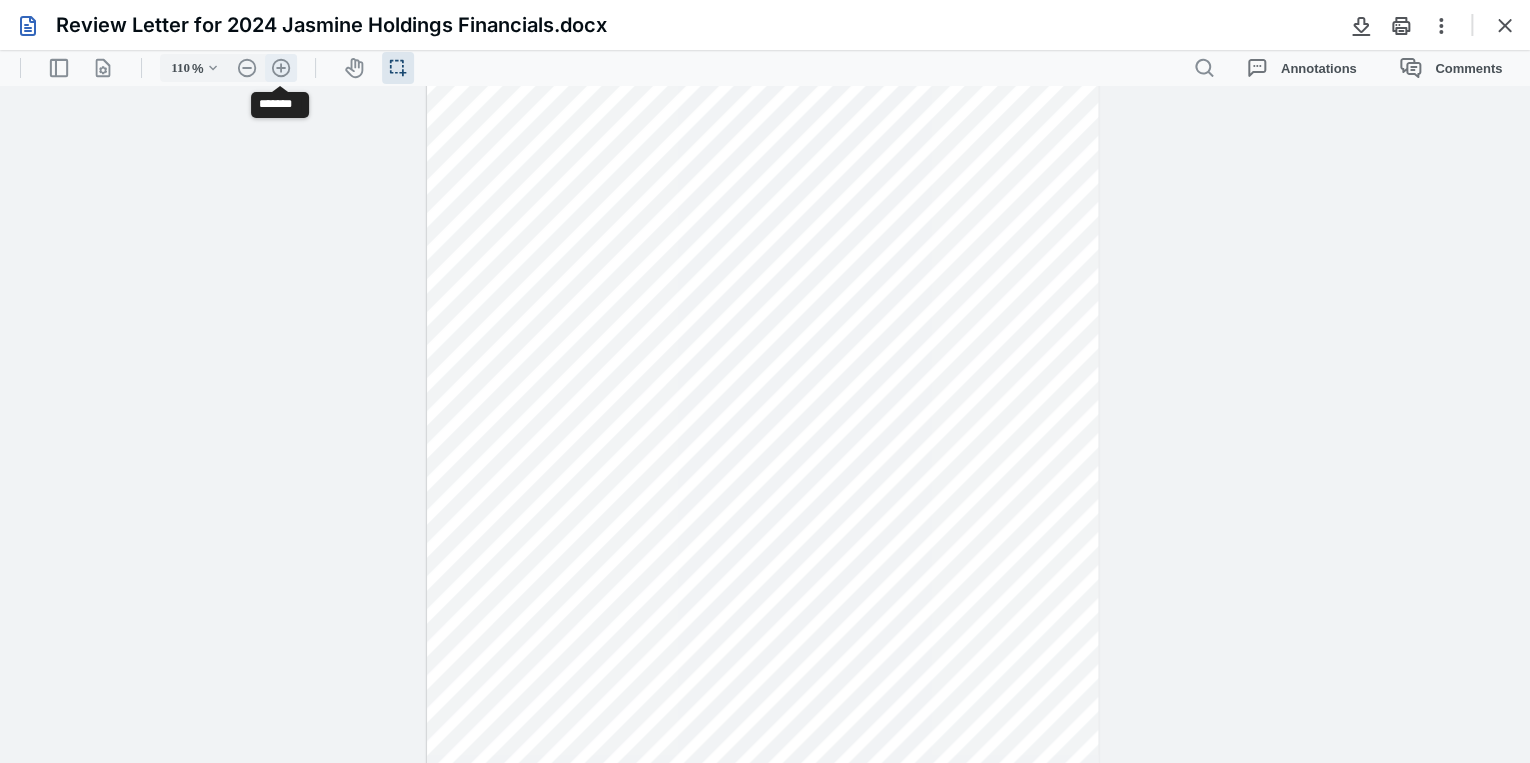 click on ".cls-1{fill:#abb0c4;} icon - header - zoom - in - line" at bounding box center (281, 68) 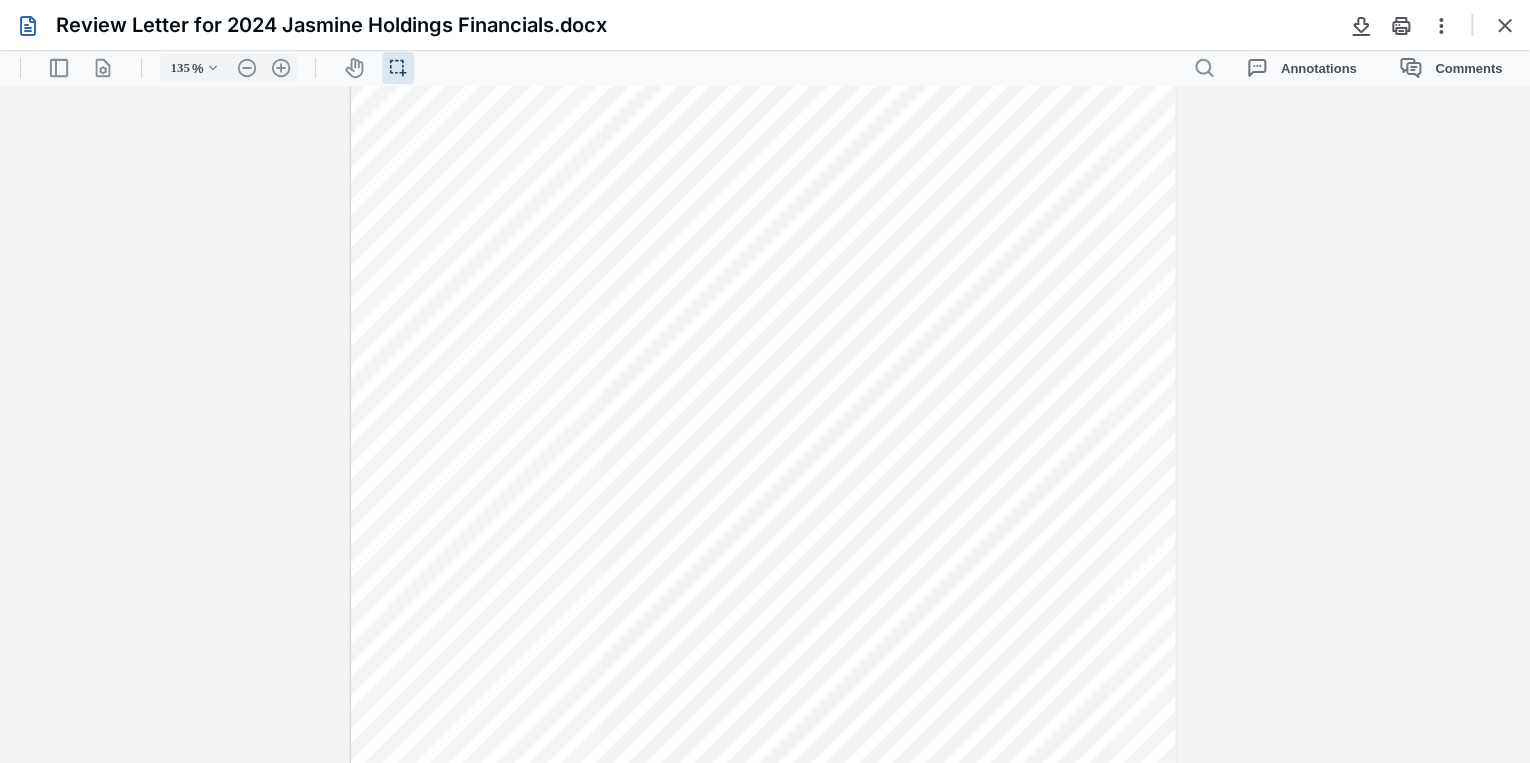 scroll, scrollTop: 268, scrollLeft: 0, axis: vertical 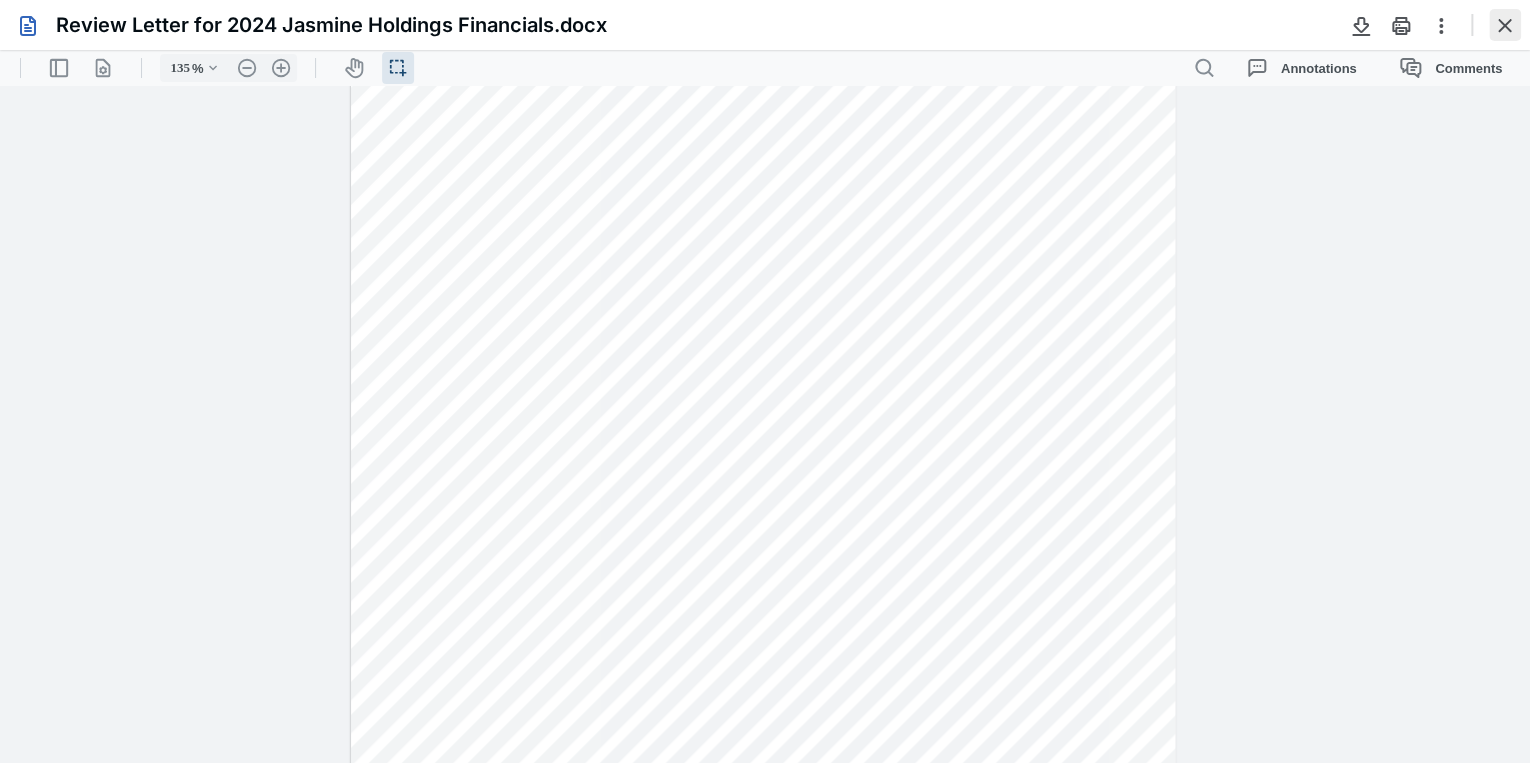 click at bounding box center [1505, 25] 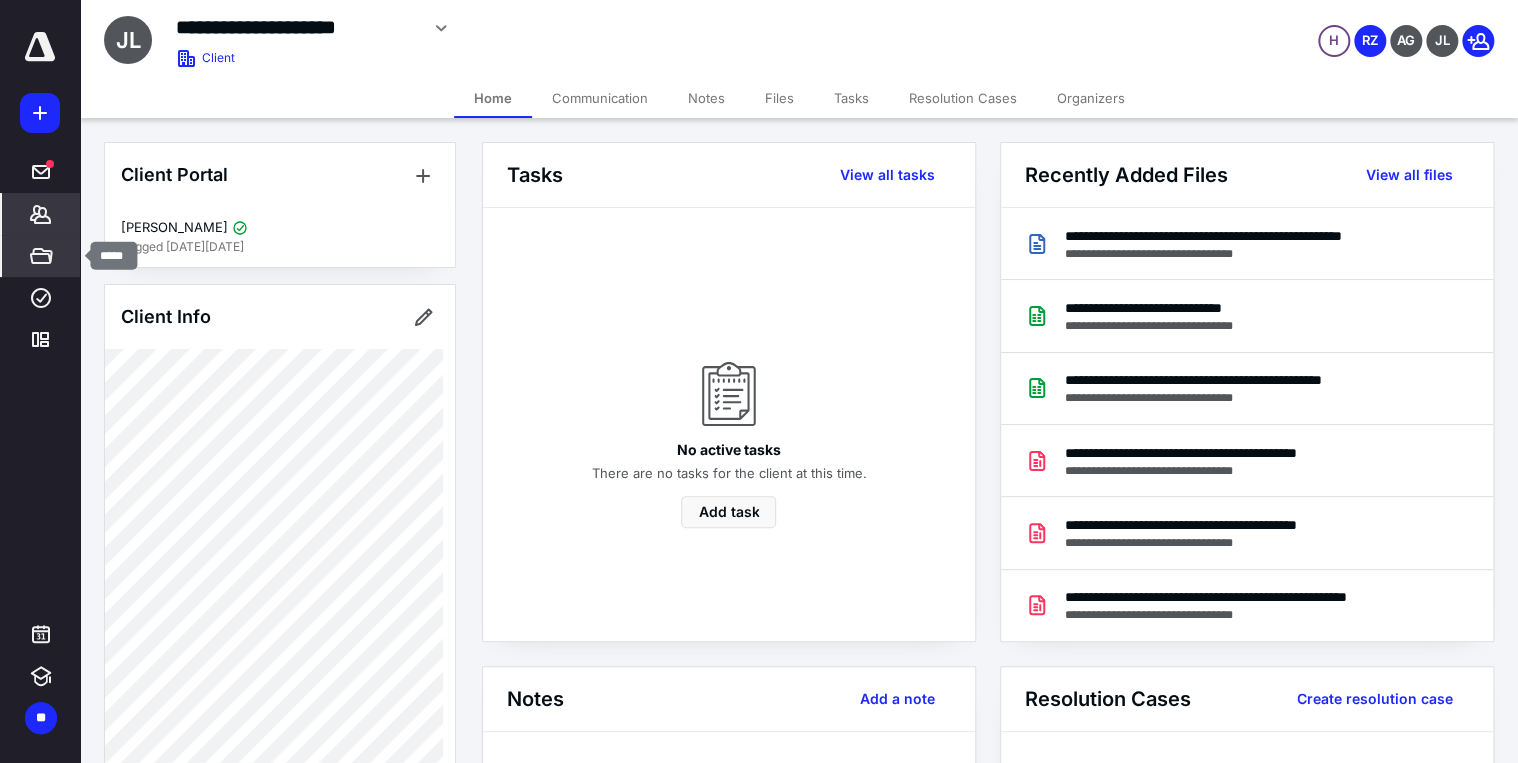 click 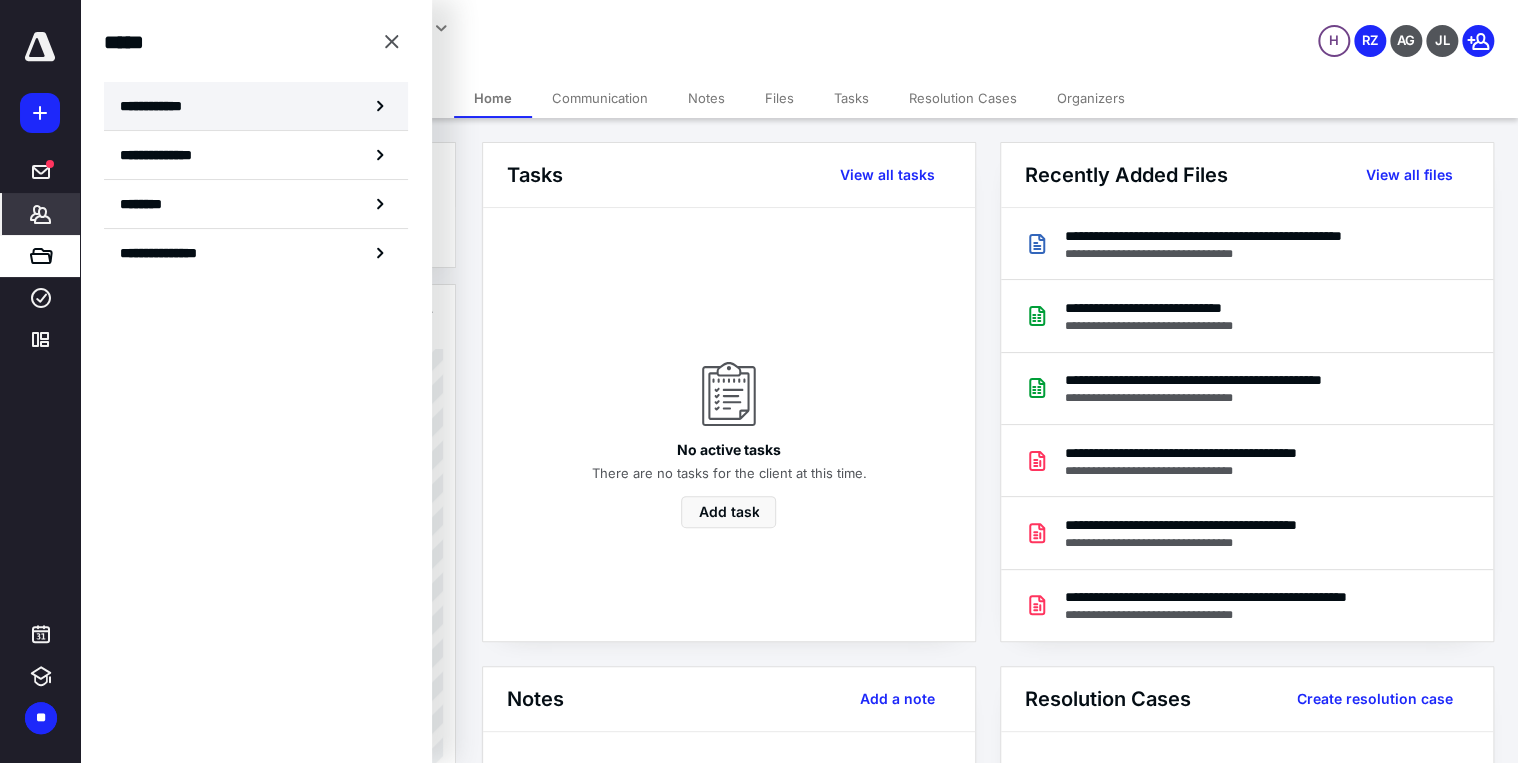 click on "**********" at bounding box center (157, 106) 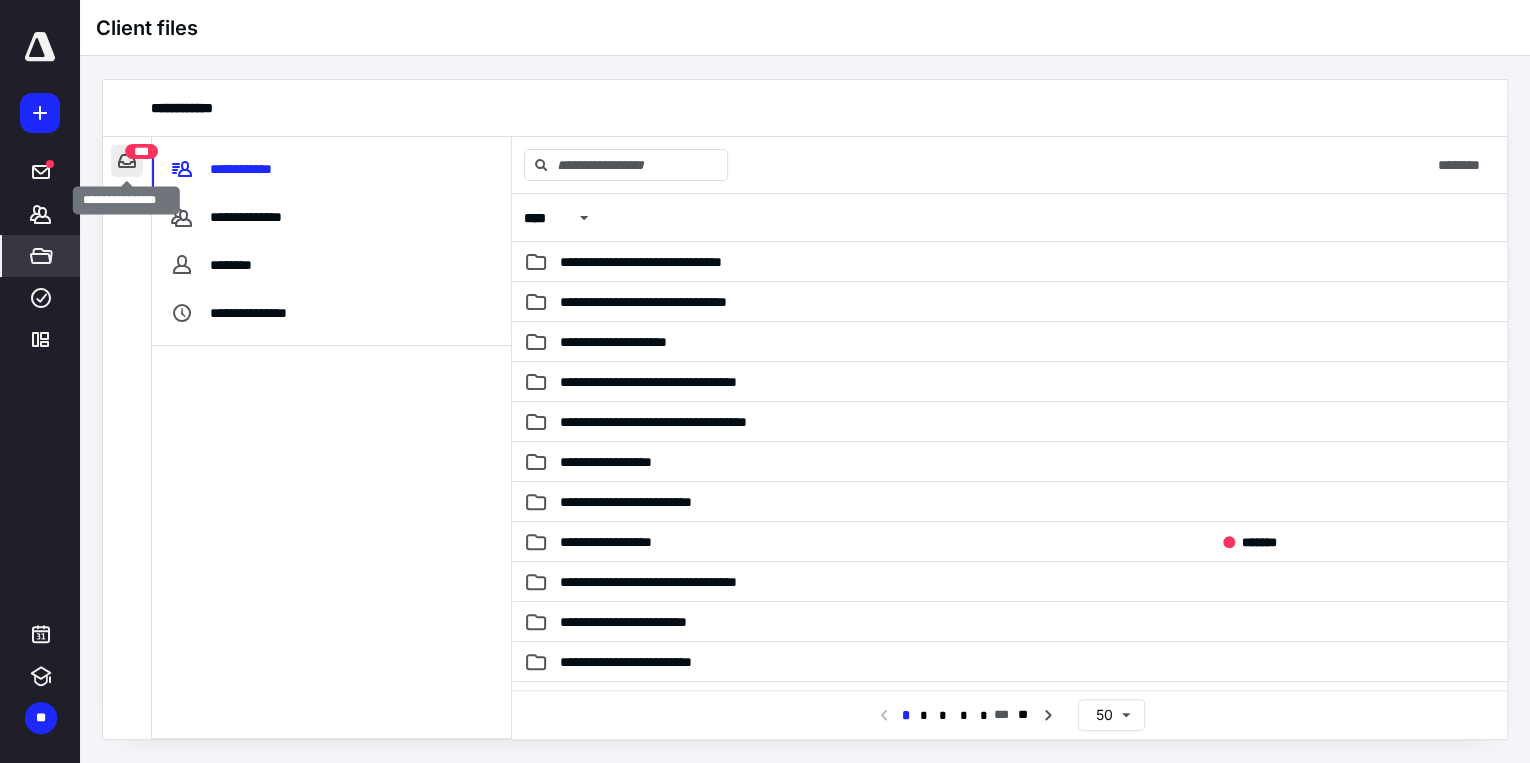 click at bounding box center (127, 161) 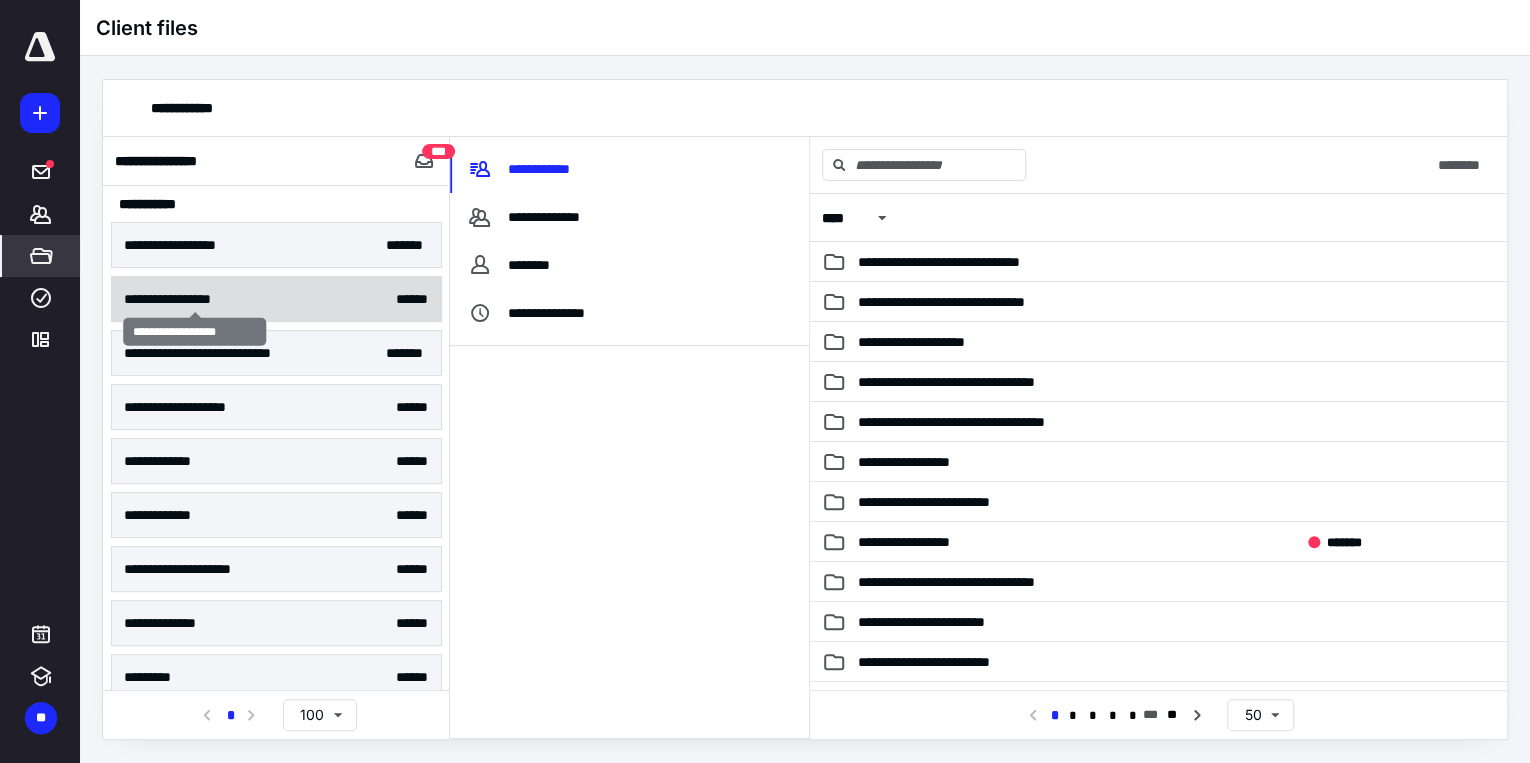 click on "**********" at bounding box center [195, 299] 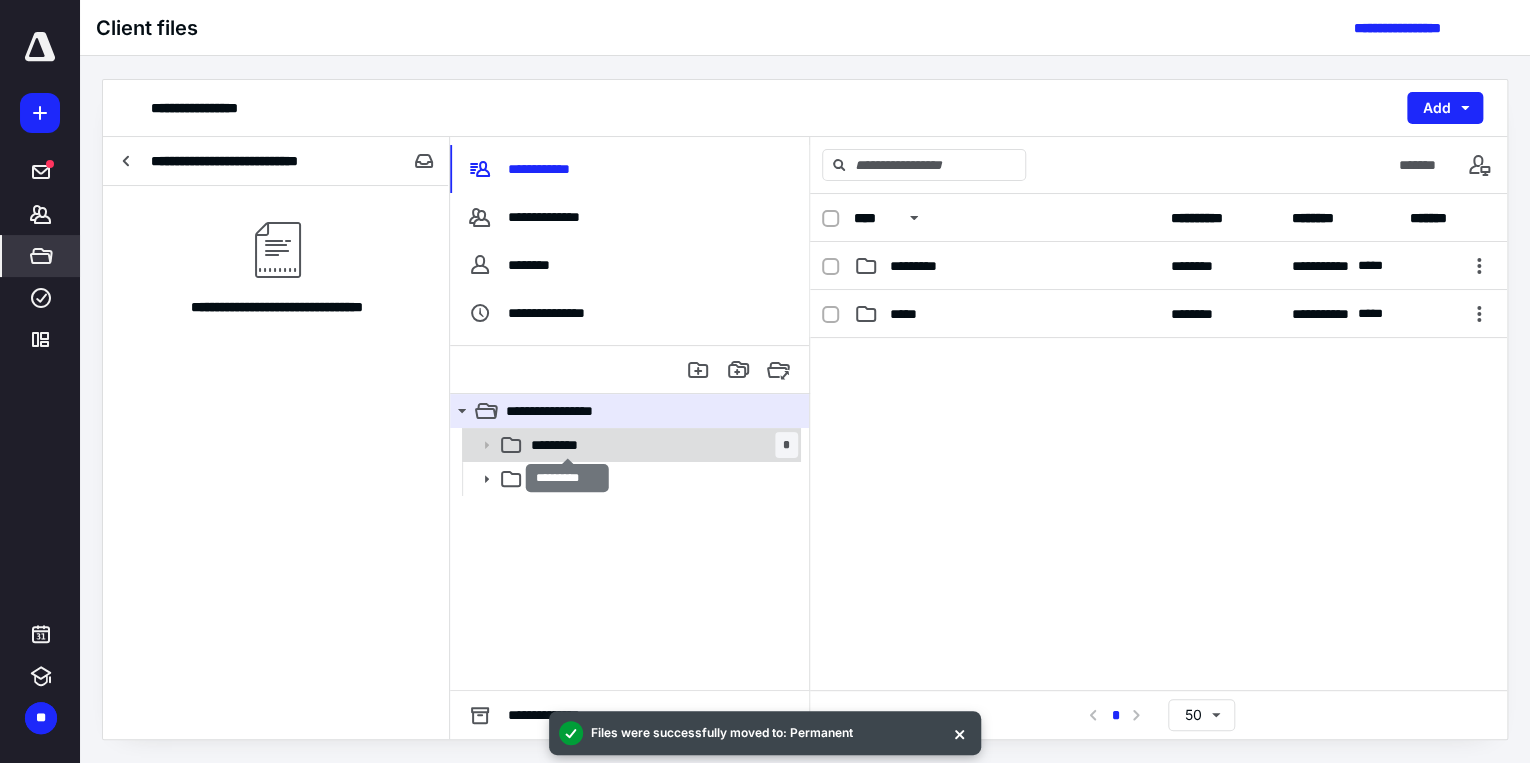 click on "*********" at bounding box center (567, 445) 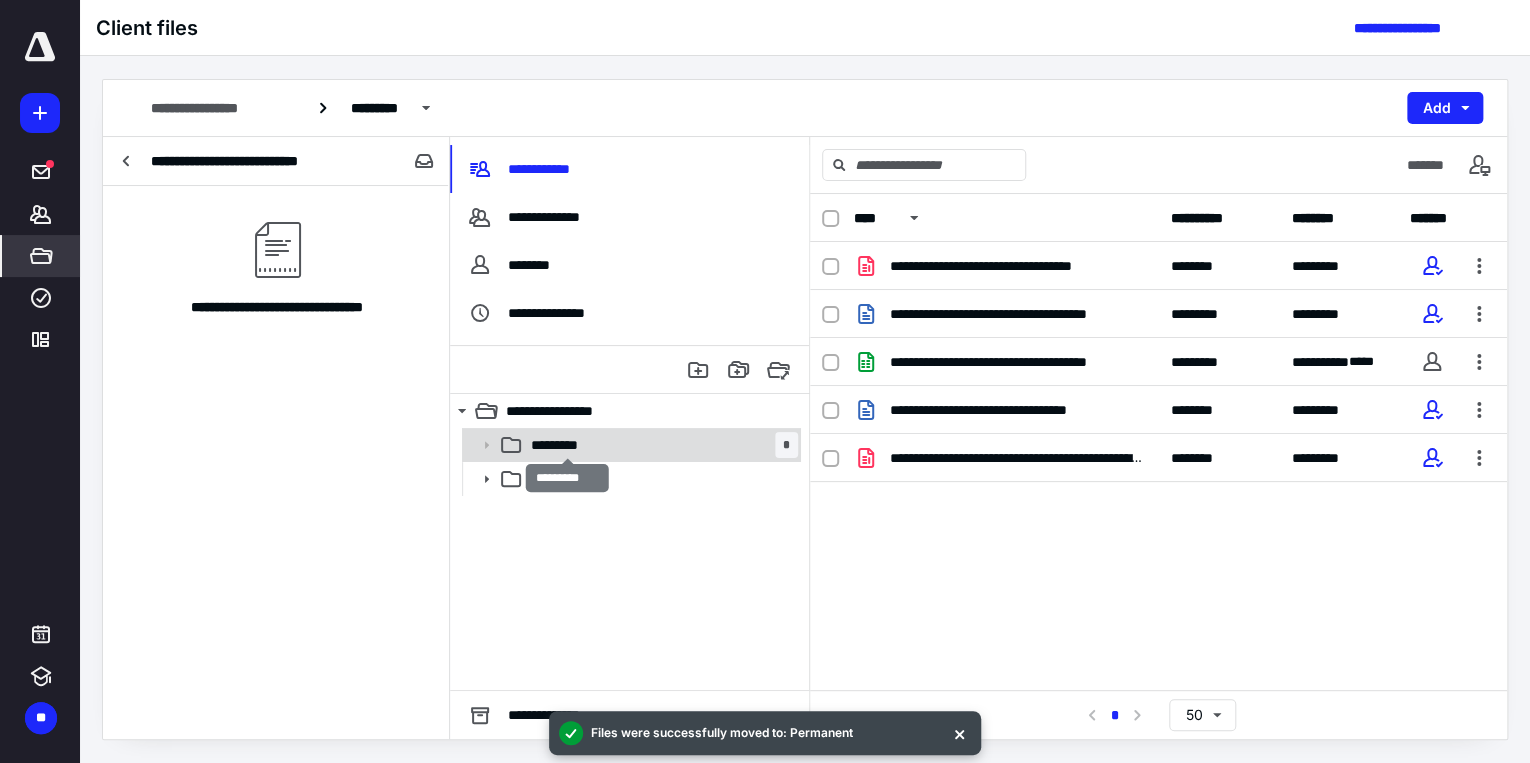 click on "*********" at bounding box center [567, 445] 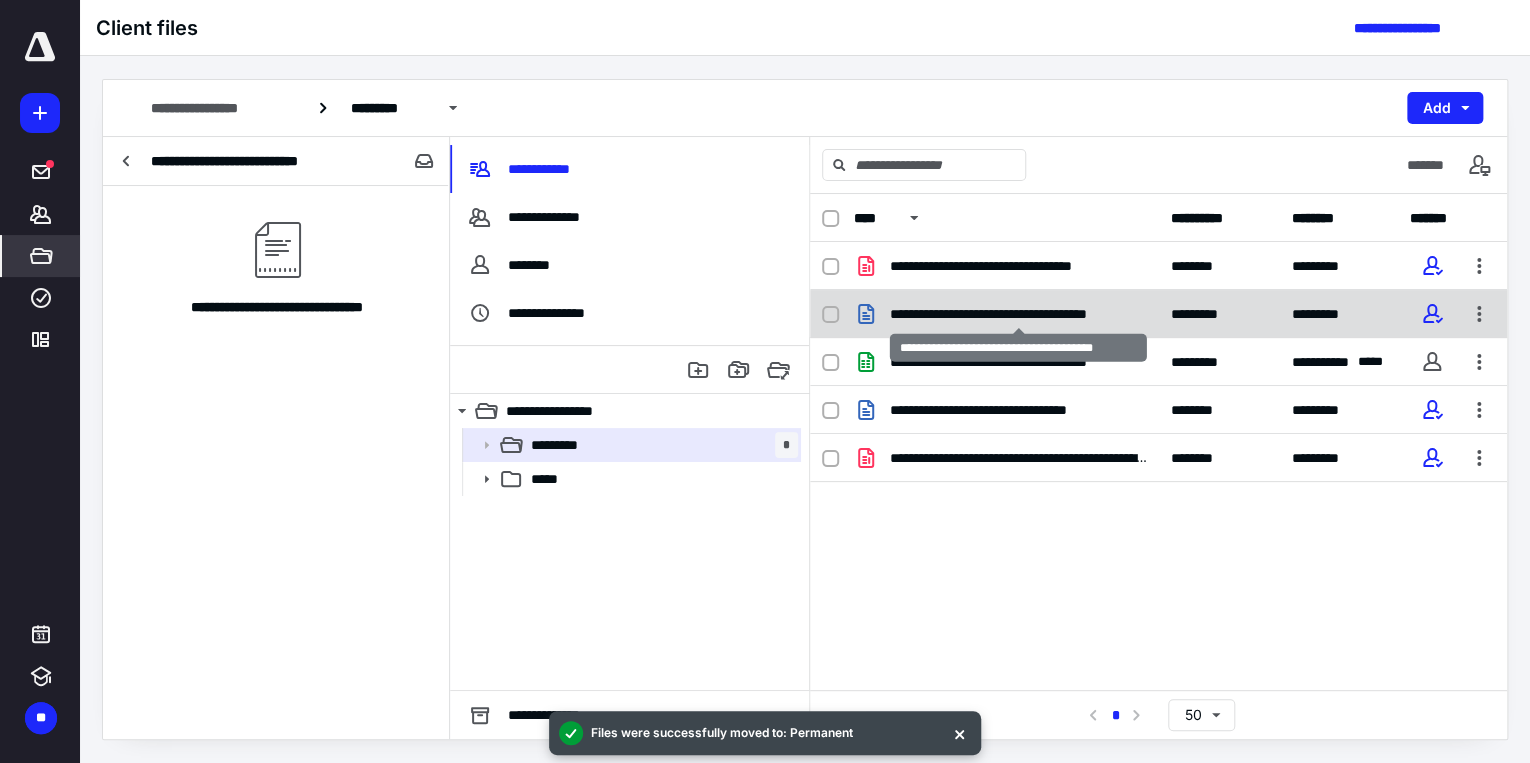 click on "**********" at bounding box center [1018, 314] 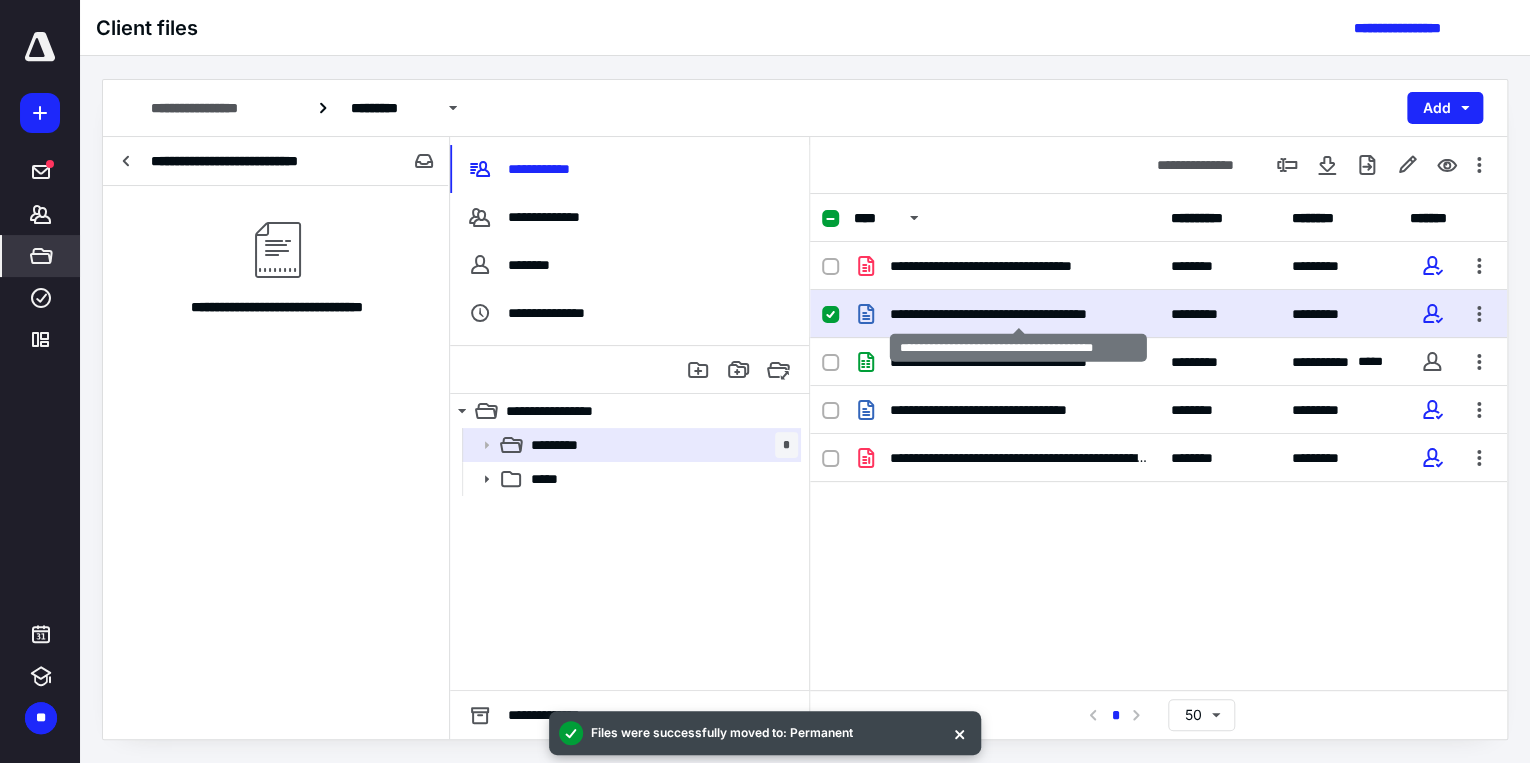 click on "**********" at bounding box center (1018, 314) 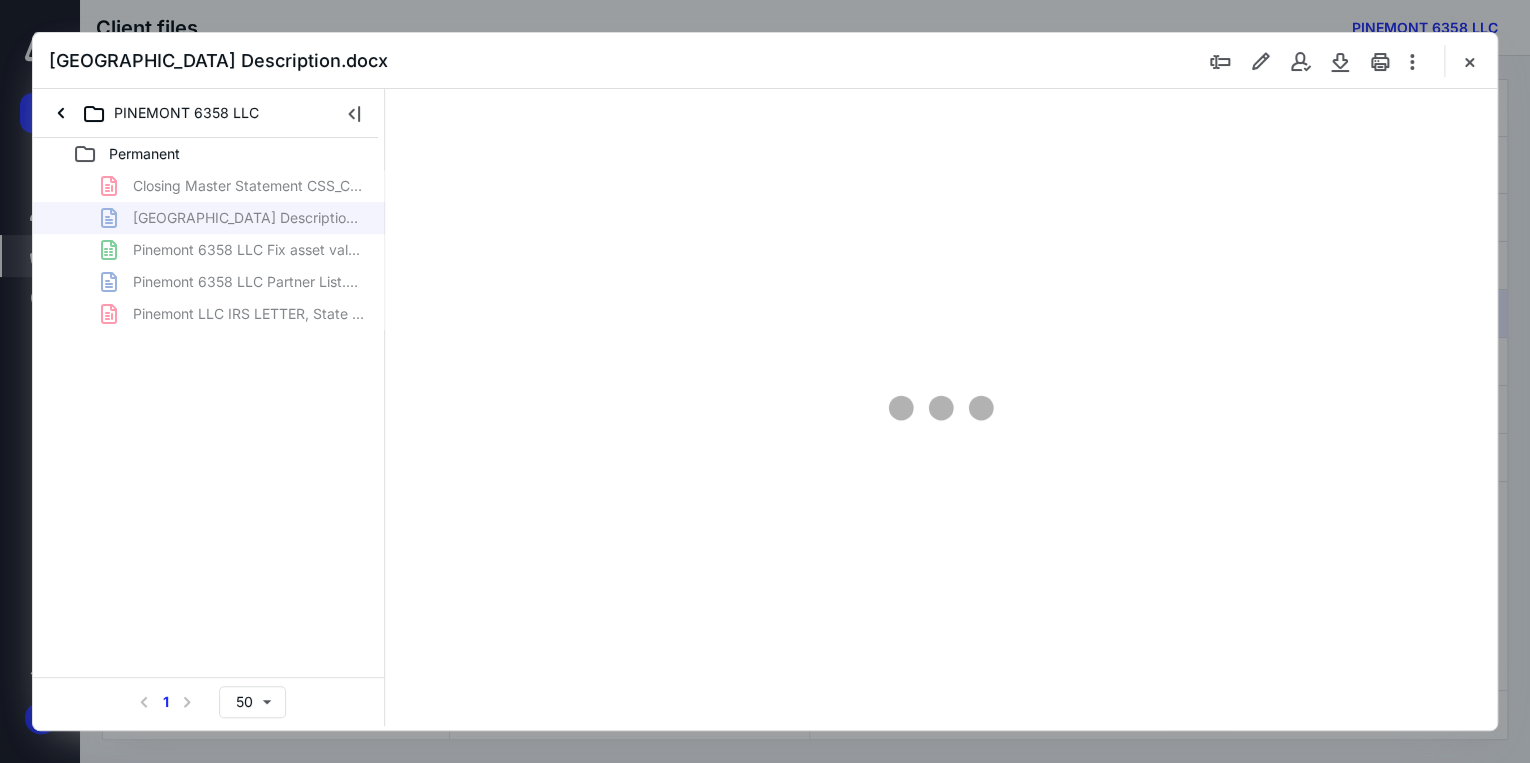 scroll, scrollTop: 0, scrollLeft: 0, axis: both 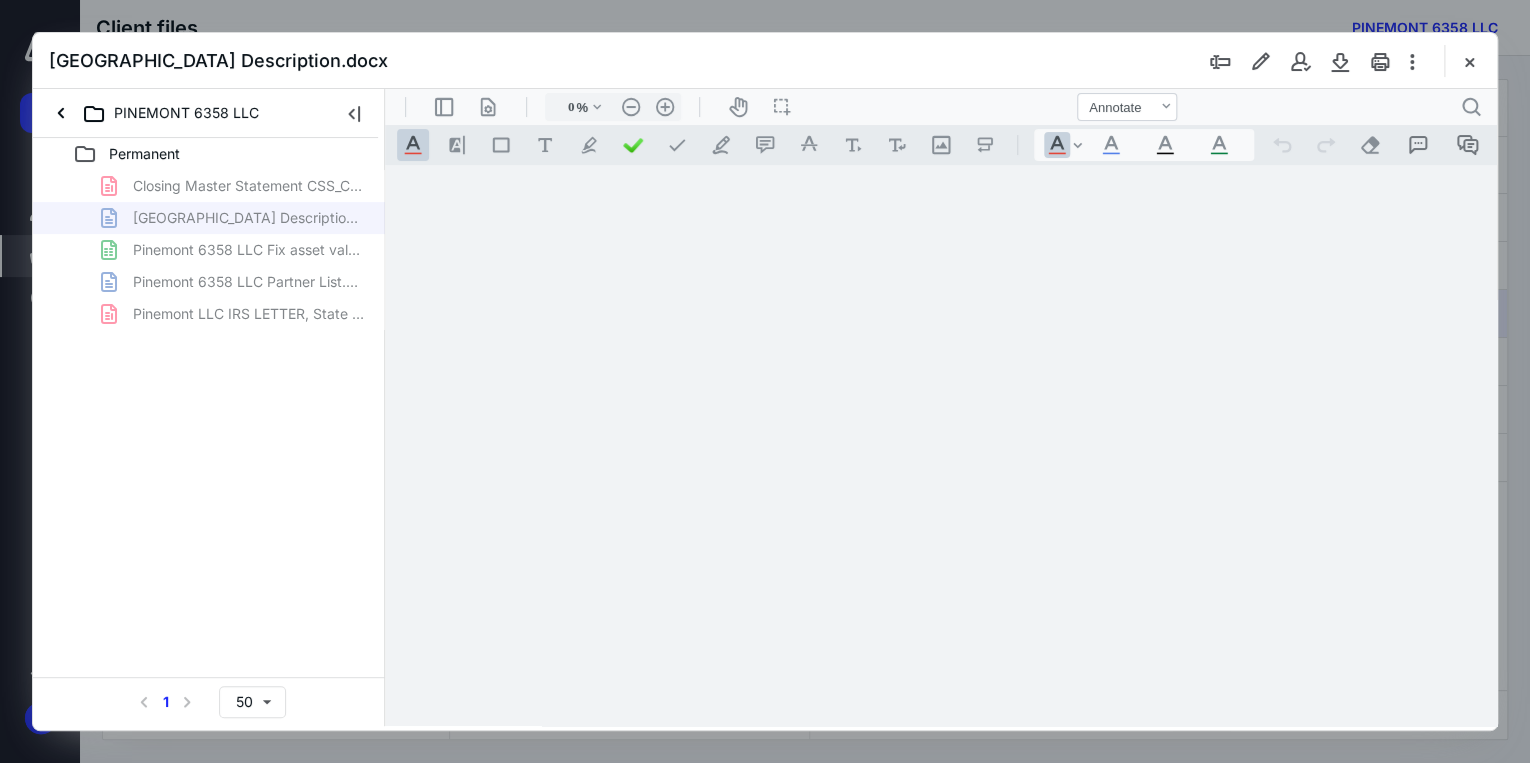 type on "71" 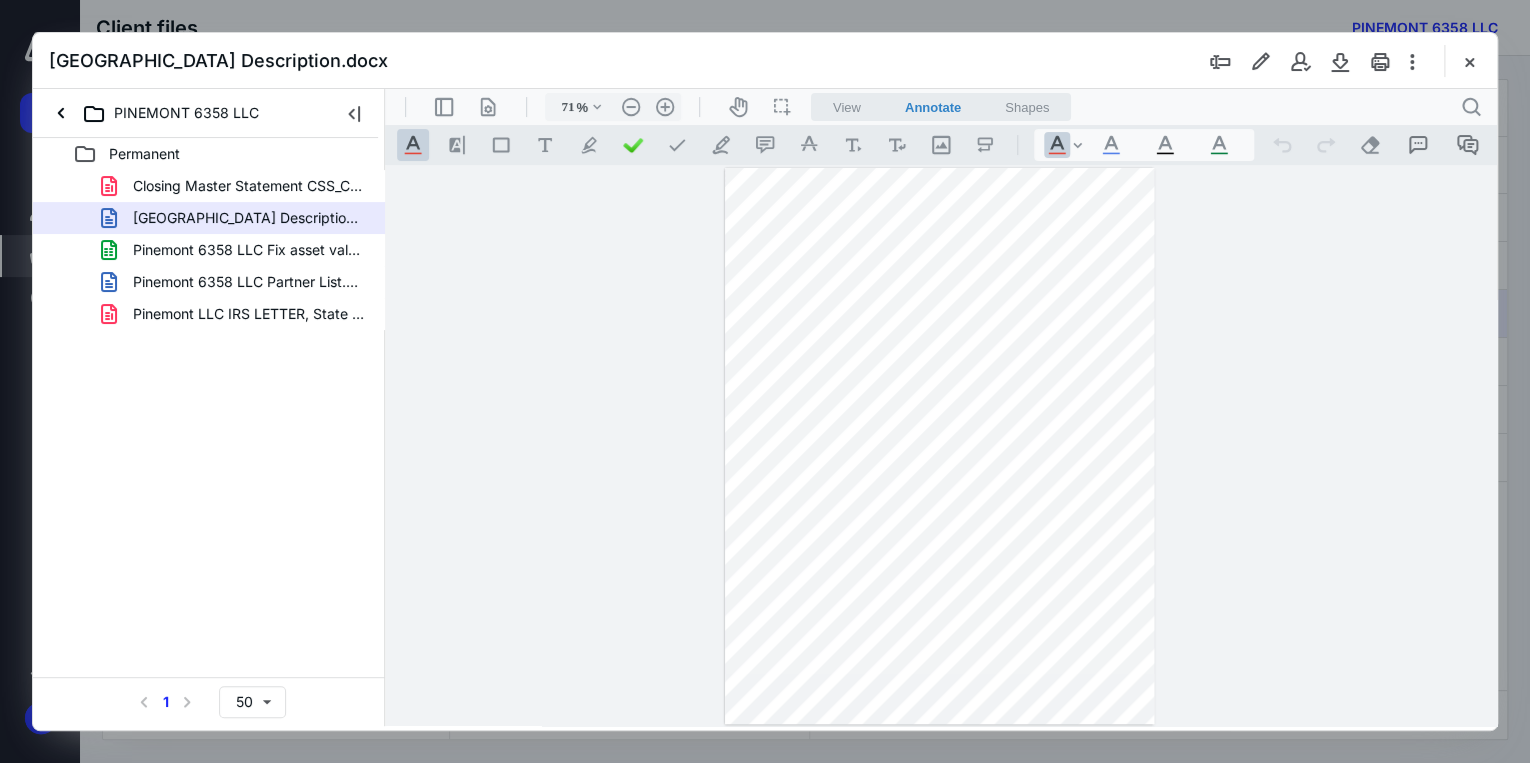 click on "**********" at bounding box center [941, 446] 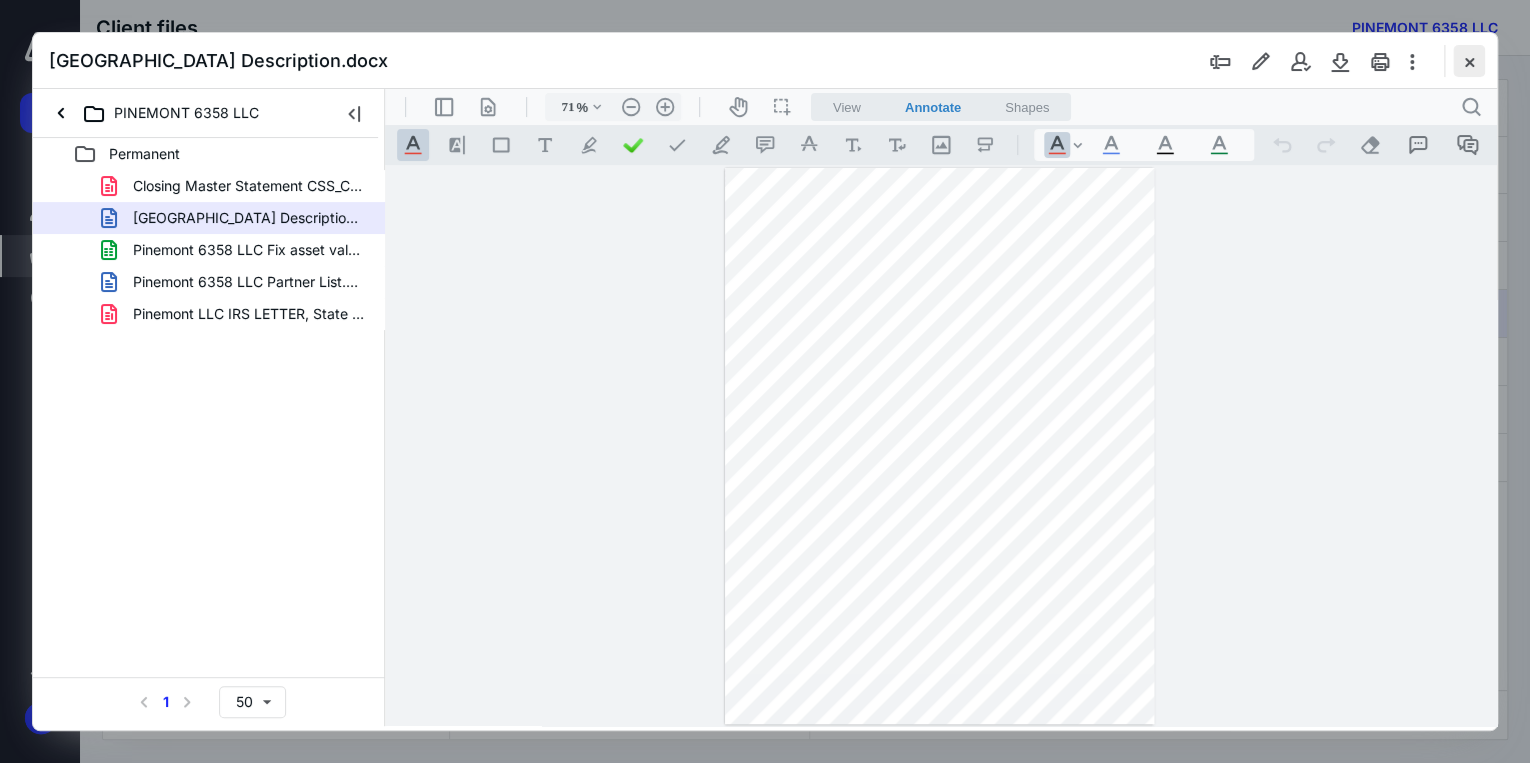 click at bounding box center (1469, 61) 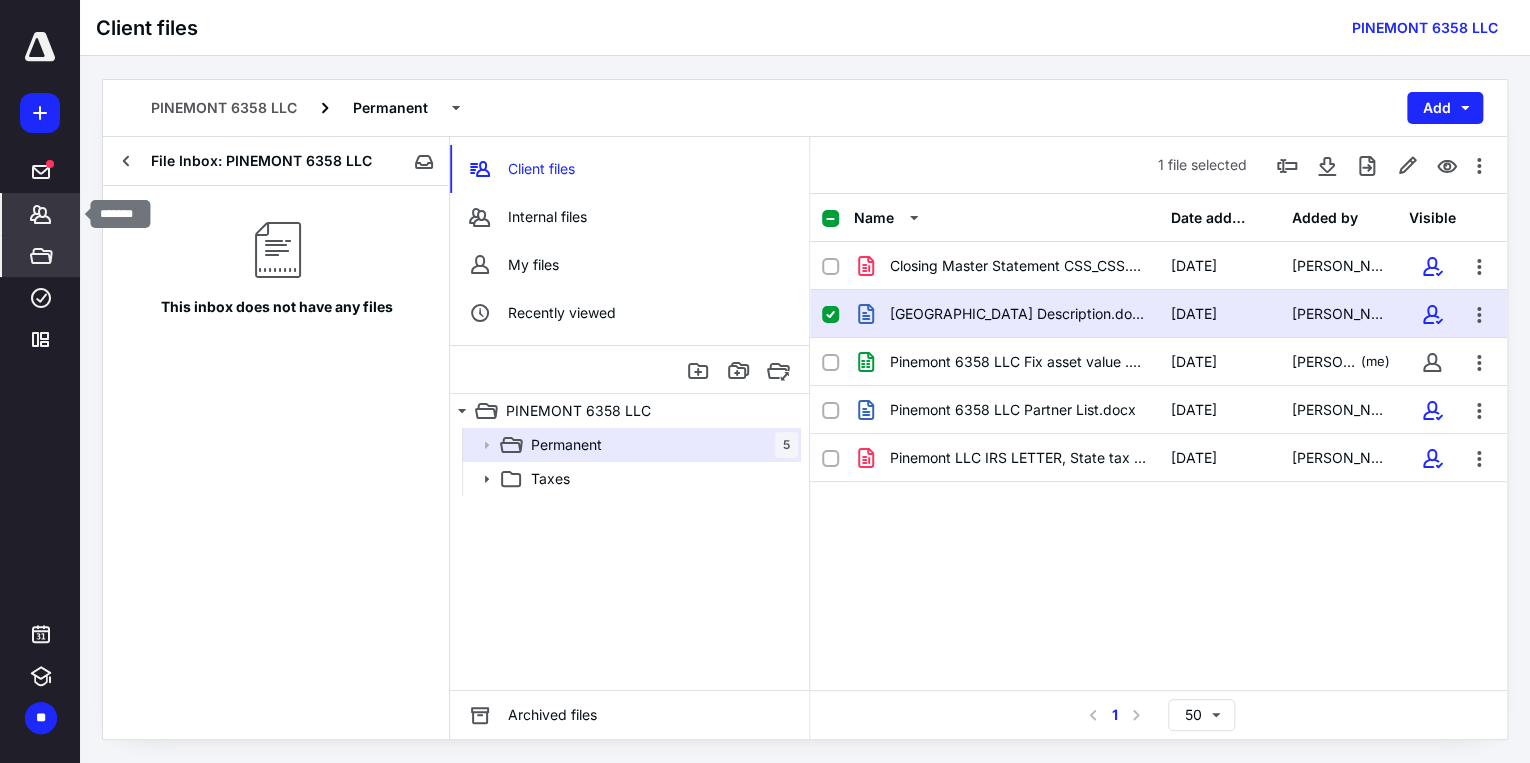 click 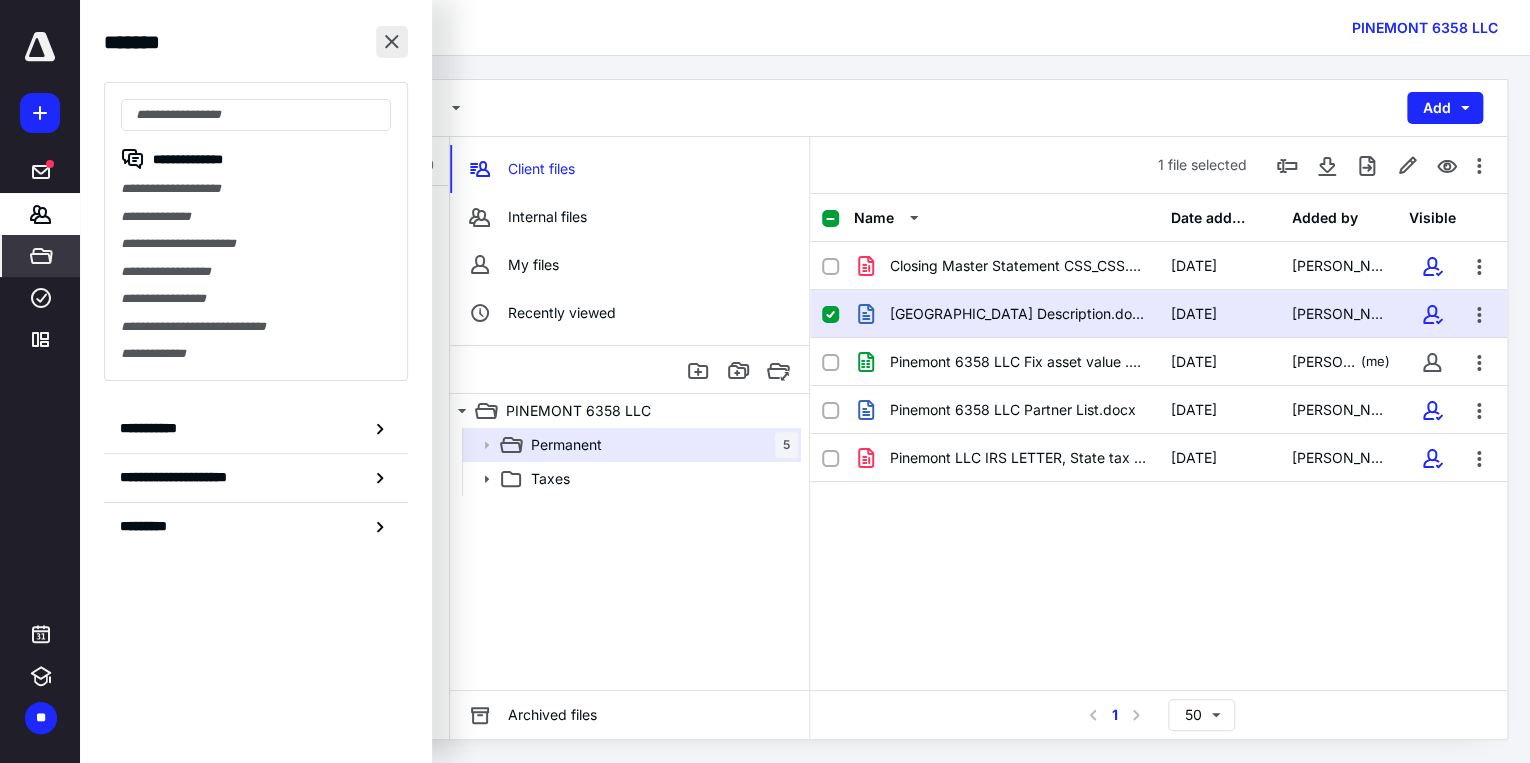 click at bounding box center [392, 42] 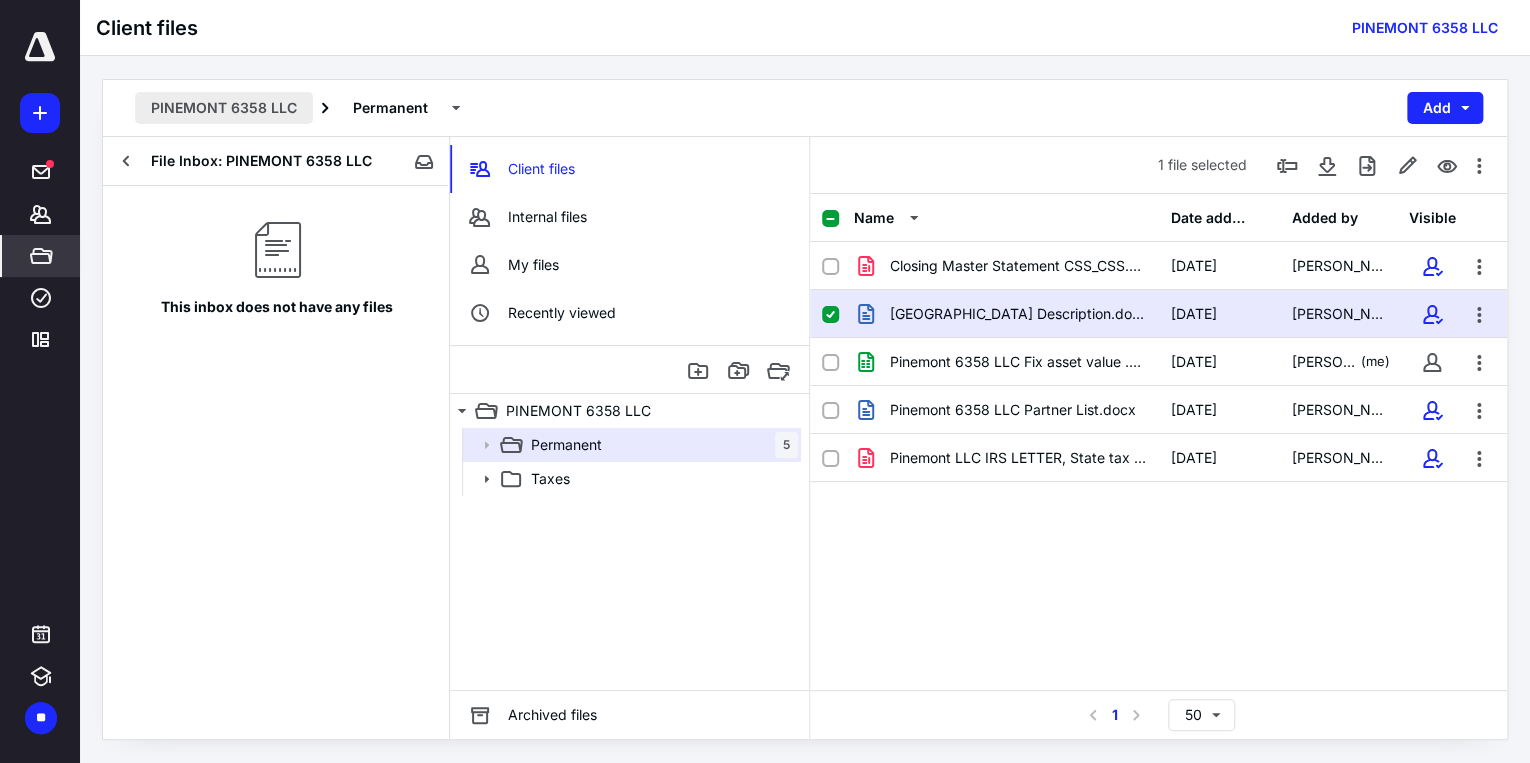 click on "PINEMONT 6358 LLC" at bounding box center (224, 108) 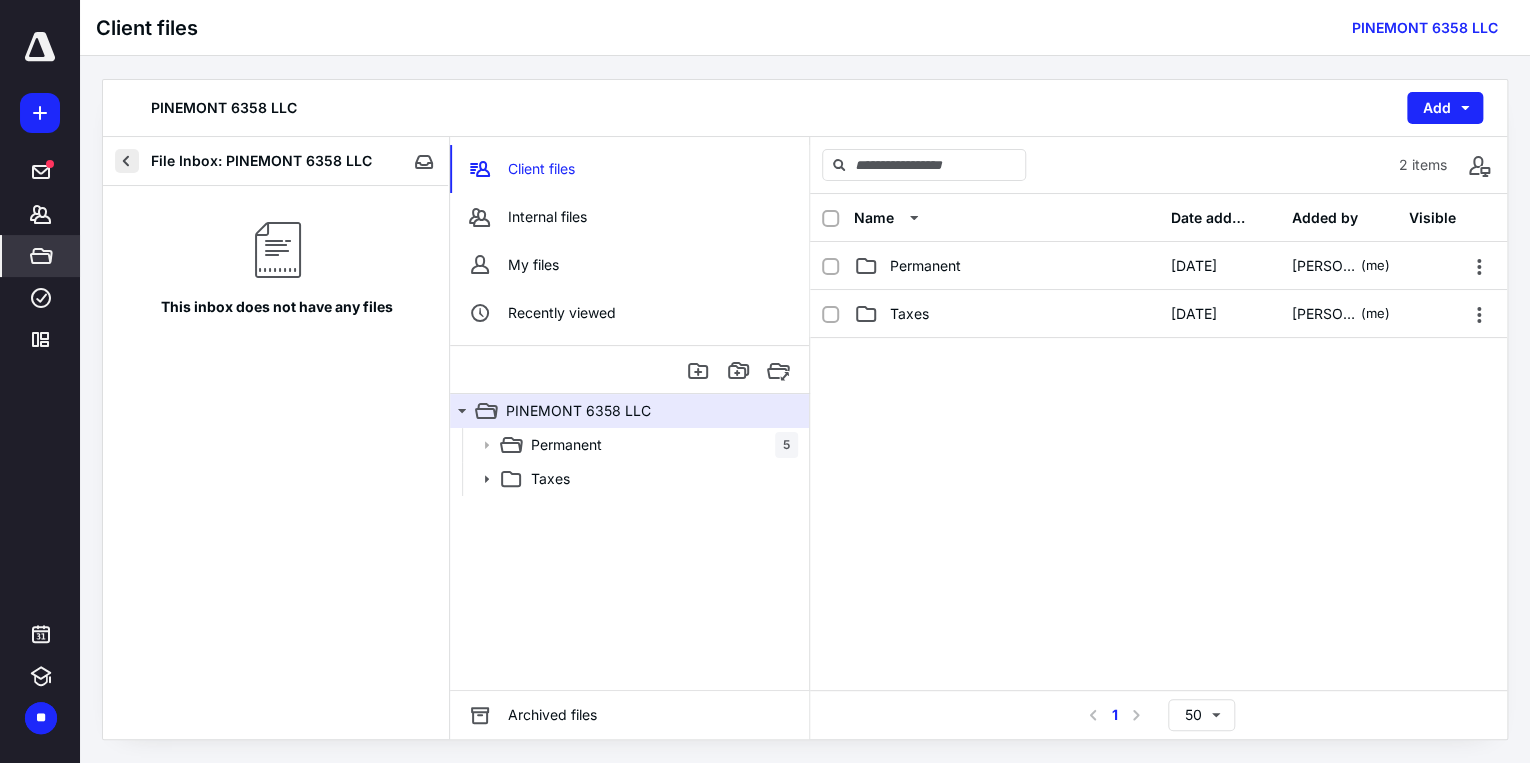 click at bounding box center (127, 161) 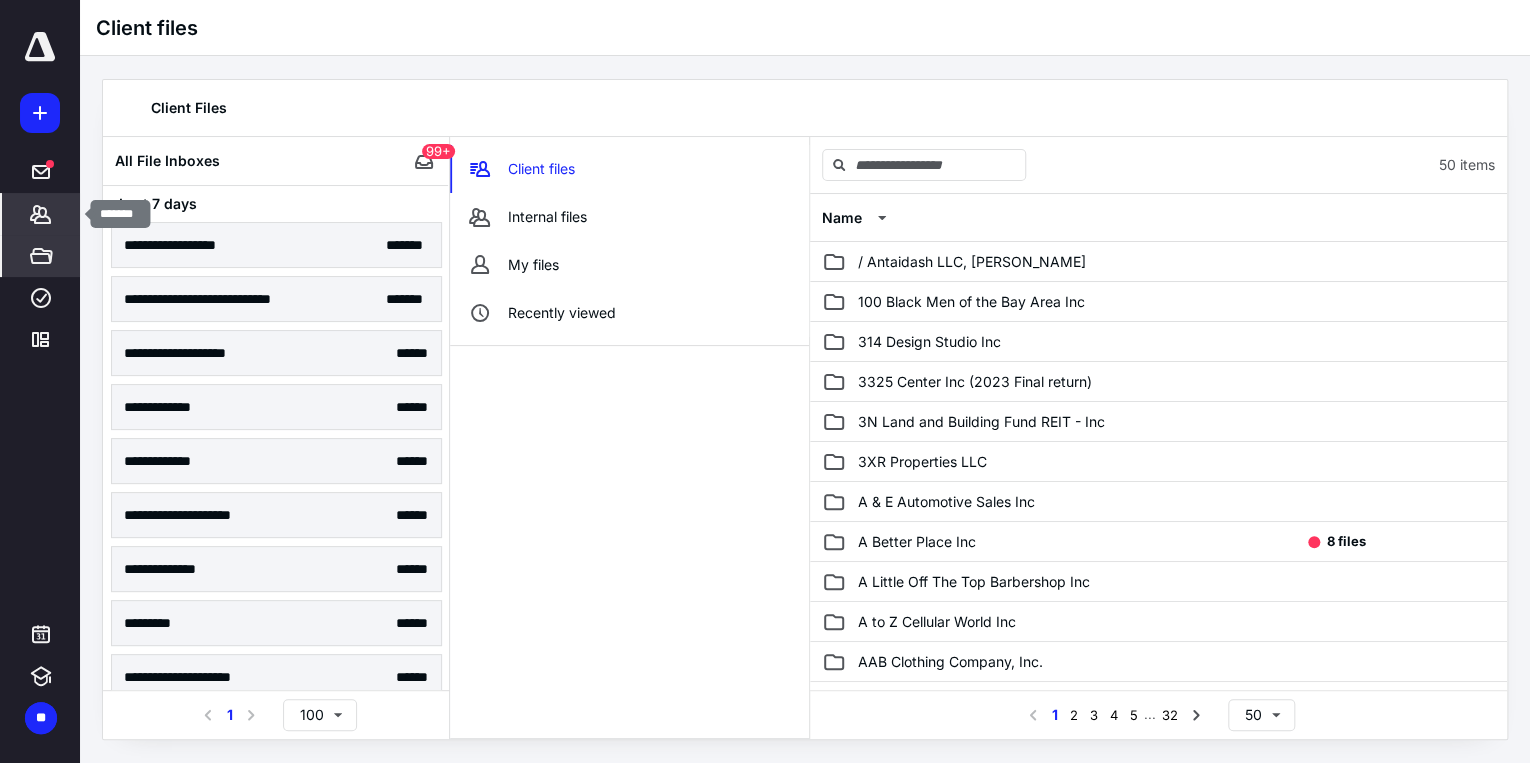 click 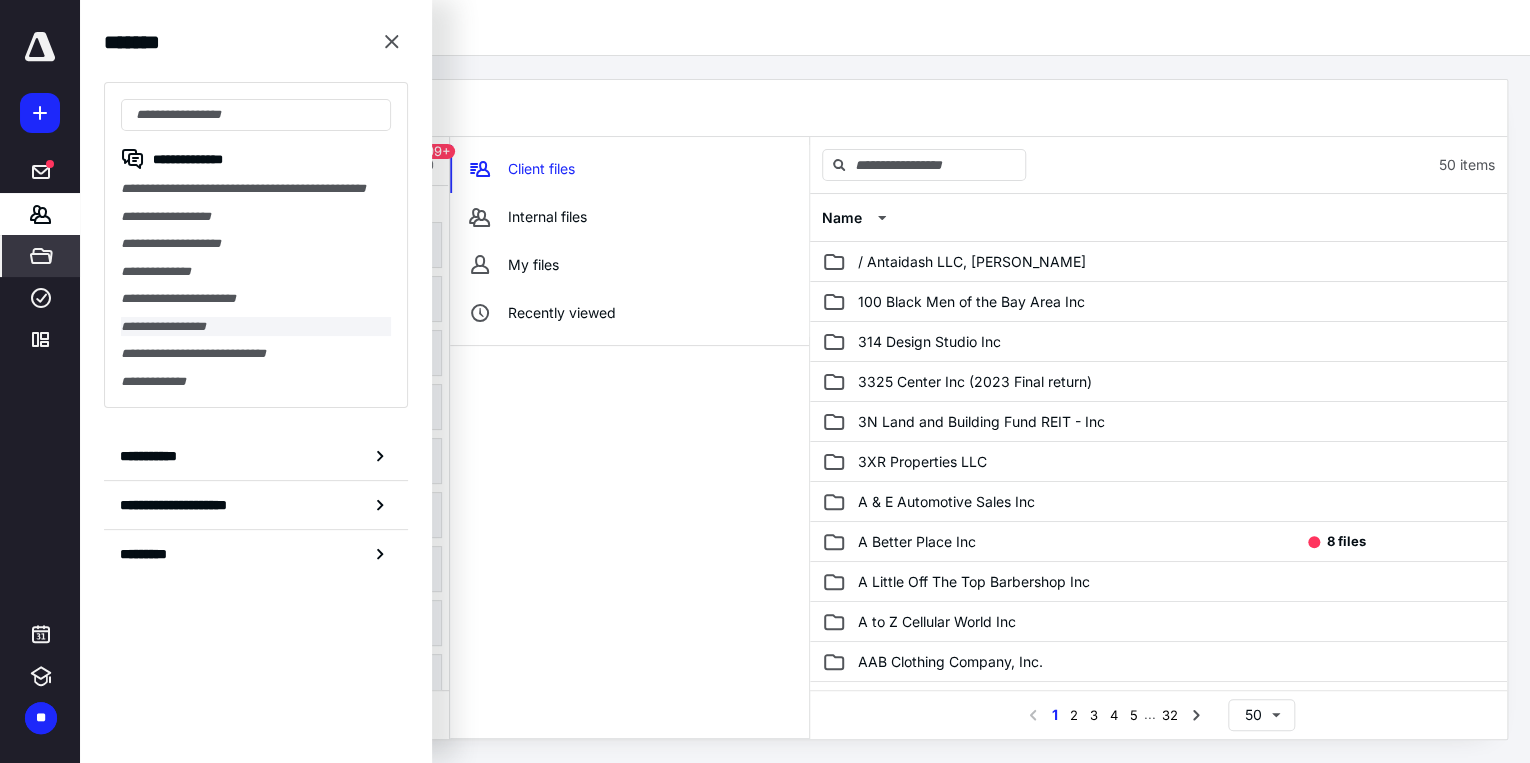 click on "**********" at bounding box center [256, 327] 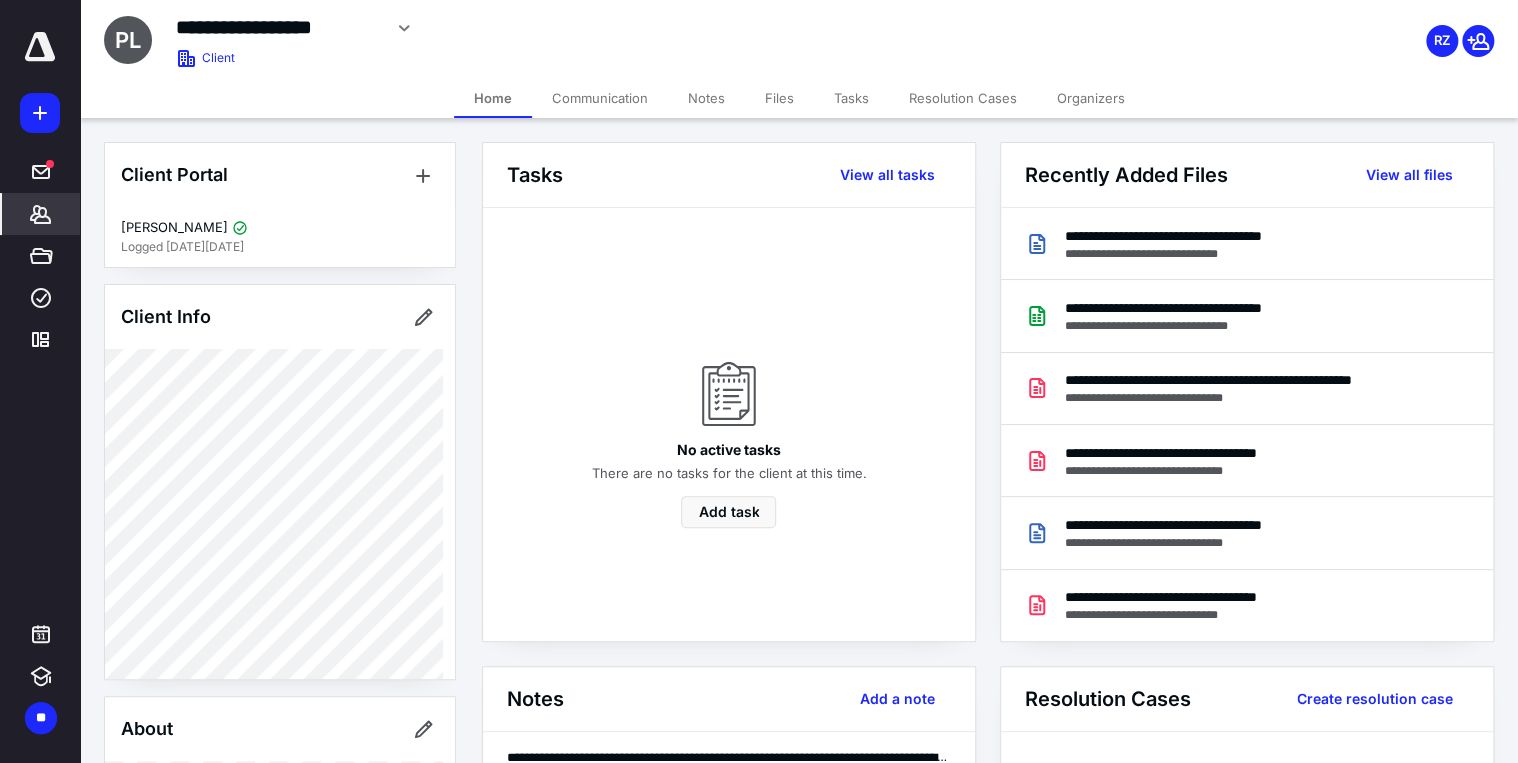 click on "Files" at bounding box center (779, 98) 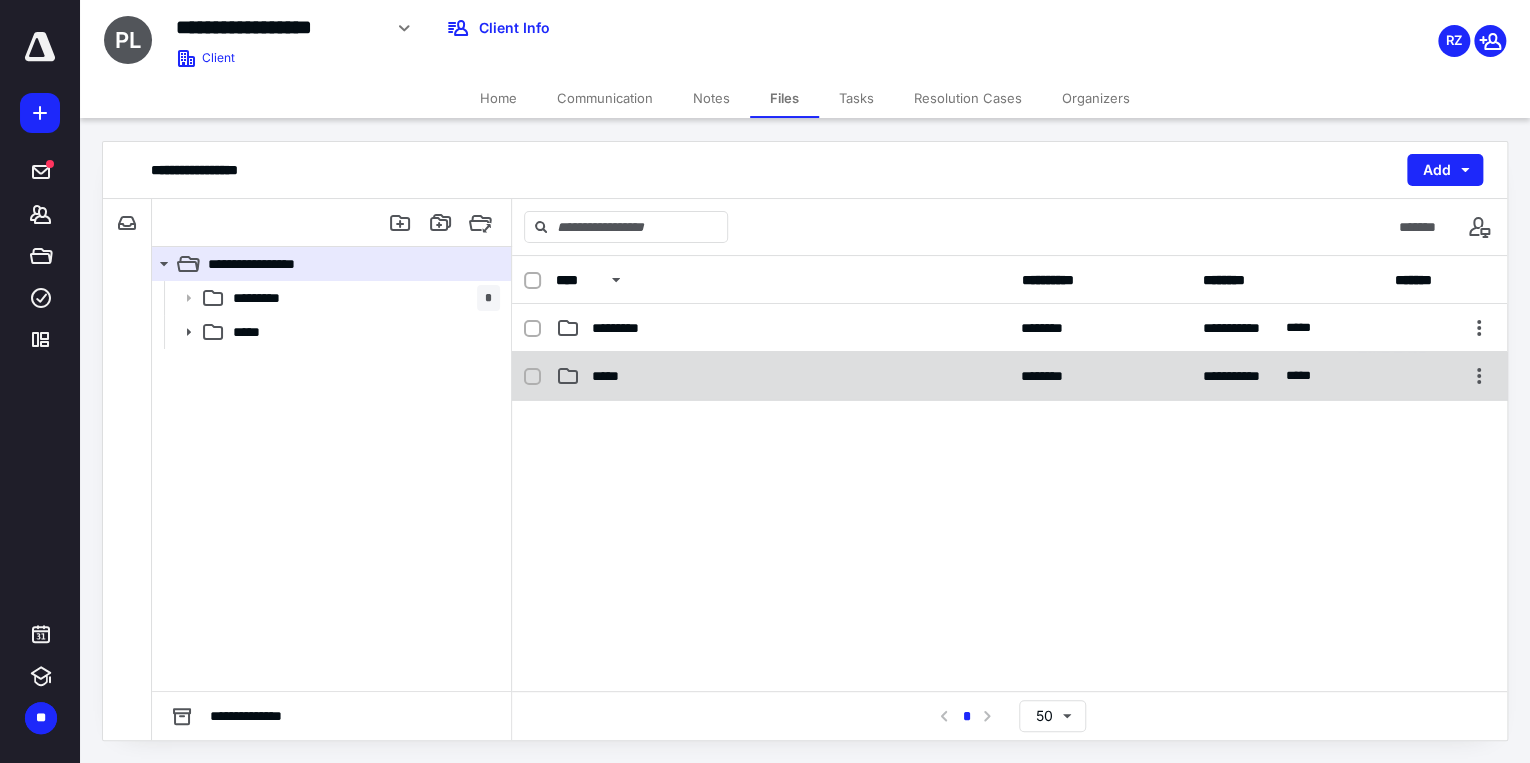 click on "*****" at bounding box center (782, 376) 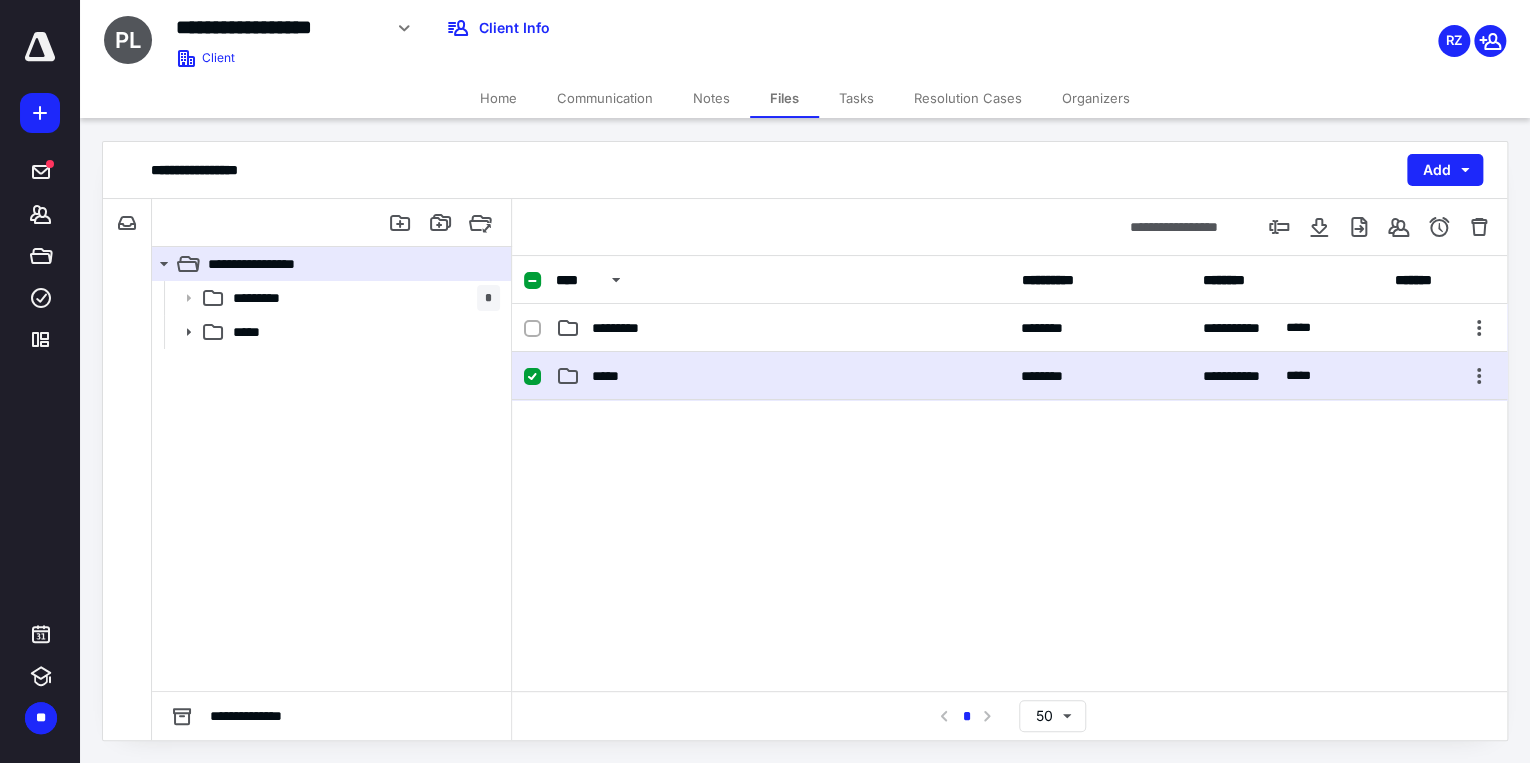 click on "*****" at bounding box center [782, 376] 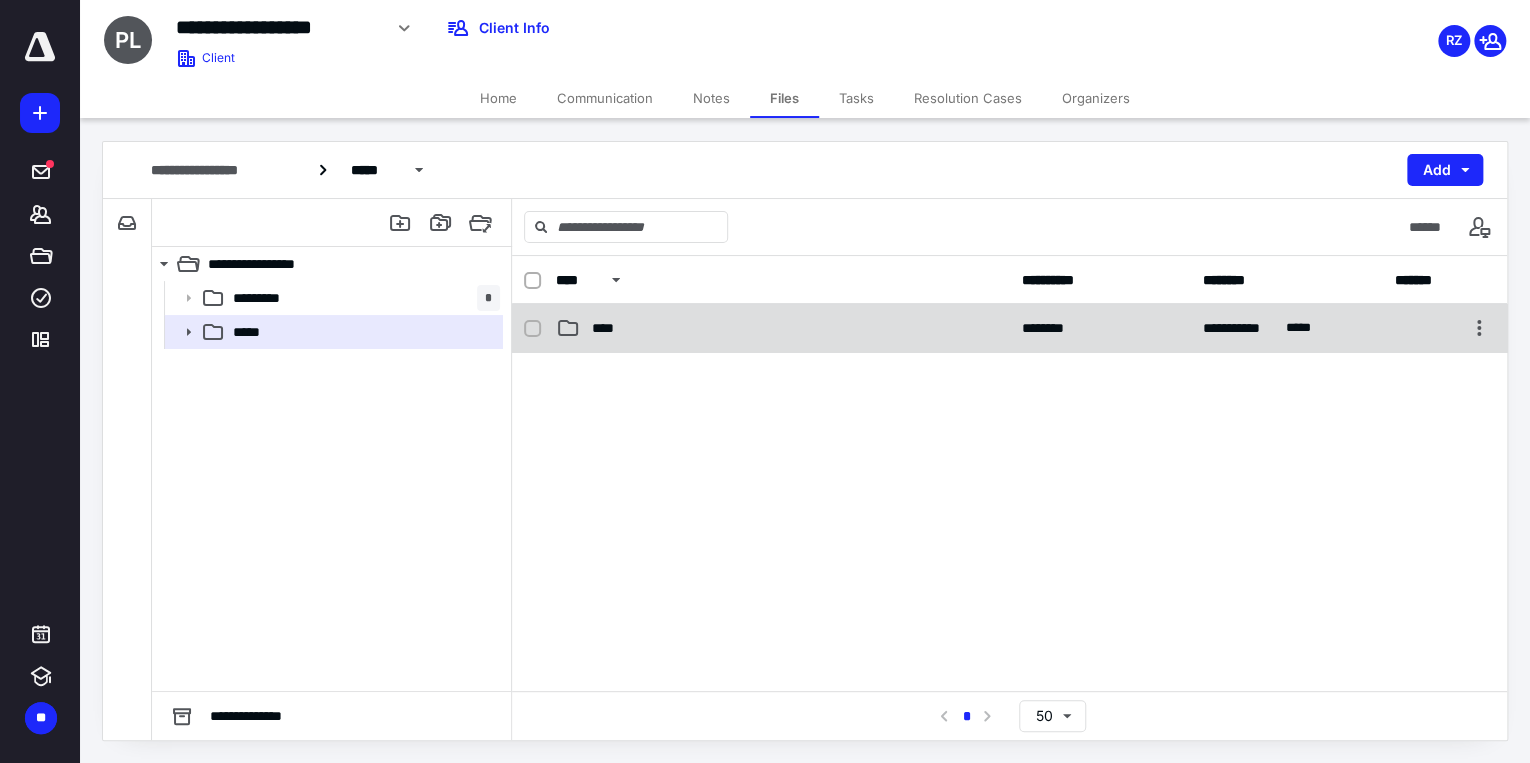 click on "****" at bounding box center (782, 328) 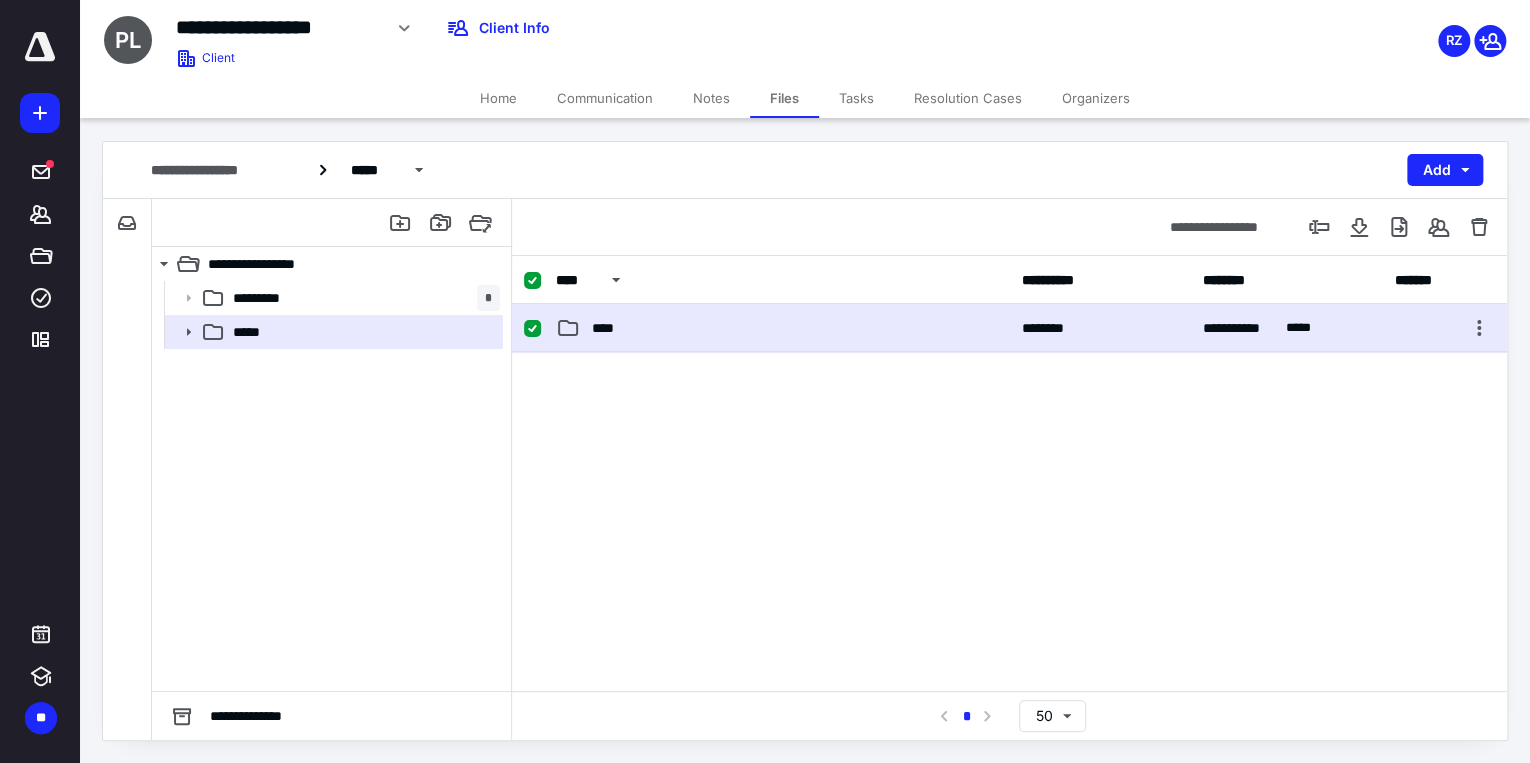 click on "****" at bounding box center [782, 328] 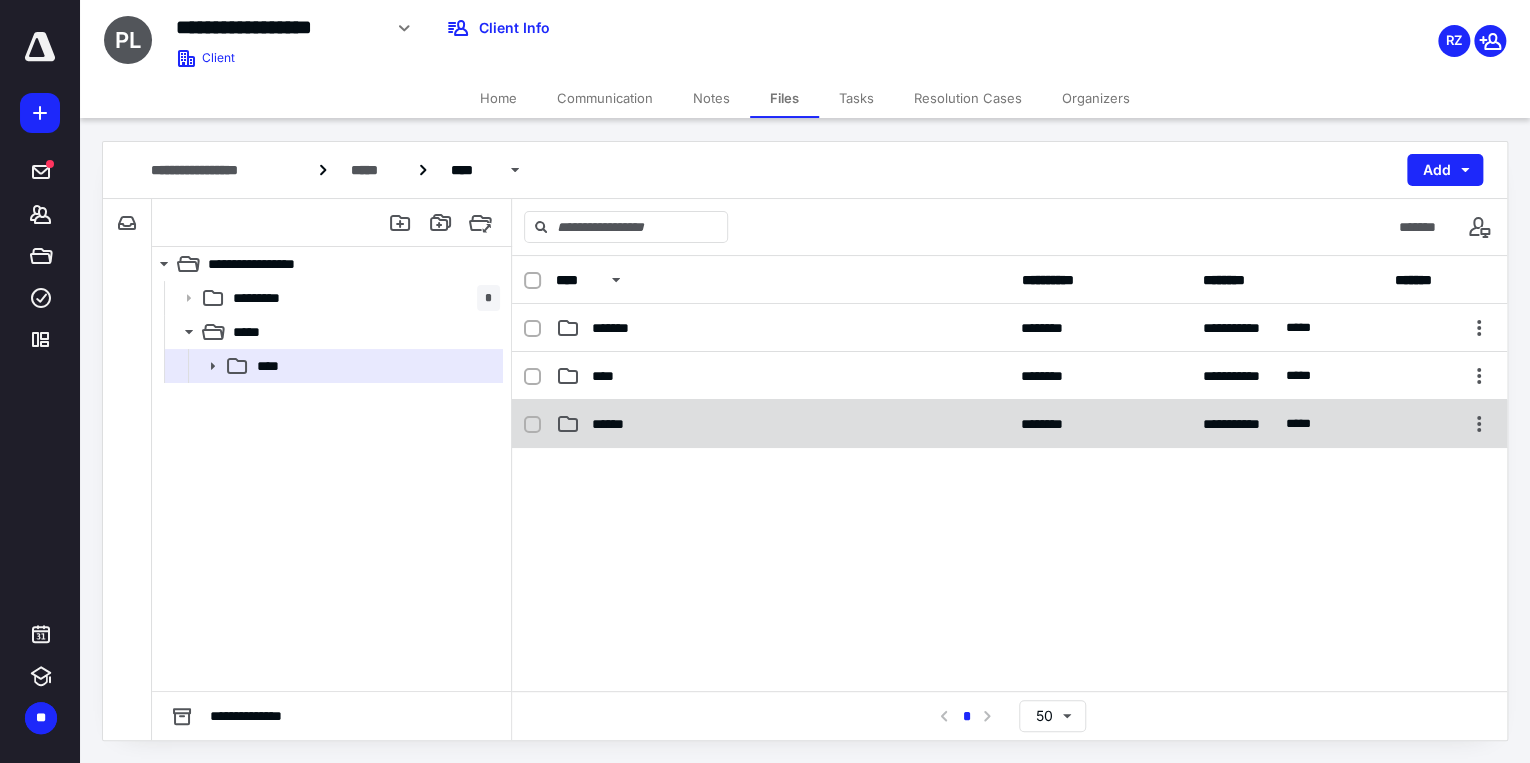 click on "******" at bounding box center (782, 424) 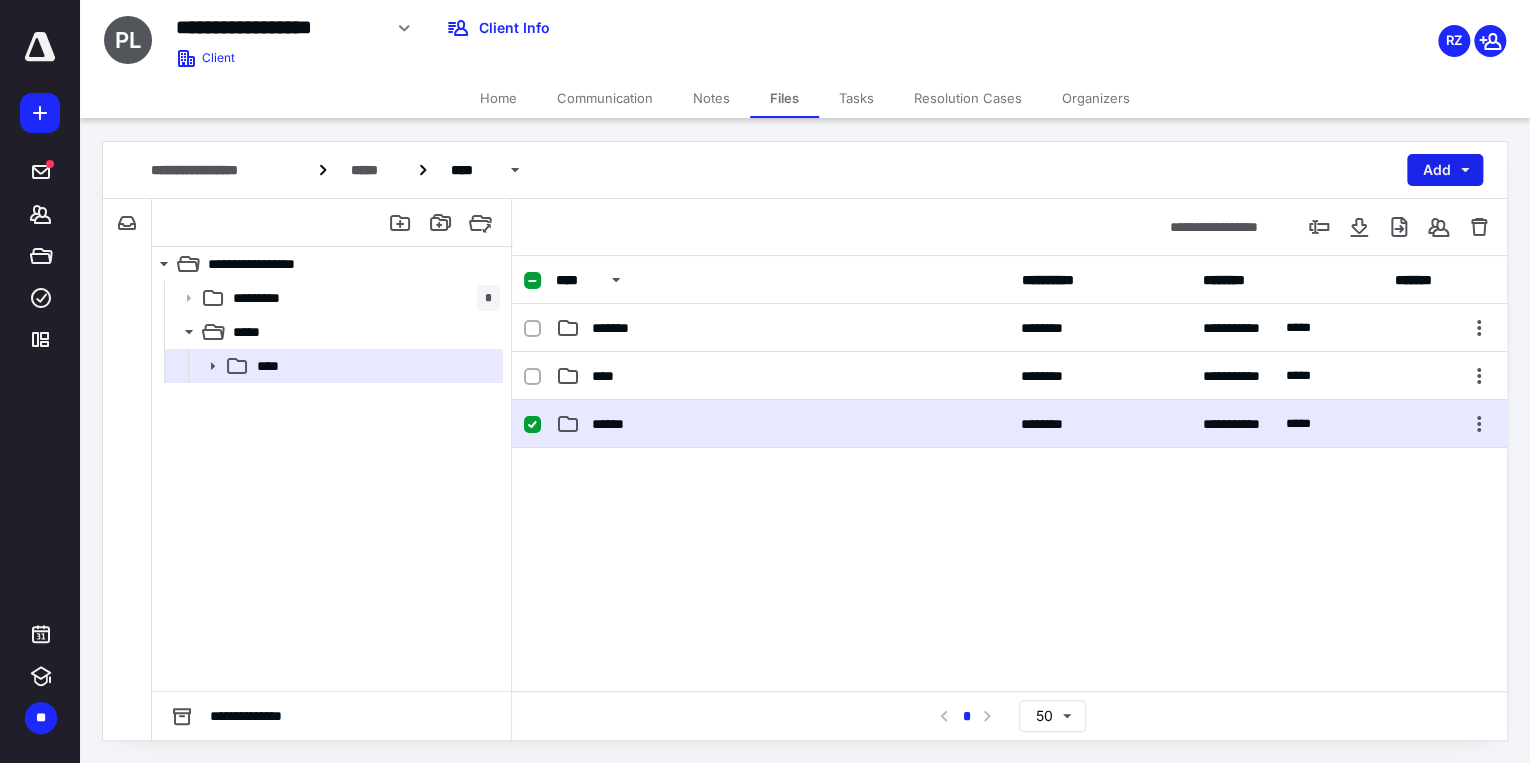 click on "Add" at bounding box center (1445, 170) 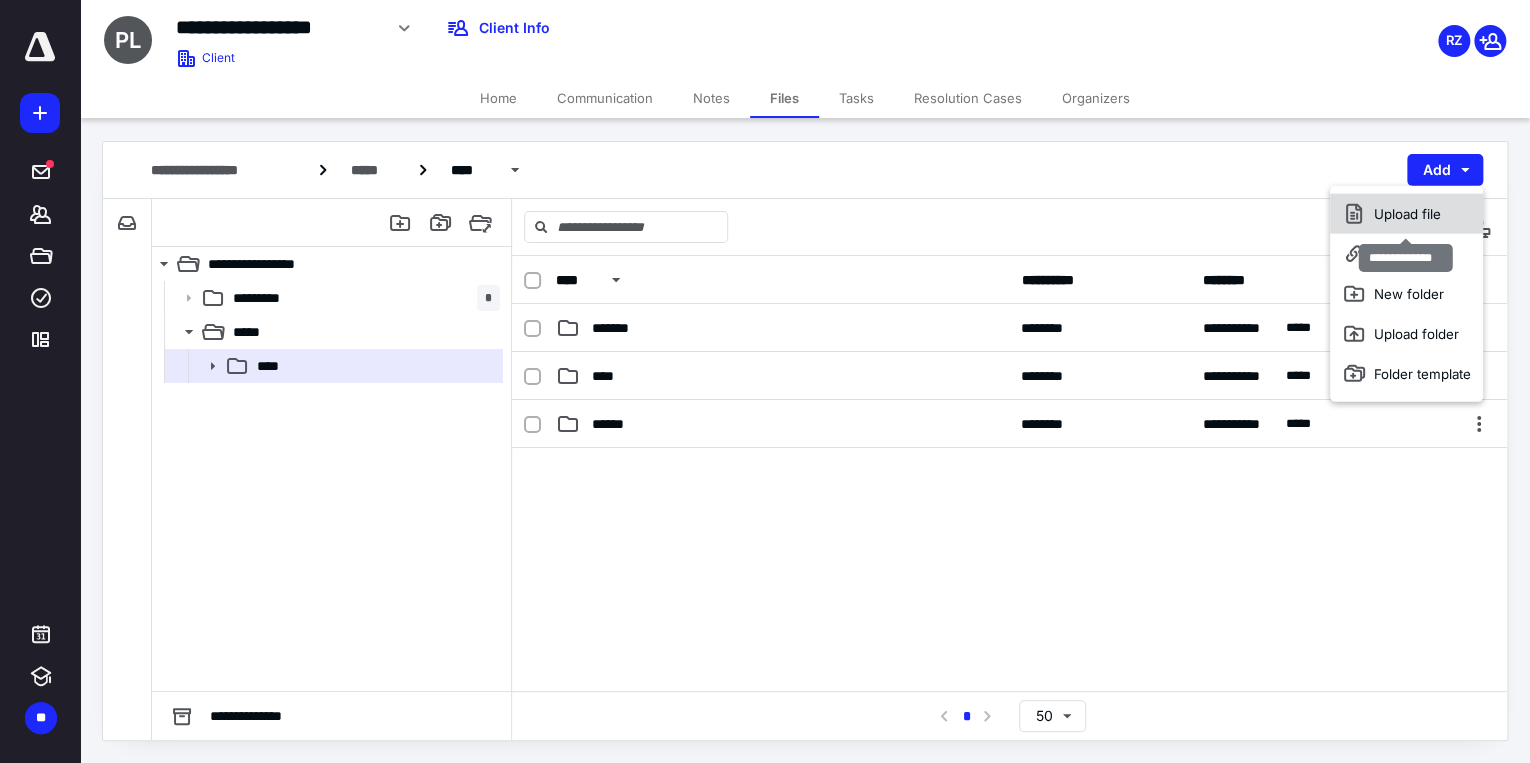 click on "Upload file" at bounding box center (1405, 214) 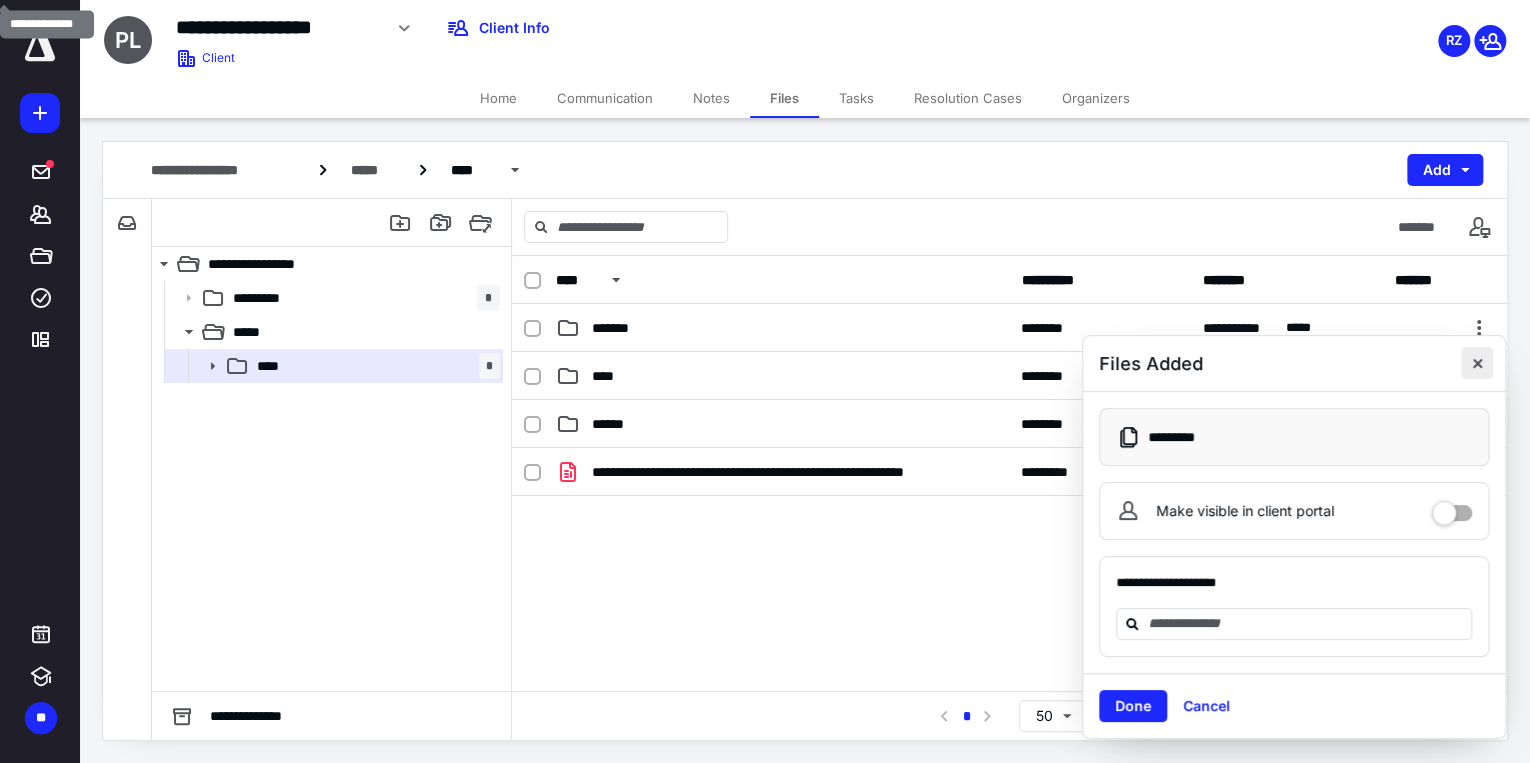 click at bounding box center (1477, 363) 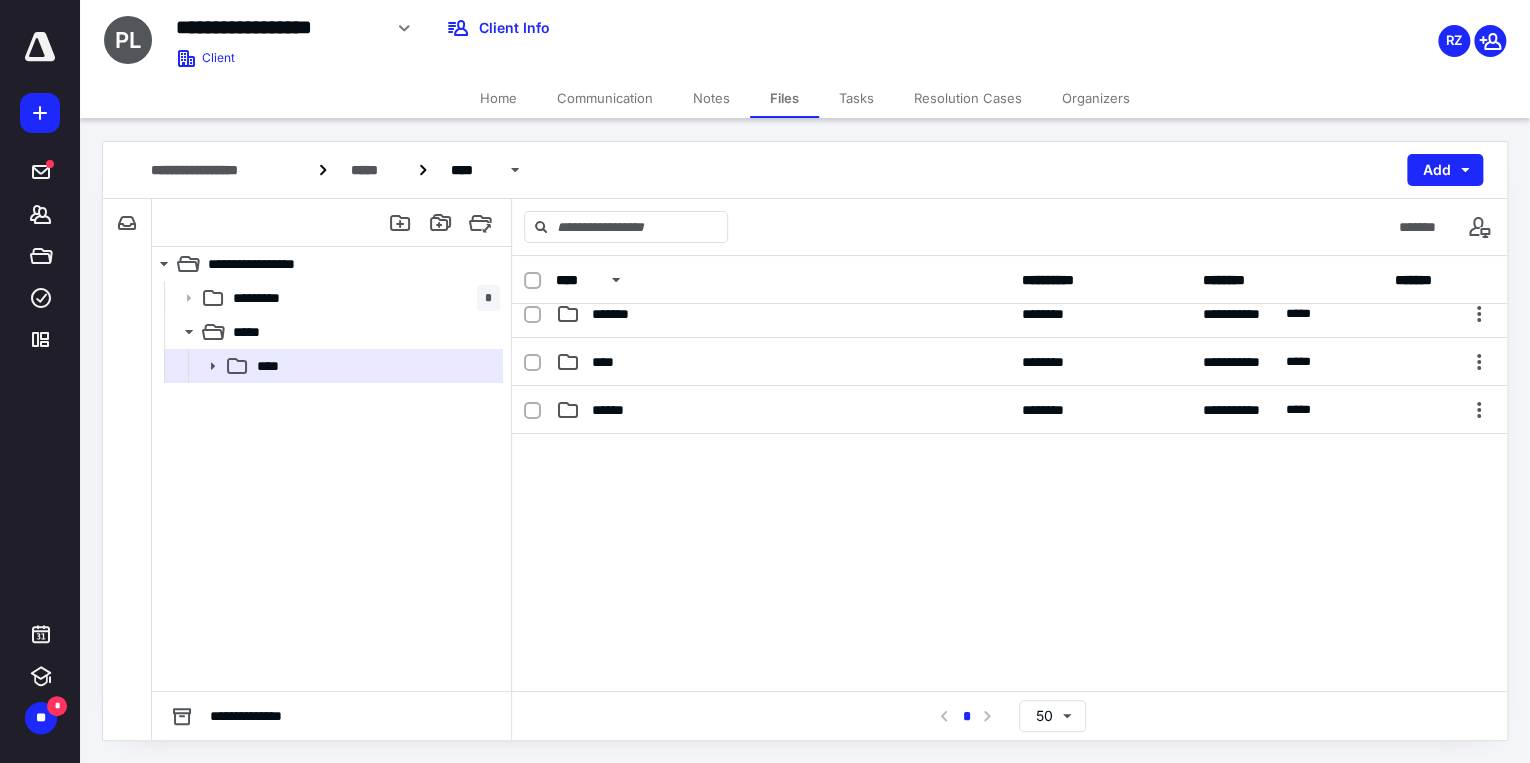 scroll, scrollTop: 55, scrollLeft: 0, axis: vertical 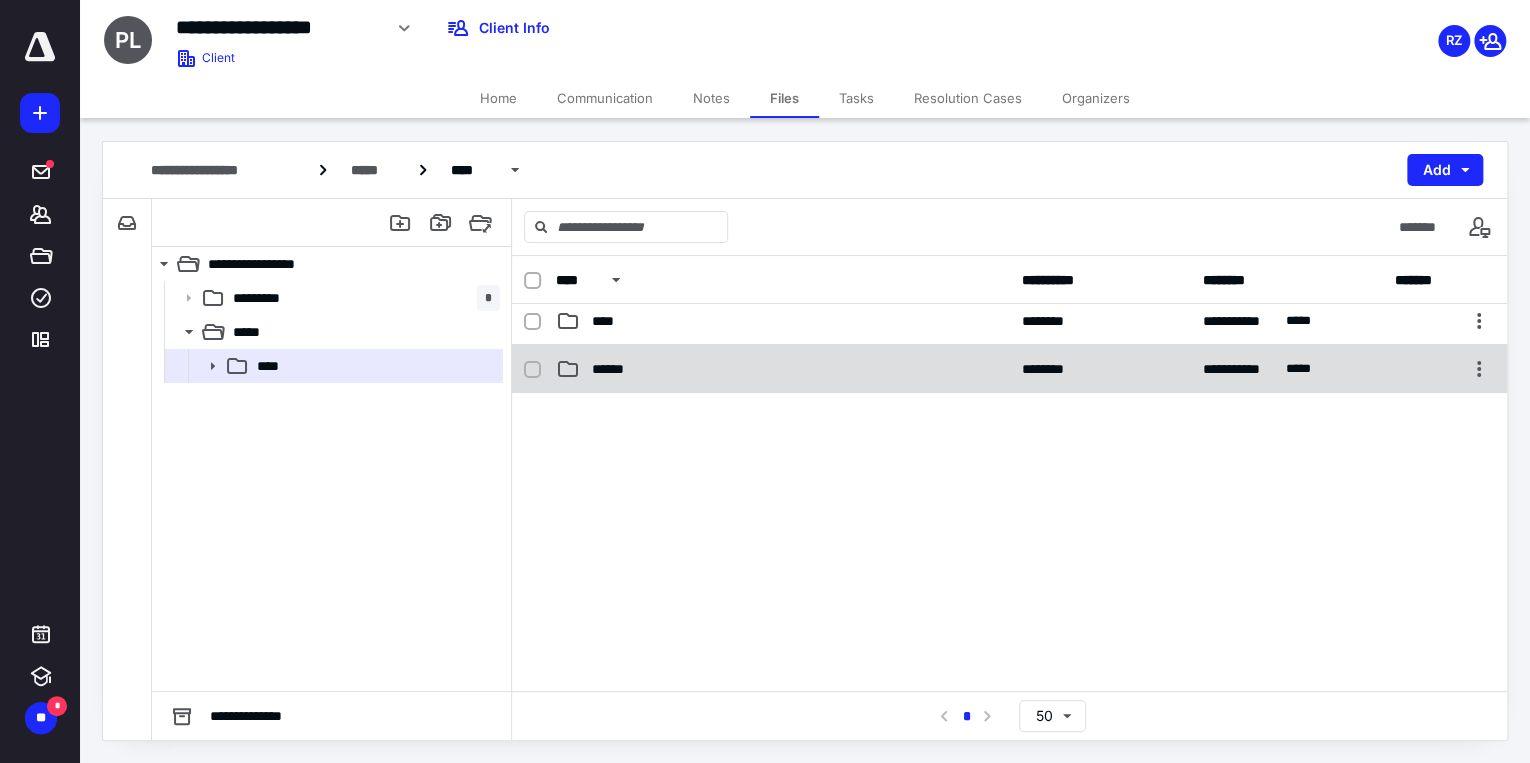 click on "******" at bounding box center (783, 369) 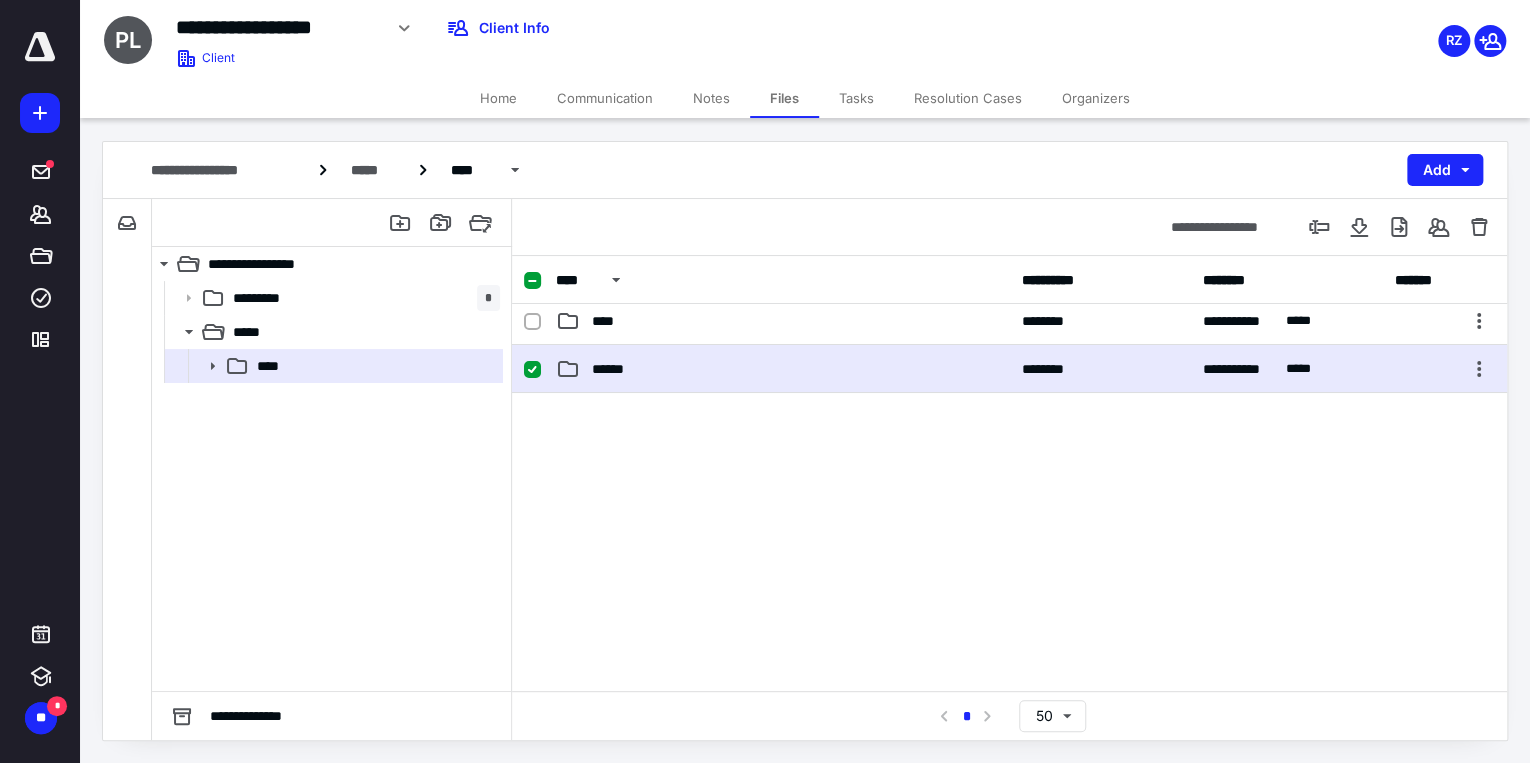 click on "******" at bounding box center [783, 369] 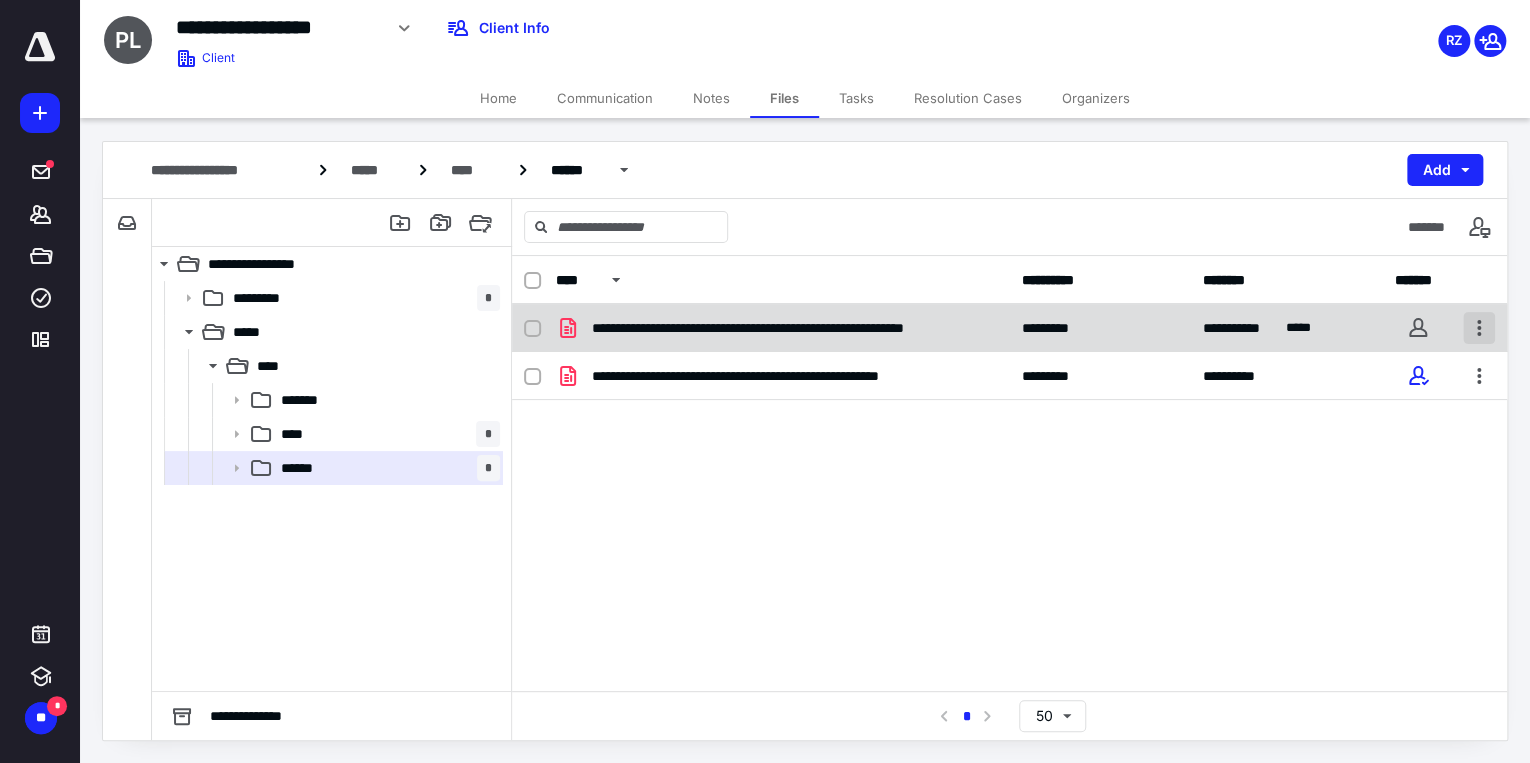 click at bounding box center [1479, 328] 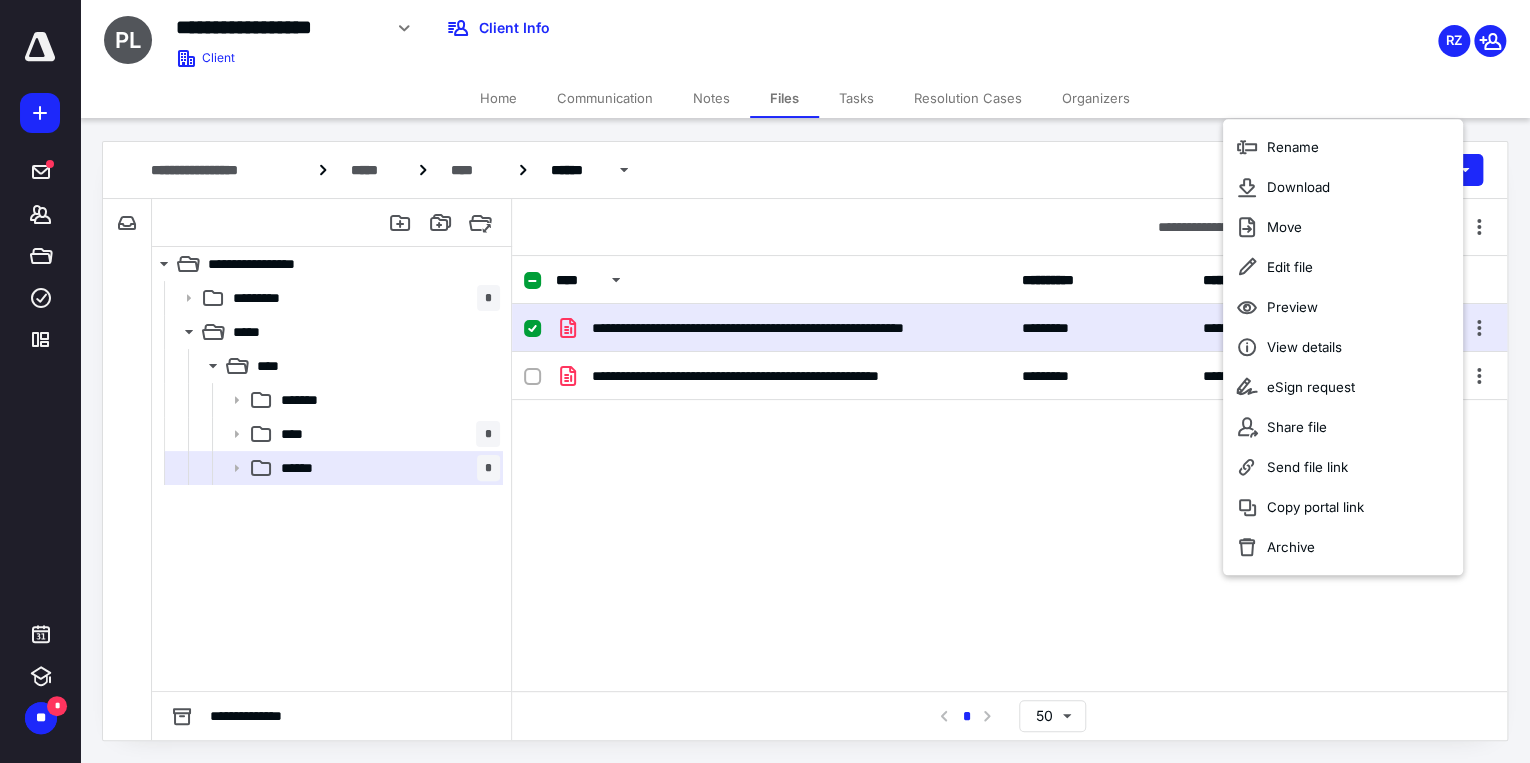 click on "**********" at bounding box center (1009, 715) 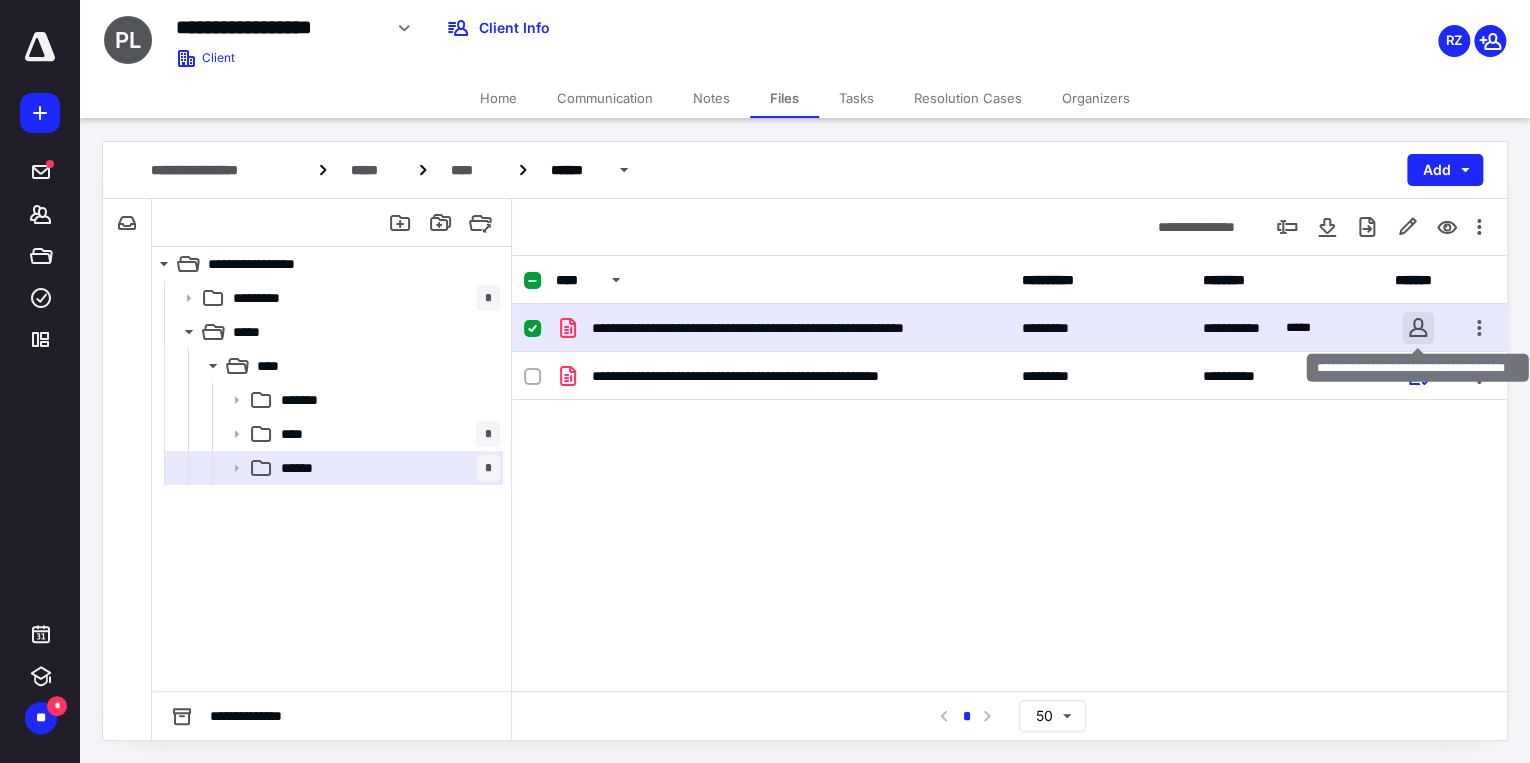 click at bounding box center [1418, 328] 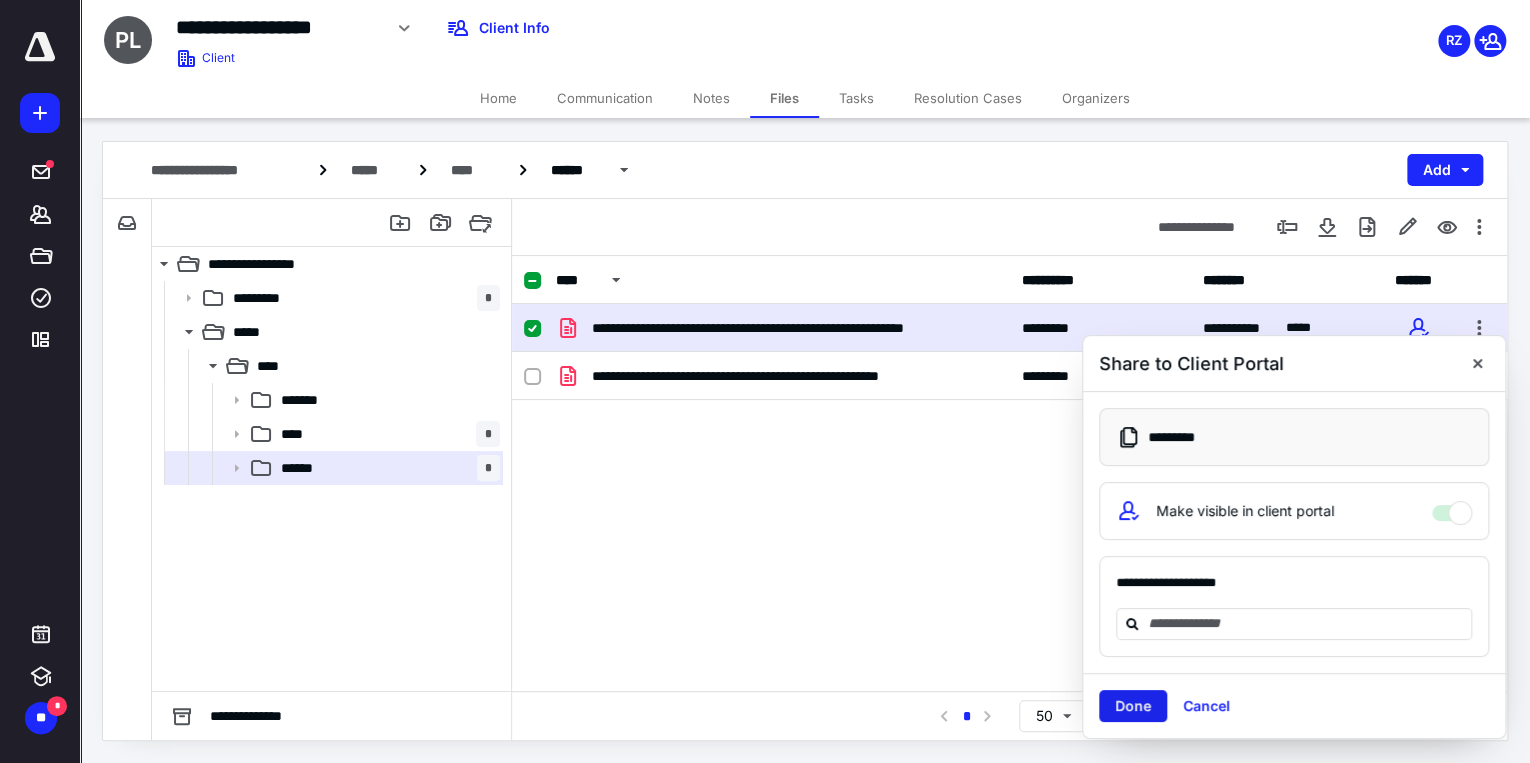 click on "Done" at bounding box center [1133, 706] 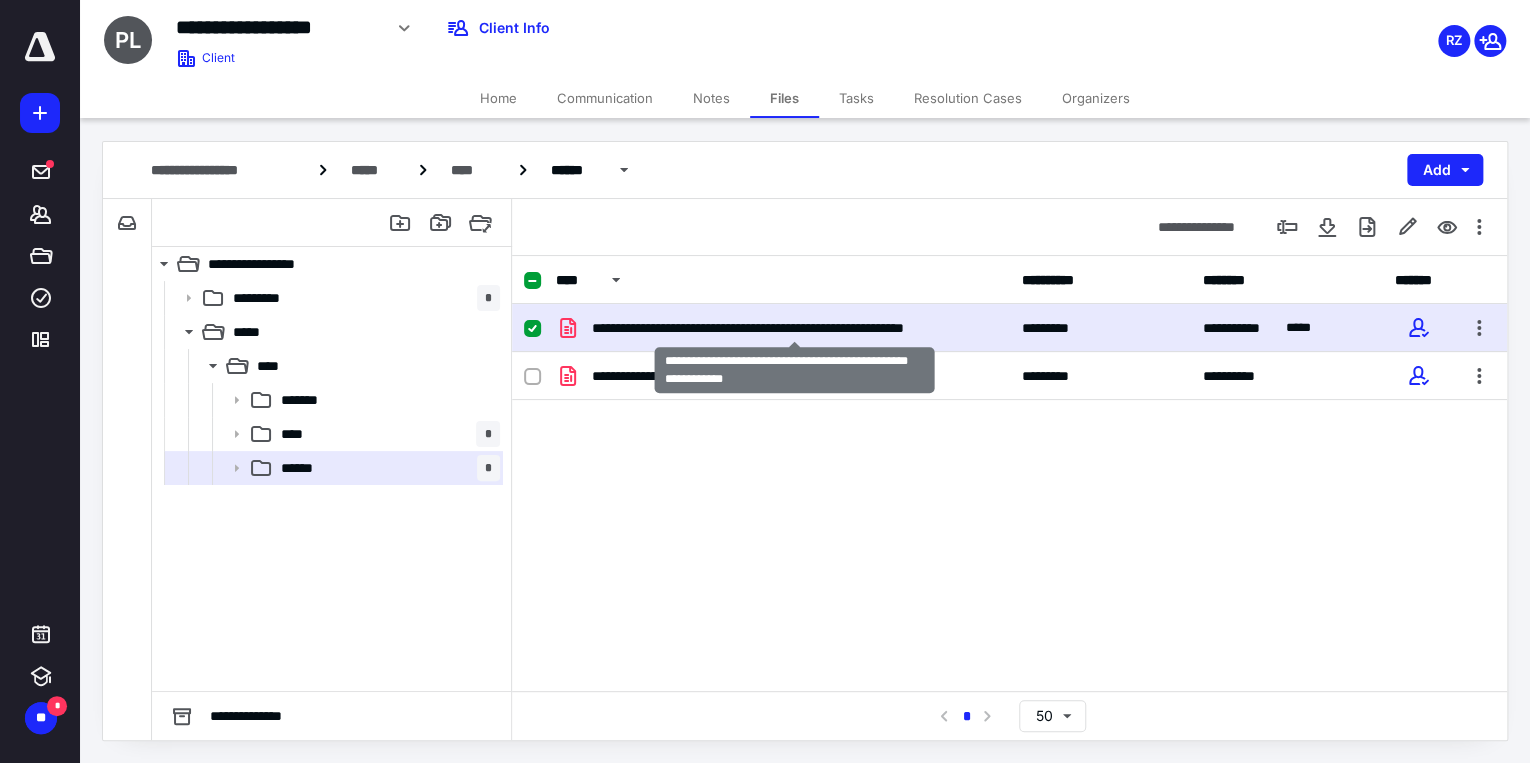 click on "**********" at bounding box center (795, 328) 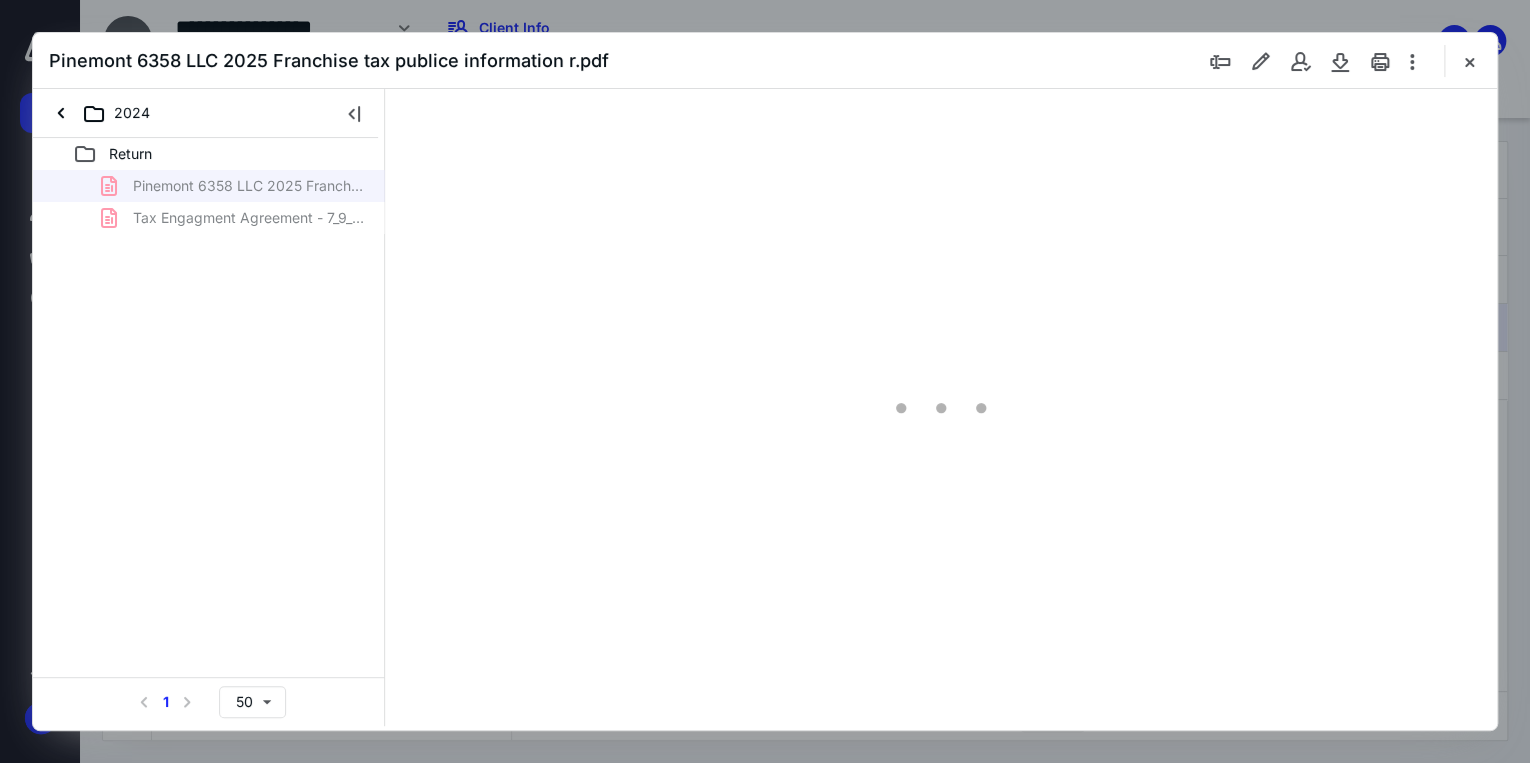scroll, scrollTop: 0, scrollLeft: 0, axis: both 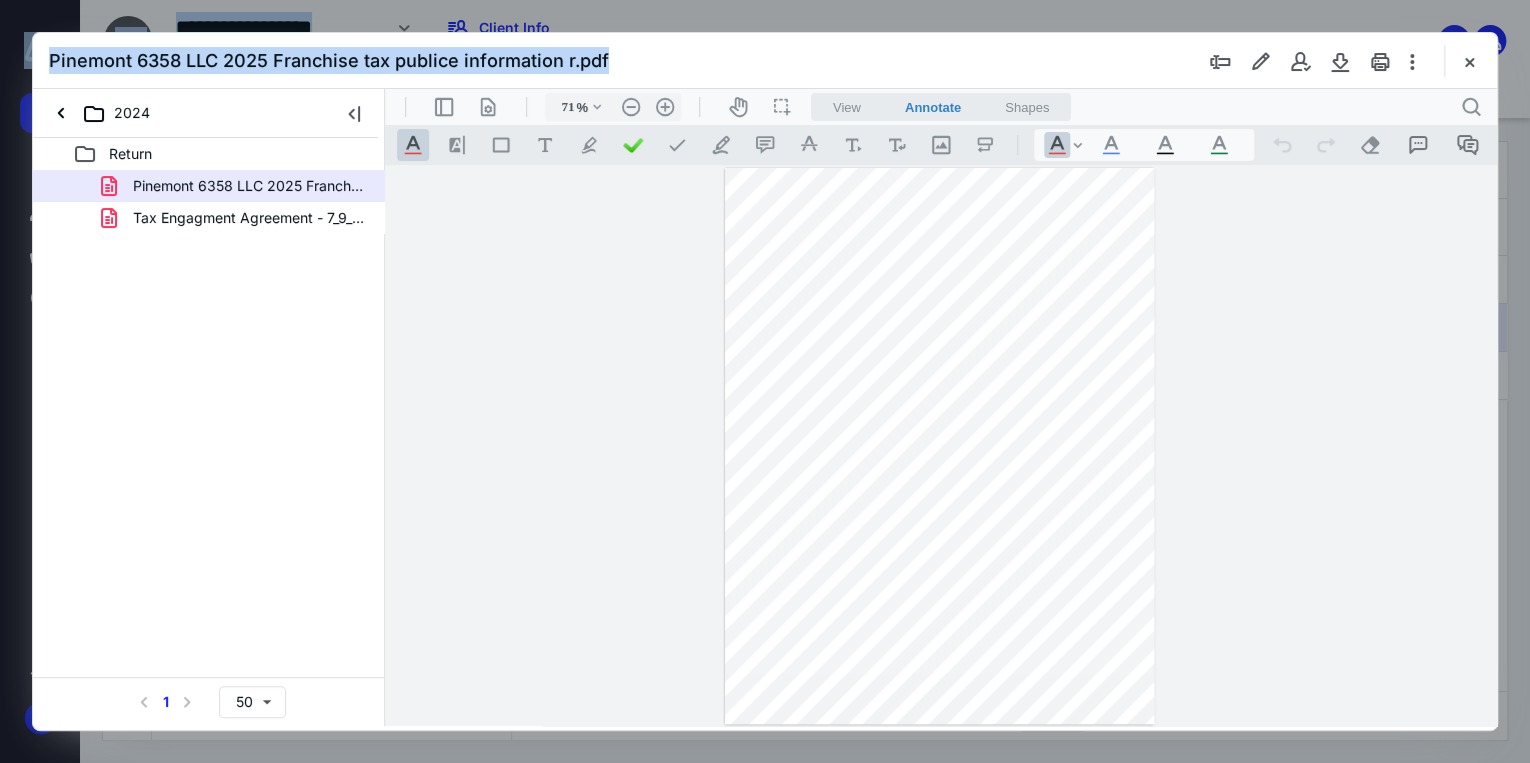 drag, startPoint x: 1069, startPoint y: 42, endPoint x: -949, endPoint y: 162, distance: 2021.5647 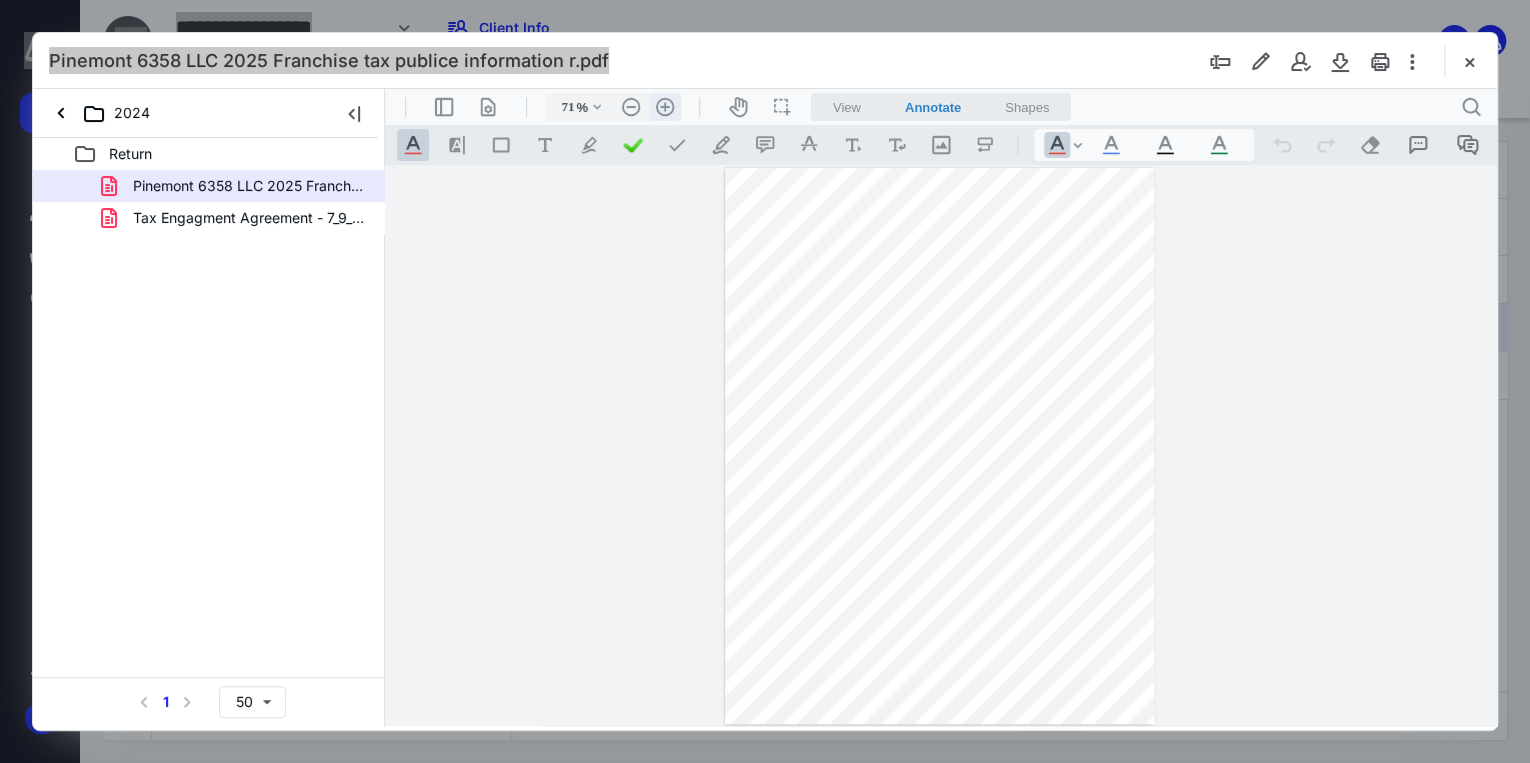 click on ".cls-1{fill:#abb0c4;} icon - header - zoom - in - line" at bounding box center (665, 107) 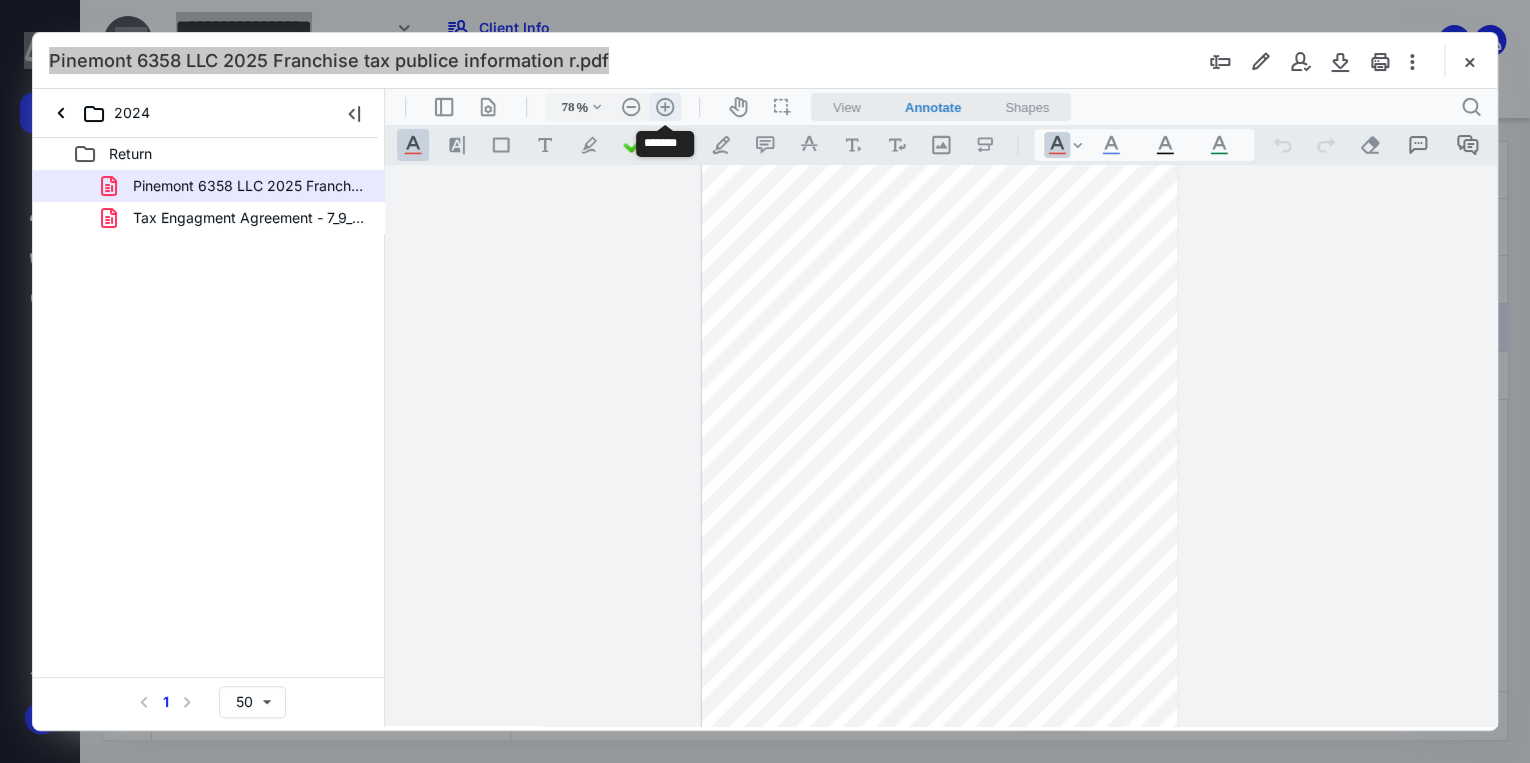 click on ".cls-1{fill:#abb0c4;} icon - header - zoom - in - line" at bounding box center [665, 107] 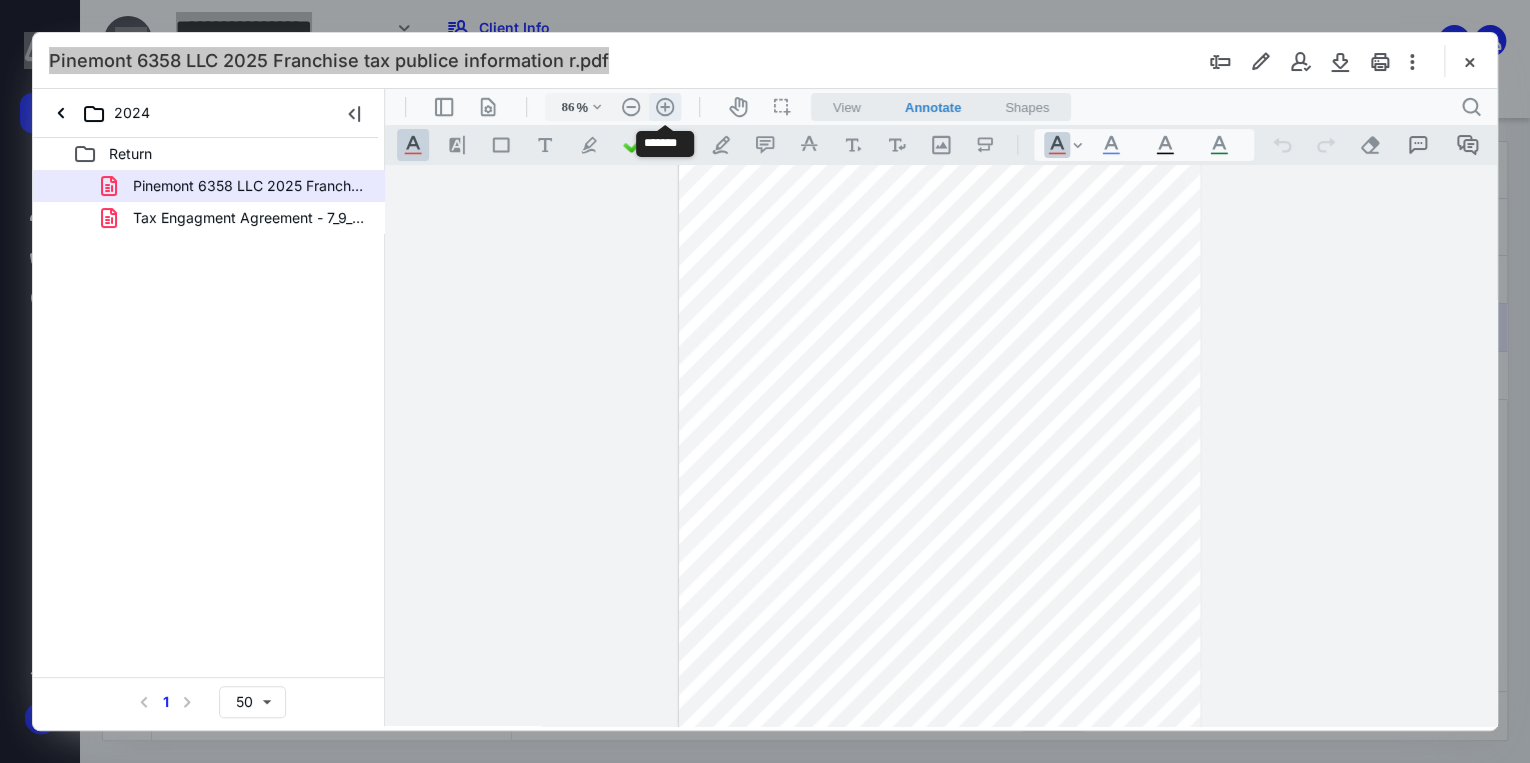 click on ".cls-1{fill:#abb0c4;} icon - header - zoom - in - line" at bounding box center [665, 107] 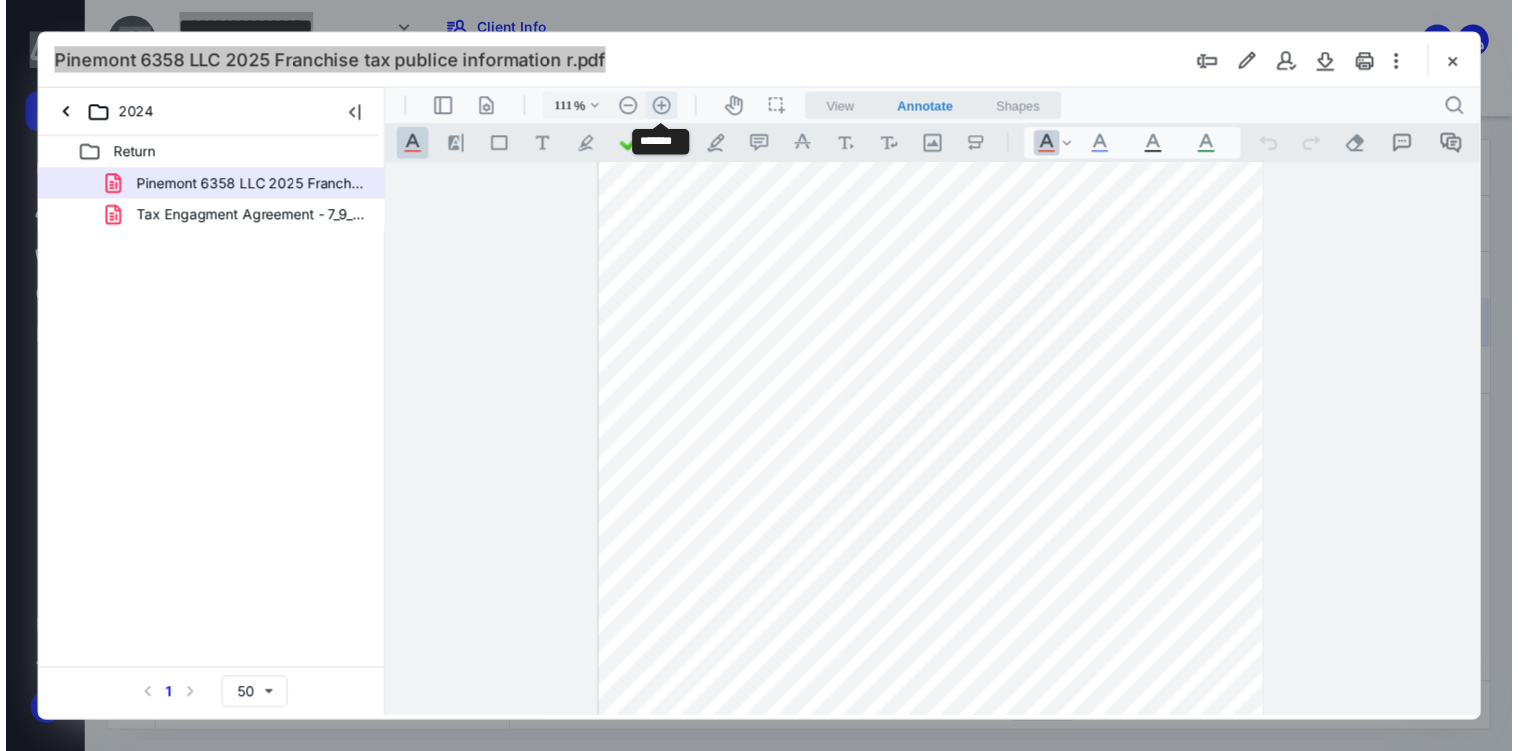 scroll, scrollTop: 140, scrollLeft: 0, axis: vertical 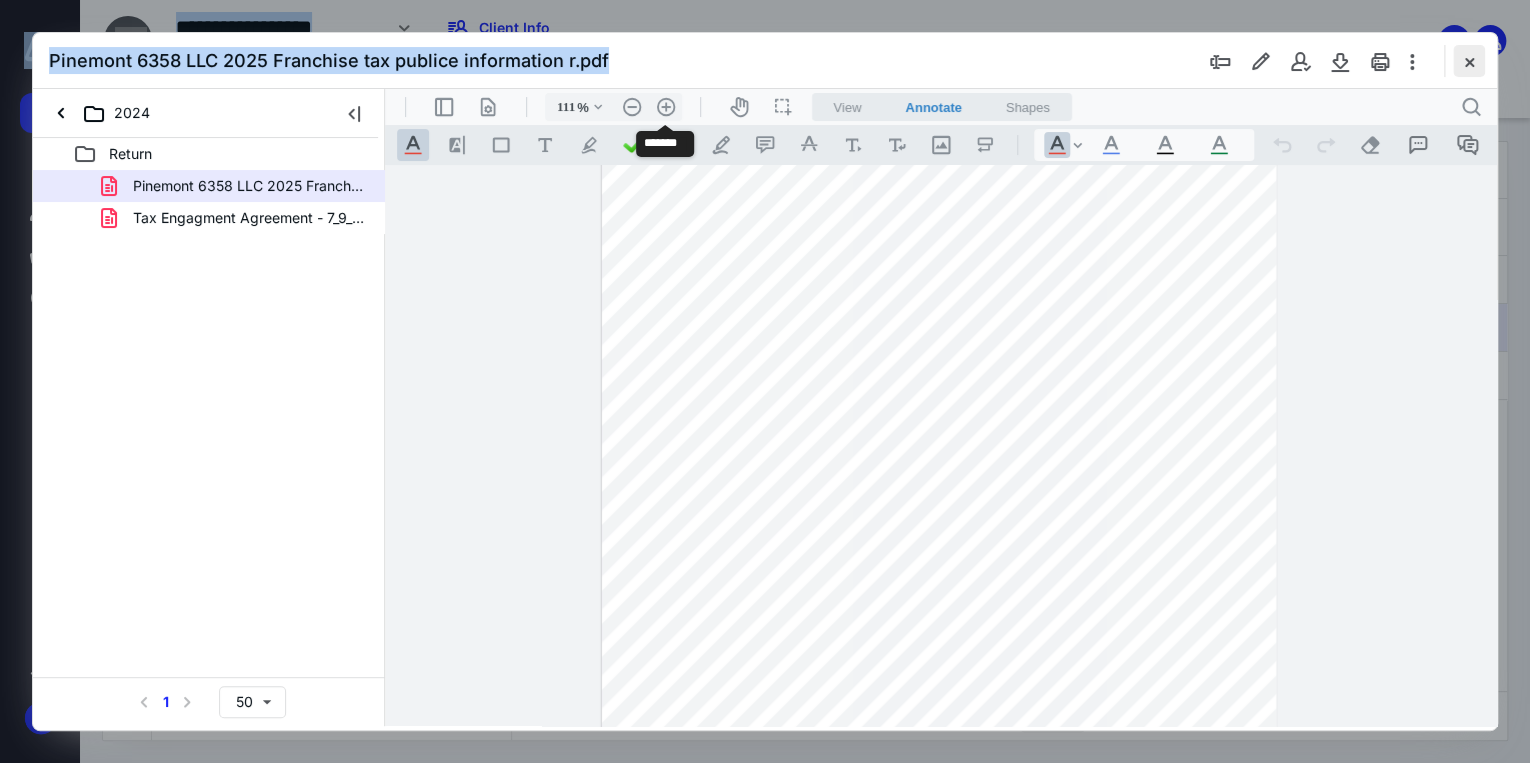 click at bounding box center (1469, 61) 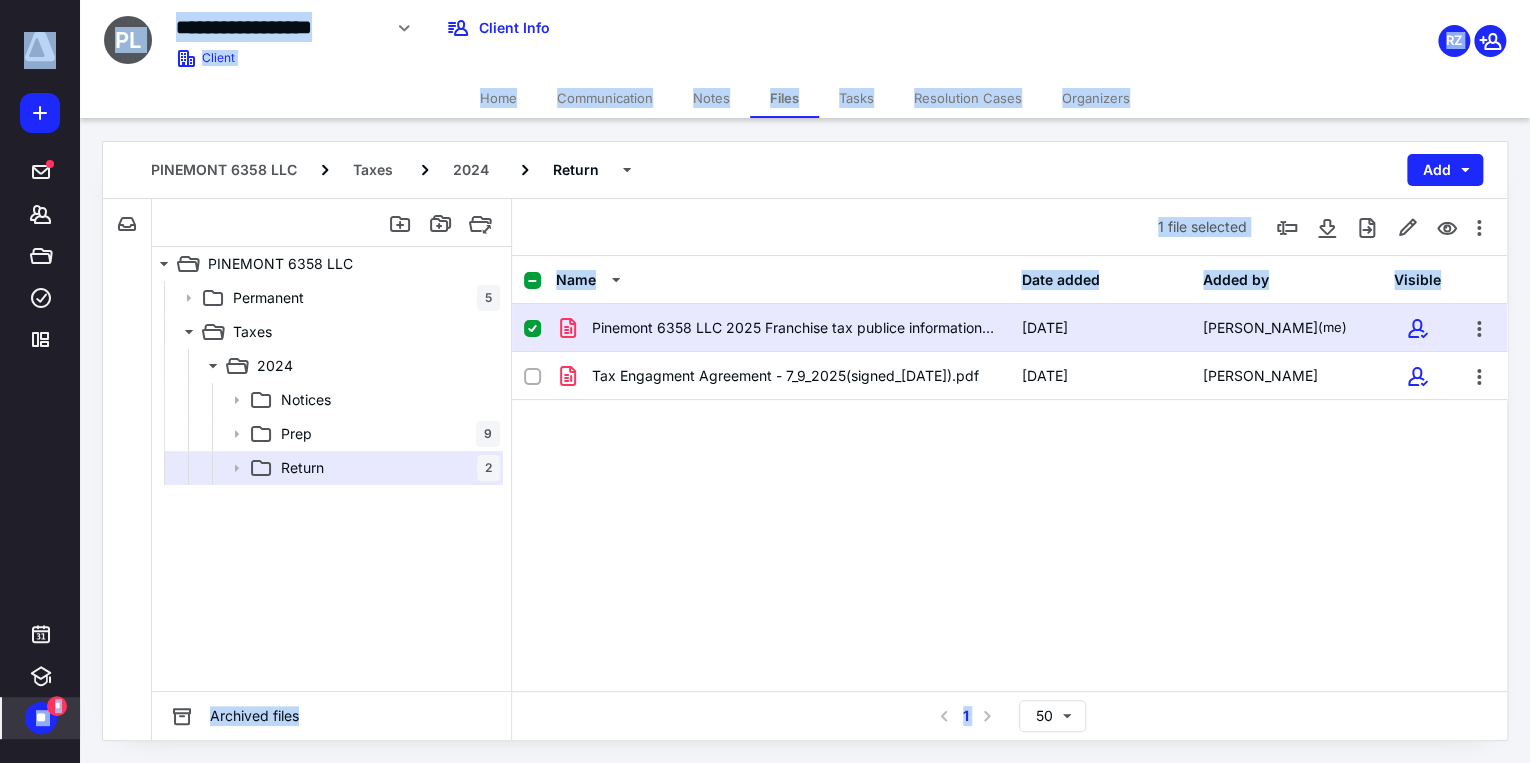 click on "**" at bounding box center [41, 718] 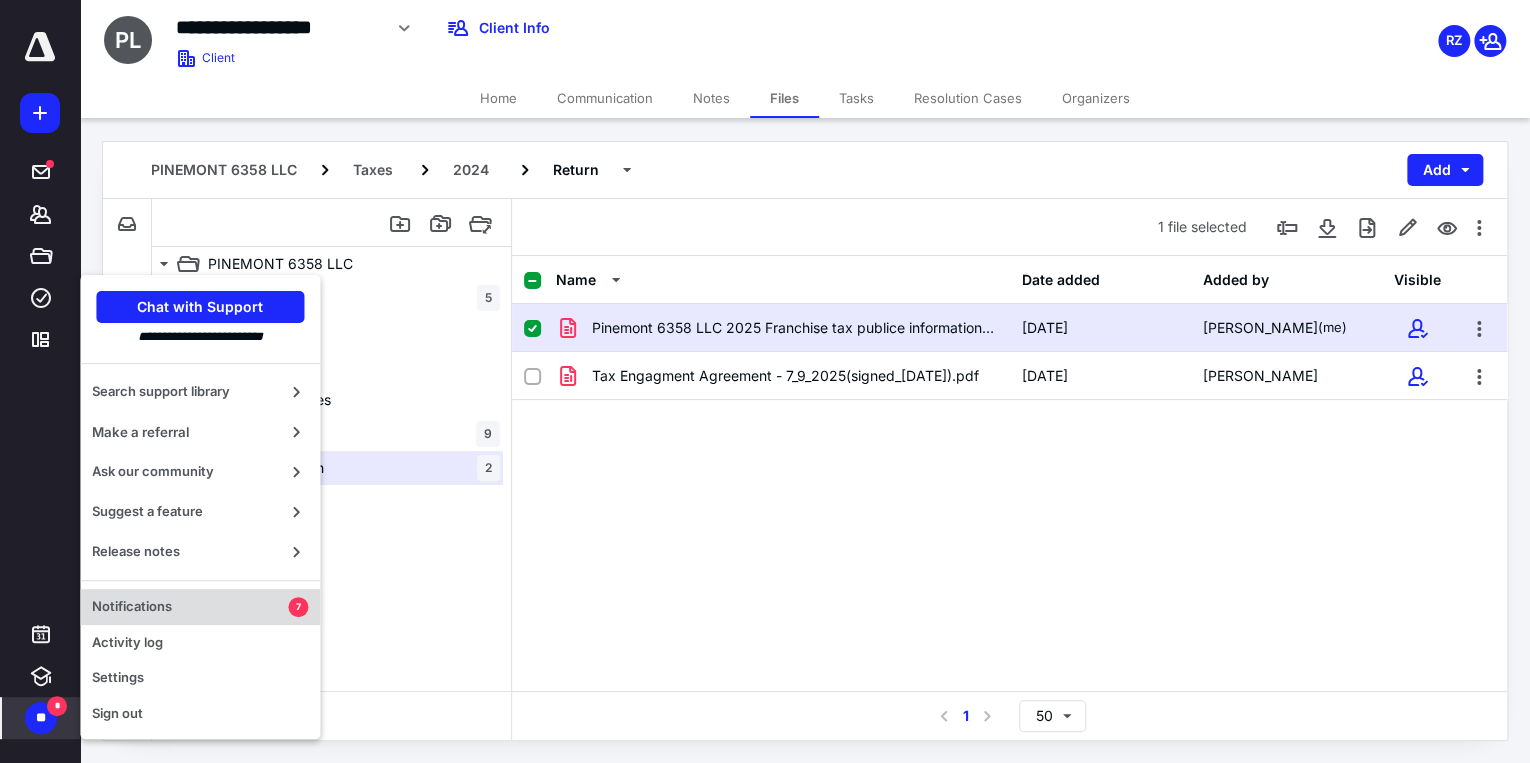 click on "Notifications" at bounding box center [190, 607] 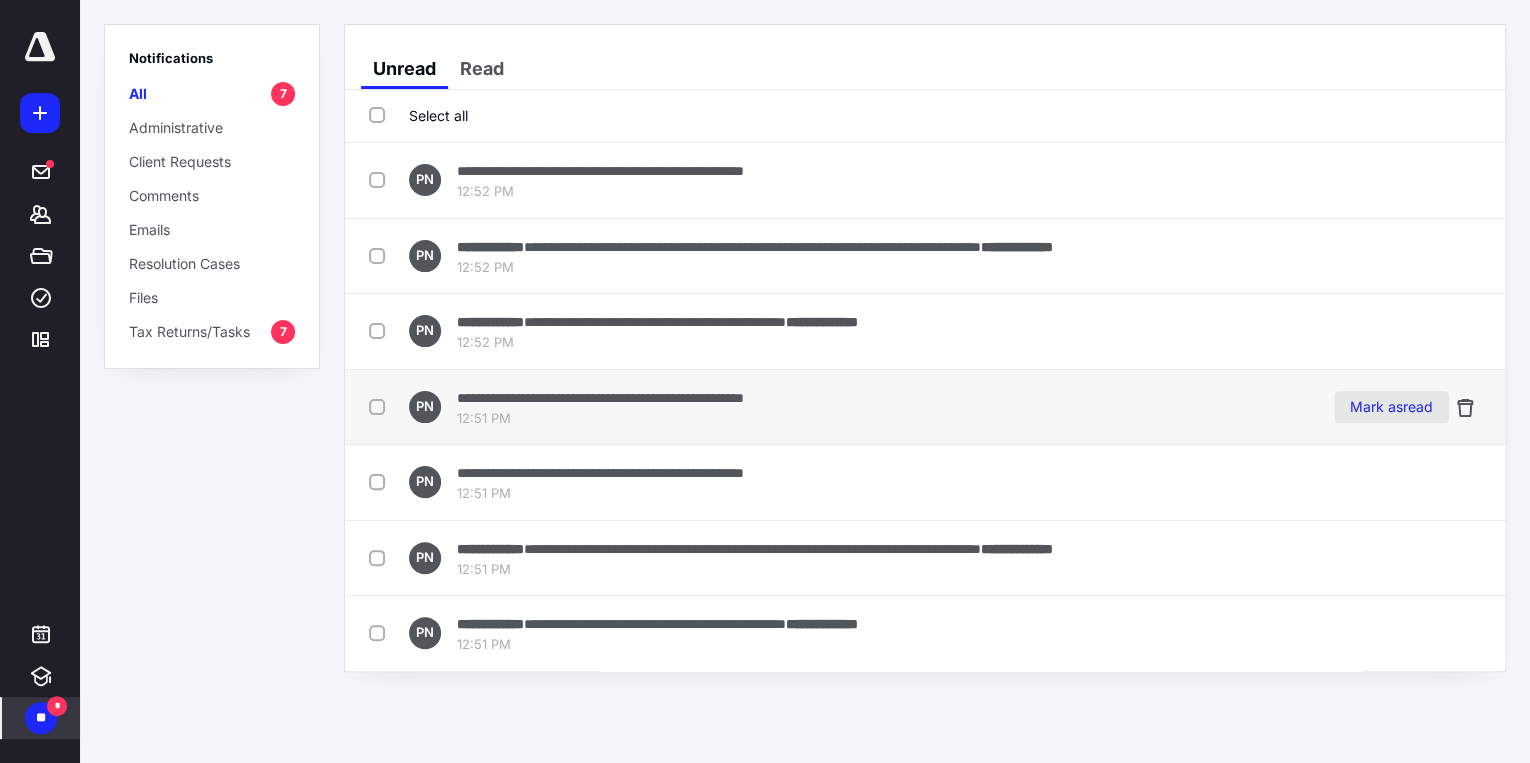 click on "Mark as  read" at bounding box center [1391, 407] 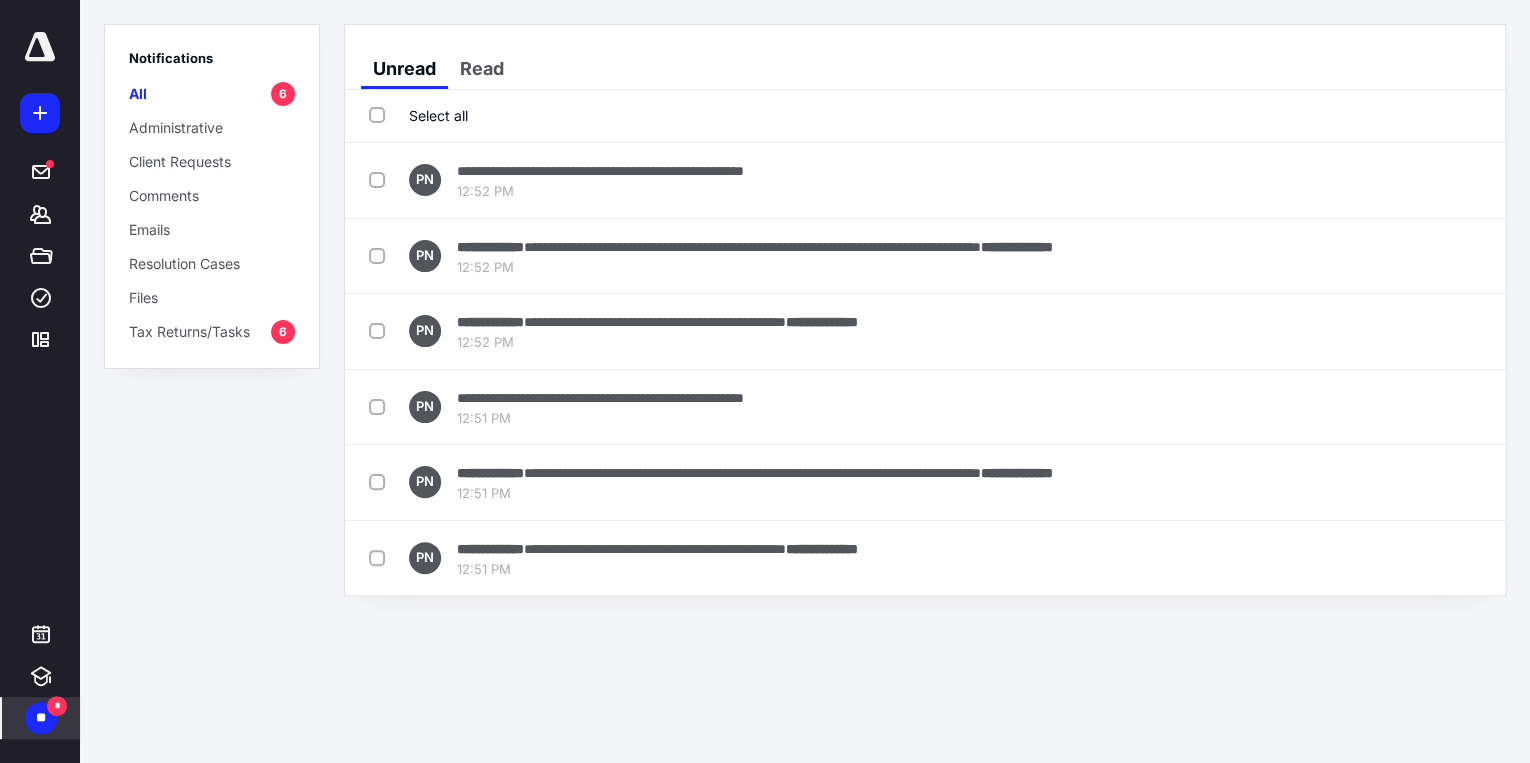 click on "Mark as  read" at bounding box center [1391, 407] 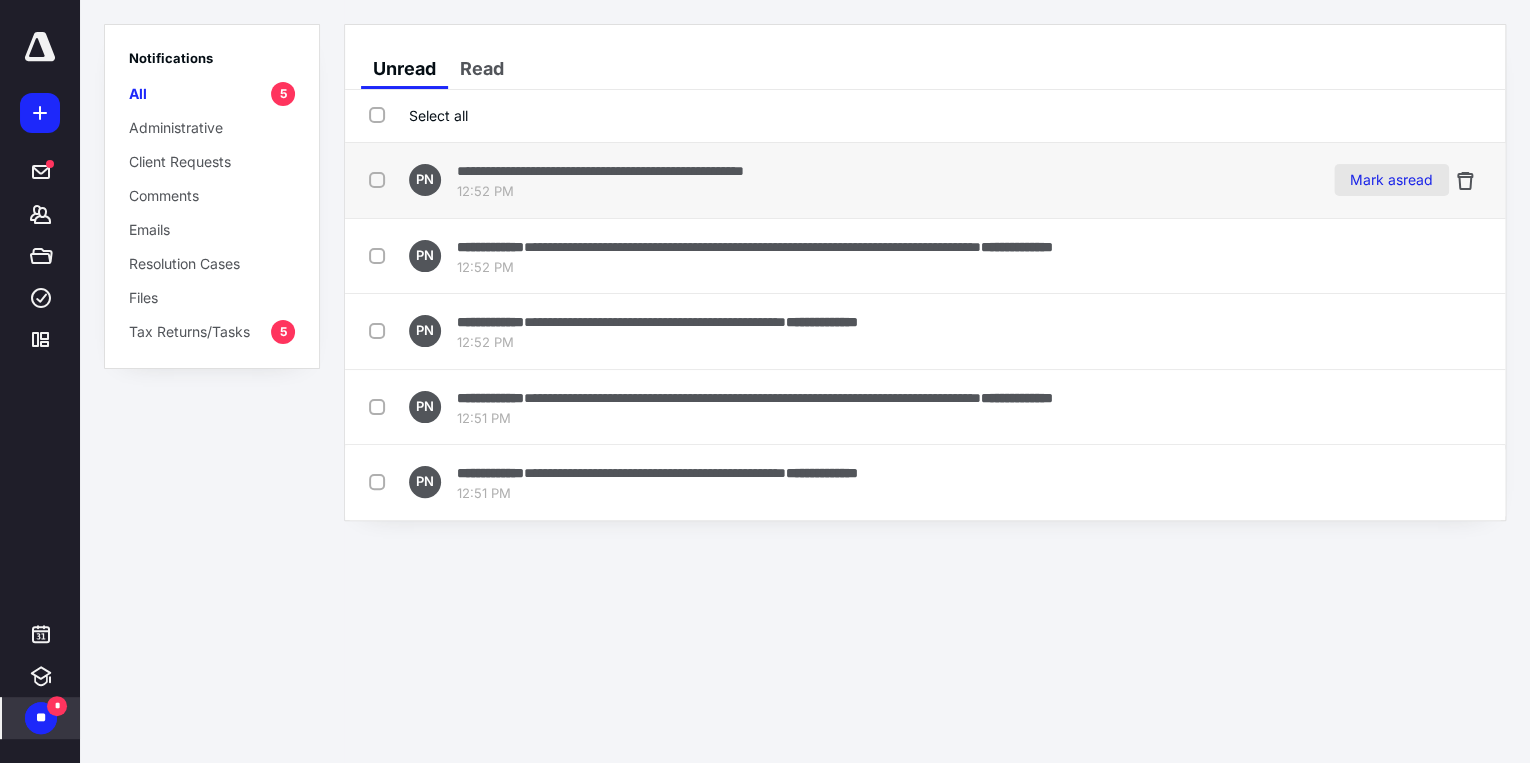 click on "Mark as  read" at bounding box center (1391, 180) 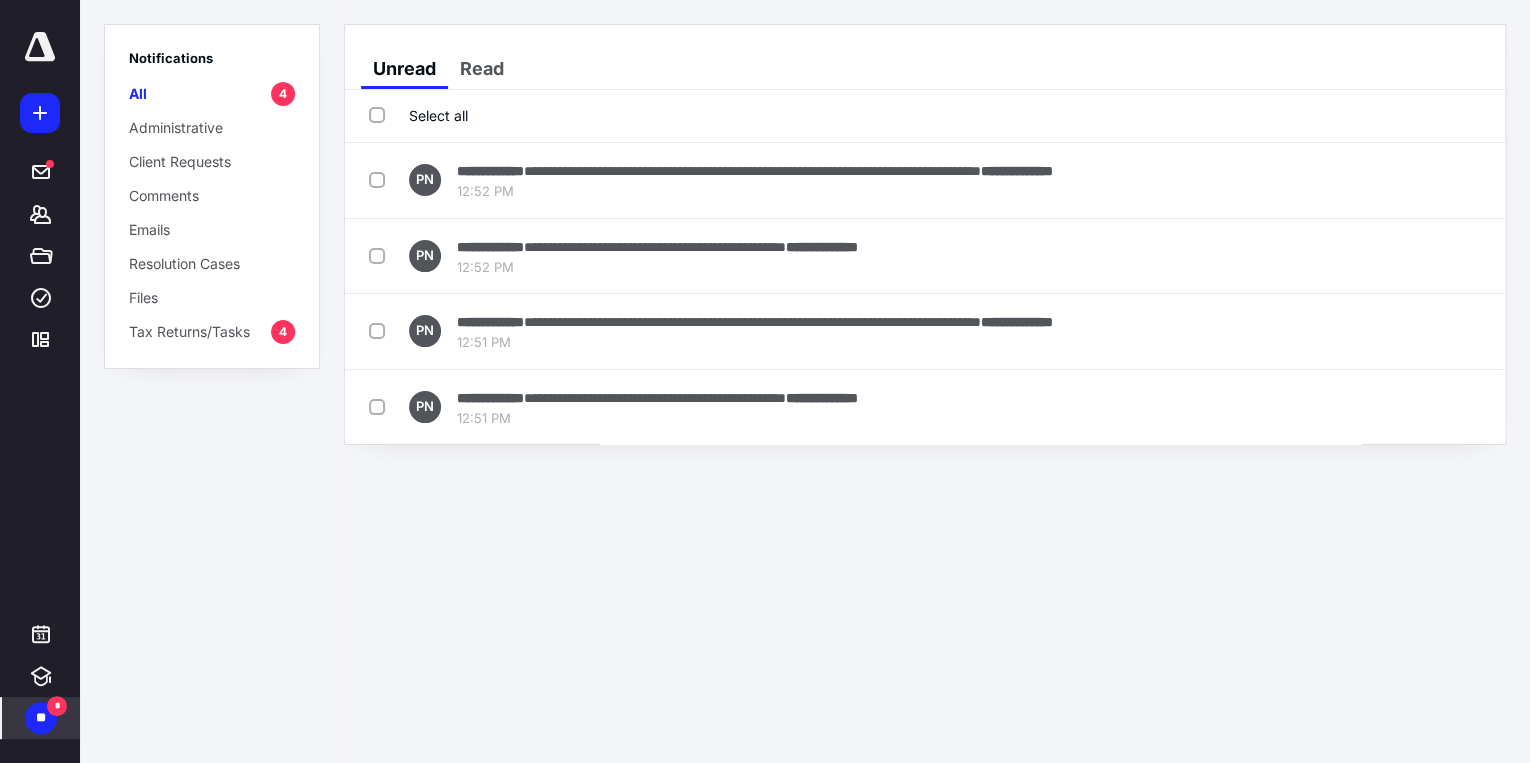 click at bounding box center (40, 47) 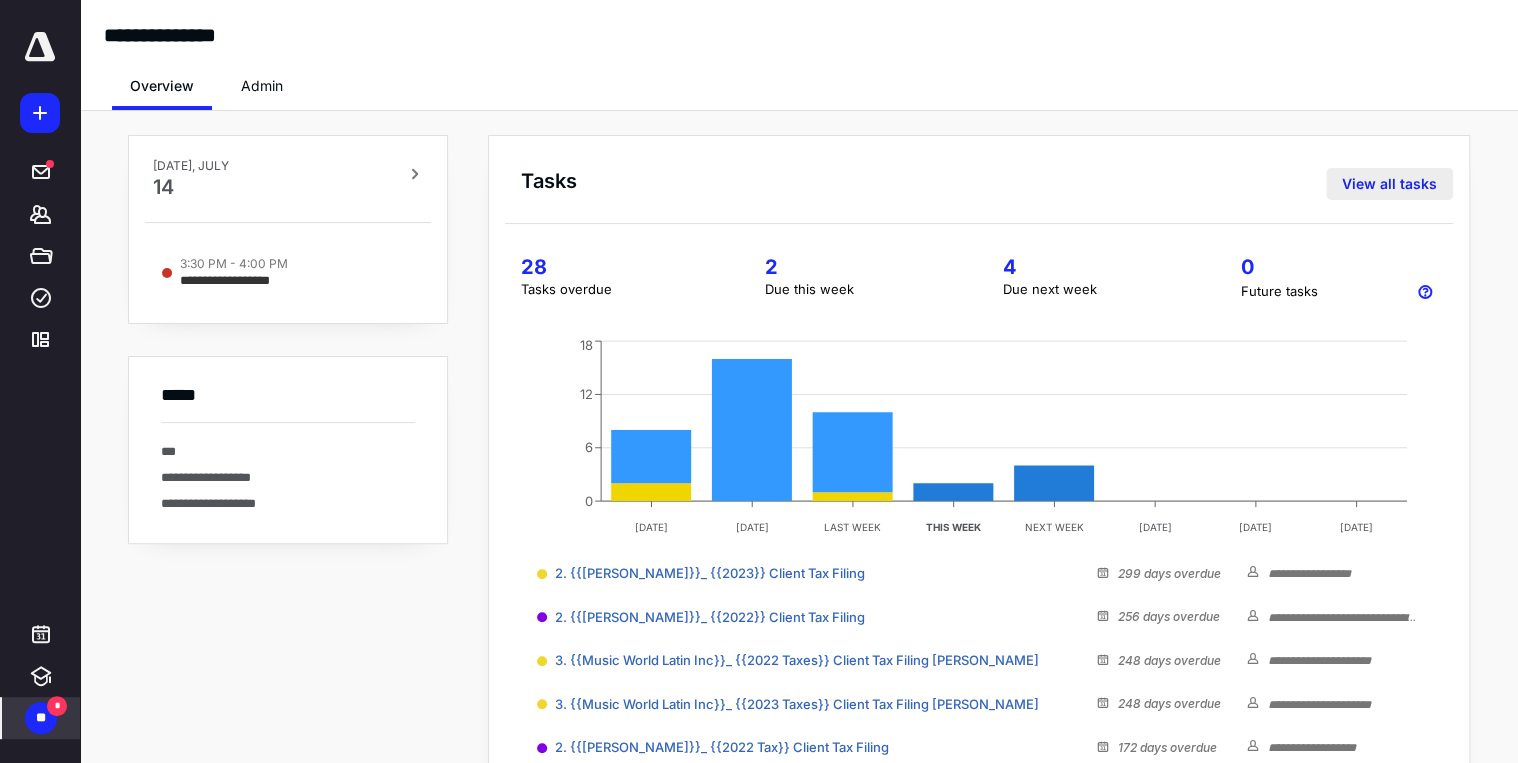 click on "View all tasks" at bounding box center (1389, 184) 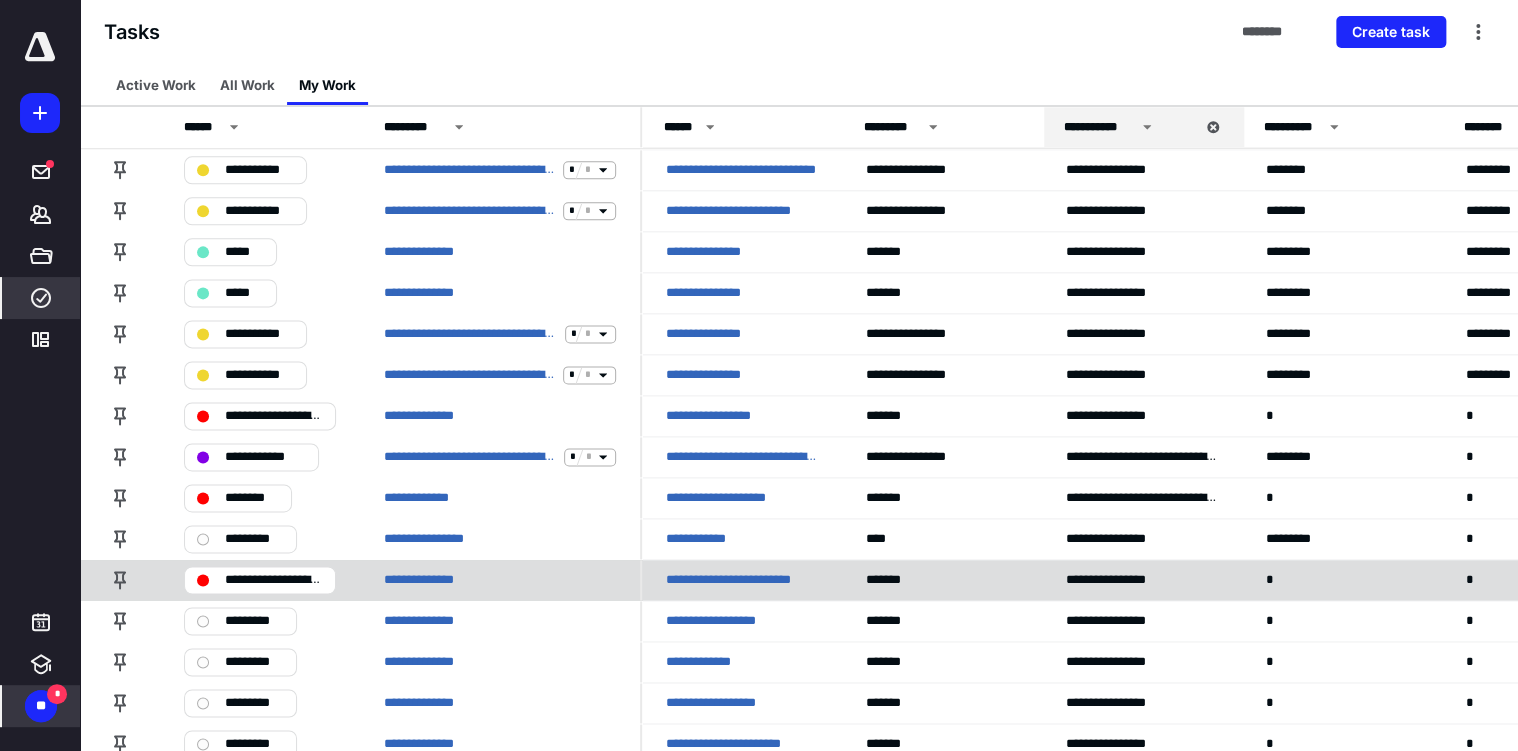 scroll, scrollTop: 1120, scrollLeft: 0, axis: vertical 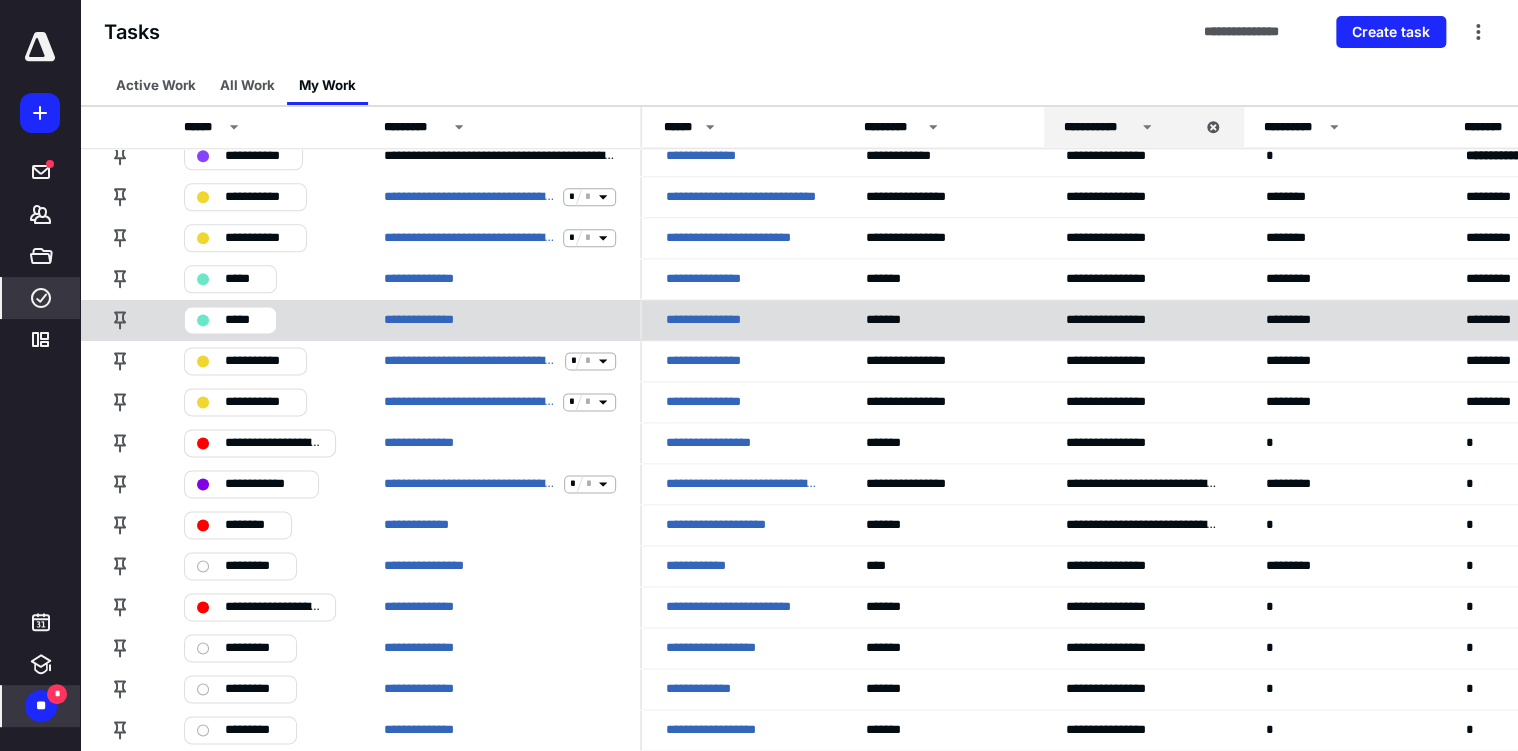 click on "**********" at bounding box center (742, 319) 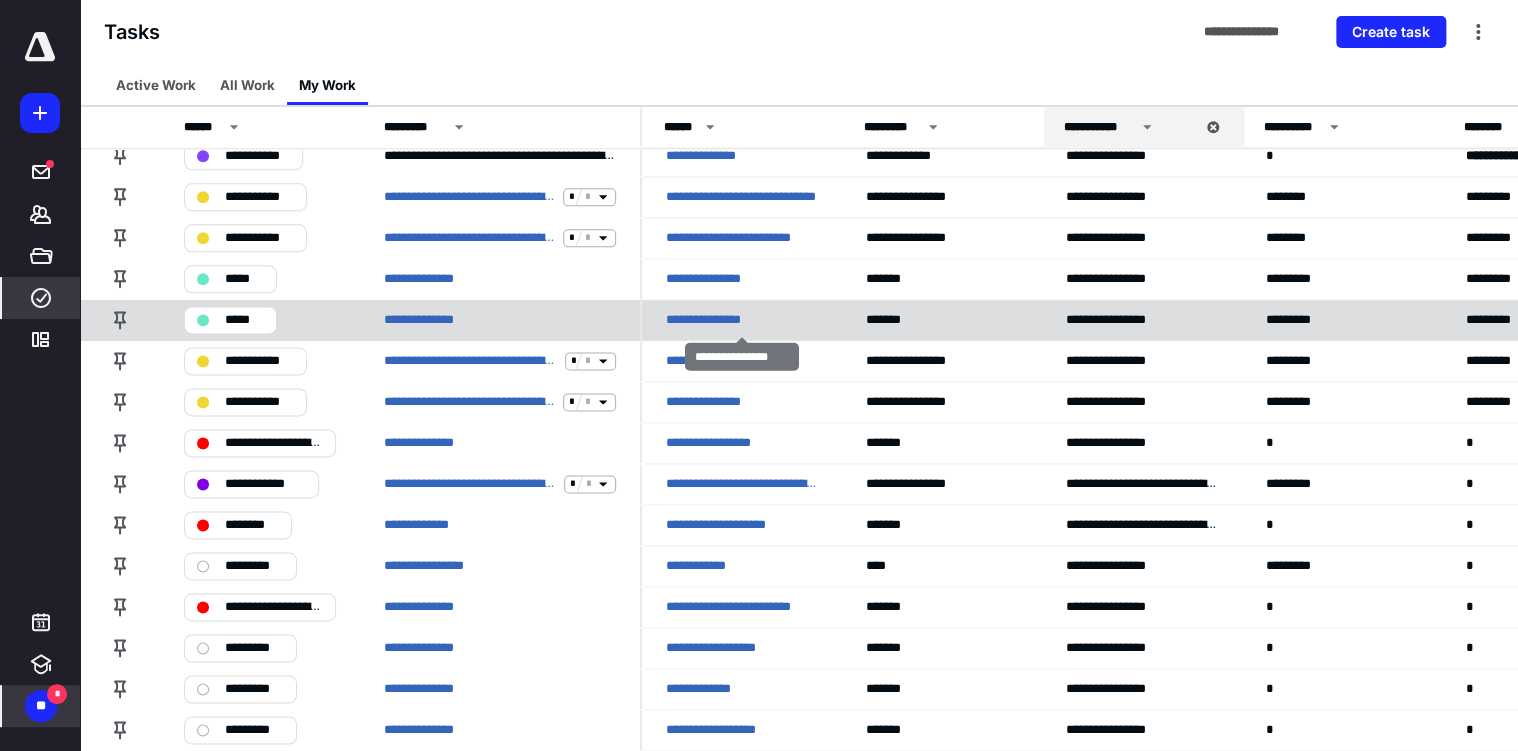 click on "**********" at bounding box center (716, 320) 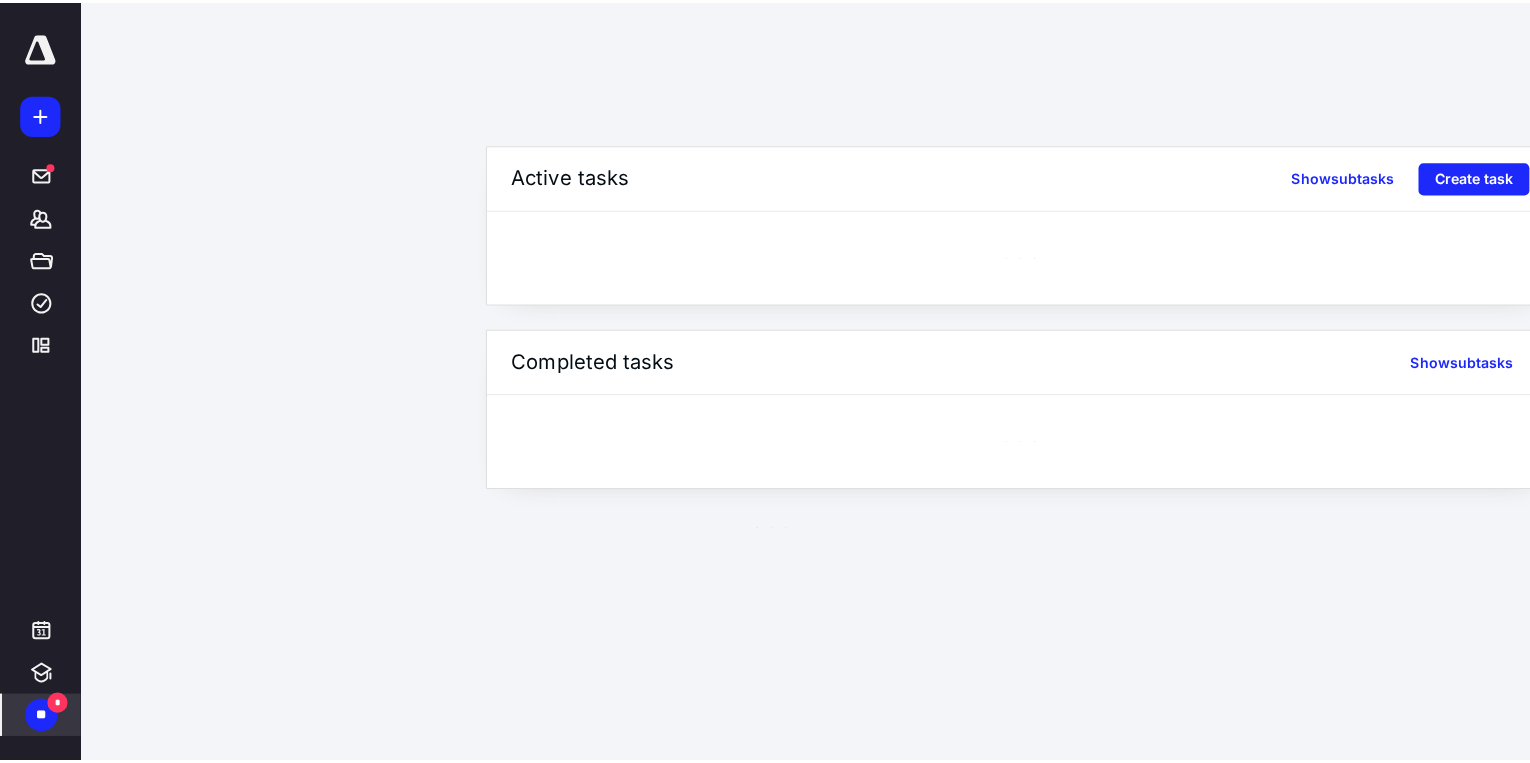 scroll, scrollTop: 0, scrollLeft: 0, axis: both 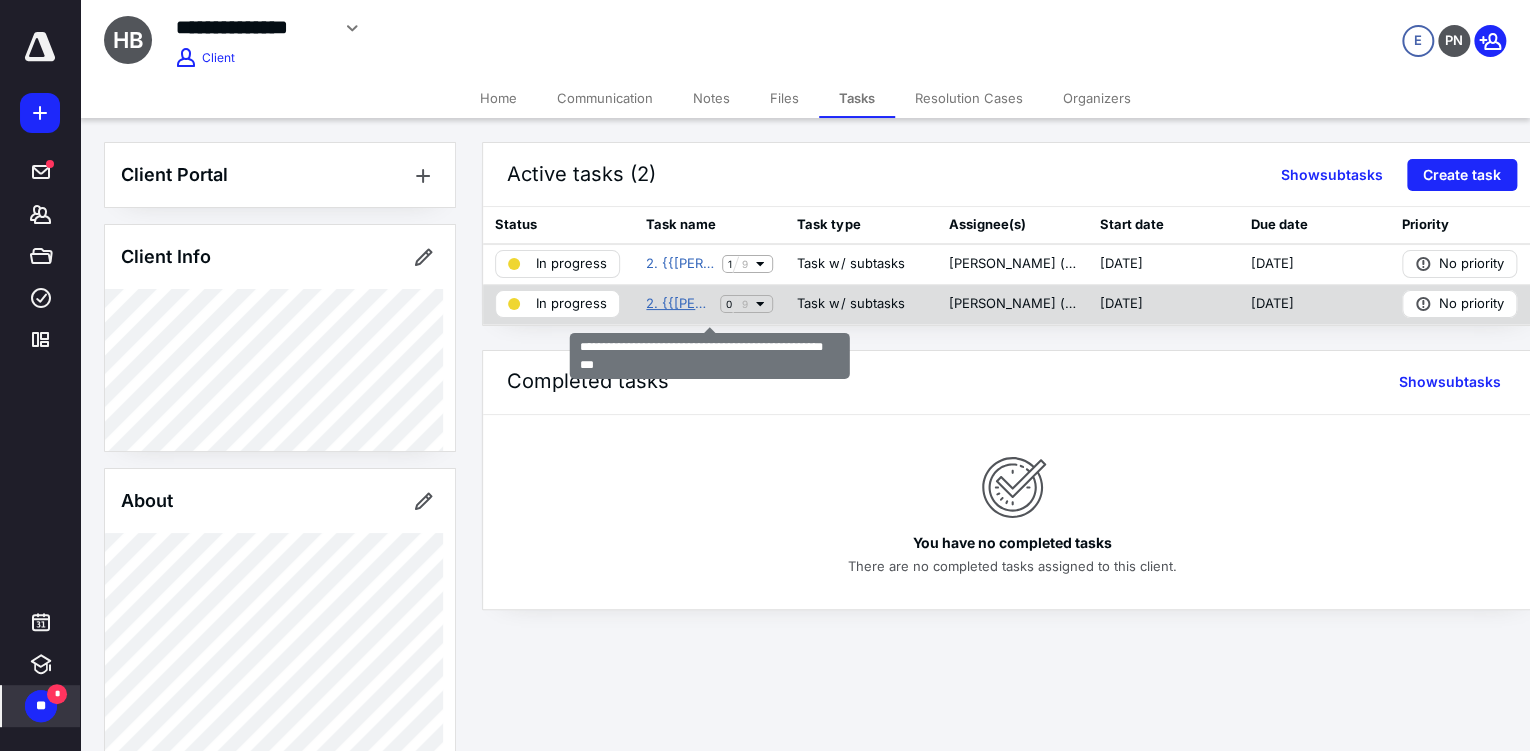click on "2. {{[PERSON_NAME]}}_ {{2023 Tax}} Client Tax Filing" at bounding box center [679, 304] 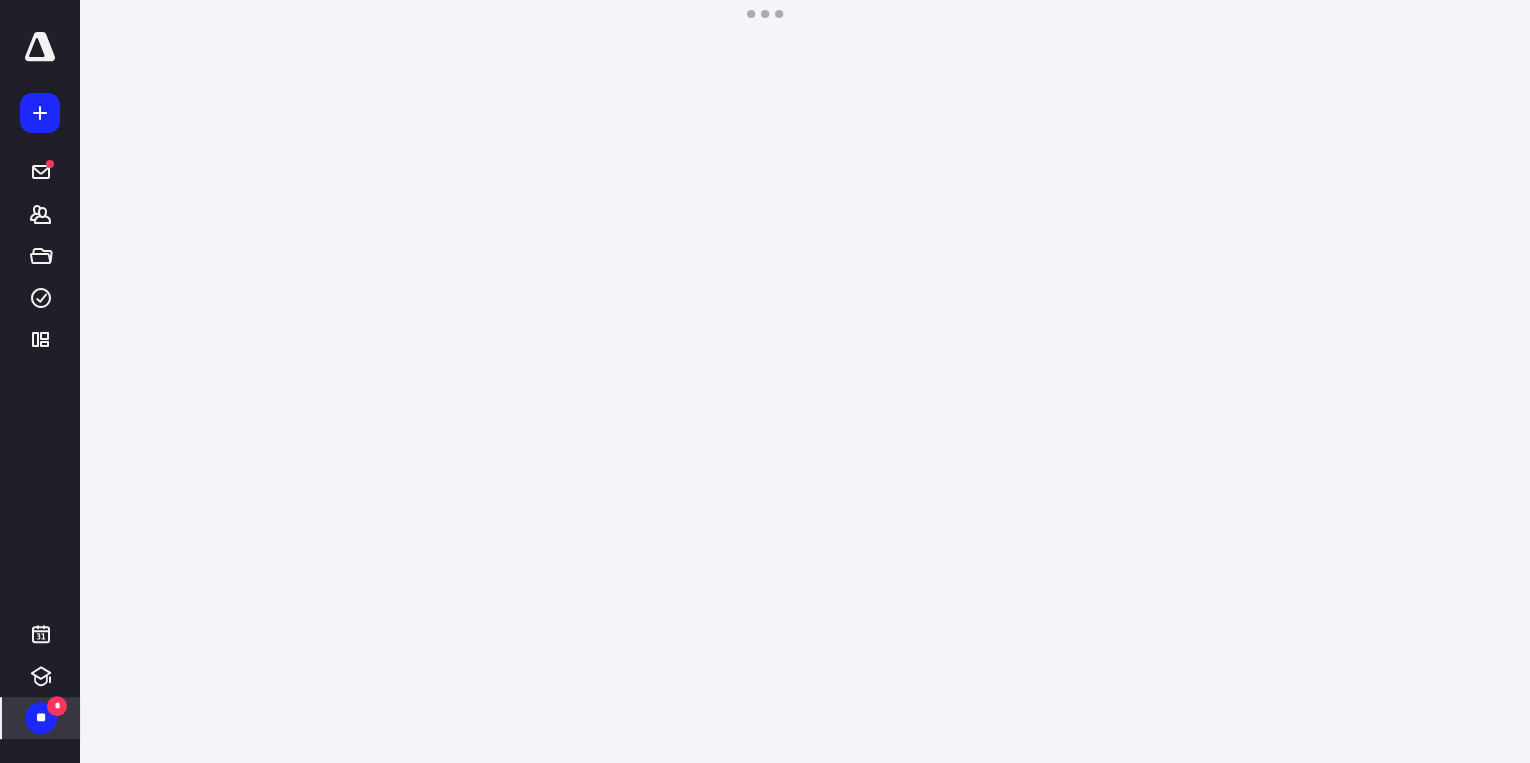 click on "**********" at bounding box center (765, 381) 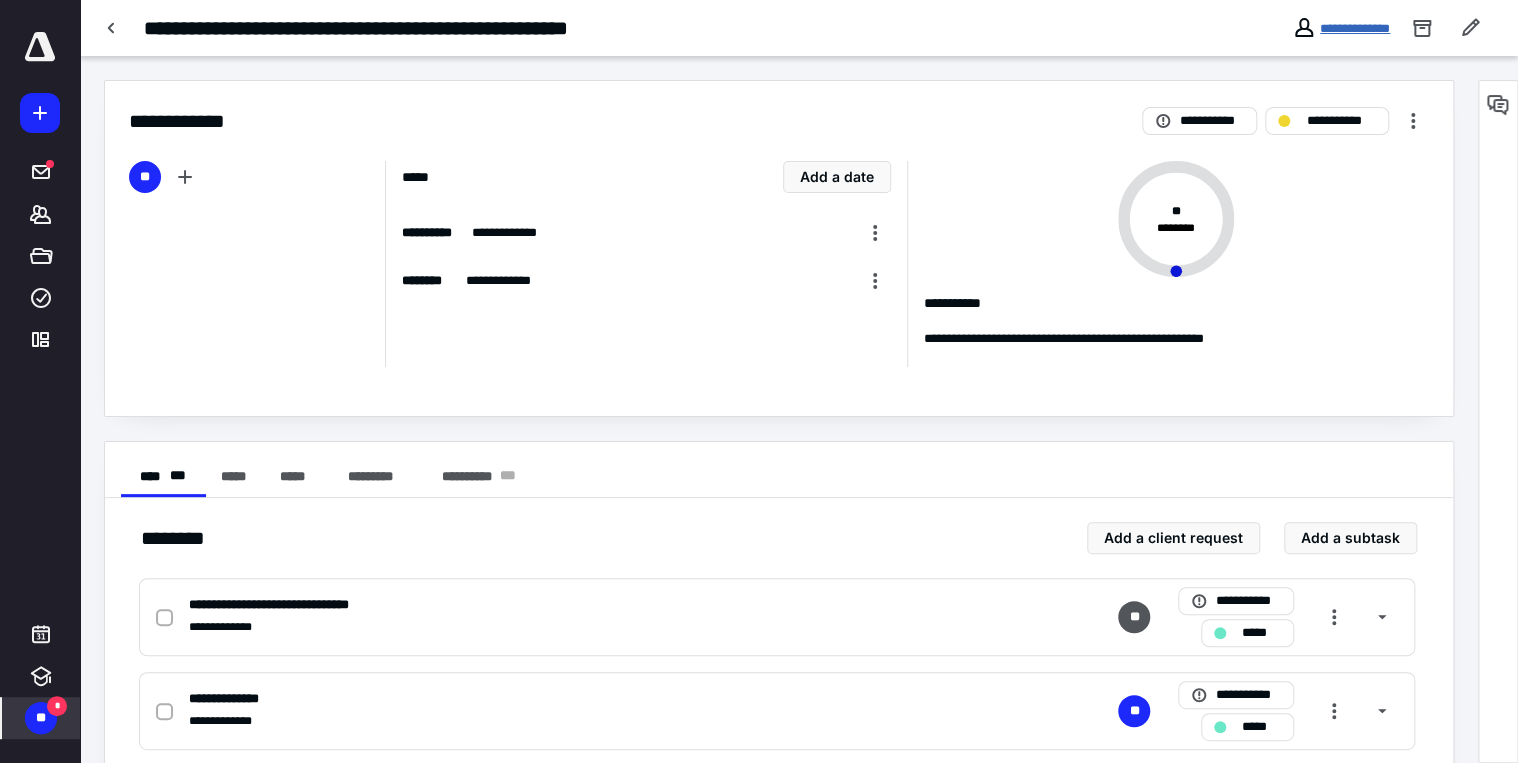 click on "**********" at bounding box center (1355, 28) 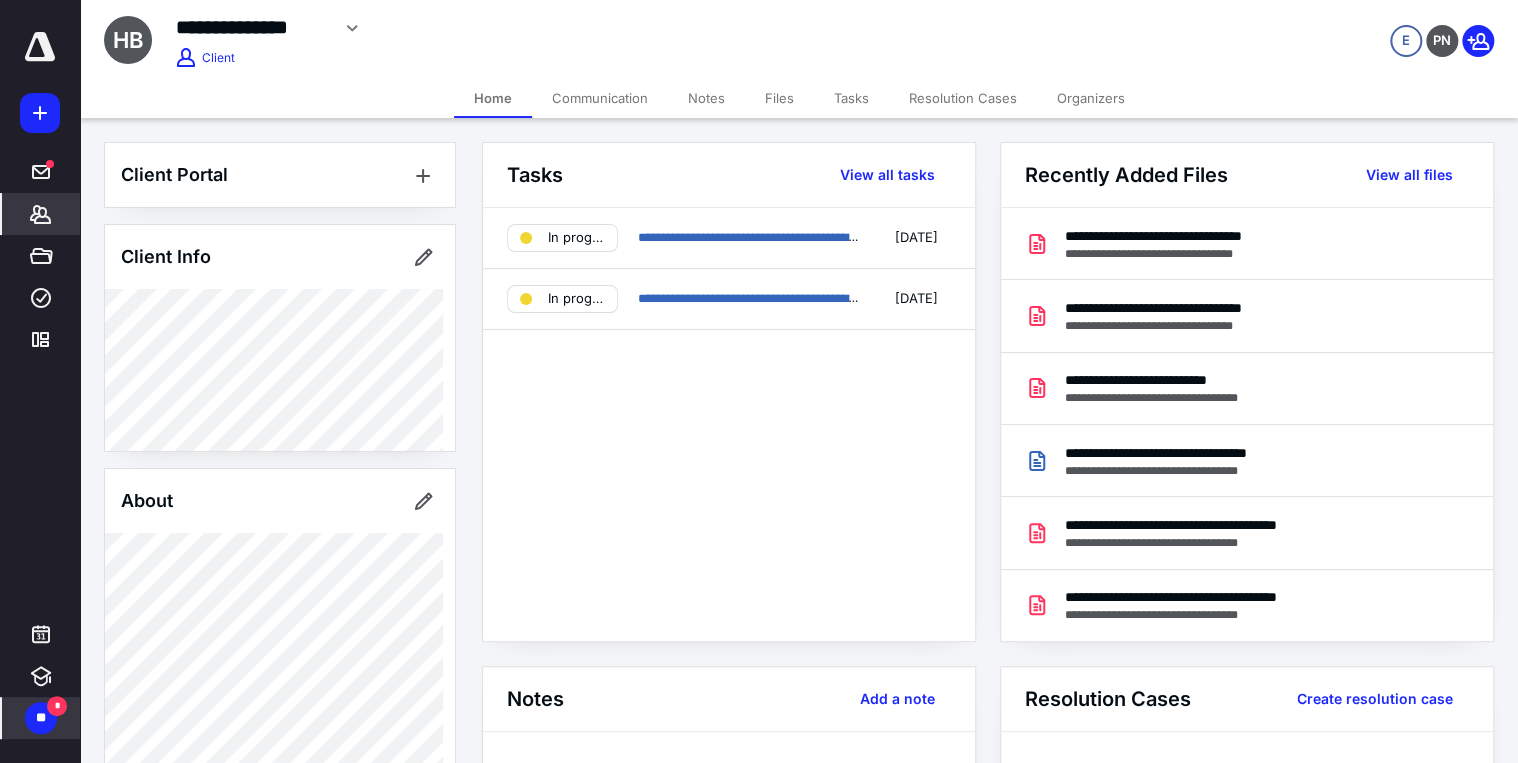 click on "Files" at bounding box center (779, 98) 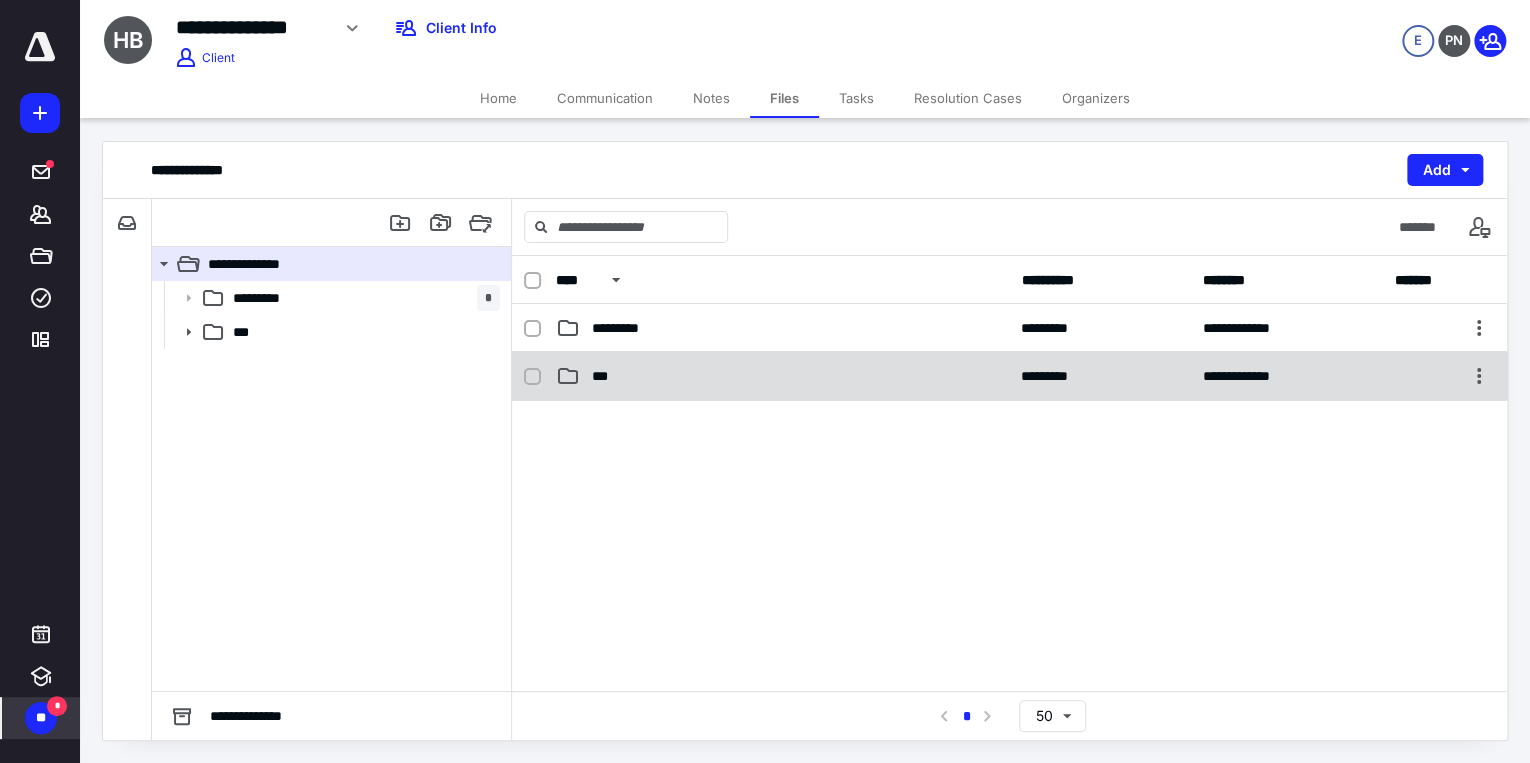 click on "***" at bounding box center (782, 376) 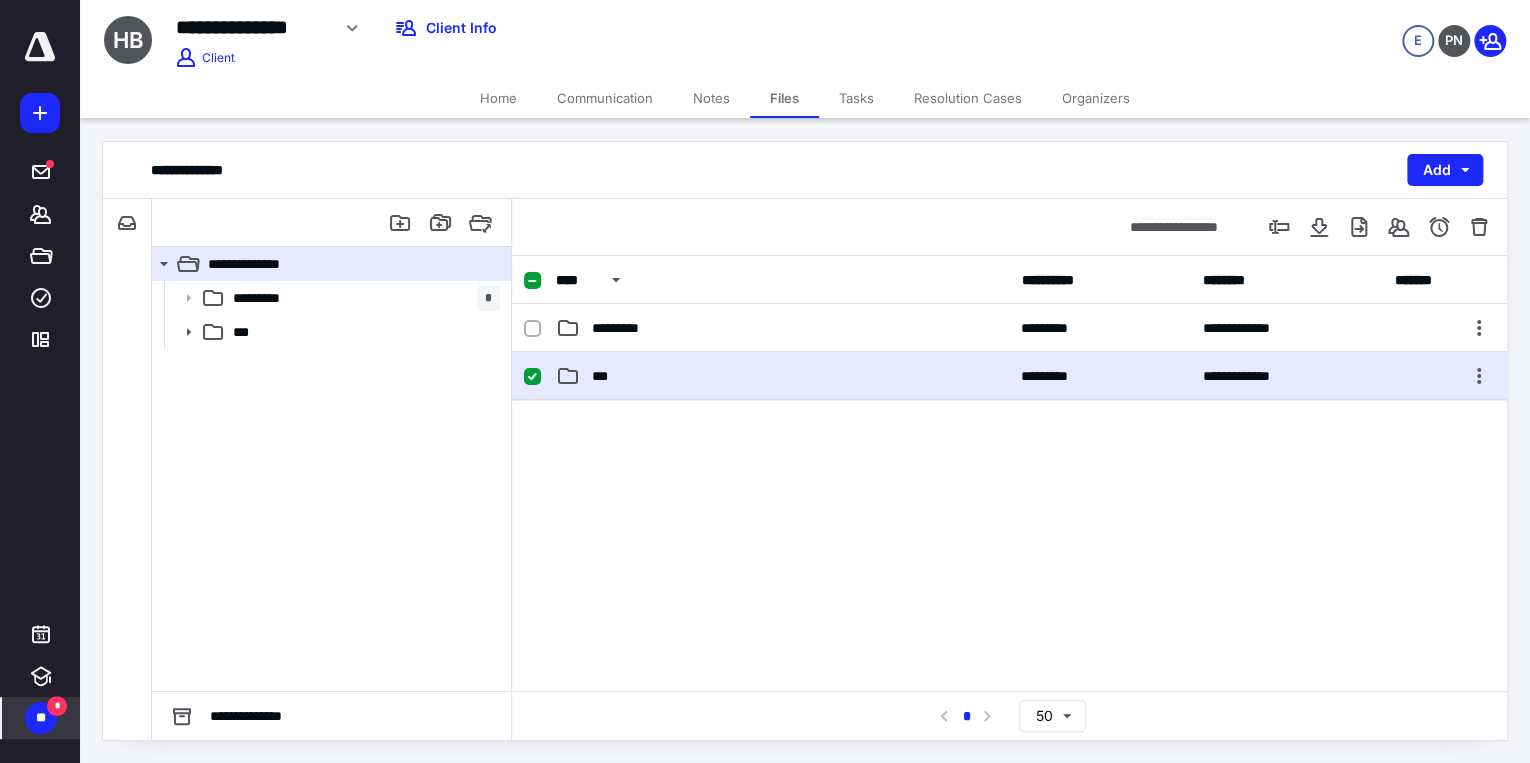 click on "***" at bounding box center [782, 376] 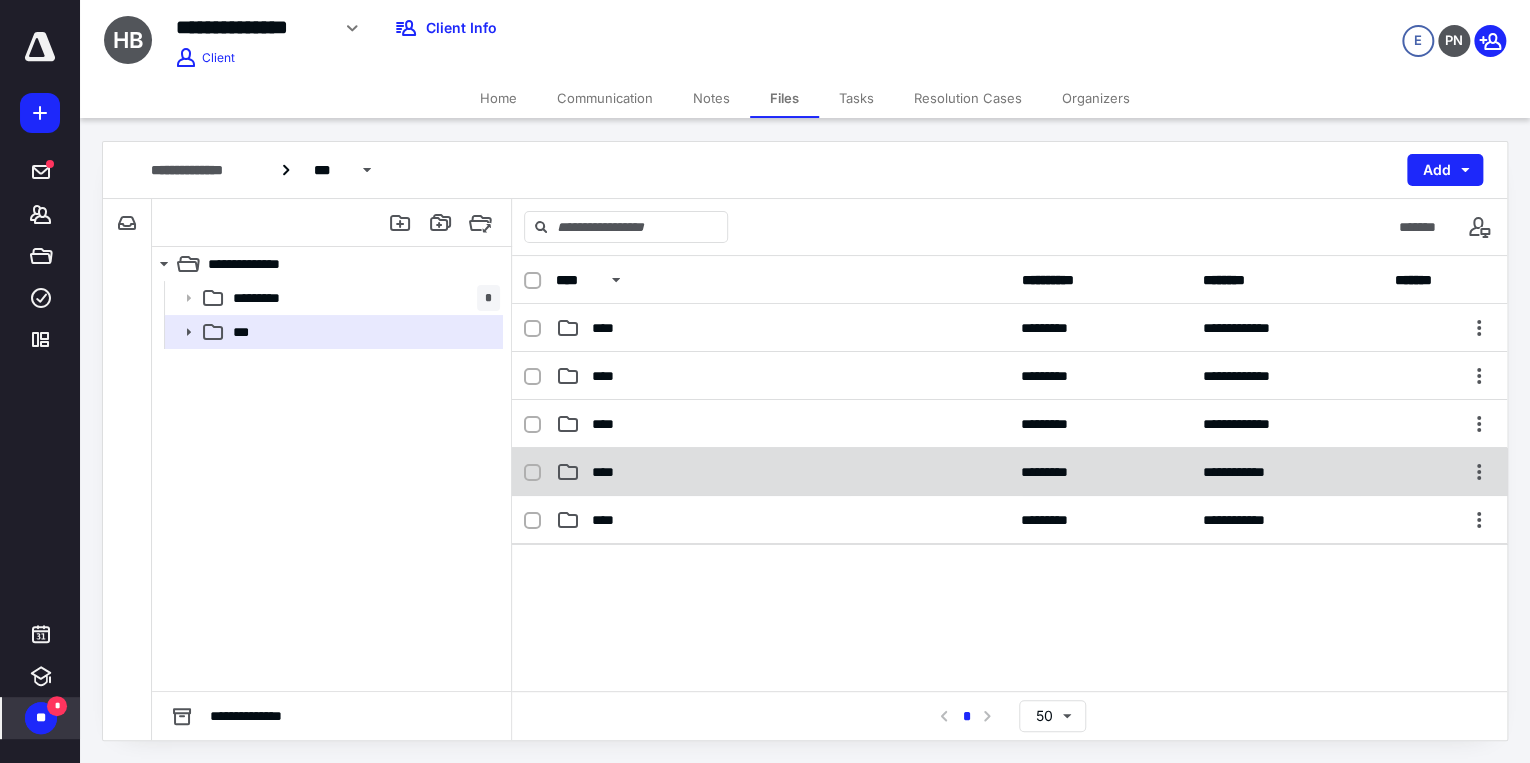 click on "****" at bounding box center [782, 472] 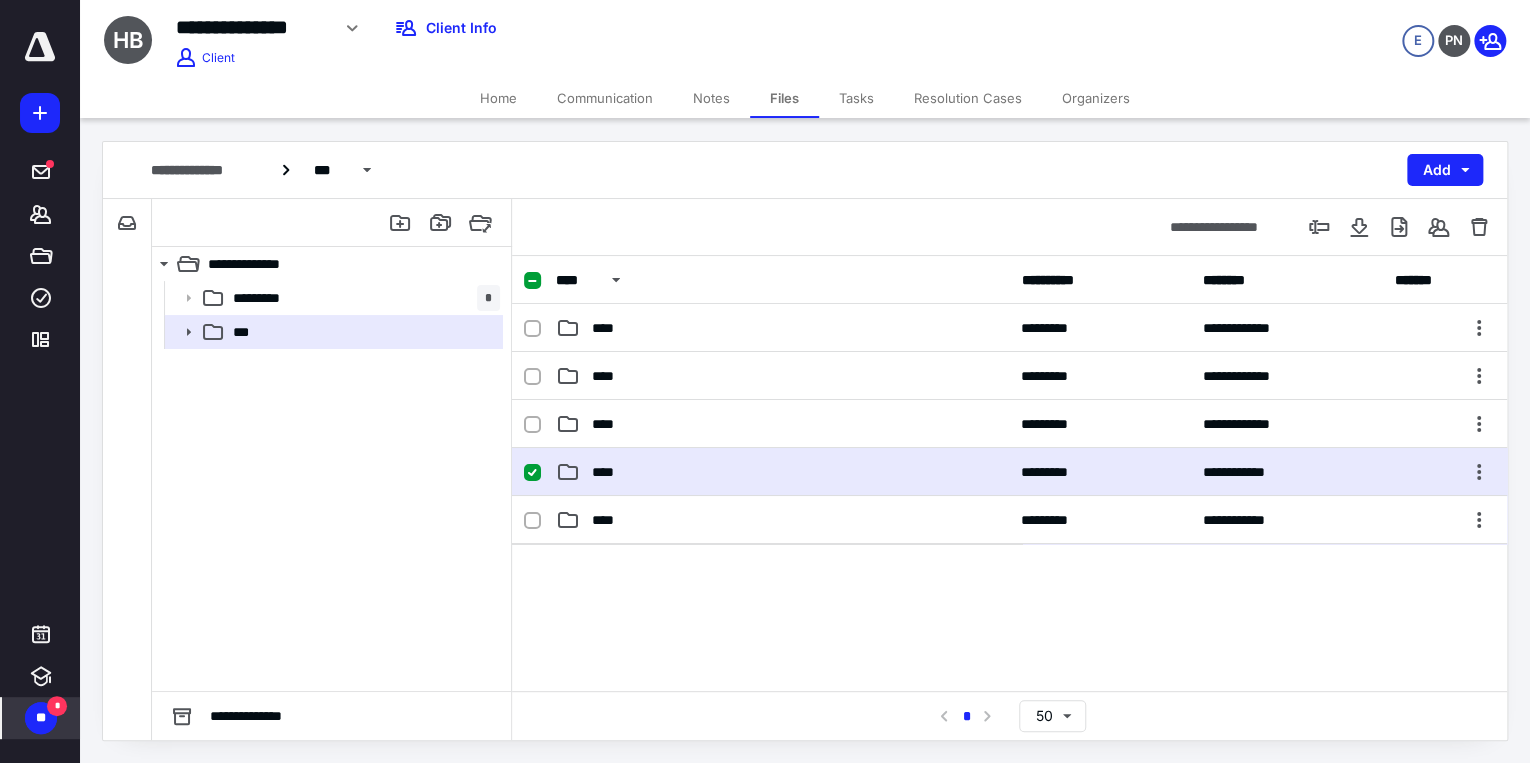 click on "****" at bounding box center (782, 472) 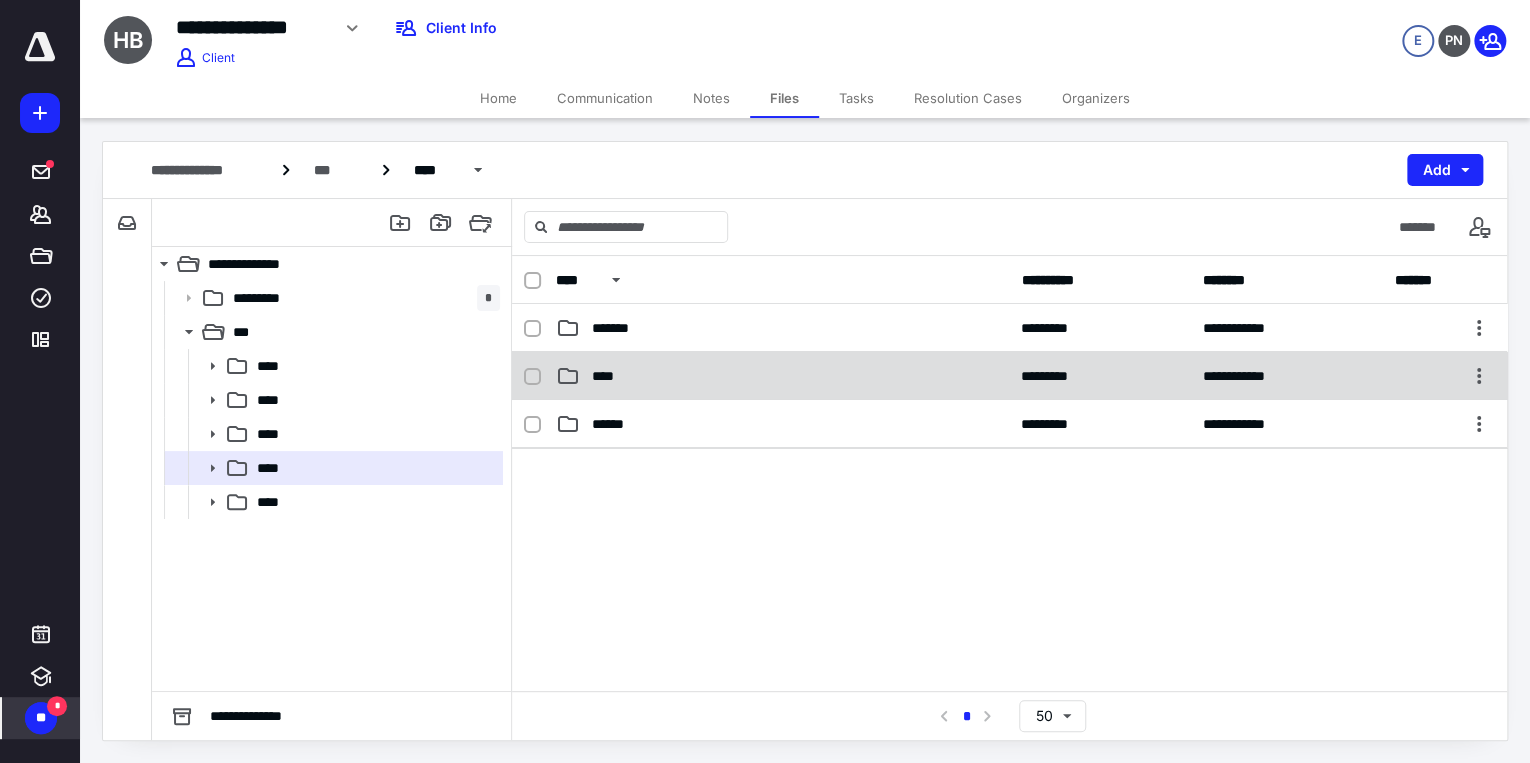 click on "****" at bounding box center (782, 376) 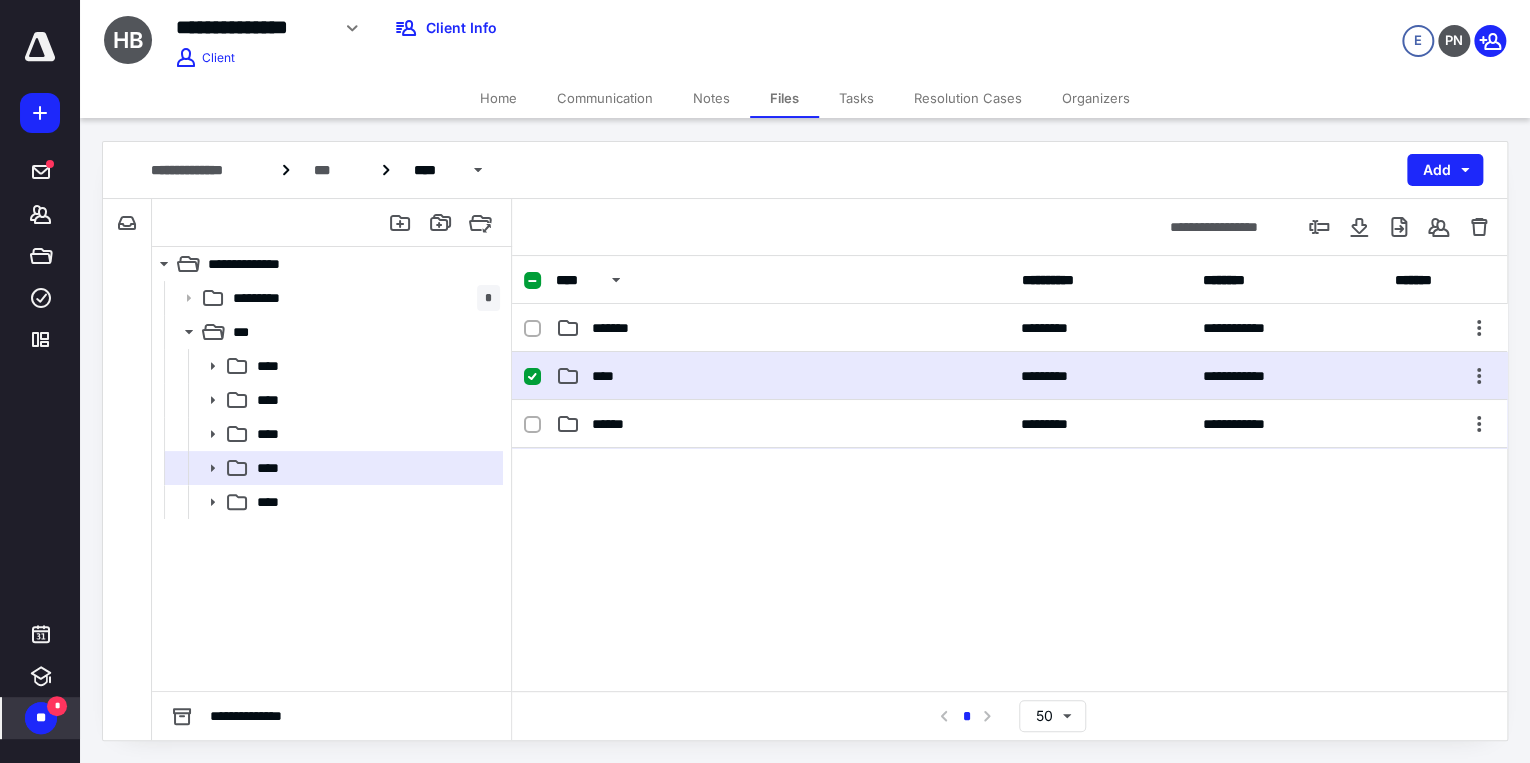 click on "****" at bounding box center (782, 376) 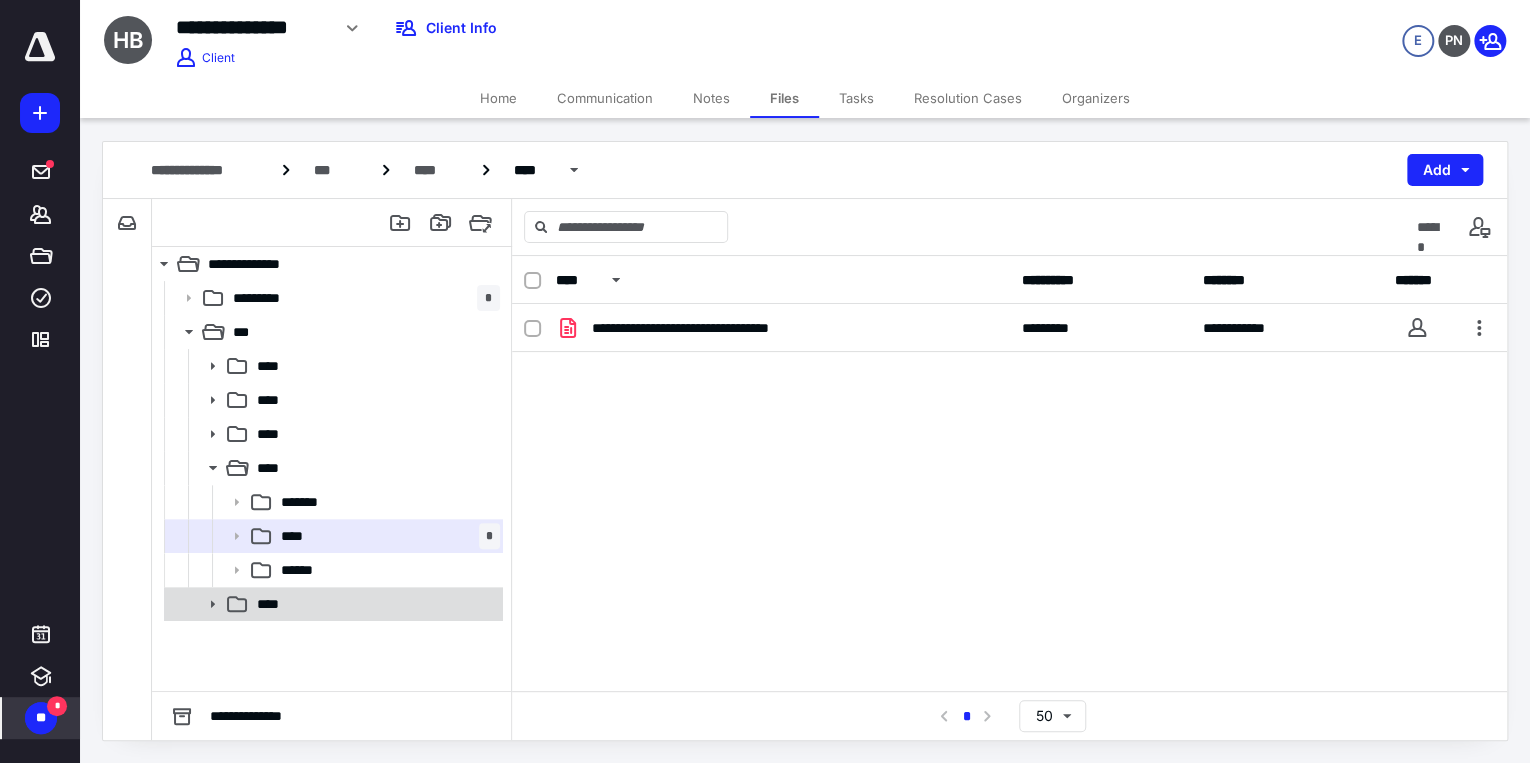click 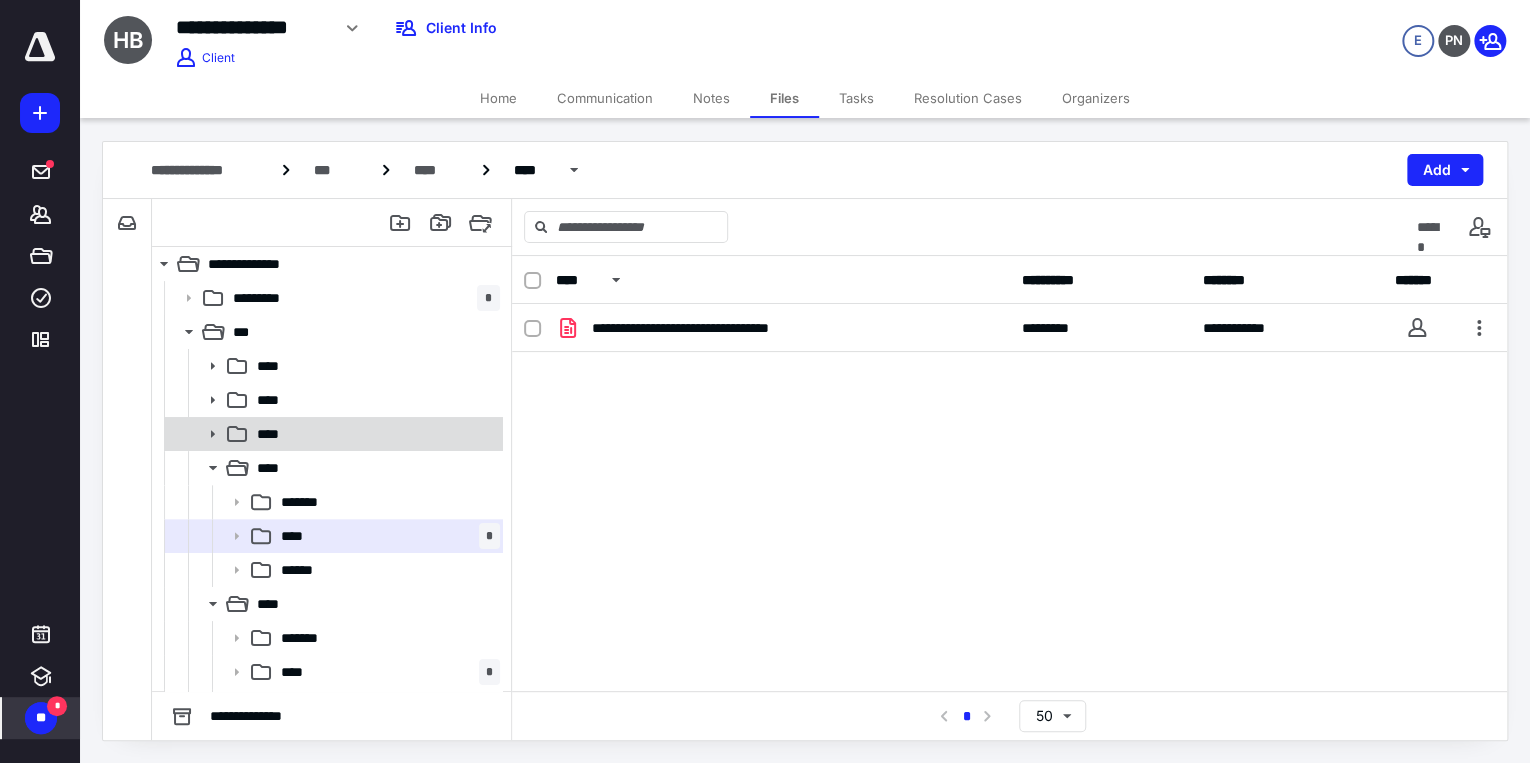 click 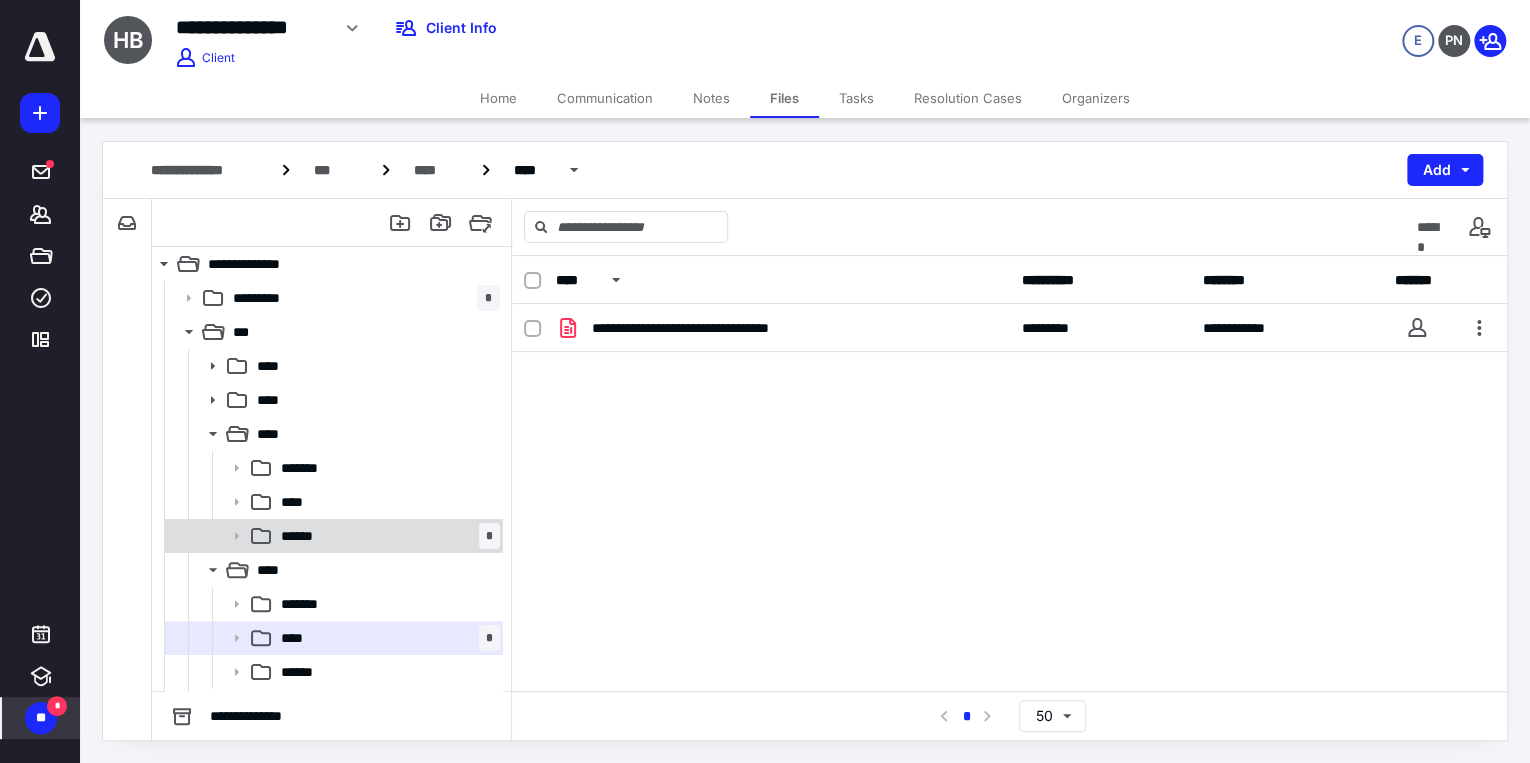 click on "****** *" at bounding box center [386, 536] 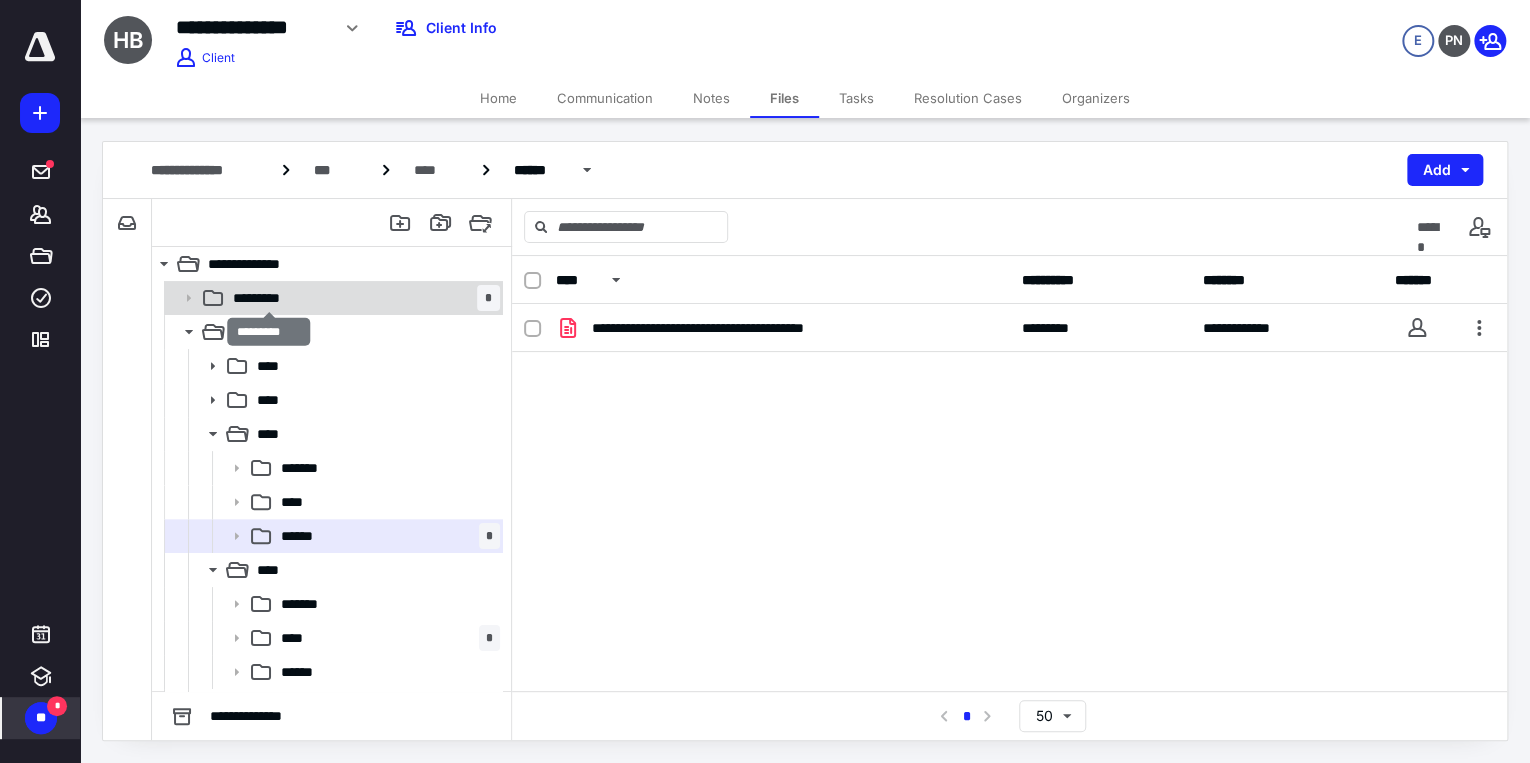 click on "*********" at bounding box center (269, 298) 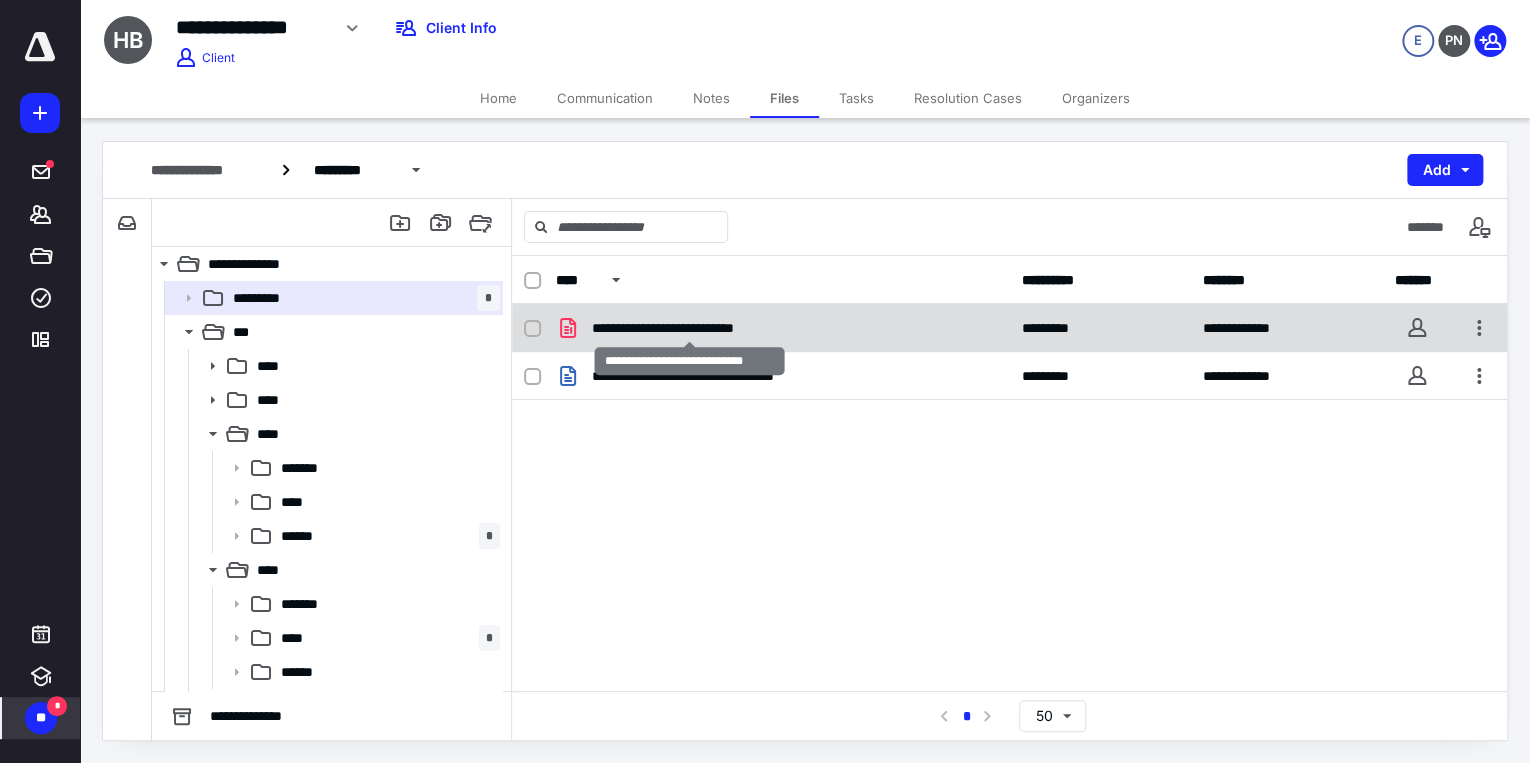 click on "**********" at bounding box center (690, 328) 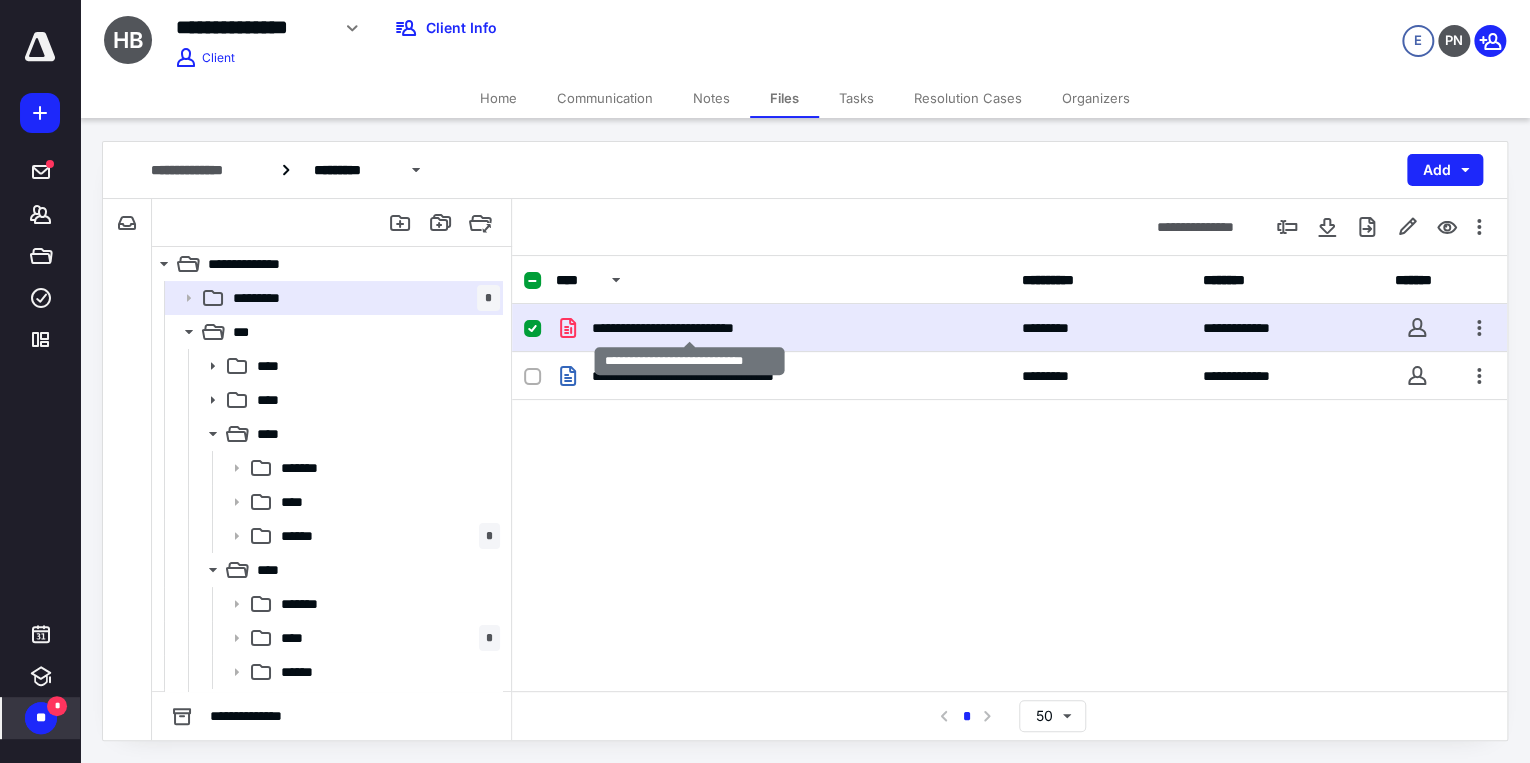 click on "**********" at bounding box center [690, 328] 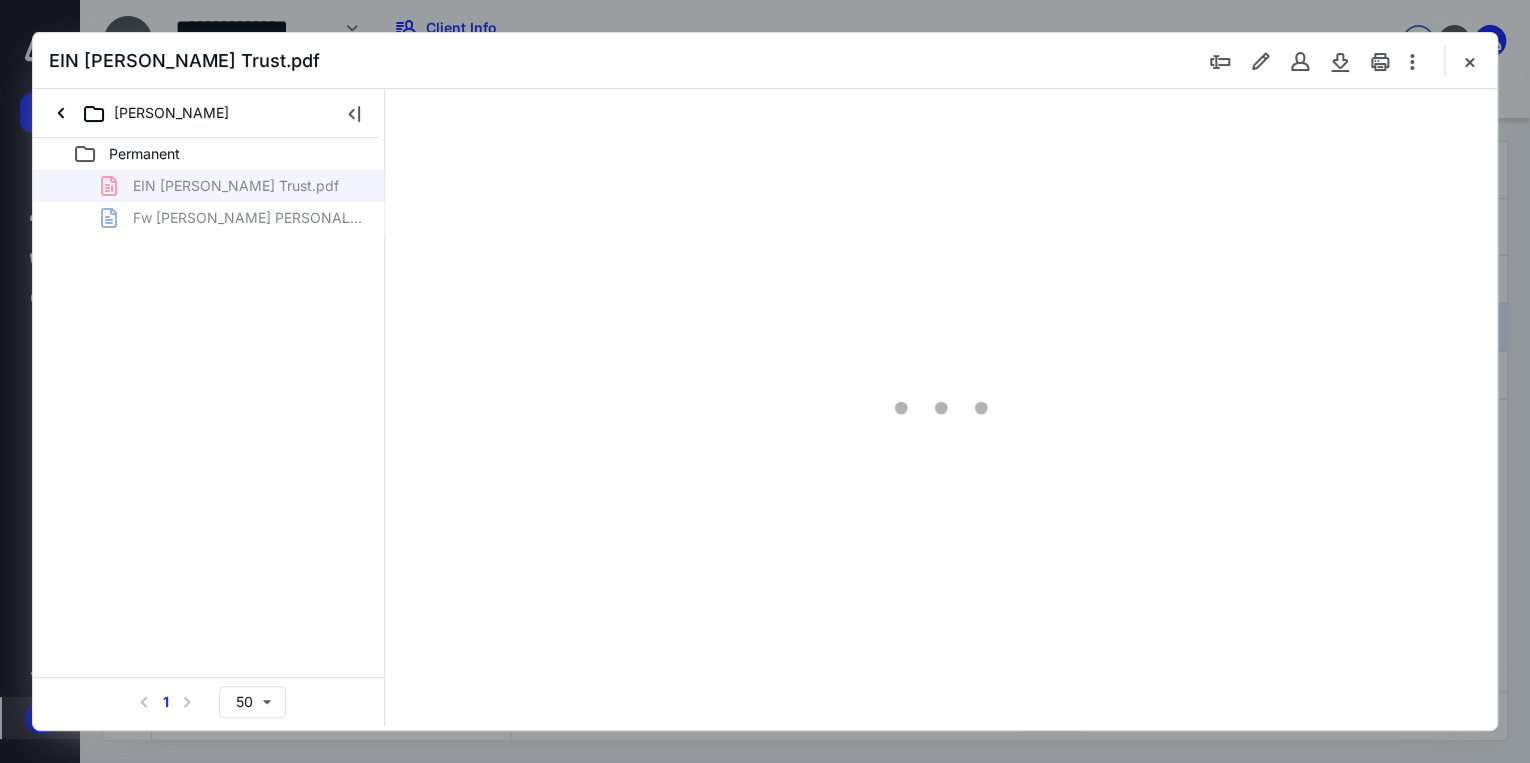 scroll, scrollTop: 0, scrollLeft: 0, axis: both 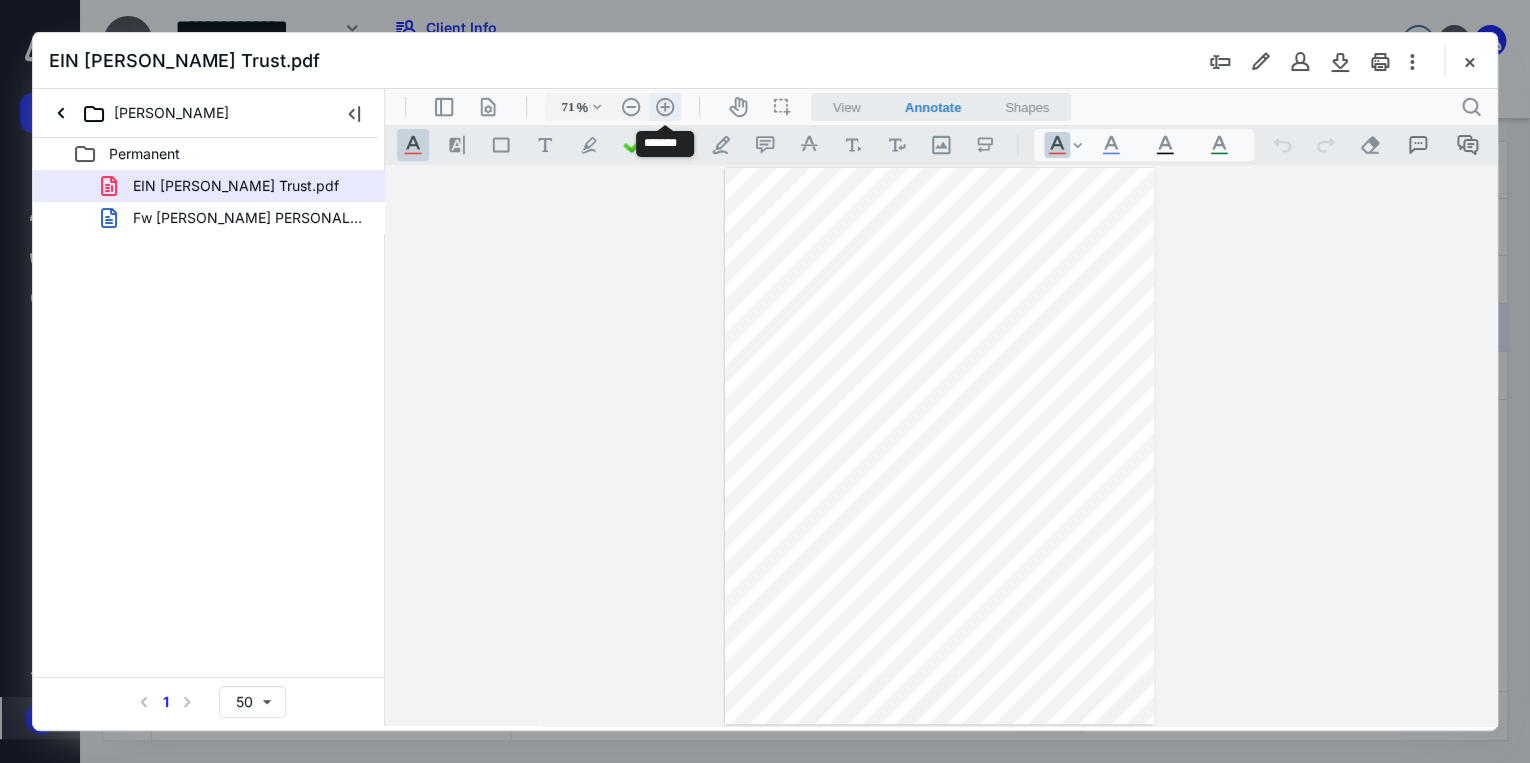 click on ".cls-1{fill:#abb0c4;} icon - header - zoom - in - line" at bounding box center (665, 107) 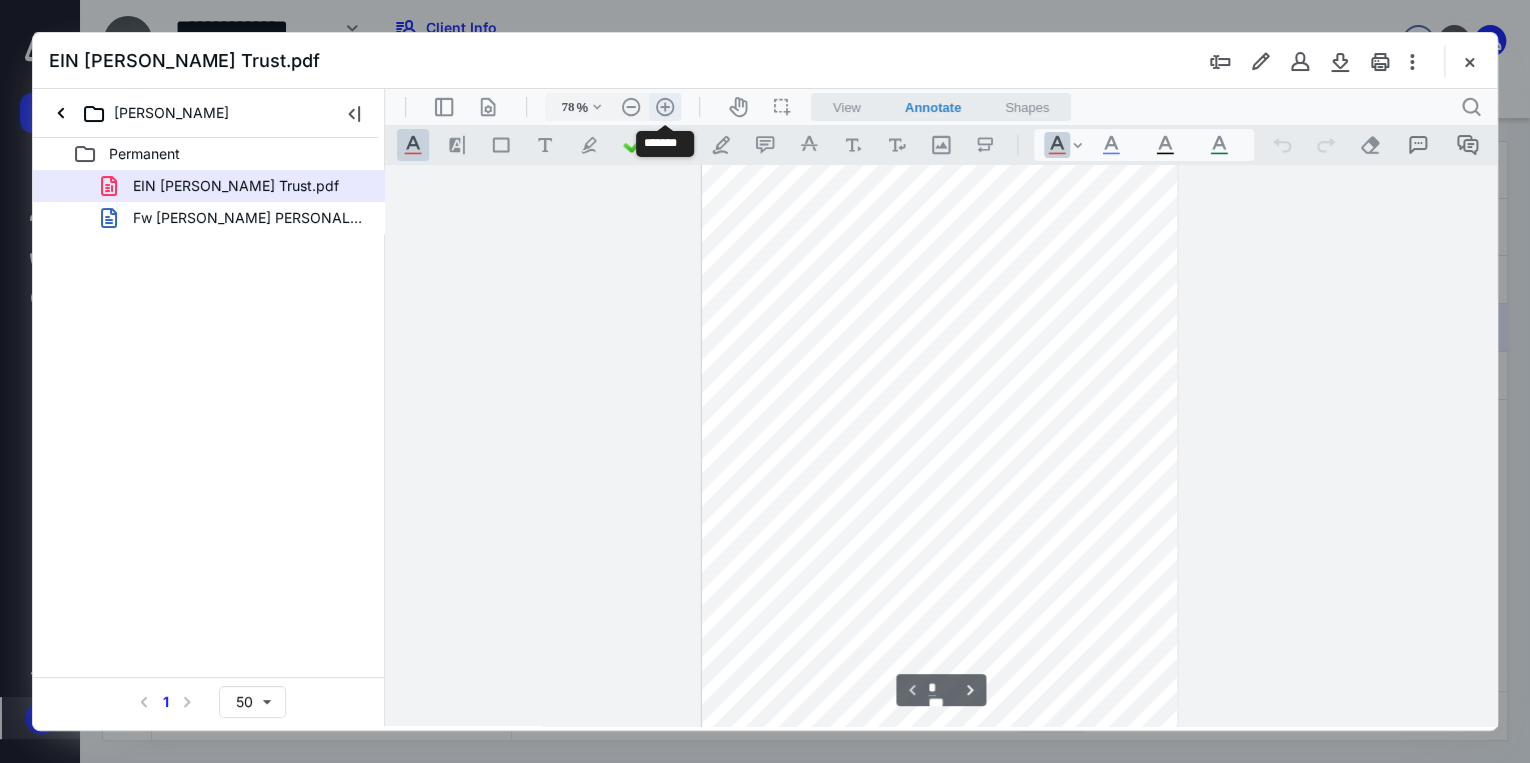 click on ".cls-1{fill:#abb0c4;} icon - header - zoom - in - line" at bounding box center [665, 107] 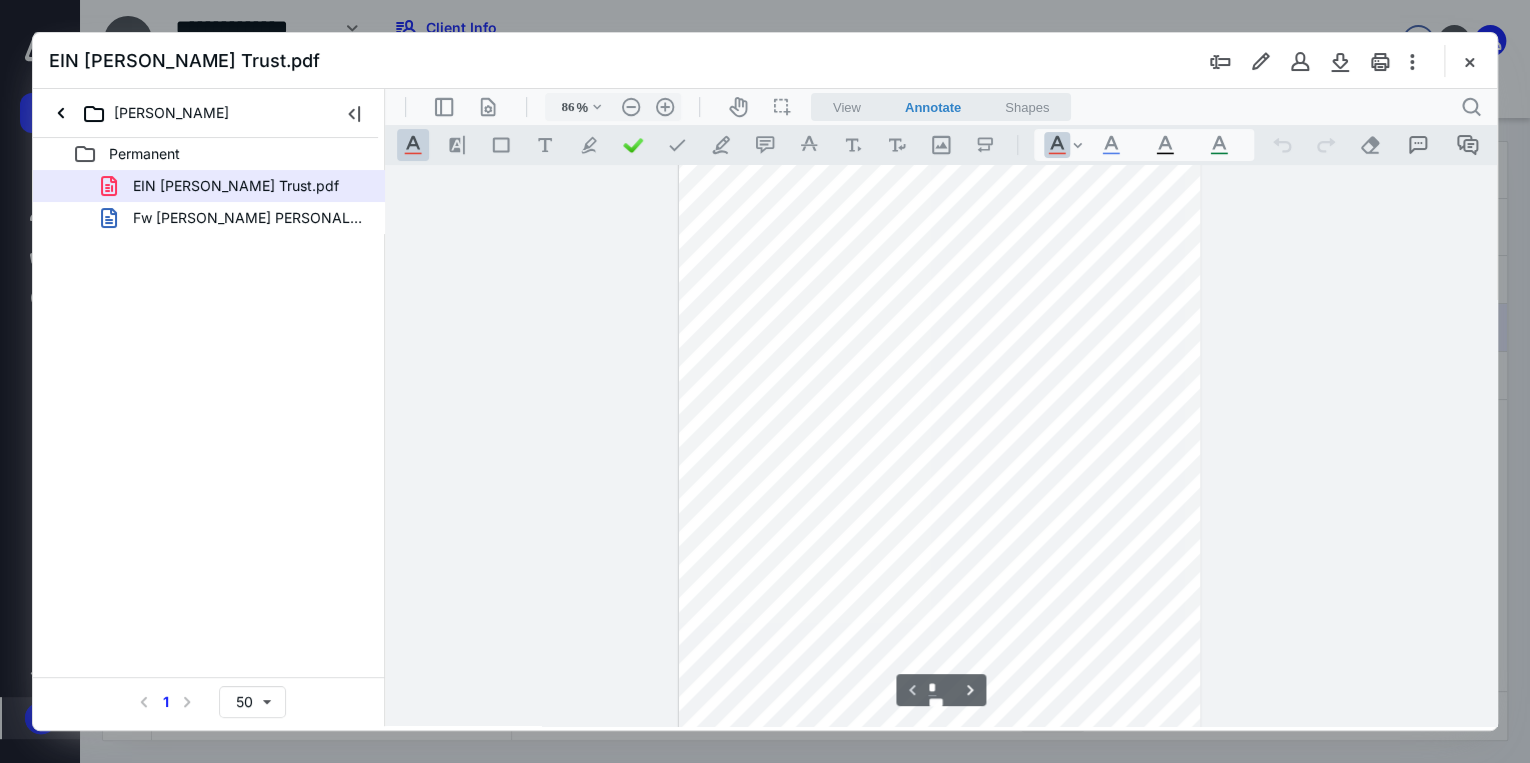 scroll, scrollTop: 0, scrollLeft: 0, axis: both 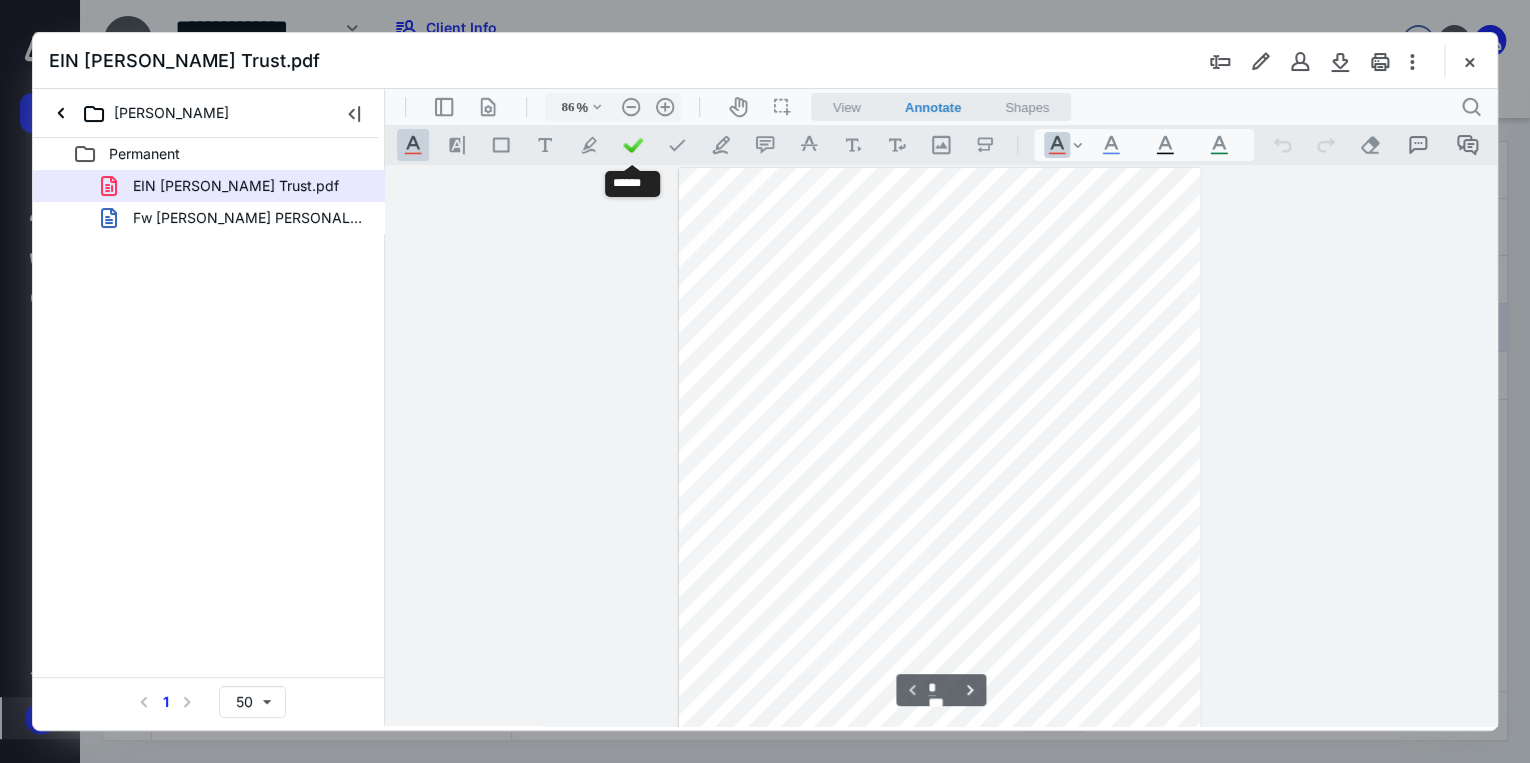 drag, startPoint x: 639, startPoint y: 145, endPoint x: 657, endPoint y: 145, distance: 18 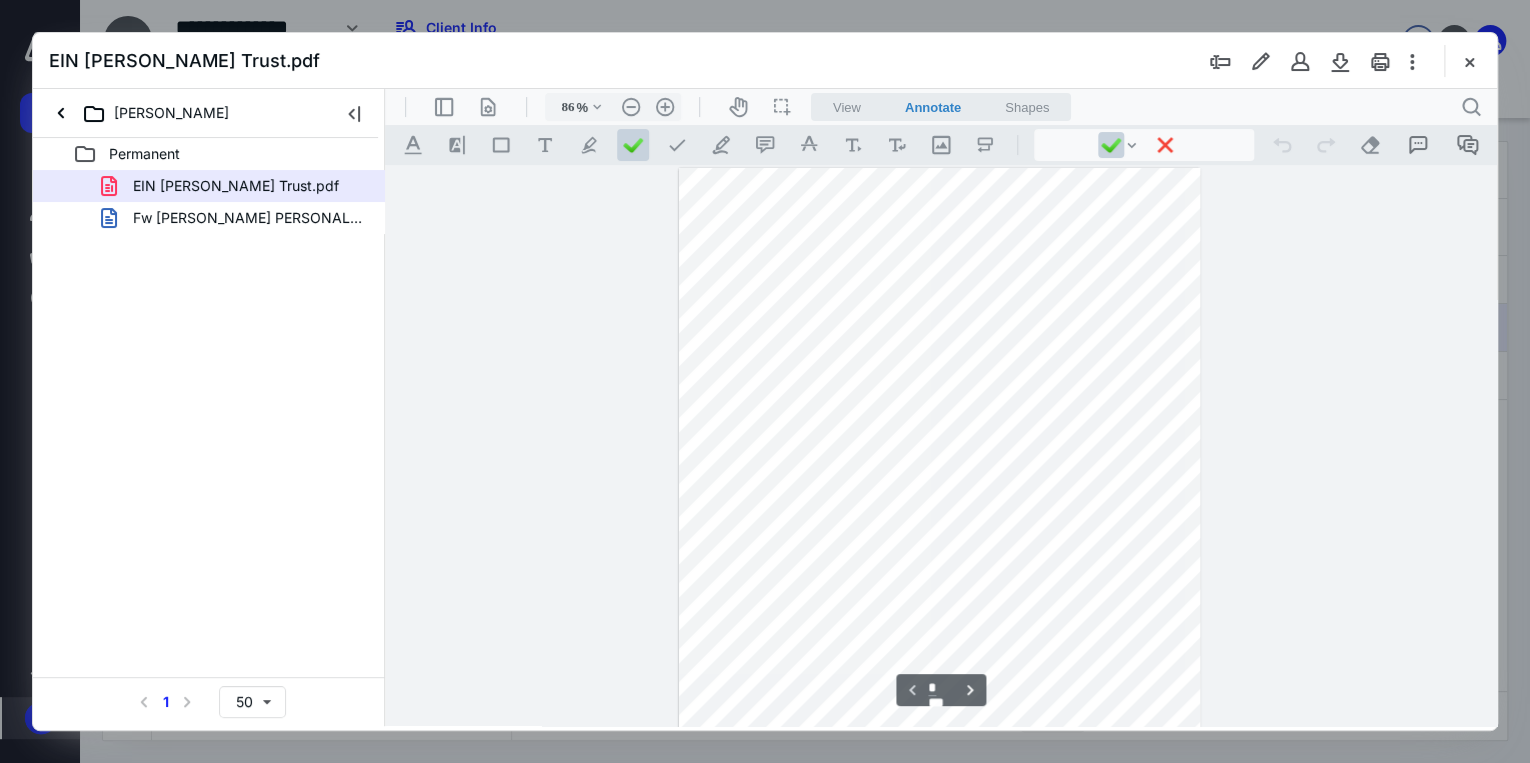 click at bounding box center [940, 505] 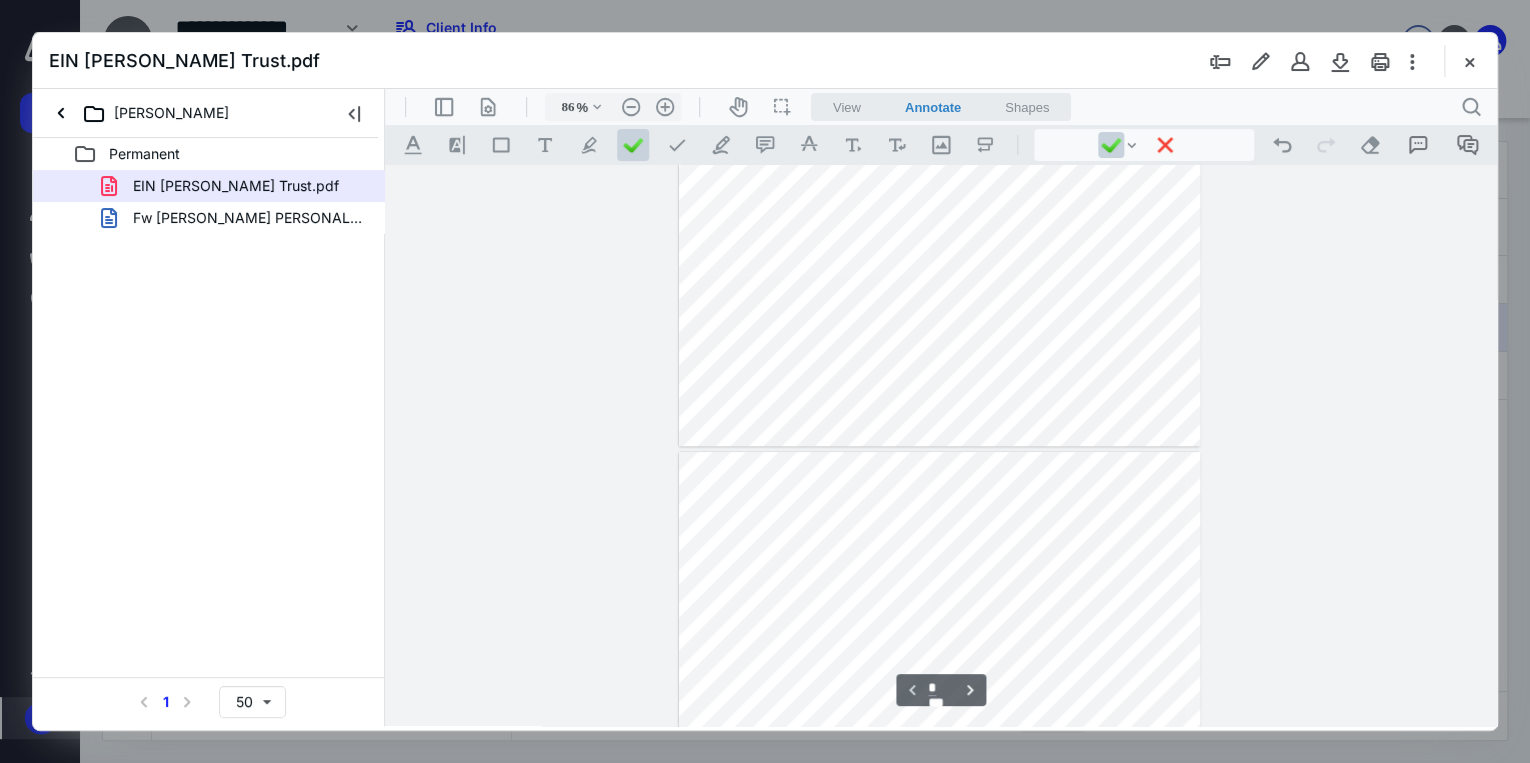 type on "*" 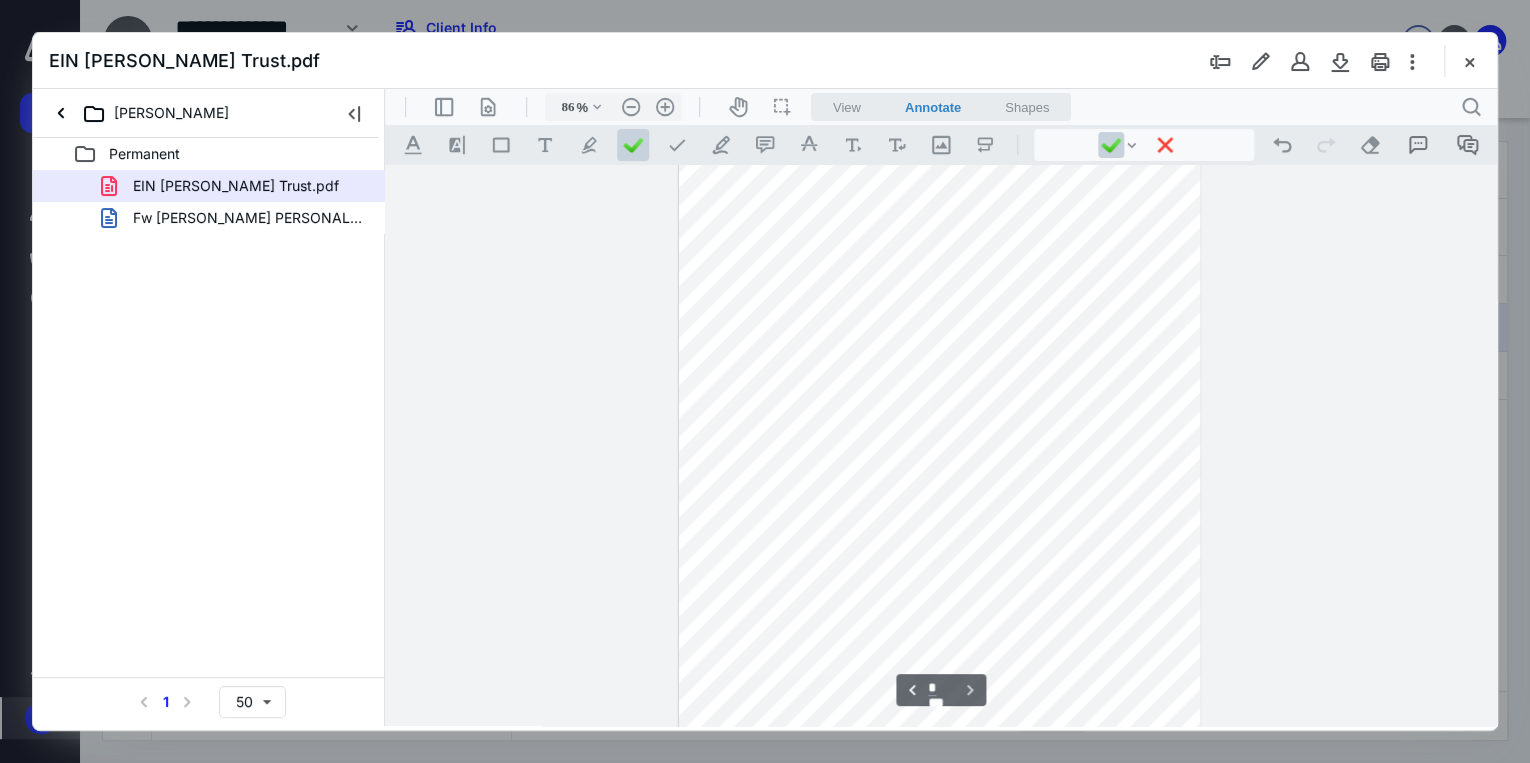 scroll, scrollTop: 800, scrollLeft: 0, axis: vertical 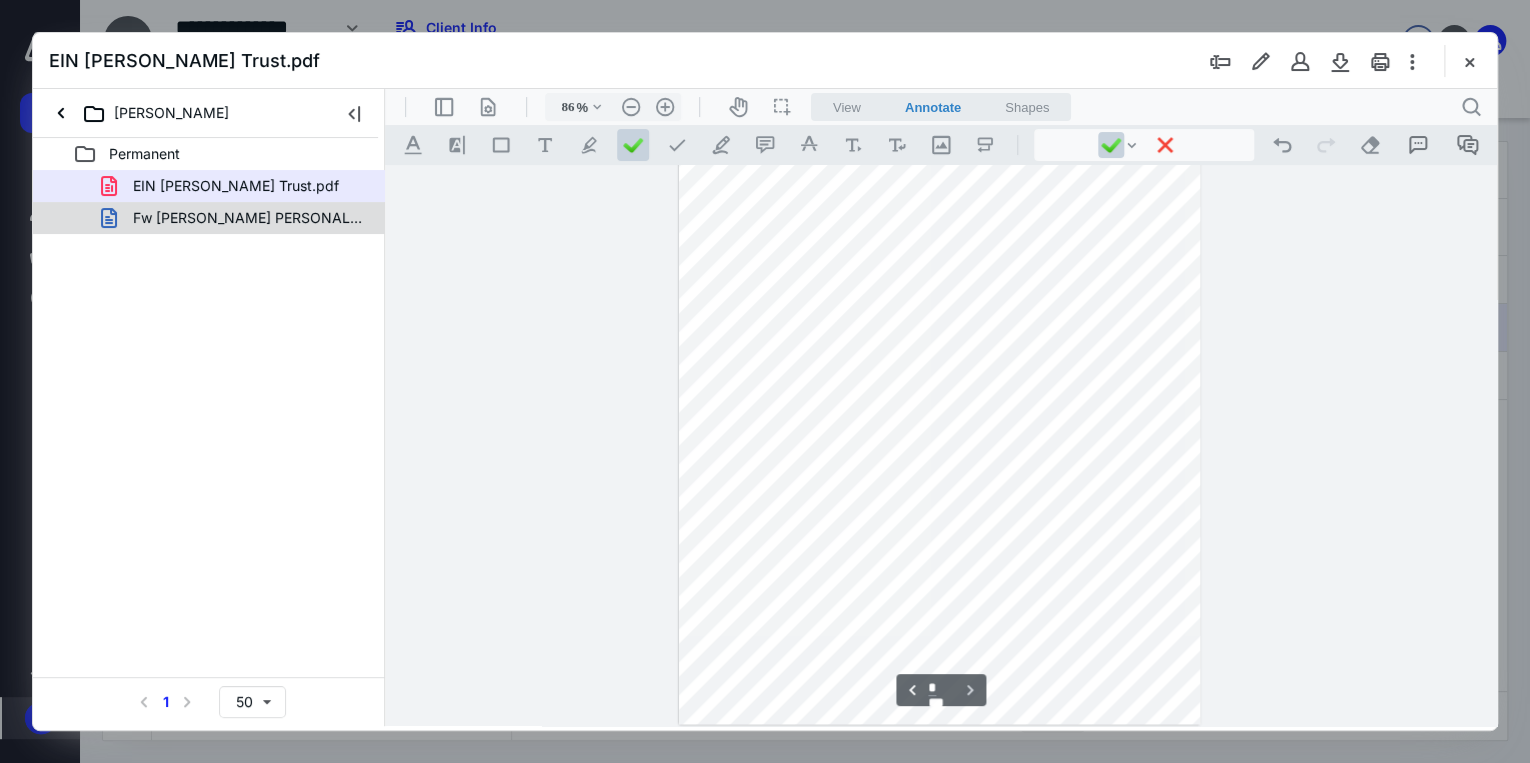 click on "Fw [PERSON_NAME] PERSONAL 19-21.msg" at bounding box center (249, 218) 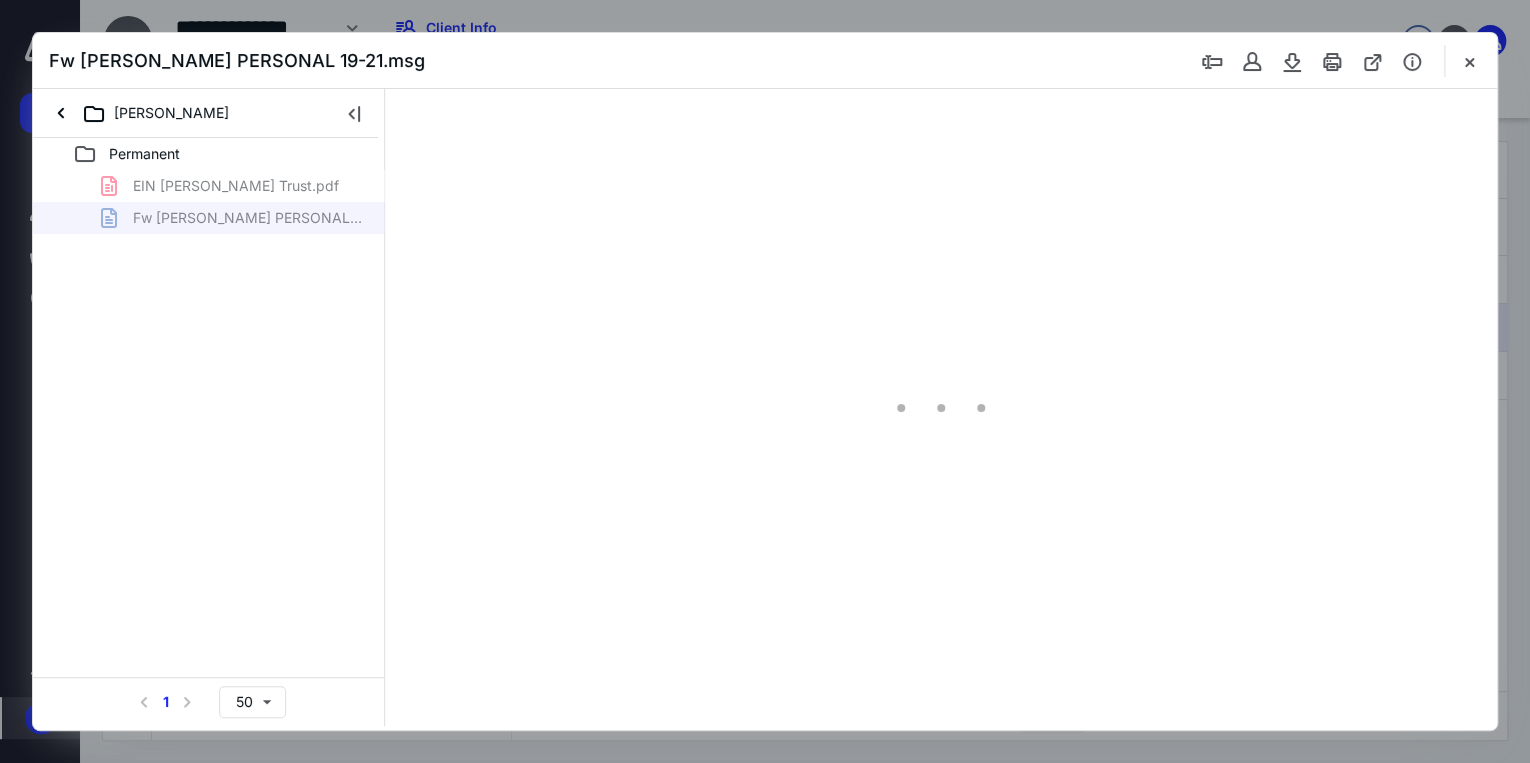 type on "71" 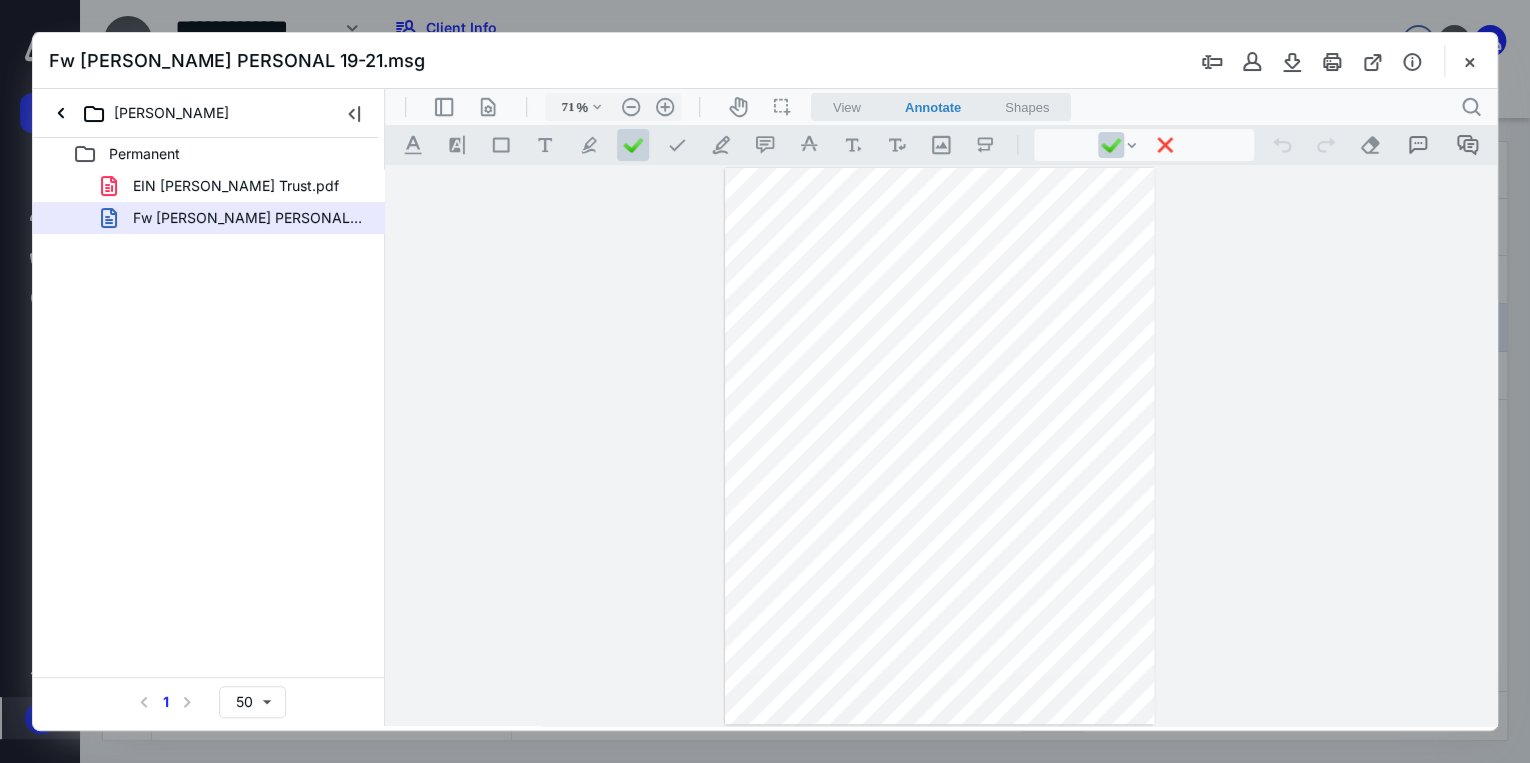 scroll, scrollTop: 0, scrollLeft: 0, axis: both 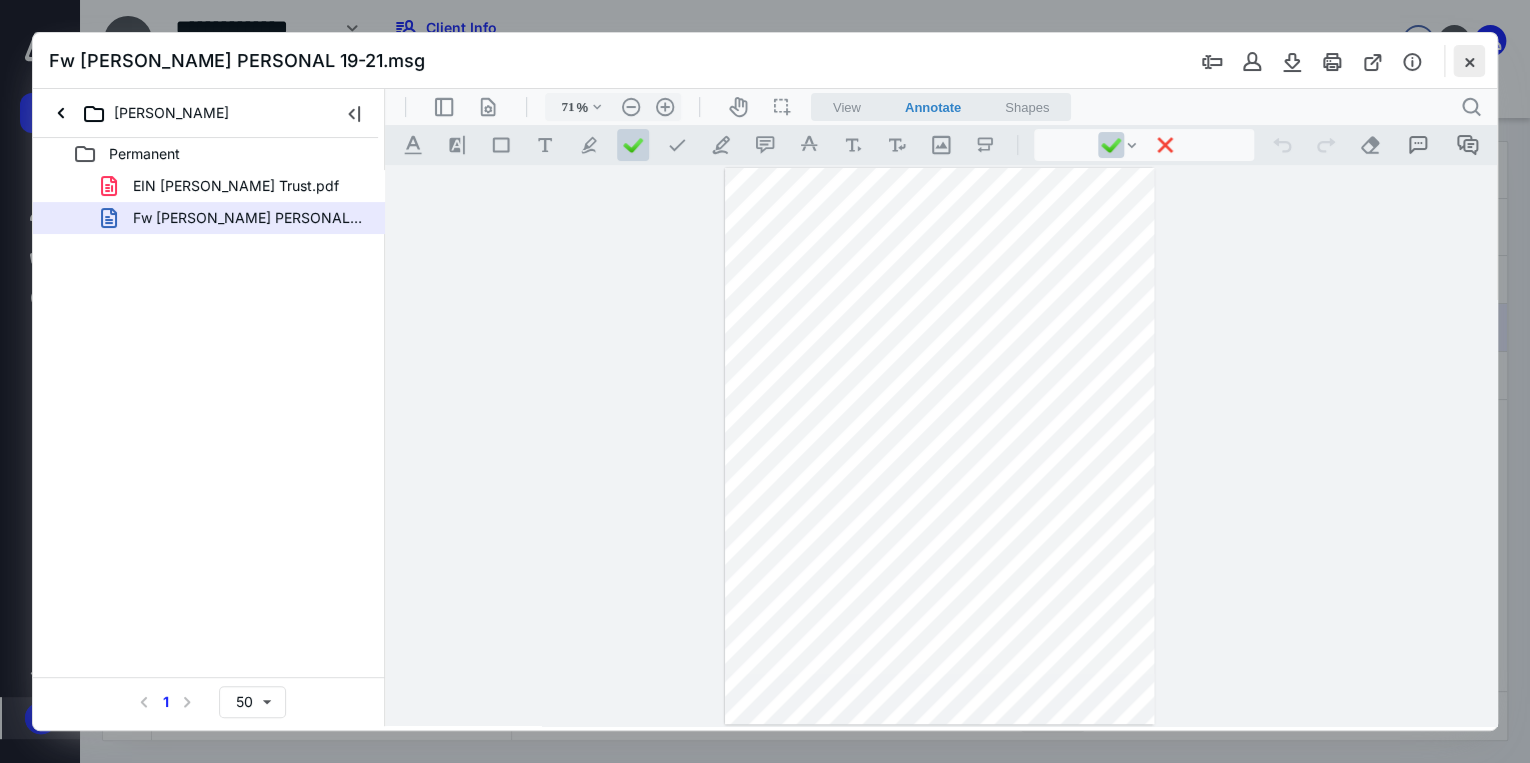 click at bounding box center (1469, 61) 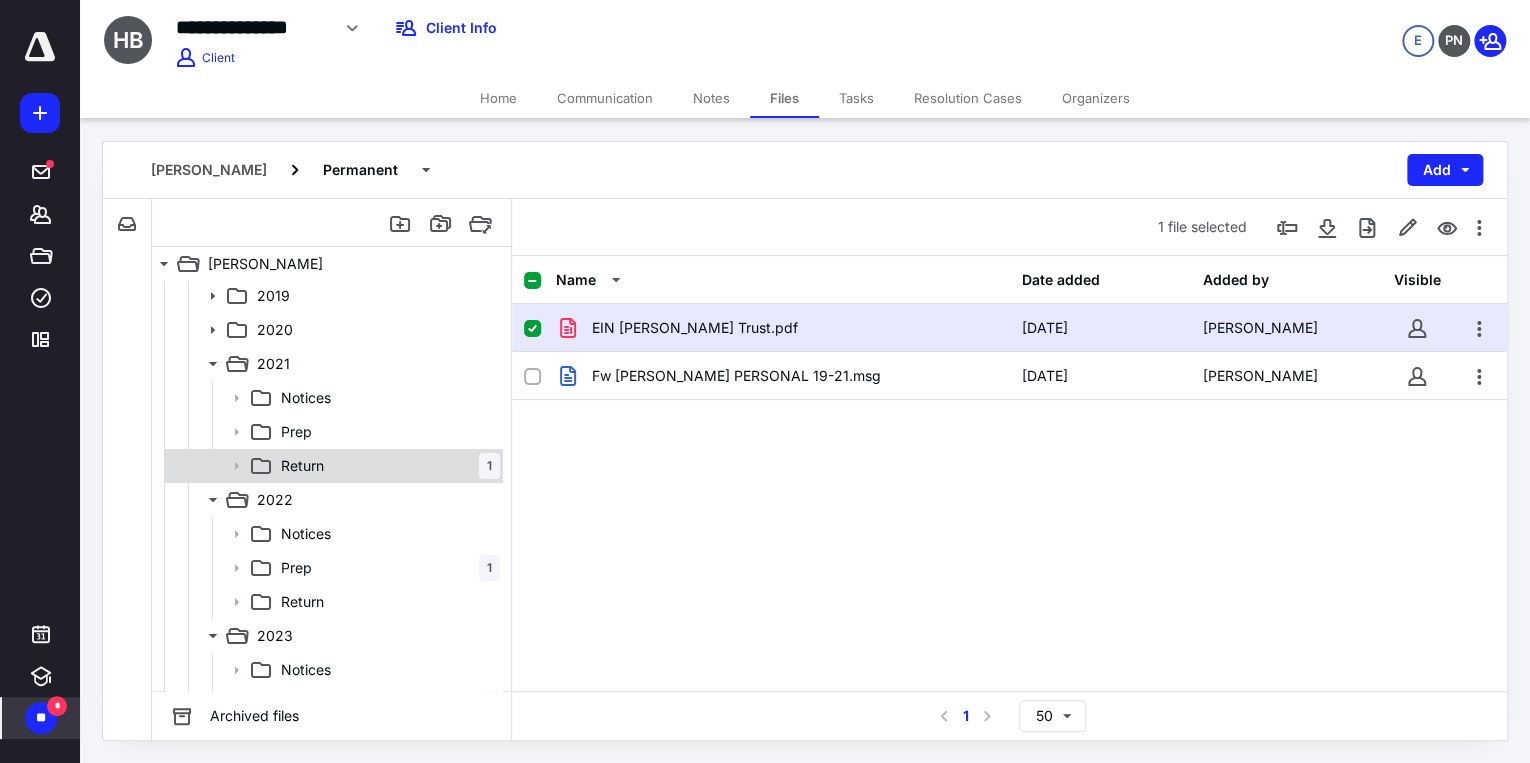 scroll, scrollTop: 132, scrollLeft: 0, axis: vertical 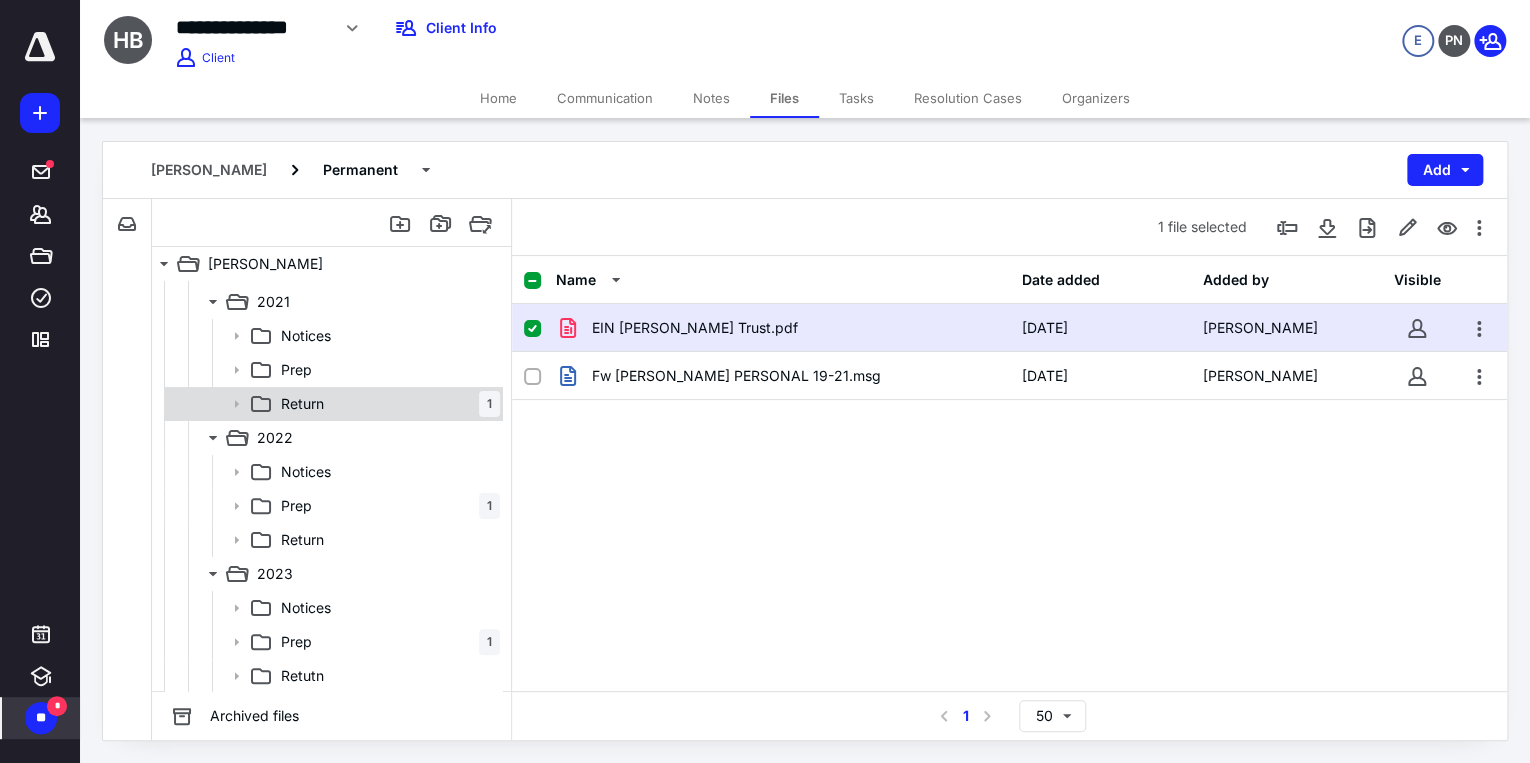 click on "Return 1" at bounding box center (386, 404) 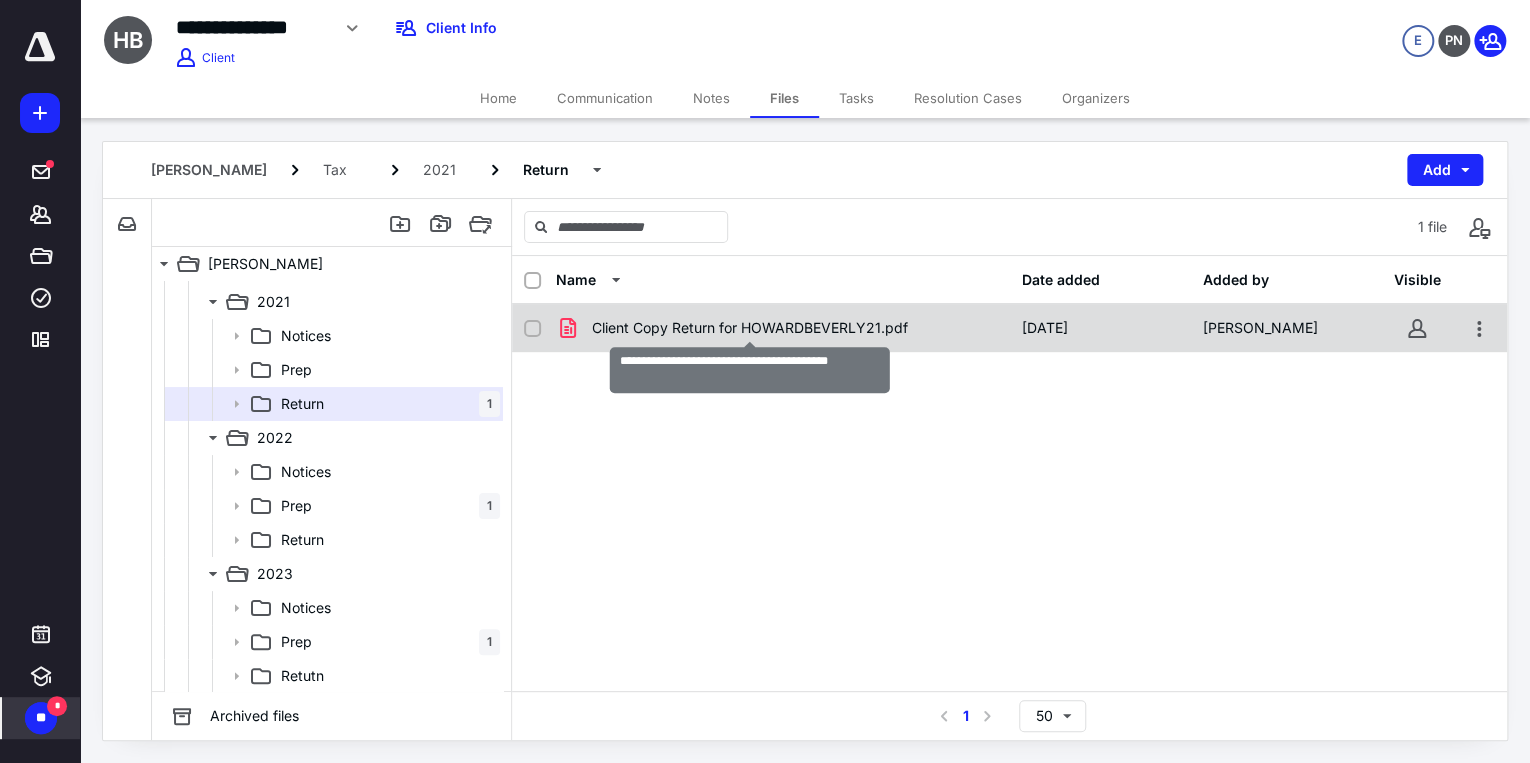 click on "Client Copy Return for HOWARDBEVERLY21.pdf" at bounding box center (750, 328) 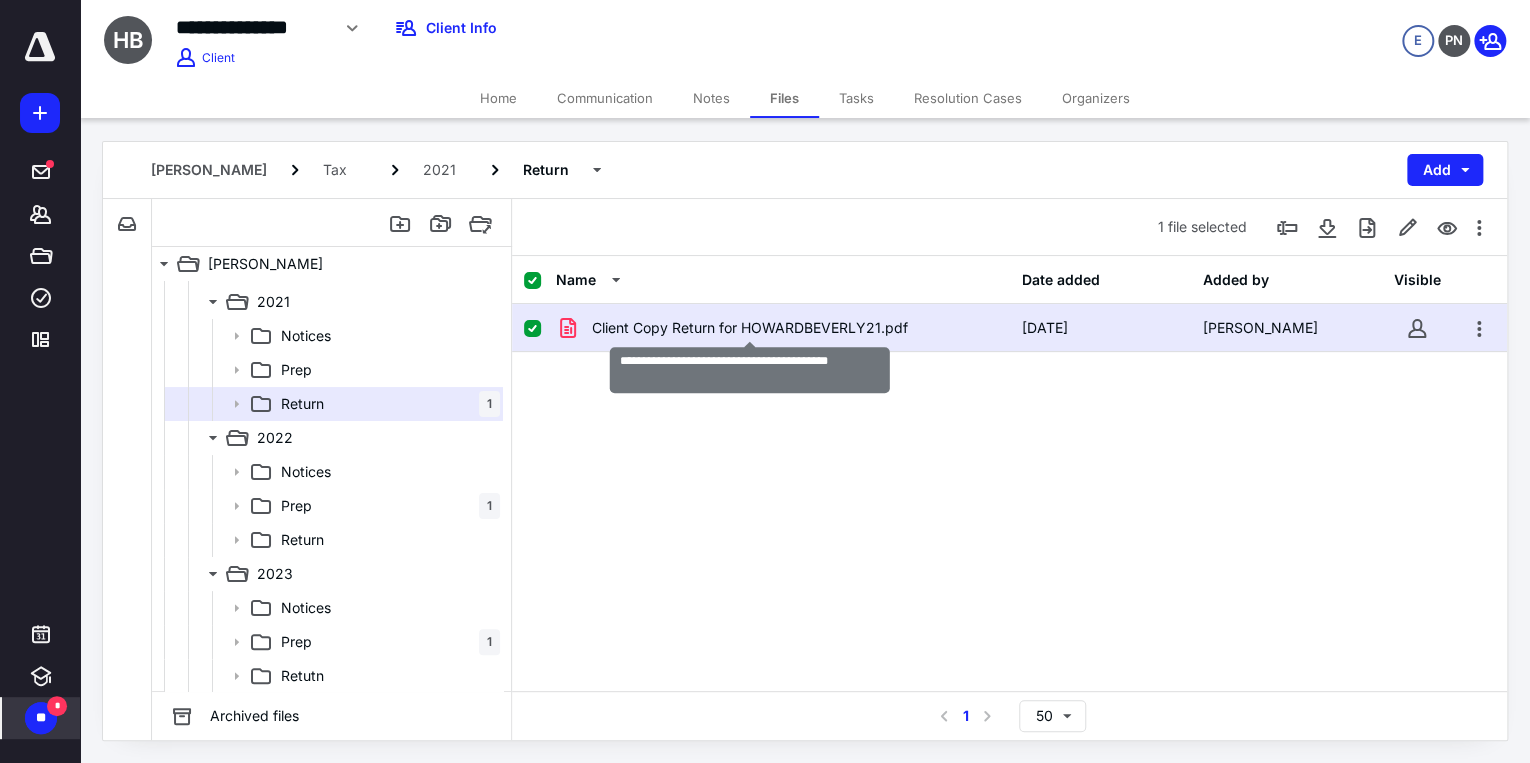 click on "Client Copy Return for HOWARDBEVERLY21.pdf" at bounding box center [750, 328] 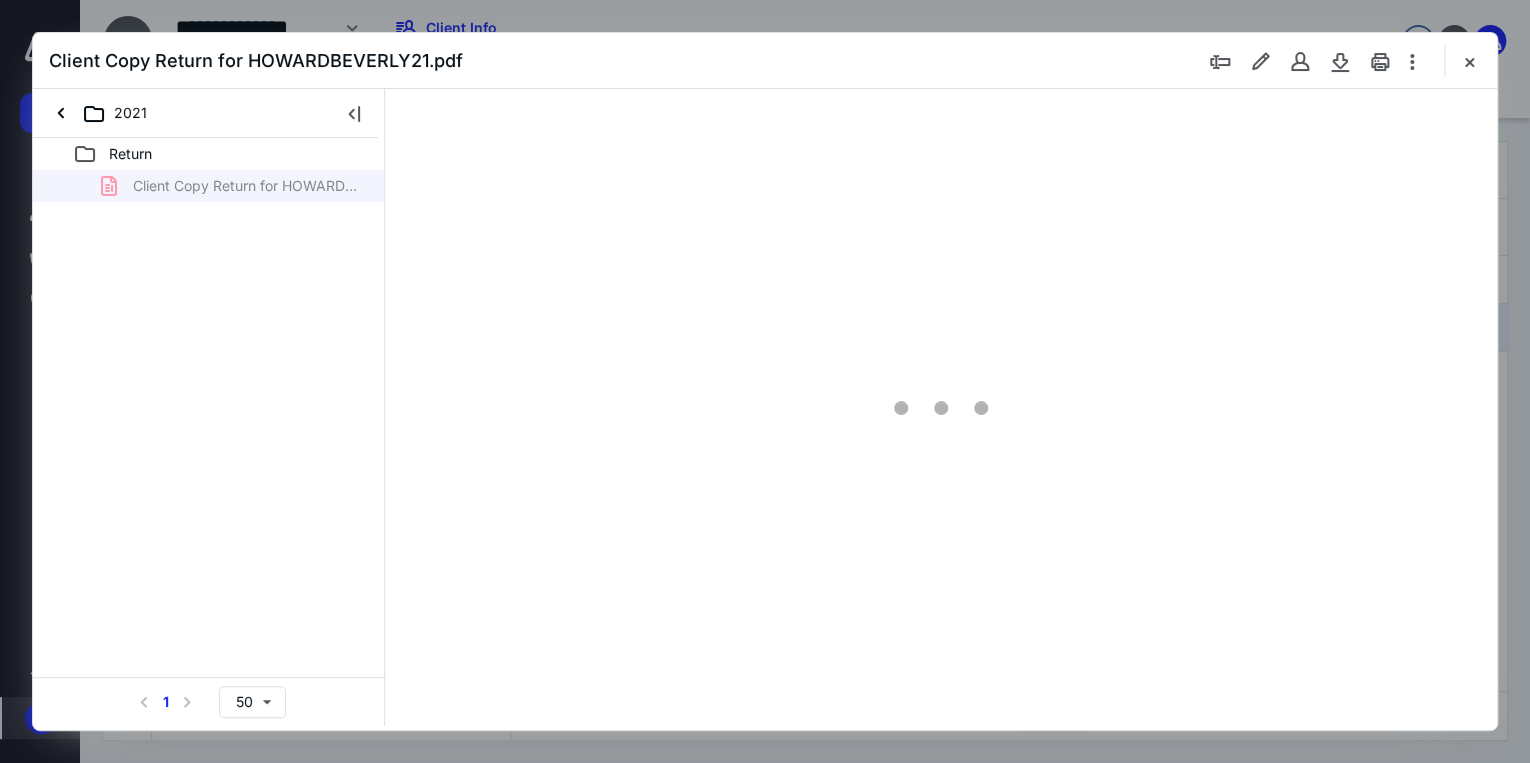 scroll, scrollTop: 0, scrollLeft: 0, axis: both 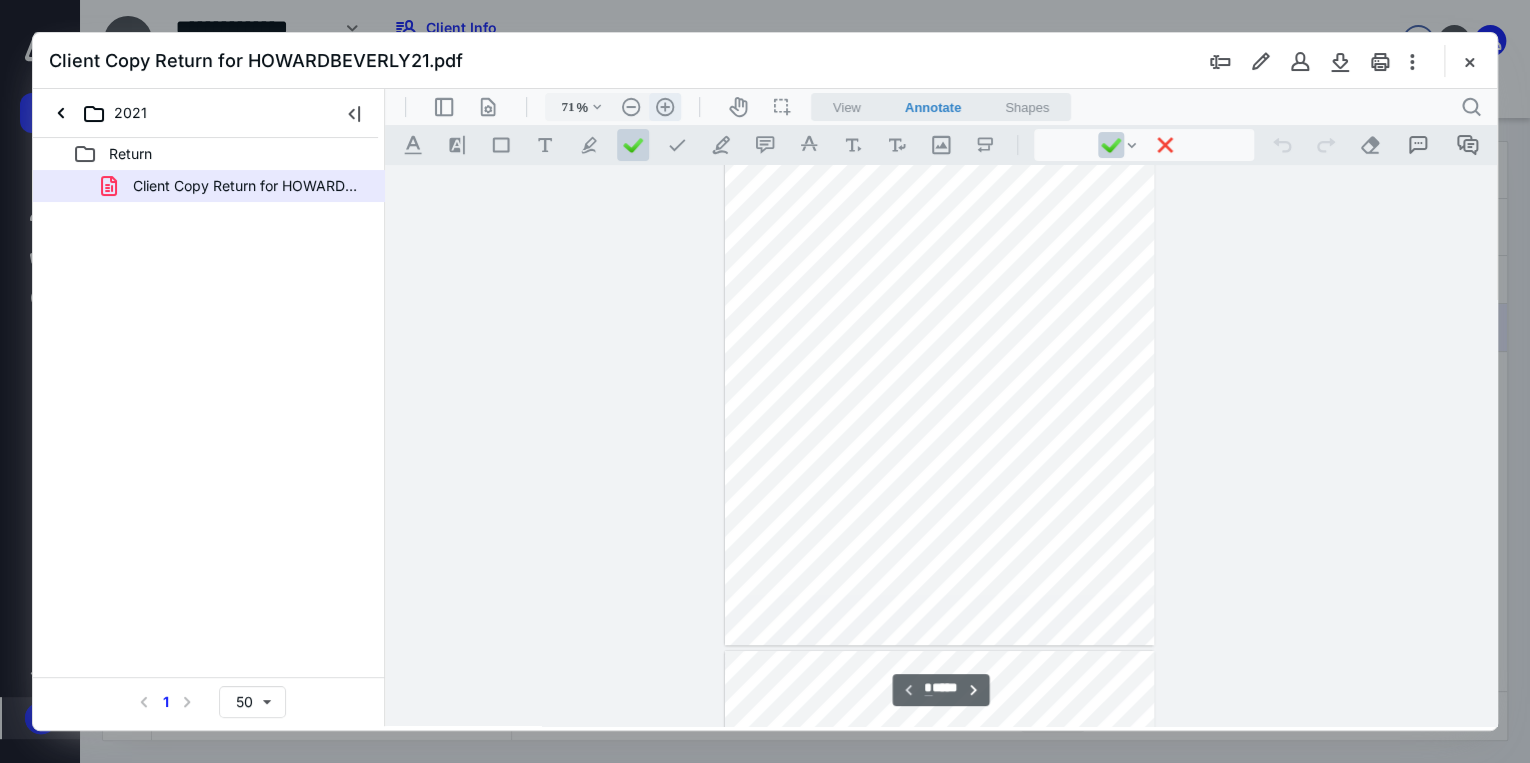 click on ".cls-1{fill:#abb0c4;} icon - header - zoom - in - line" at bounding box center (665, 107) 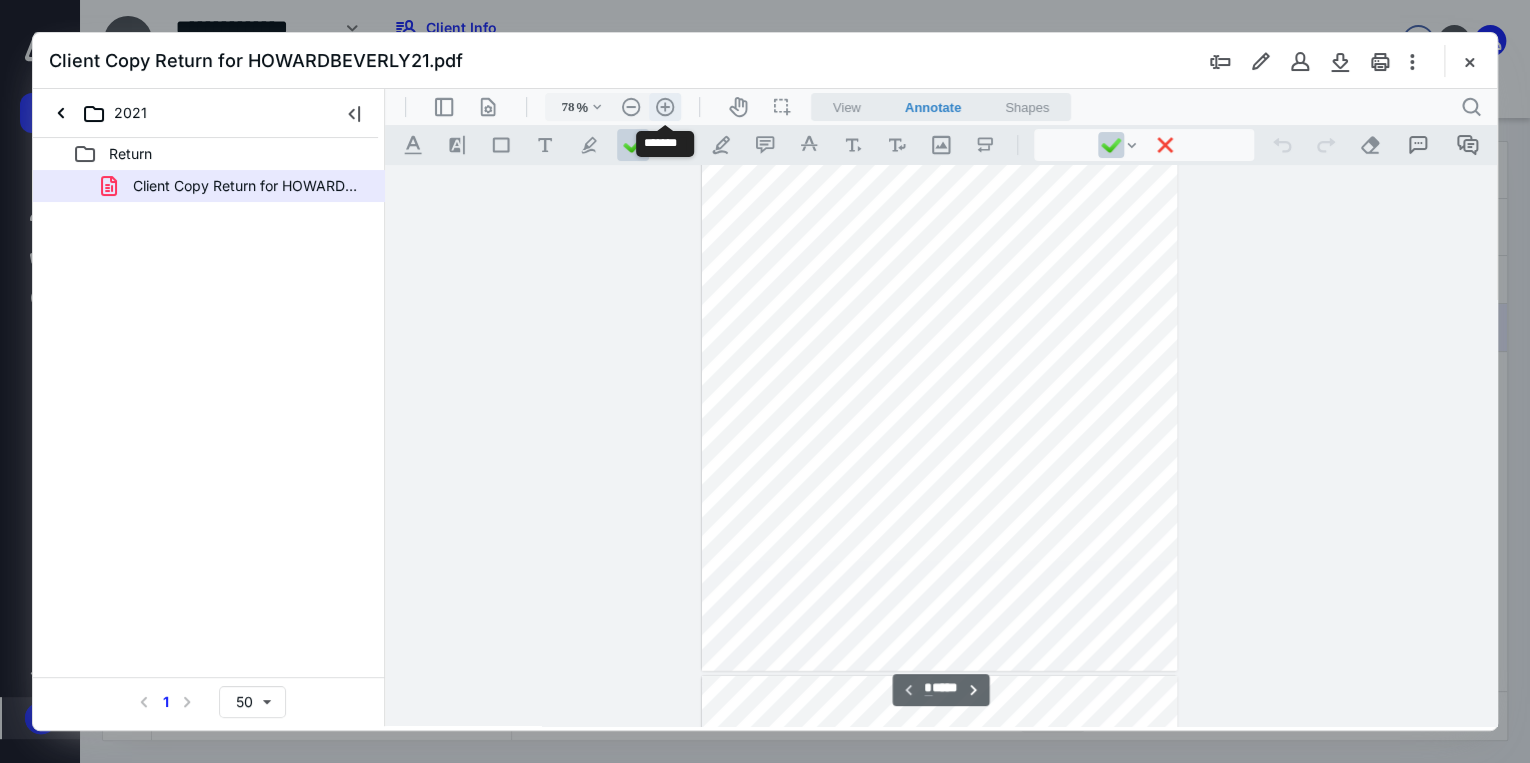 click on ".cls-1{fill:#abb0c4;} icon - header - zoom - in - line" at bounding box center [665, 107] 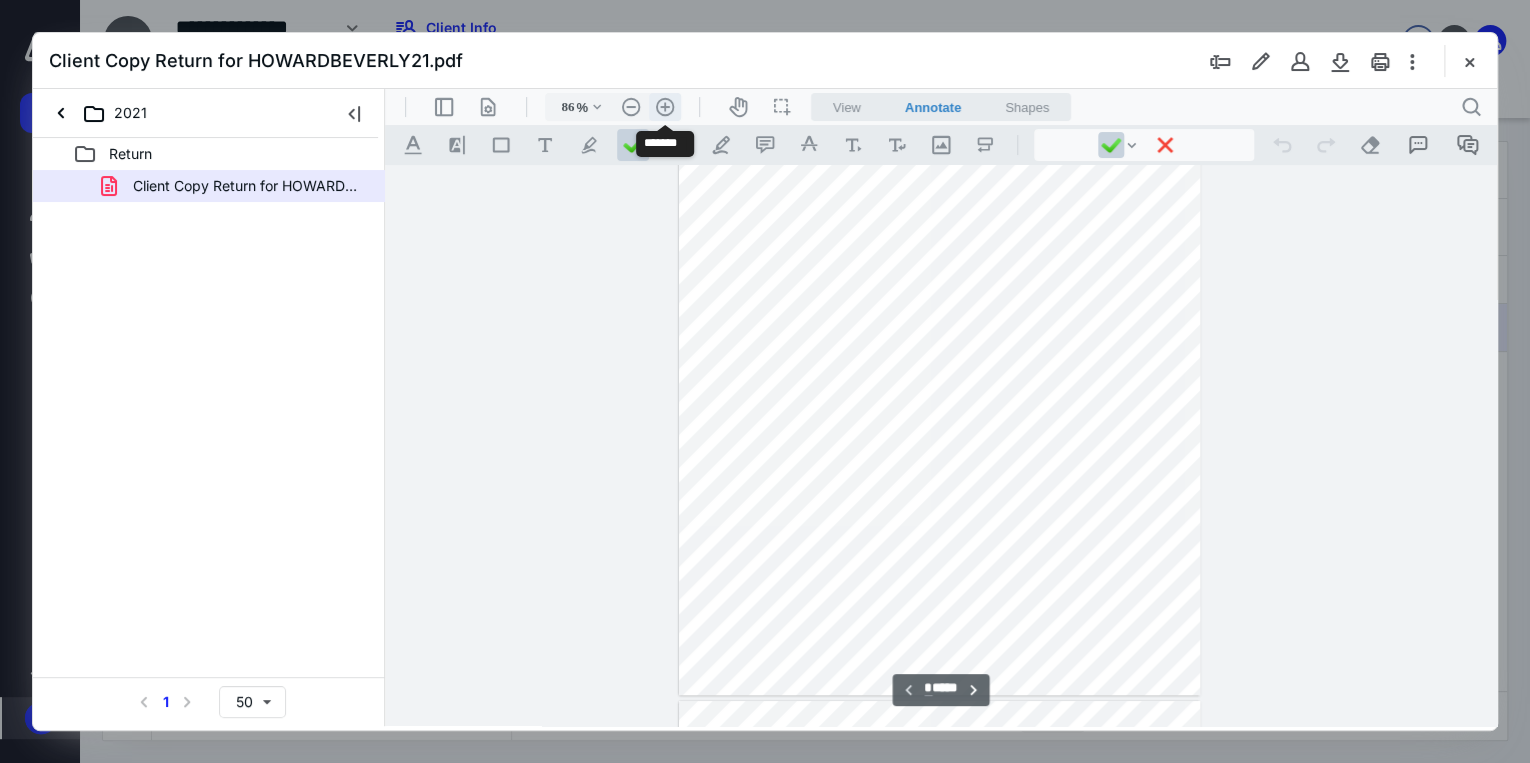 click on ".cls-1{fill:#abb0c4;} icon - header - zoom - in - line" at bounding box center [665, 107] 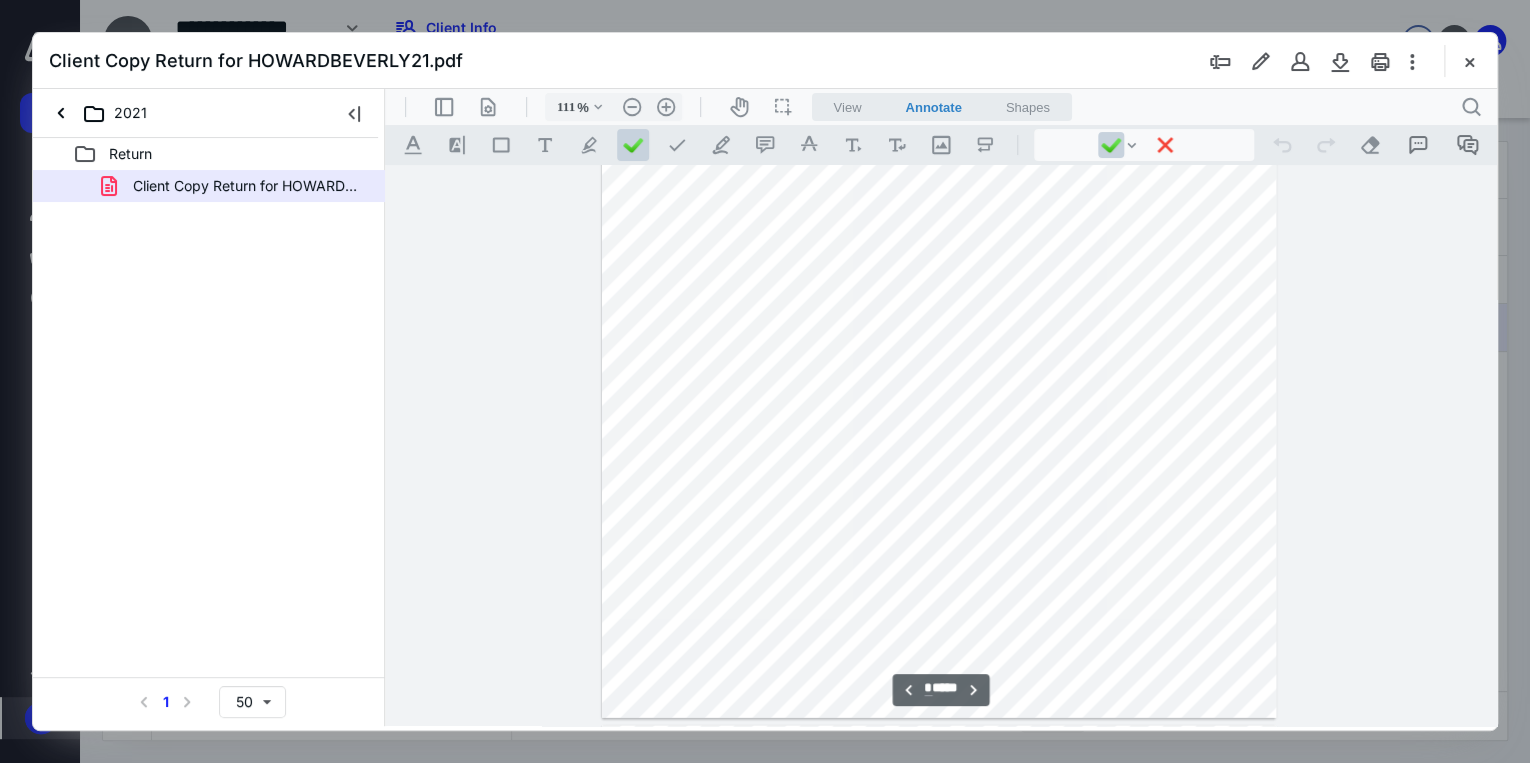 scroll, scrollTop: 2342, scrollLeft: 0, axis: vertical 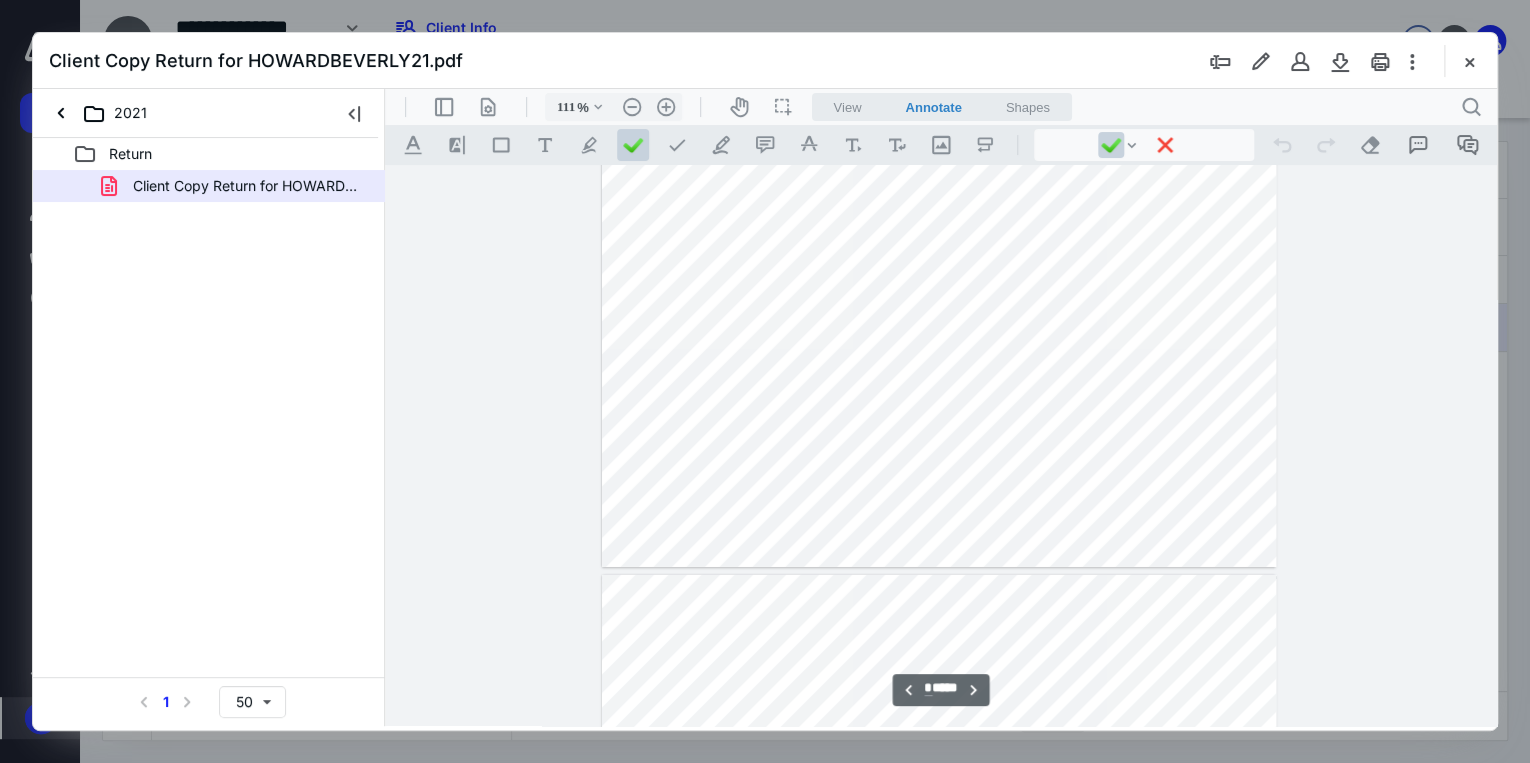 type on "*" 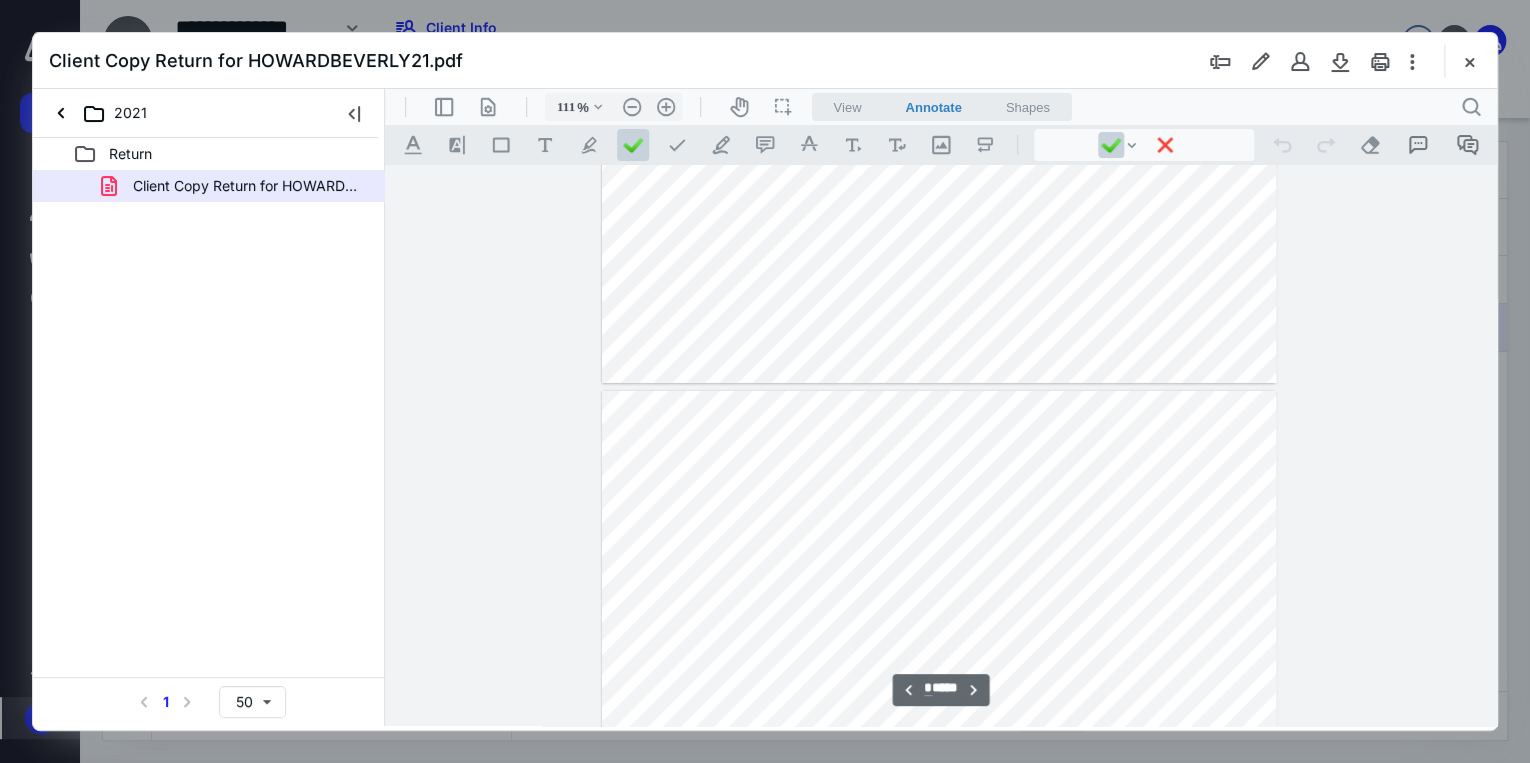 scroll, scrollTop: 3382, scrollLeft: 0, axis: vertical 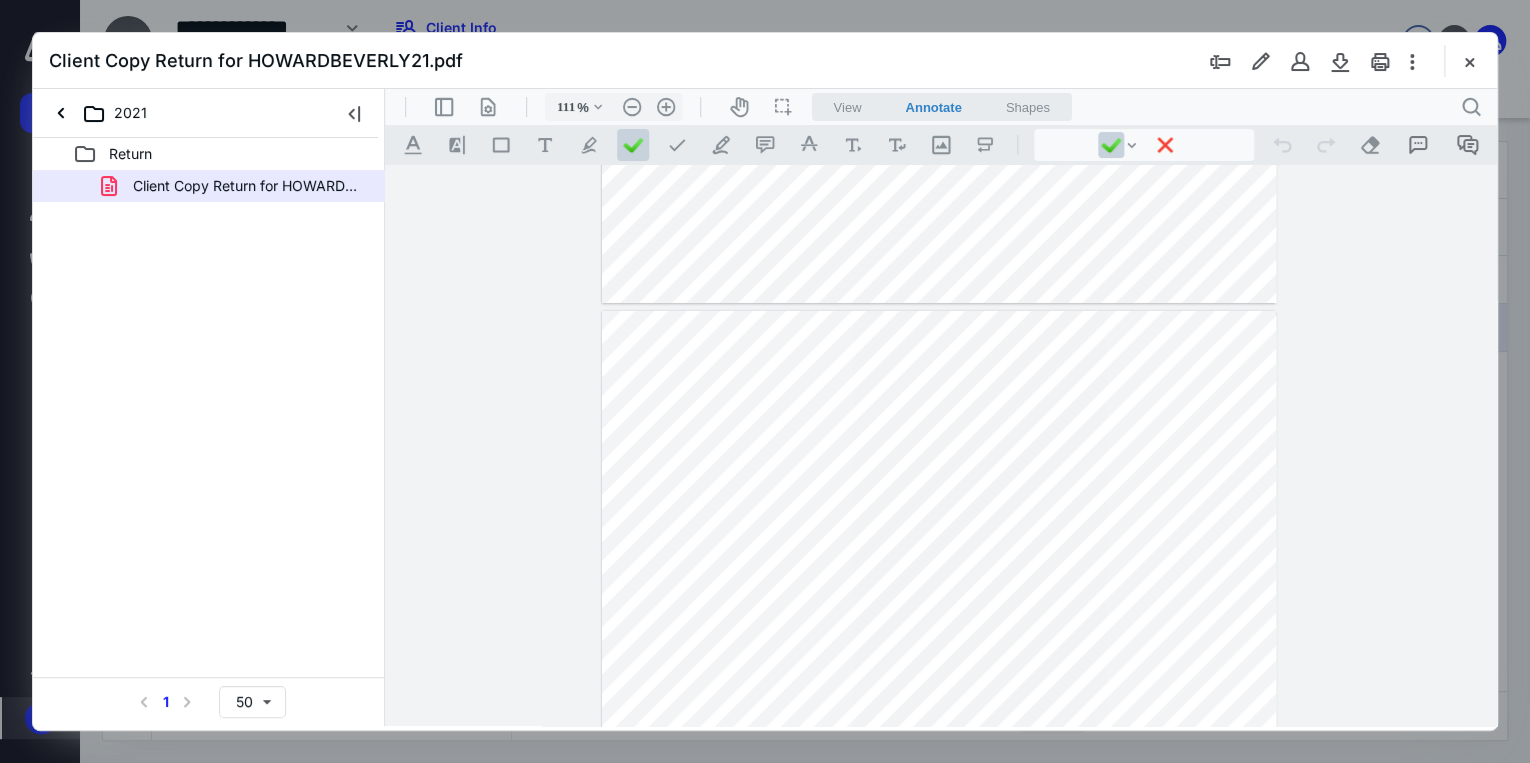drag, startPoint x: 1467, startPoint y: 64, endPoint x: 1444, endPoint y: 73, distance: 24.698177 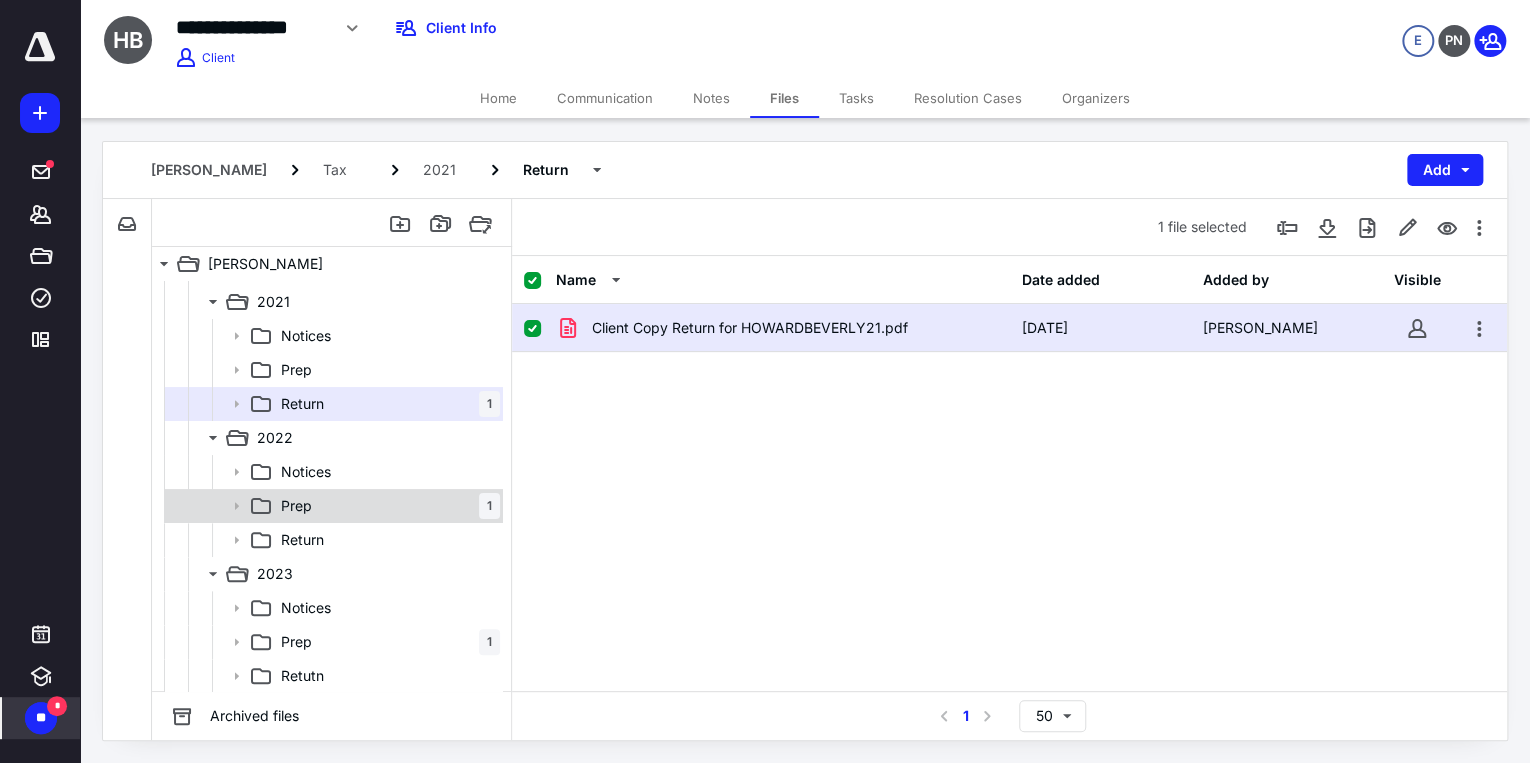 click on "Prep 1" at bounding box center [386, 506] 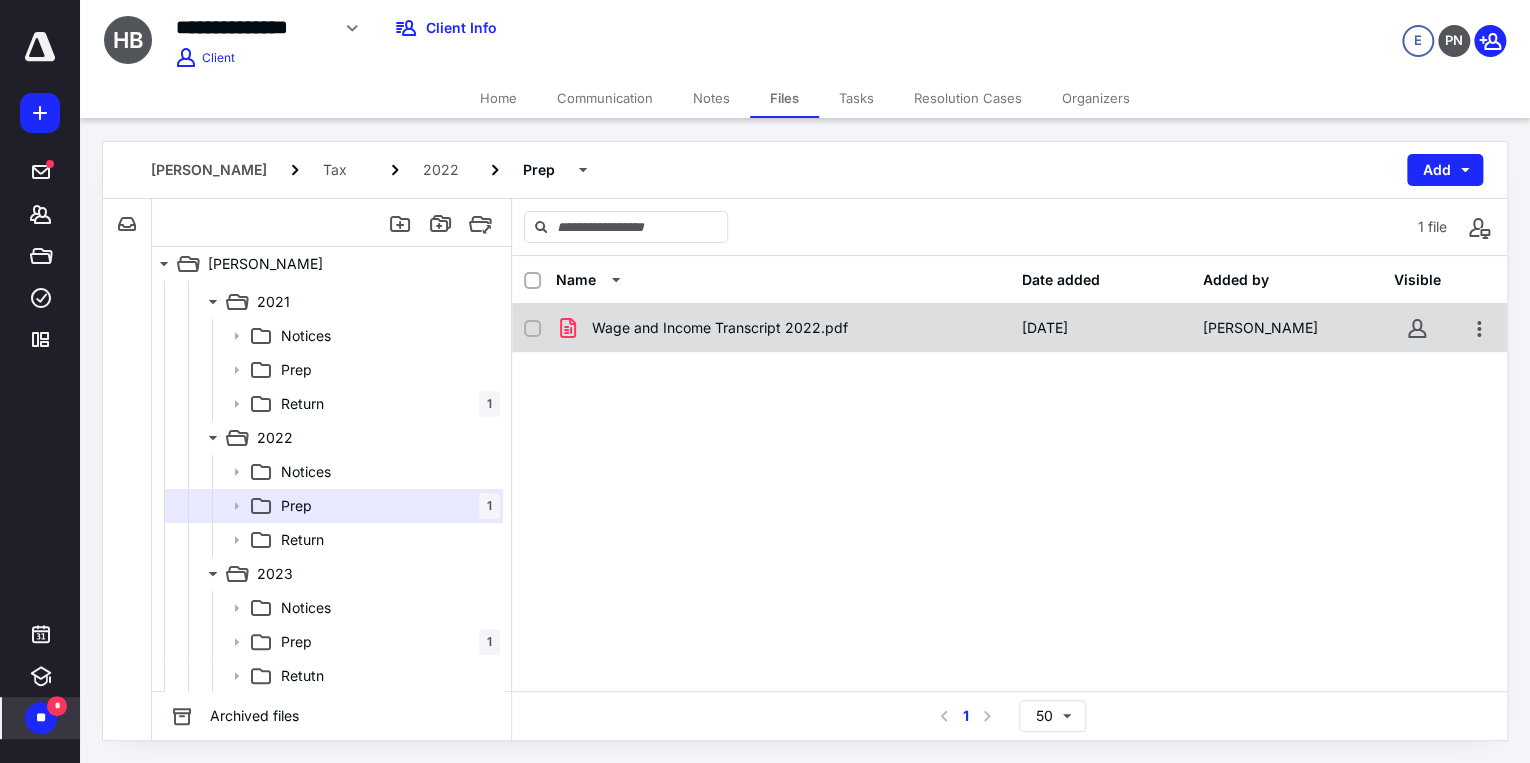 click on "Wage and Income Transcript 2022.pdf" at bounding box center [782, 328] 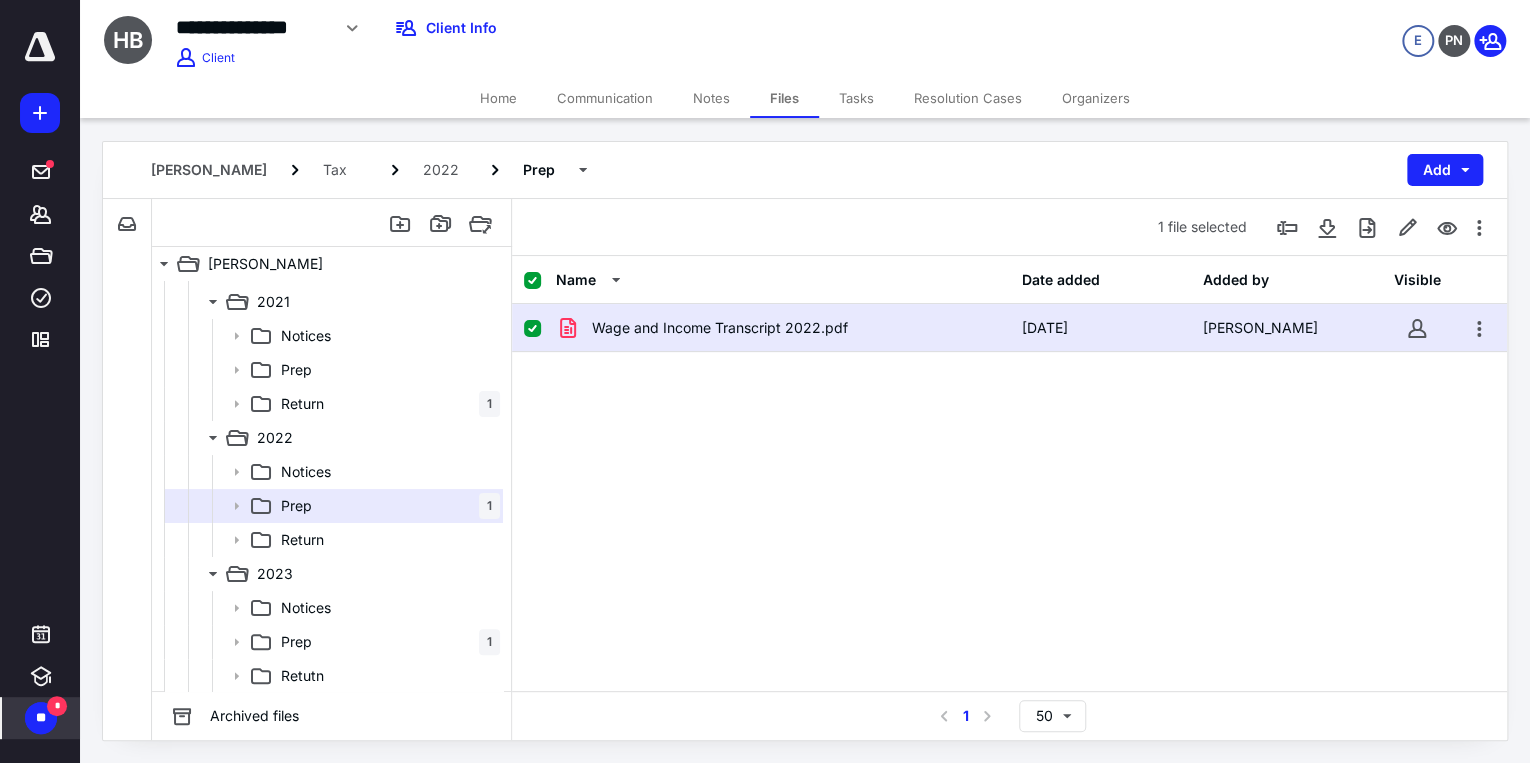 click on "Wage and Income Transcript 2022.pdf" at bounding box center (782, 328) 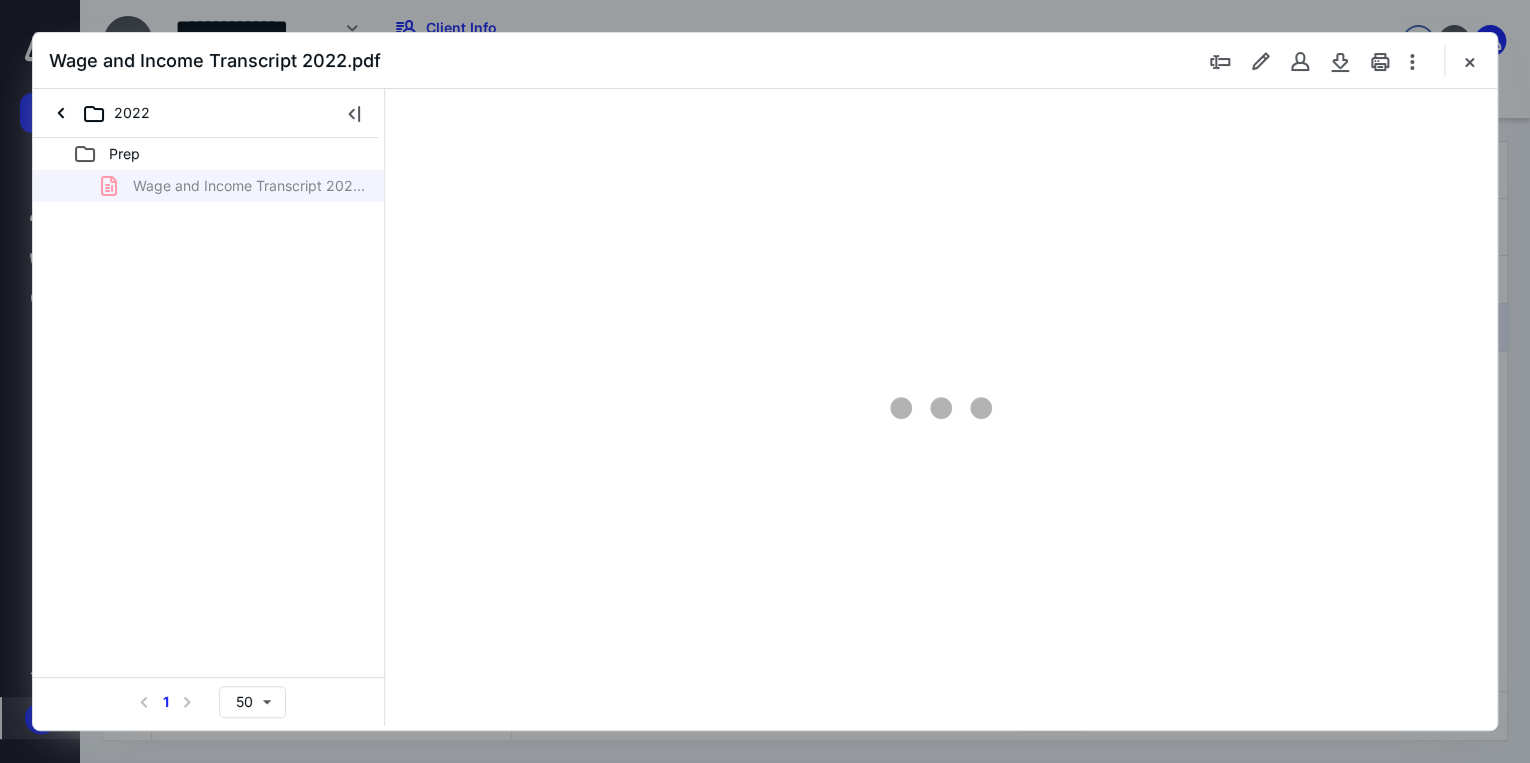 scroll, scrollTop: 0, scrollLeft: 0, axis: both 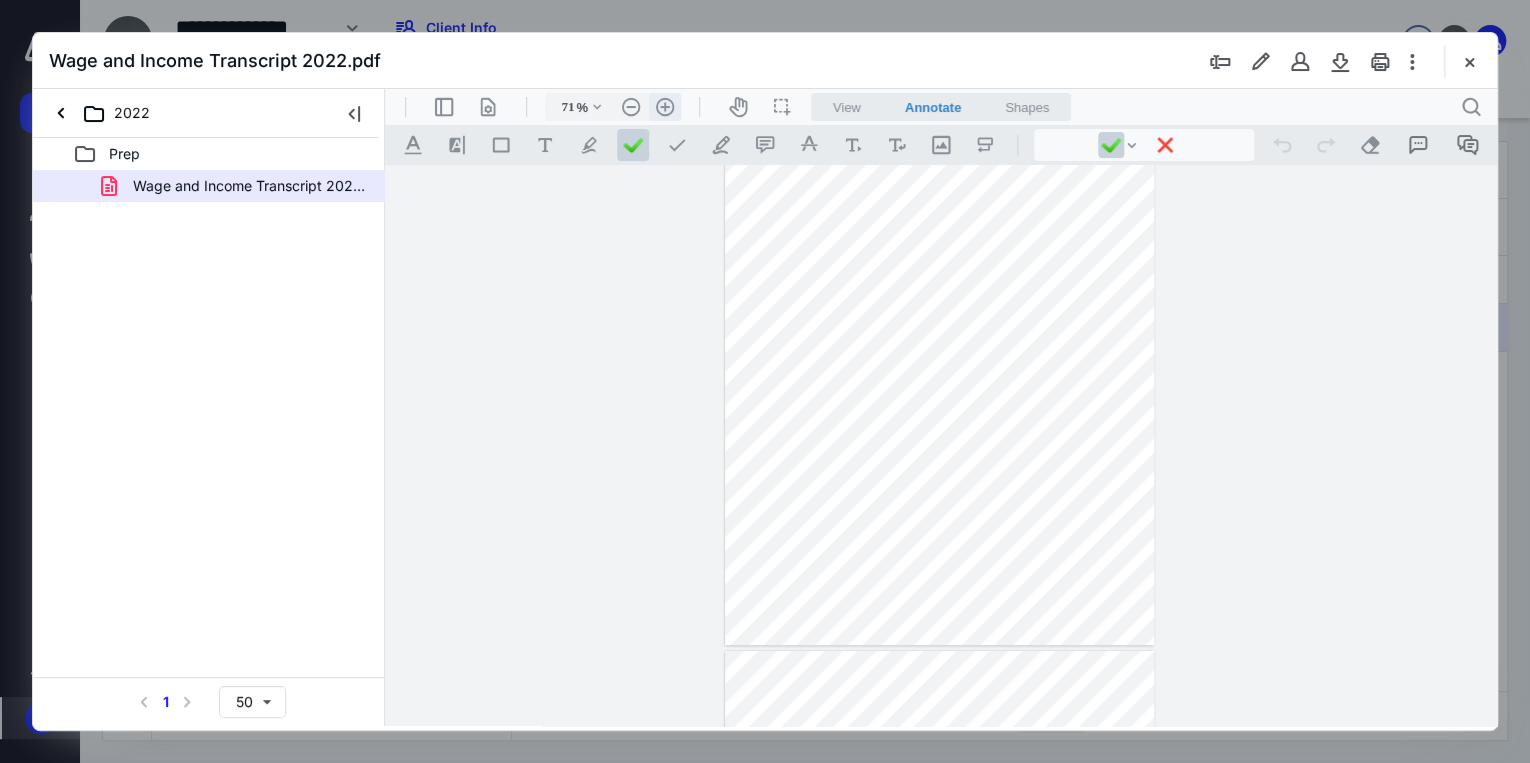 click on ".cls-1{fill:#abb0c4;} icon - header - zoom - in - line" at bounding box center (665, 107) 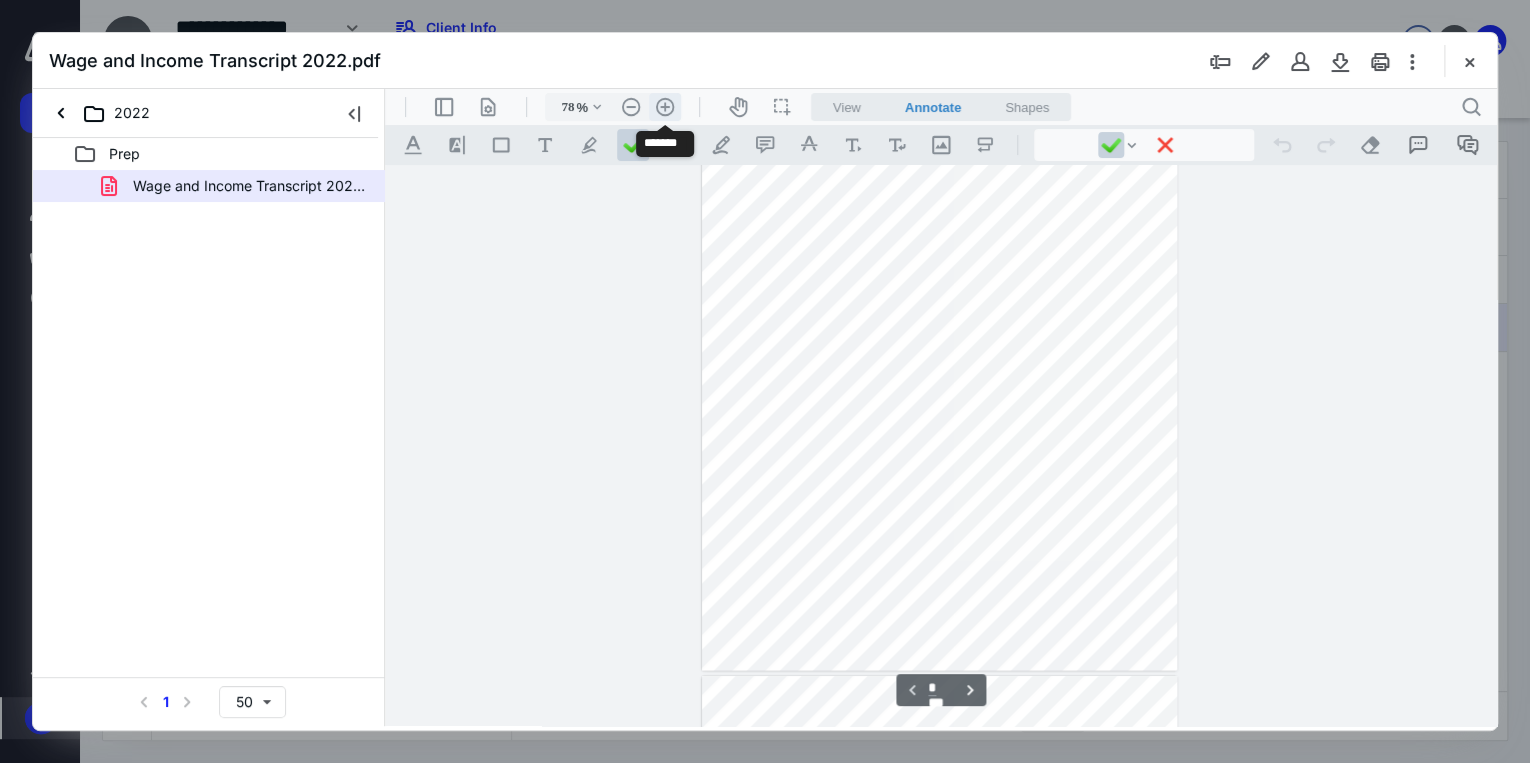 click on ".cls-1{fill:#abb0c4;} icon - header - zoom - in - line" at bounding box center [665, 107] 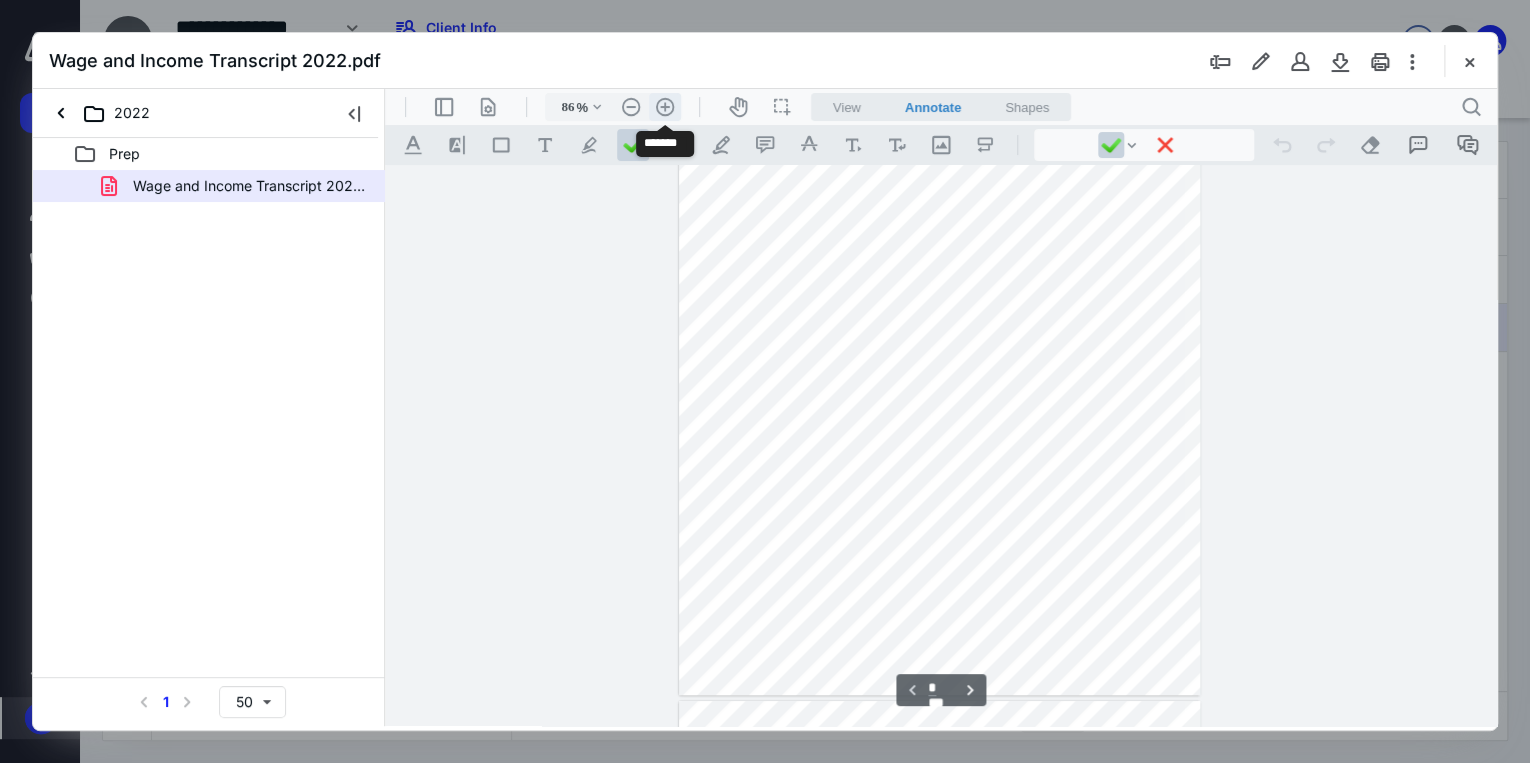 click on ".cls-1{fill:#abb0c4;} icon - header - zoom - in - line" at bounding box center (665, 107) 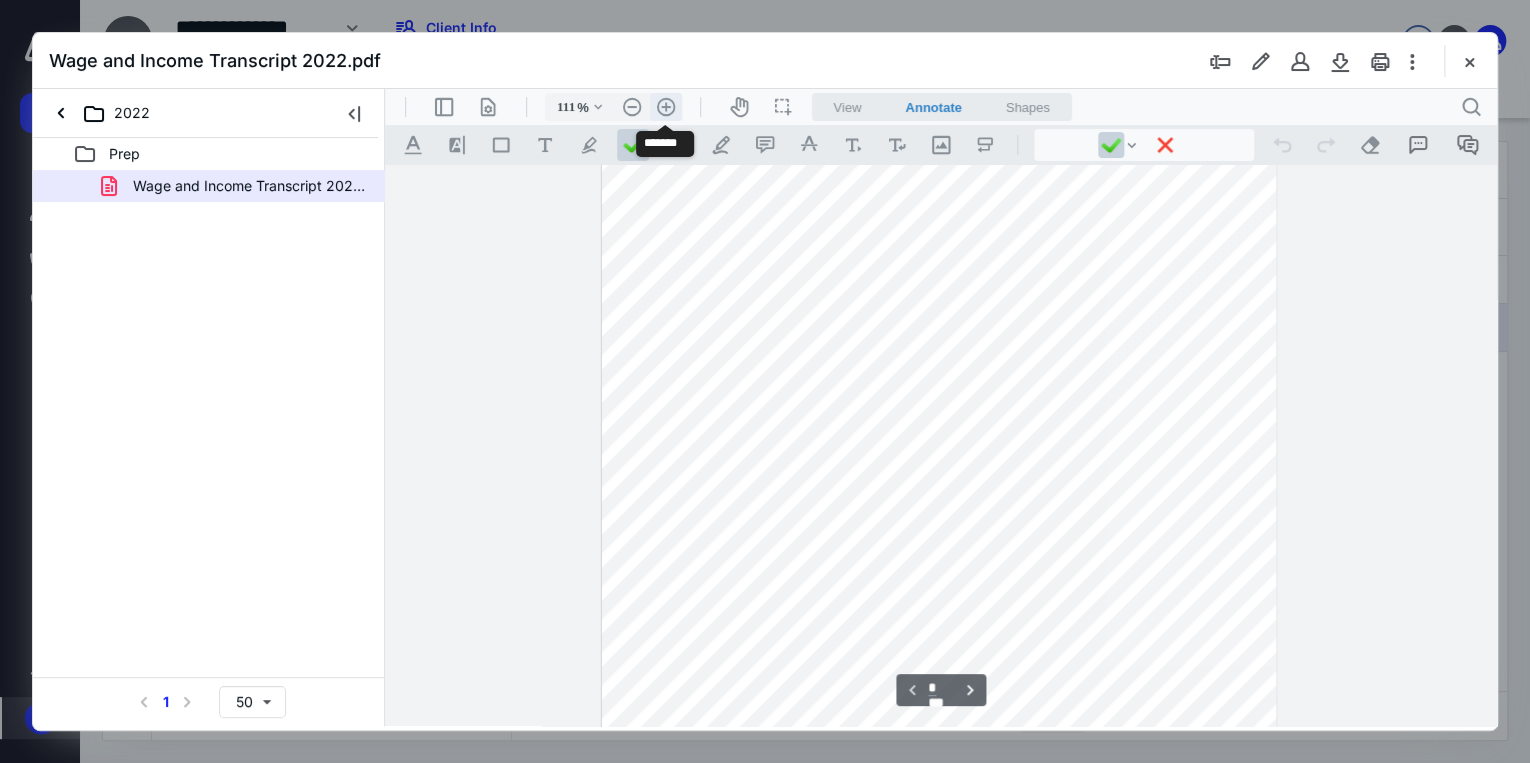 click on ".cls-1{fill:#abb0c4;} icon - header - zoom - in - line" at bounding box center [666, 107] 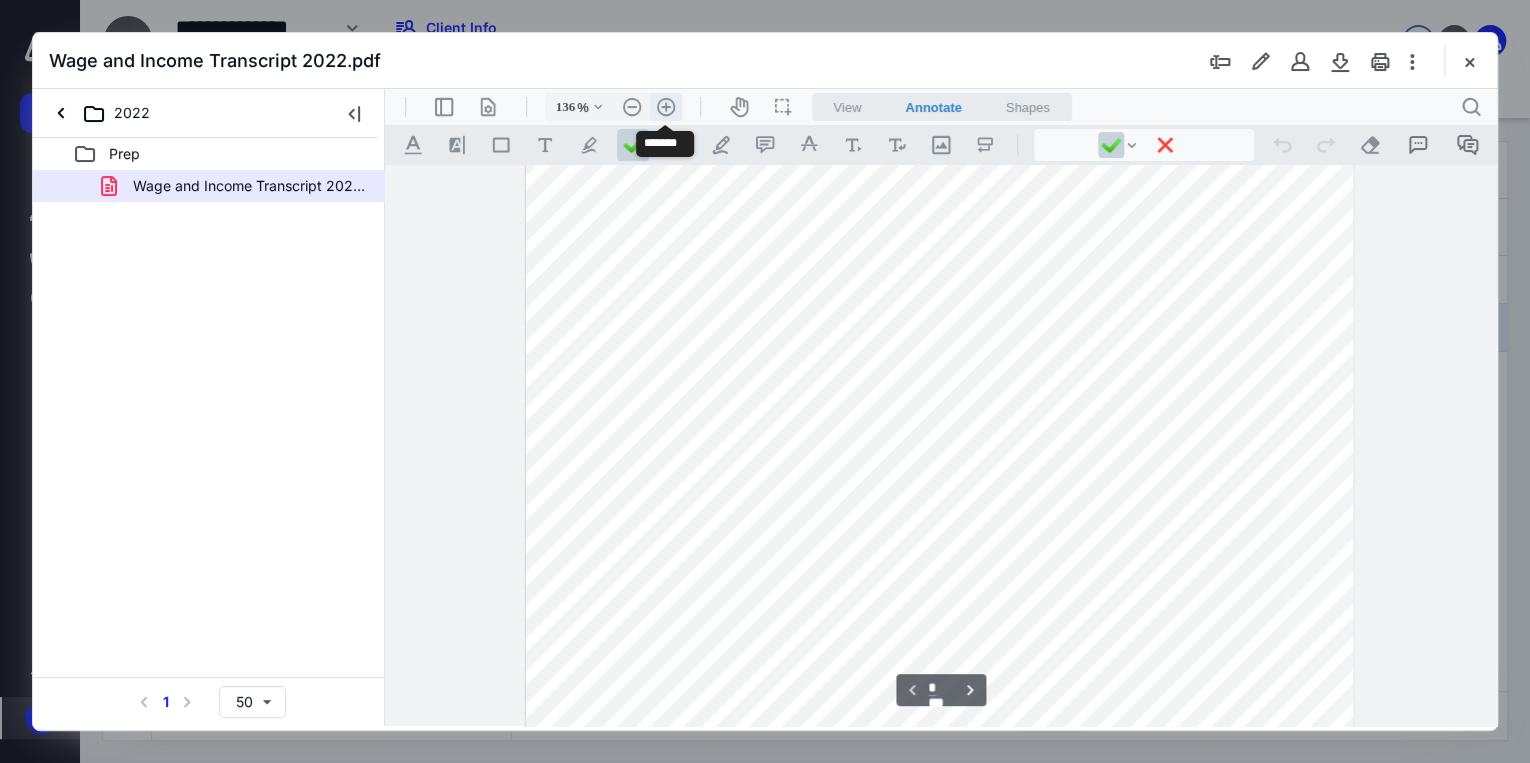 click on ".cls-1{fill:#abb0c4;} icon - header - zoom - in - line" at bounding box center (666, 107) 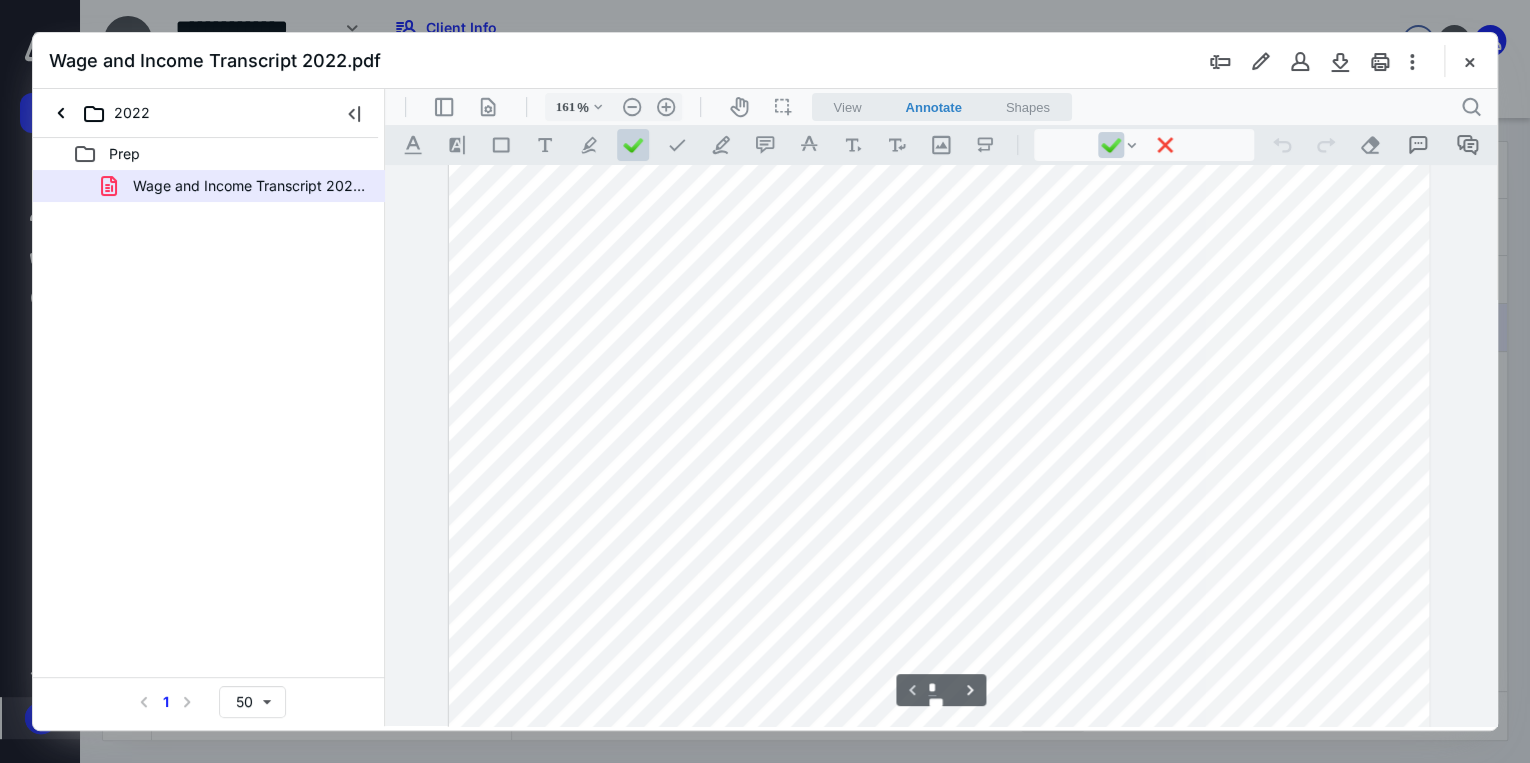scroll, scrollTop: 160, scrollLeft: 0, axis: vertical 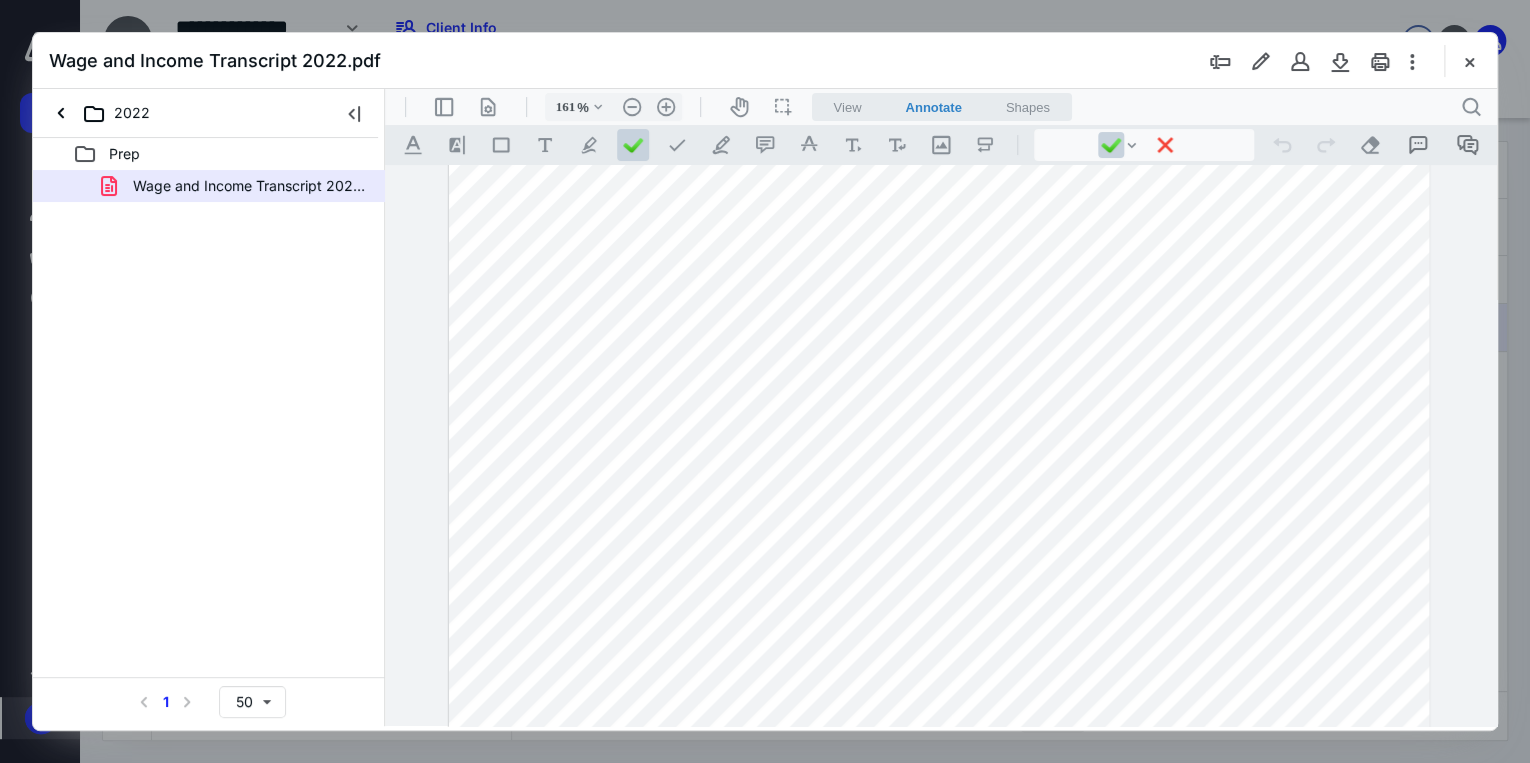 click at bounding box center [939, 645] 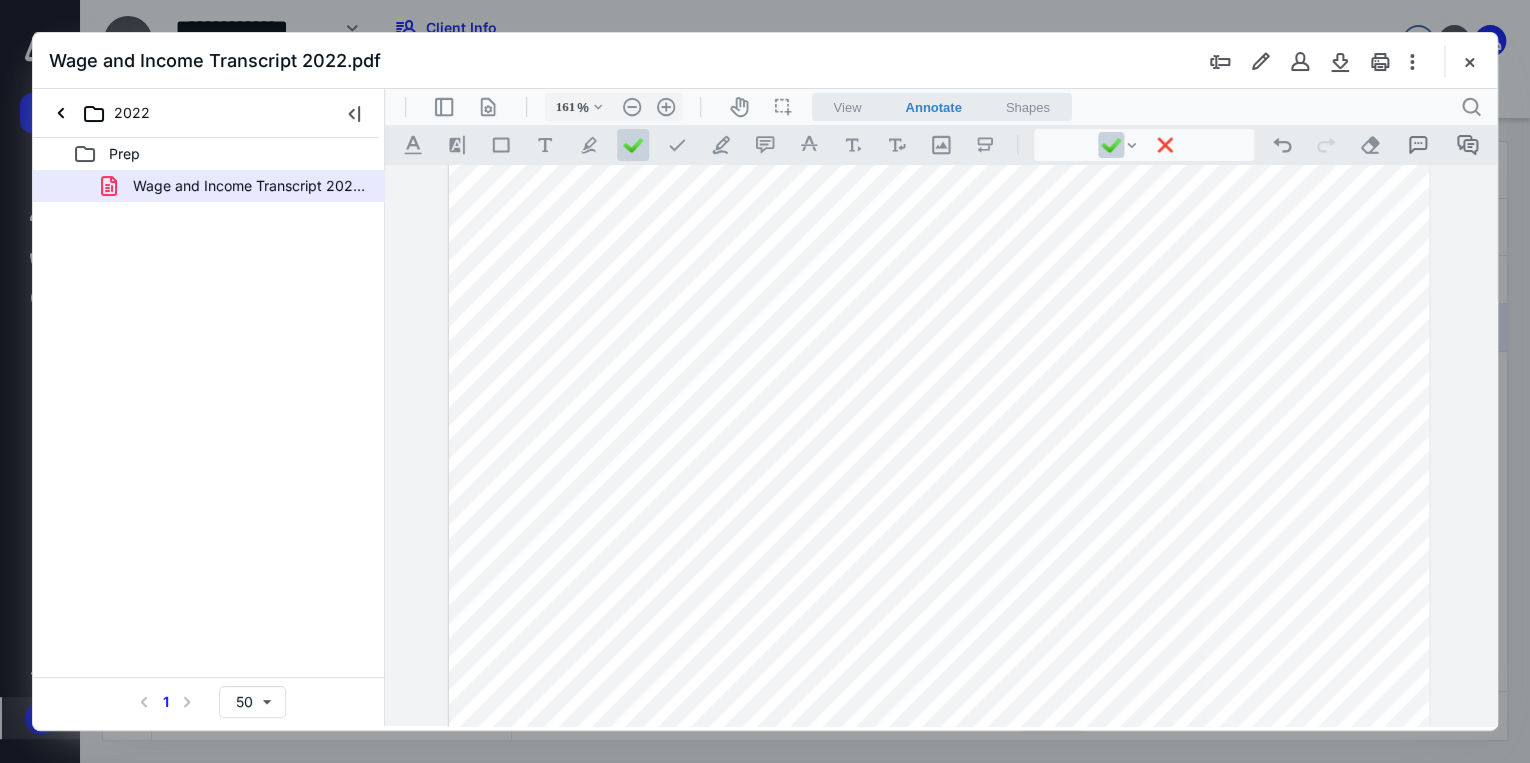 click at bounding box center (939, 645) 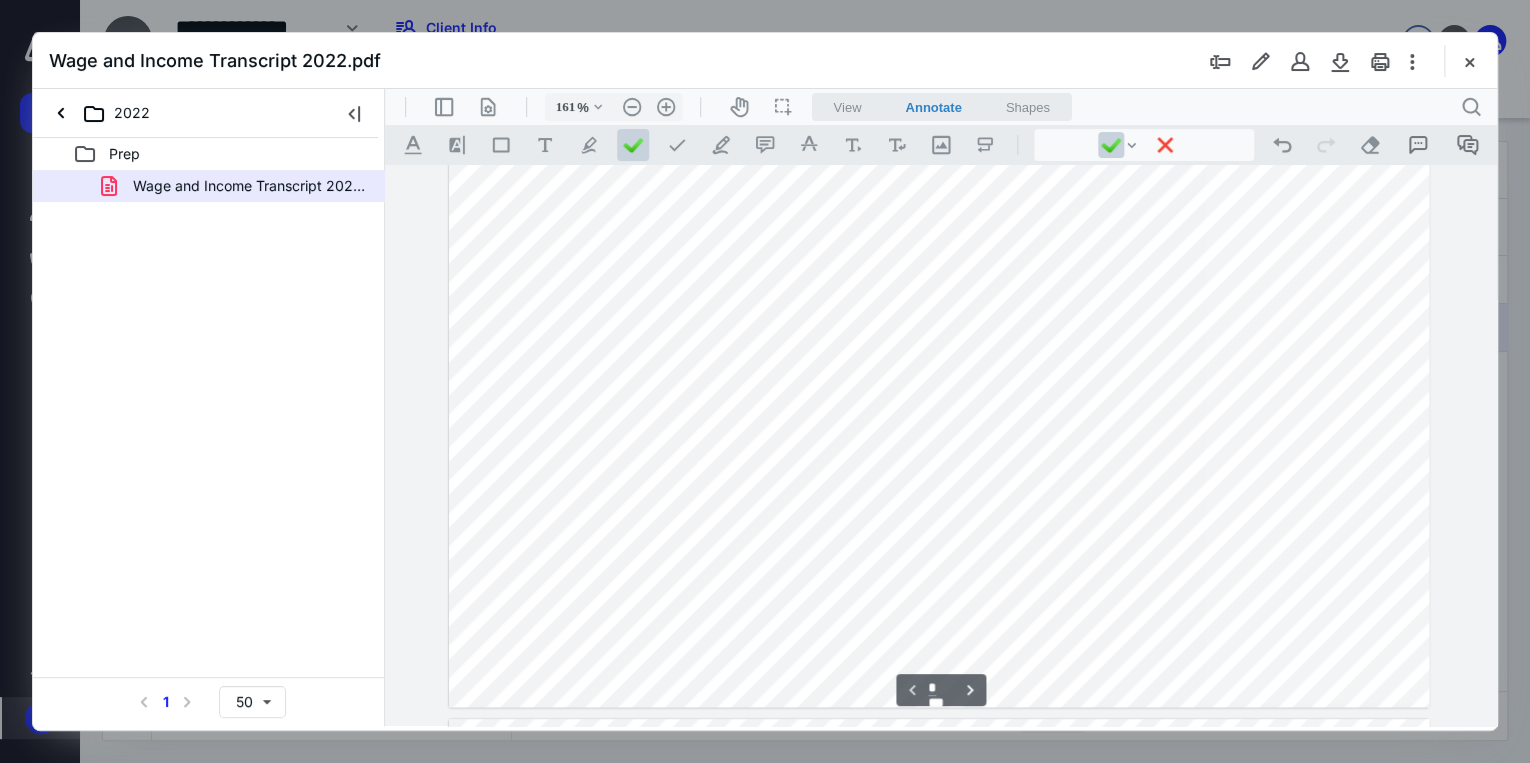 scroll, scrollTop: 880, scrollLeft: 0, axis: vertical 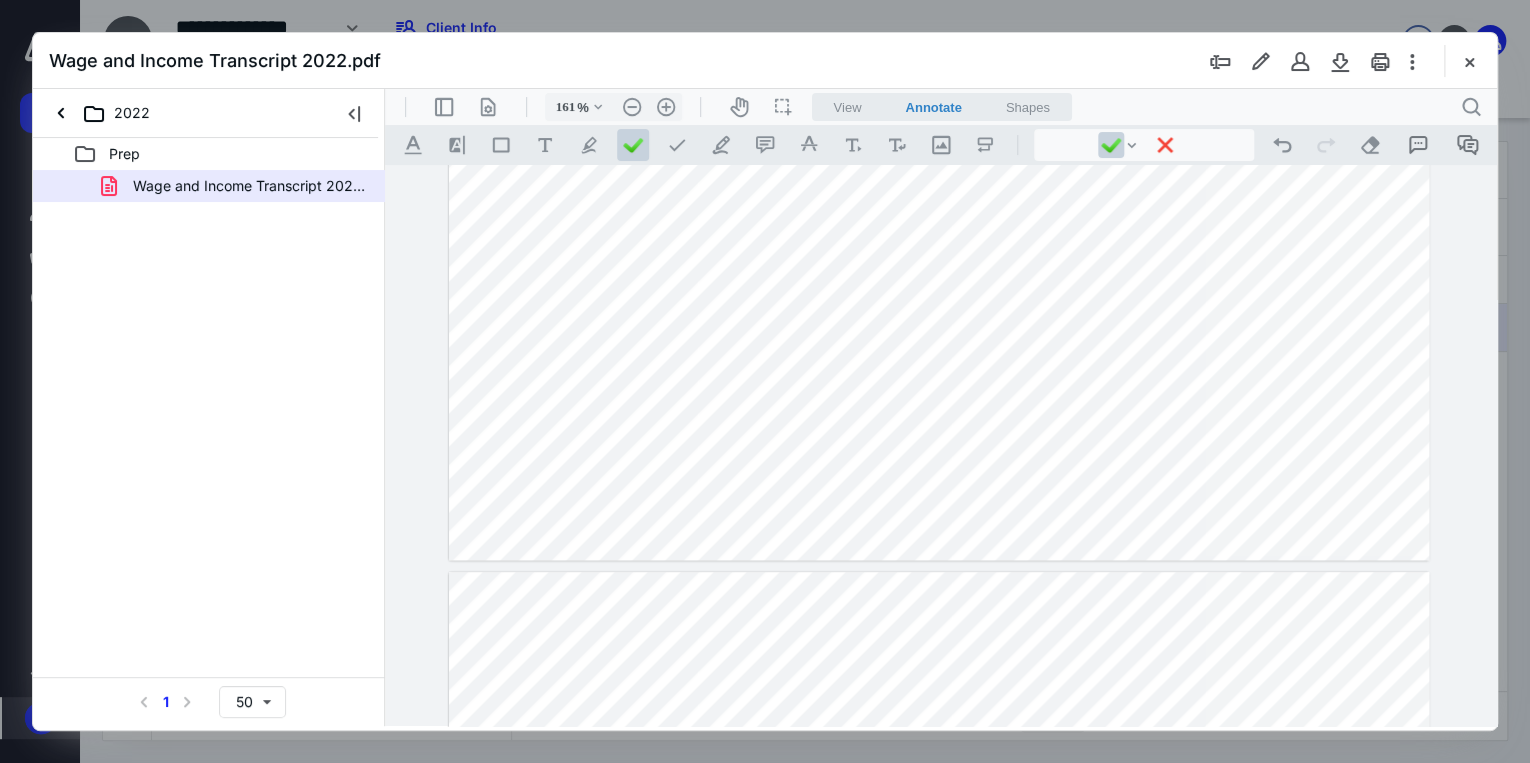drag, startPoint x: 898, startPoint y: 266, endPoint x: 949, endPoint y: 277, distance: 52.17279 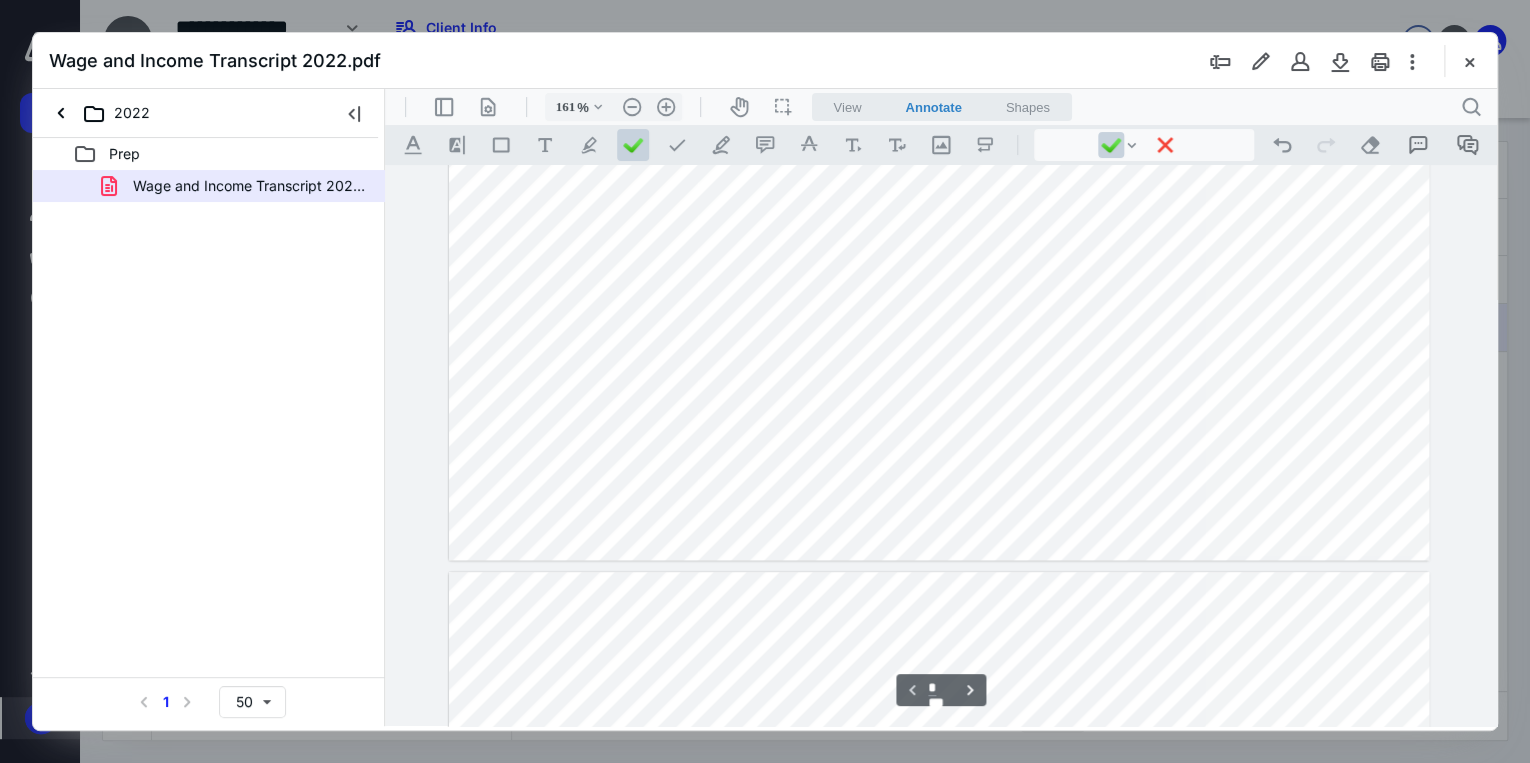 scroll, scrollTop: 960, scrollLeft: 0, axis: vertical 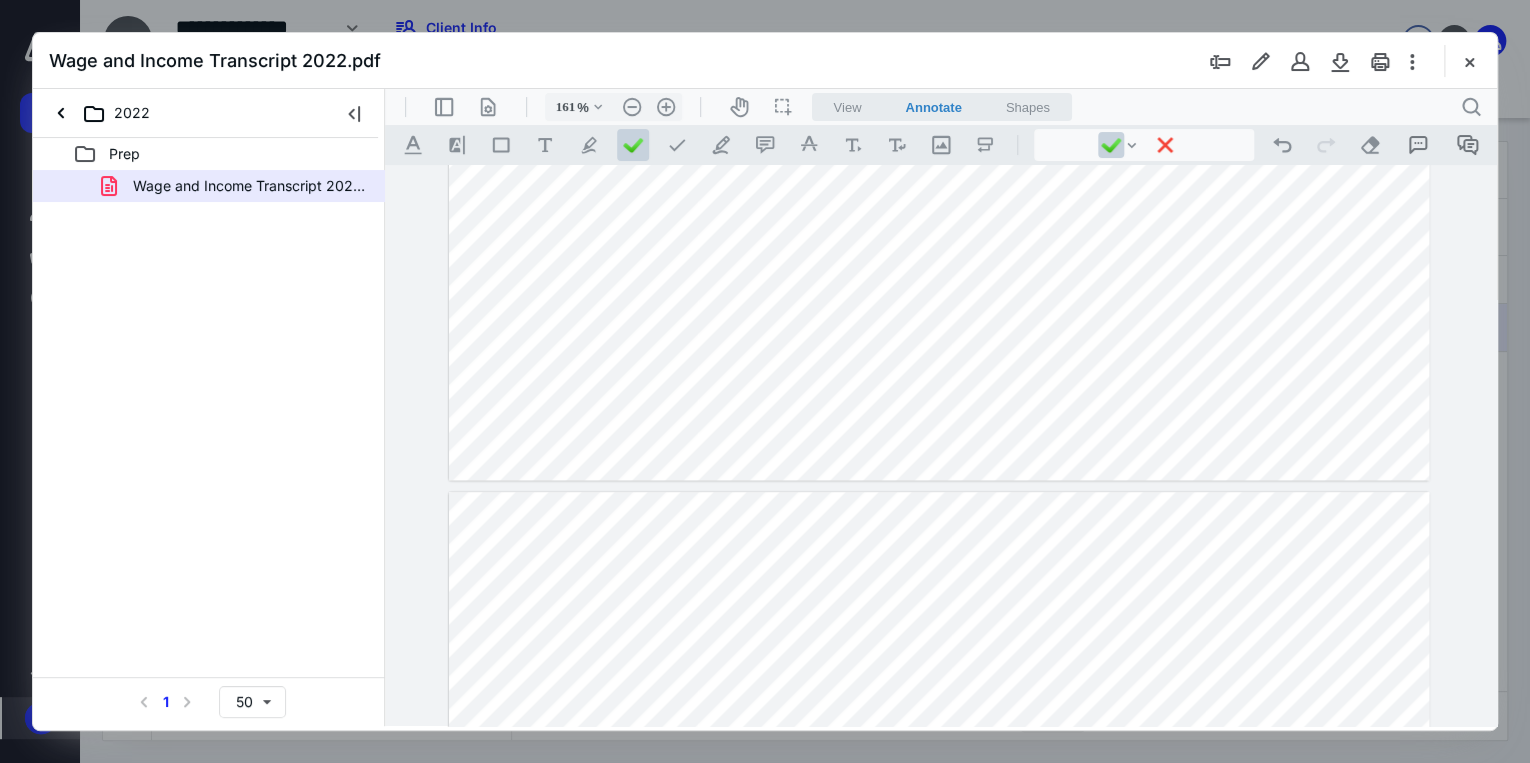 click at bounding box center [939, 1126] 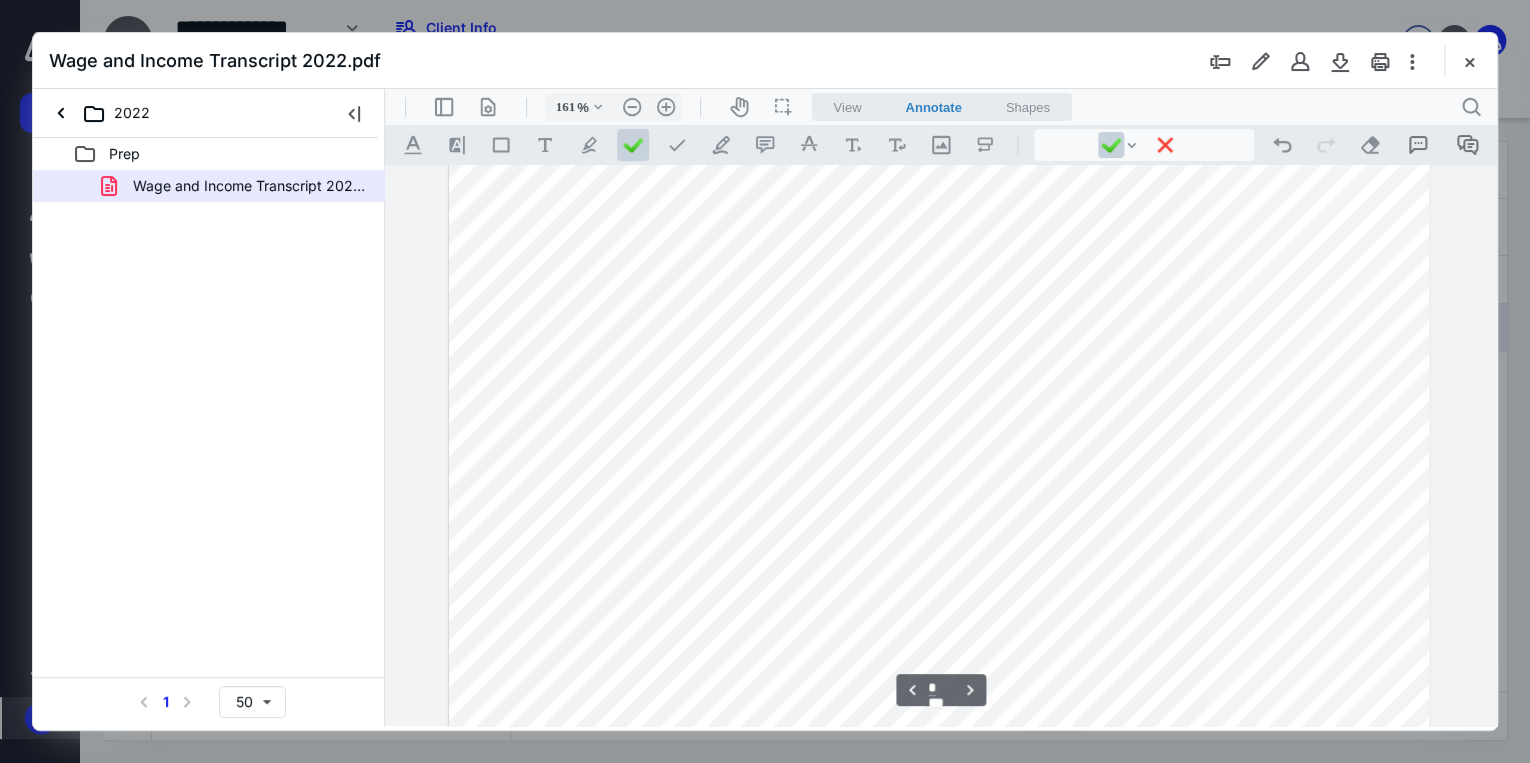 scroll, scrollTop: 1360, scrollLeft: 0, axis: vertical 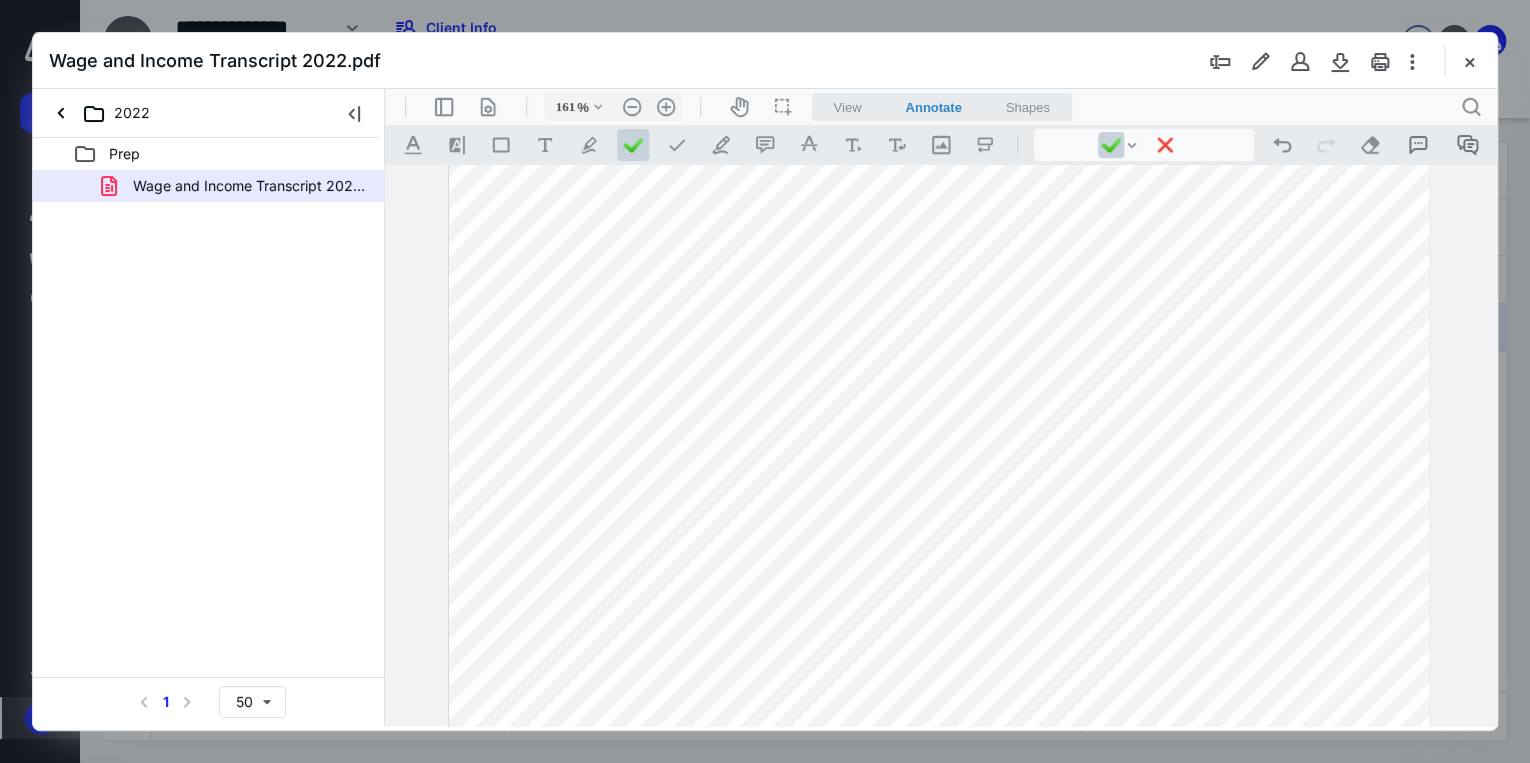 click at bounding box center [939, 726] 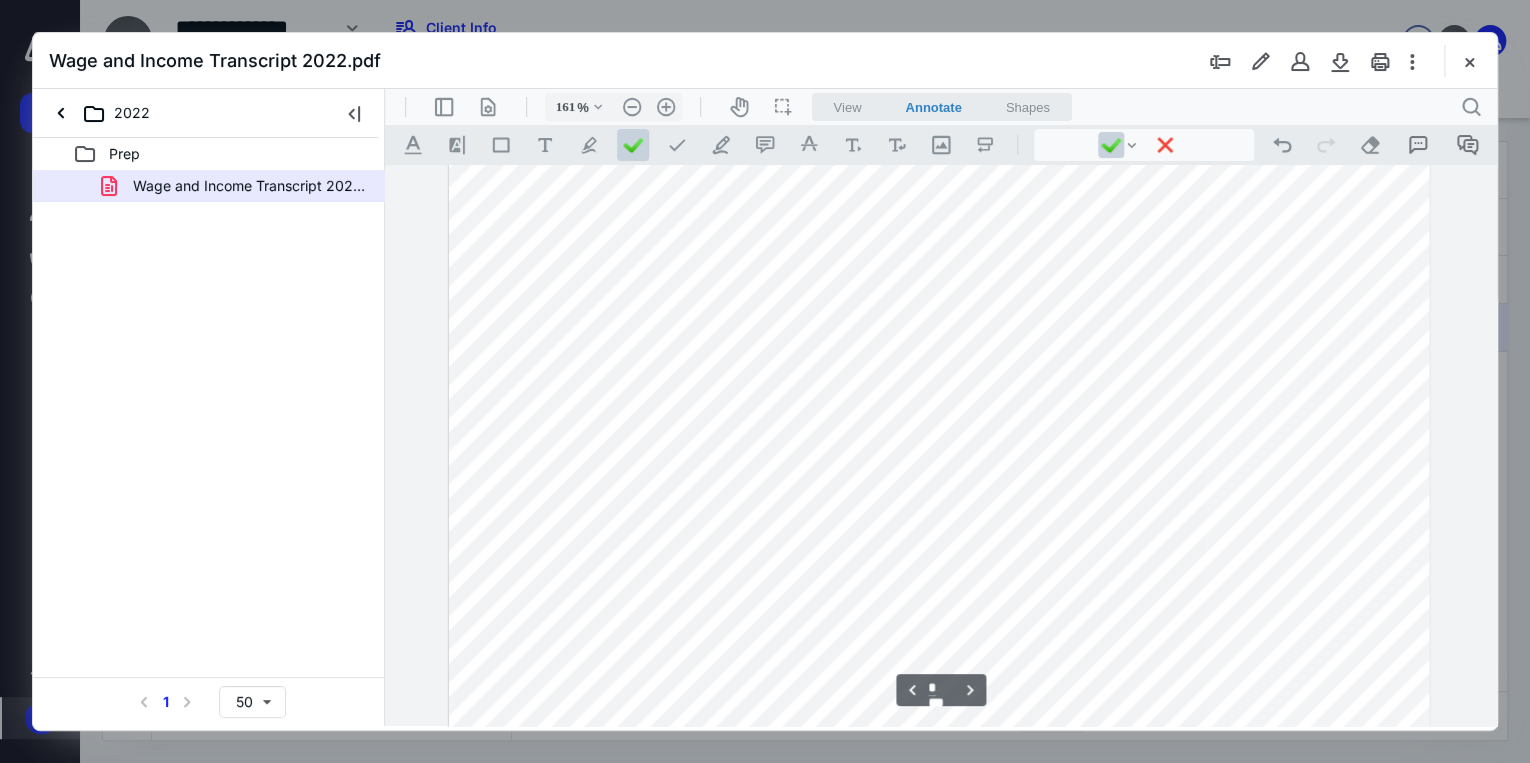 scroll, scrollTop: 1840, scrollLeft: 0, axis: vertical 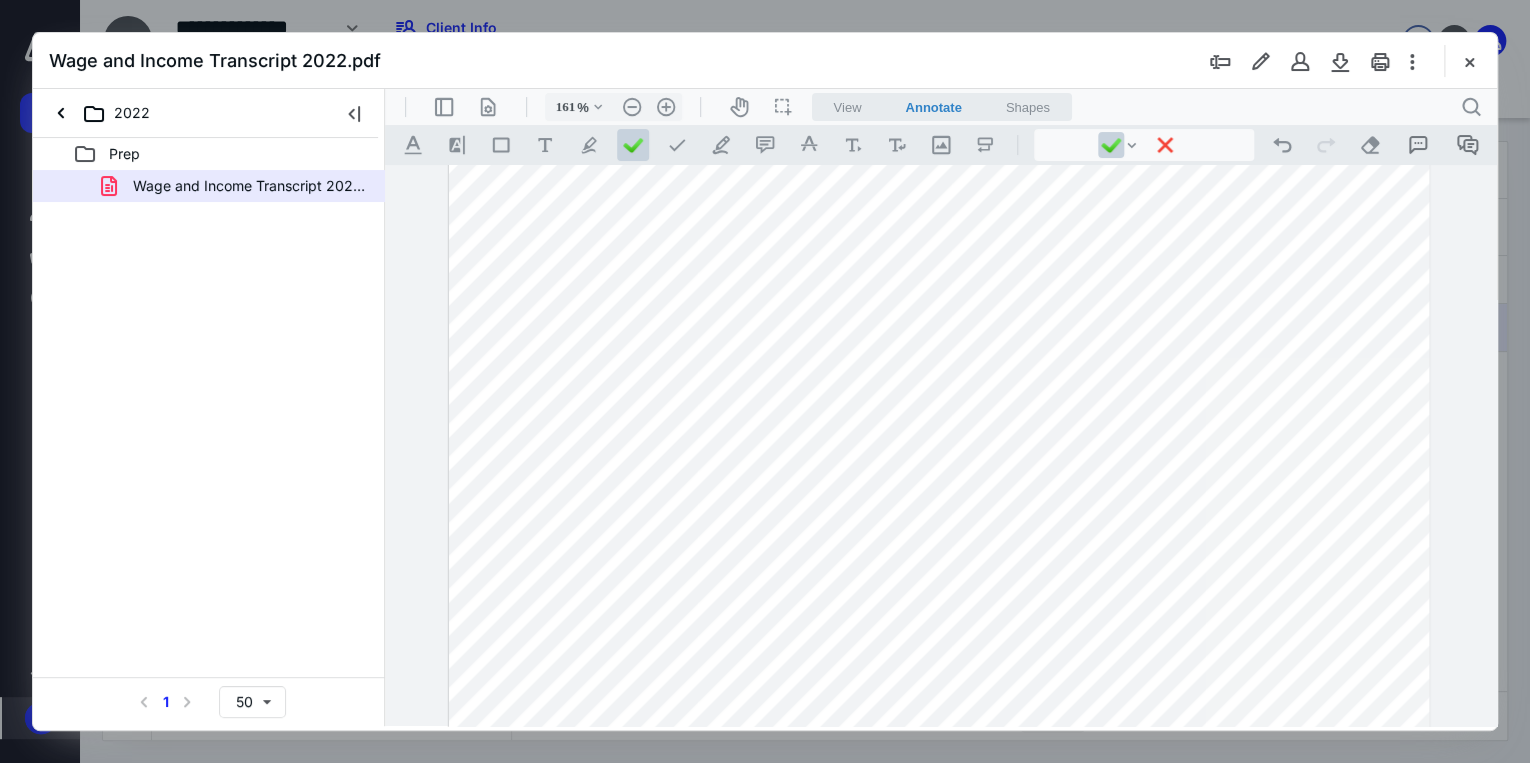 click at bounding box center [939, 246] 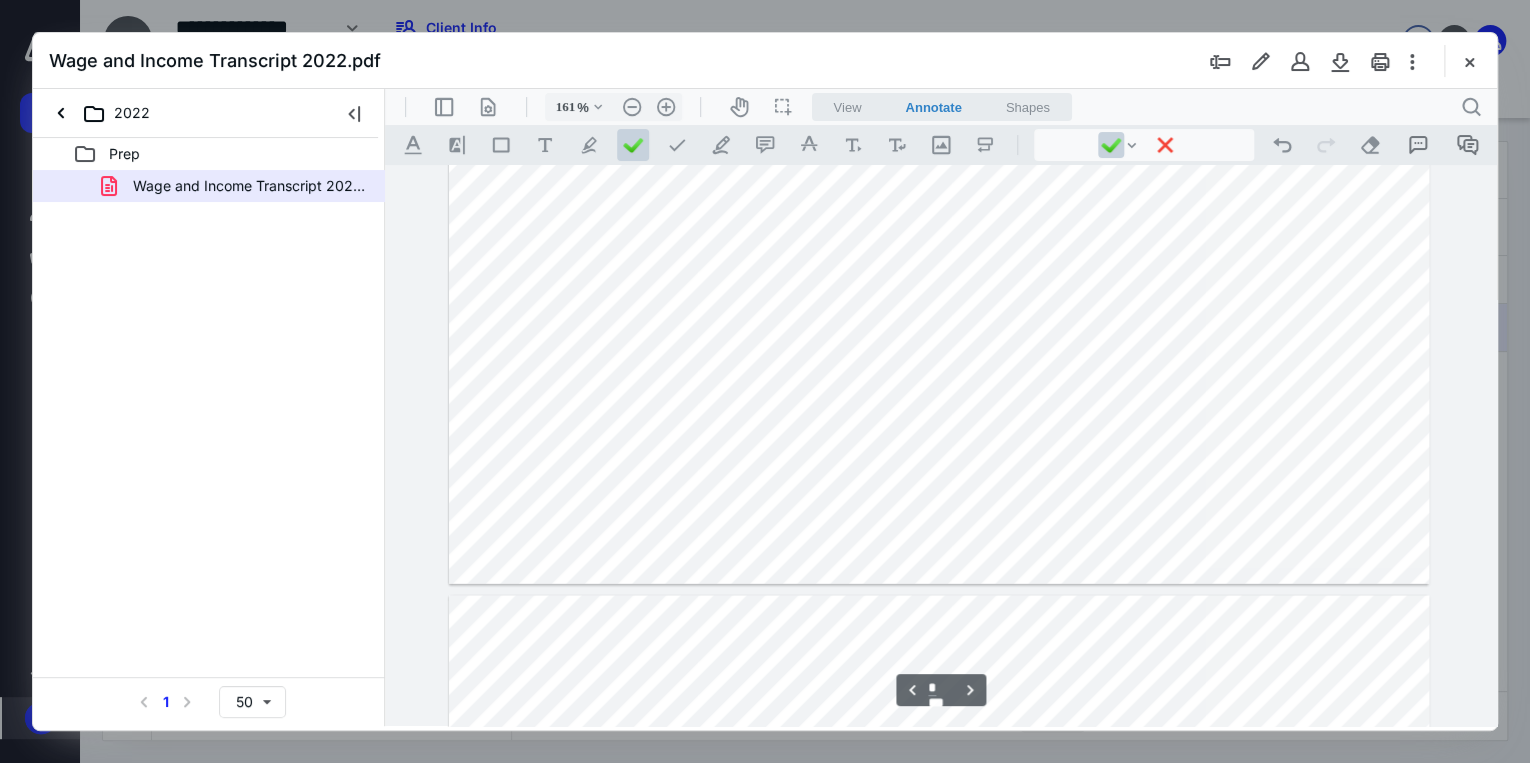 scroll, scrollTop: 2160, scrollLeft: 0, axis: vertical 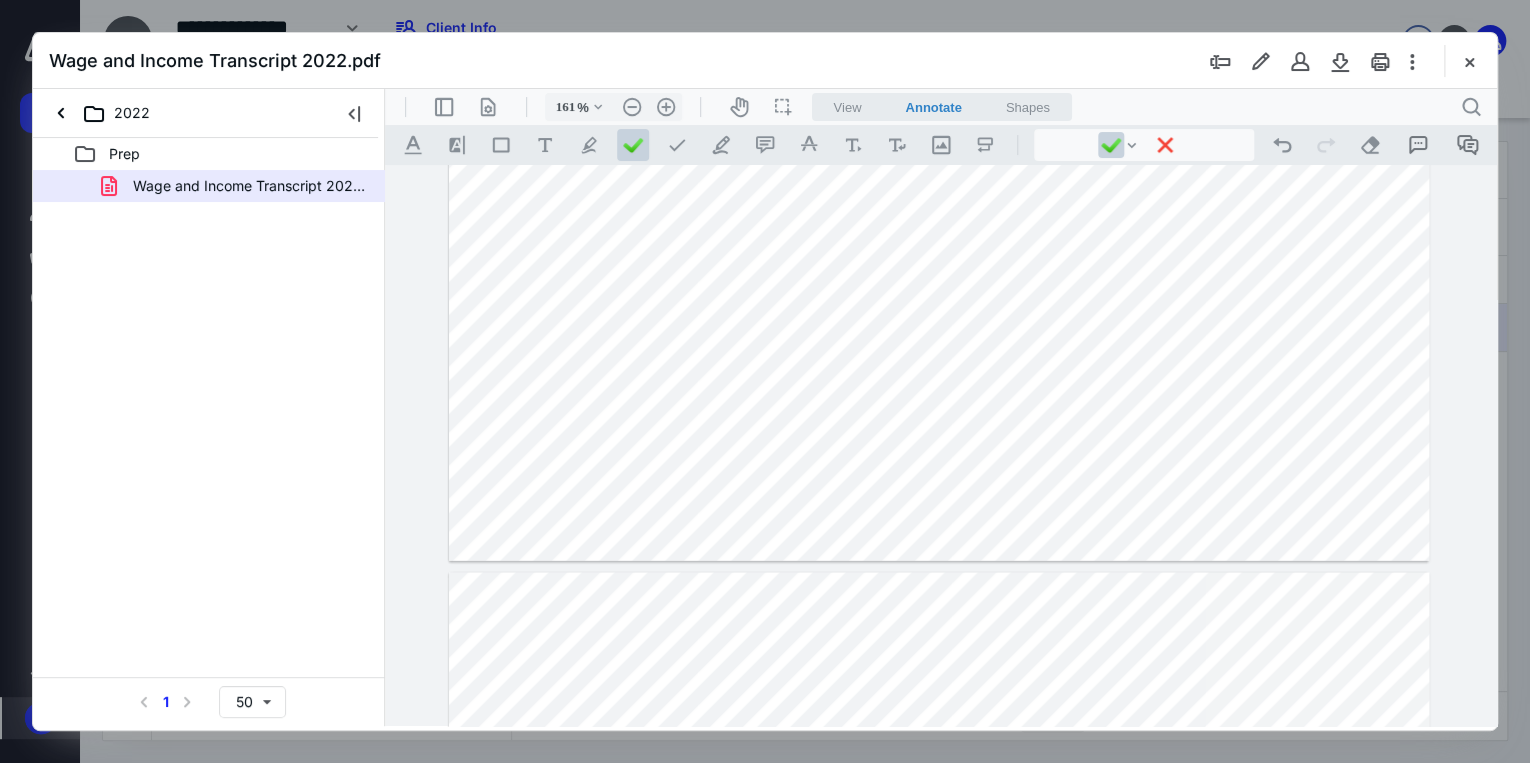 click at bounding box center (939, 1207) 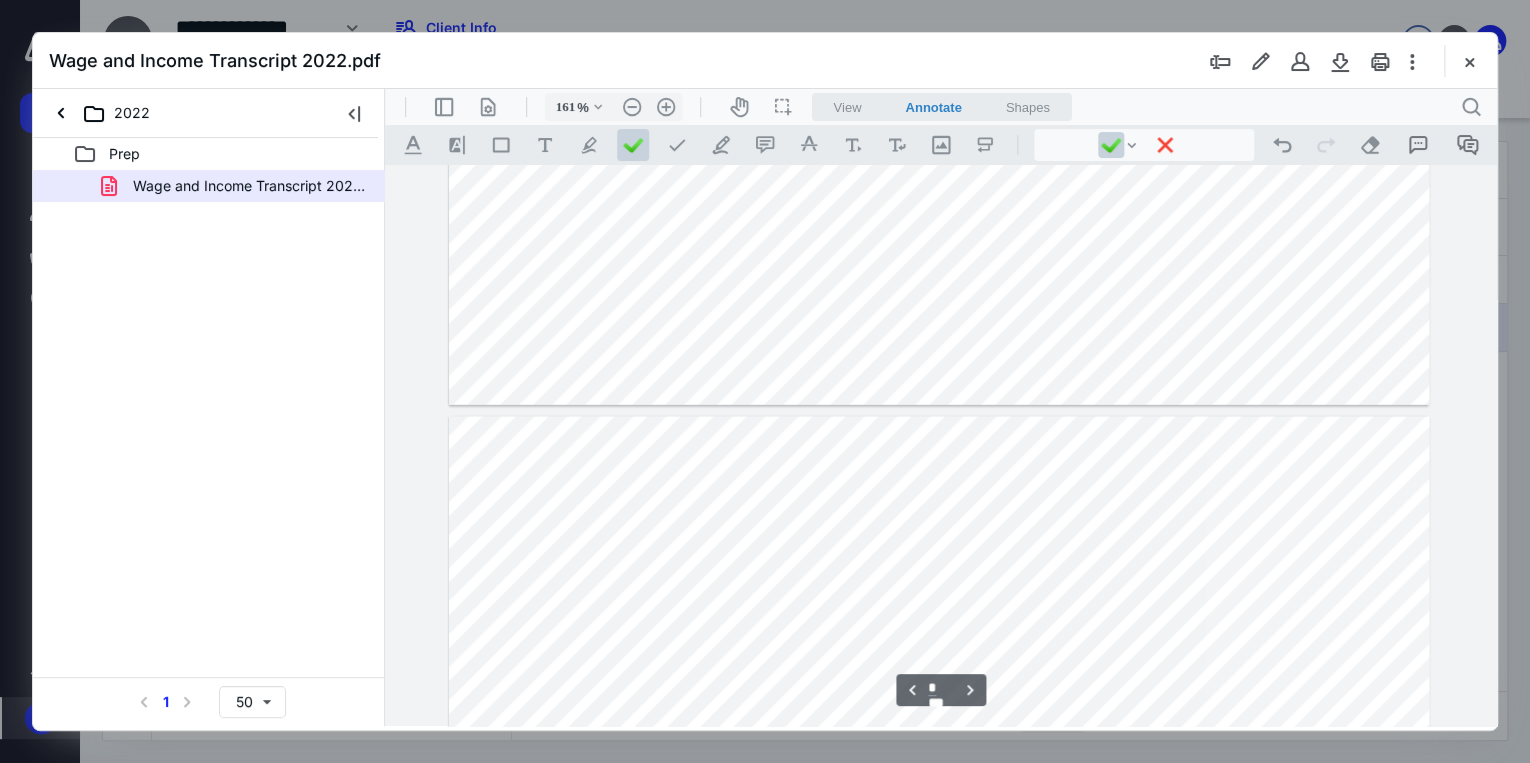scroll, scrollTop: 2400, scrollLeft: 0, axis: vertical 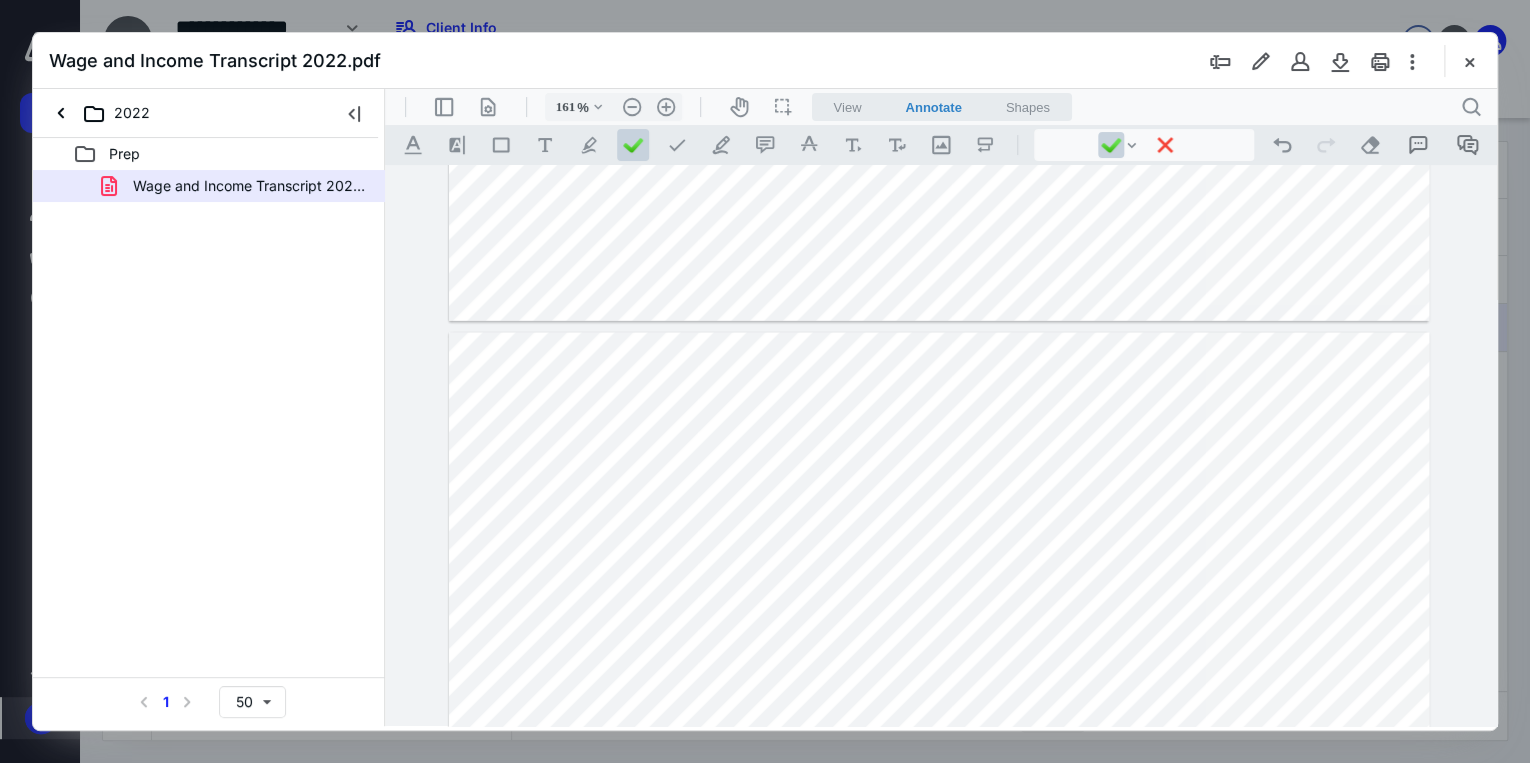 click at bounding box center (939, 967) 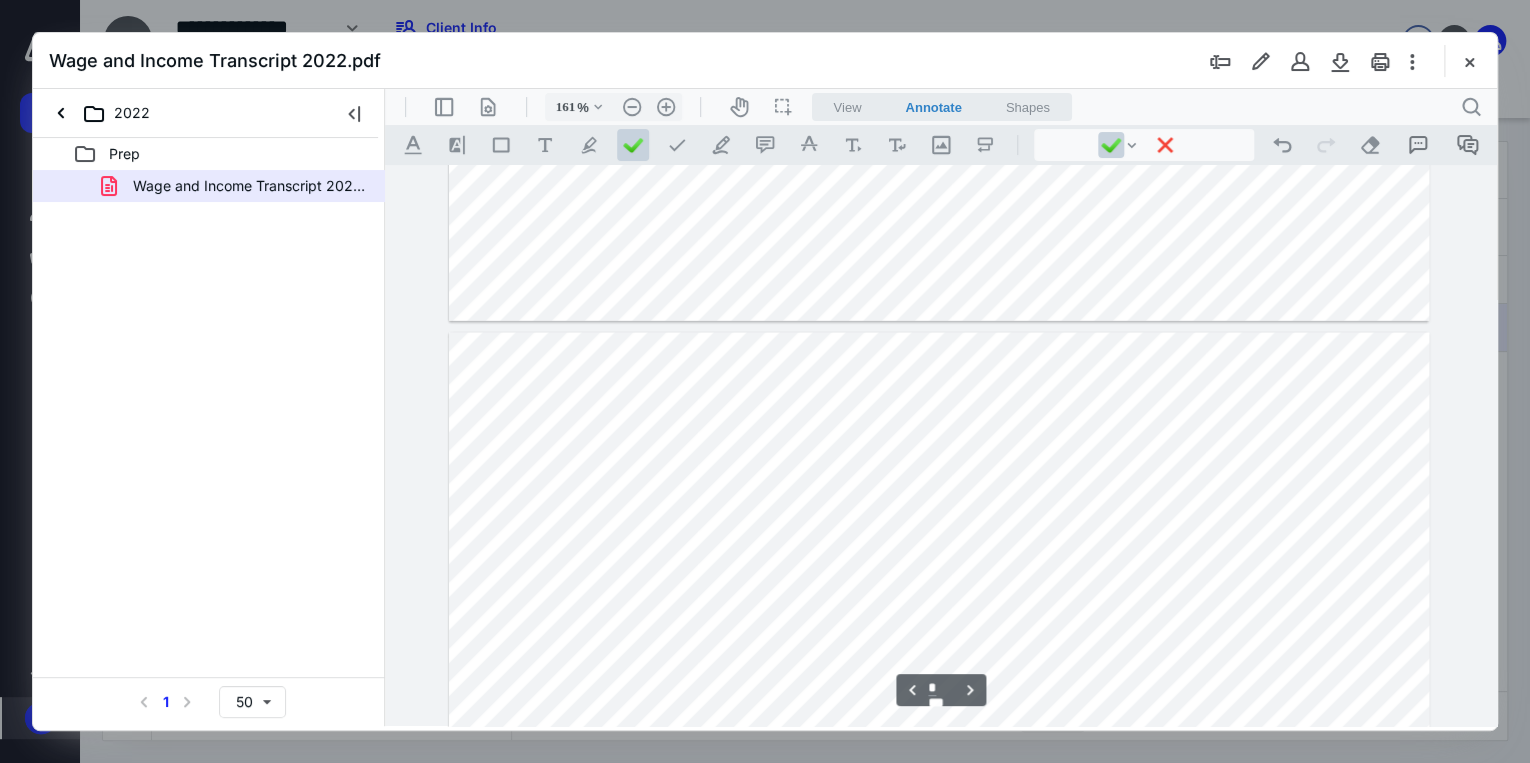 scroll, scrollTop: 2320, scrollLeft: 0, axis: vertical 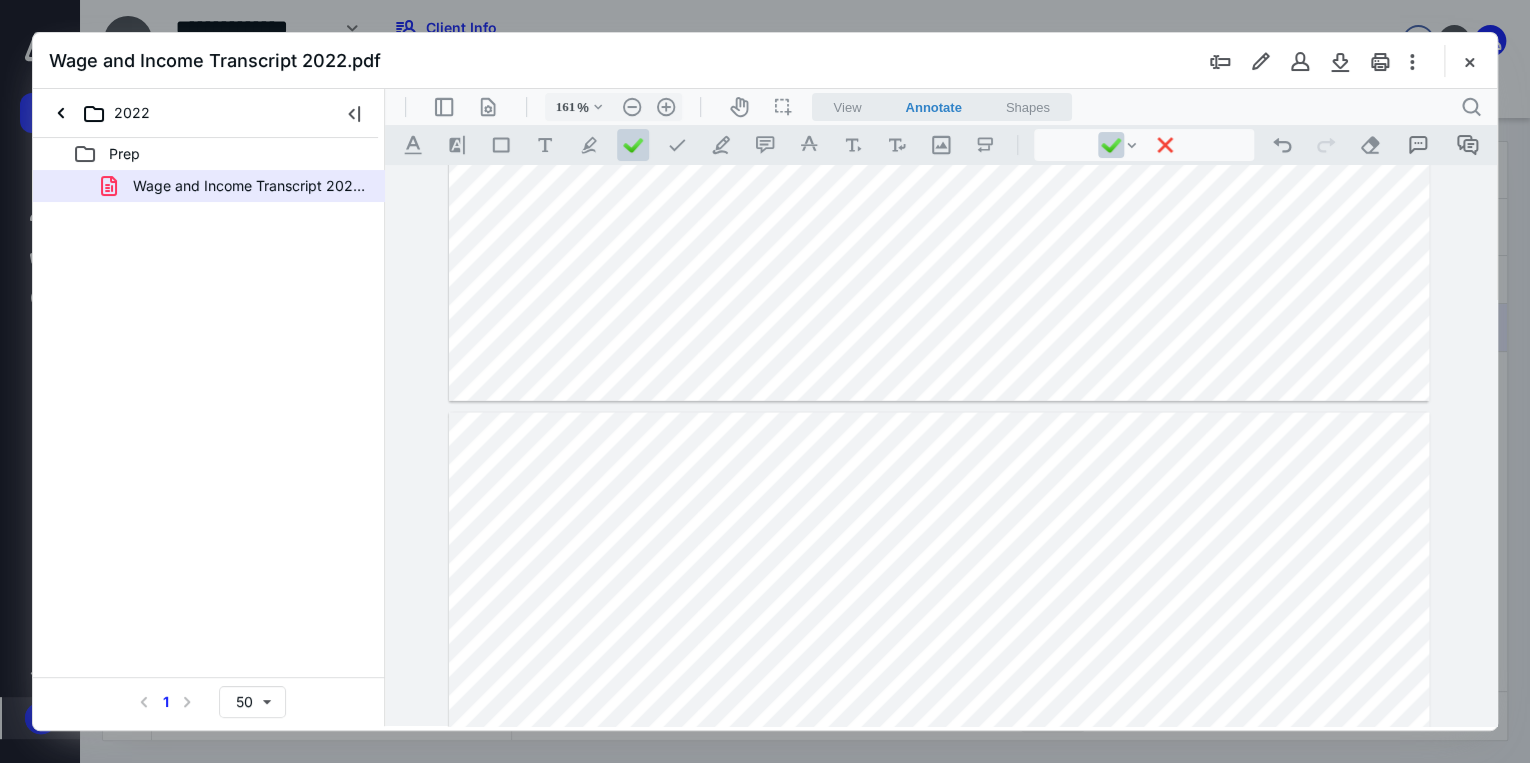 click at bounding box center (939, 1047) 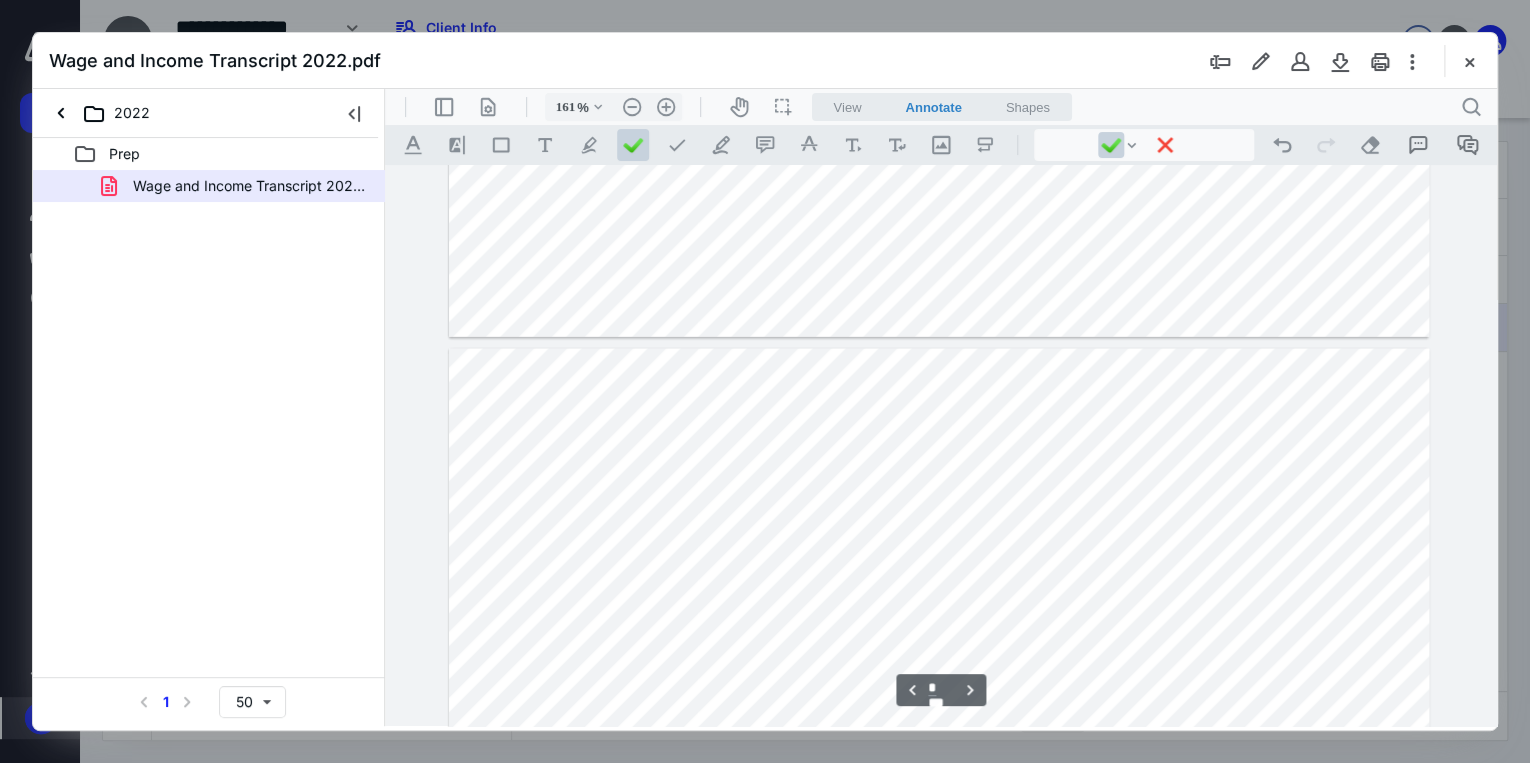 scroll, scrollTop: 2480, scrollLeft: 0, axis: vertical 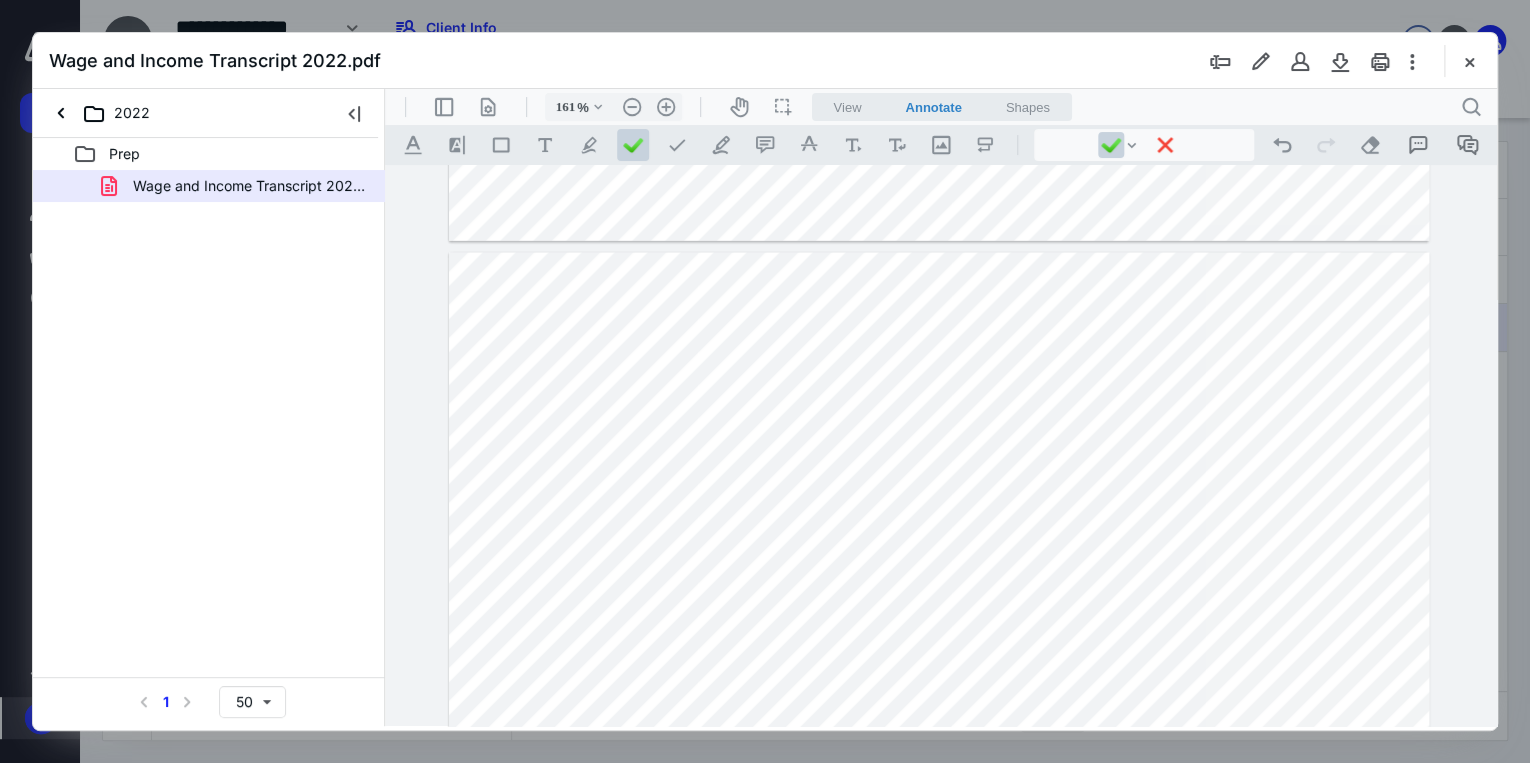 click at bounding box center [939, 887] 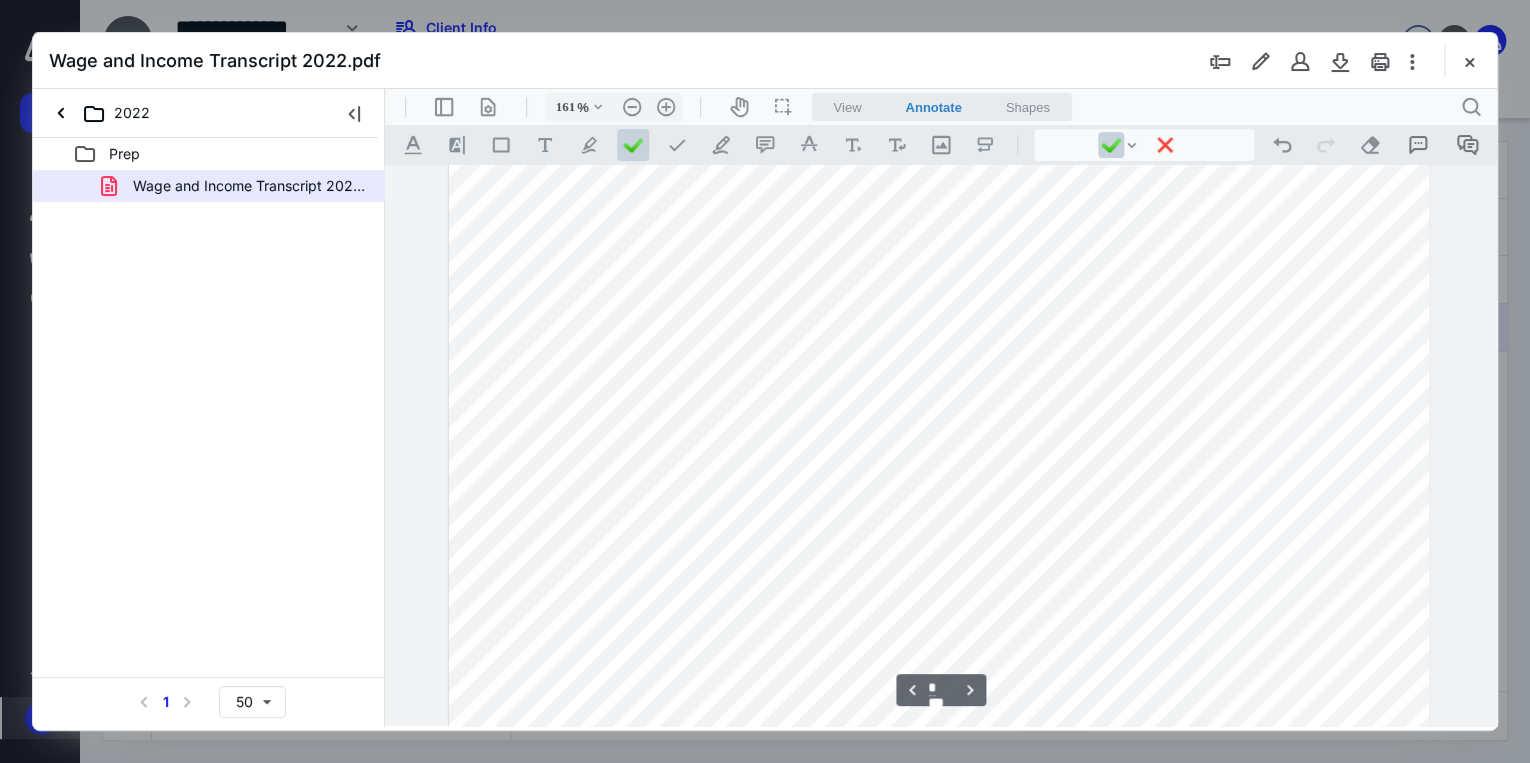 scroll, scrollTop: 2800, scrollLeft: 0, axis: vertical 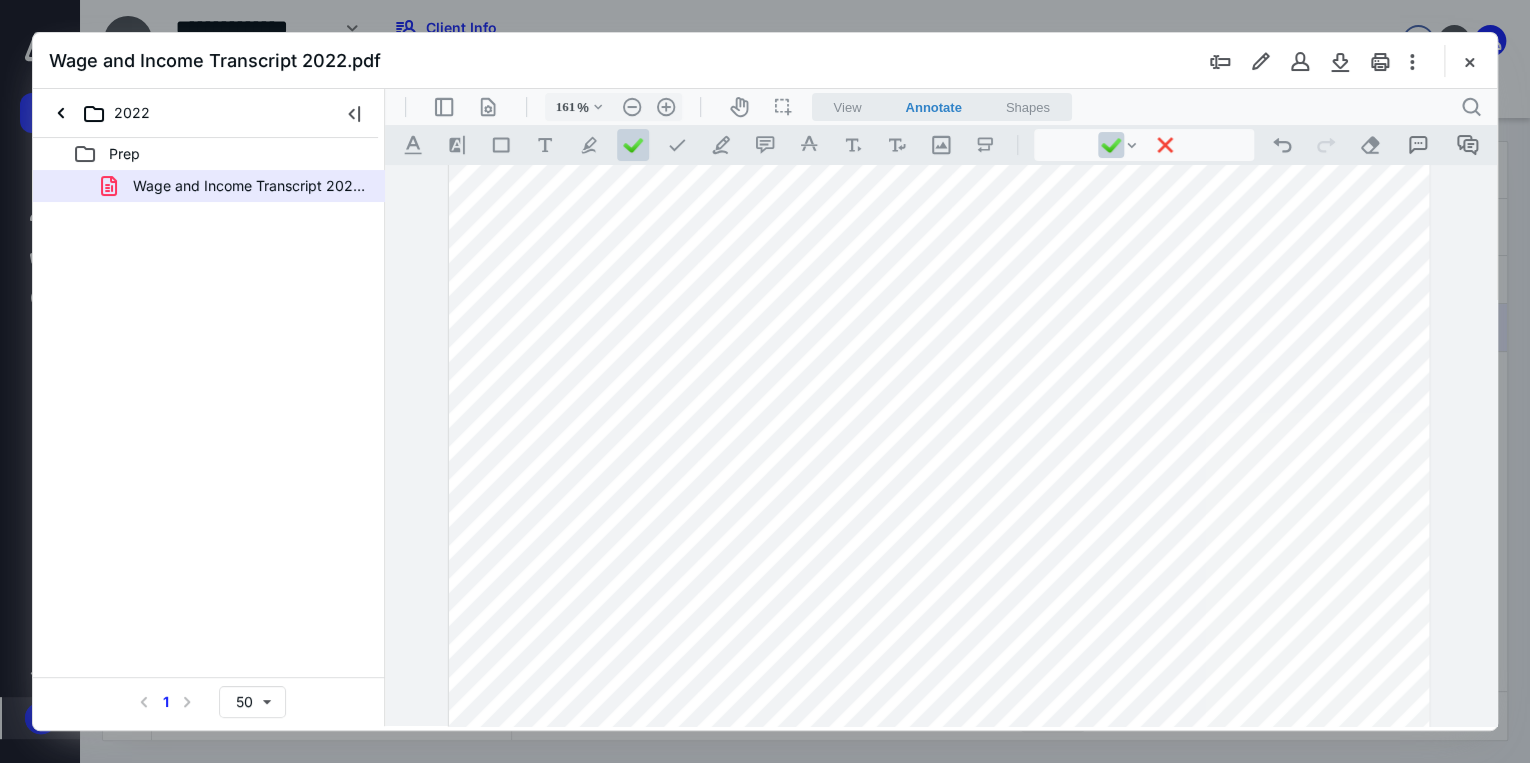 click at bounding box center [939, 567] 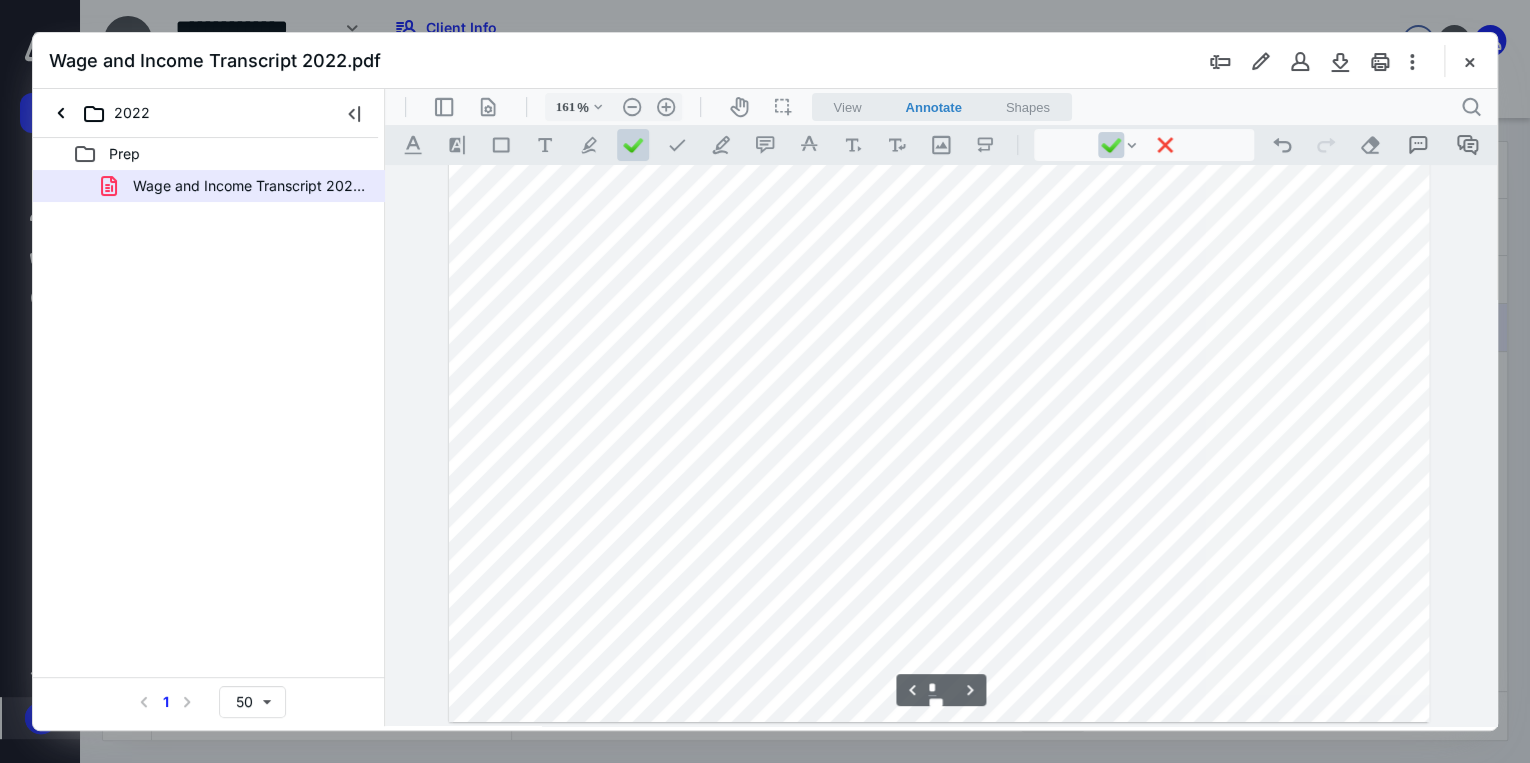 scroll, scrollTop: 3360, scrollLeft: 0, axis: vertical 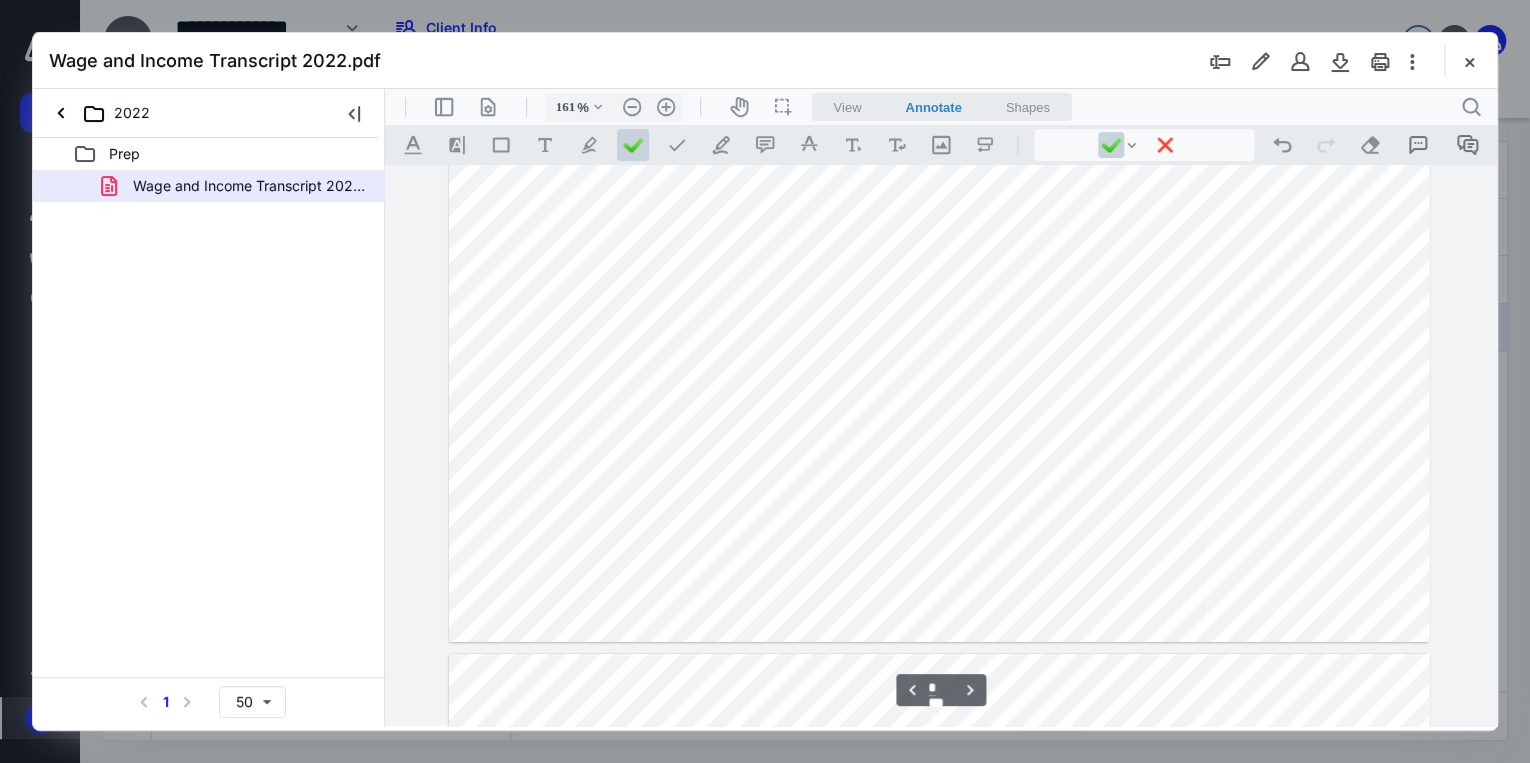 click at bounding box center [939, 7] 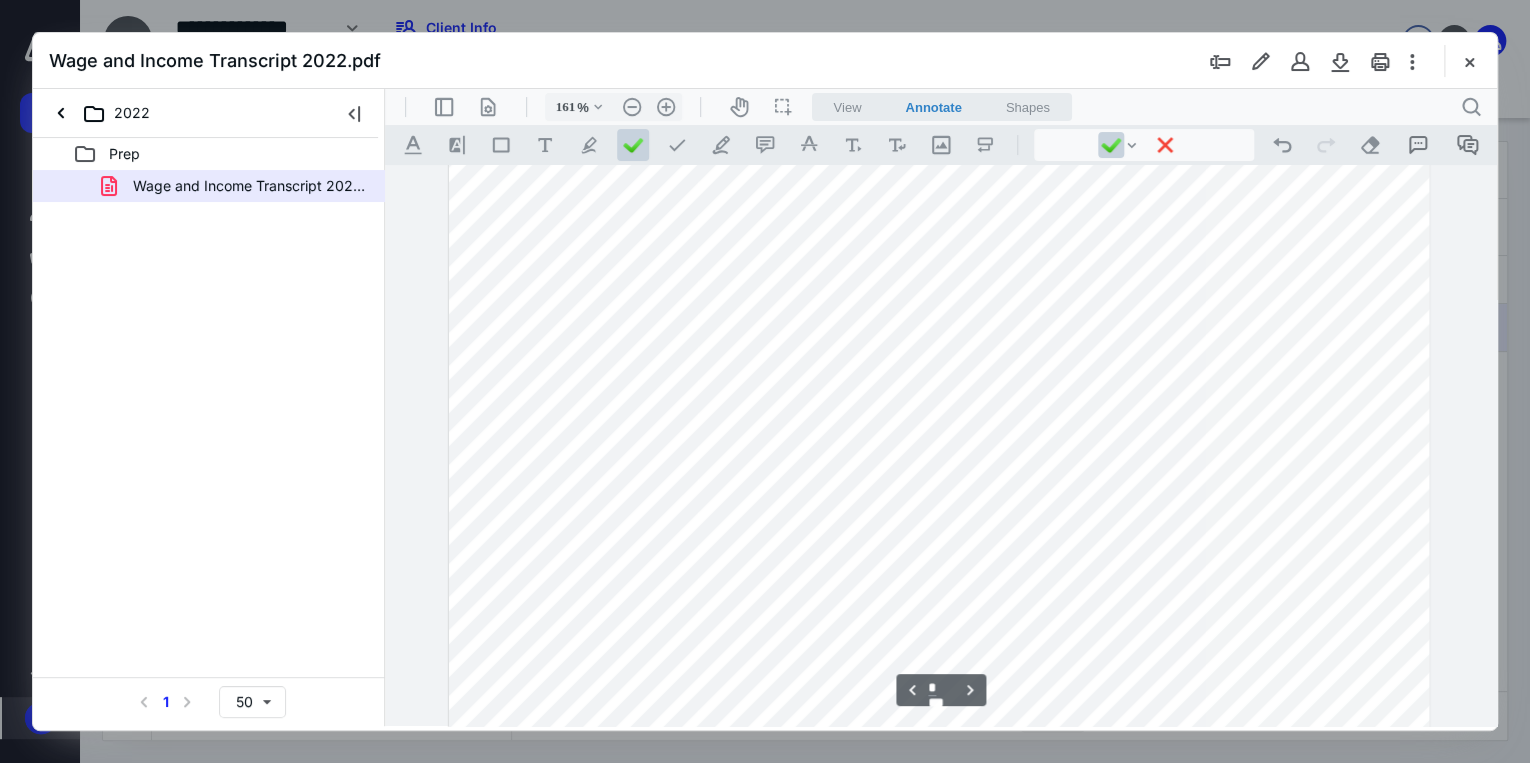 scroll, scrollTop: 2880, scrollLeft: 0, axis: vertical 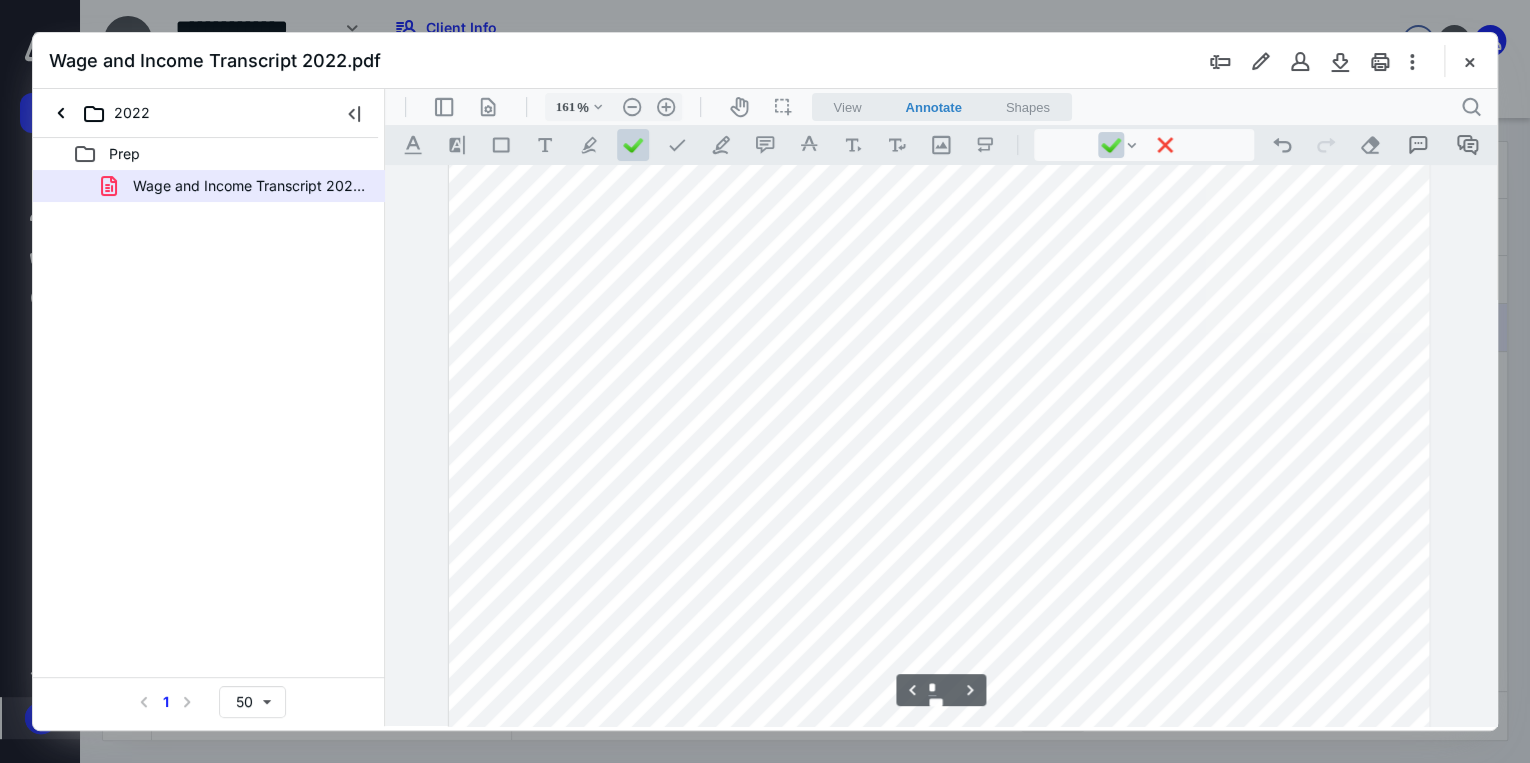 click at bounding box center (939, 487) 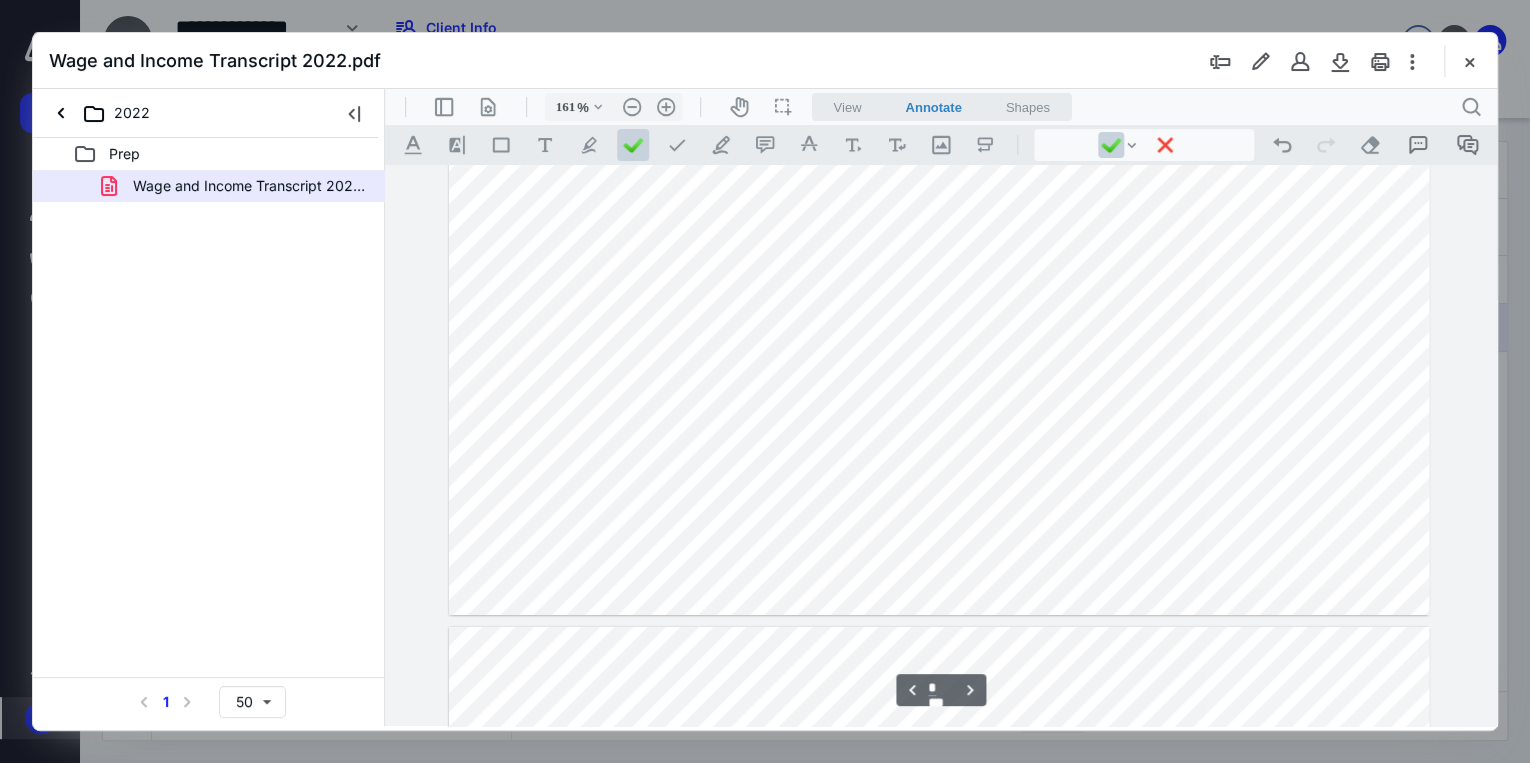 scroll, scrollTop: 3360, scrollLeft: 0, axis: vertical 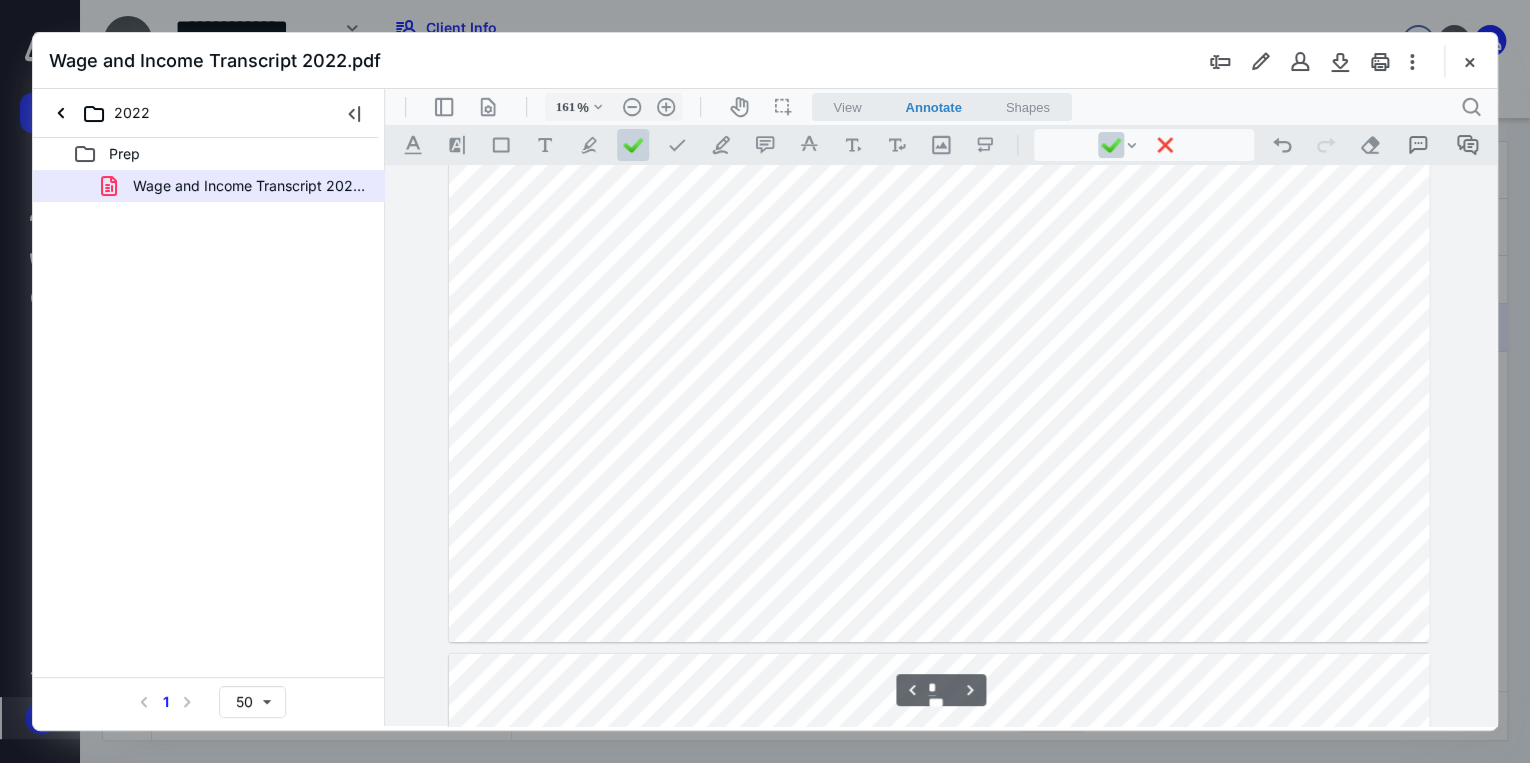 click at bounding box center (939, 7) 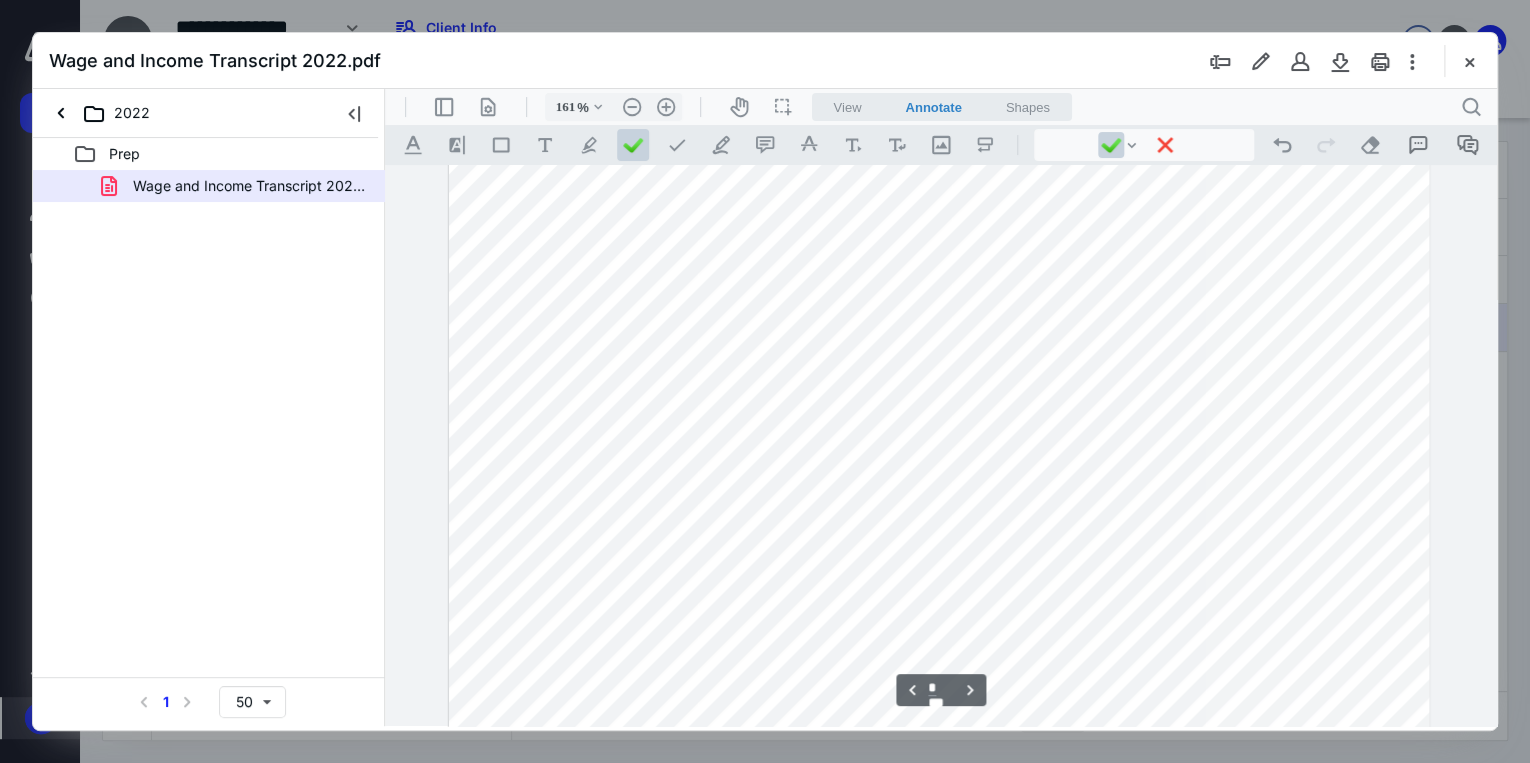 scroll, scrollTop: 4000, scrollLeft: 0, axis: vertical 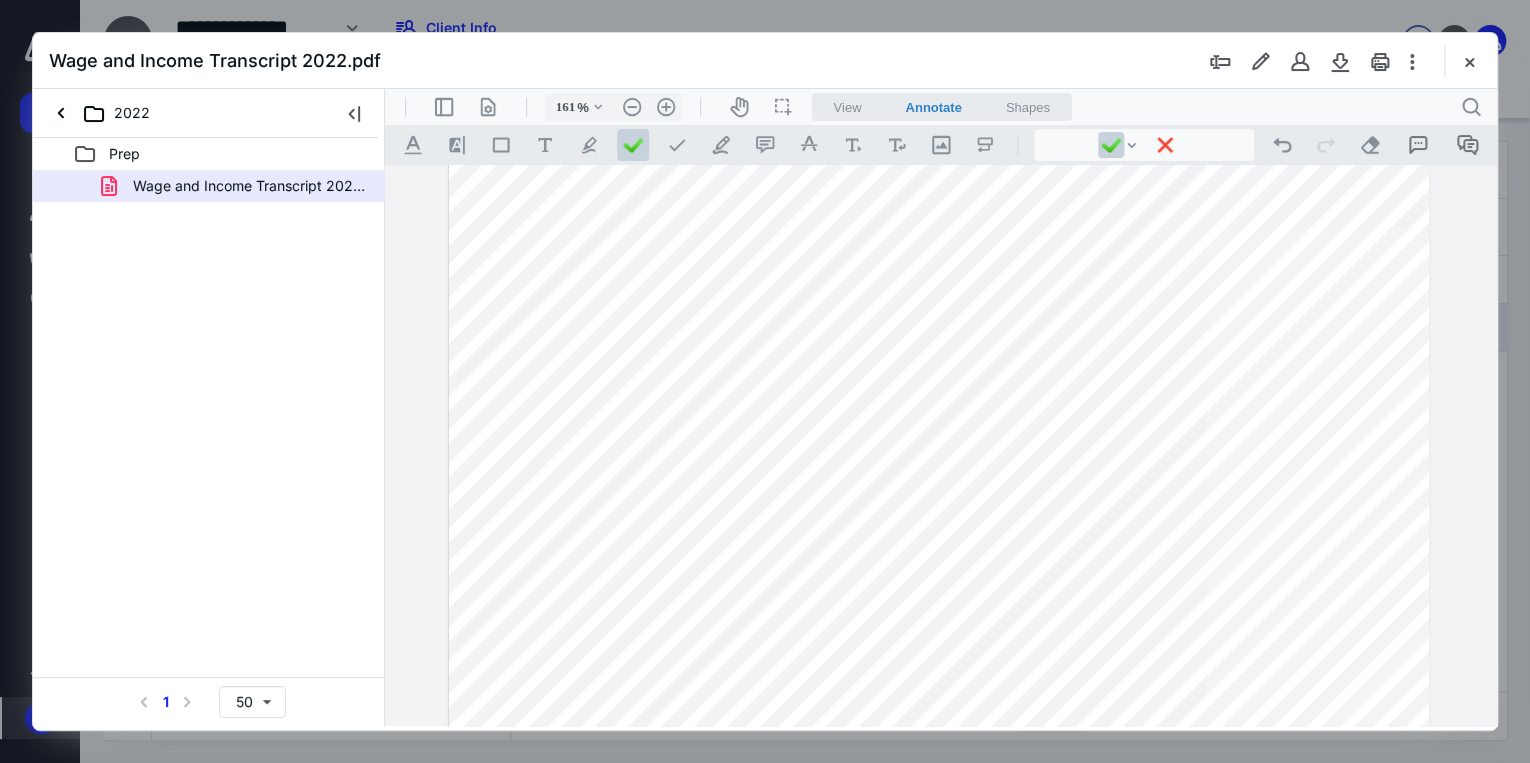 click at bounding box center (939, 648) 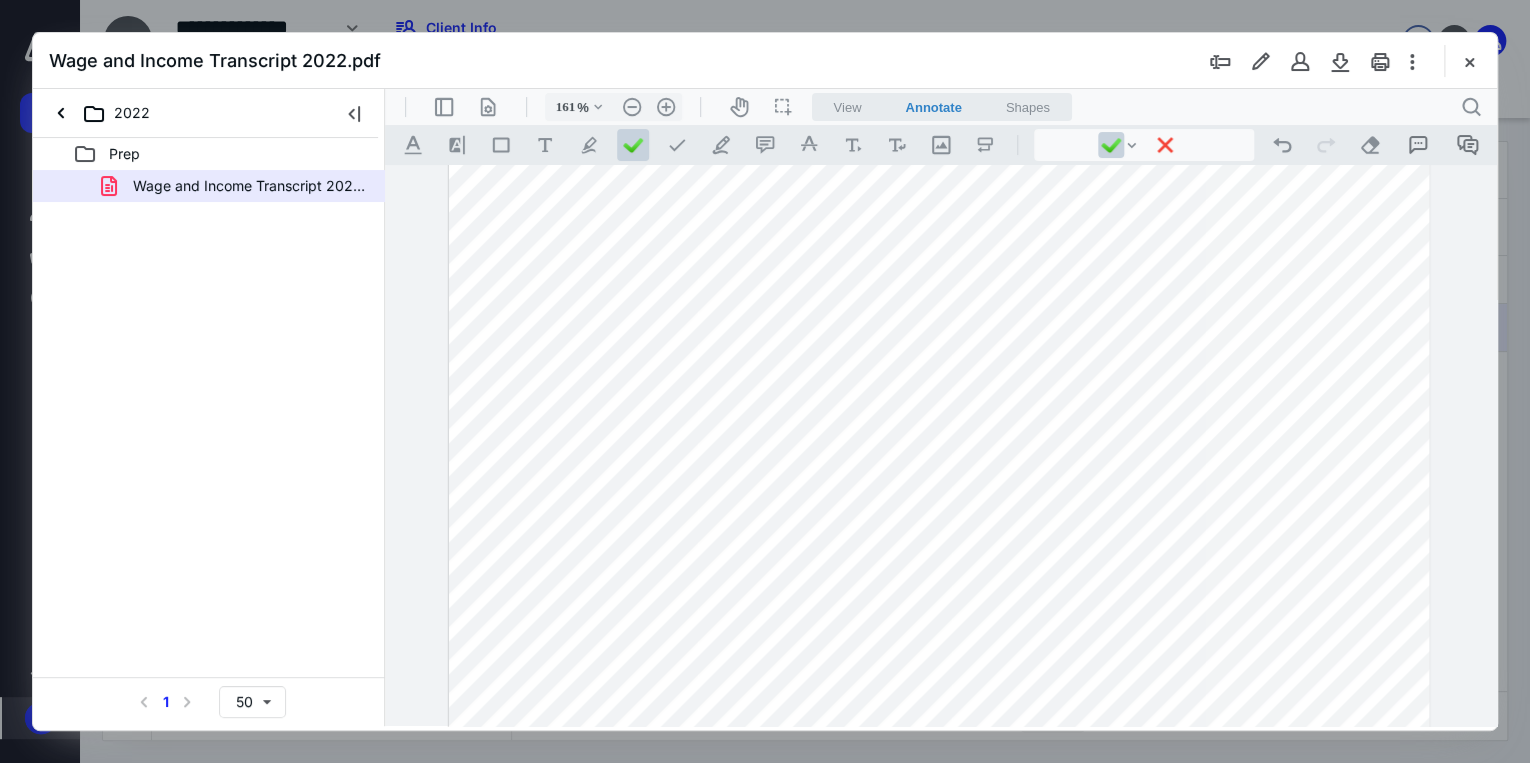 click at bounding box center (939, 648) 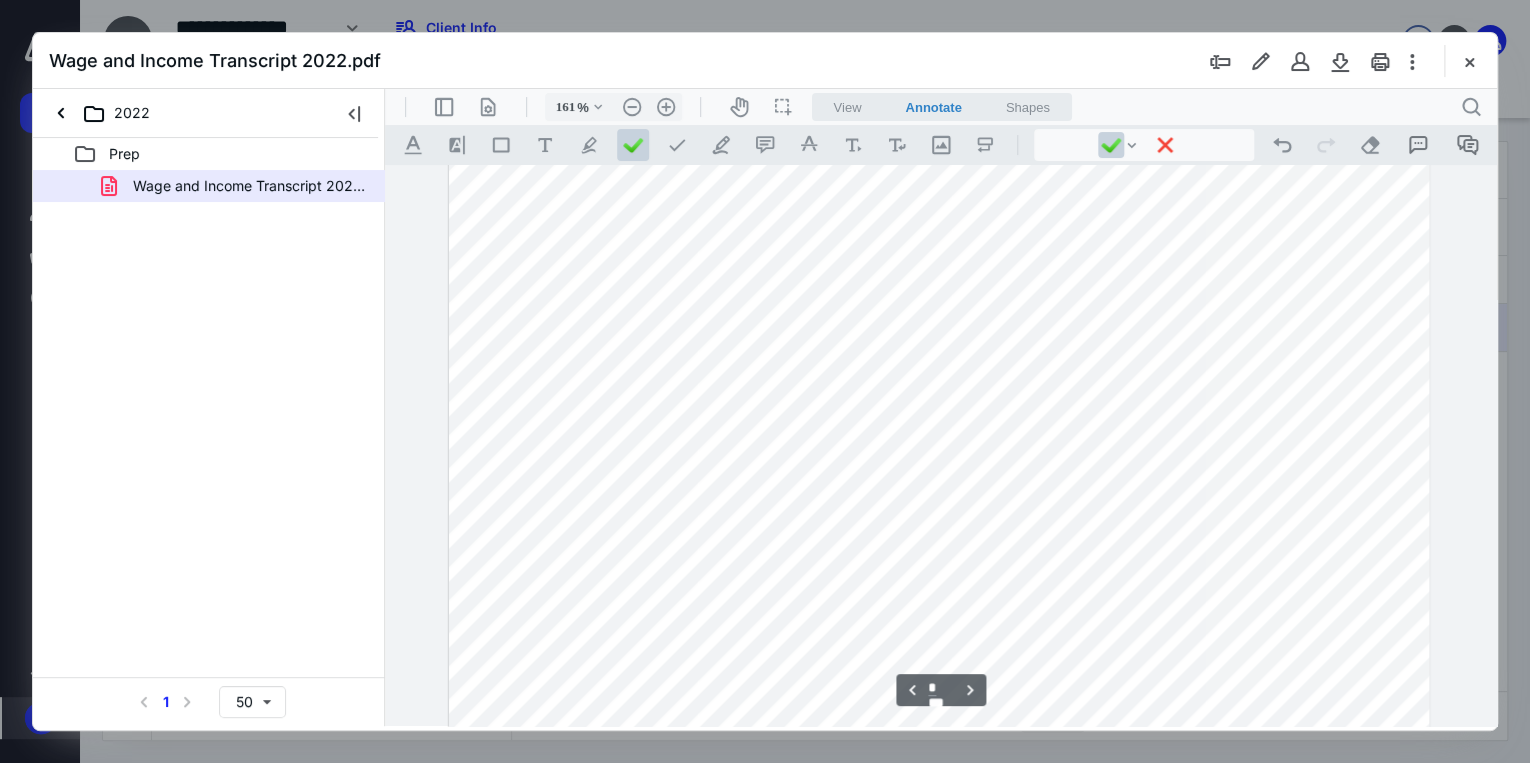 scroll, scrollTop: 4560, scrollLeft: 0, axis: vertical 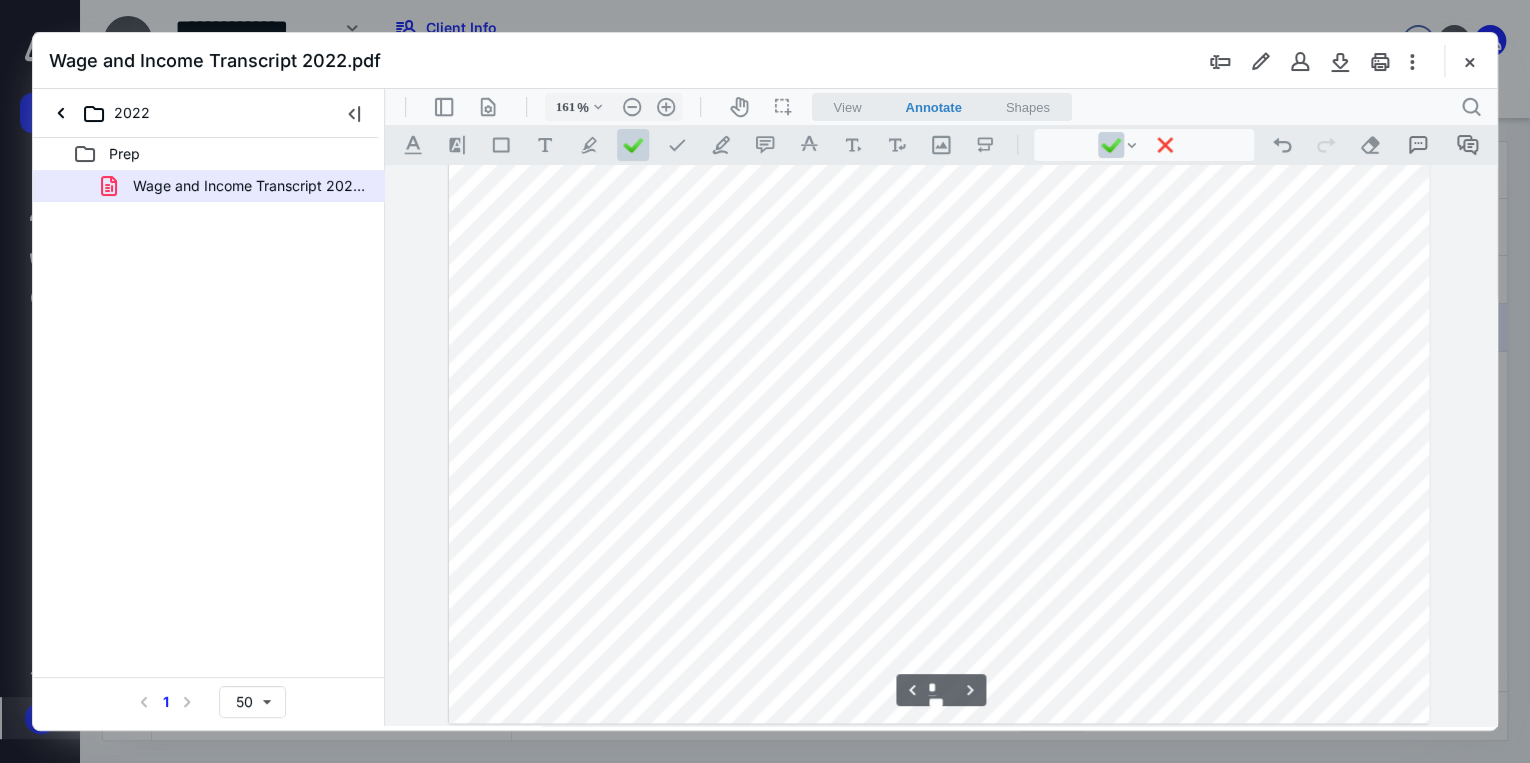 click at bounding box center [939, 88] 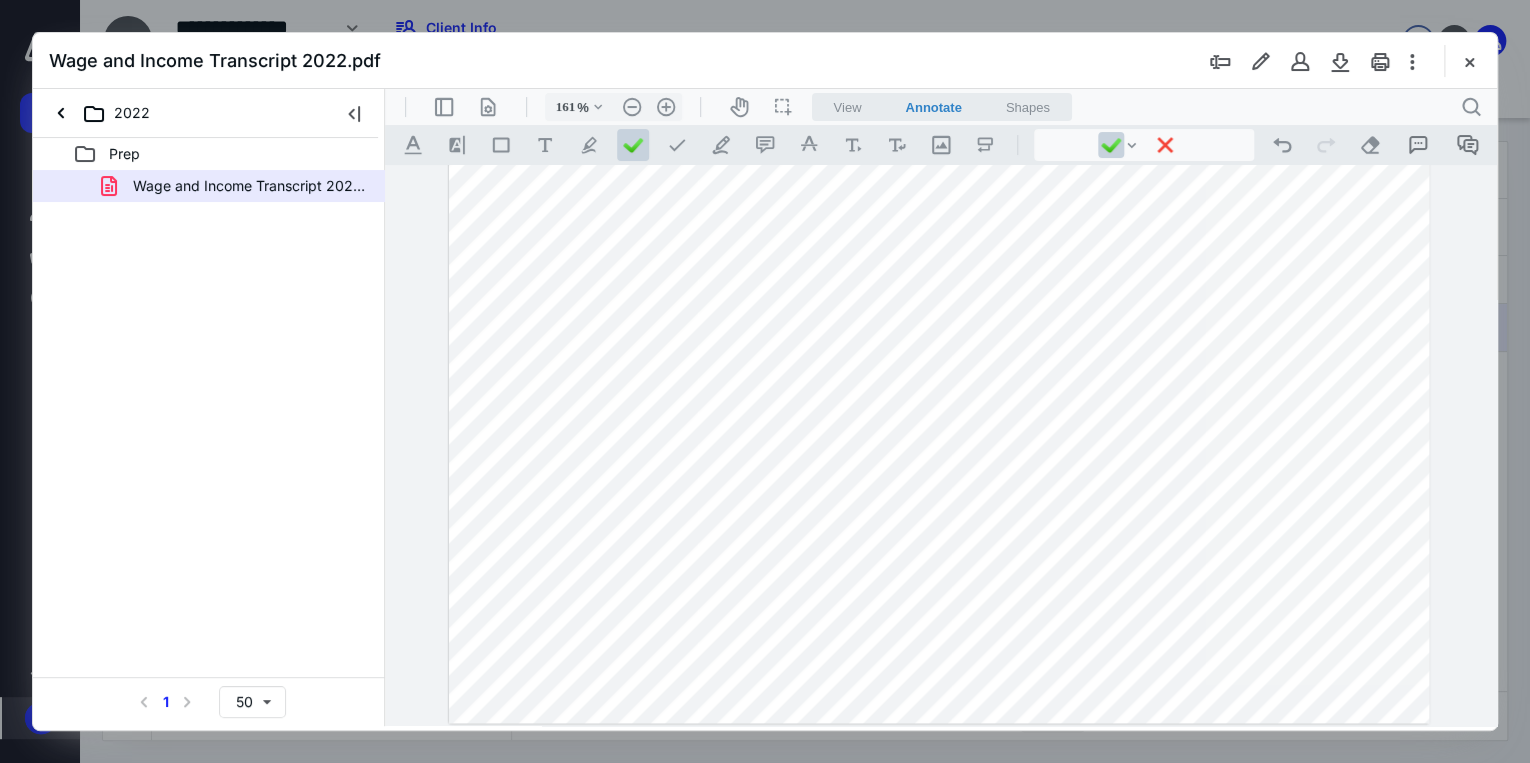 click at bounding box center [939, 88] 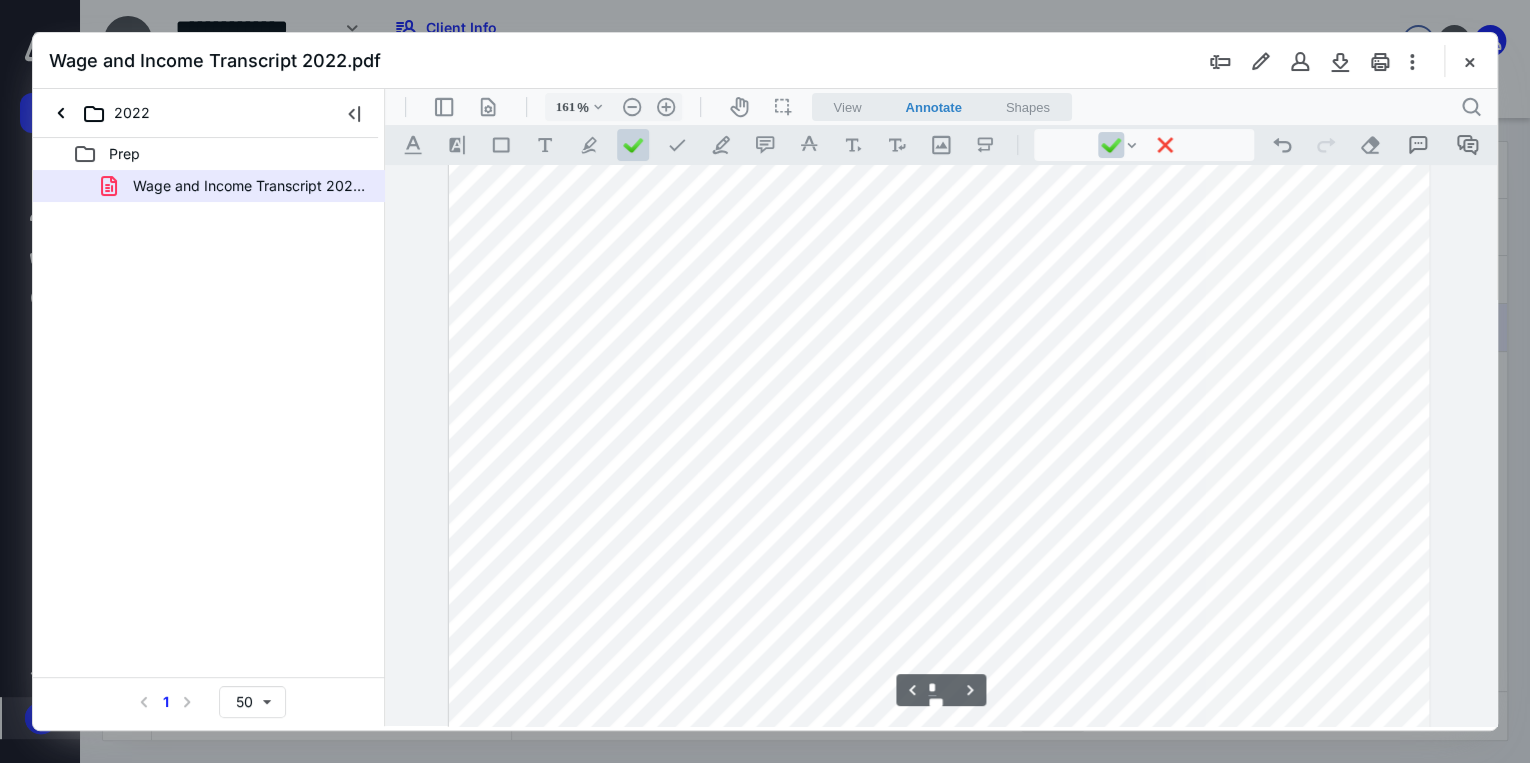 scroll, scrollTop: 5280, scrollLeft: 0, axis: vertical 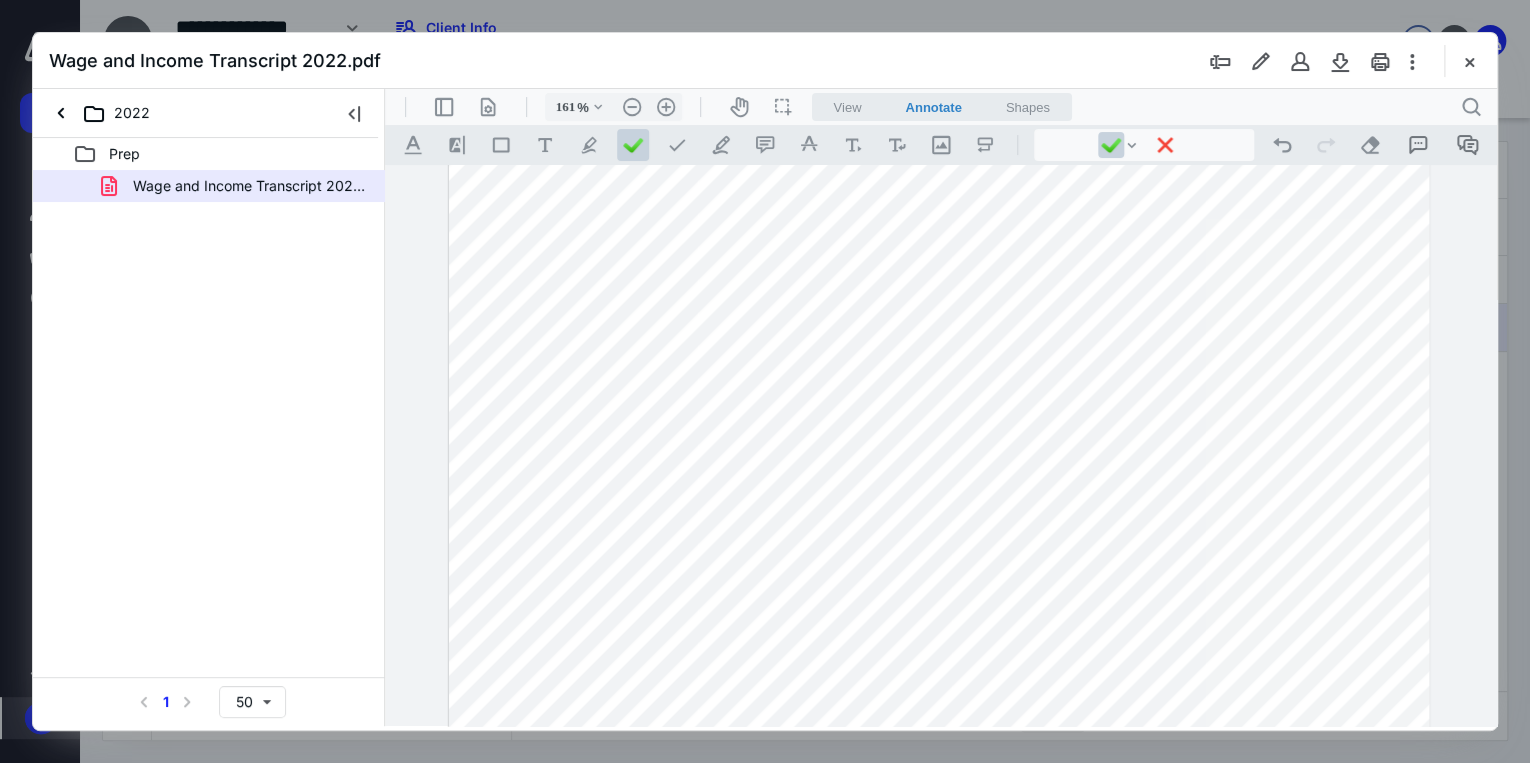 click at bounding box center [939, 649] 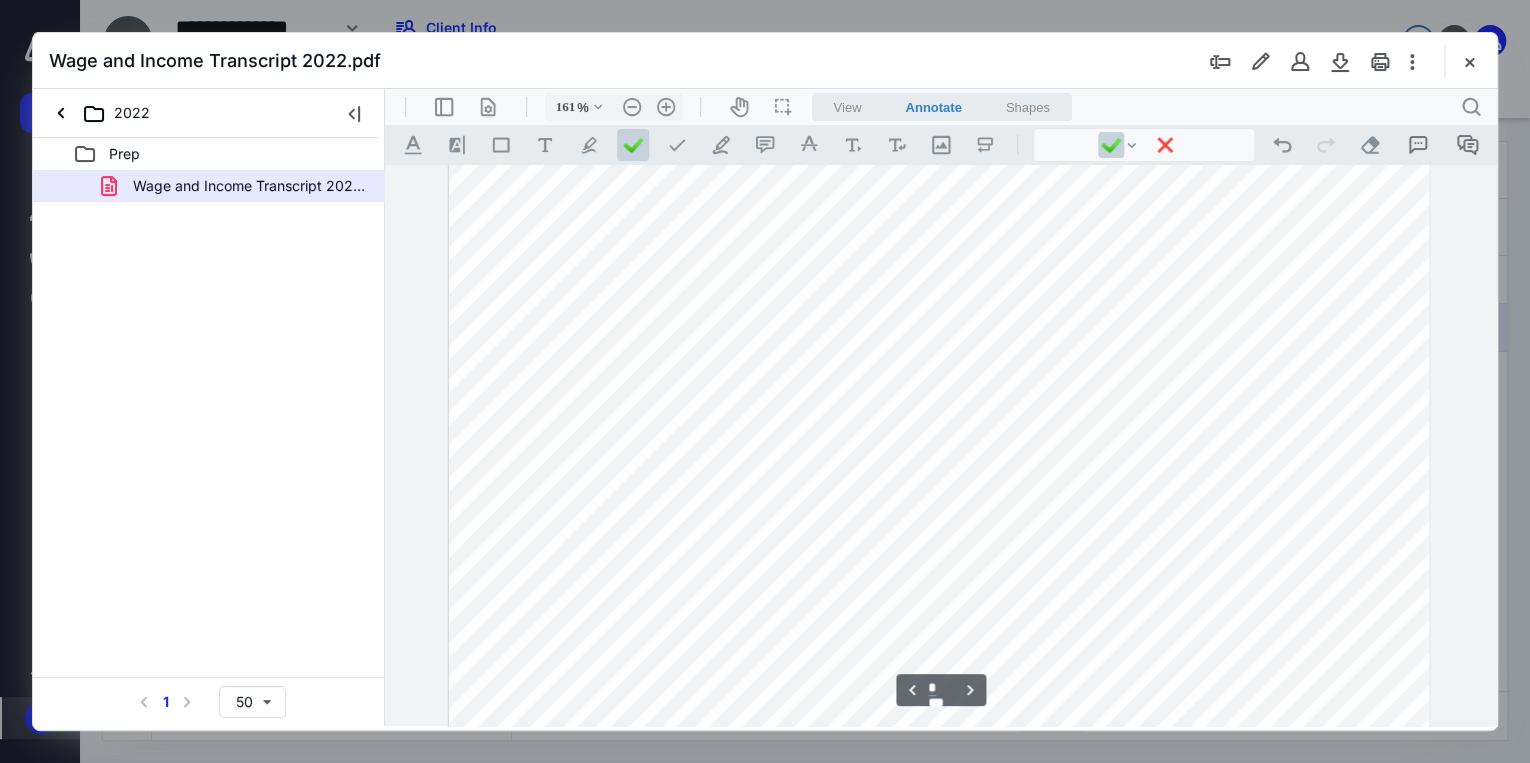 scroll, scrollTop: 5600, scrollLeft: 0, axis: vertical 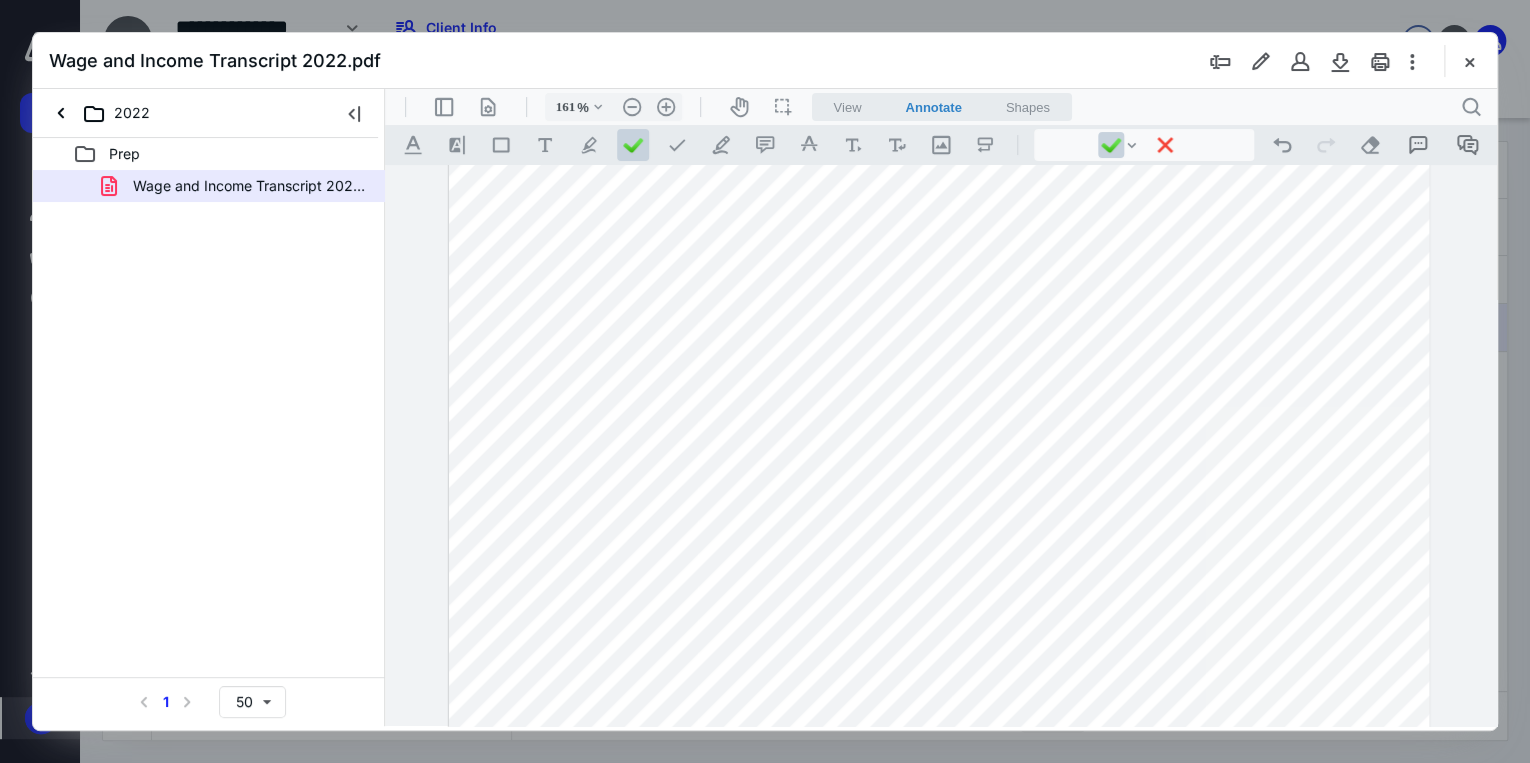 drag, startPoint x: 1377, startPoint y: 705, endPoint x: 1376, endPoint y: 681, distance: 24.020824 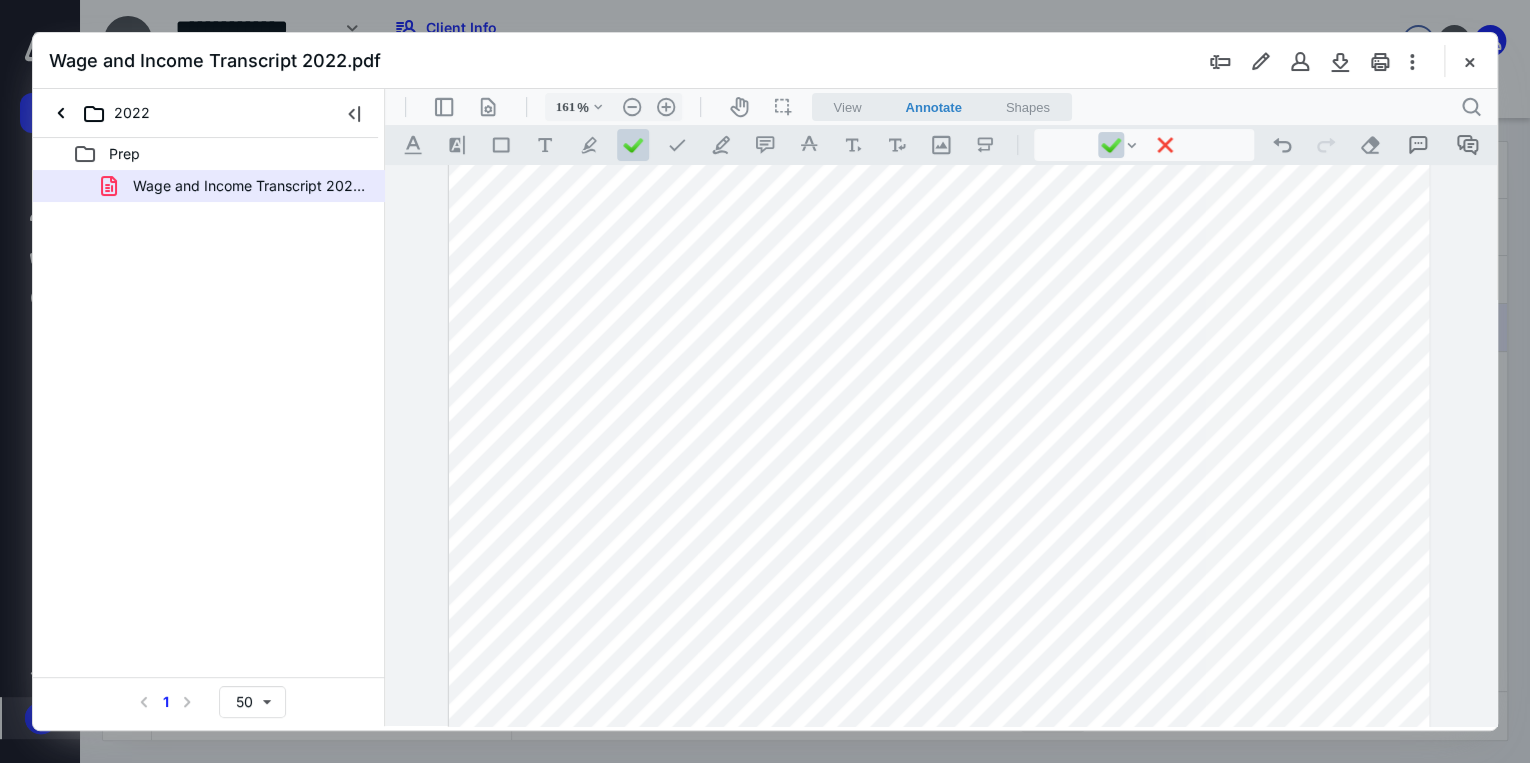 click at bounding box center [939, 329] 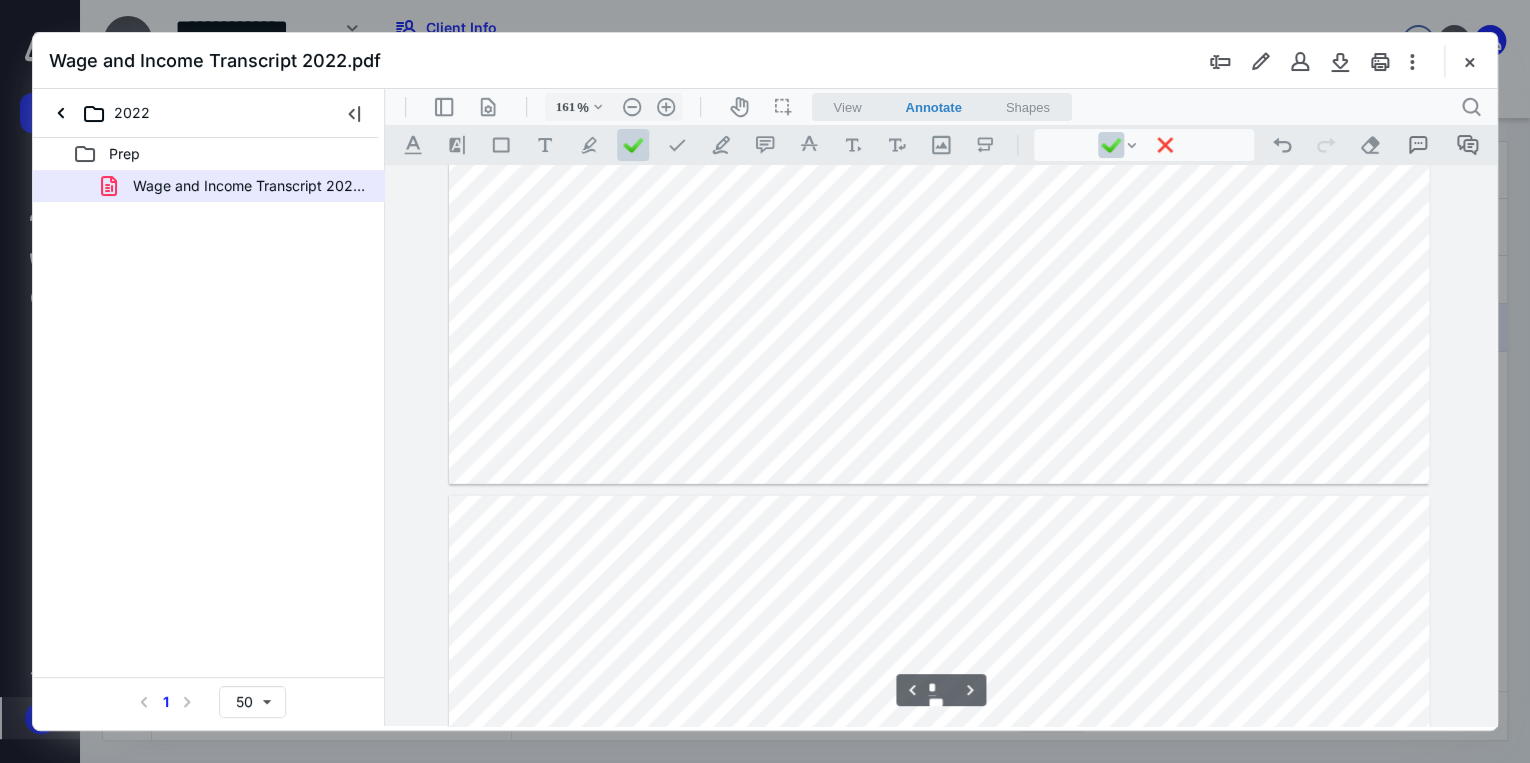 type on "*" 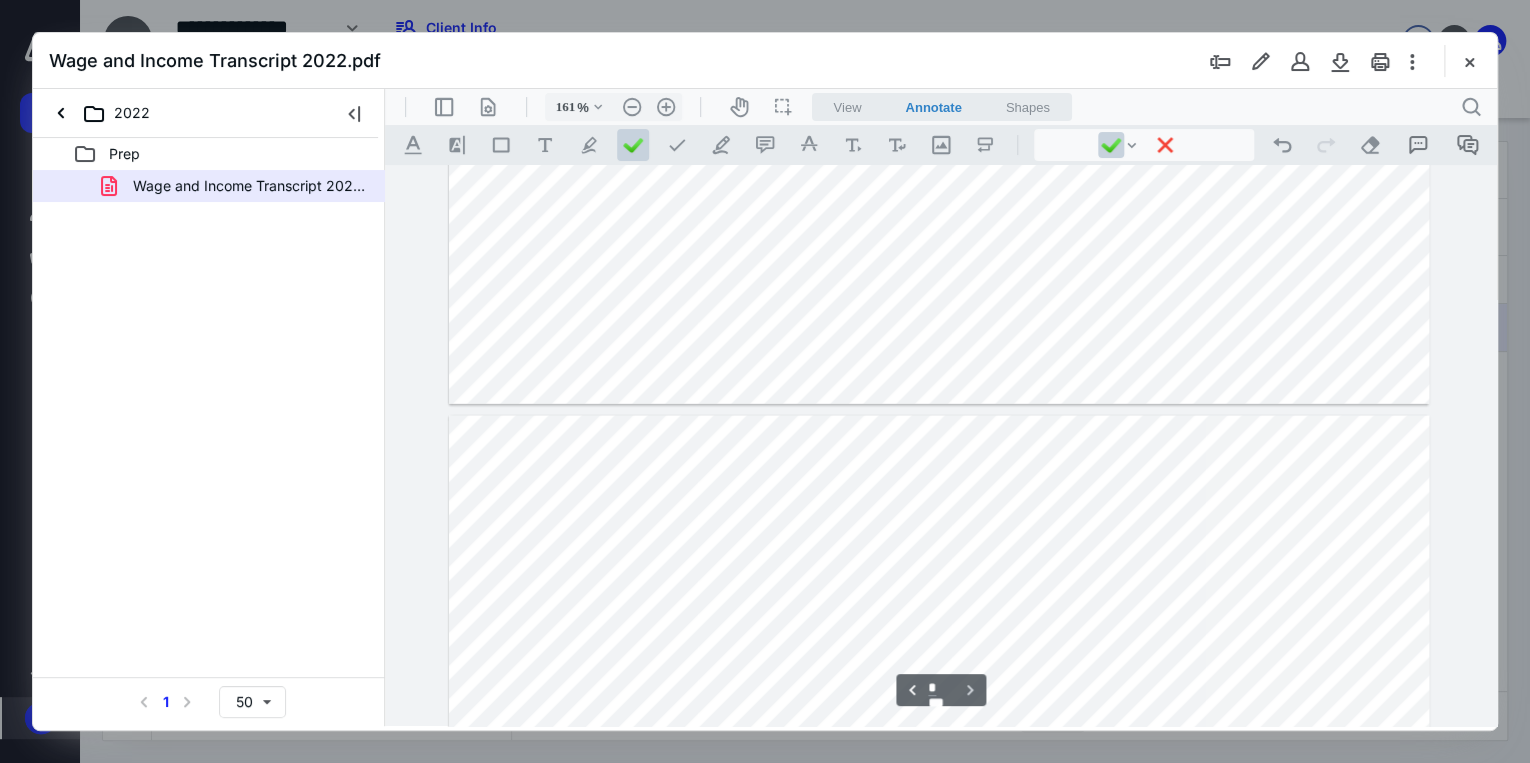 scroll, scrollTop: 6240, scrollLeft: 0, axis: vertical 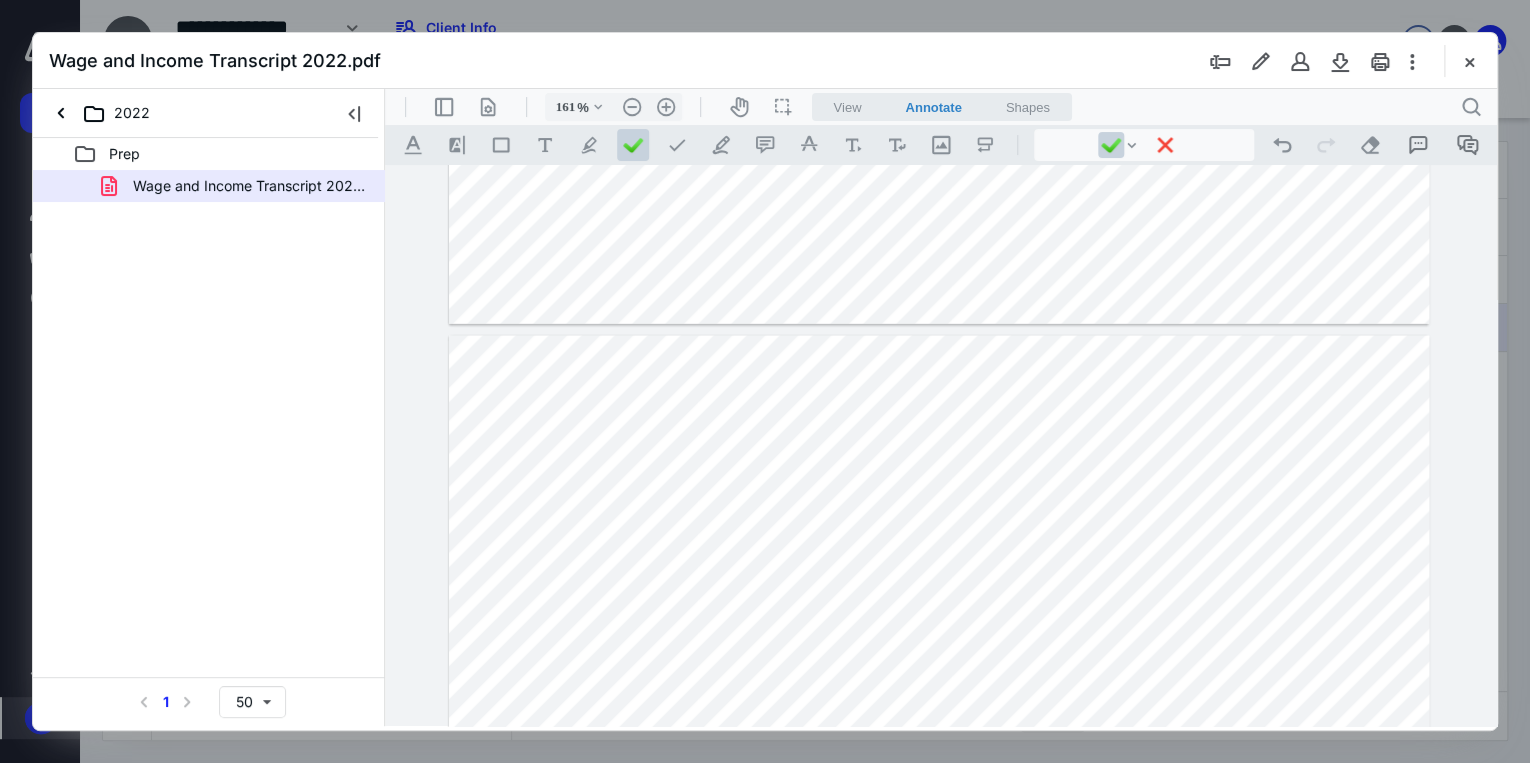 drag, startPoint x: 1368, startPoint y: 720, endPoint x: 1363, endPoint y: 689, distance: 31.400637 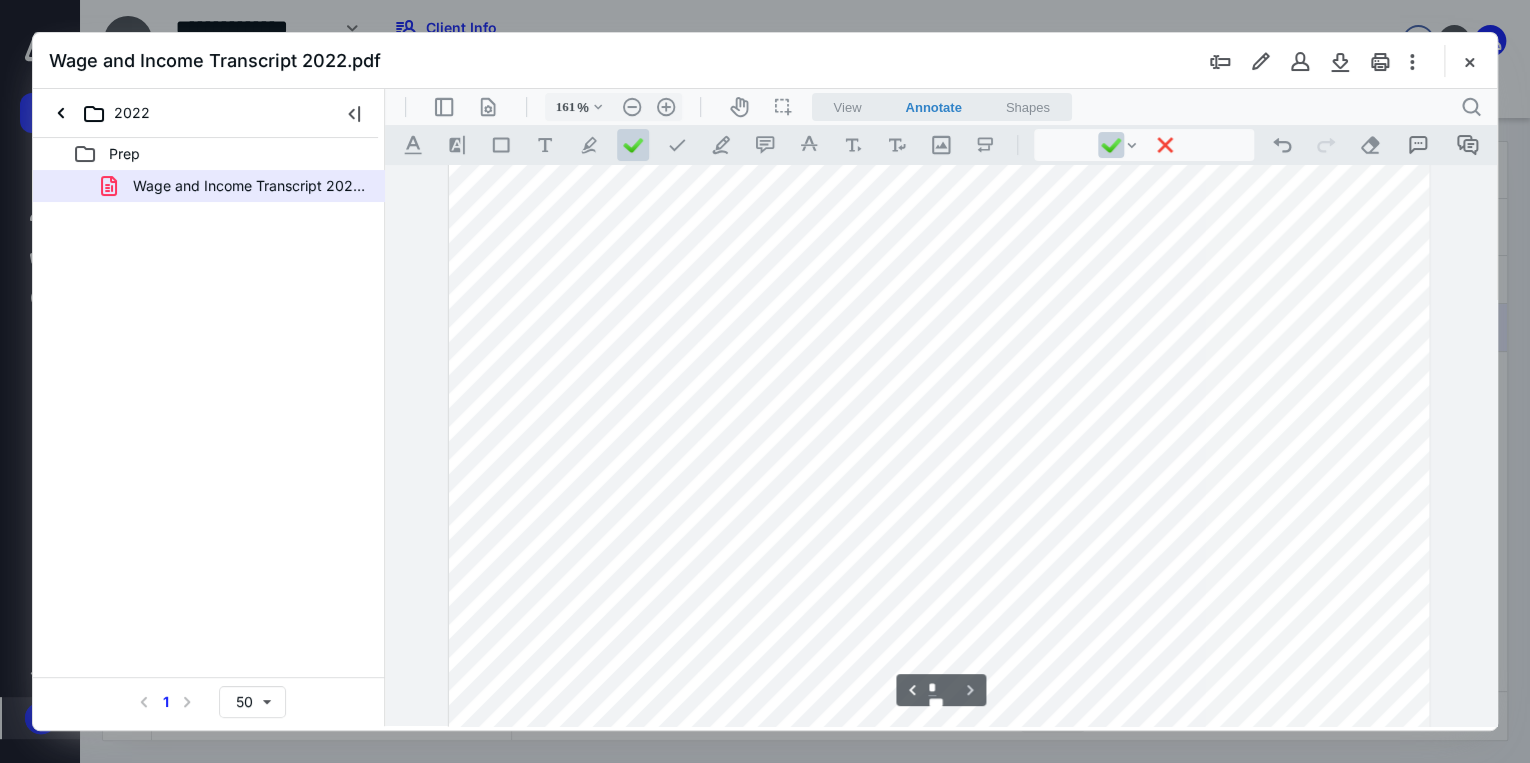 scroll, scrollTop: 7040, scrollLeft: 0, axis: vertical 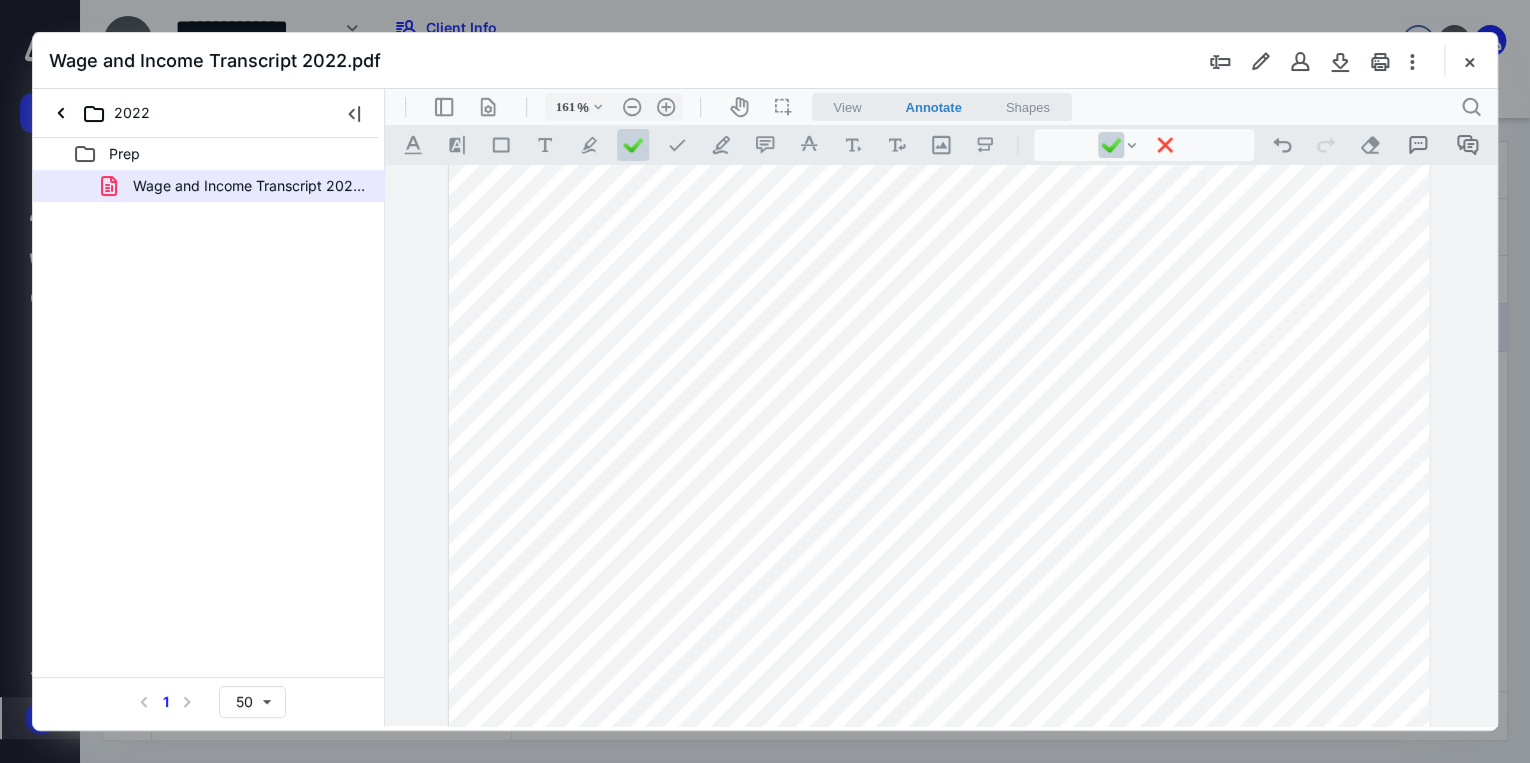 click at bounding box center (939, 170) 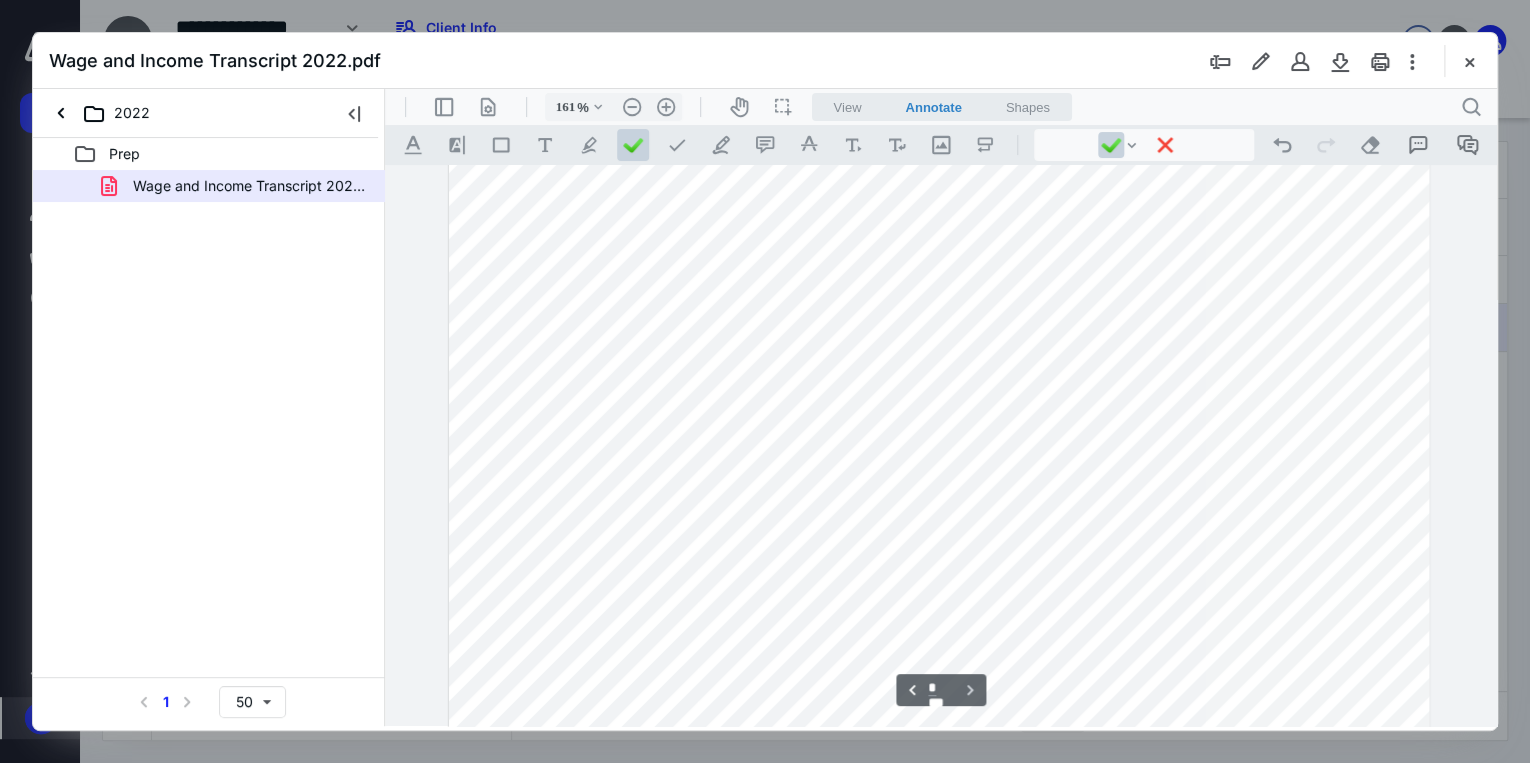 scroll, scrollTop: 6884, scrollLeft: 0, axis: vertical 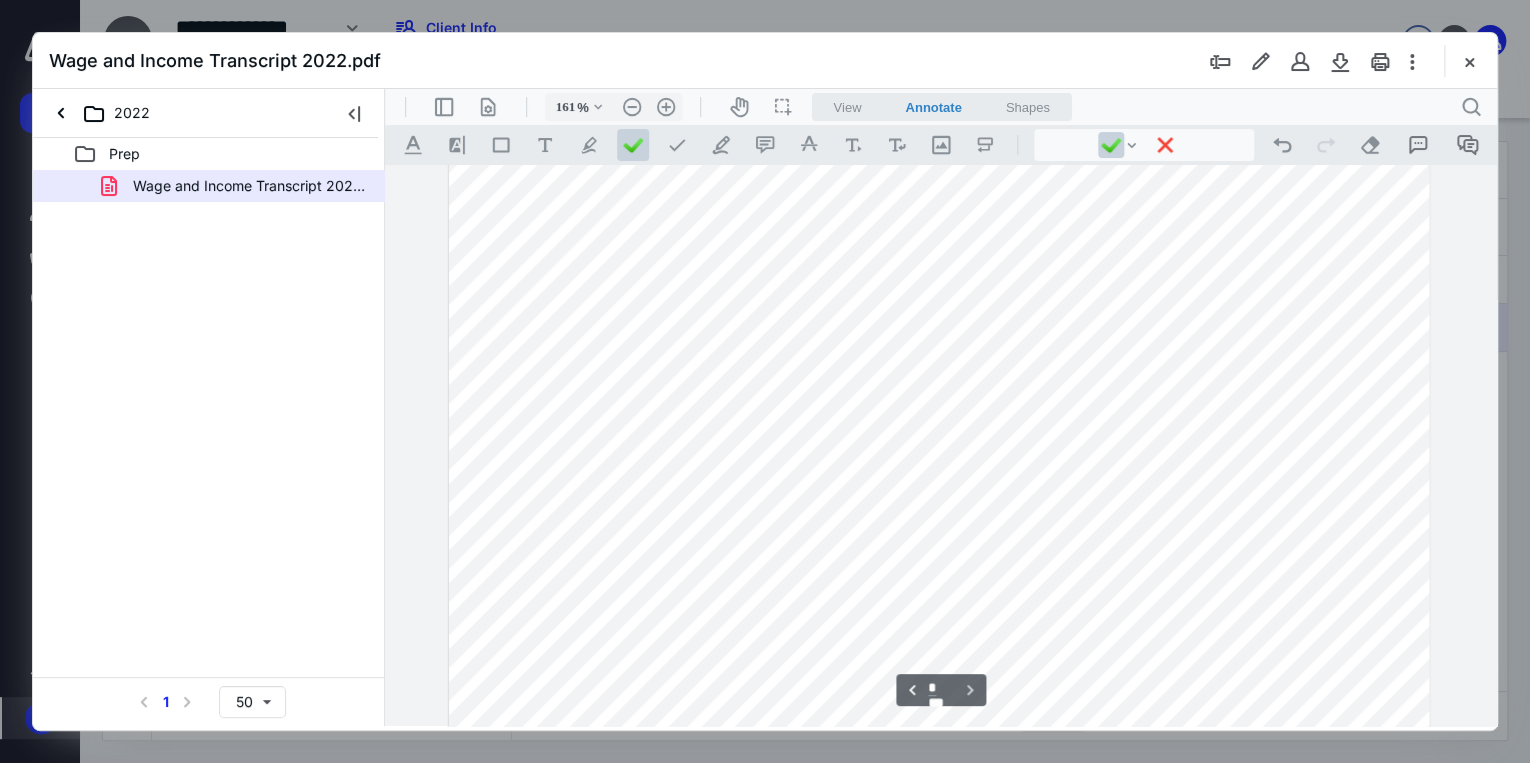 click at bounding box center [939, 326] 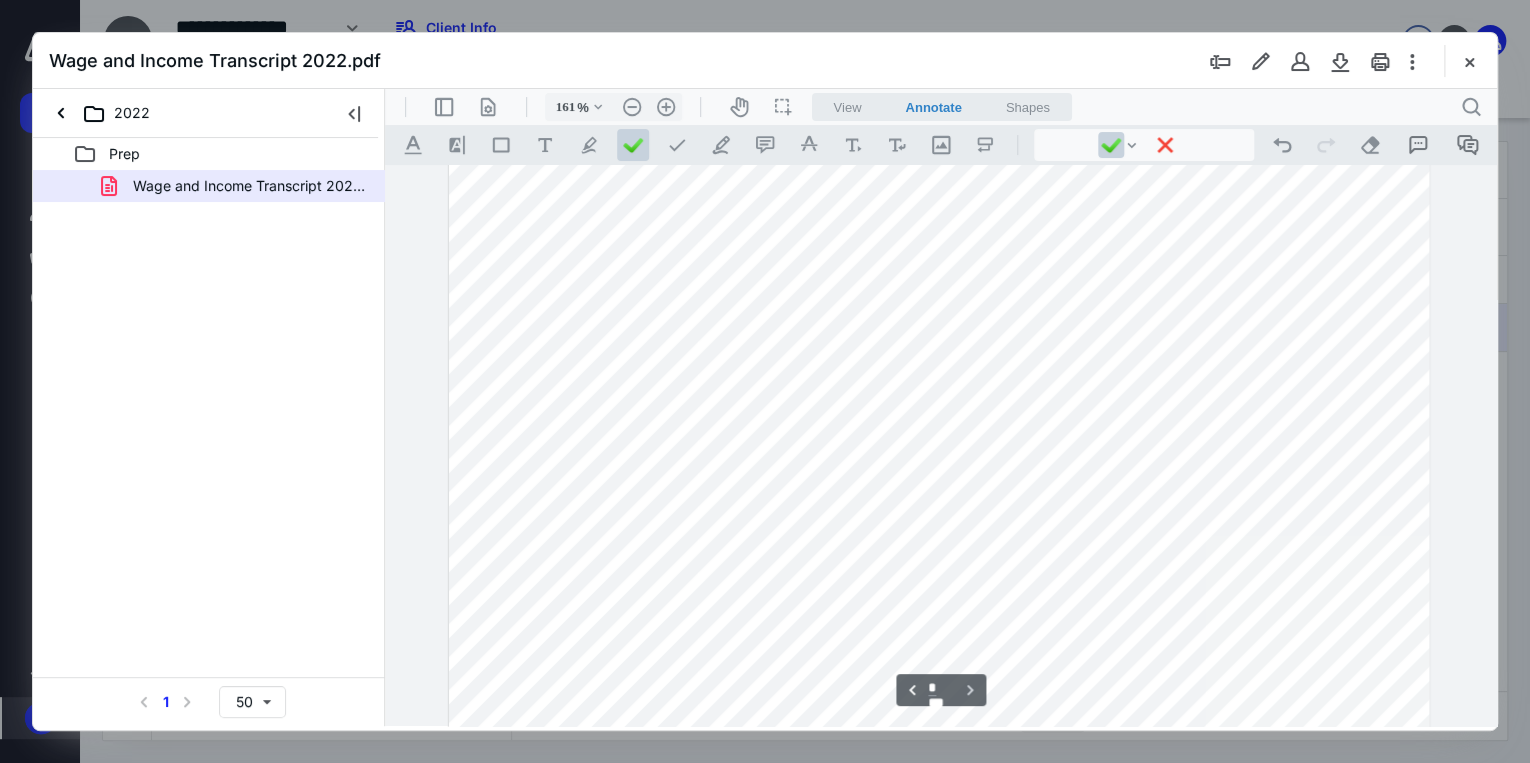 scroll, scrollTop: 7124, scrollLeft: 0, axis: vertical 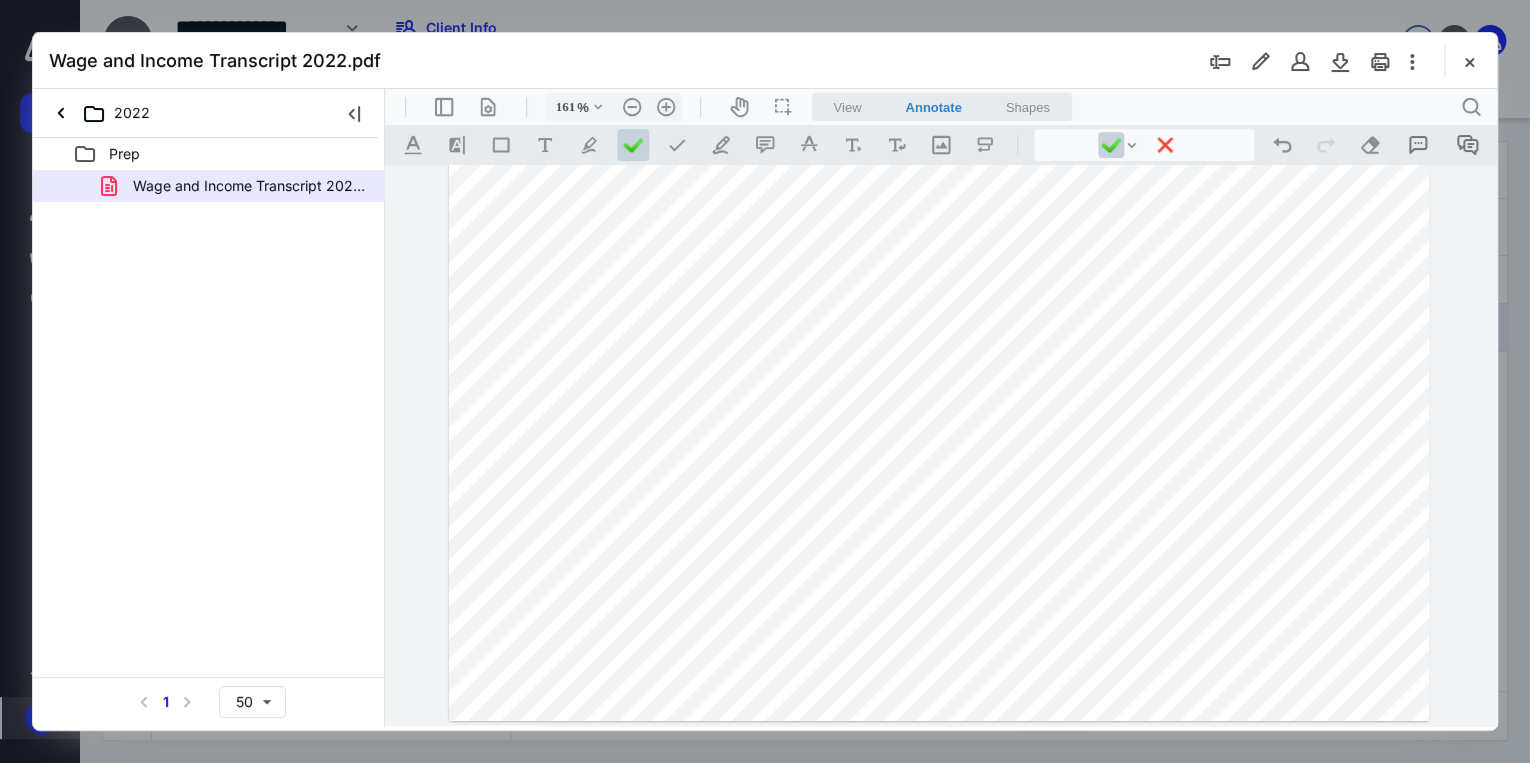 drag, startPoint x: 1473, startPoint y: 60, endPoint x: 1418, endPoint y: 73, distance: 56.515484 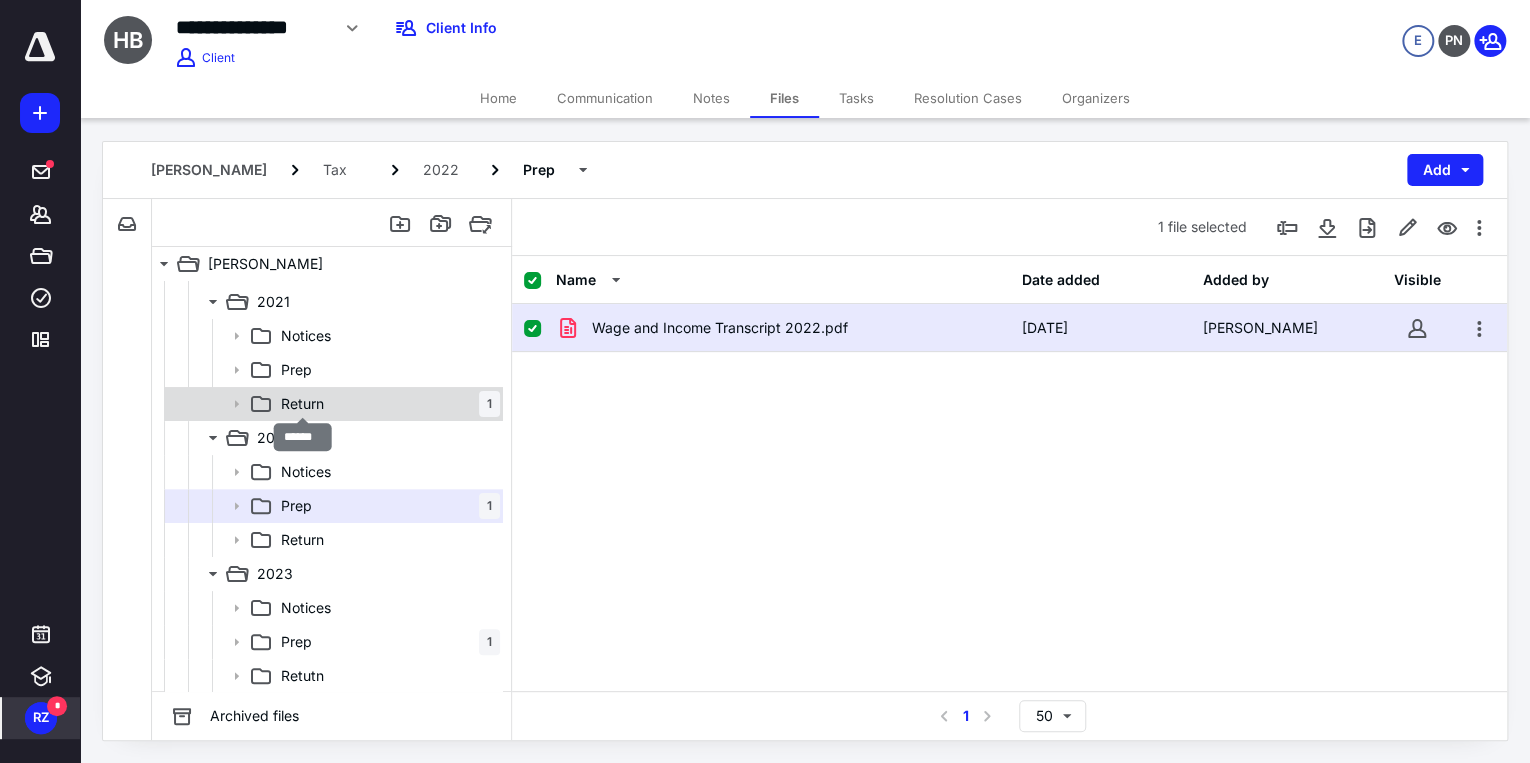 click on "Return" at bounding box center [302, 404] 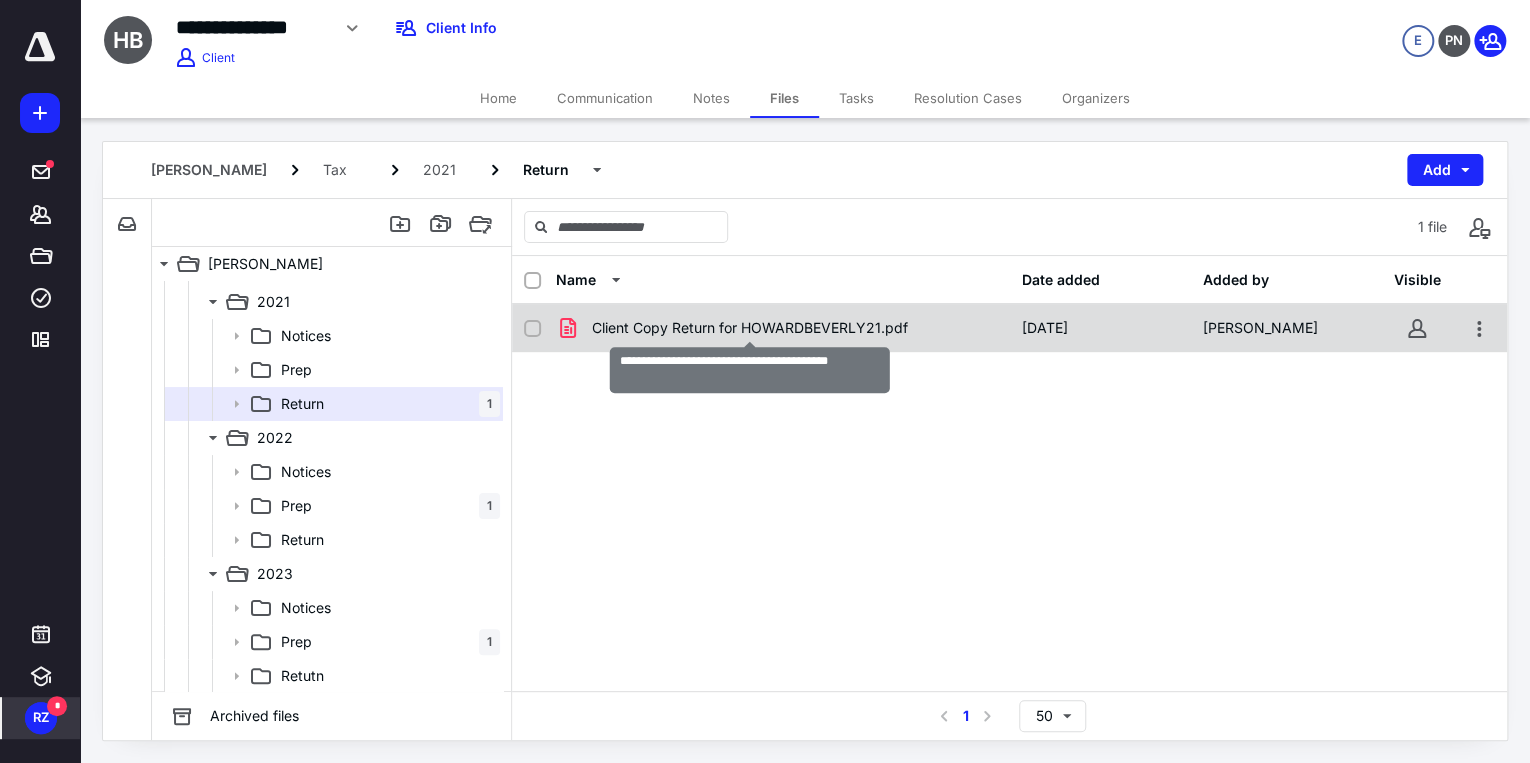 click on "Client Copy Return for HOWARDBEVERLY21.pdf" at bounding box center [750, 328] 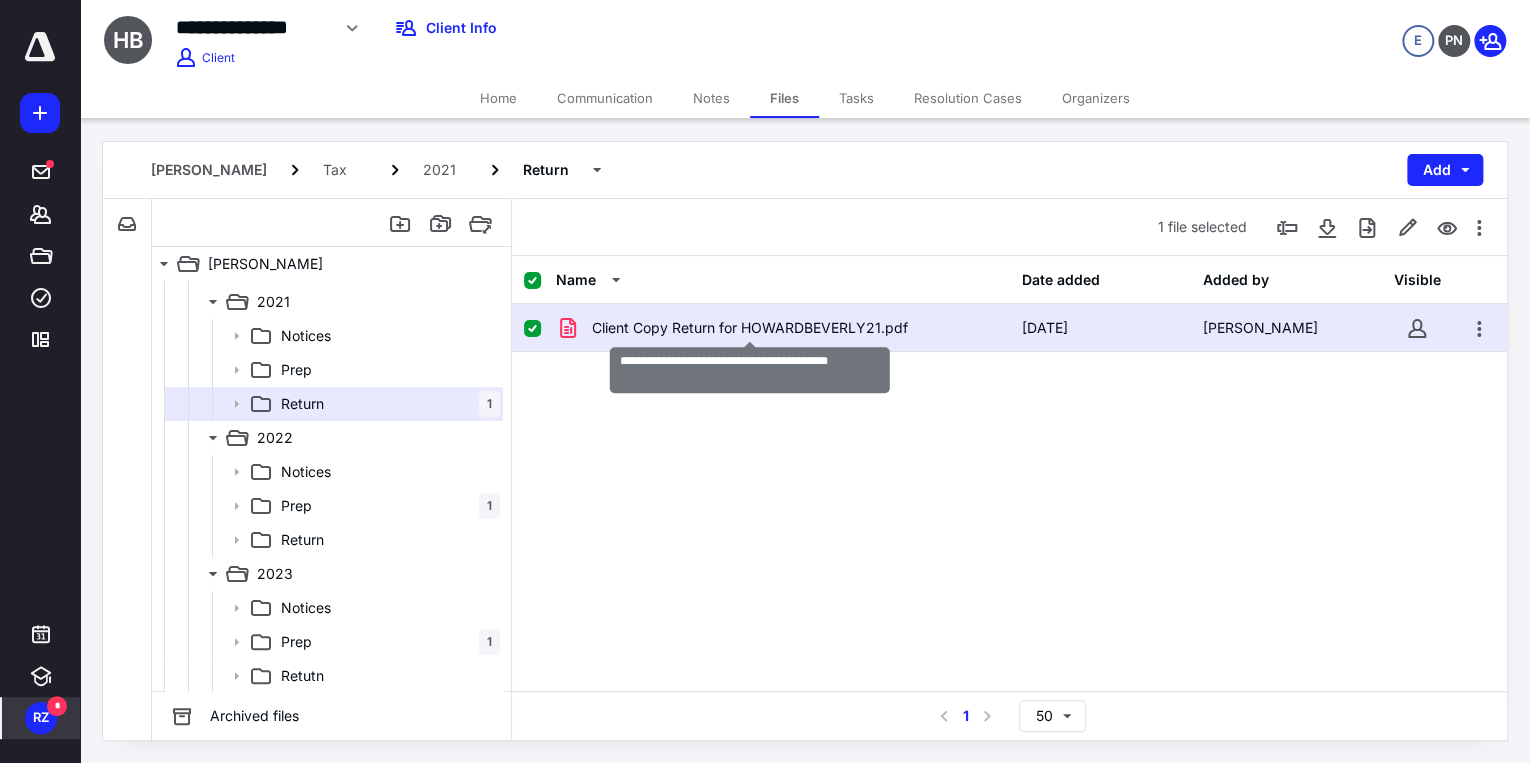 click on "Client Copy Return for HOWARDBEVERLY21.pdf" at bounding box center (750, 328) 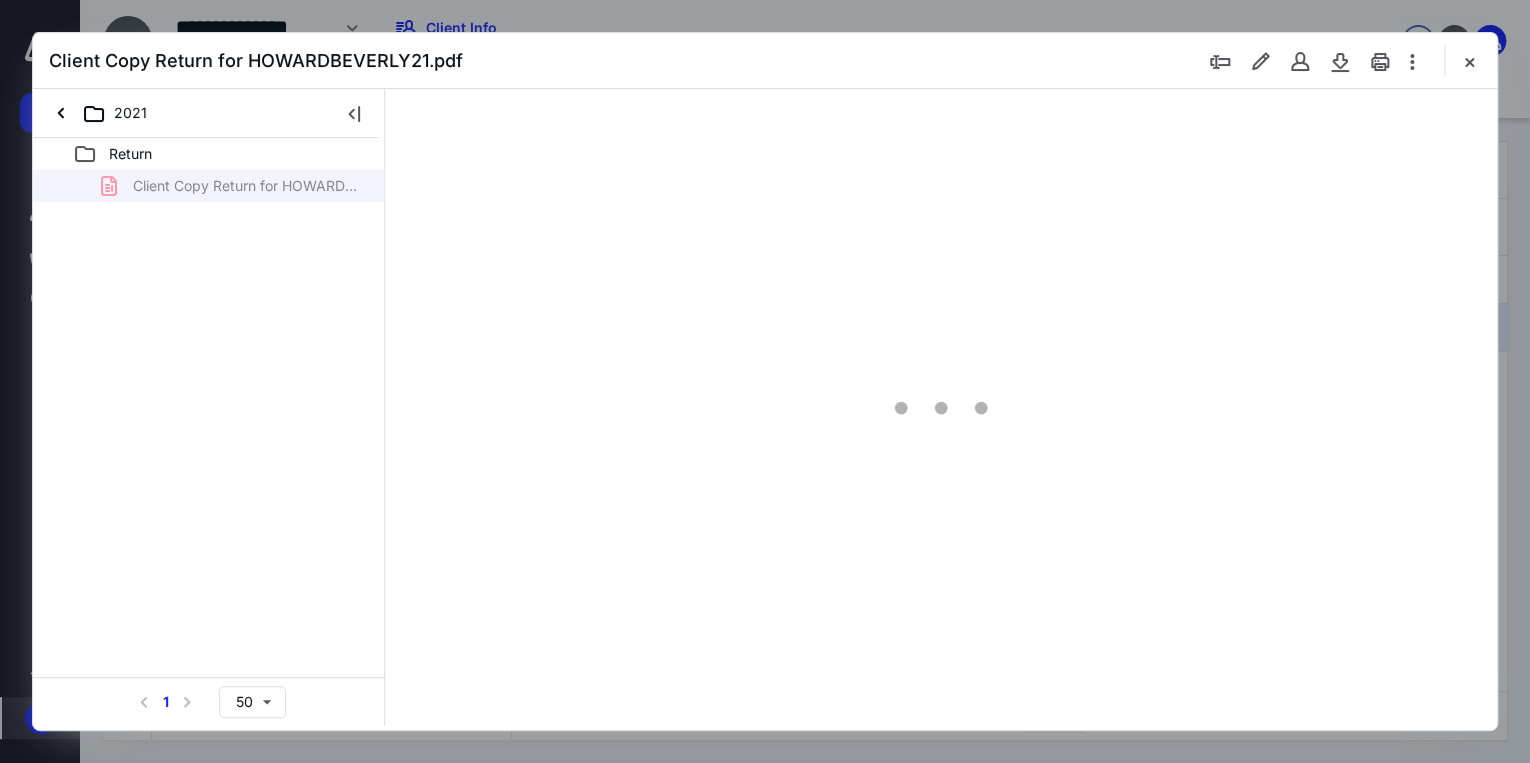 scroll, scrollTop: 0, scrollLeft: 0, axis: both 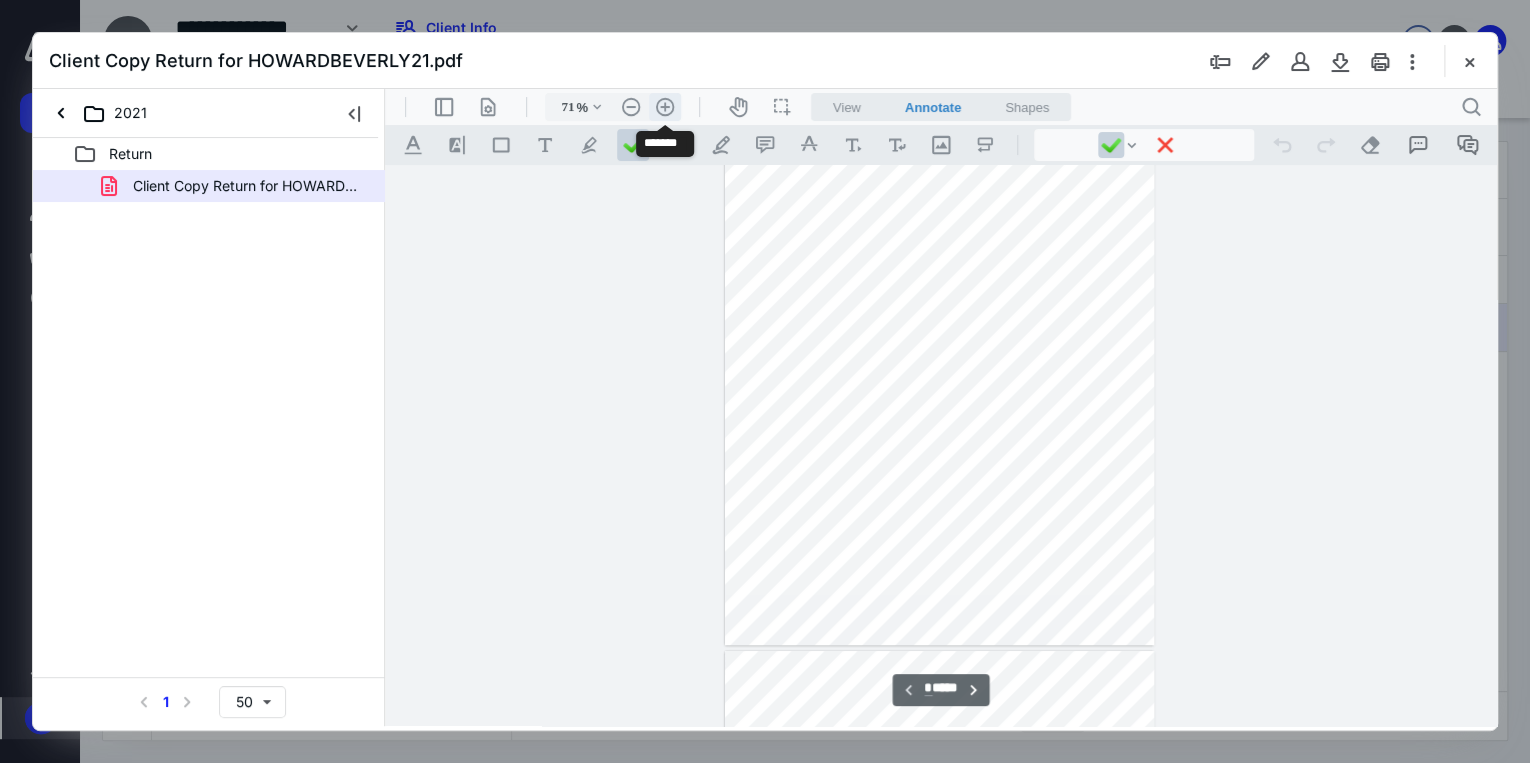 click on ".cls-1{fill:#abb0c4;} icon - header - zoom - in - line" at bounding box center [665, 107] 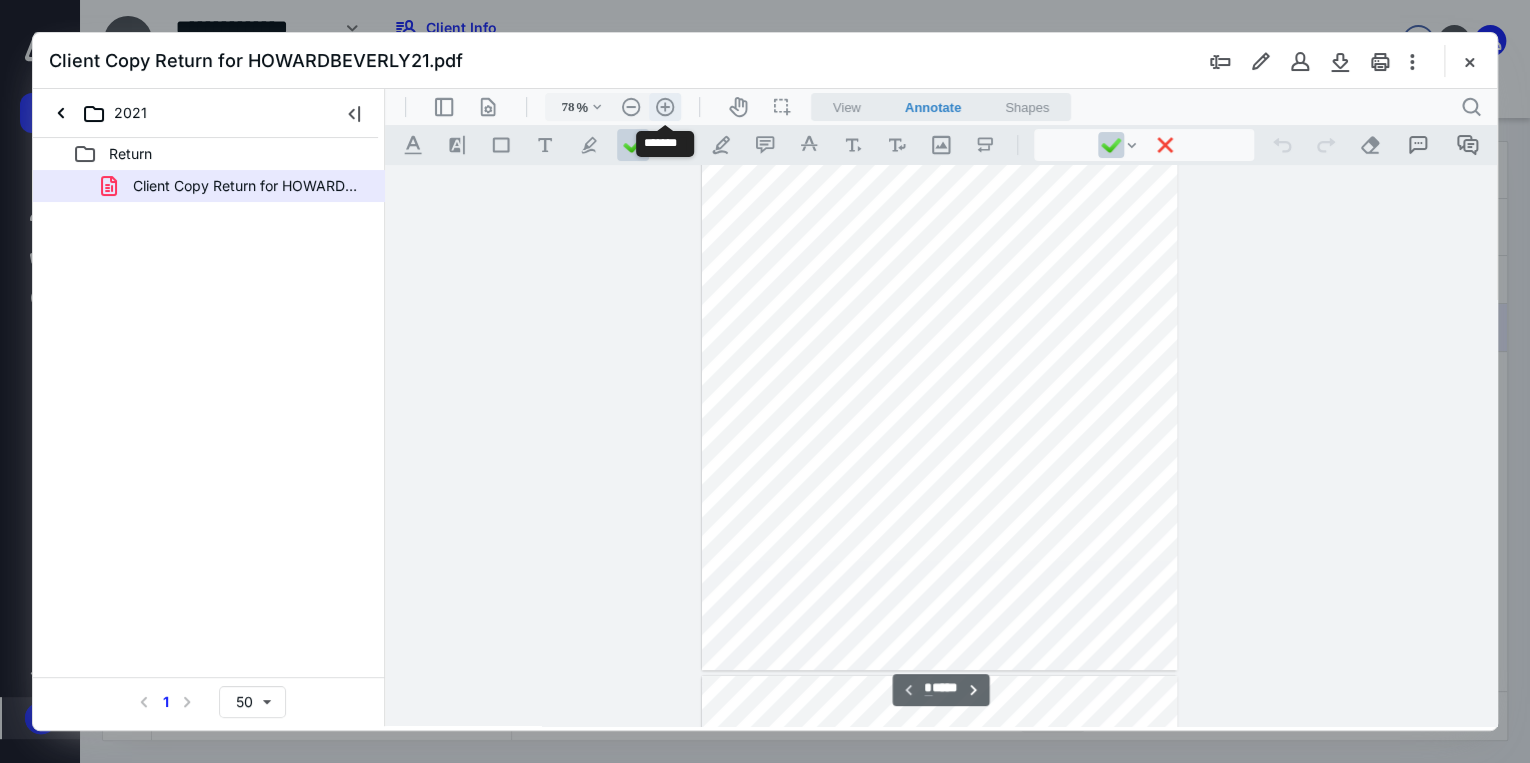 click on ".cls-1{fill:#abb0c4;} icon - header - zoom - in - line" at bounding box center (665, 107) 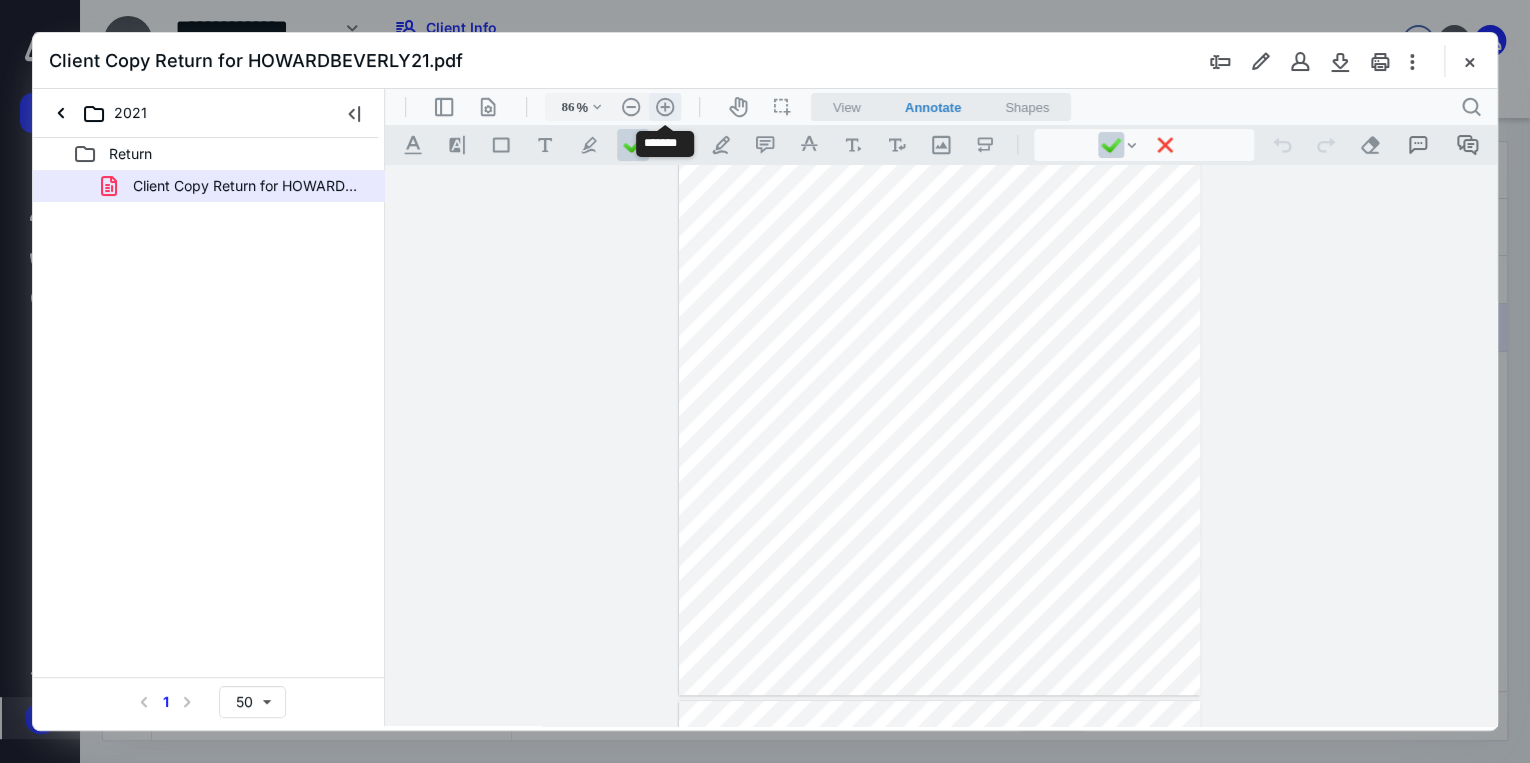 click on ".cls-1{fill:#abb0c4;} icon - header - zoom - in - line" at bounding box center [665, 107] 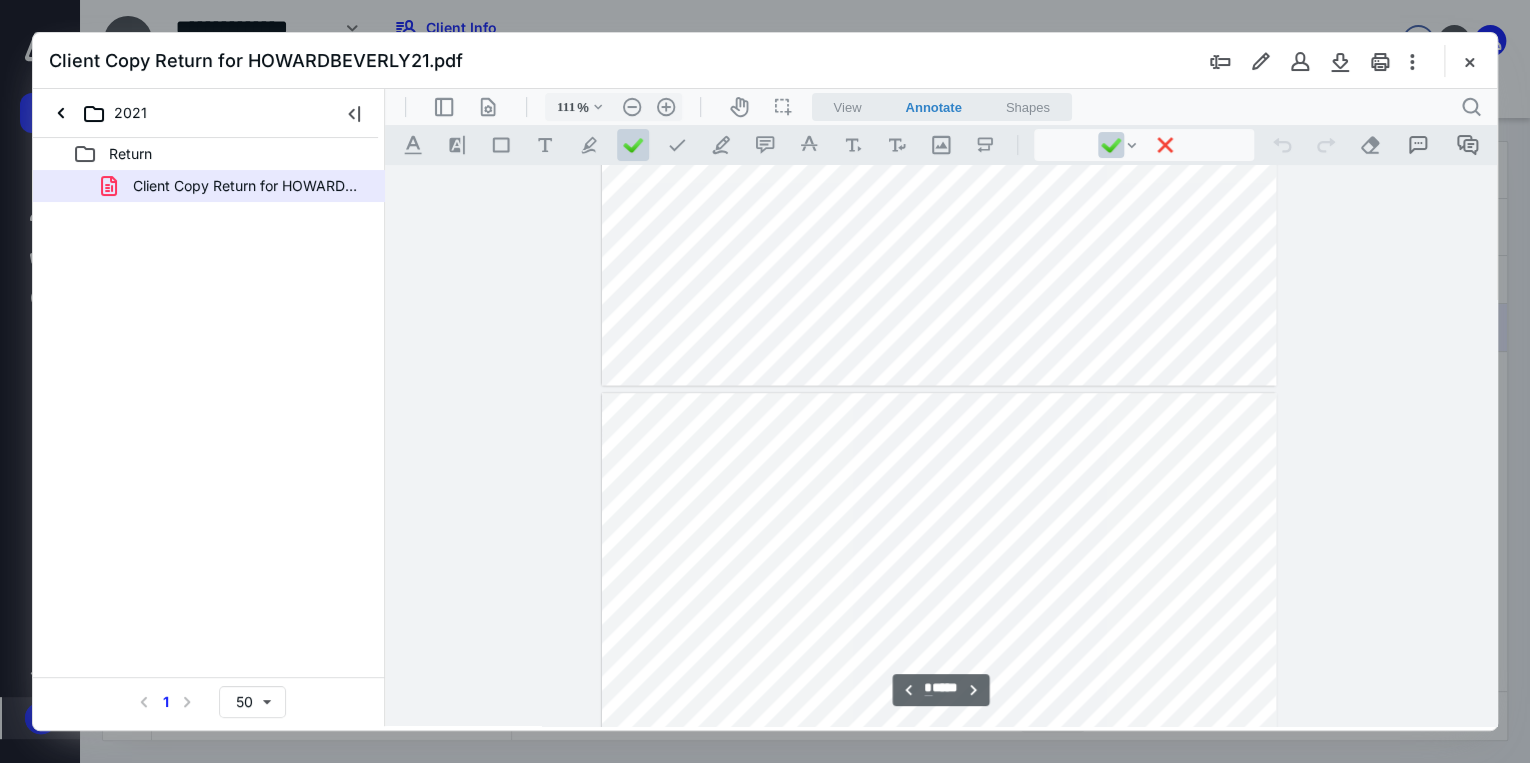 scroll, scrollTop: 4662, scrollLeft: 0, axis: vertical 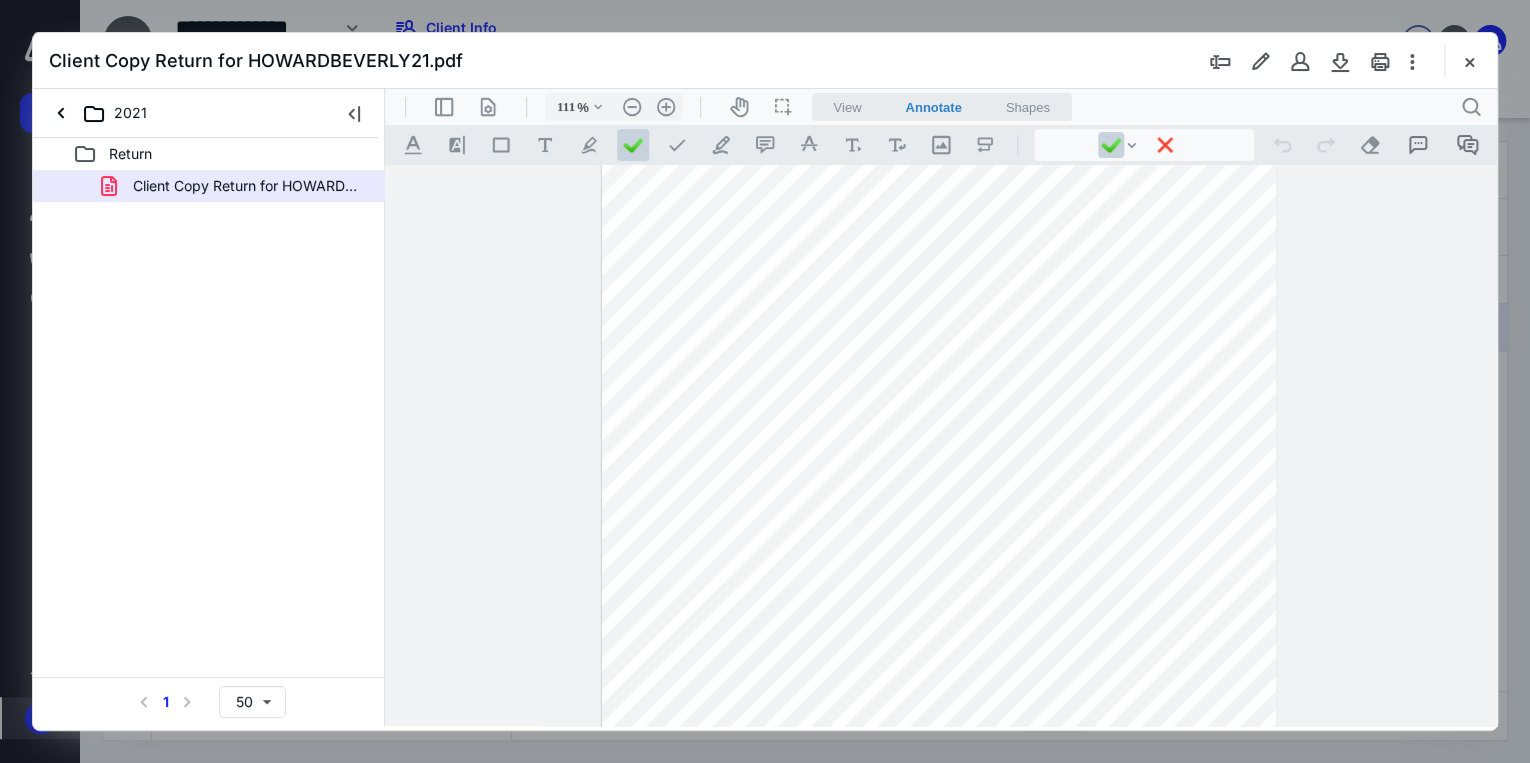 click at bounding box center (939, 348) 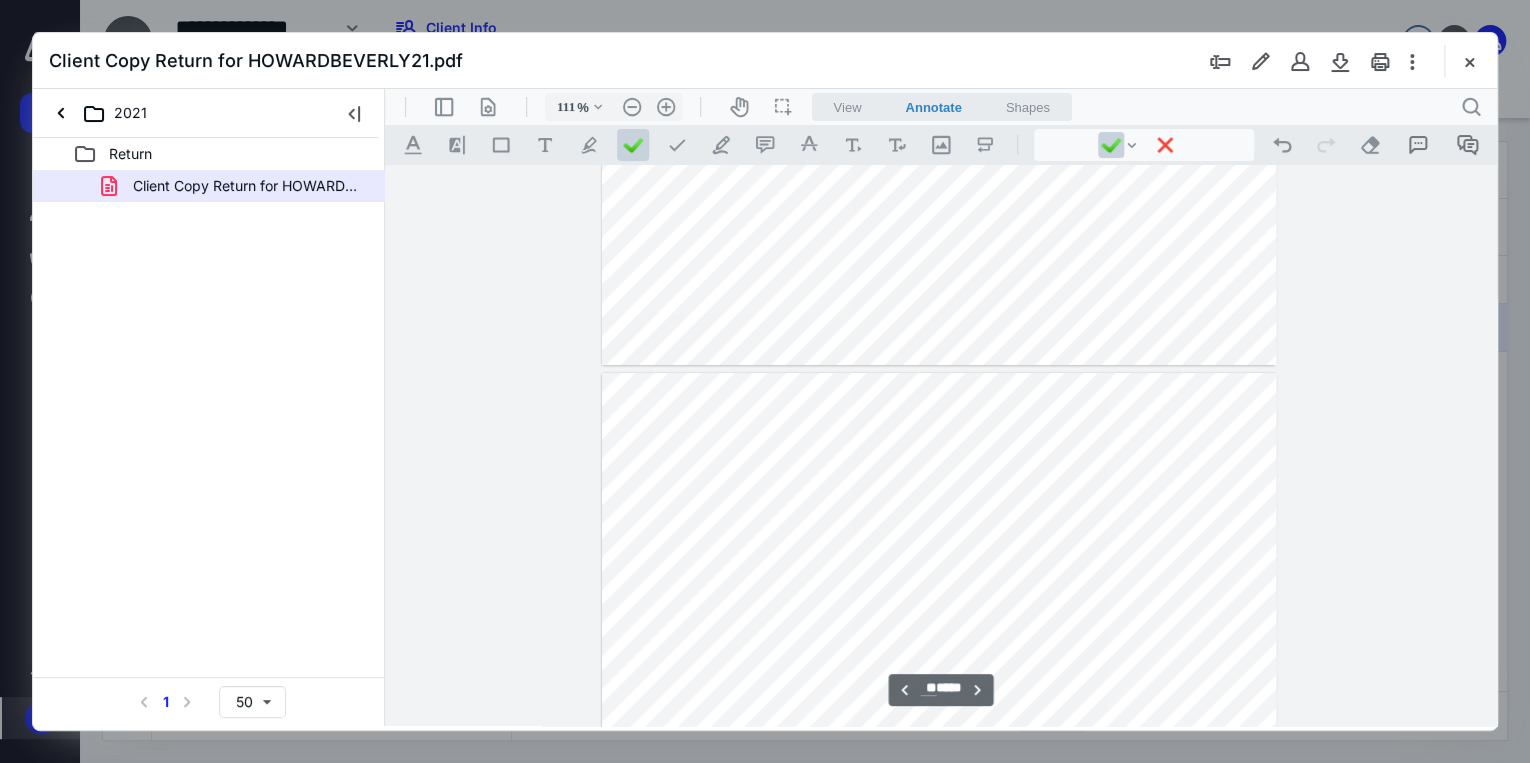 scroll, scrollTop: 7942, scrollLeft: 0, axis: vertical 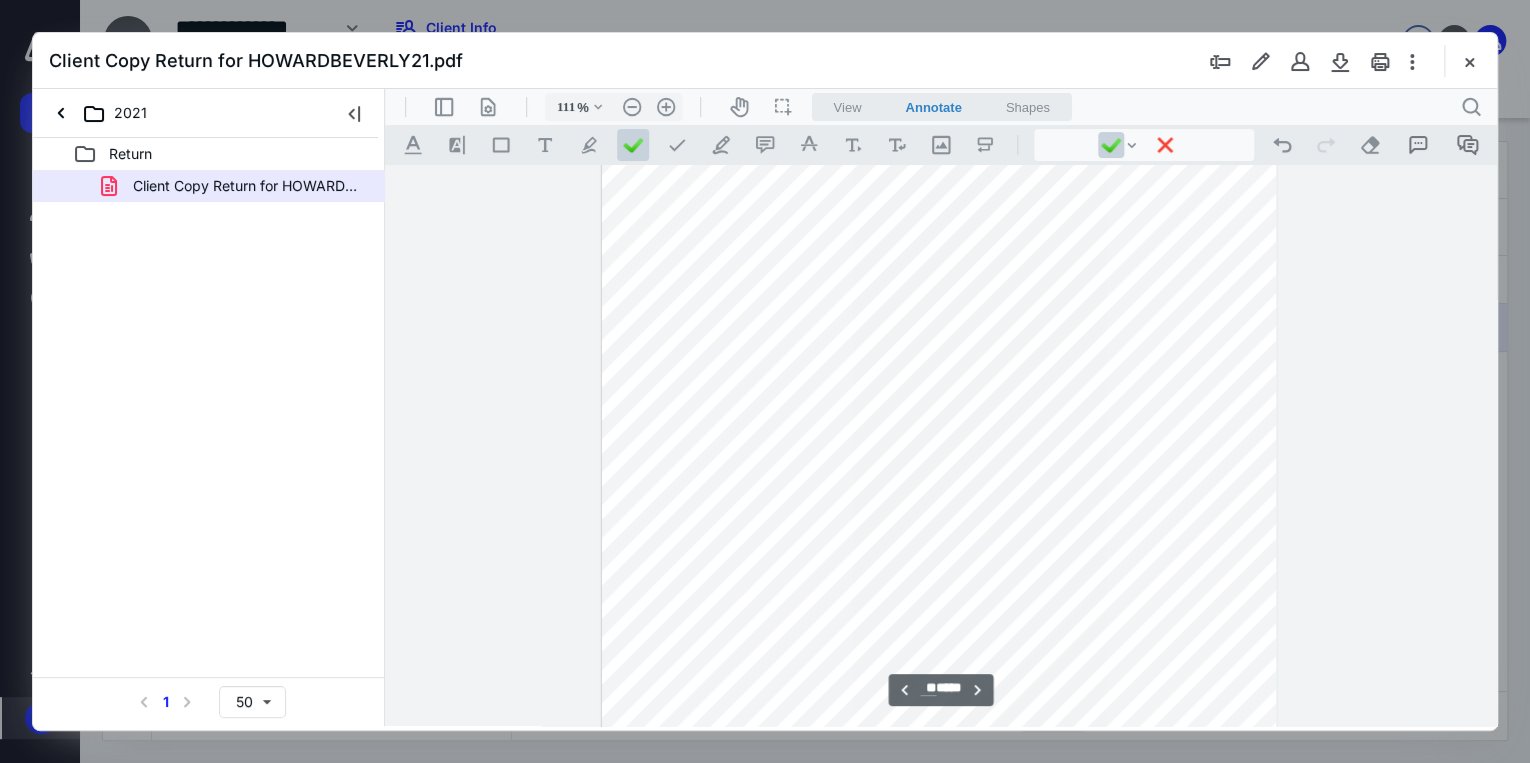 click at bounding box center [939, 592] 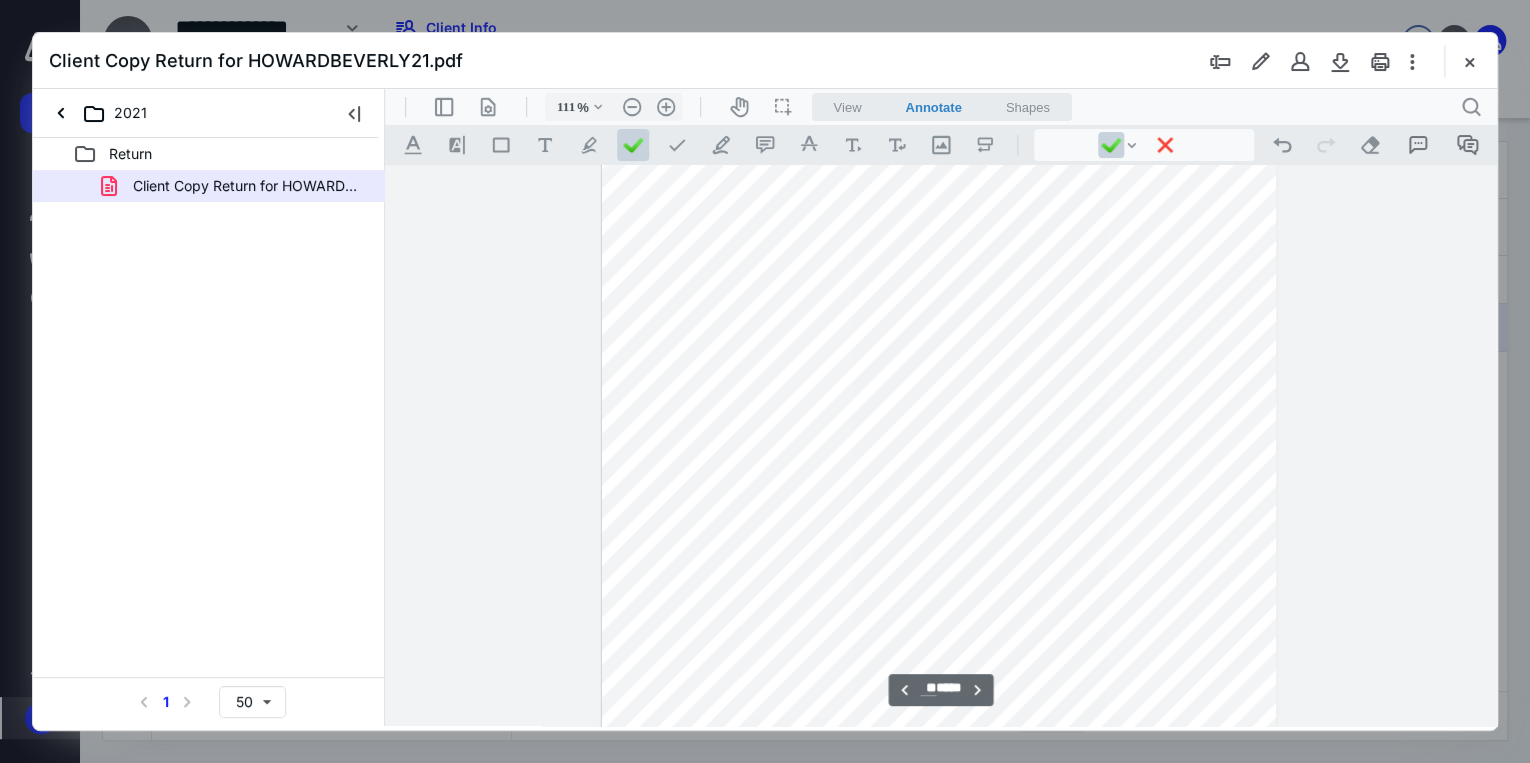 scroll, scrollTop: 21302, scrollLeft: 0, axis: vertical 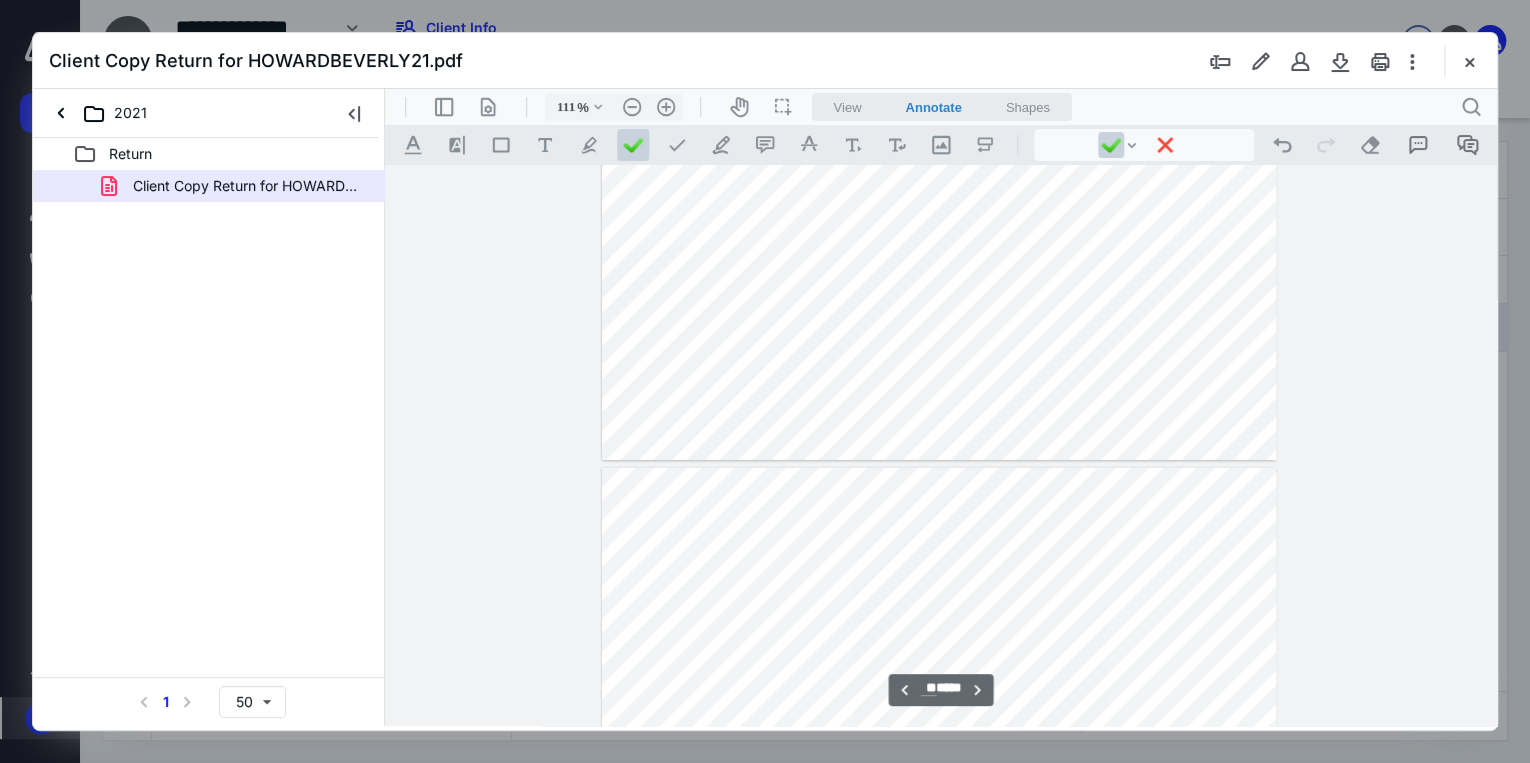 type on "**" 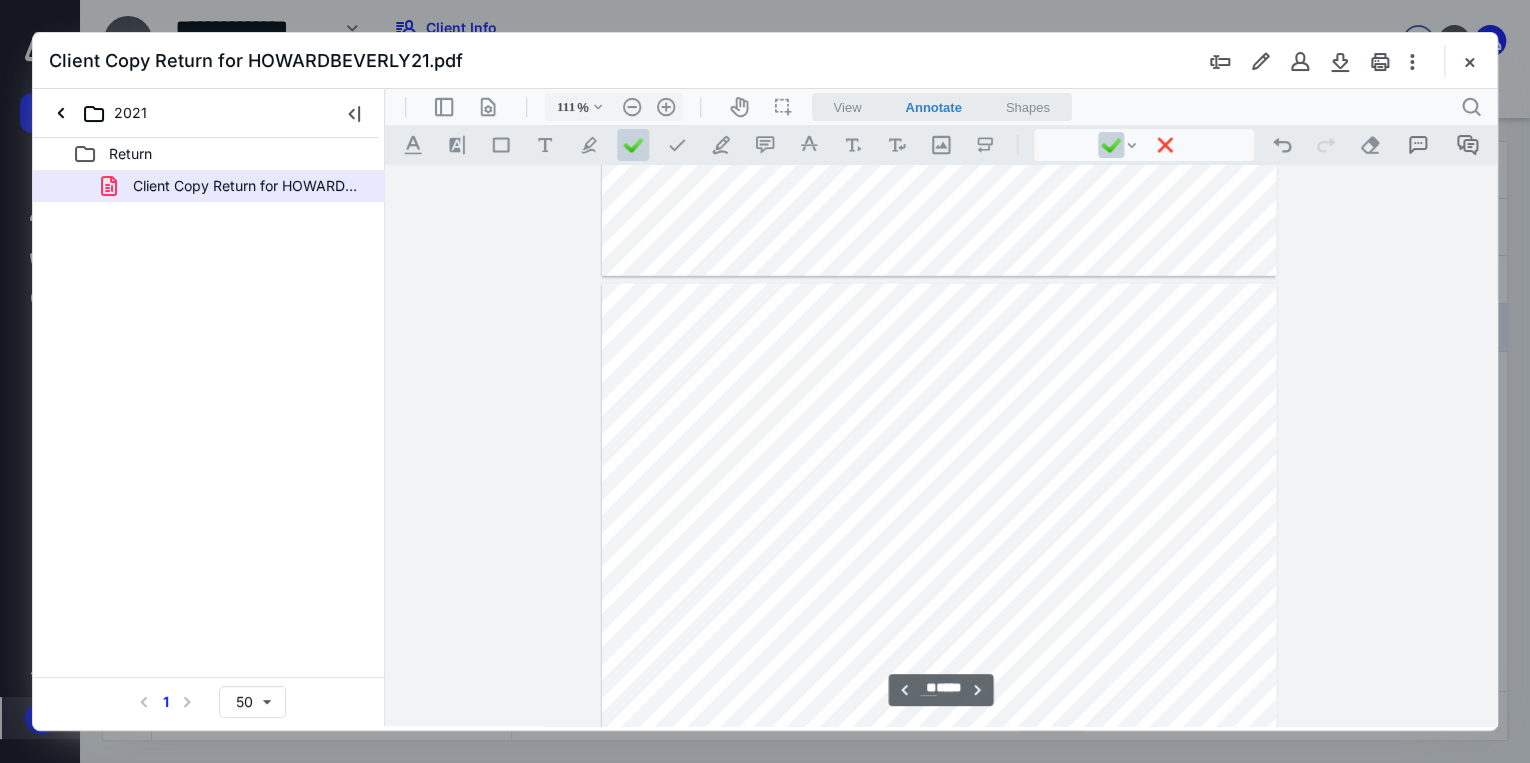 scroll, scrollTop: 17542, scrollLeft: 0, axis: vertical 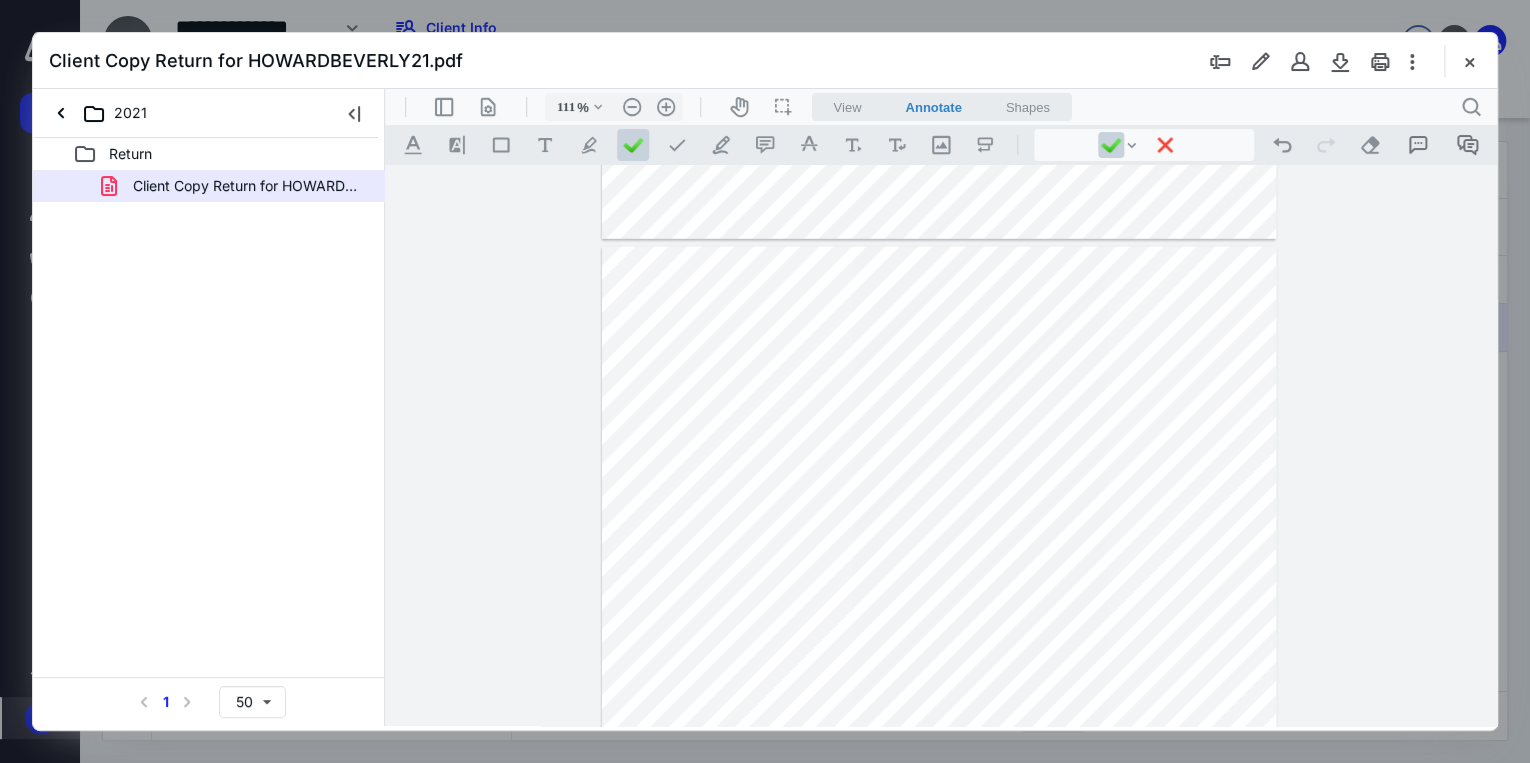 click at bounding box center [939, 683] 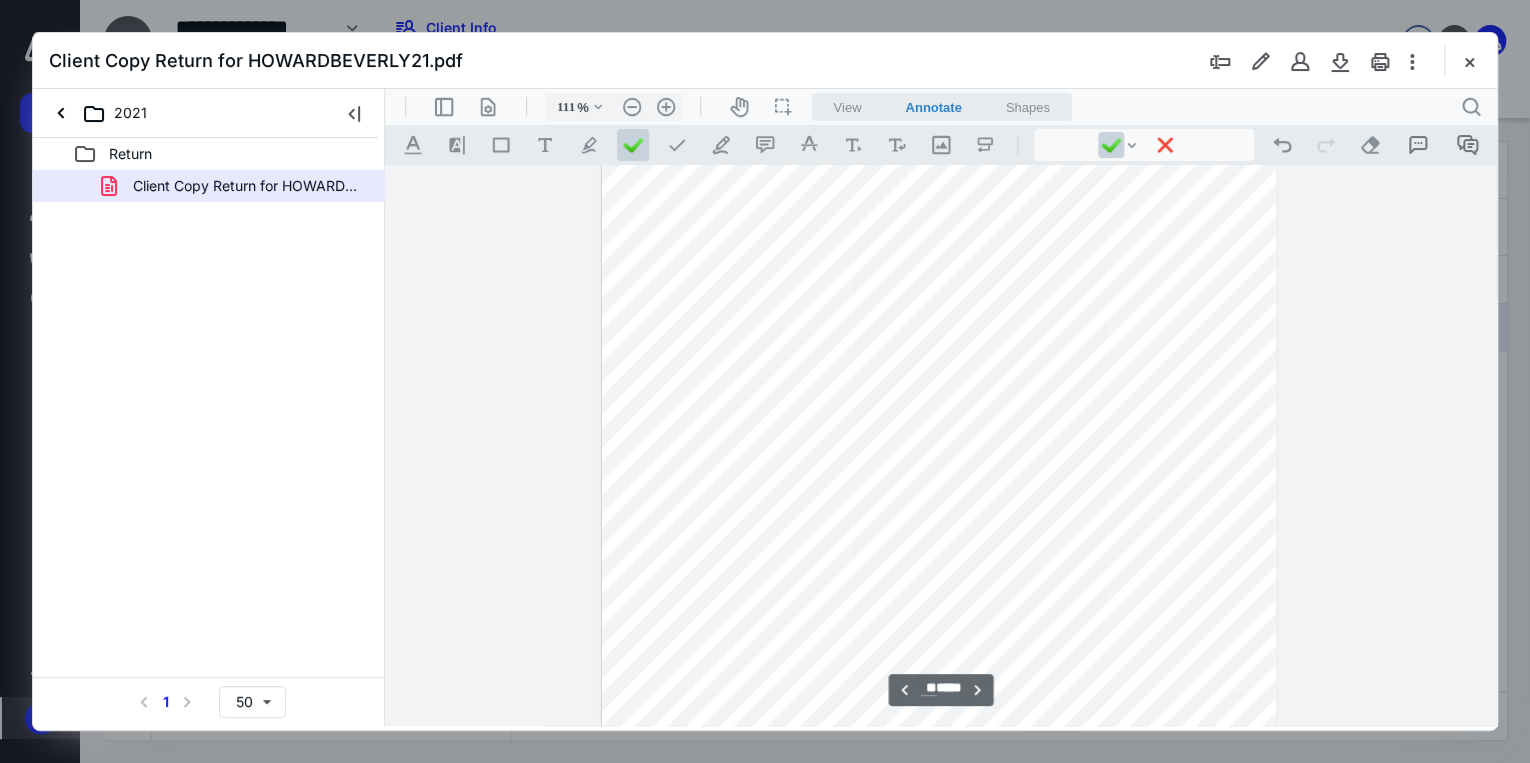 scroll, scrollTop: 17782, scrollLeft: 0, axis: vertical 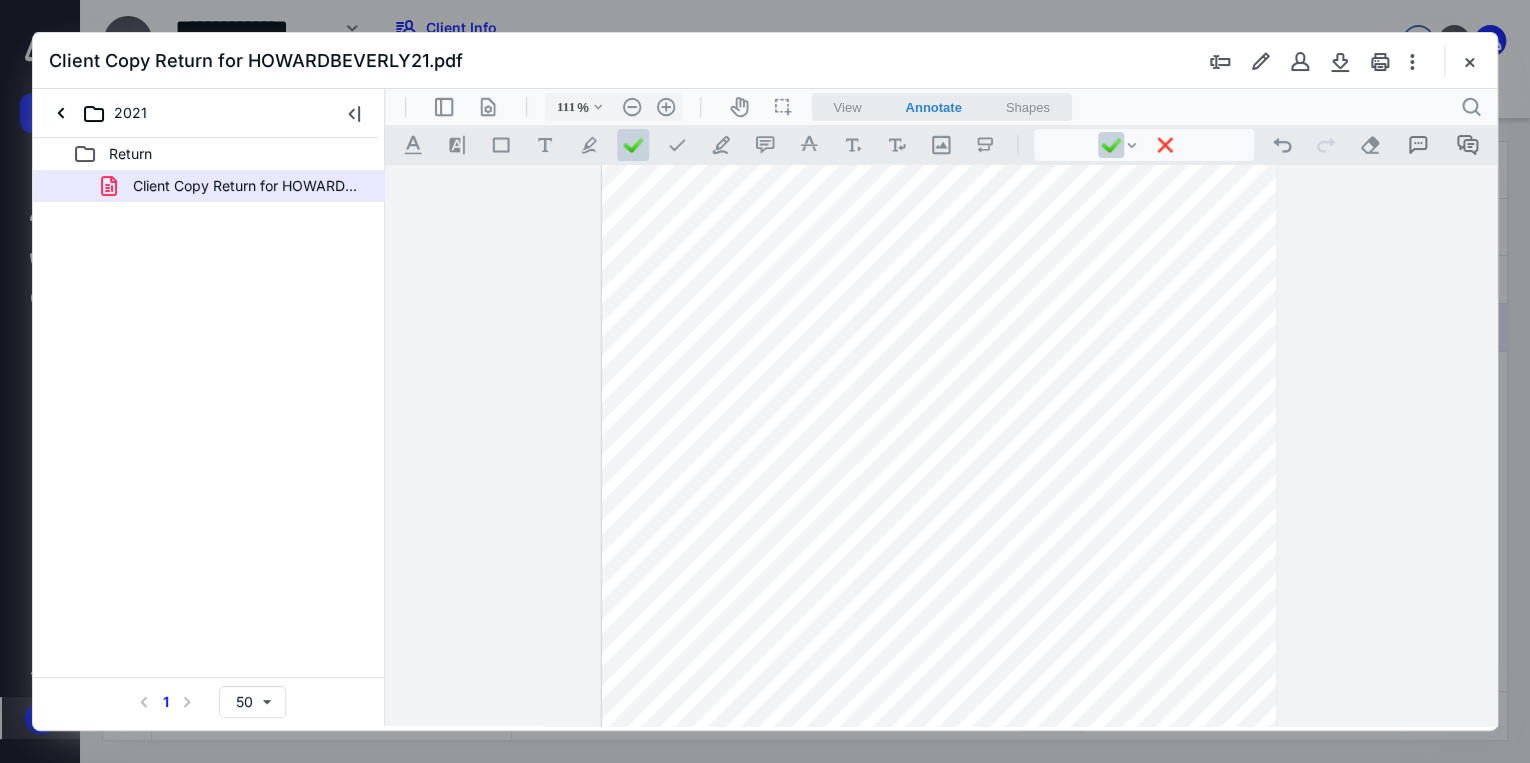 click at bounding box center (939, 443) 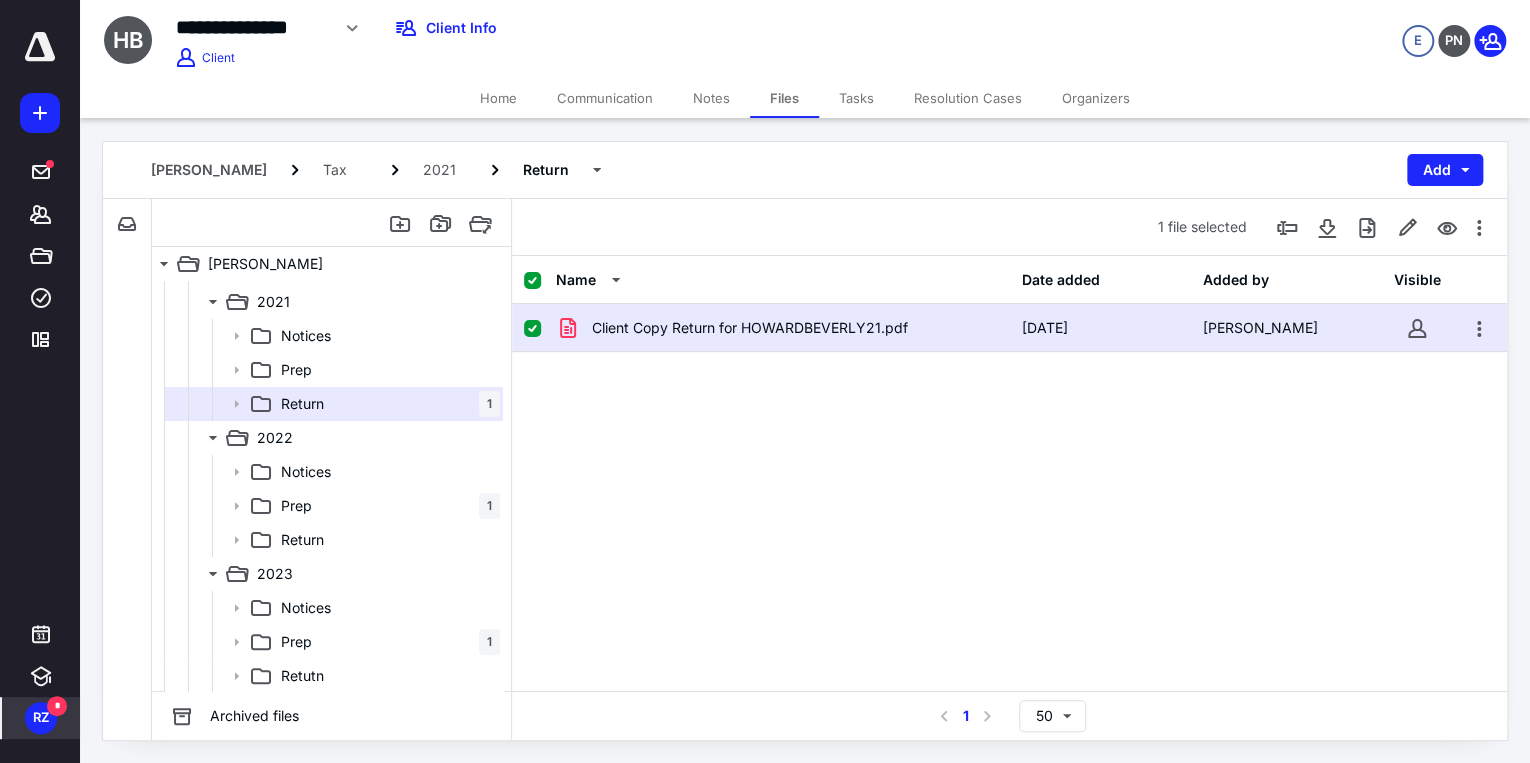 click on "RZ" at bounding box center (41, 718) 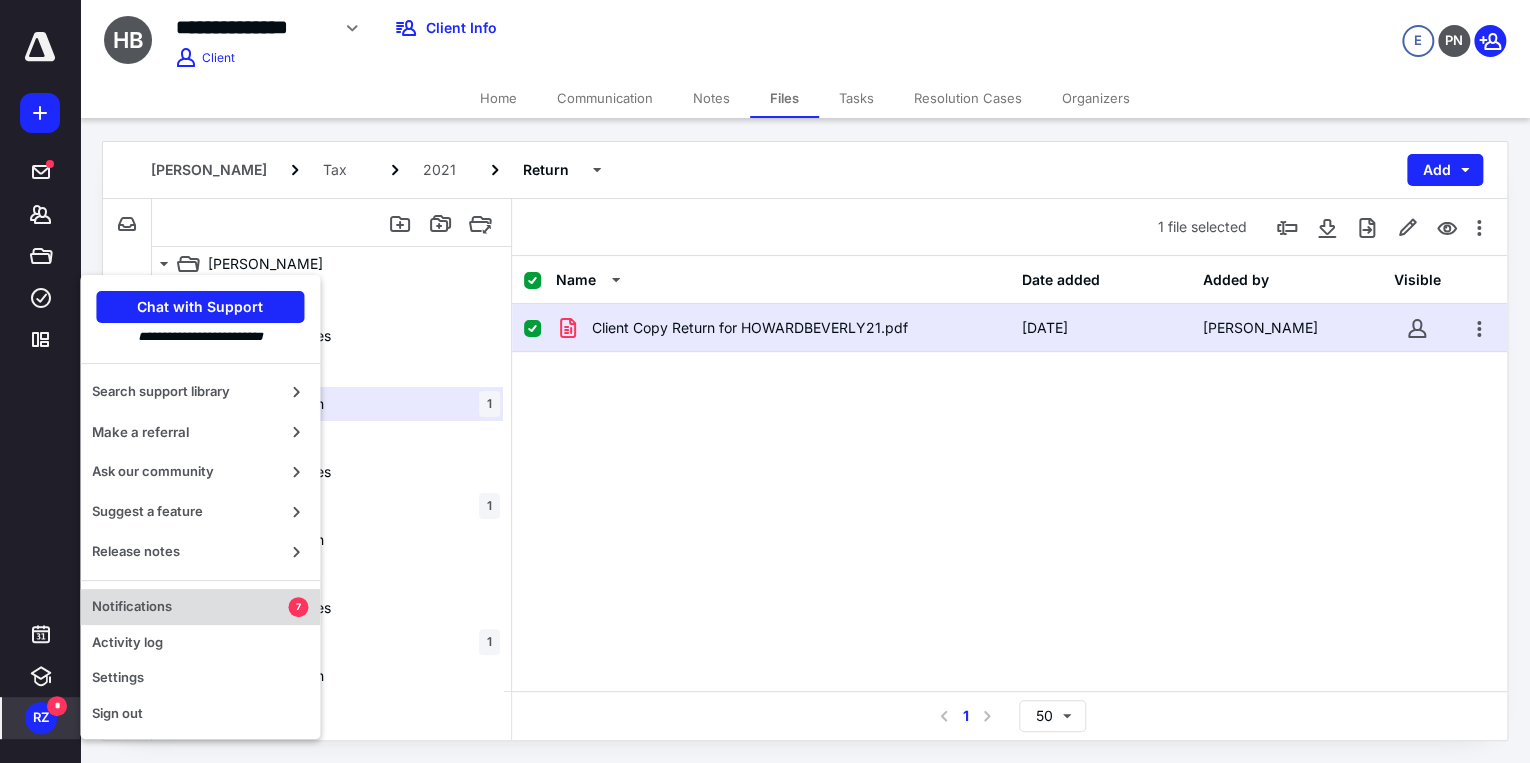 click on "Notifications" at bounding box center [190, 607] 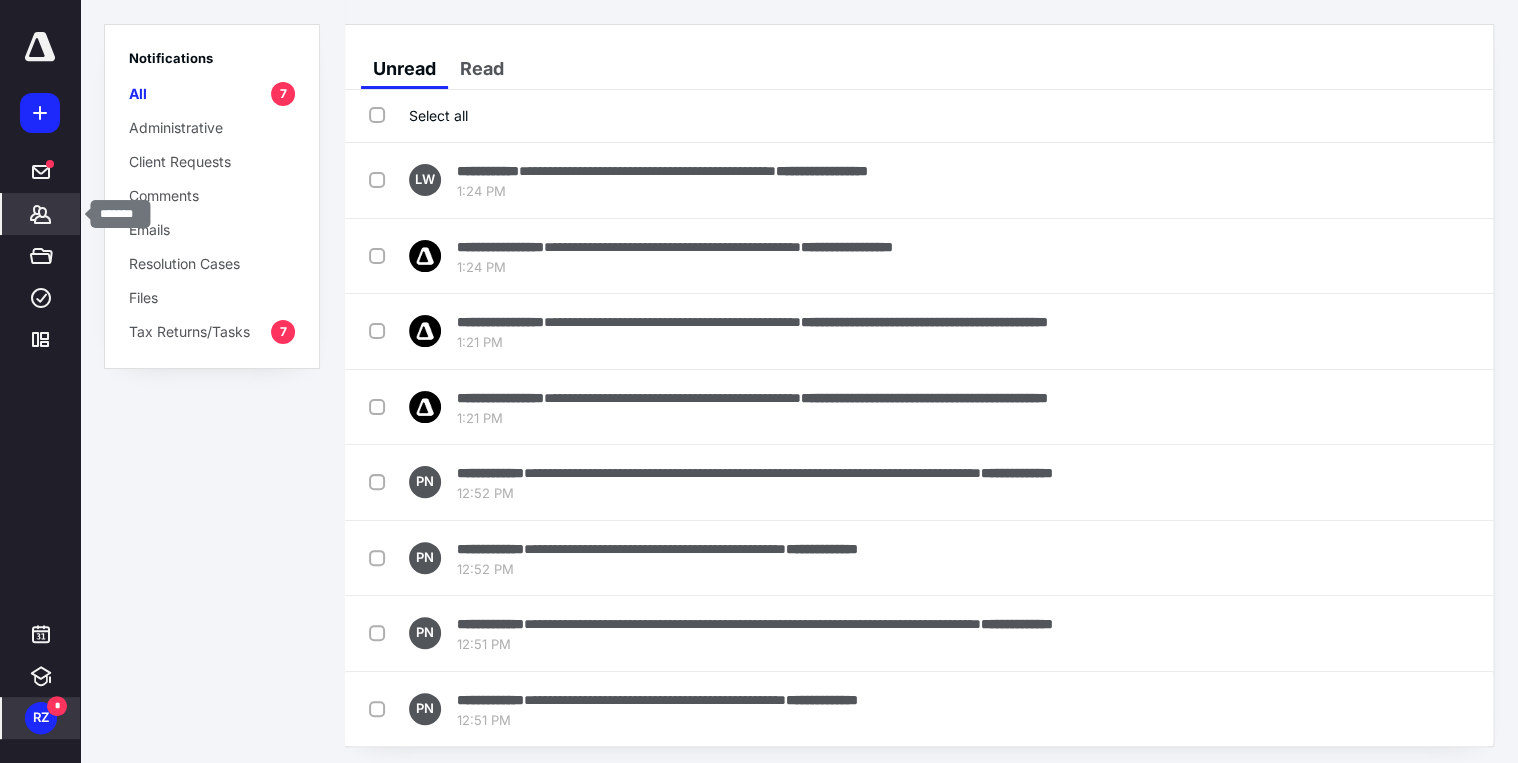 click 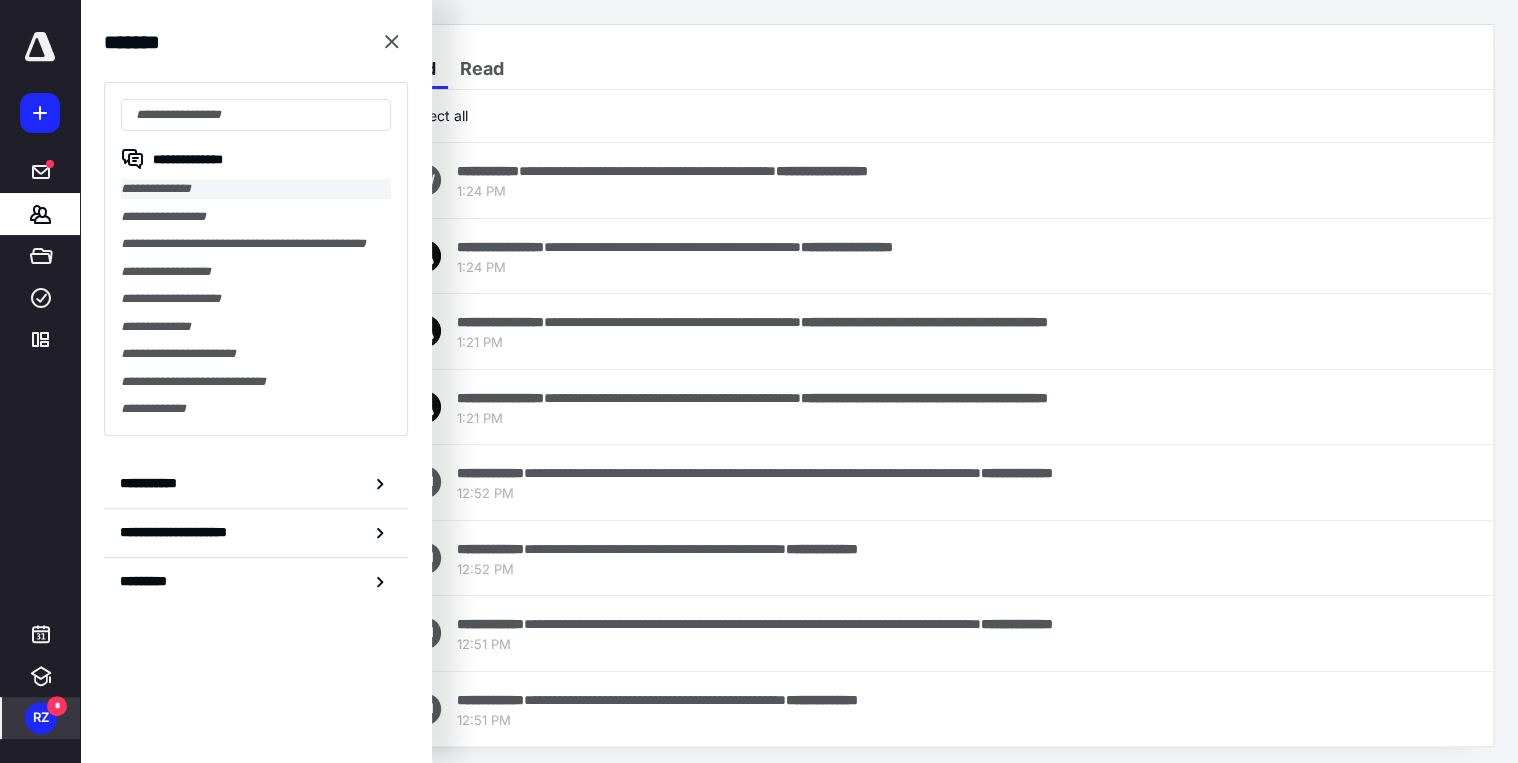 click on "**********" at bounding box center [256, 189] 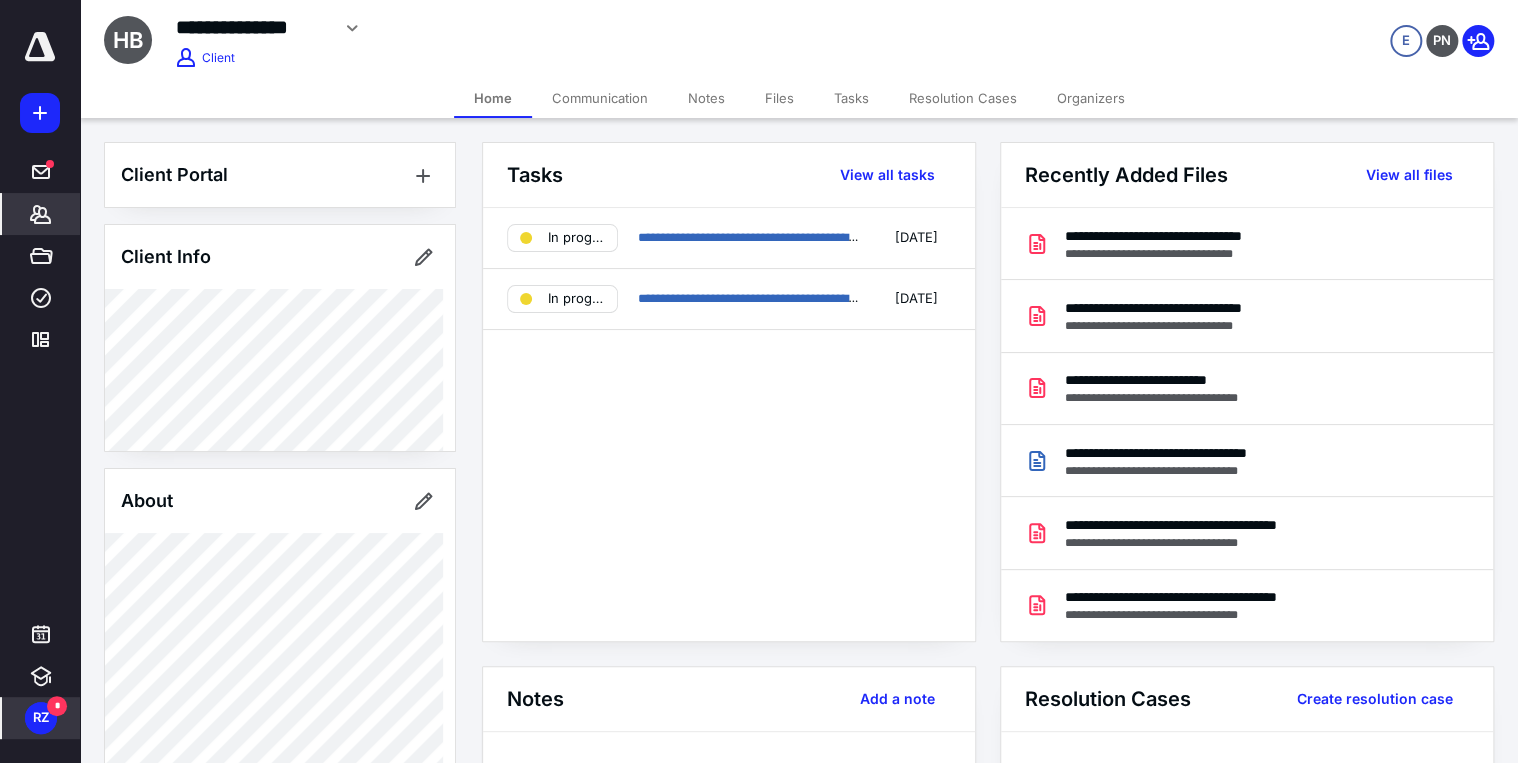 click on "Files" at bounding box center [779, 98] 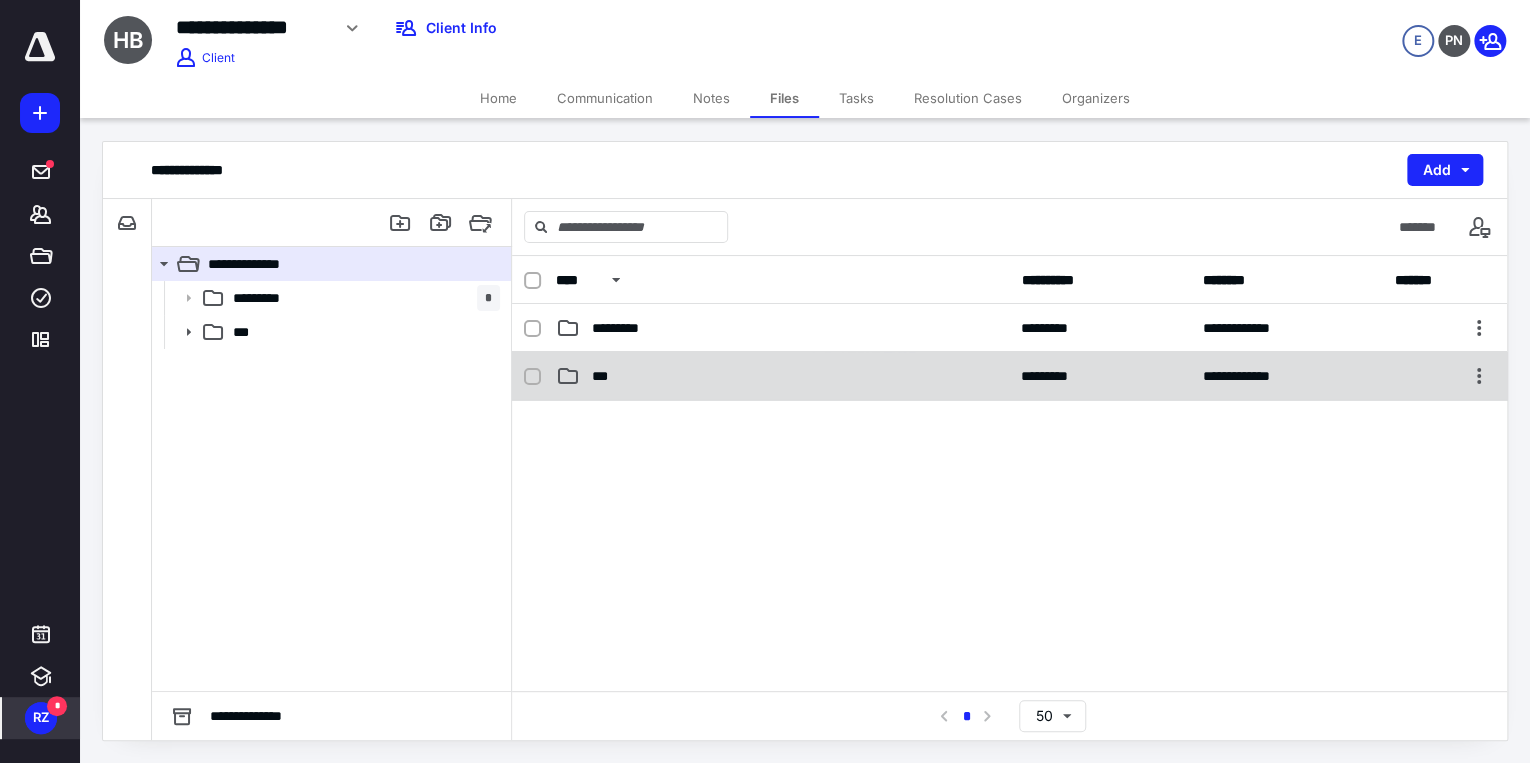 click on "***" at bounding box center (782, 376) 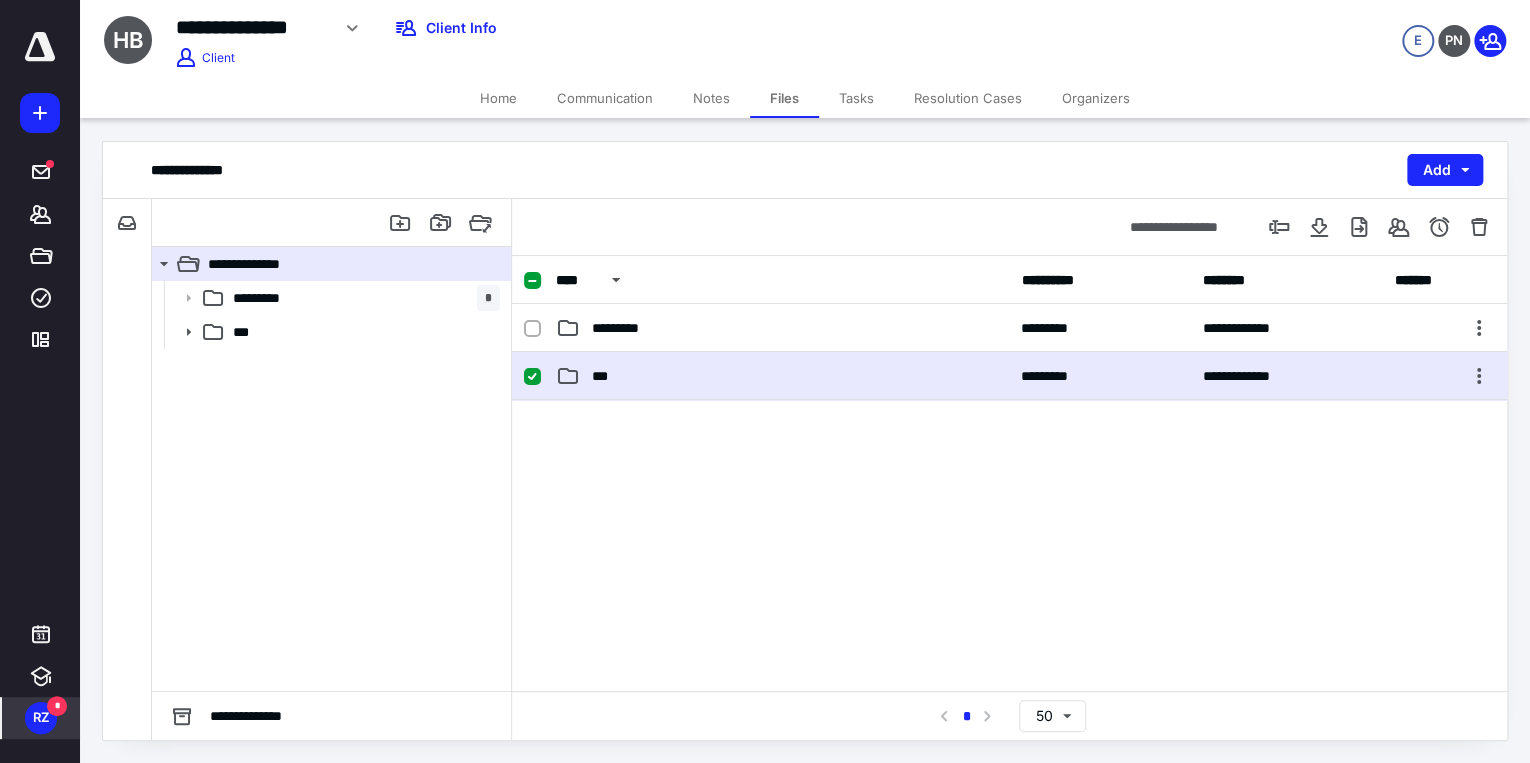 click on "***" at bounding box center (782, 376) 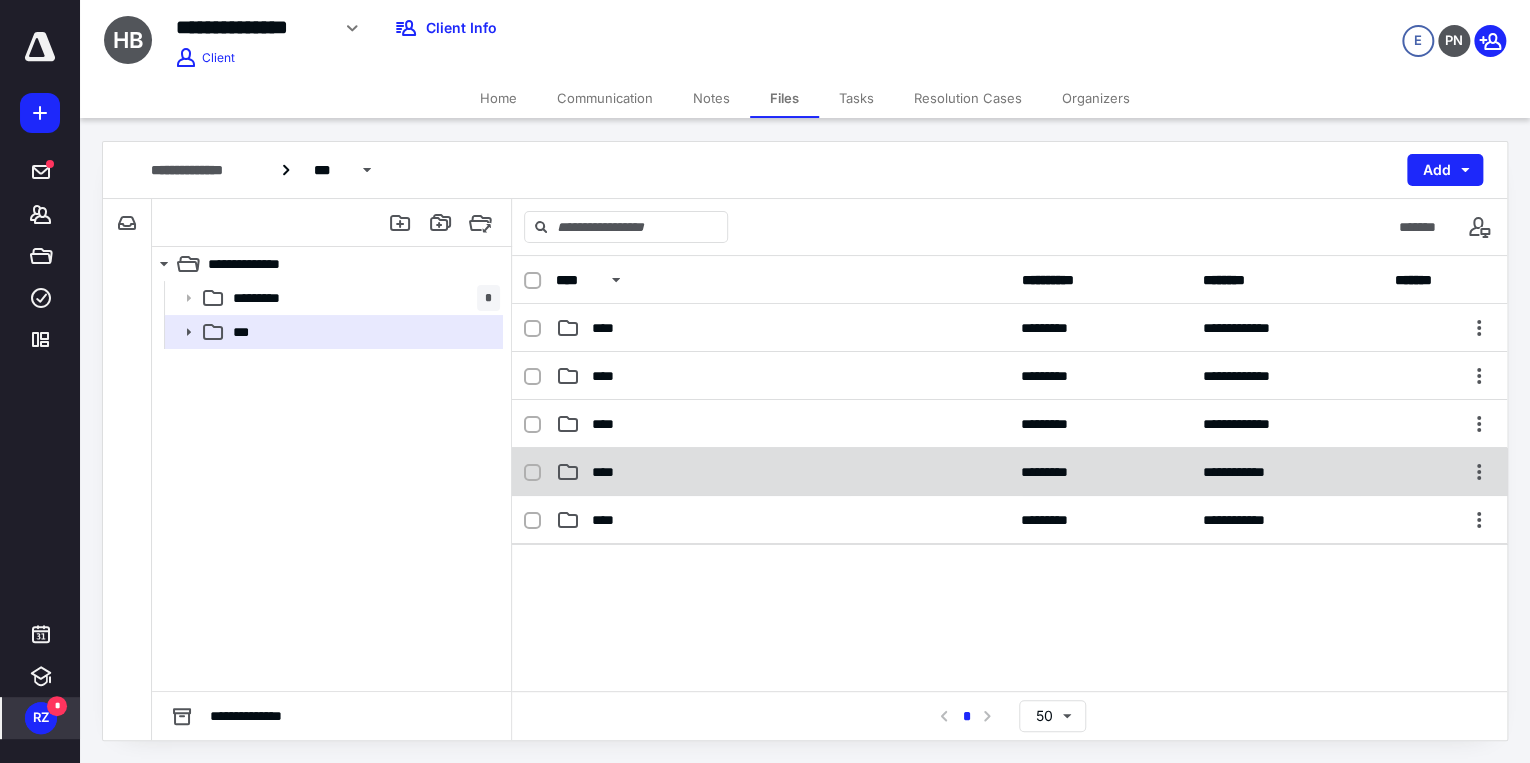 click on "****" at bounding box center (782, 472) 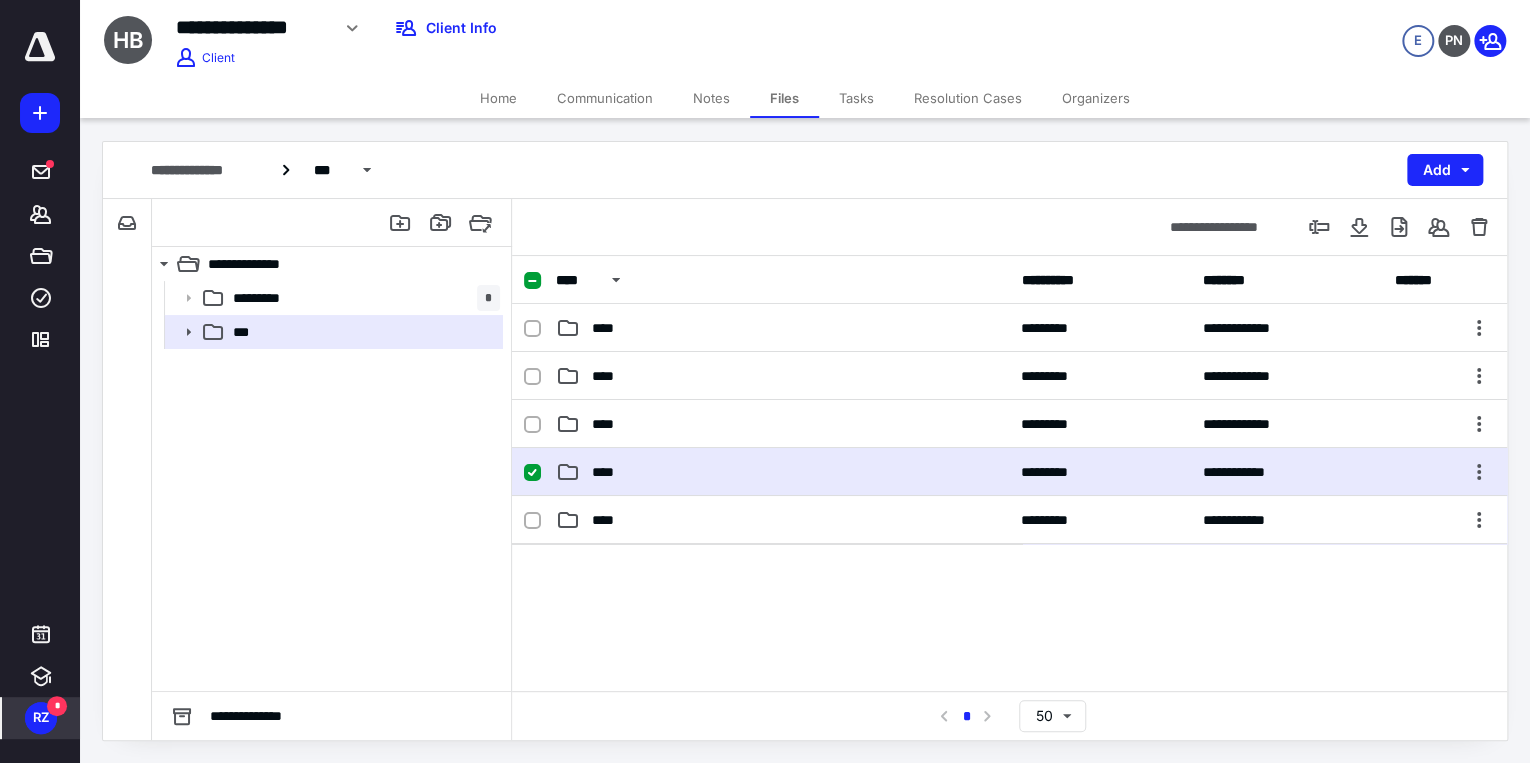 click on "****" at bounding box center [782, 472] 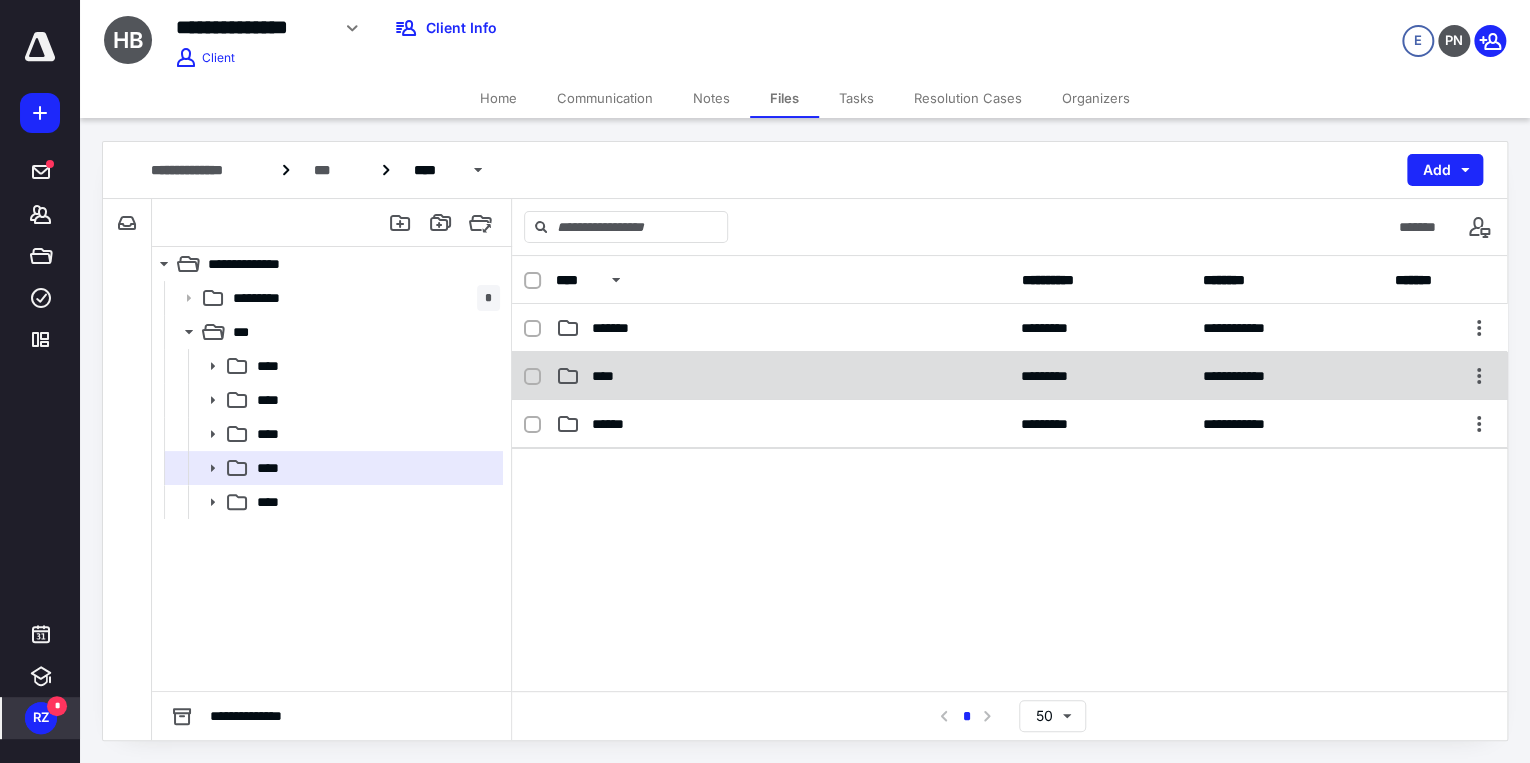 click on "****" at bounding box center [607, 376] 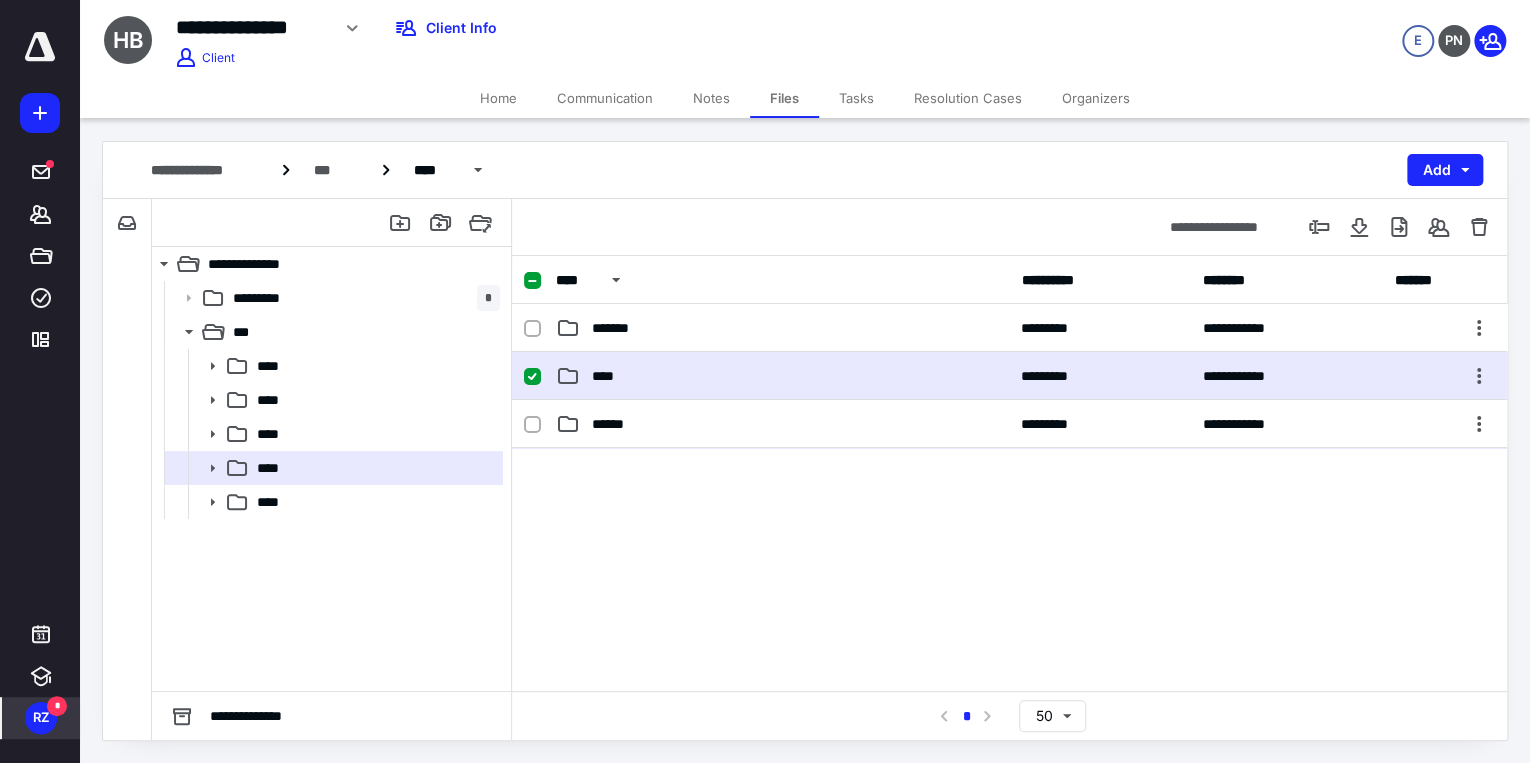 click on "****" at bounding box center [607, 376] 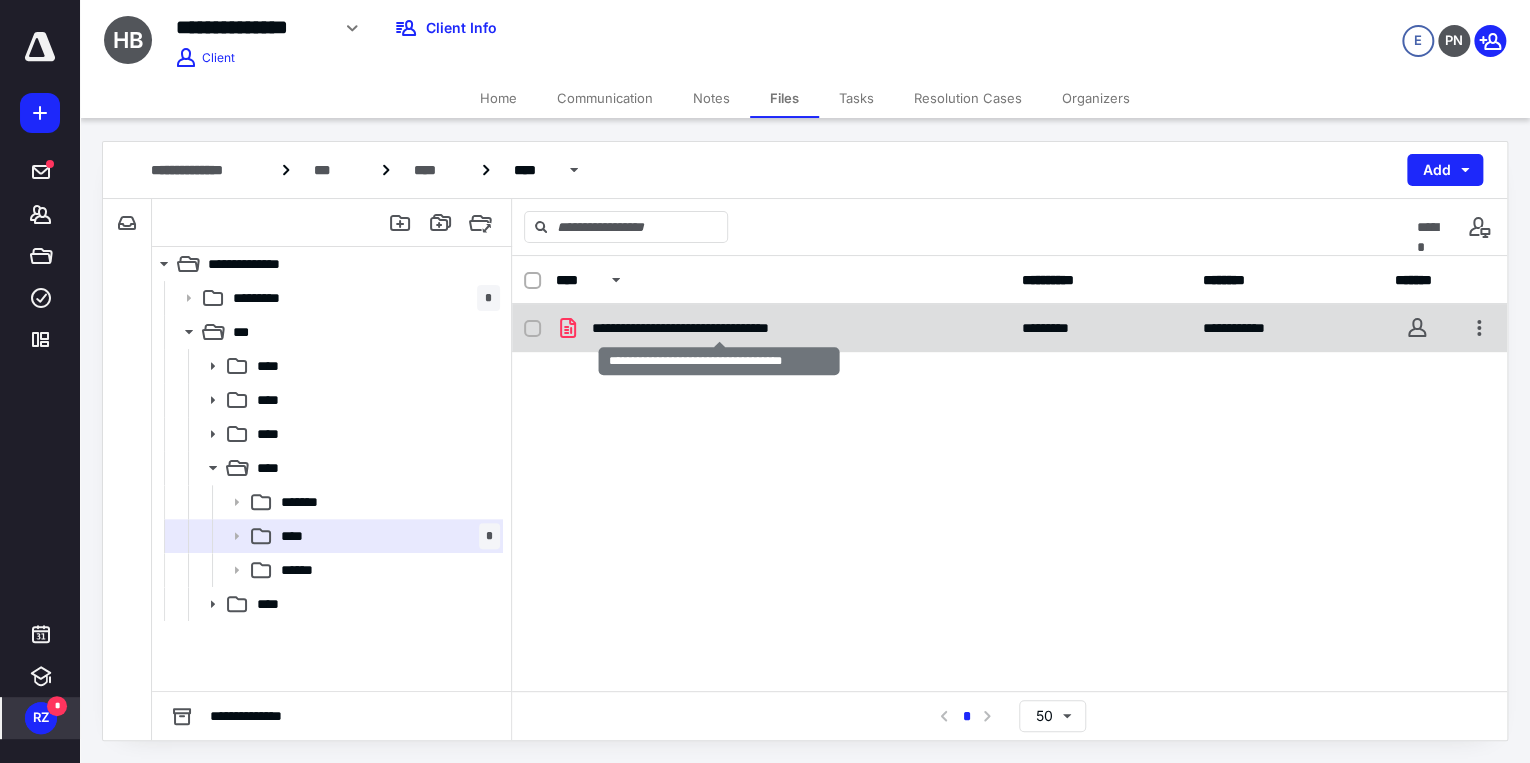 click on "**********" at bounding box center (719, 328) 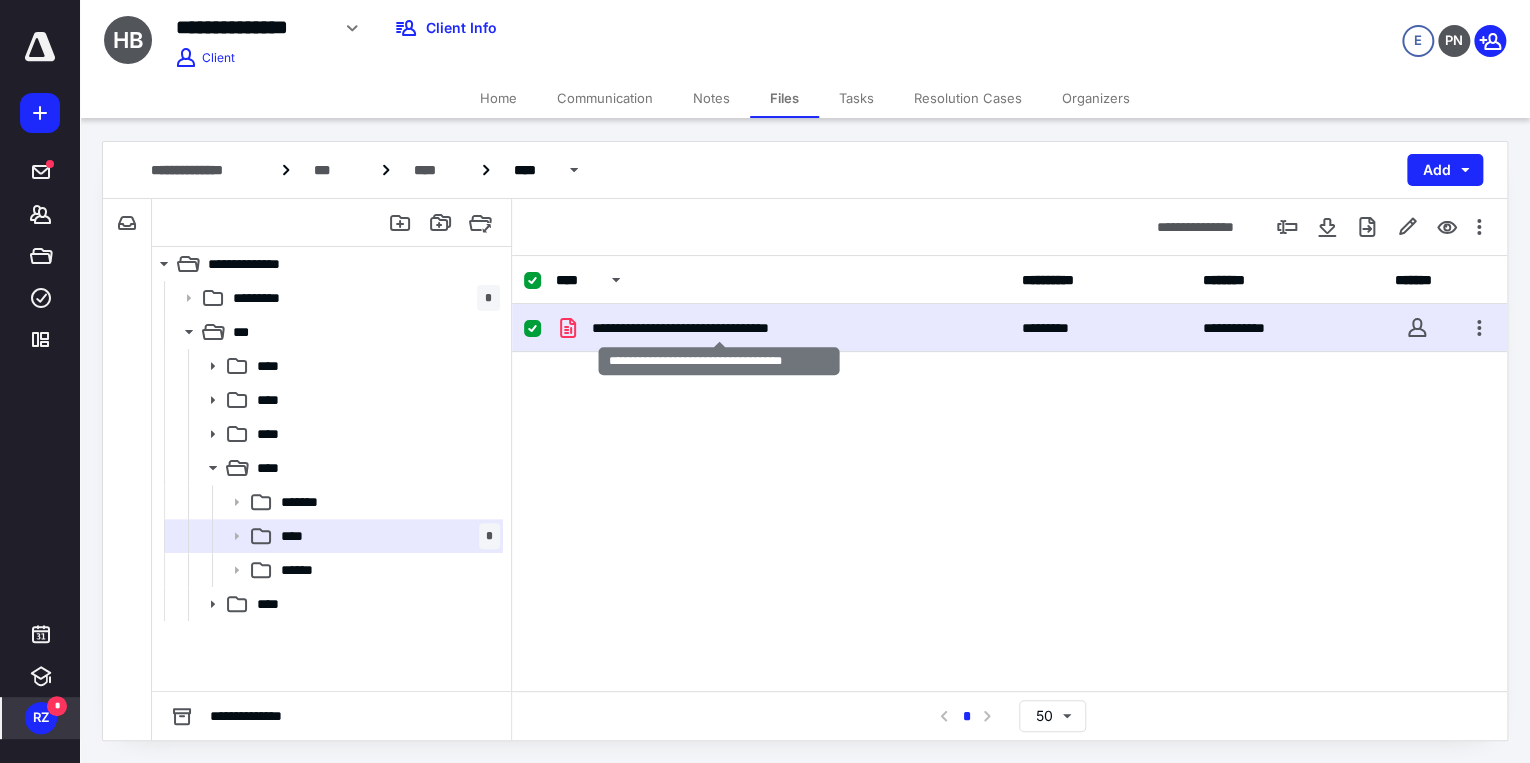 click on "**********" at bounding box center (719, 328) 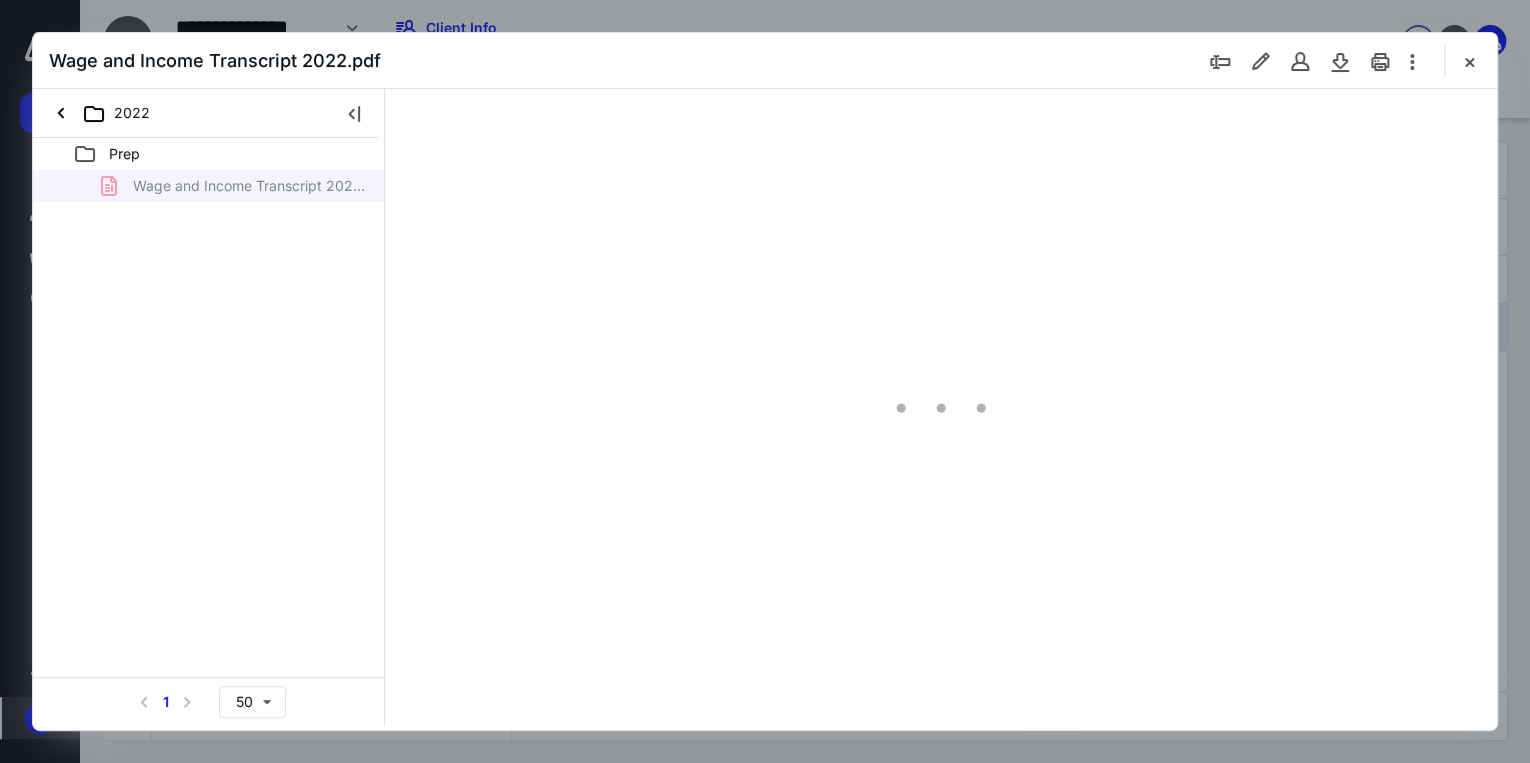 scroll, scrollTop: 0, scrollLeft: 0, axis: both 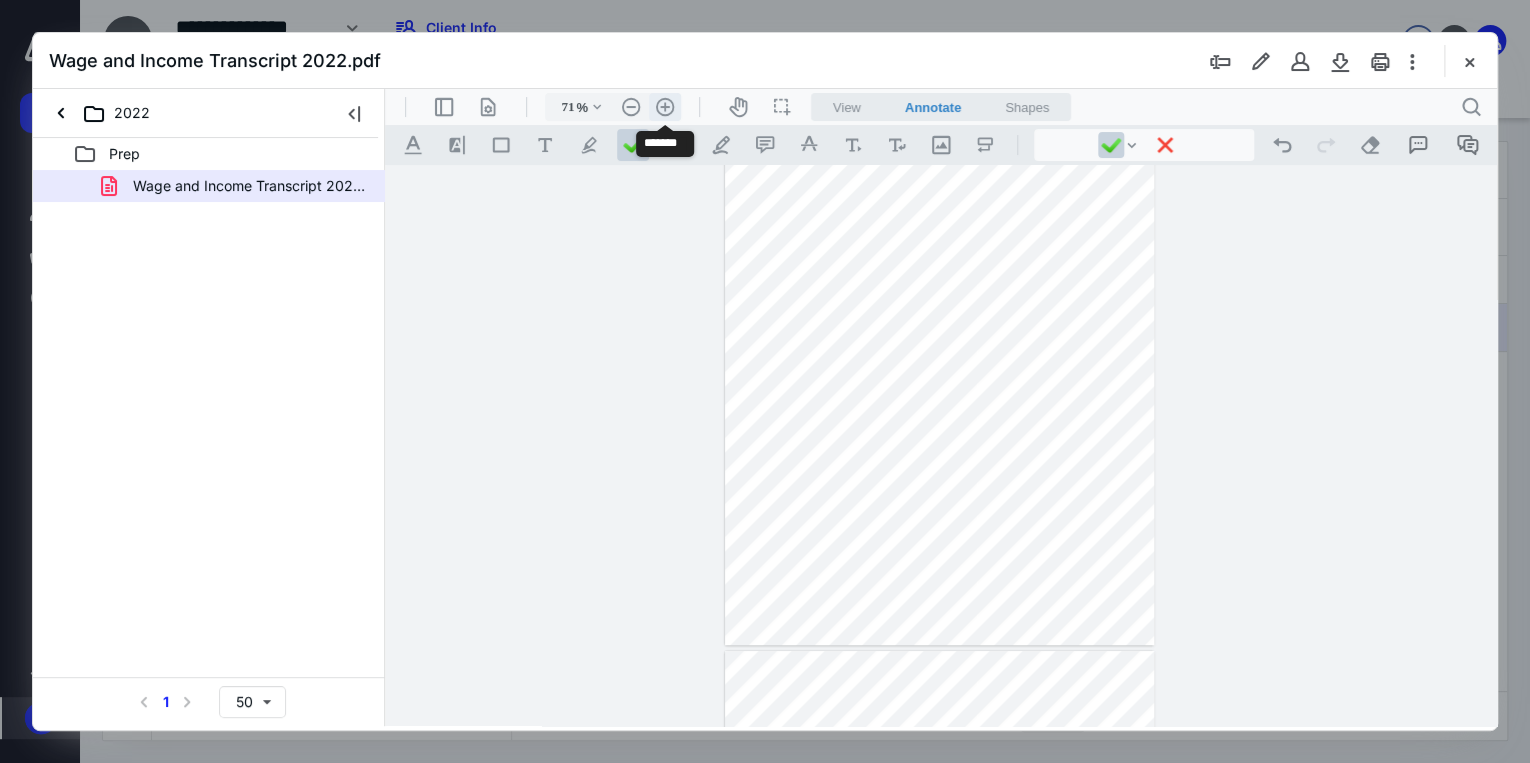 click on ".cls-1{fill:#abb0c4;} icon - header - zoom - in - line" at bounding box center [665, 107] 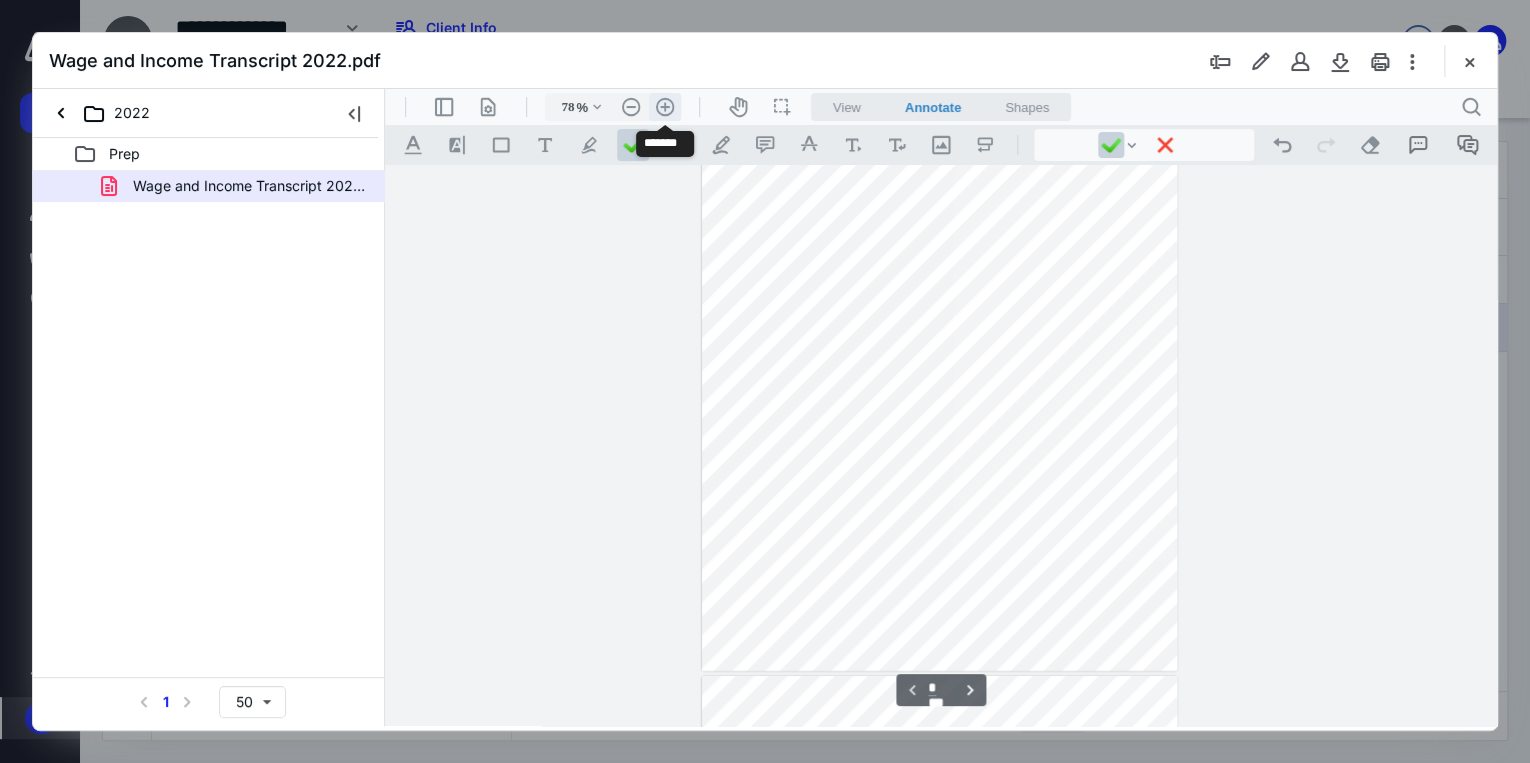 click on ".cls-1{fill:#abb0c4;} icon - header - zoom - in - line" at bounding box center (665, 107) 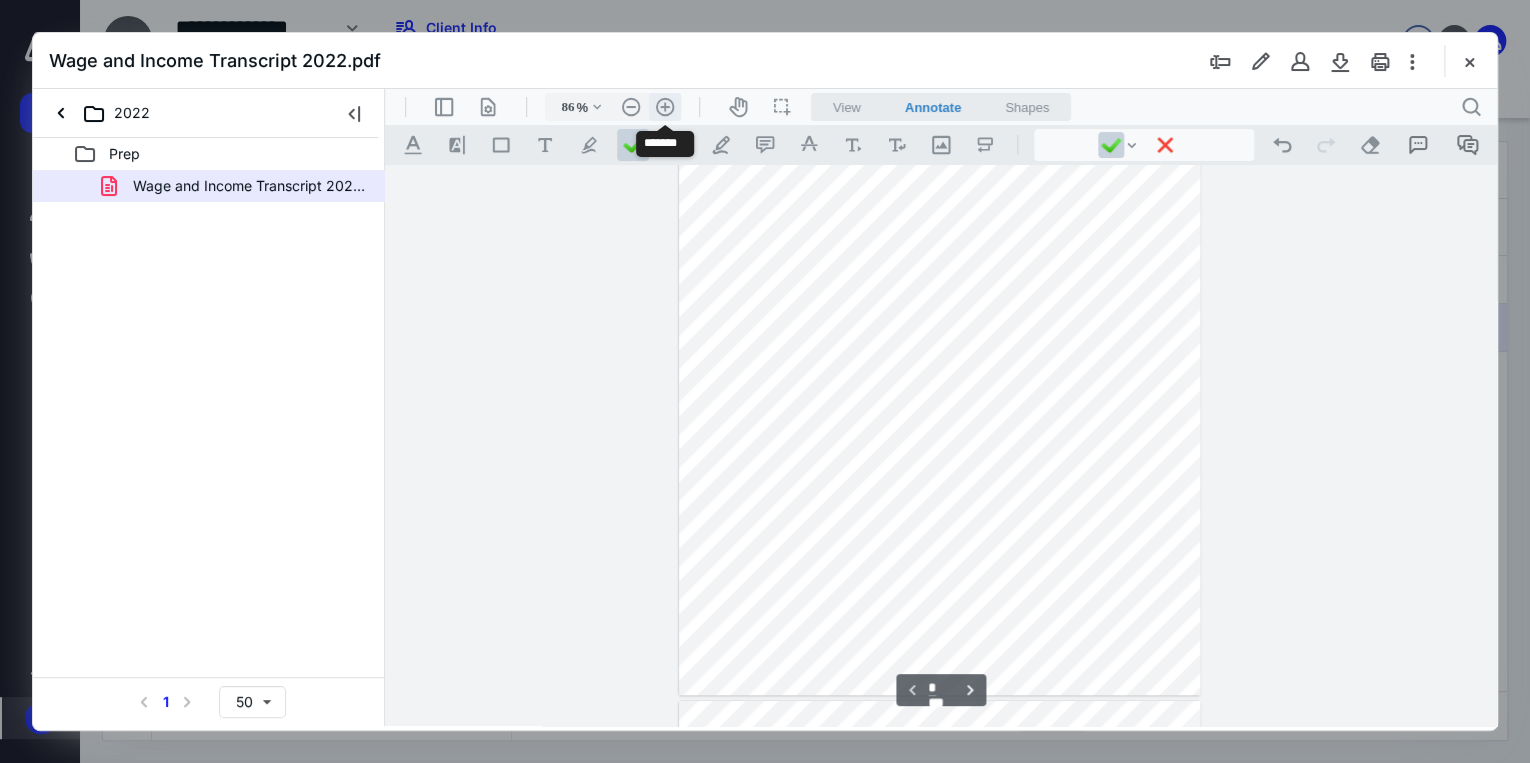 click on ".cls-1{fill:#abb0c4;} icon - header - zoom - in - line" at bounding box center [665, 107] 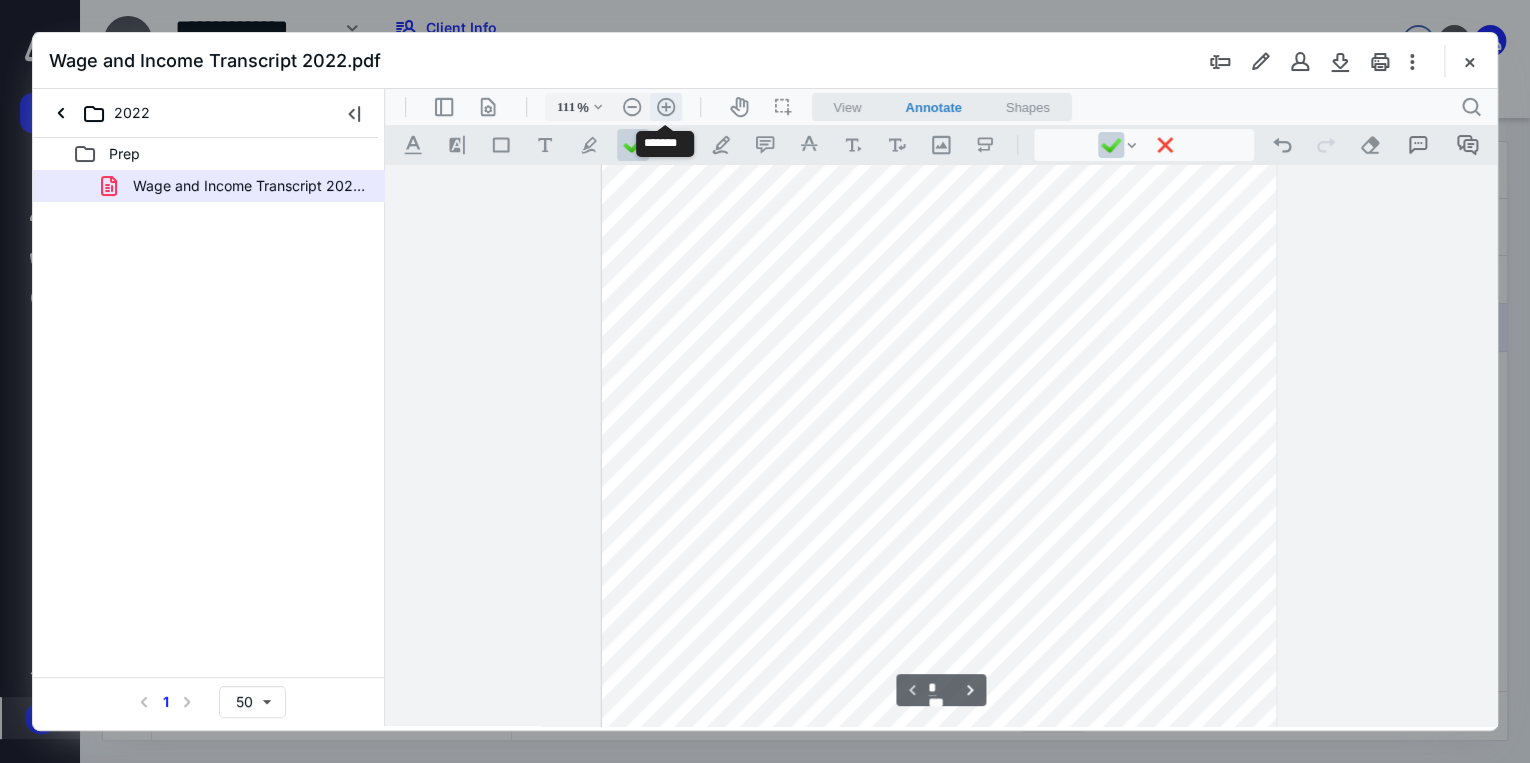 click on ".cls-1{fill:#abb0c4;} icon - header - zoom - in - line" at bounding box center (666, 107) 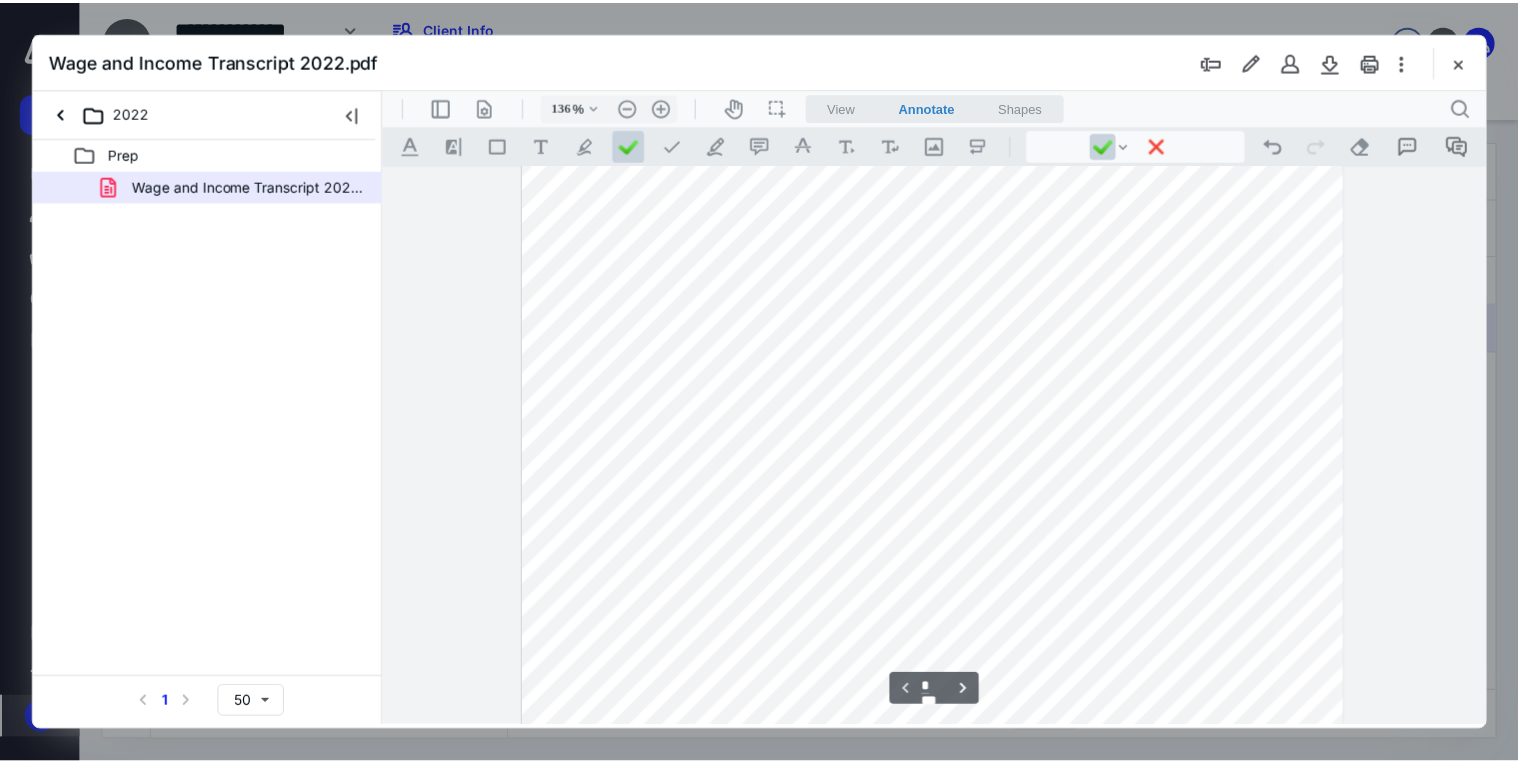 scroll, scrollTop: 456, scrollLeft: 0, axis: vertical 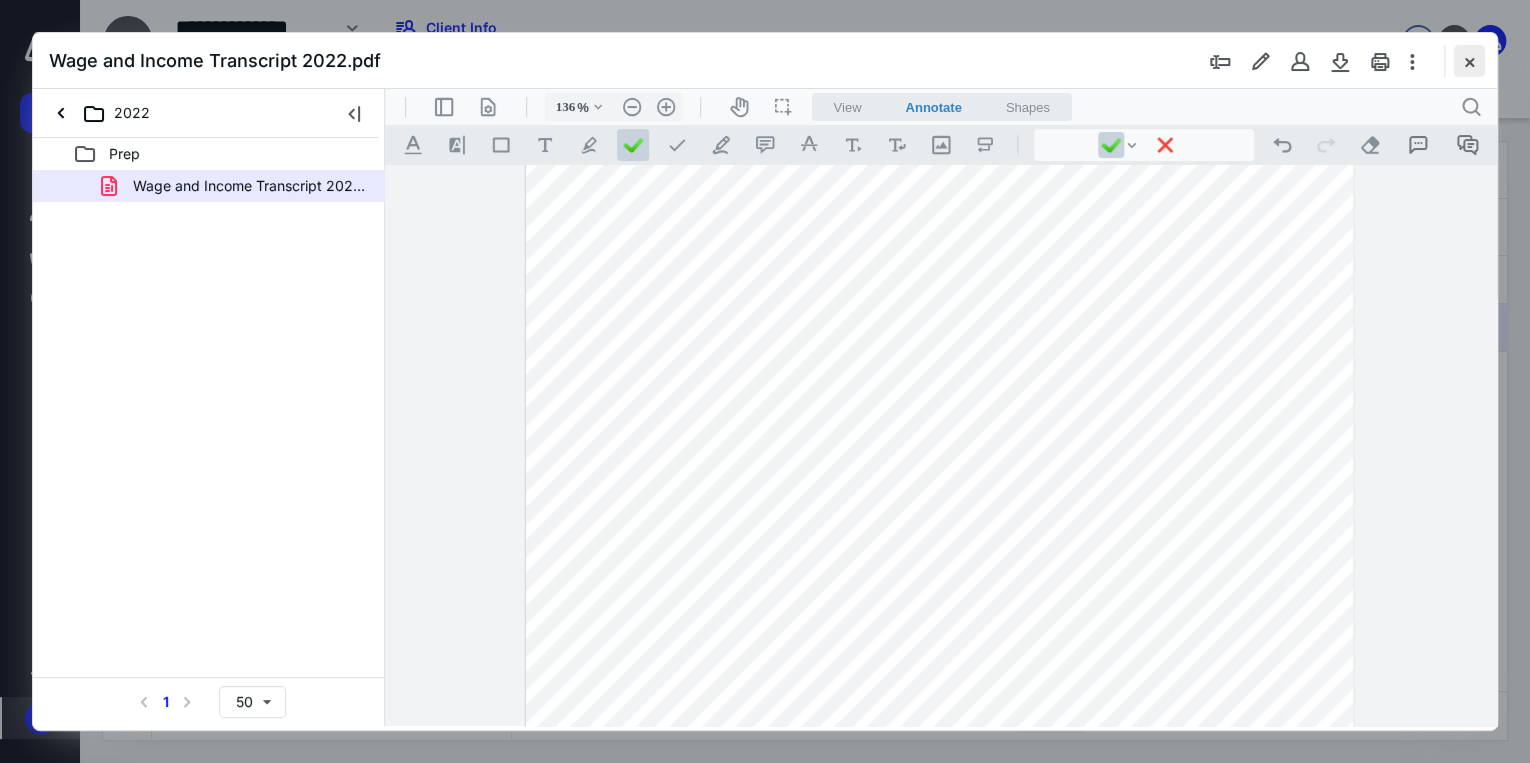 click at bounding box center [1469, 61] 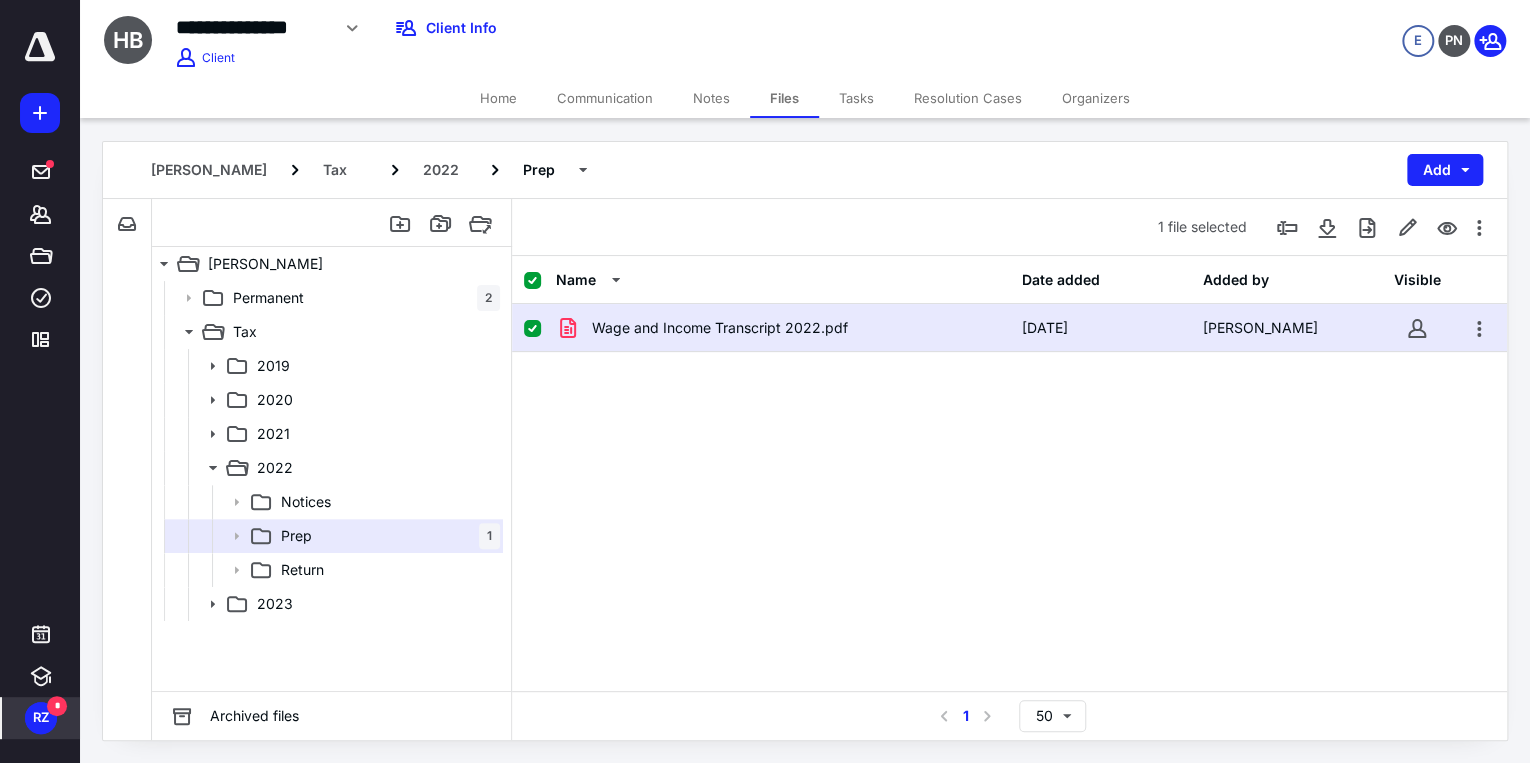 click on "Home" at bounding box center [498, 98] 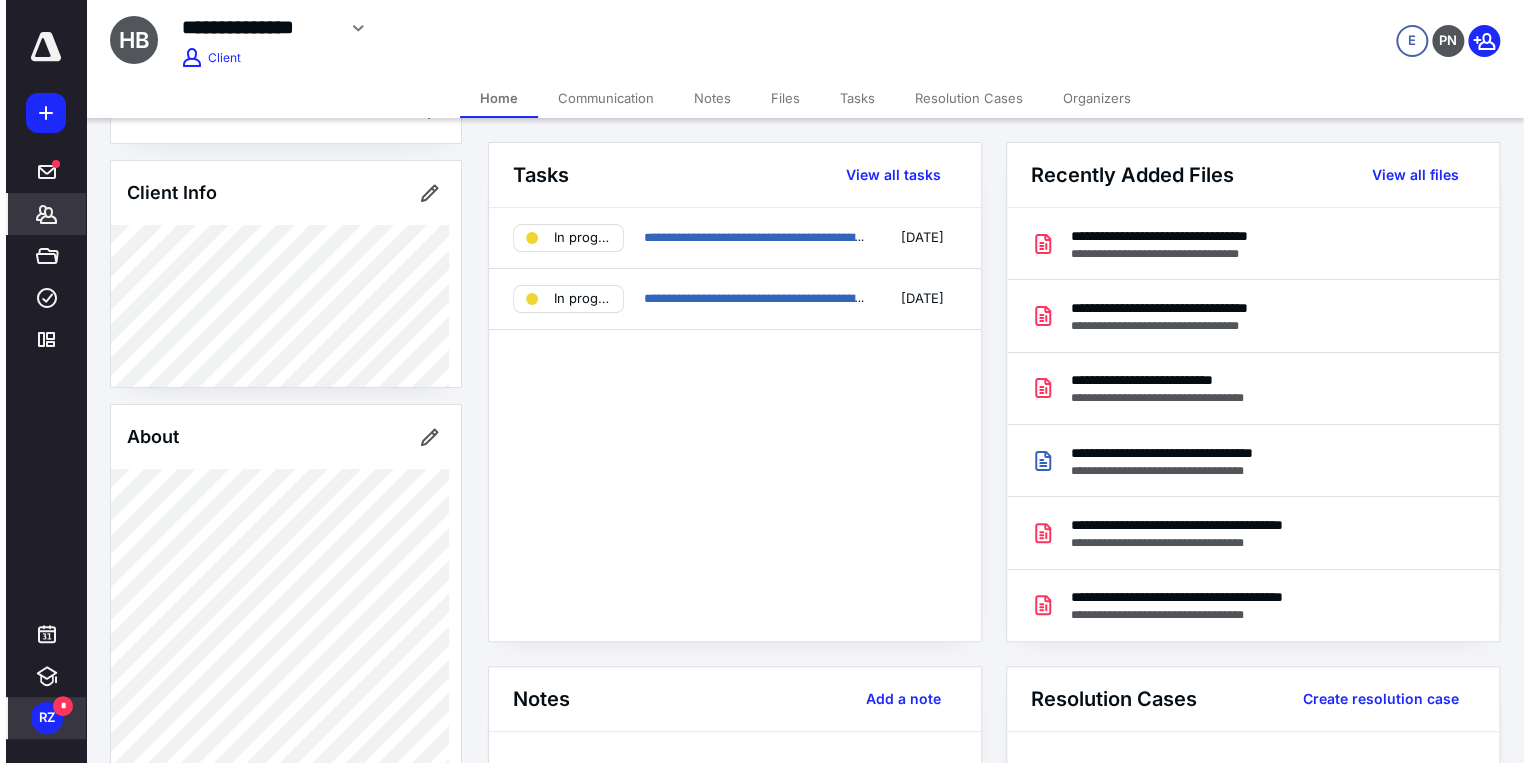 scroll, scrollTop: 15, scrollLeft: 0, axis: vertical 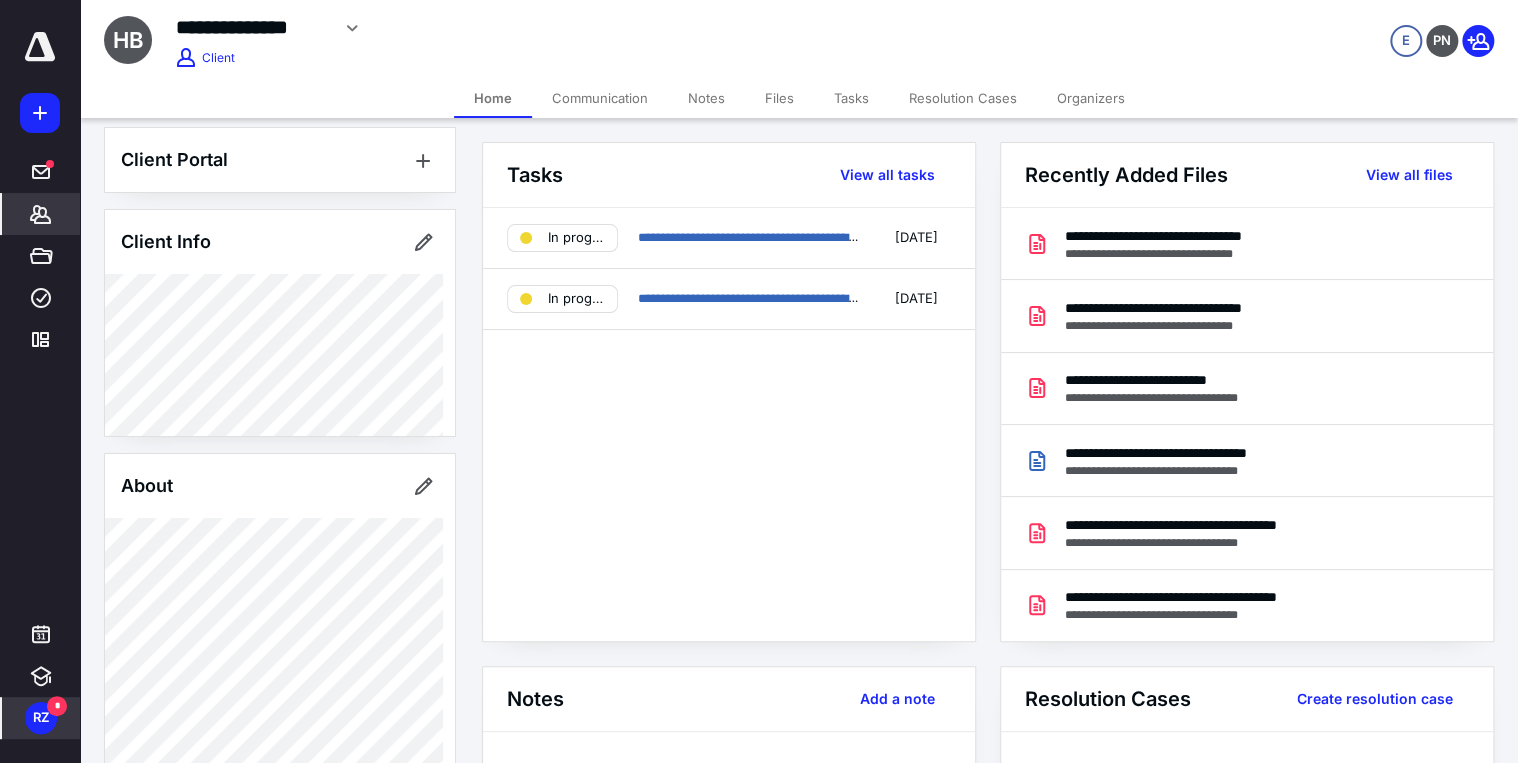click on "Files" at bounding box center (779, 98) 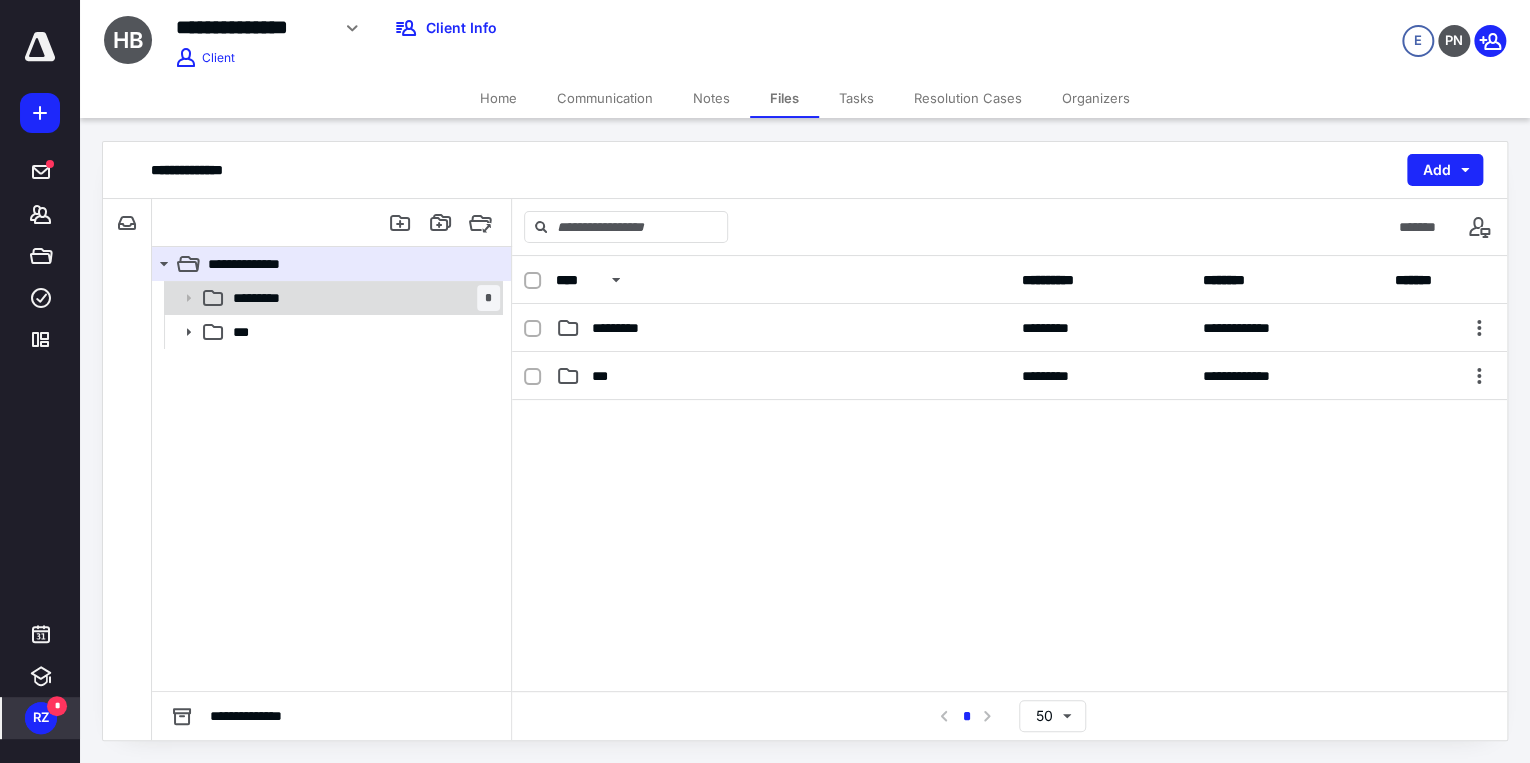 click on "********* *" at bounding box center (362, 298) 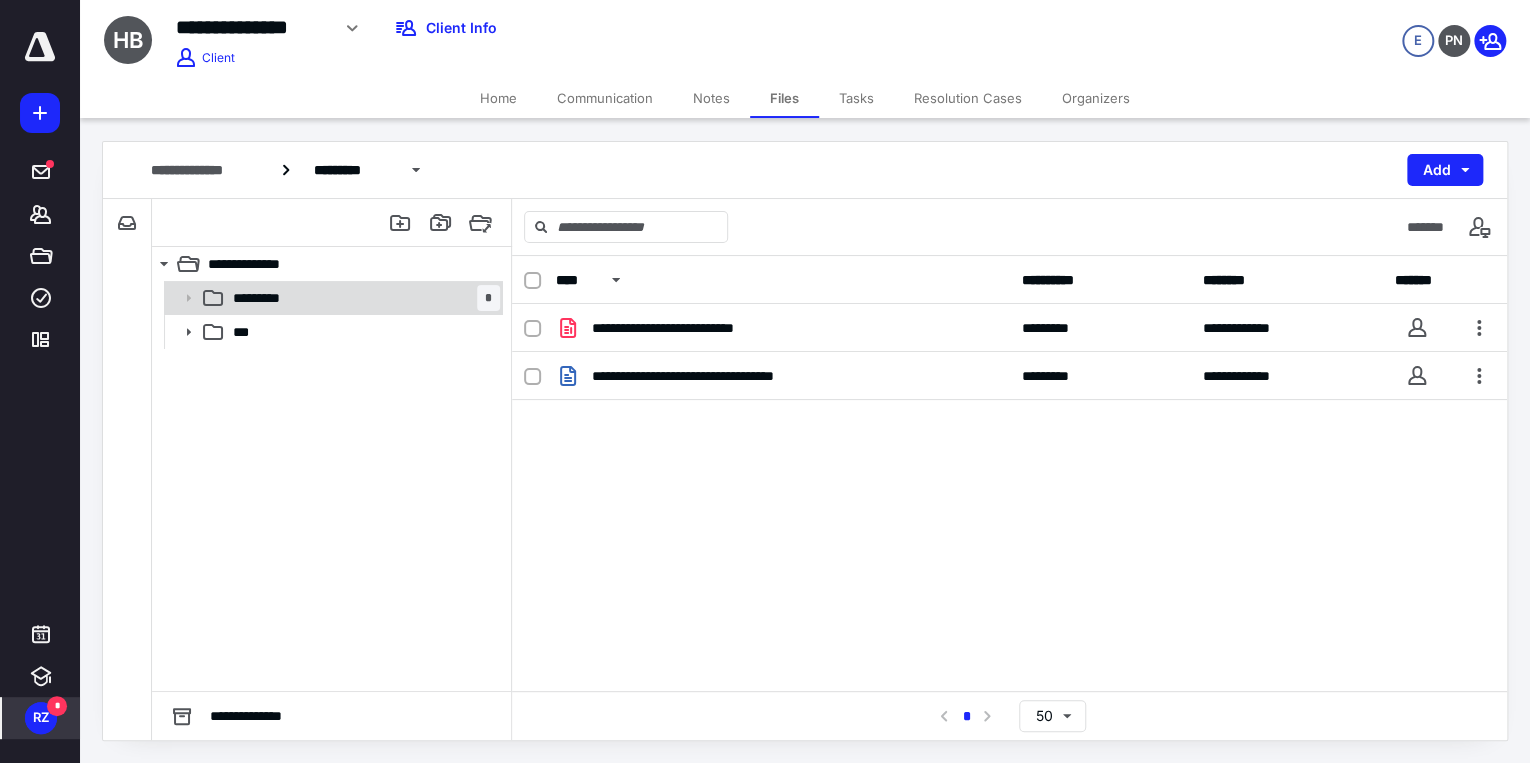 click on "********* *" at bounding box center (362, 298) 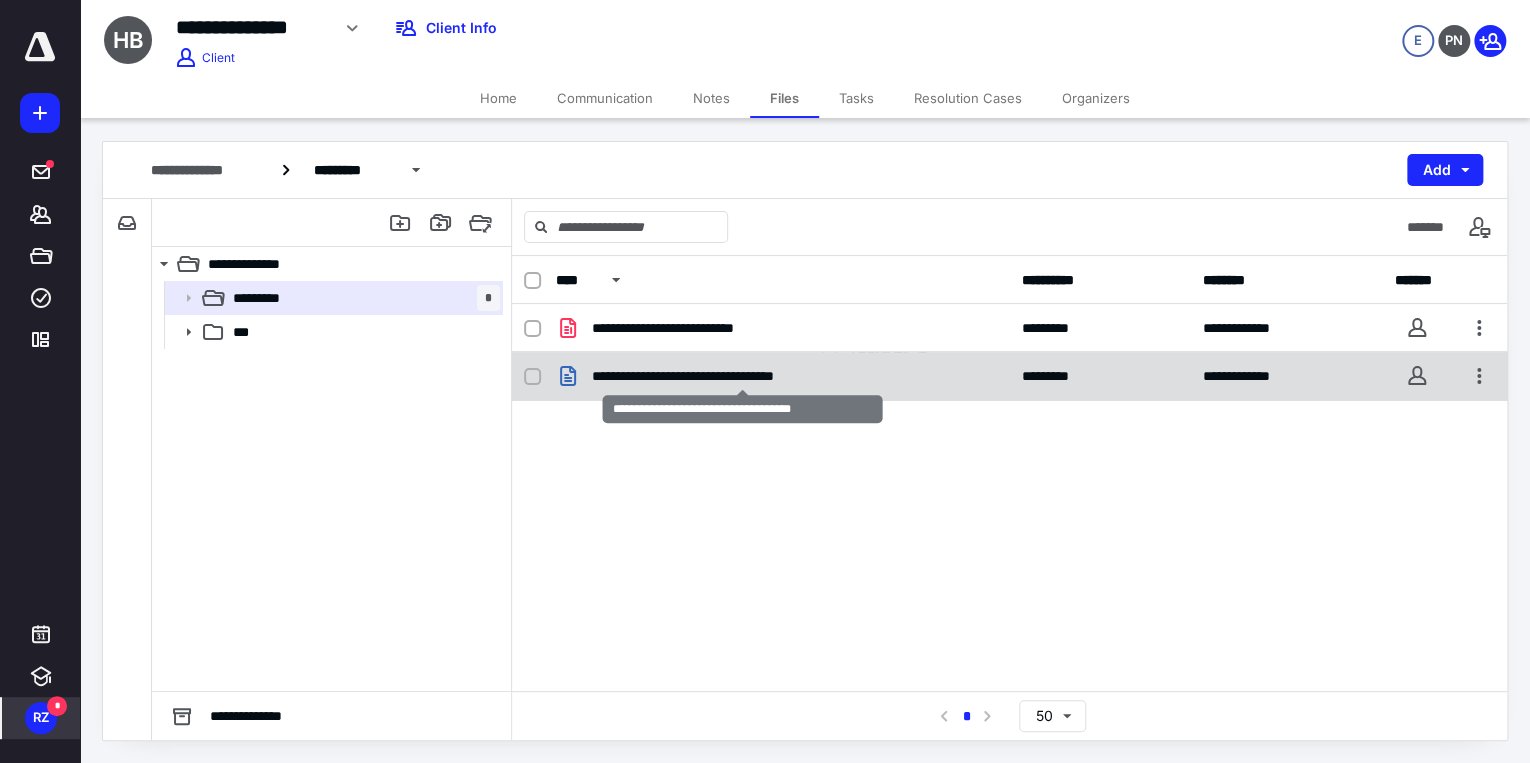 click on "**********" at bounding box center (742, 376) 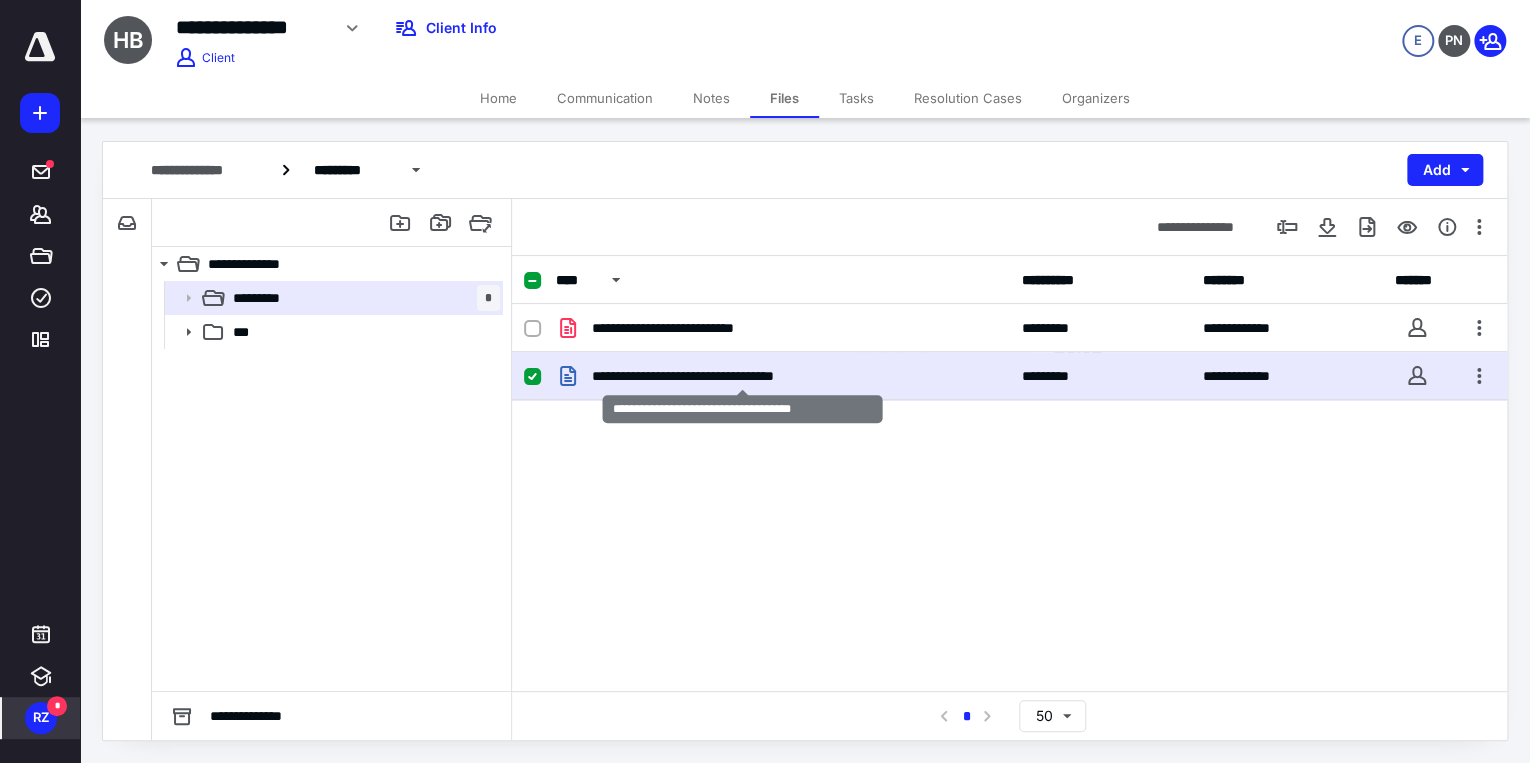 click on "**********" at bounding box center [742, 376] 